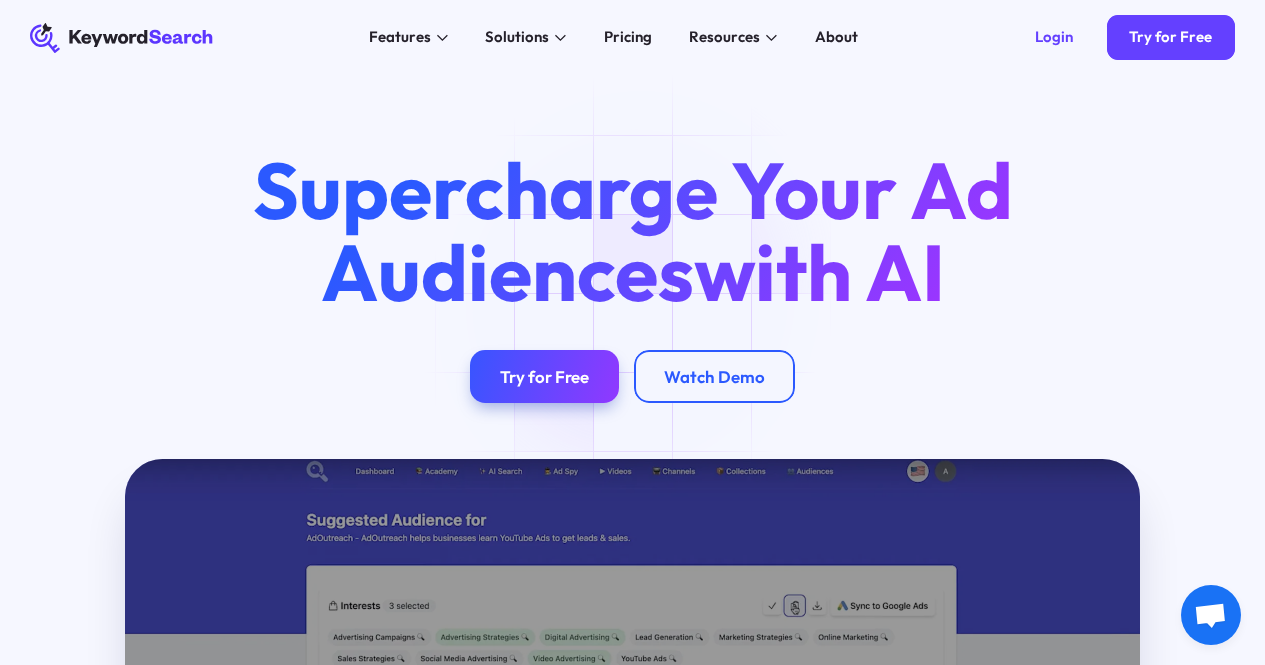 scroll, scrollTop: 0, scrollLeft: 0, axis: both 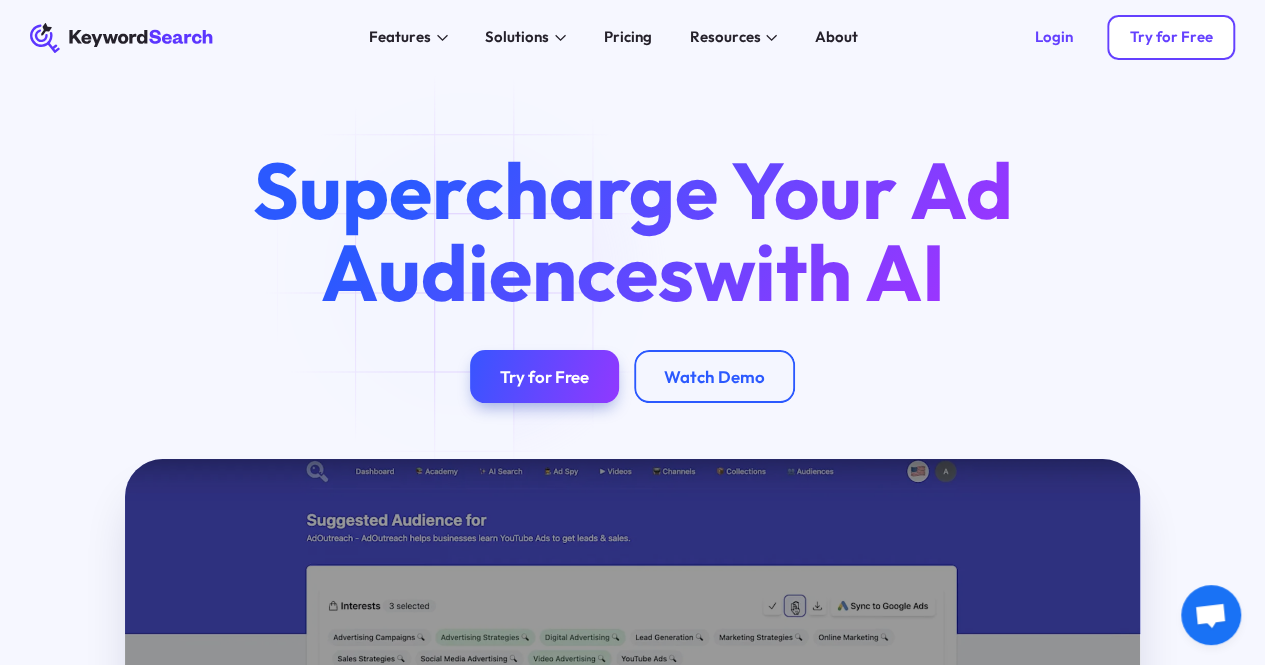 click on "Try for Free" at bounding box center (1171, 37) 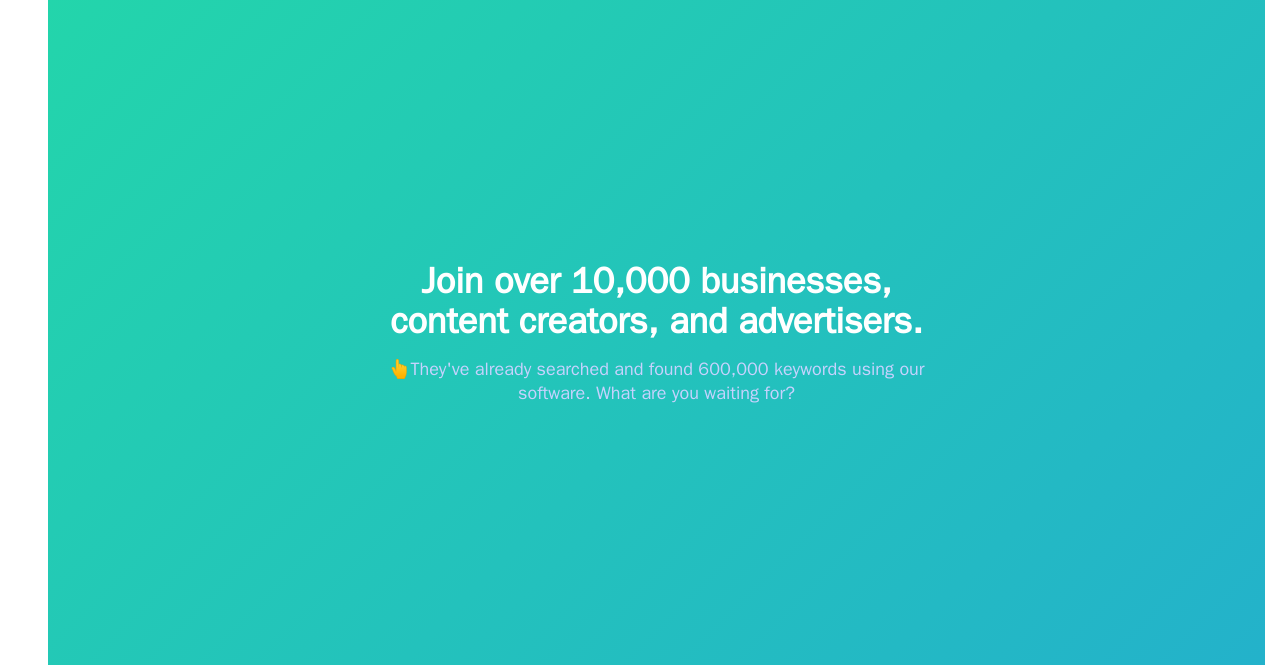 scroll, scrollTop: 0, scrollLeft: 0, axis: both 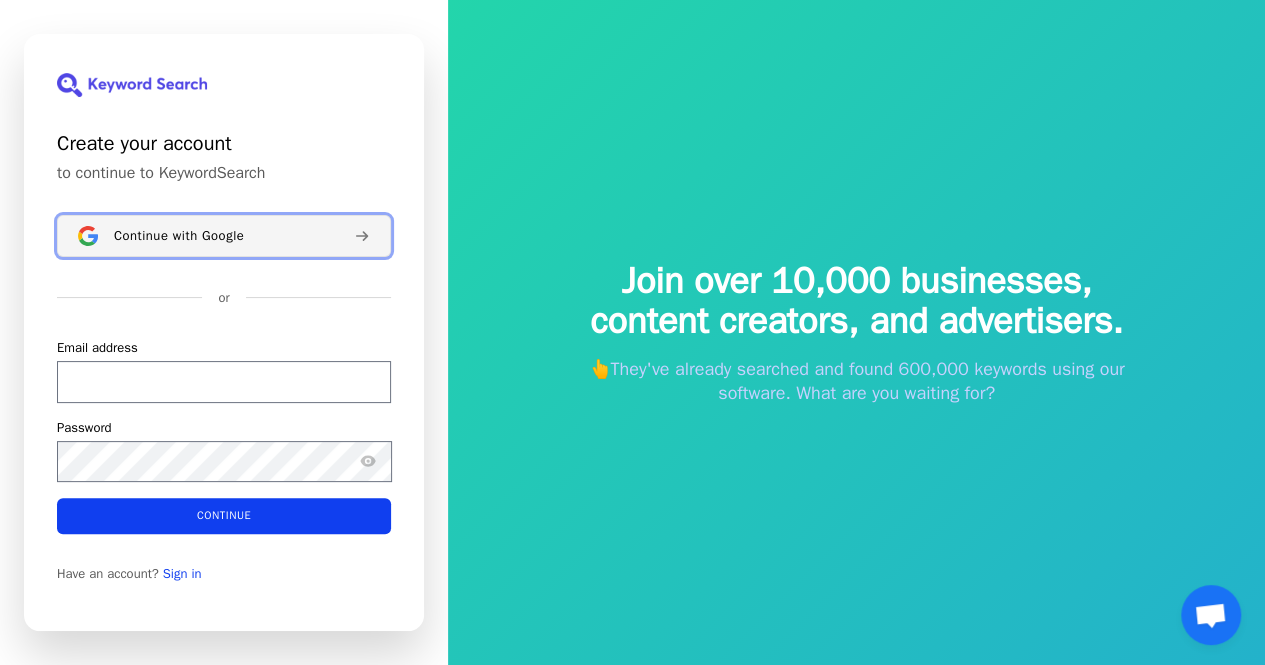 click on "Continue with Google" at bounding box center (224, 236) 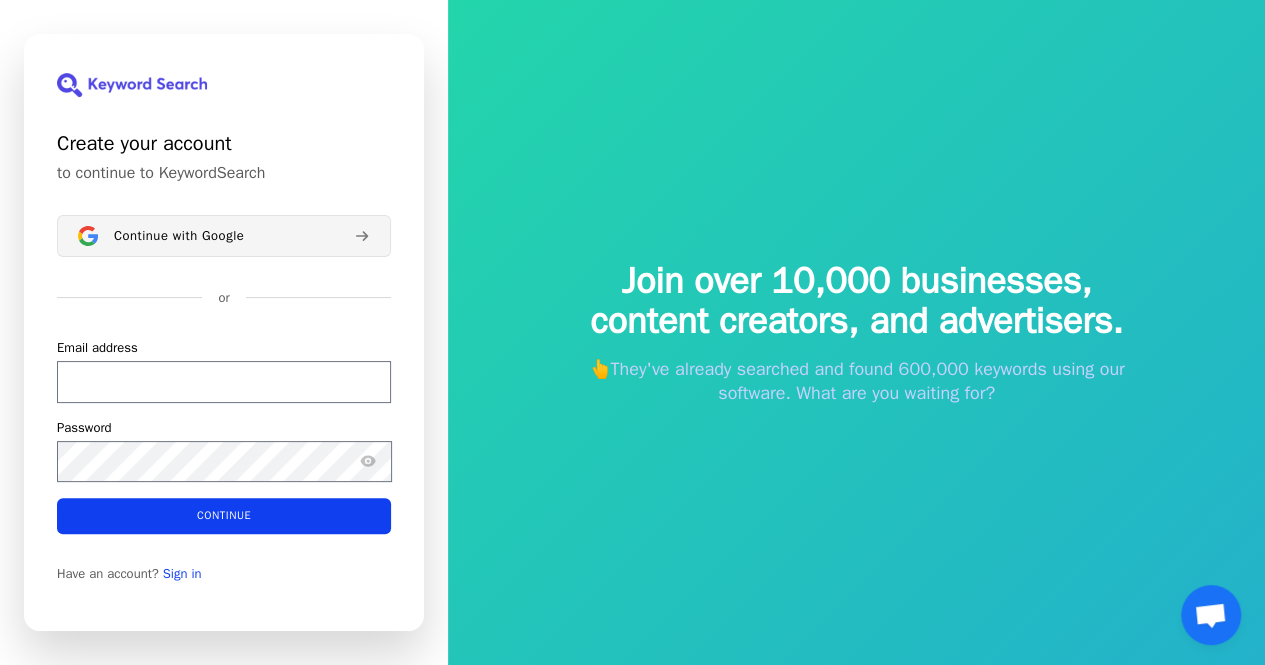 type 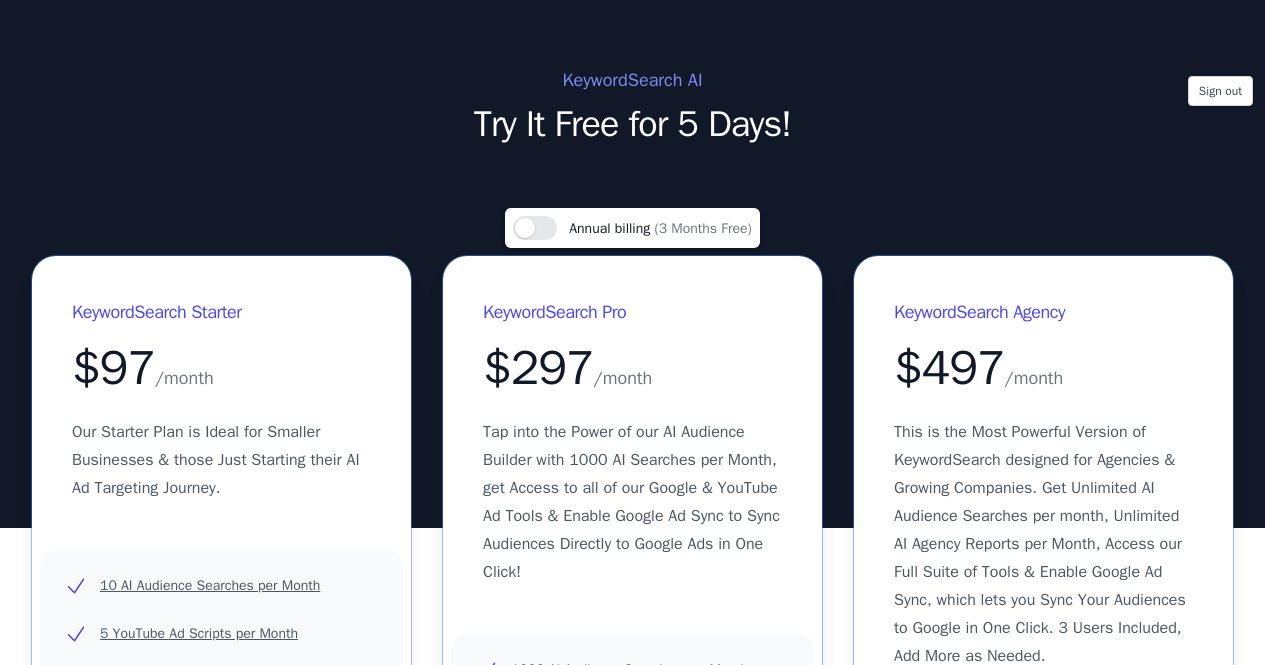 scroll, scrollTop: 0, scrollLeft: 0, axis: both 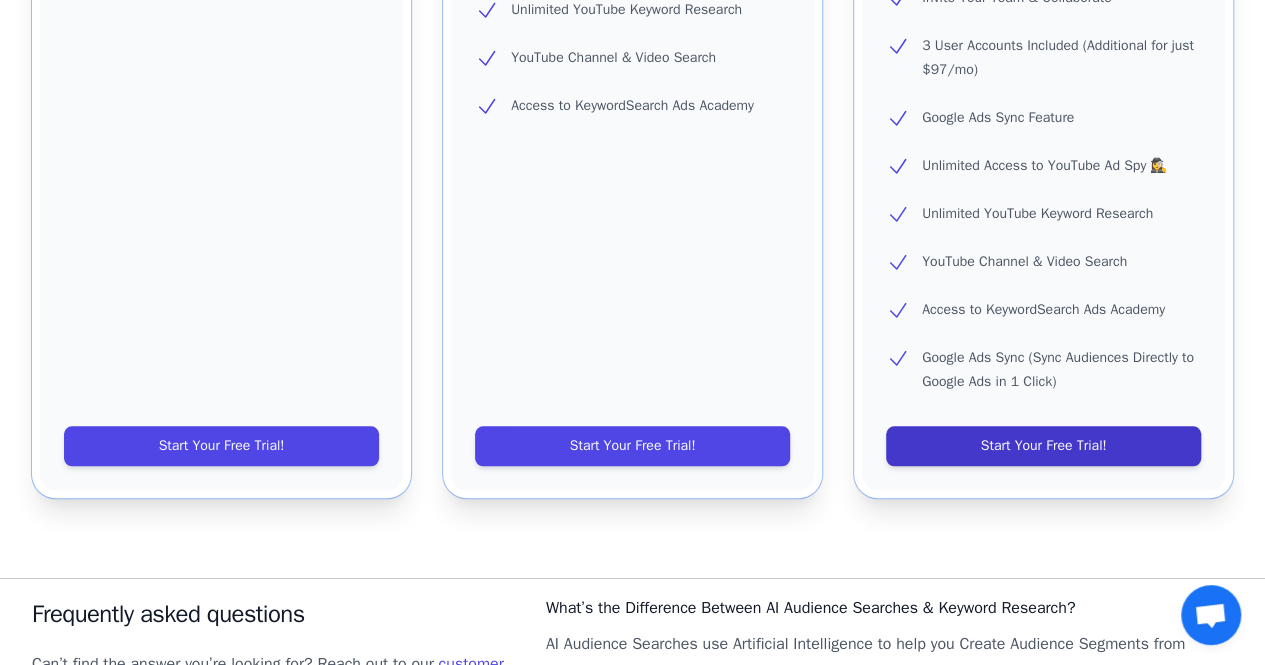 click on "Start Your Free Trial!" at bounding box center (1043, 446) 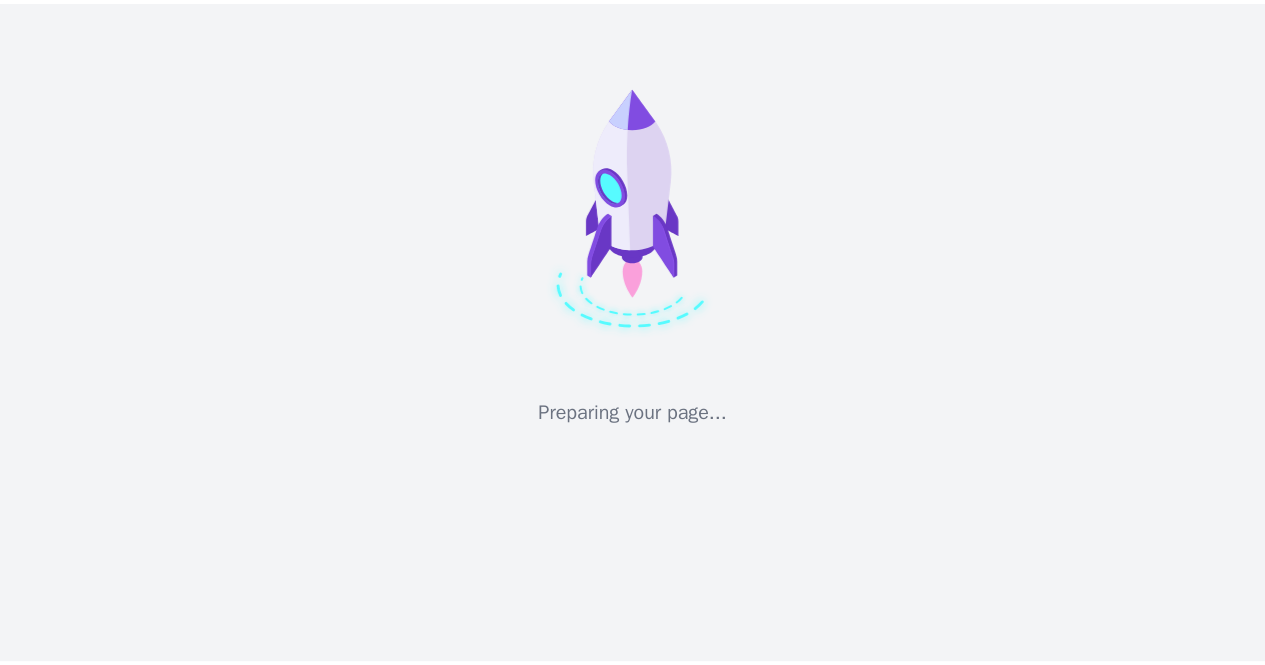scroll, scrollTop: 0, scrollLeft: 0, axis: both 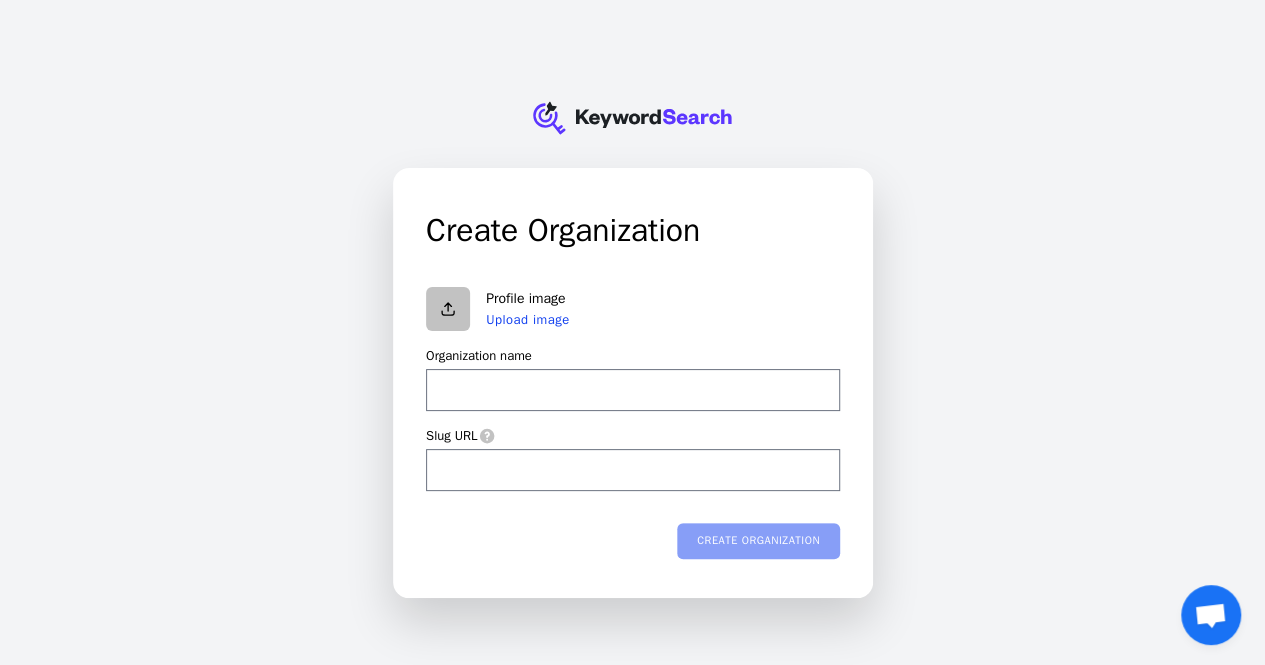 type 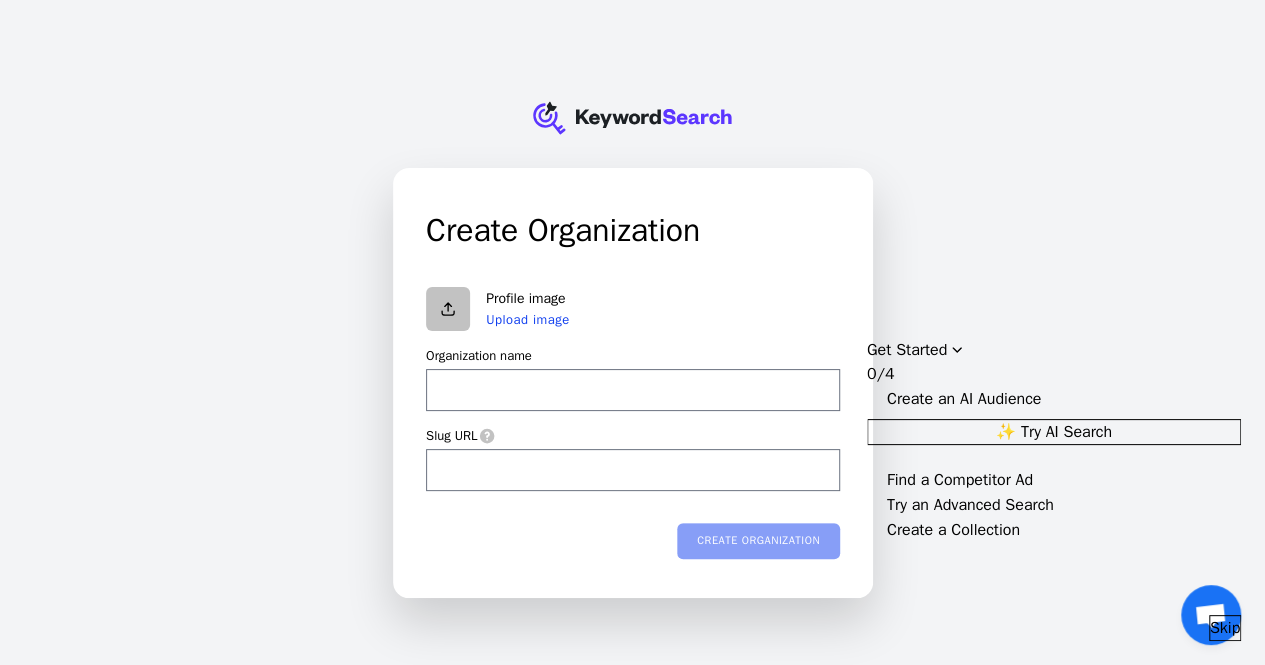 type on "N" 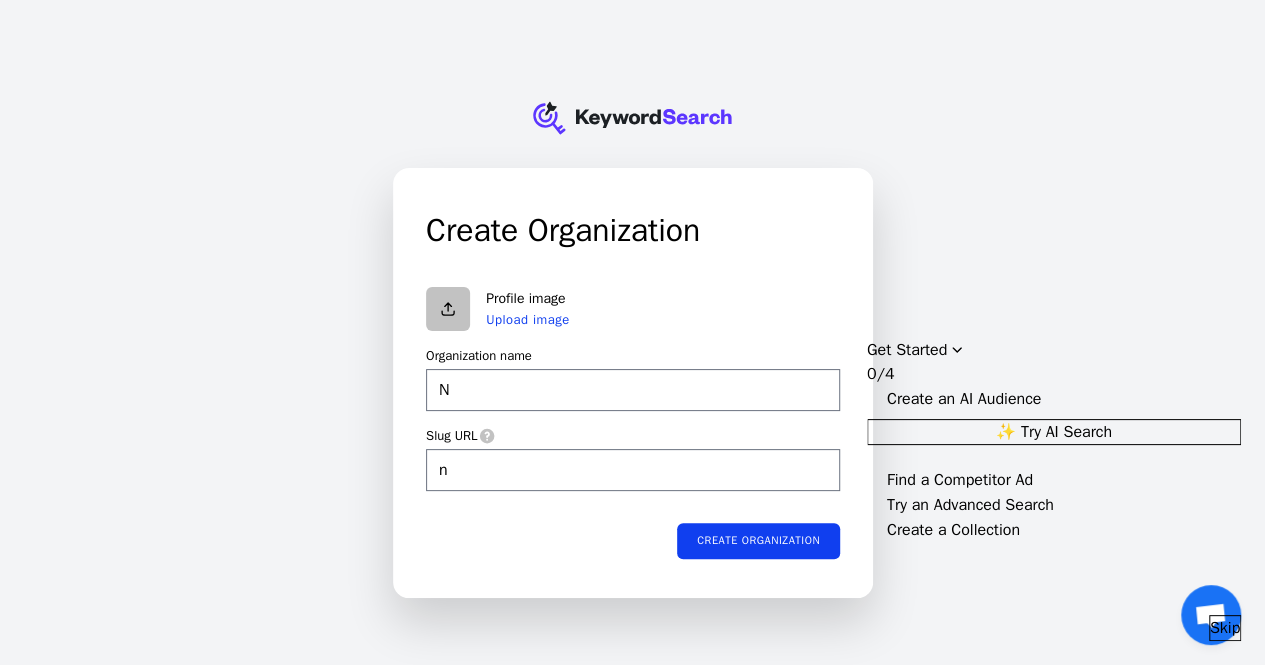 type on "NA" 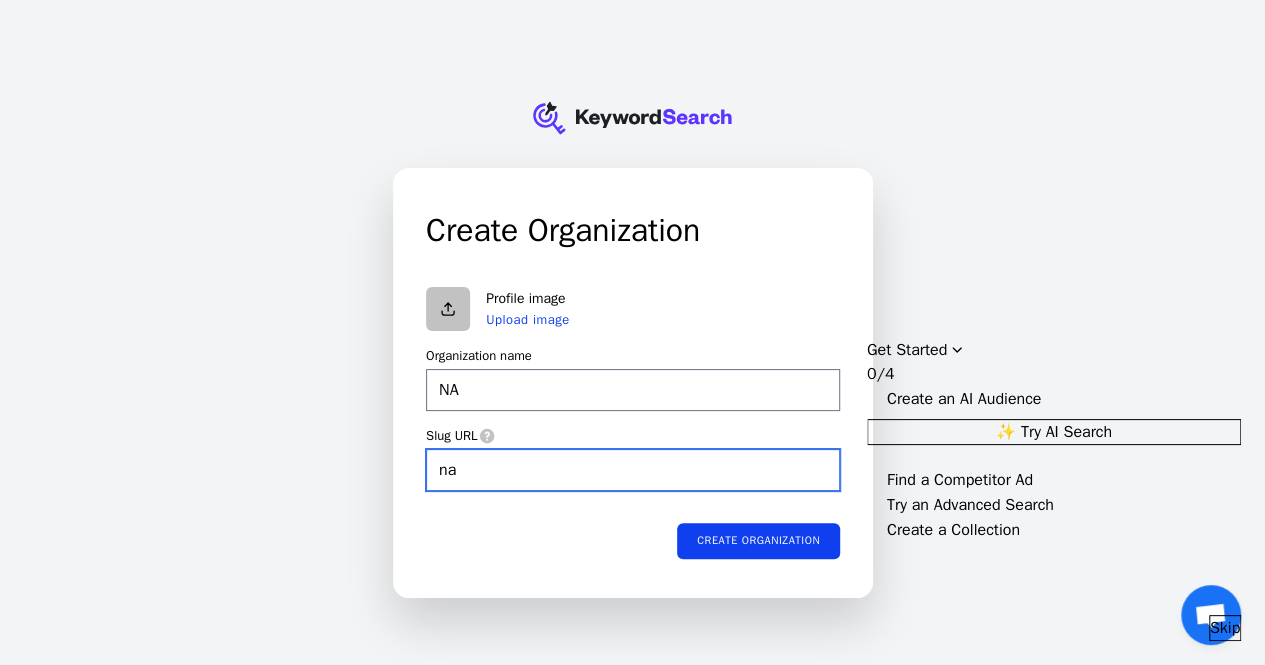 type on "NA" 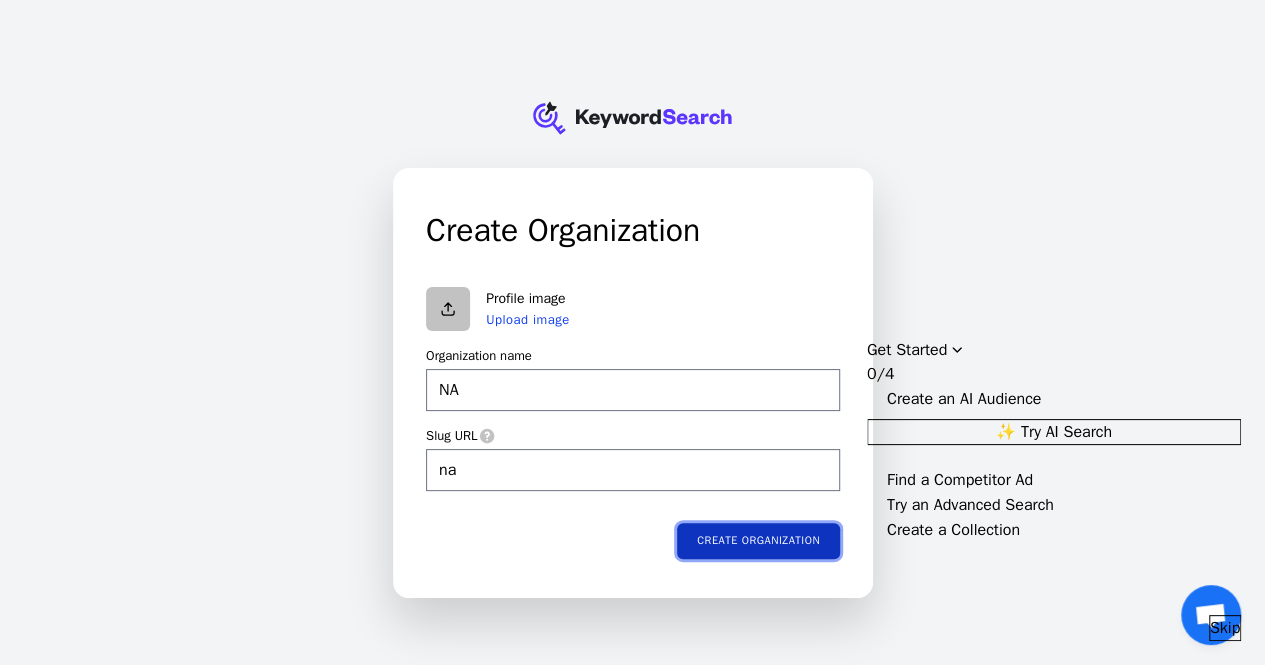type on "na" 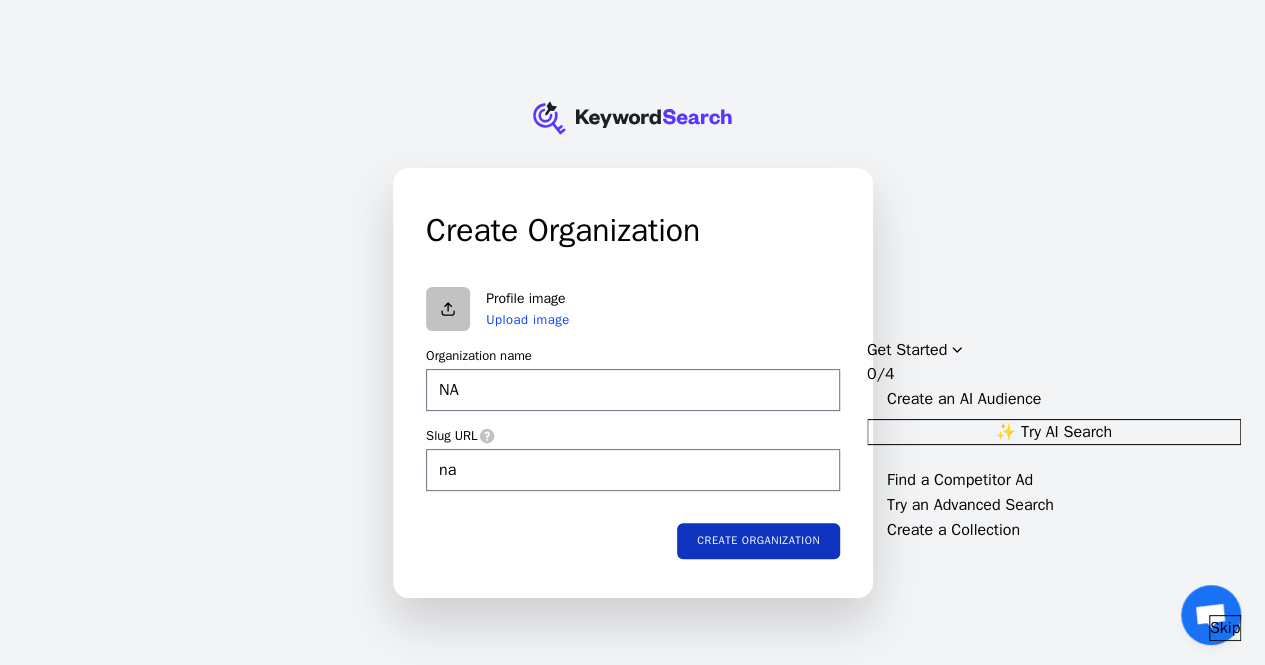 type on "NA" 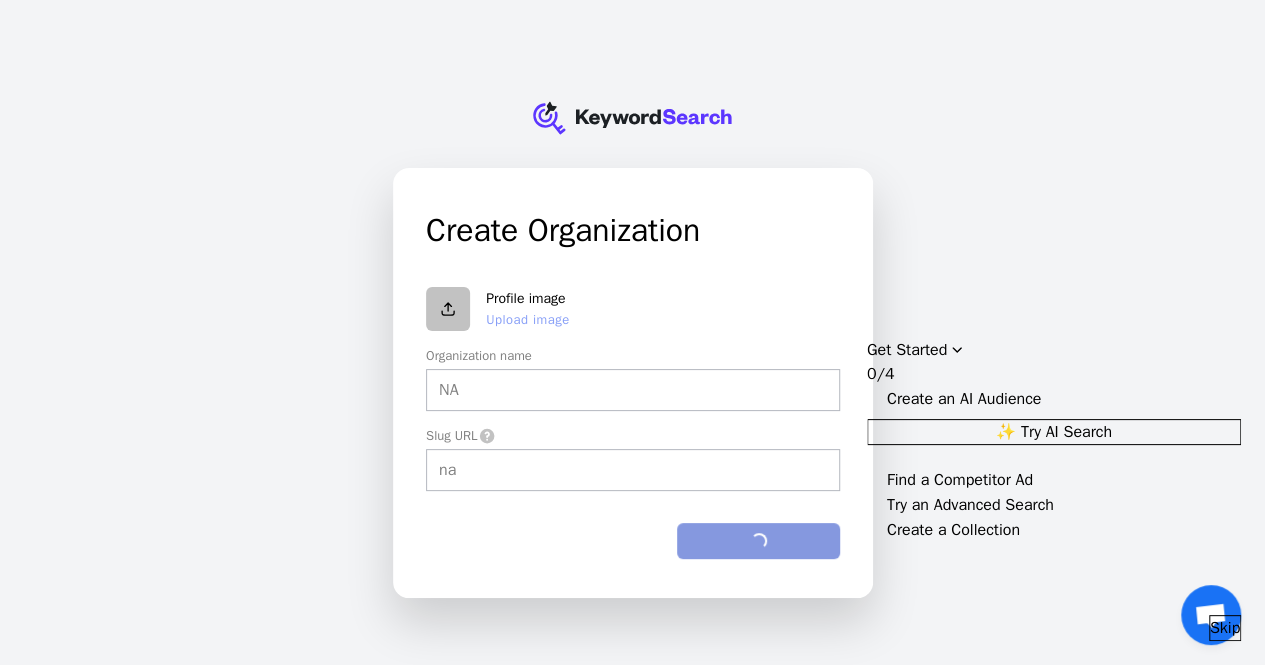 type on "NA" 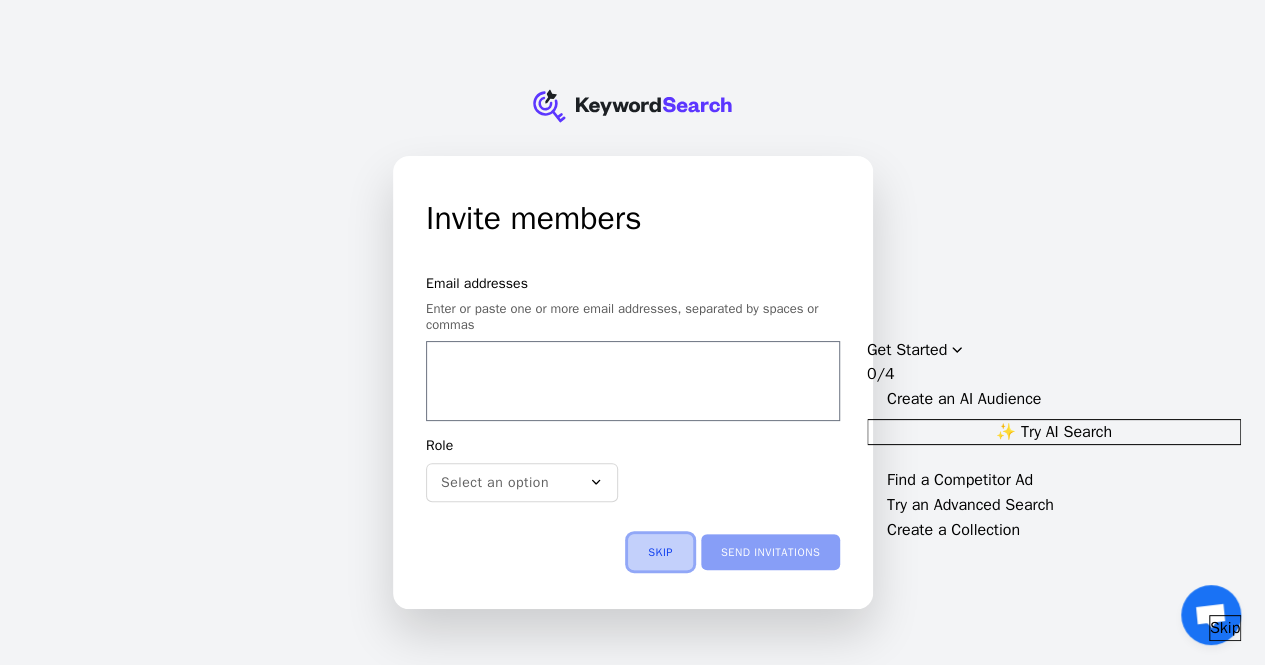 click on "Skip" at bounding box center [660, 552] 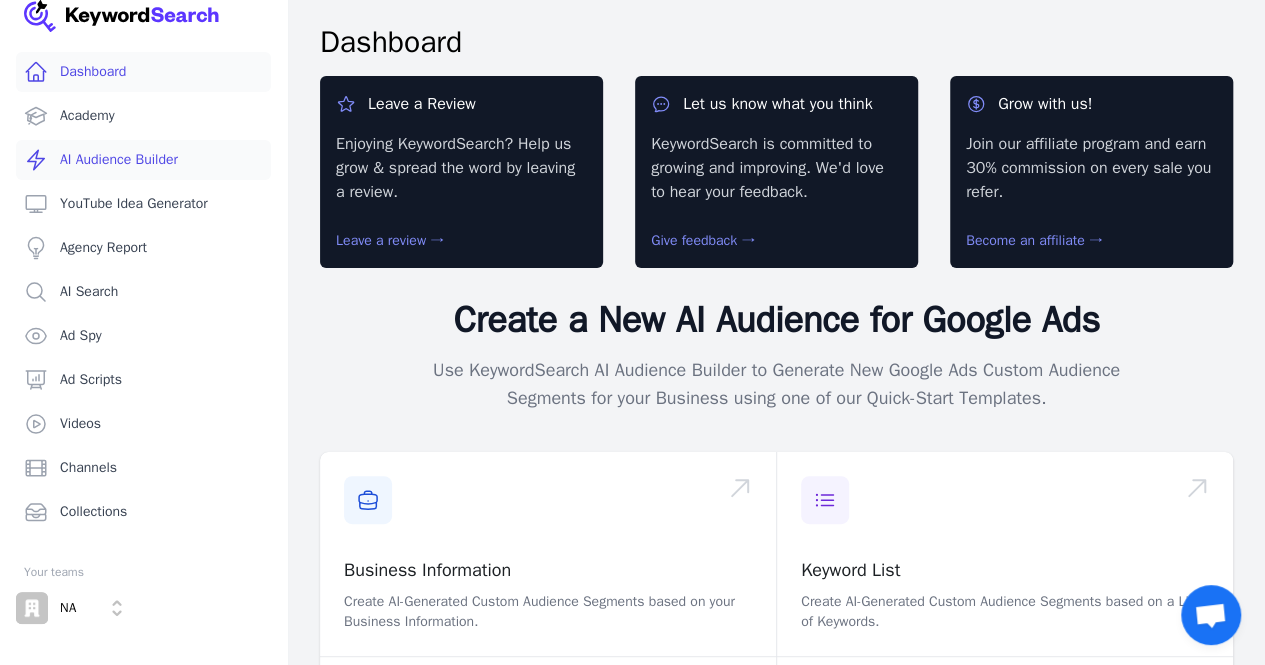scroll, scrollTop: 57, scrollLeft: 0, axis: vertical 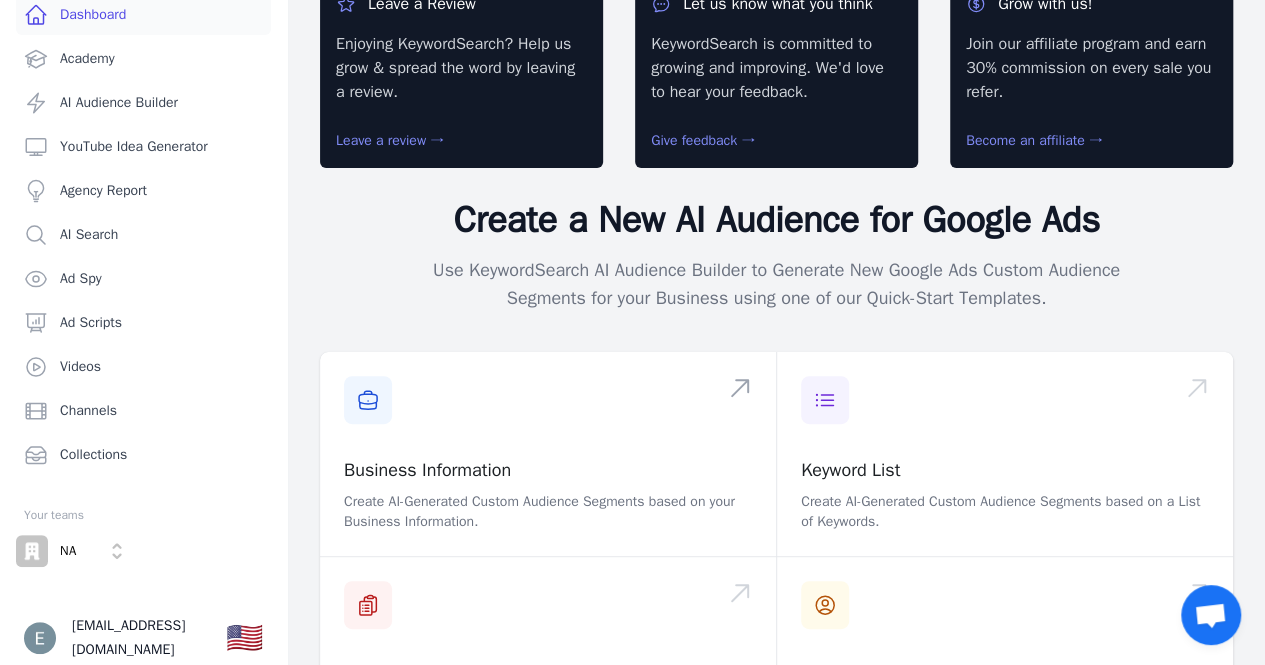 click at bounding box center [1210, 617] 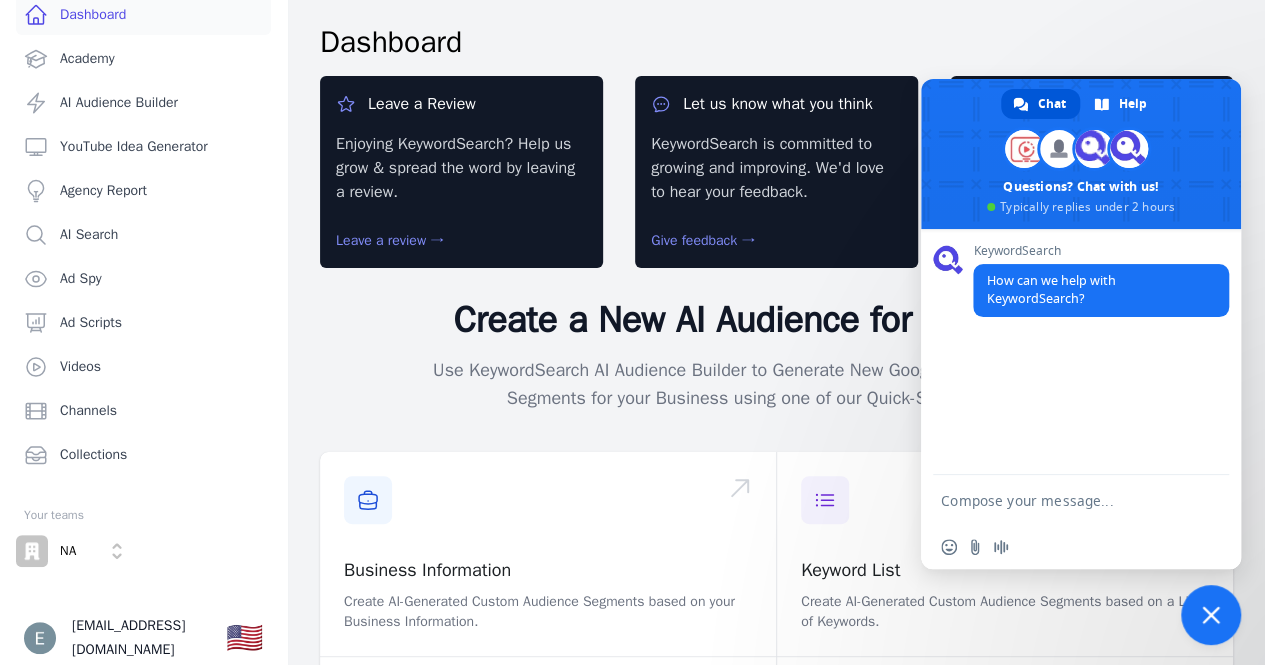 click at bounding box center (1211, 615) 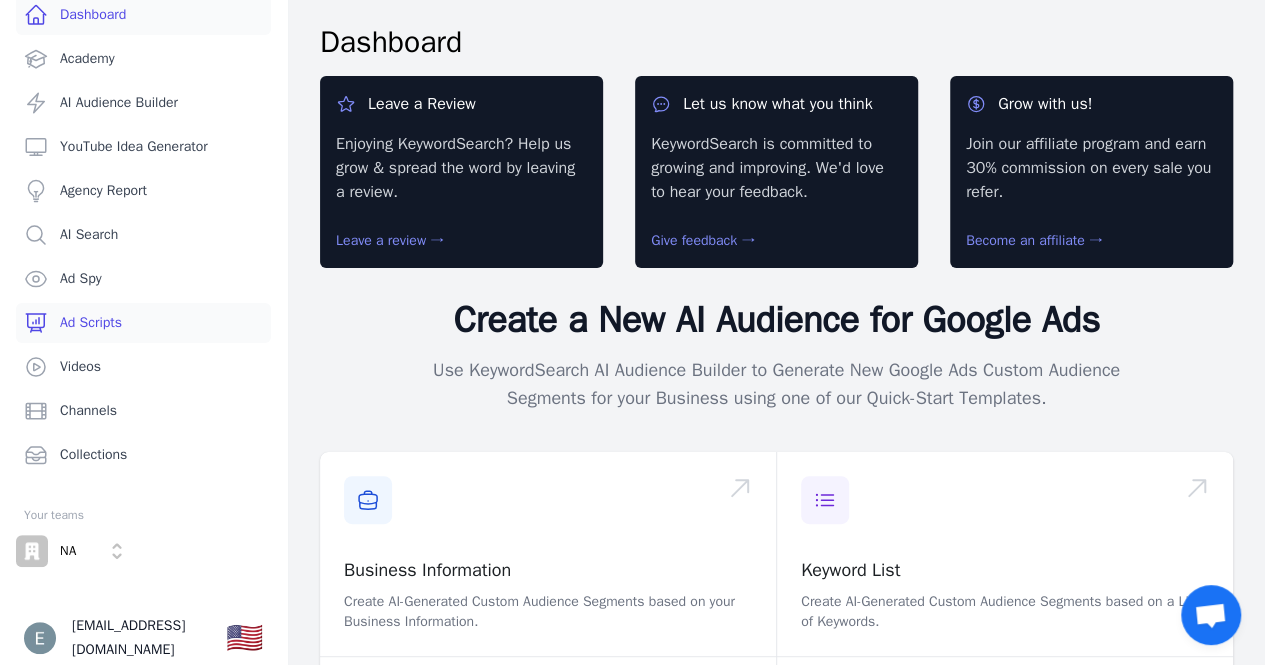 scroll, scrollTop: 0, scrollLeft: 0, axis: both 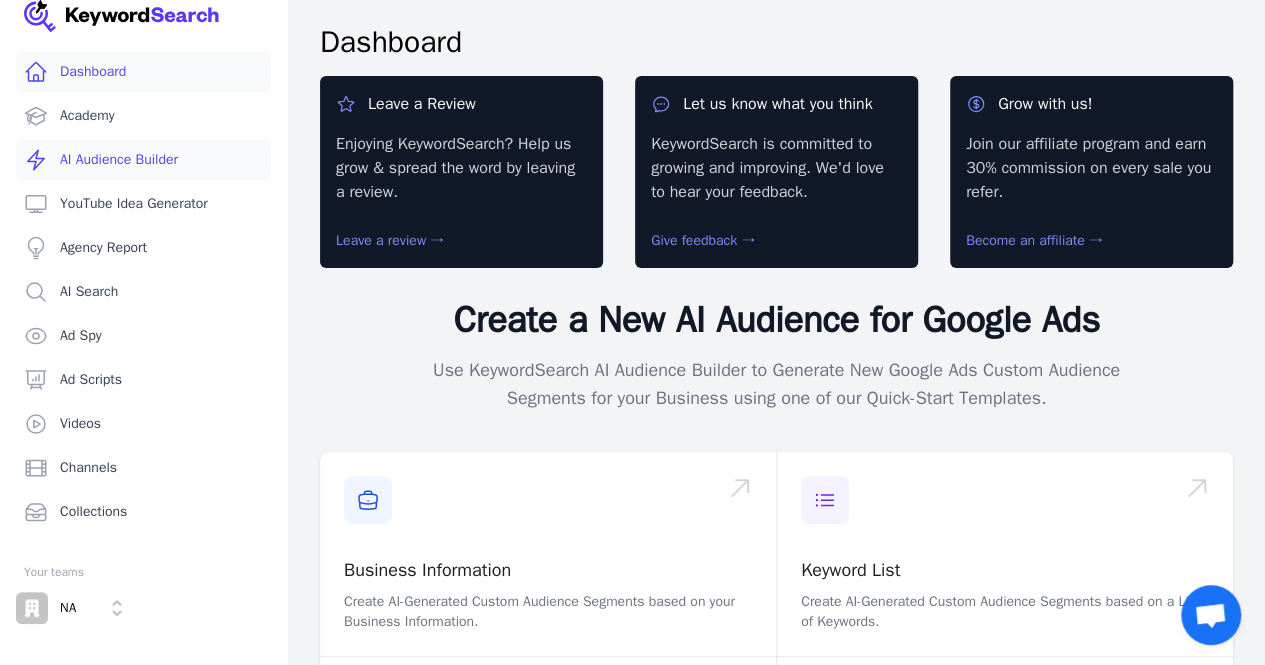 click on "AI Audience Builder" at bounding box center [143, 160] 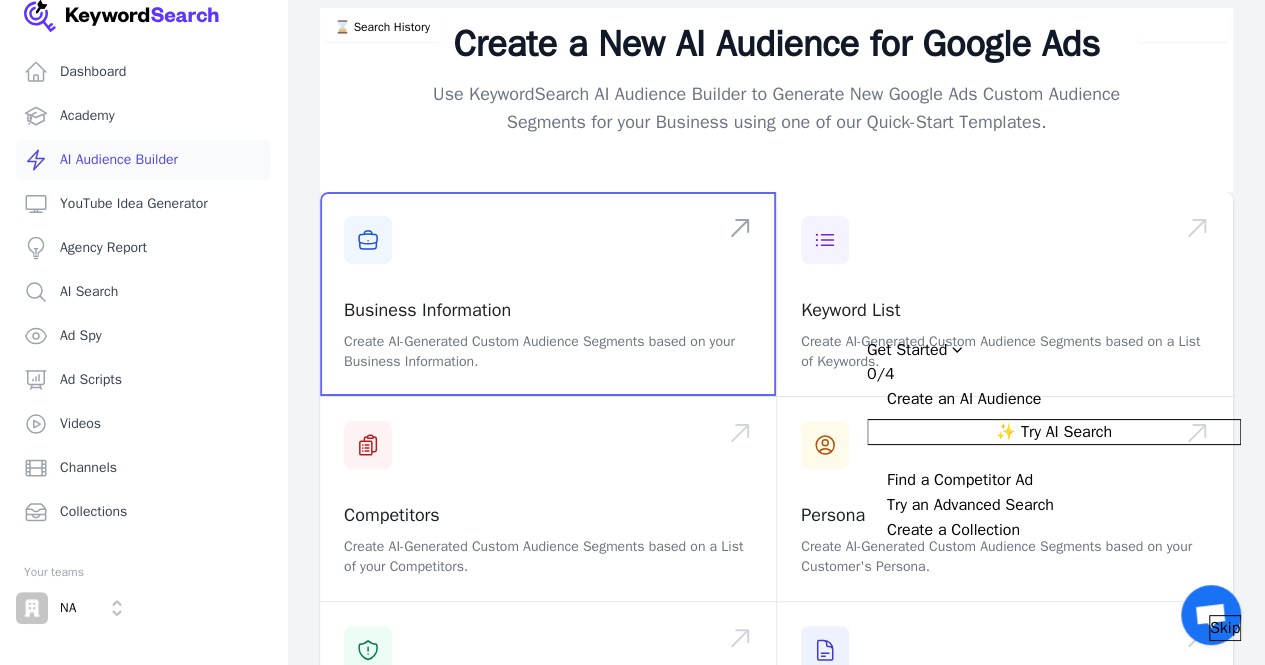click at bounding box center [548, 294] 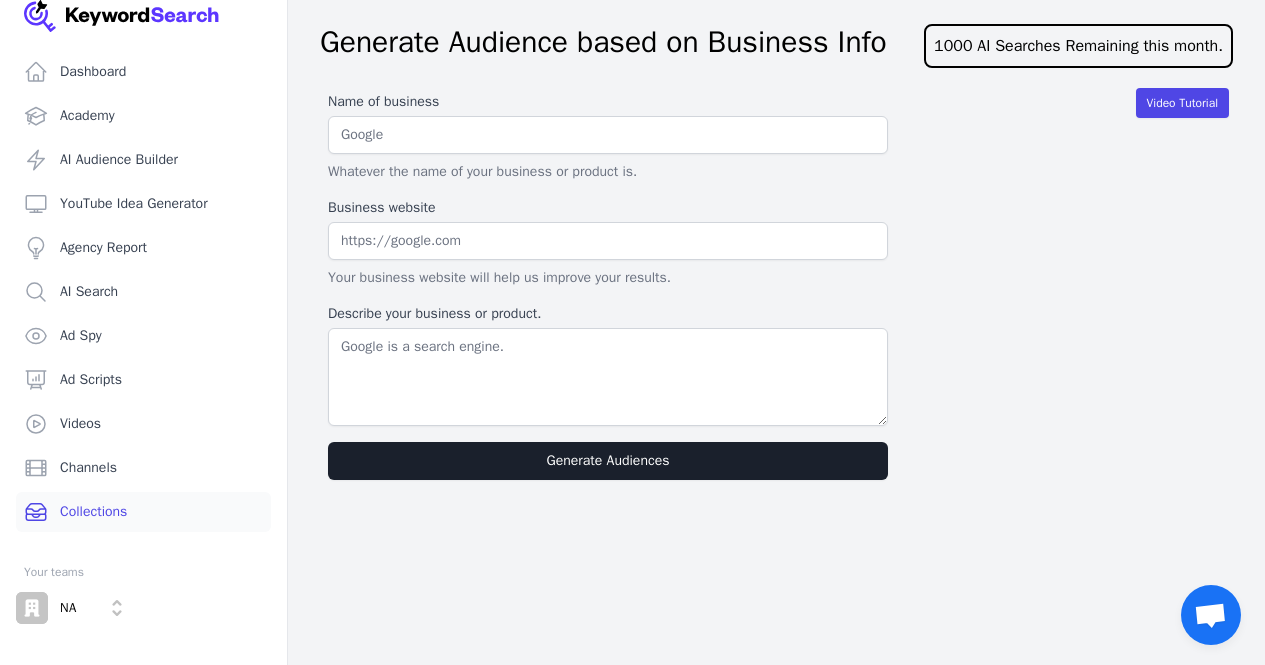 scroll, scrollTop: 0, scrollLeft: 0, axis: both 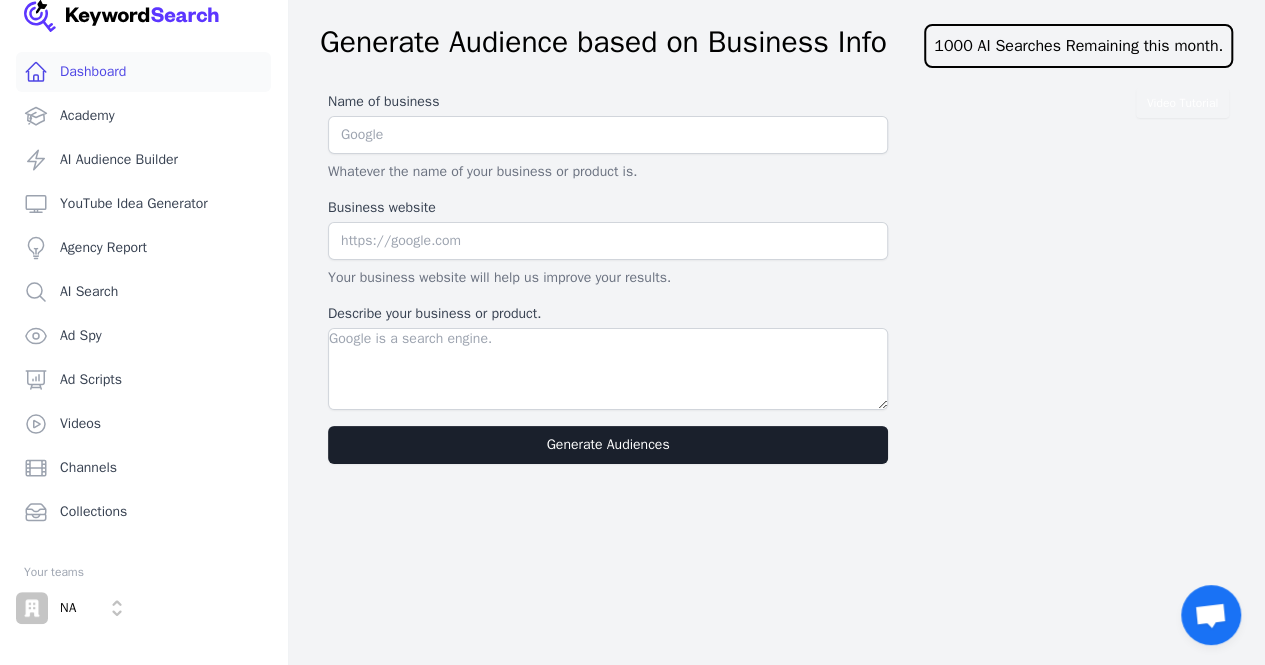 click on "Dashboard" at bounding box center [143, 72] 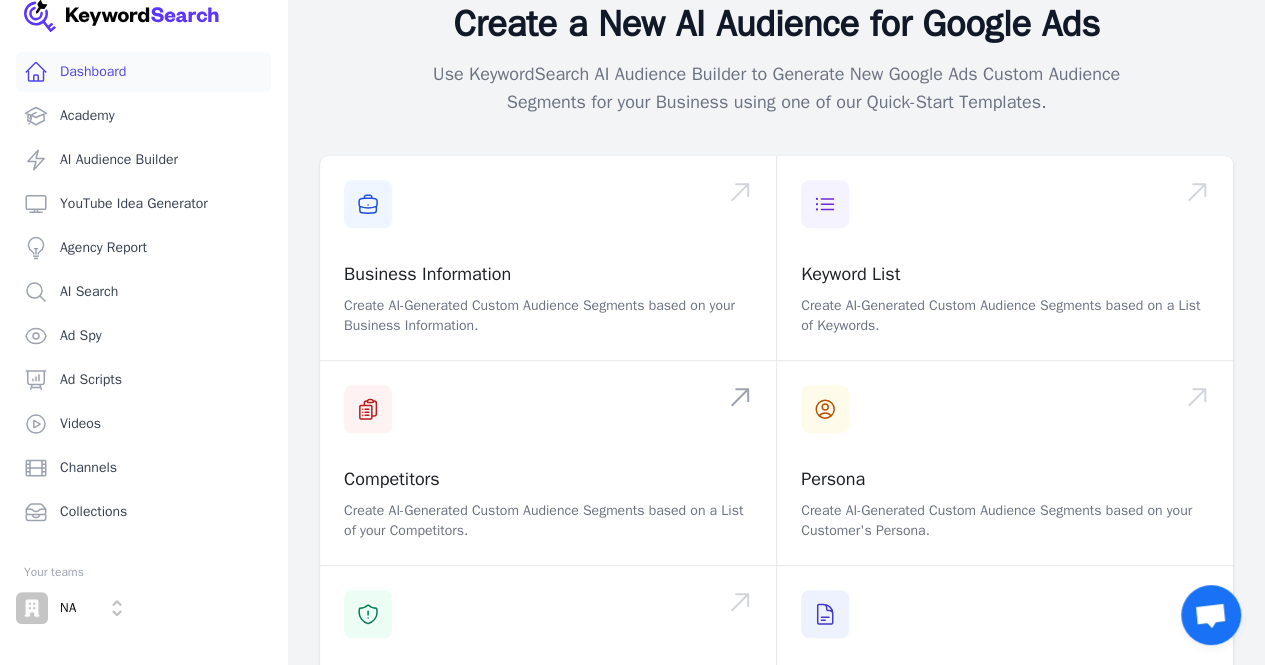 scroll, scrollTop: 300, scrollLeft: 0, axis: vertical 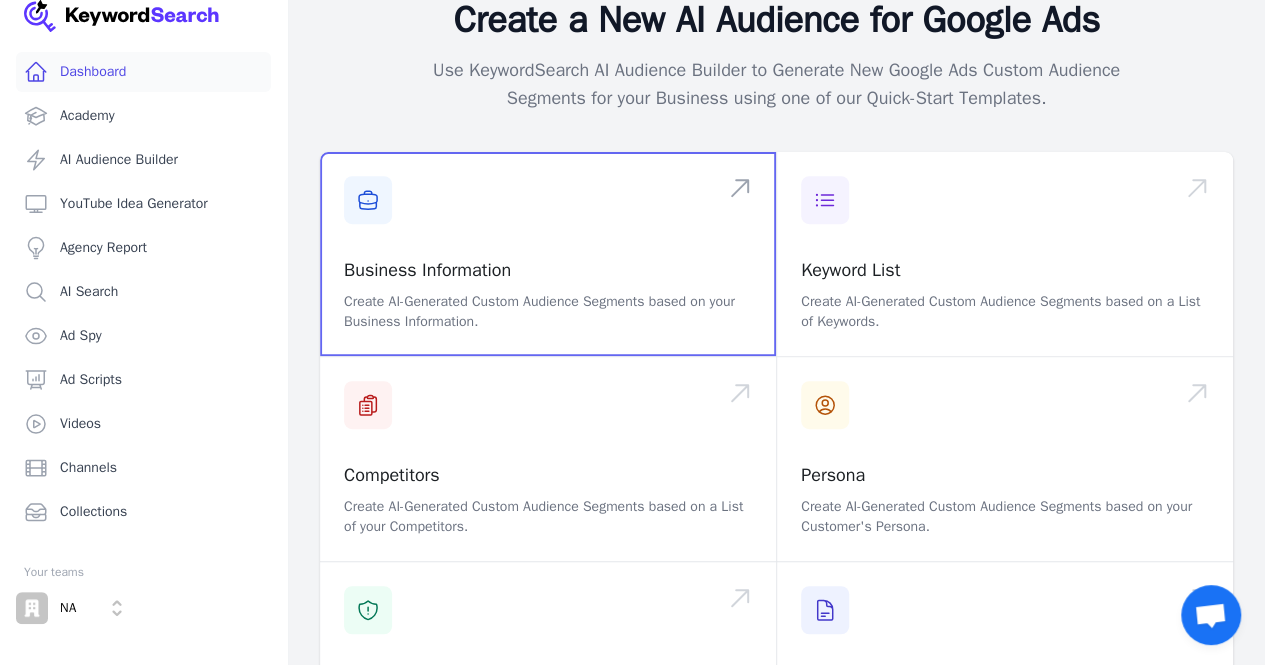 click at bounding box center (548, 254) 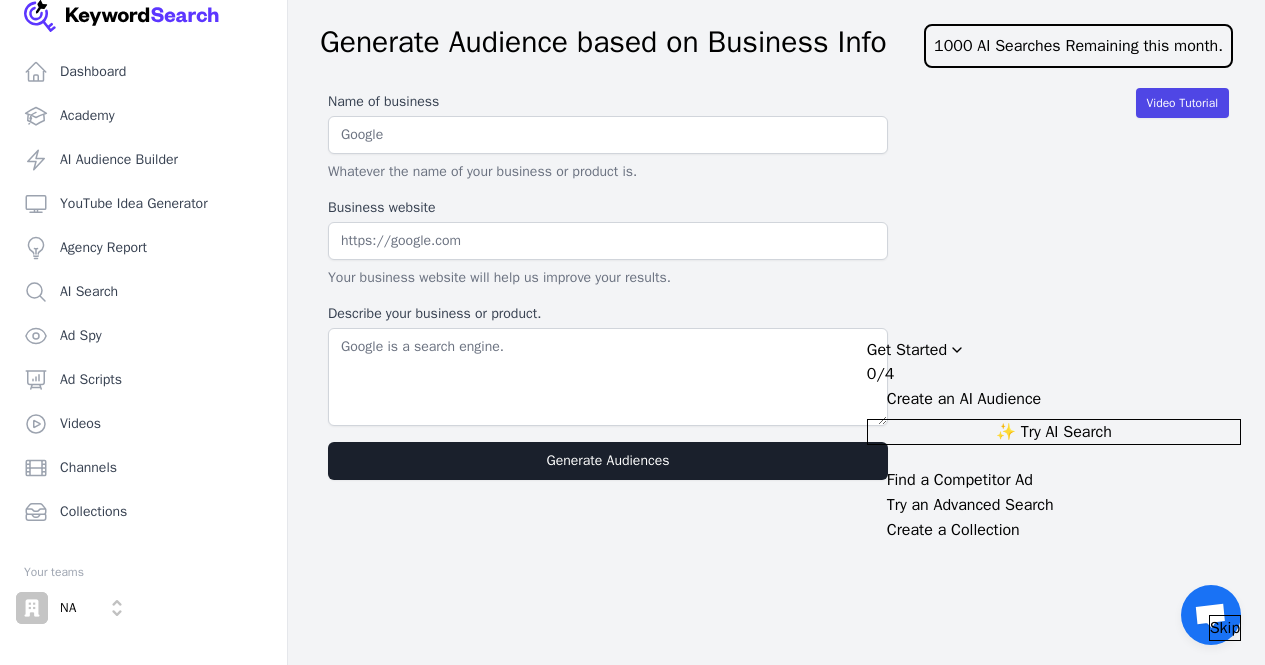 scroll, scrollTop: 0, scrollLeft: 0, axis: both 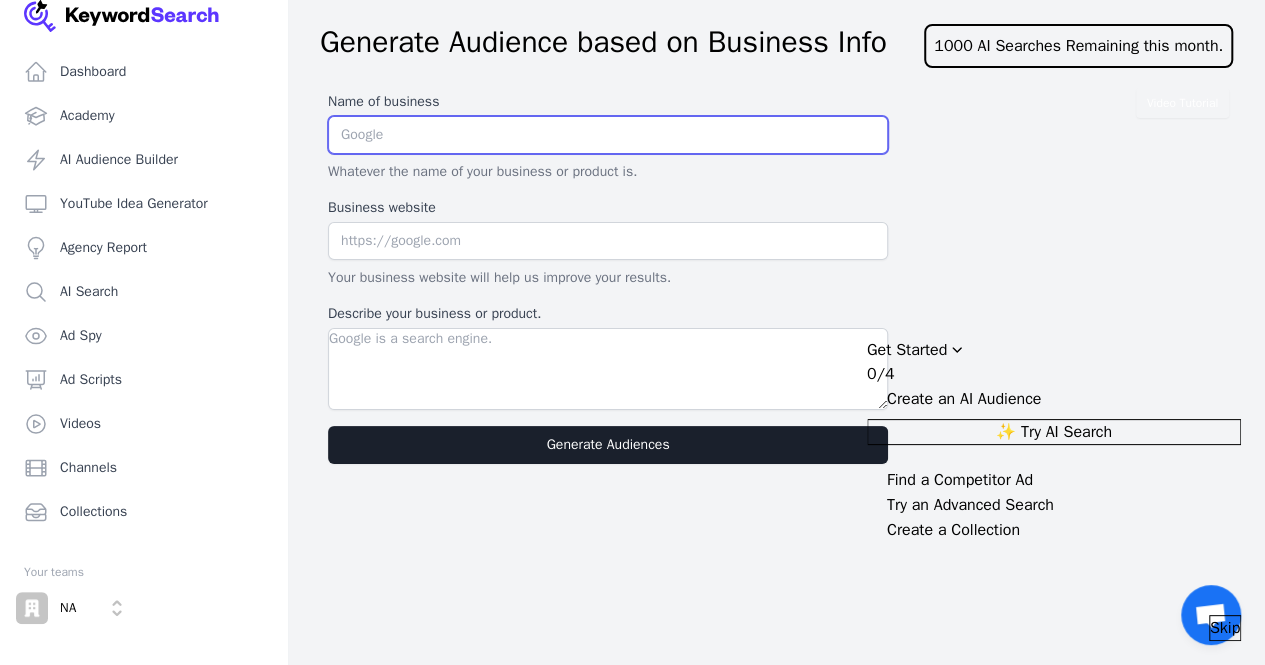 click at bounding box center (608, 135) 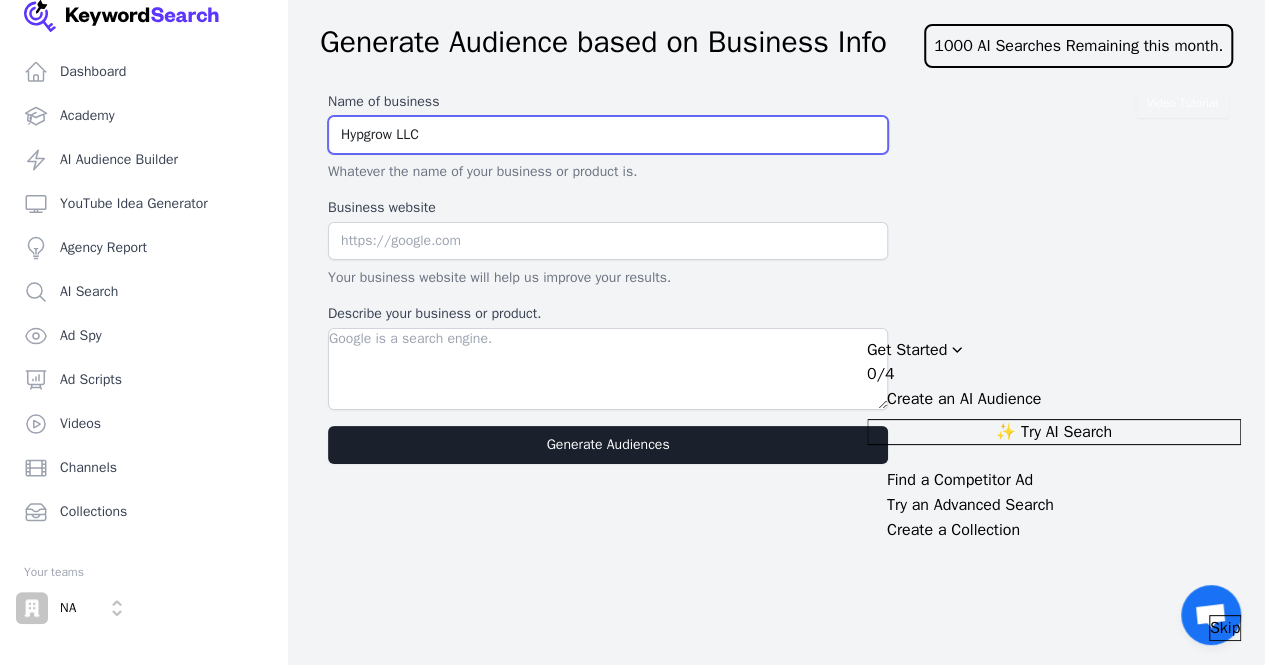 type on "Hypgrow LLC" 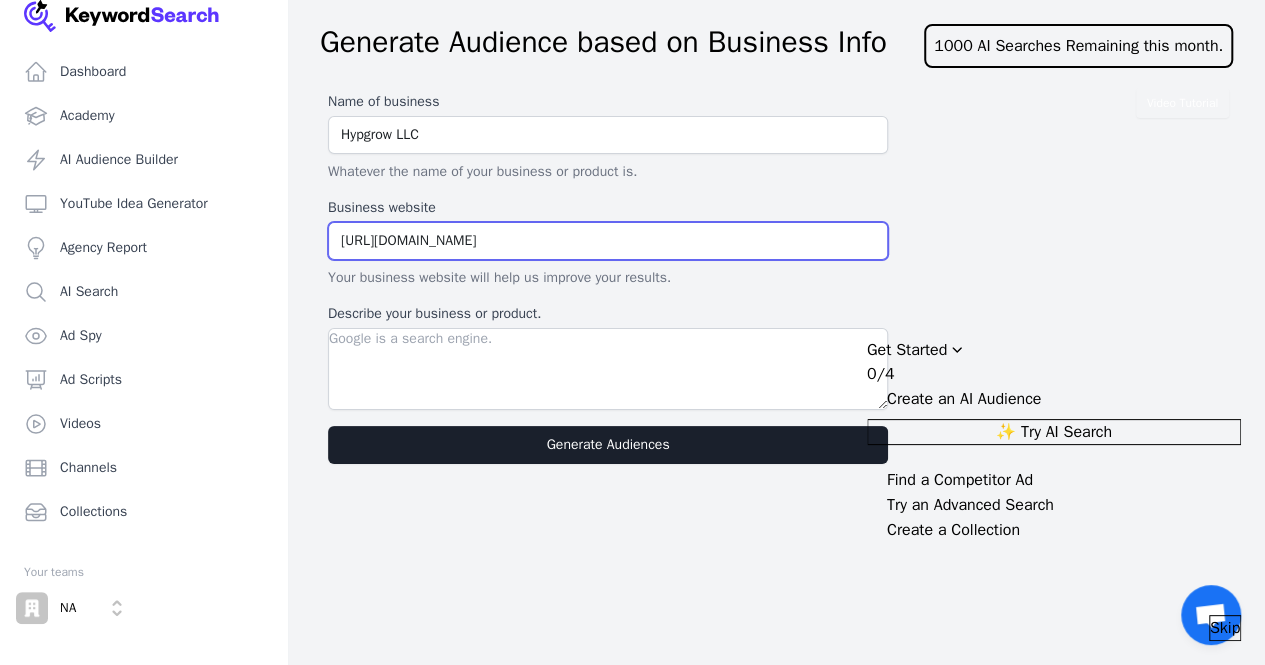 type on "https://hni.hypgrow.com" 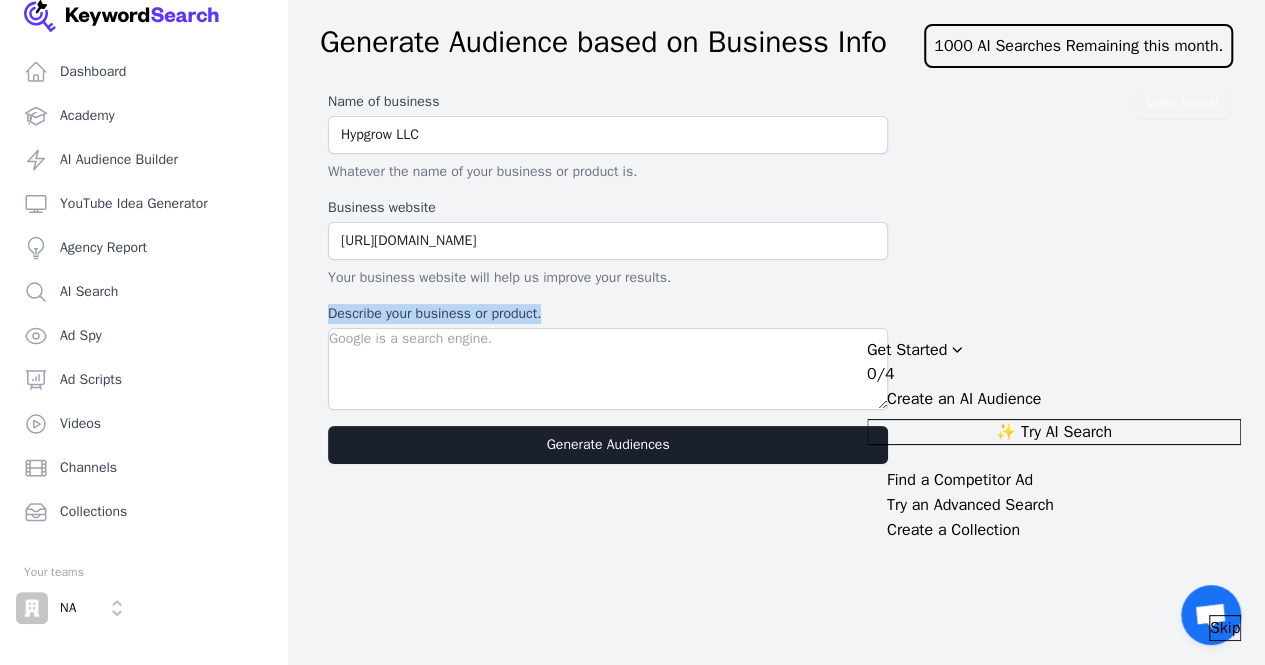drag, startPoint x: 329, startPoint y: 345, endPoint x: 582, endPoint y: 349, distance: 253.03162 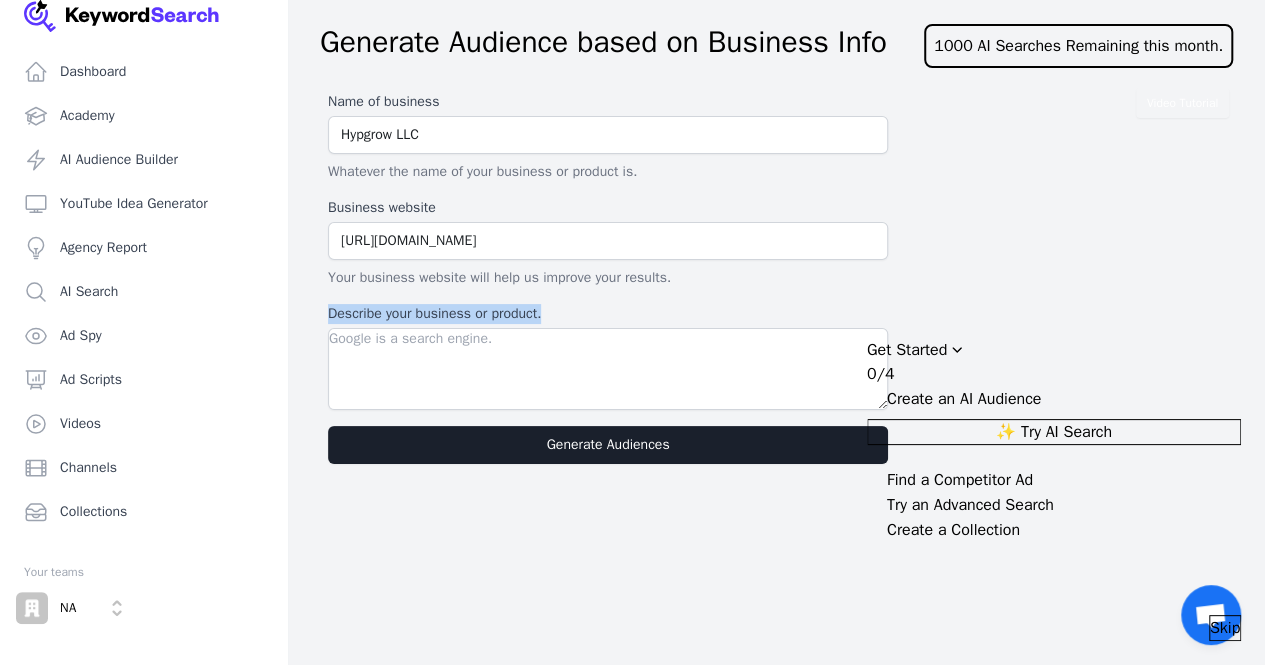 click on "Describe your business or product." at bounding box center [608, 314] 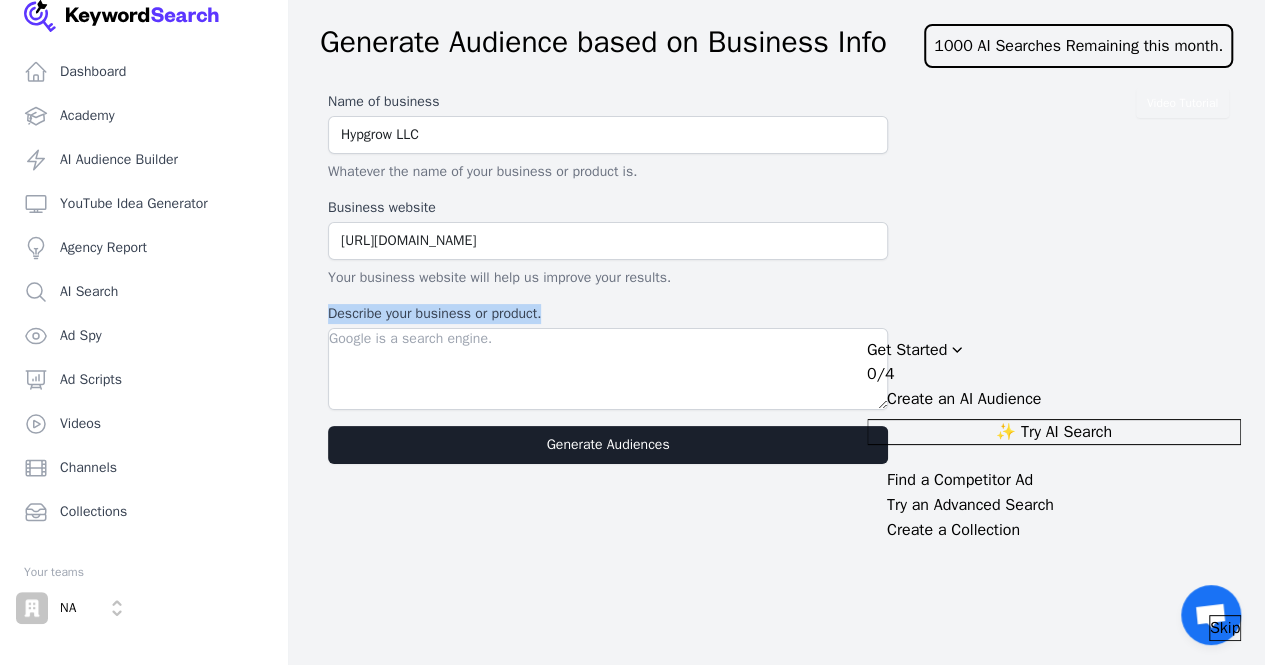 copy on "Describe your business or product." 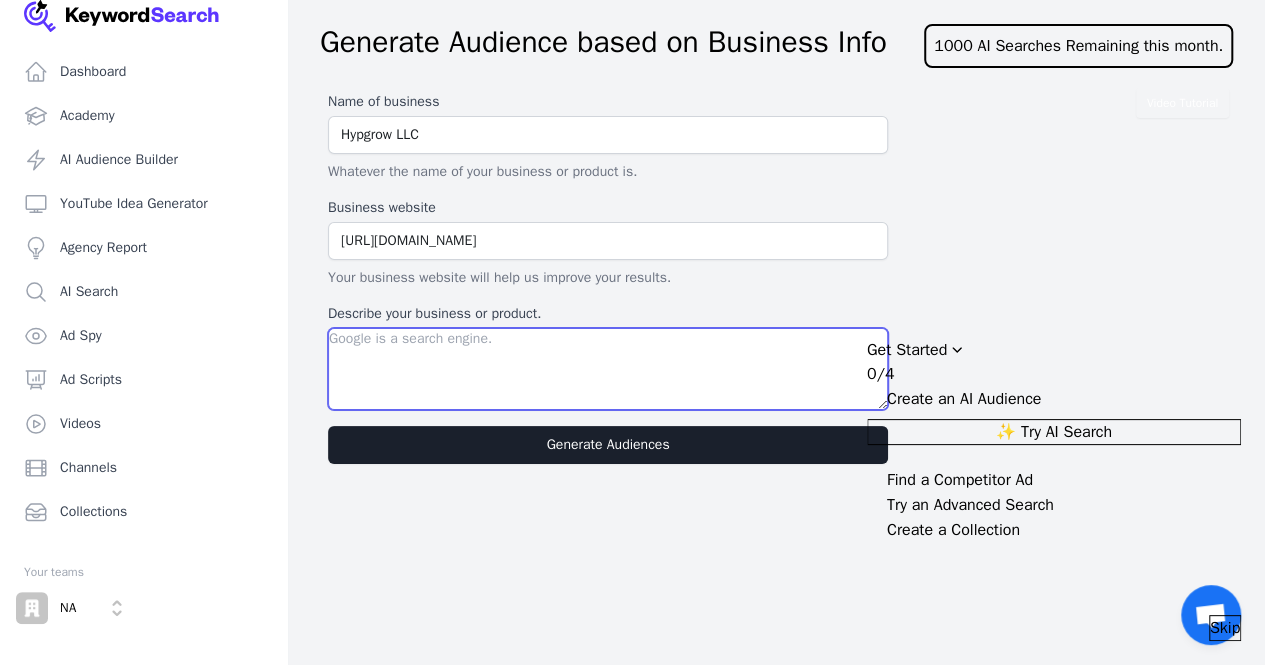 click on "Describe your business or product." at bounding box center (608, 369) 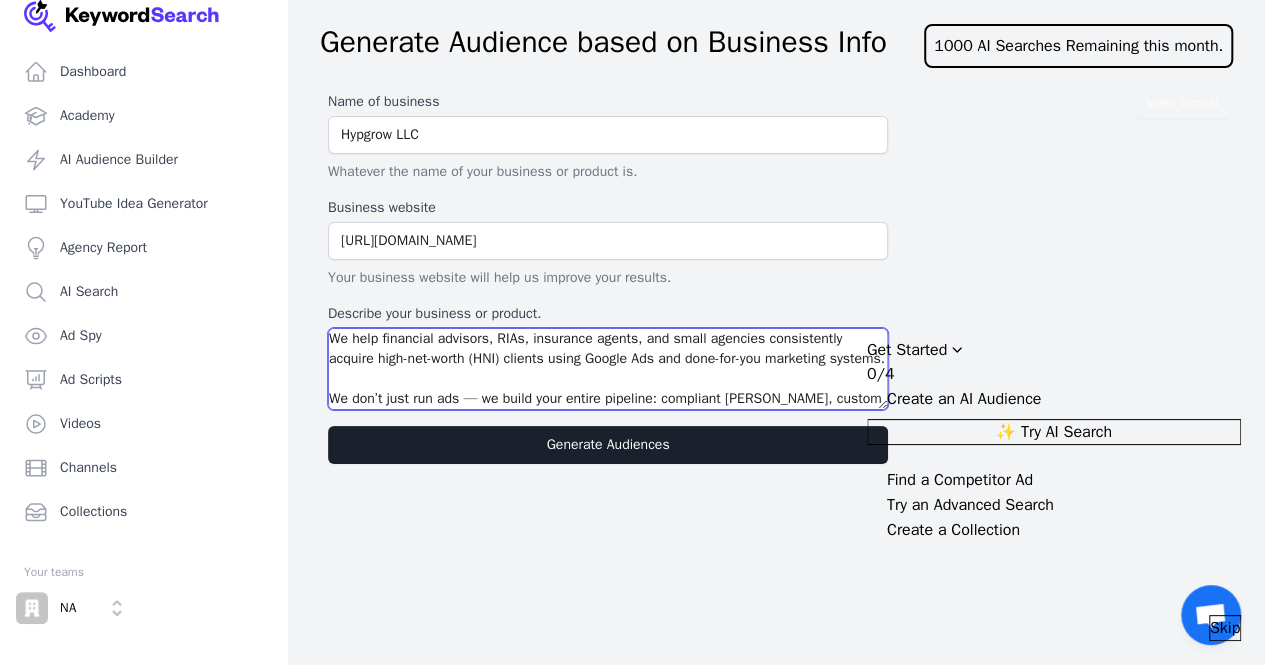 scroll, scrollTop: 80, scrollLeft: 0, axis: vertical 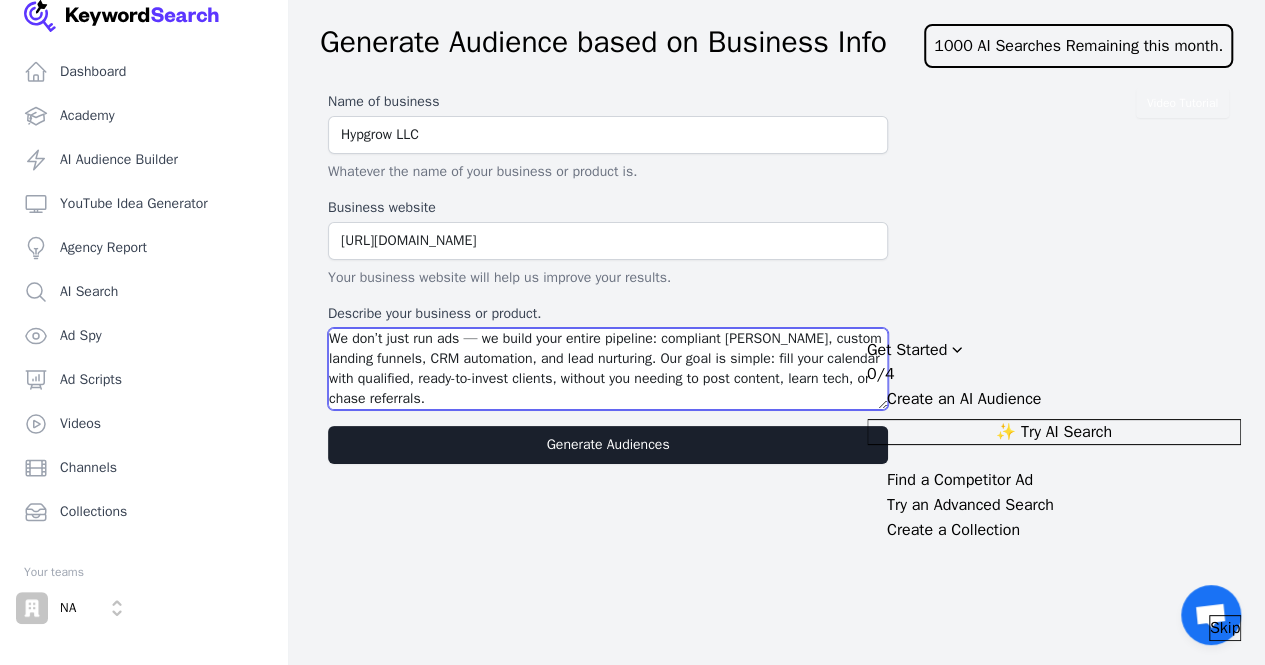 type on "We help financial advisors, RIAs, insurance agents, and small agencies consistently acquire high-net-worth (HNI) clients using Google Ads and done-for-you marketing systems.
We don’t just run ads — we build your entire pipeline: compliant ad campaigns, custom landing funnels, CRM automation, and lead nurturing. Our goal is simple: fill your calendar with qualified, ready-to-invest clients, without you needing to post content, learn tech, or chase referrals." 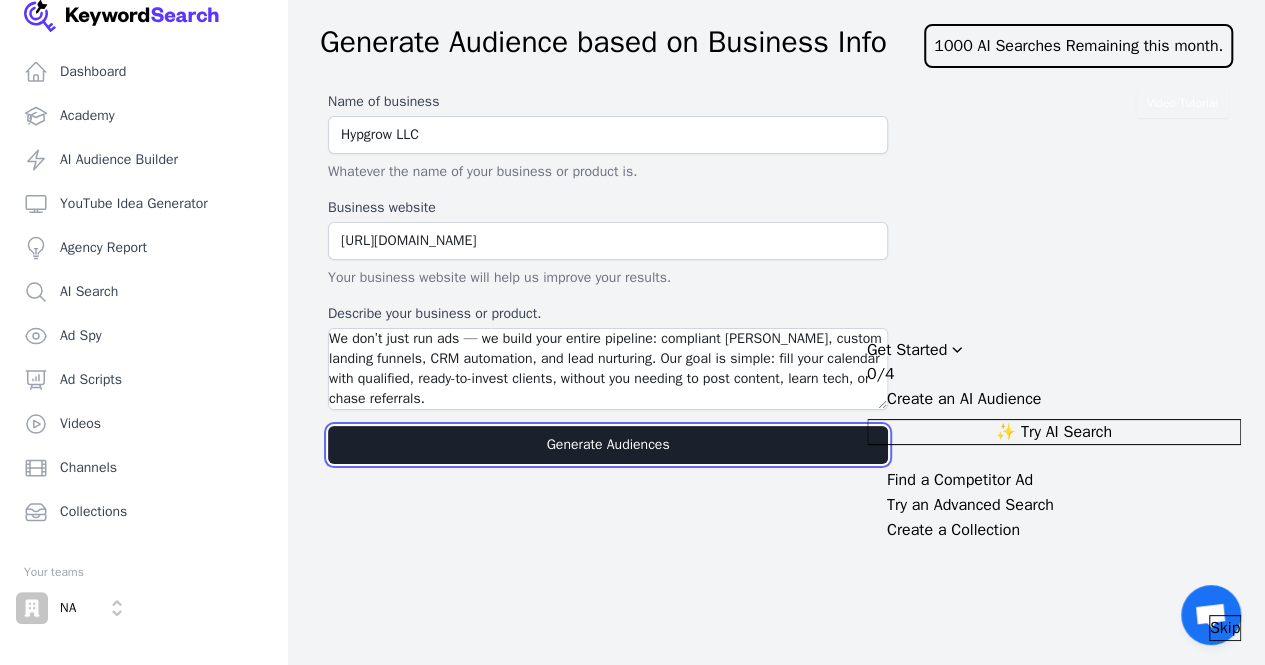 click on "Generate Audiences" at bounding box center (608, 445) 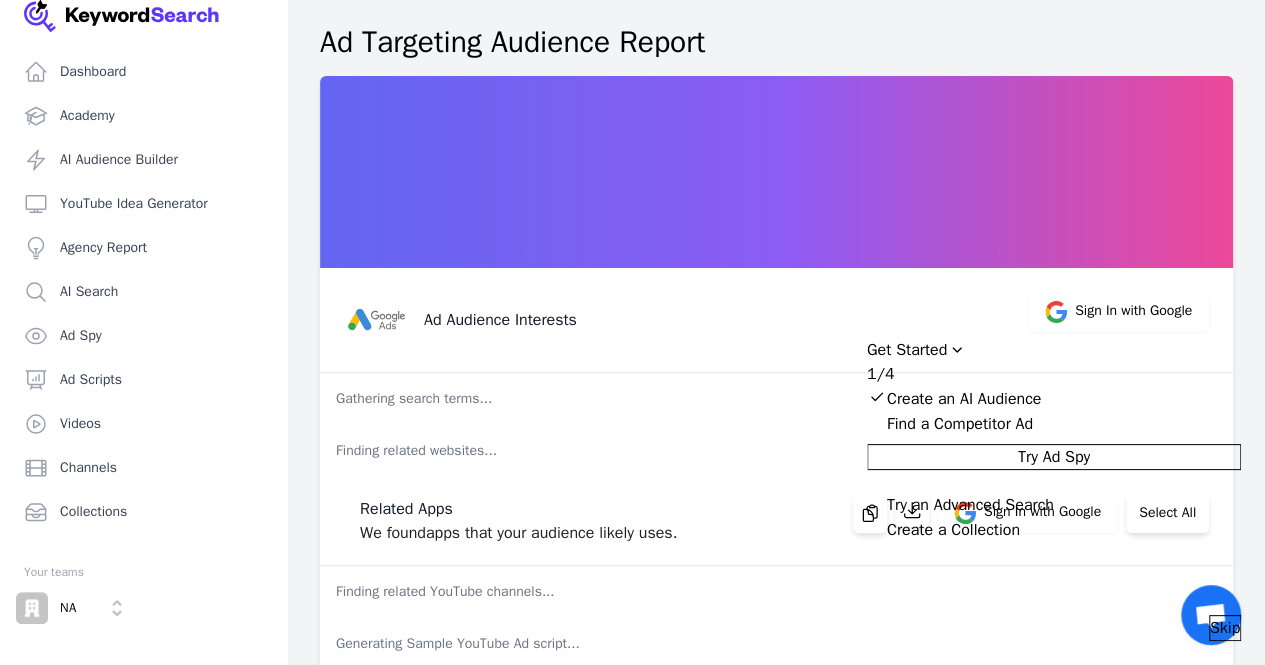 click on "Skip" at bounding box center [1225, 628] 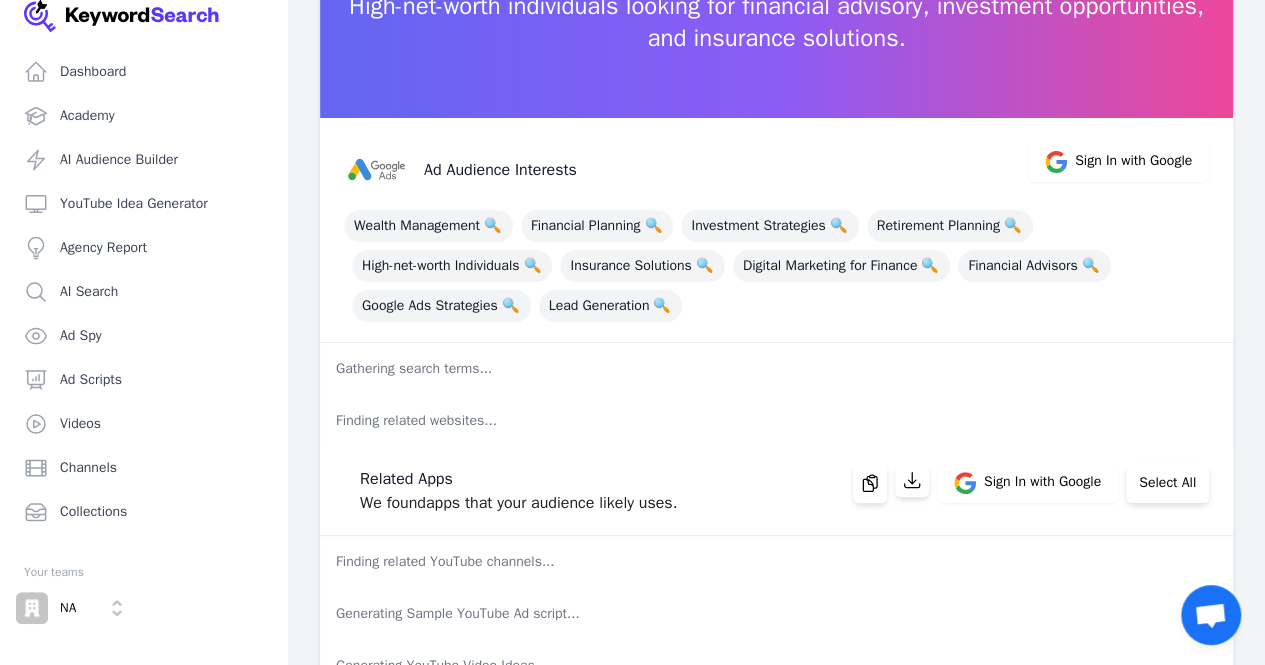 scroll, scrollTop: 208, scrollLeft: 0, axis: vertical 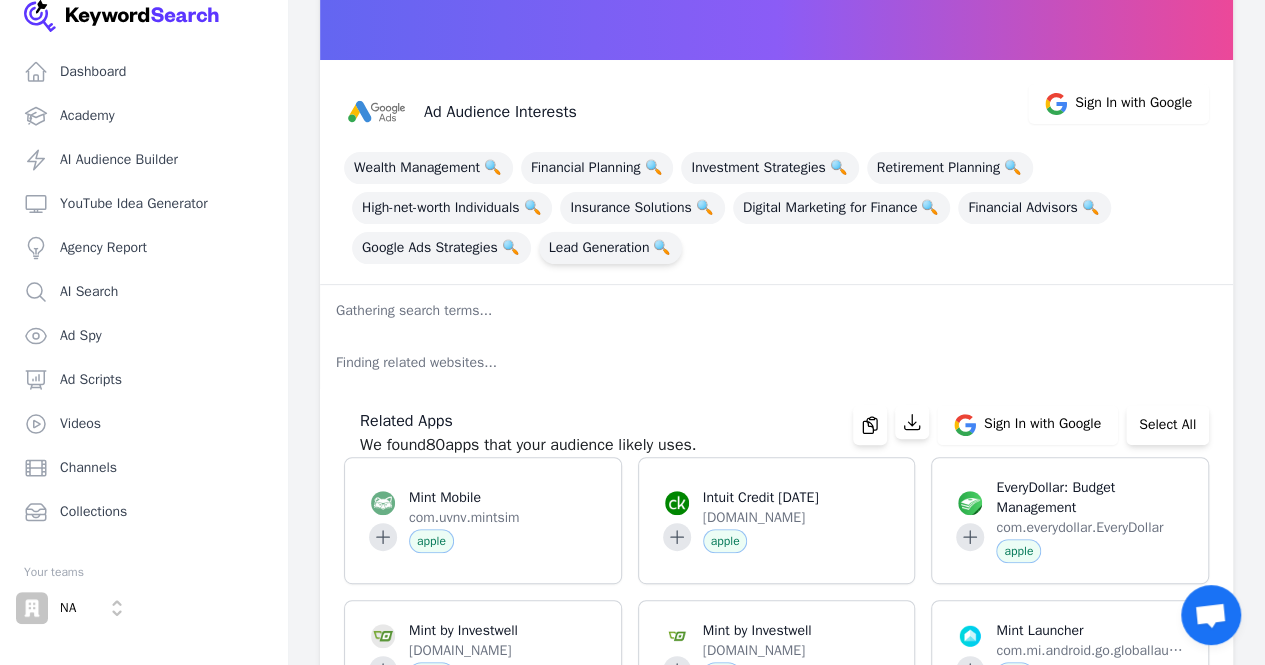 click on "Lead Generation 🔍" at bounding box center (611, 248) 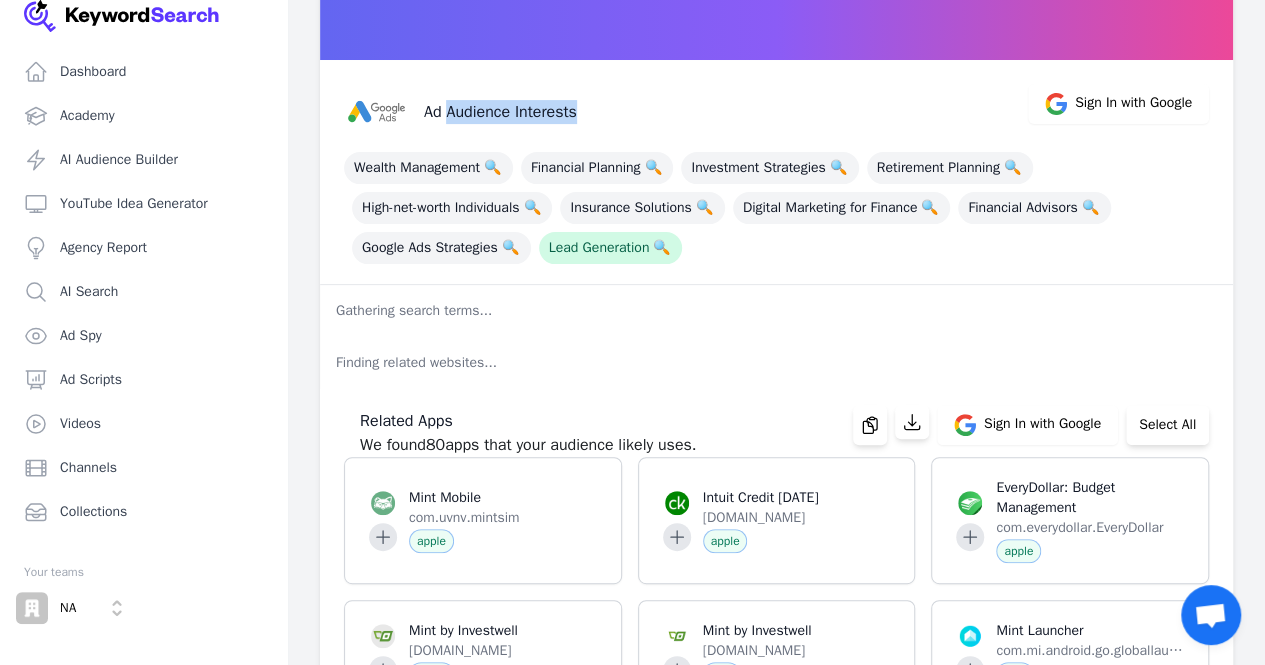 drag, startPoint x: 448, startPoint y: 112, endPoint x: 635, endPoint y: 112, distance: 187 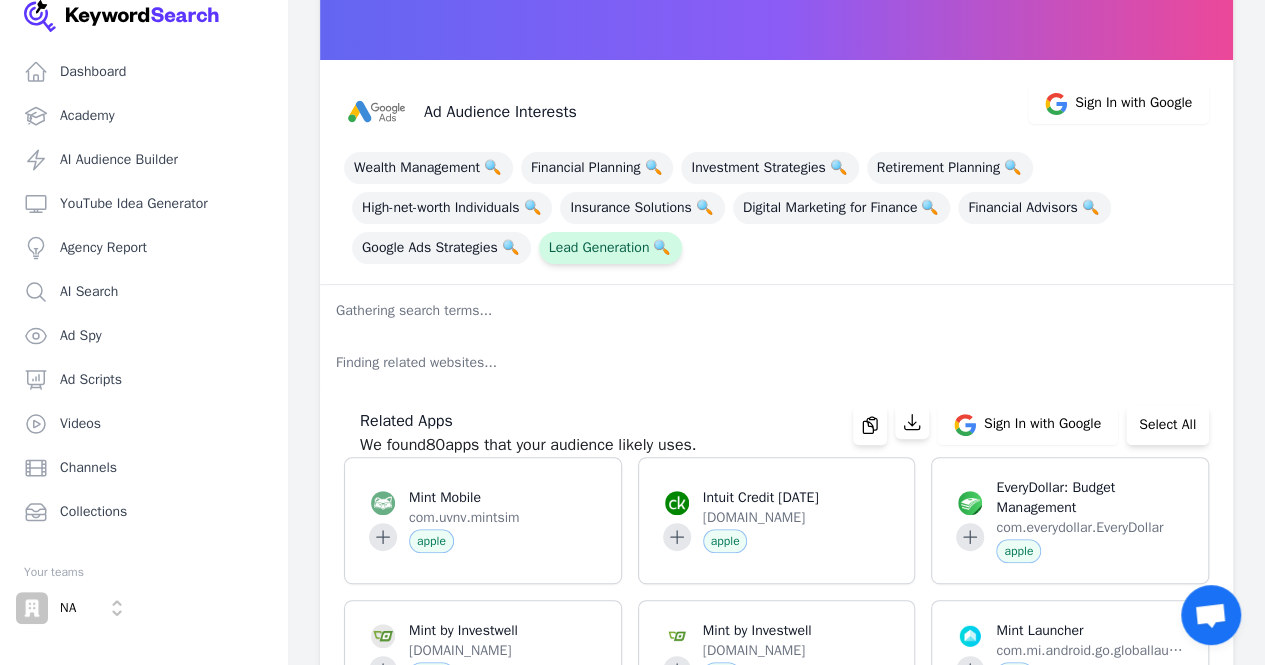 click on "Lead Generation 🔍" at bounding box center [611, 248] 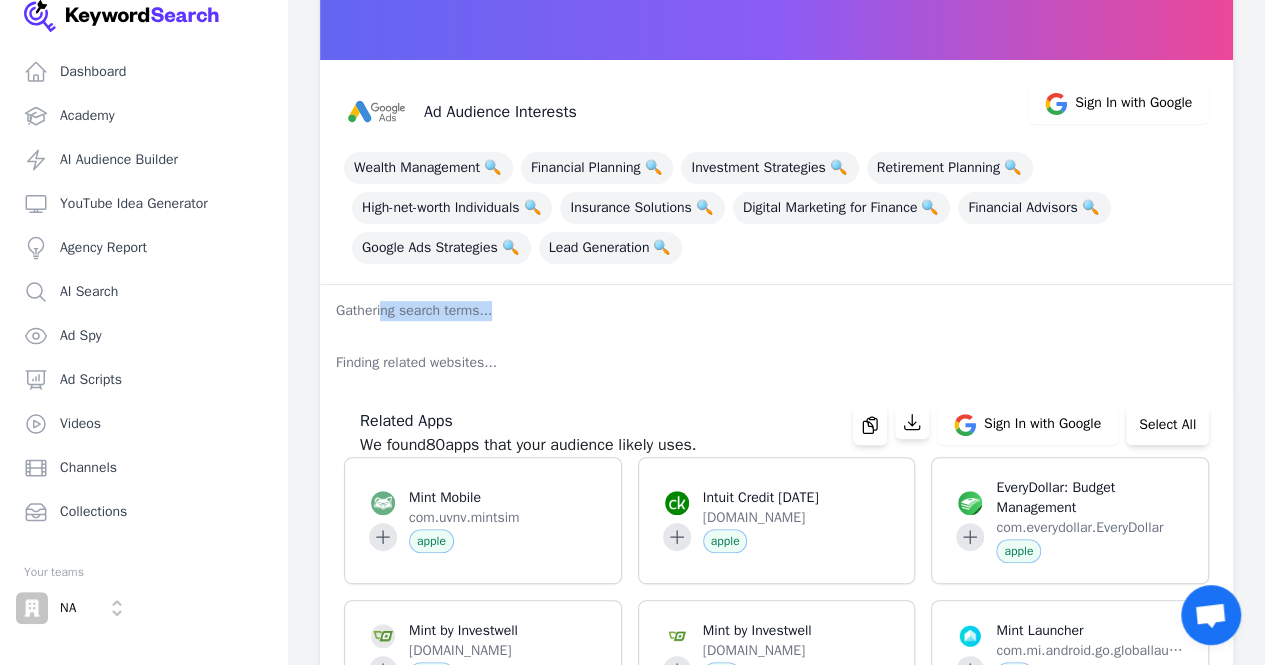 drag, startPoint x: 382, startPoint y: 315, endPoint x: 684, endPoint y: 320, distance: 302.04138 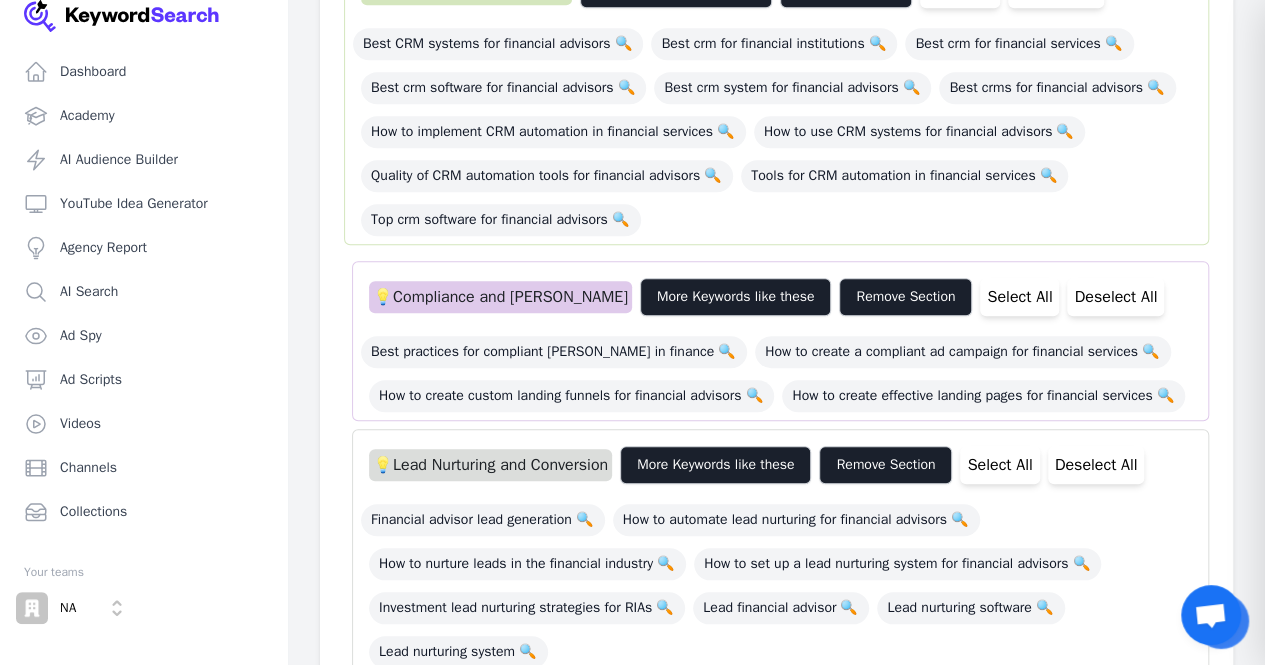 scroll, scrollTop: 73618, scrollLeft: 0, axis: vertical 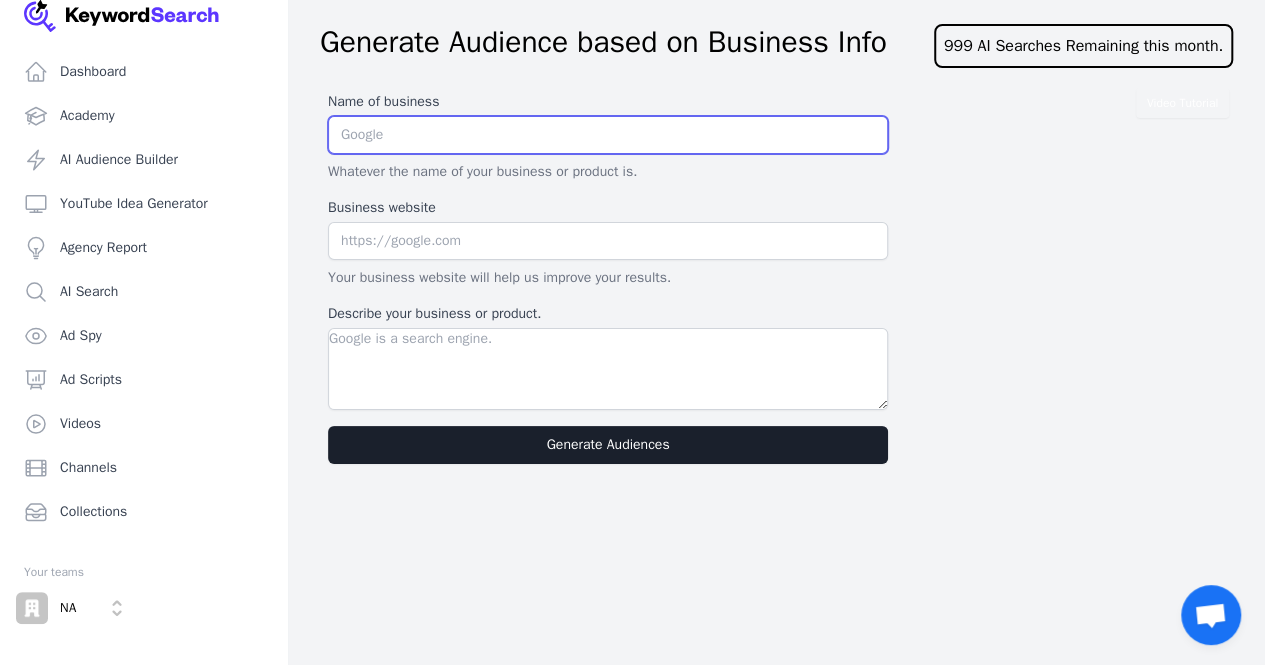 click at bounding box center [608, 135] 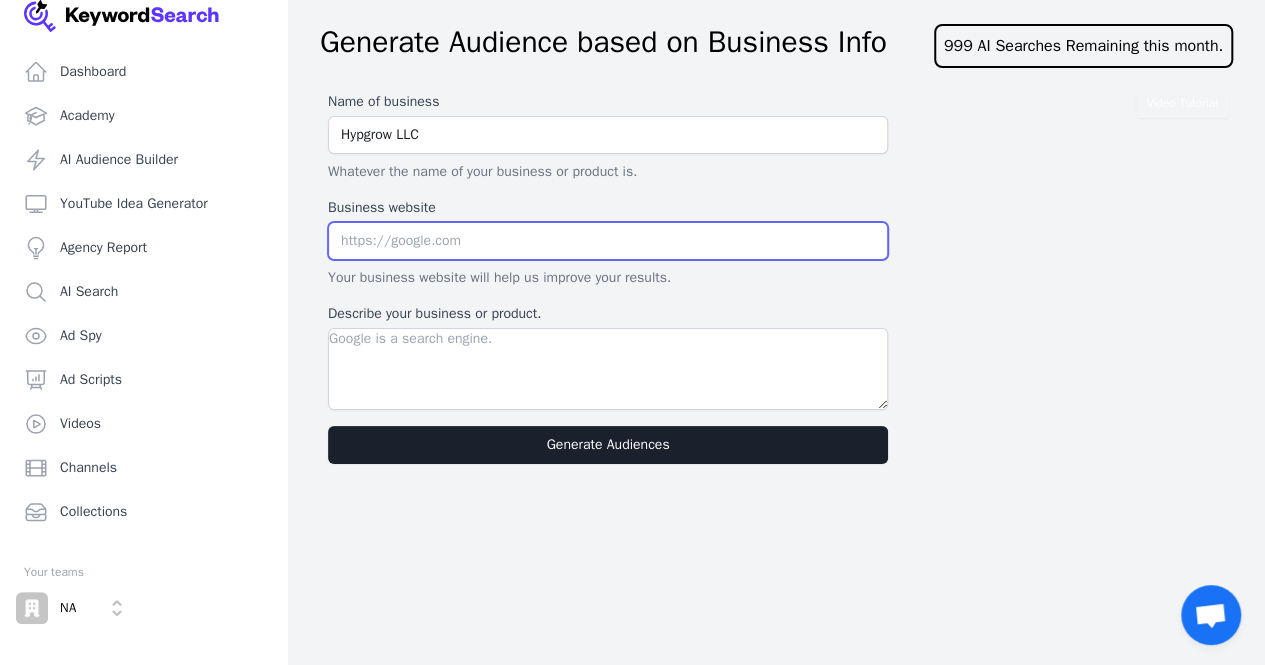 click at bounding box center [608, 241] 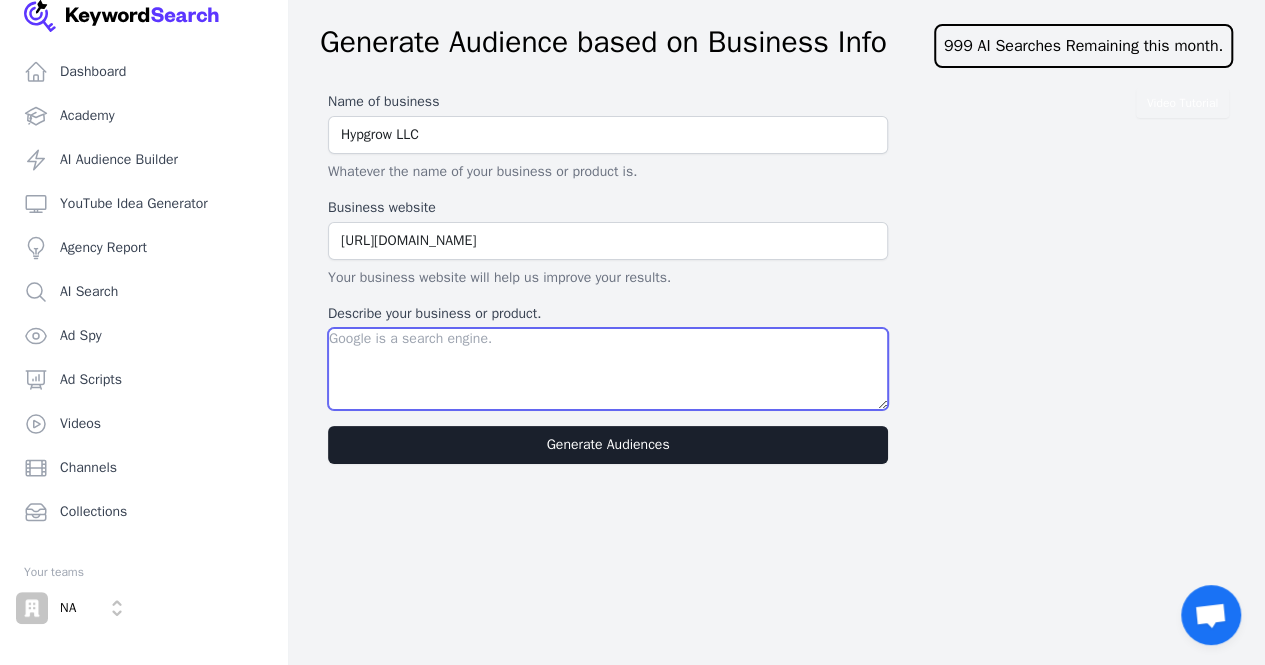 click on "Describe your business or product." at bounding box center (608, 369) 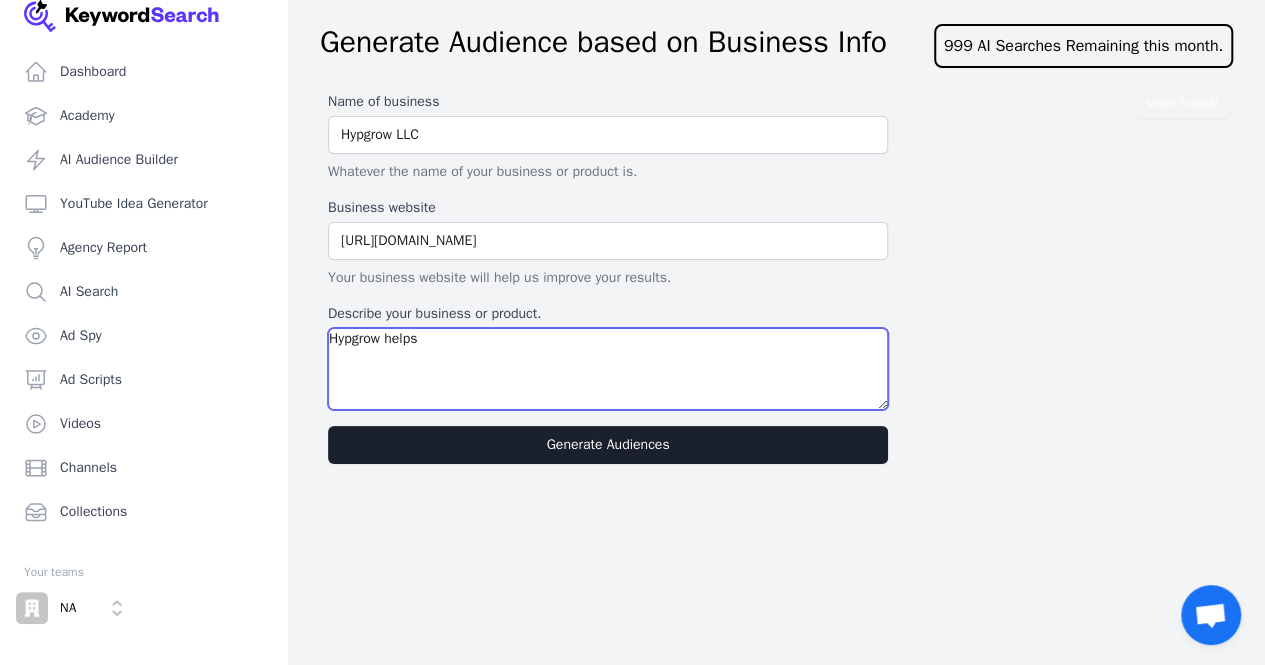 paste on "We help financial advisors, RIAs, insurance agents, and small agencies consistently acquire high-net-worth (HNI) clients using Google Ads and done-for-you marketing systems.
We don’t just run ads — we build your entire pipeline: compliant [PERSON_NAME], custom landing funnels, CRM automation, and lead nurturing. Our goal is simple: fill your calendar with qualified, ready-to-invest clients, without you needing to post content, learn tech, or chase referrals." 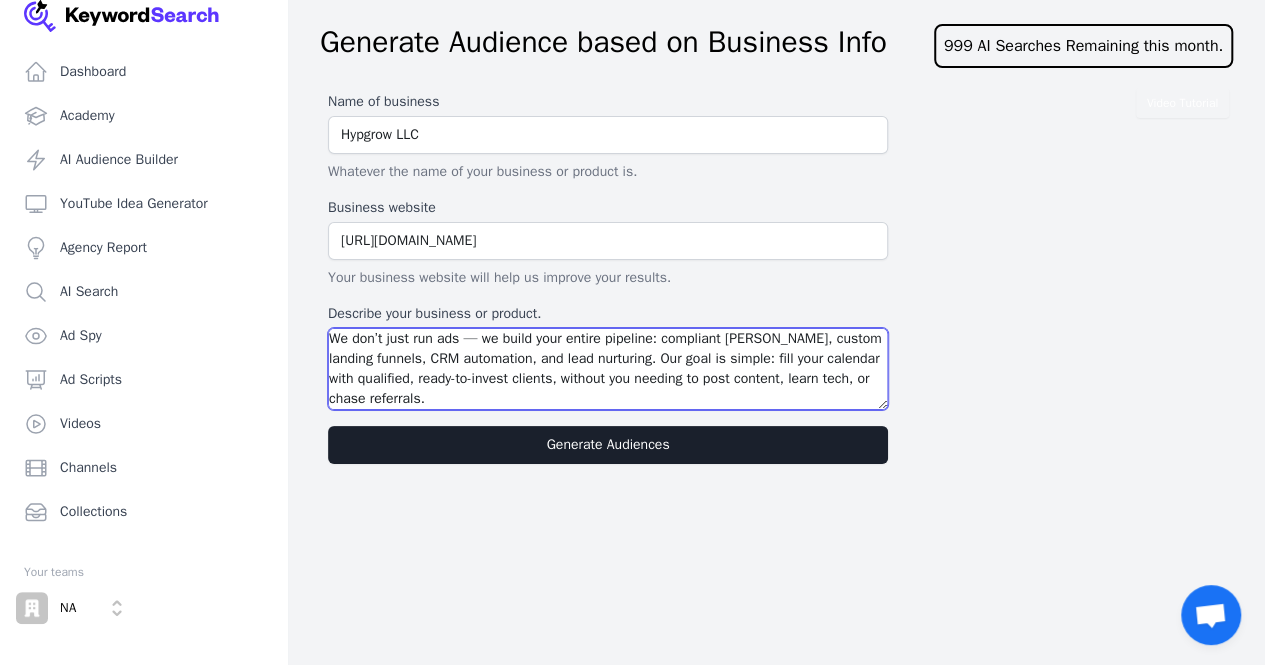 scroll, scrollTop: 0, scrollLeft: 0, axis: both 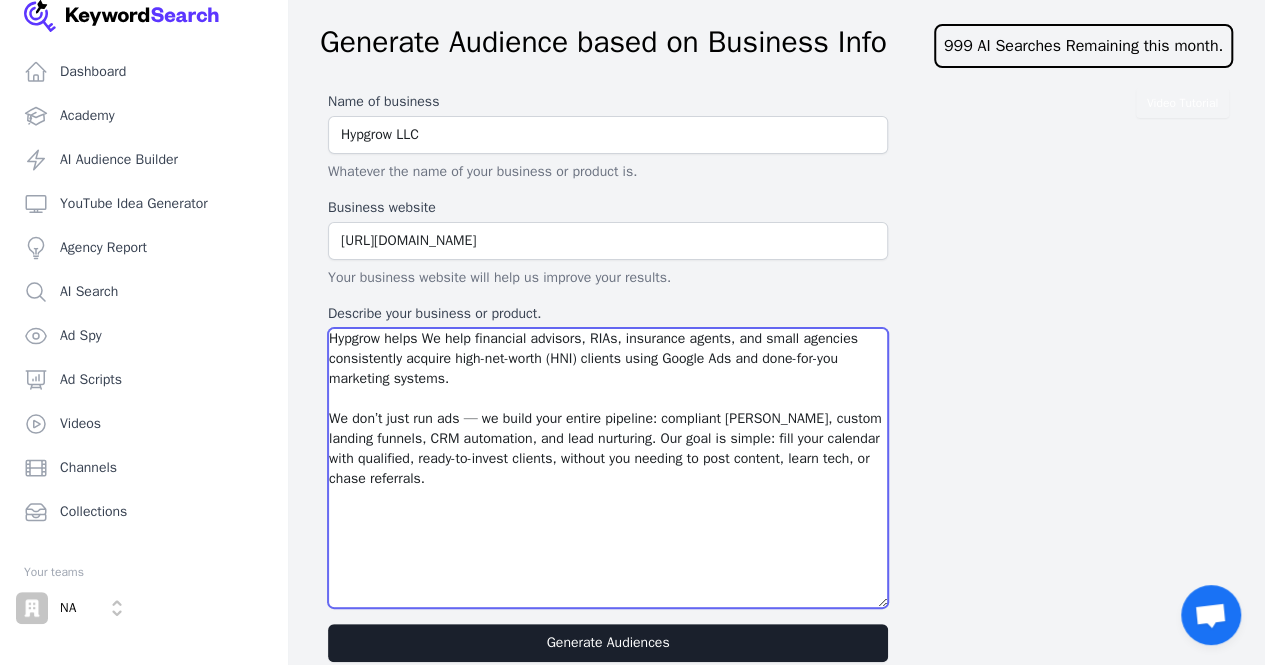 drag, startPoint x: 882, startPoint y: 430, endPoint x: 936, endPoint y: 629, distance: 206.1965 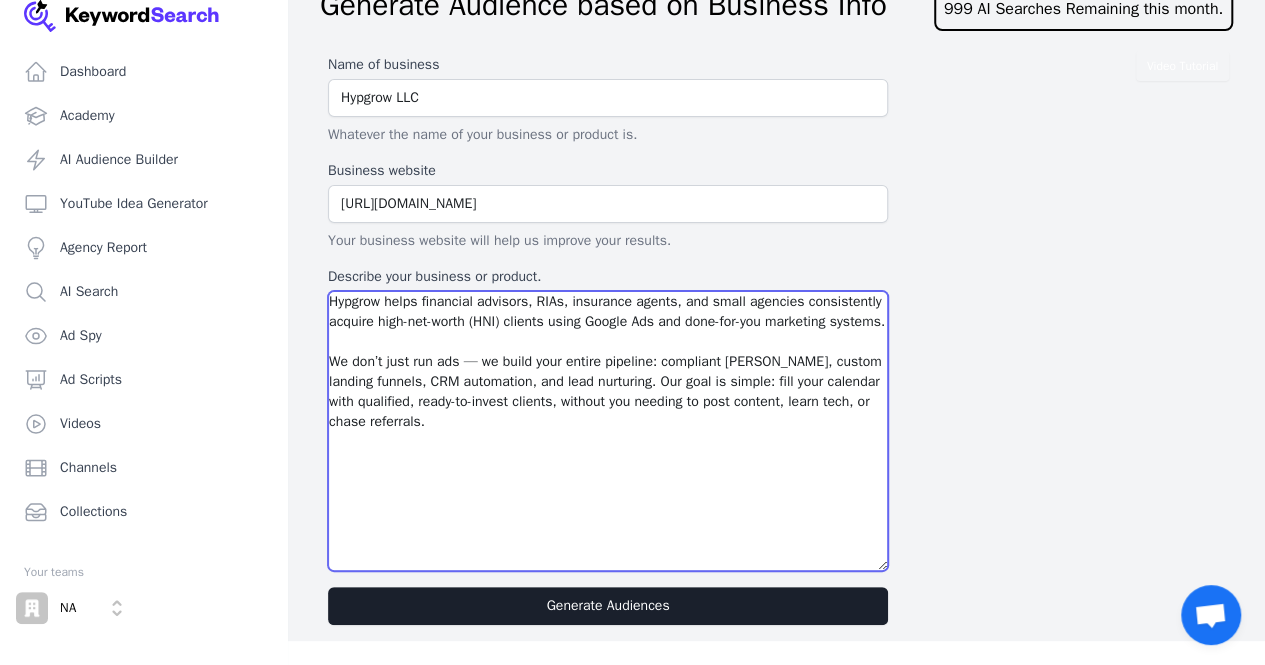 scroll, scrollTop: 62, scrollLeft: 0, axis: vertical 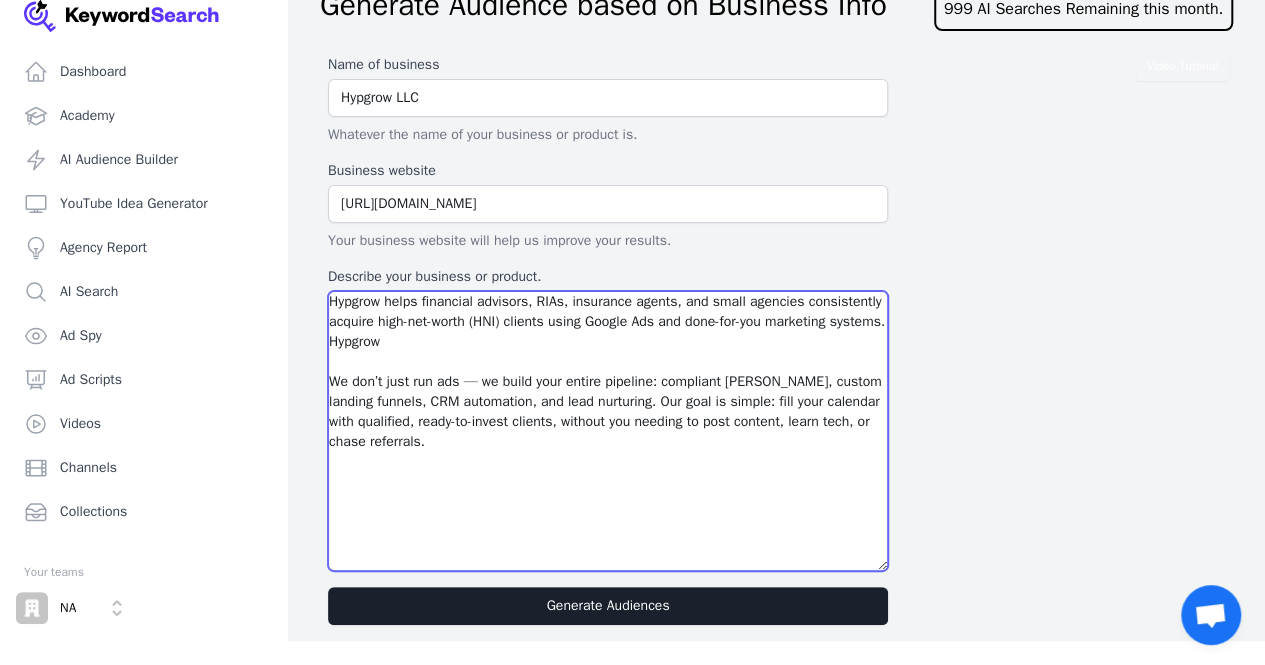 click on "Hypgrow helps financial advisors, RIAs, insurance agents, and small agencies consistently acquire high-net-worth (HNI) clients using Google Ads and done-for-you marketing systems. Hypgrow
We don’t just run ads — we build your entire pipeline: compliant [PERSON_NAME], custom landing funnels, CRM automation, and lead nurturing. Our goal is simple: fill your calendar with qualified, ready-to-invest clients, without you needing to post content, learn tech, or chase referrals." at bounding box center (608, 431) 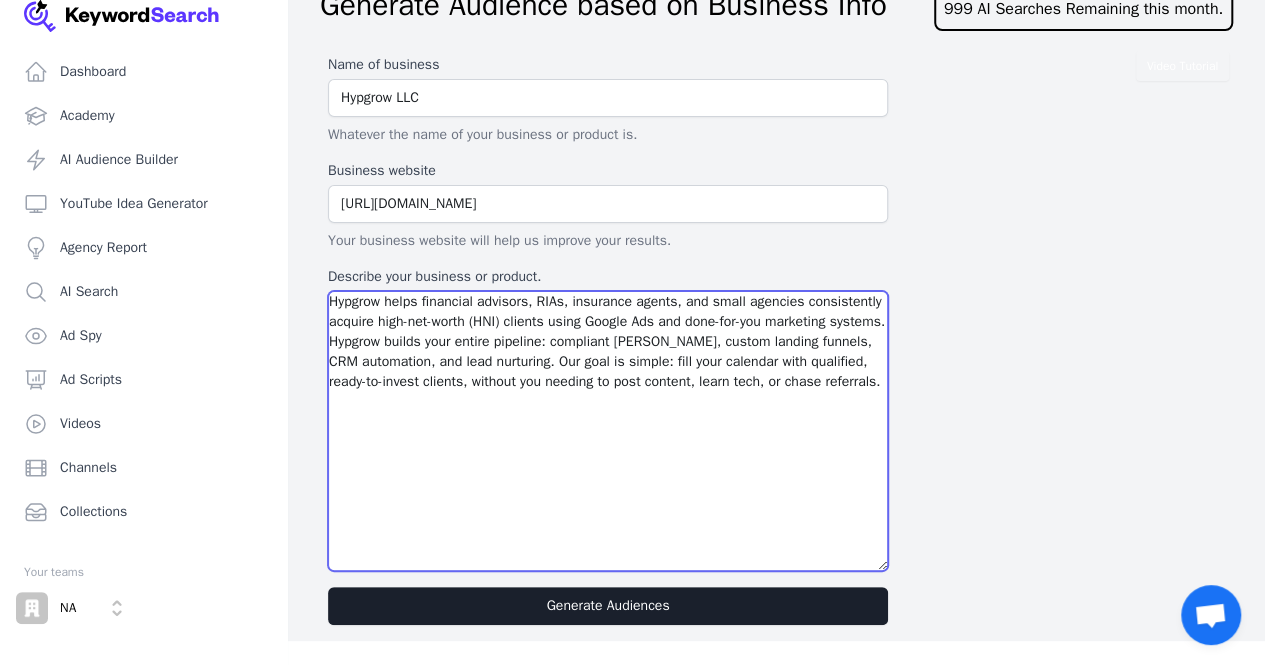 drag, startPoint x: 454, startPoint y: 348, endPoint x: 774, endPoint y: 447, distance: 334.96417 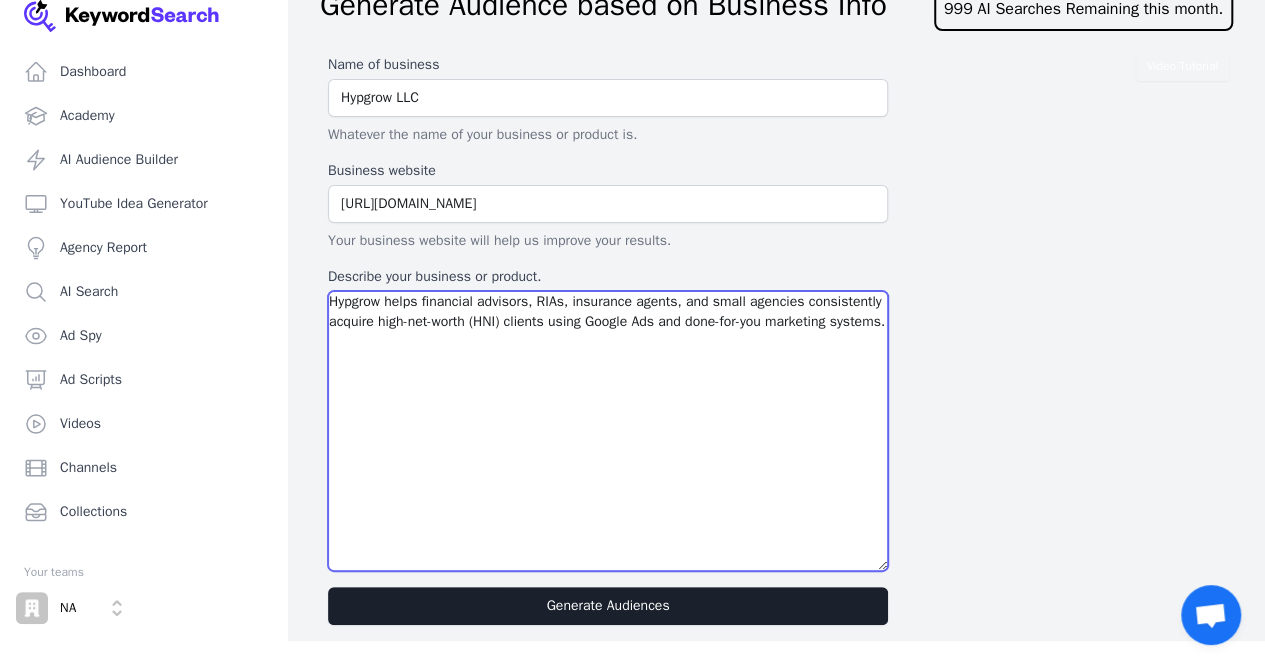type on "Hypgrow helps financial advisors, RIAs, insurance agents, and small agencies consistently acquire high-net-worth (HNI) clients using Google Ads and done-for-you marketing systems." 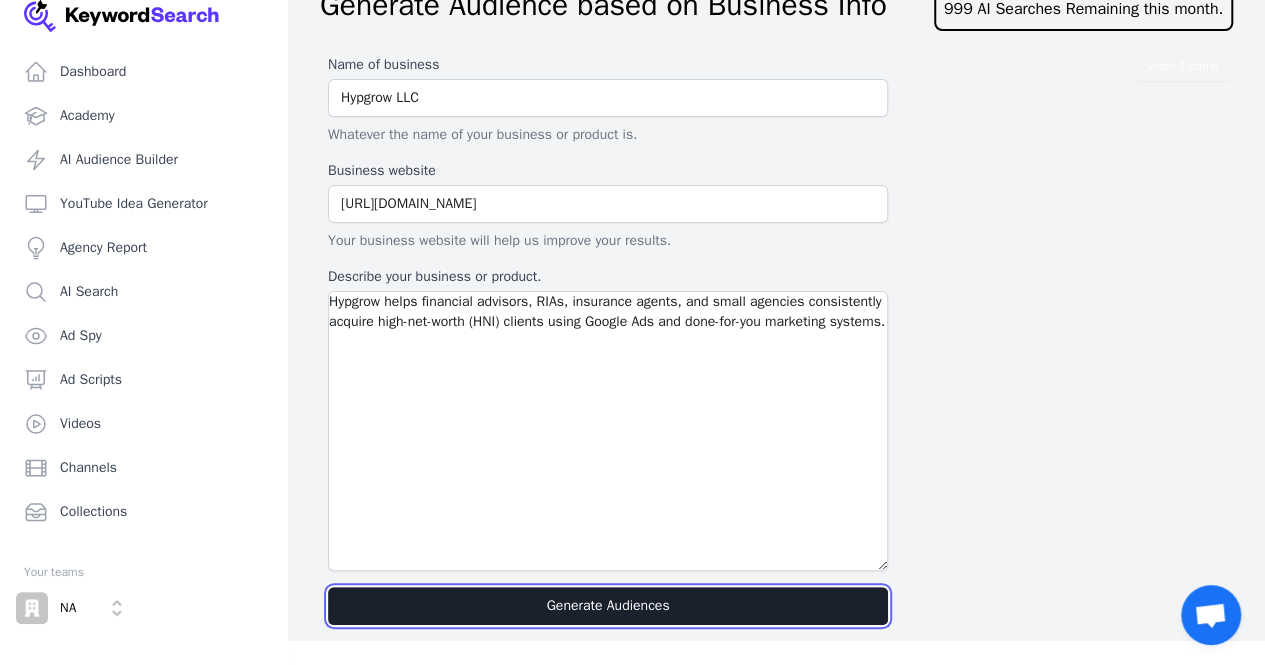 click on "Generate Audiences" at bounding box center (608, 606) 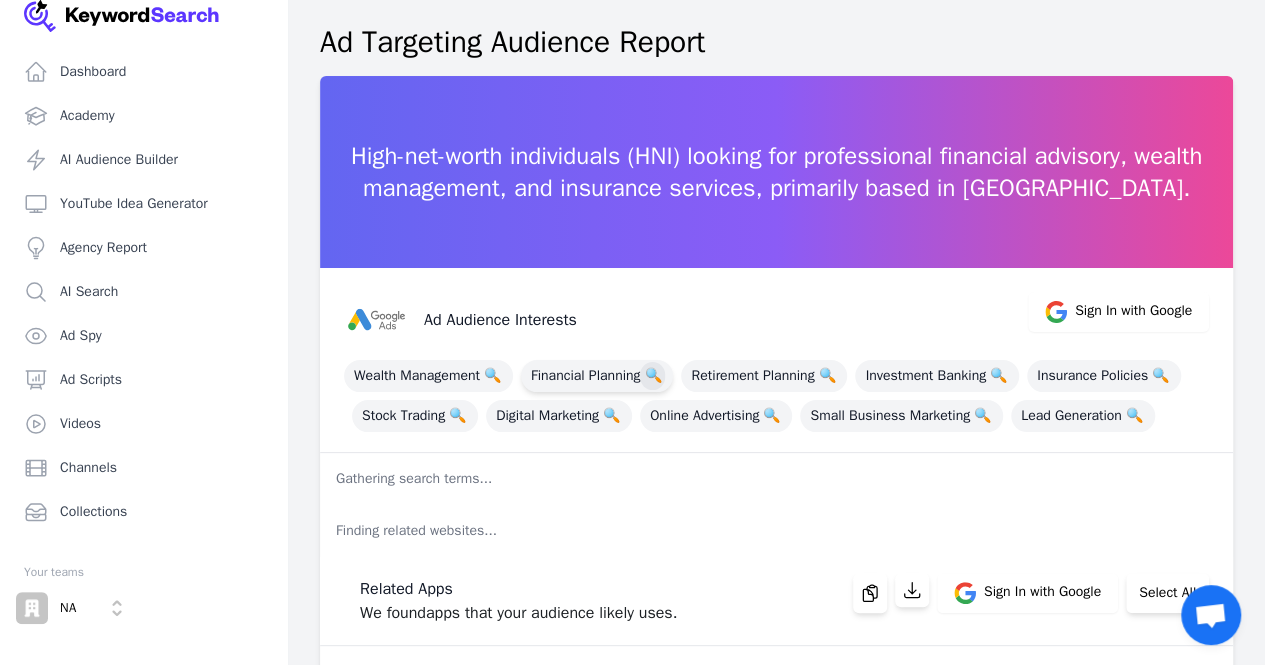 scroll, scrollTop: 100, scrollLeft: 0, axis: vertical 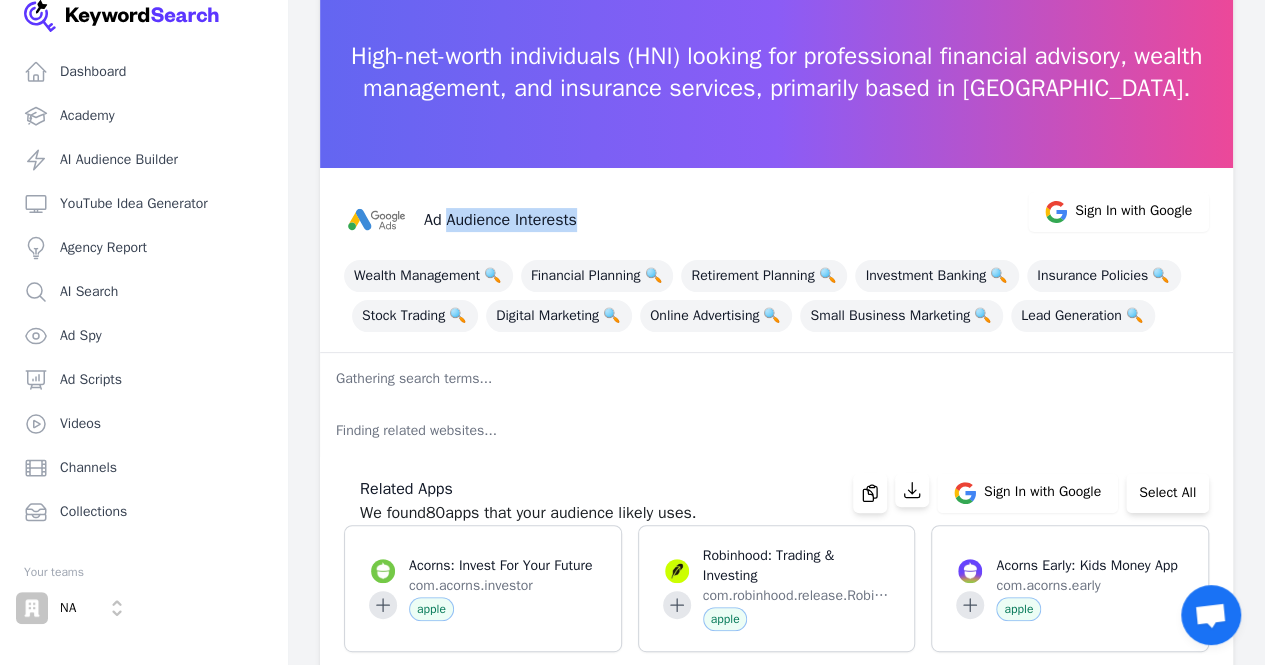 drag, startPoint x: 456, startPoint y: 216, endPoint x: 686, endPoint y: 218, distance: 230.0087 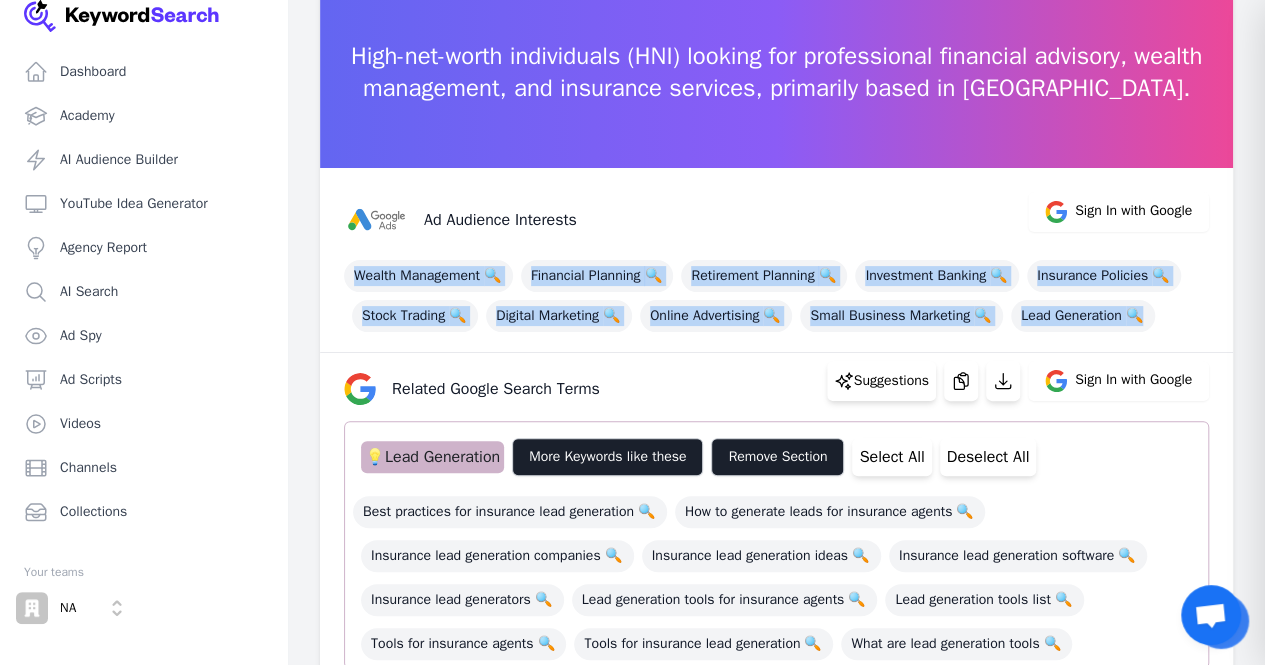 scroll, scrollTop: 0, scrollLeft: 0, axis: both 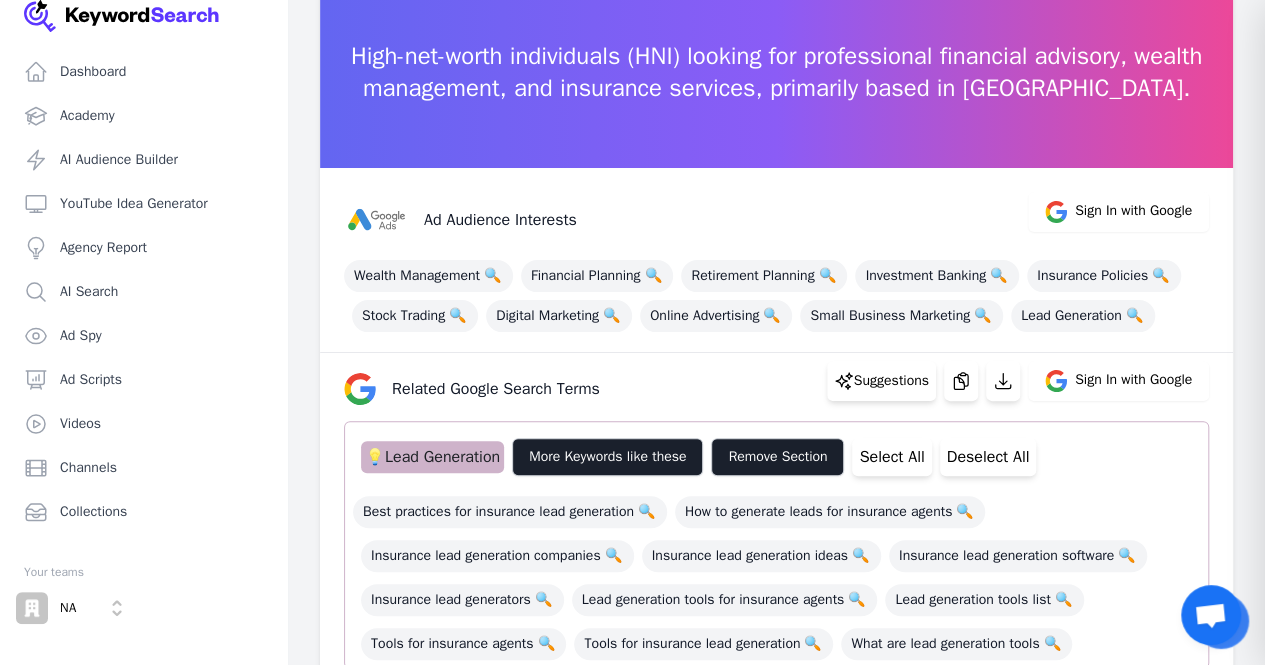 click on "Ad Audience Interests Sign In with Google" at bounding box center (768, 212) 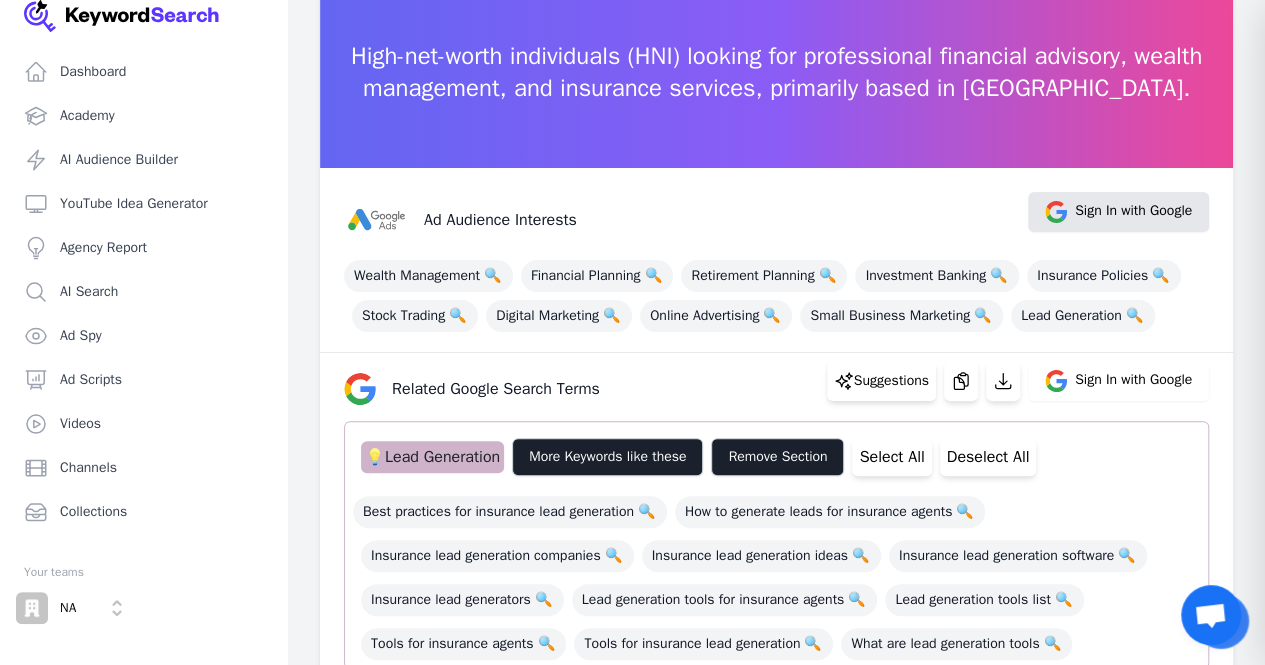 click on "Sign In with Google" at bounding box center (1133, 212) 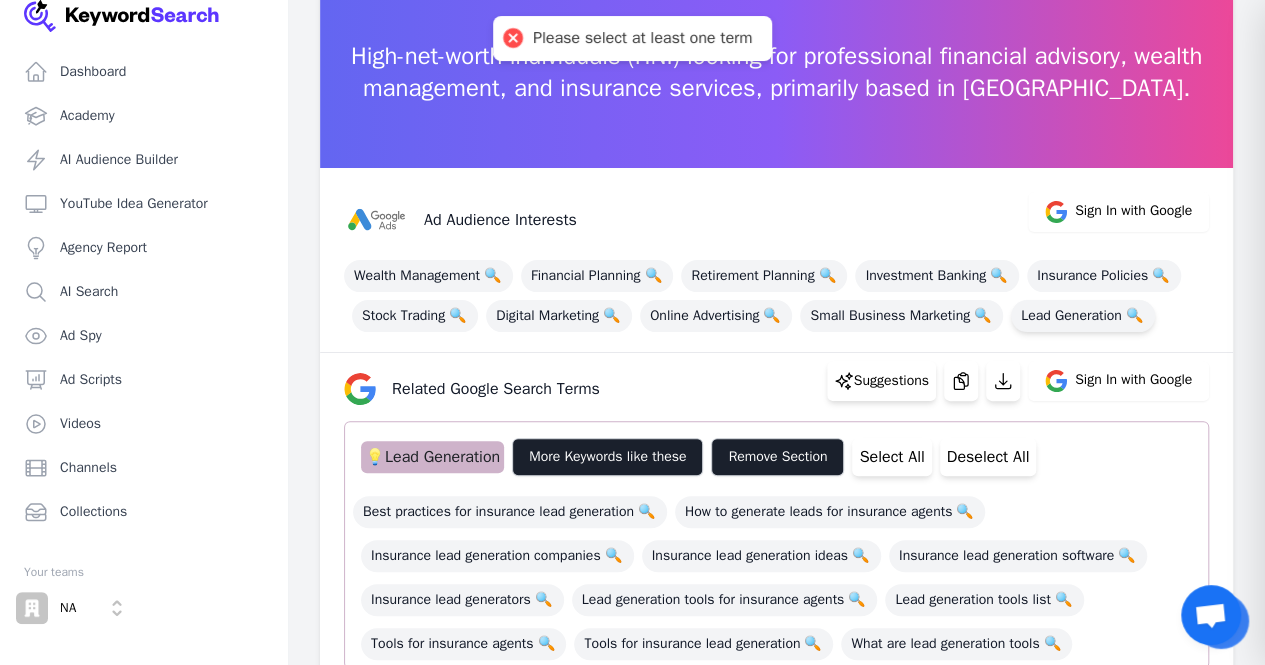 click on "Lead Generation 🔍" at bounding box center [1083, 316] 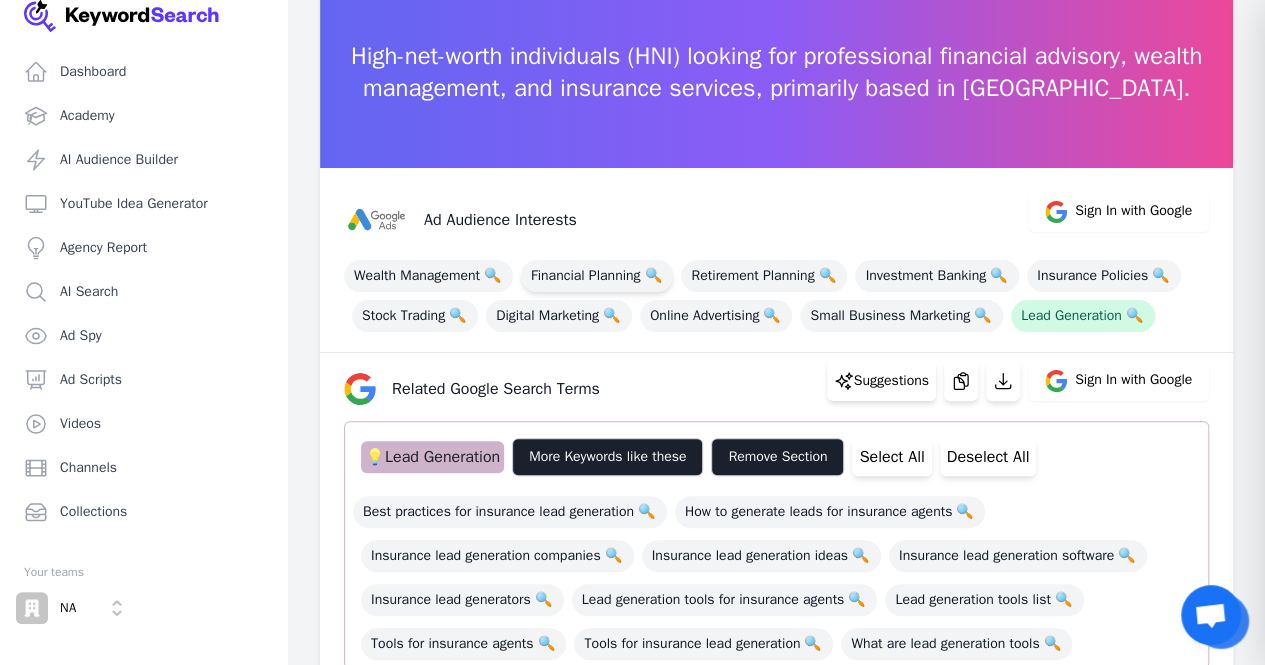 drag, startPoint x: 485, startPoint y: 278, endPoint x: 586, endPoint y: 270, distance: 101.31634 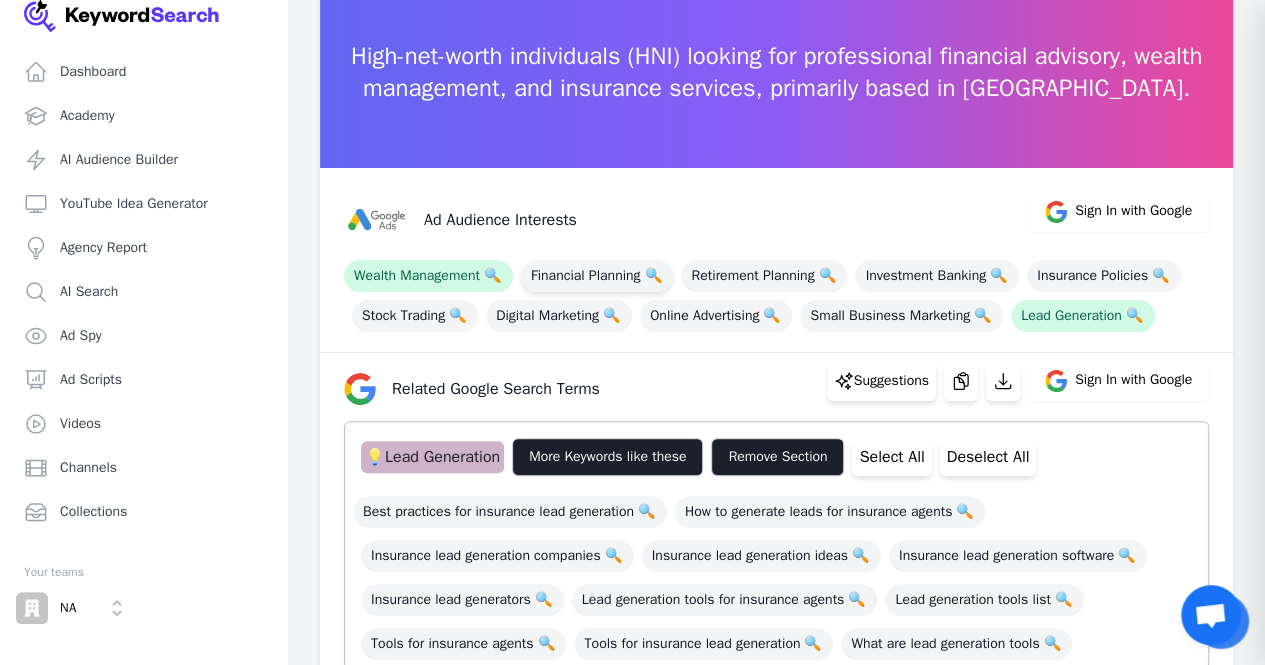 click on "Financial Planning 🔍" at bounding box center (597, 276) 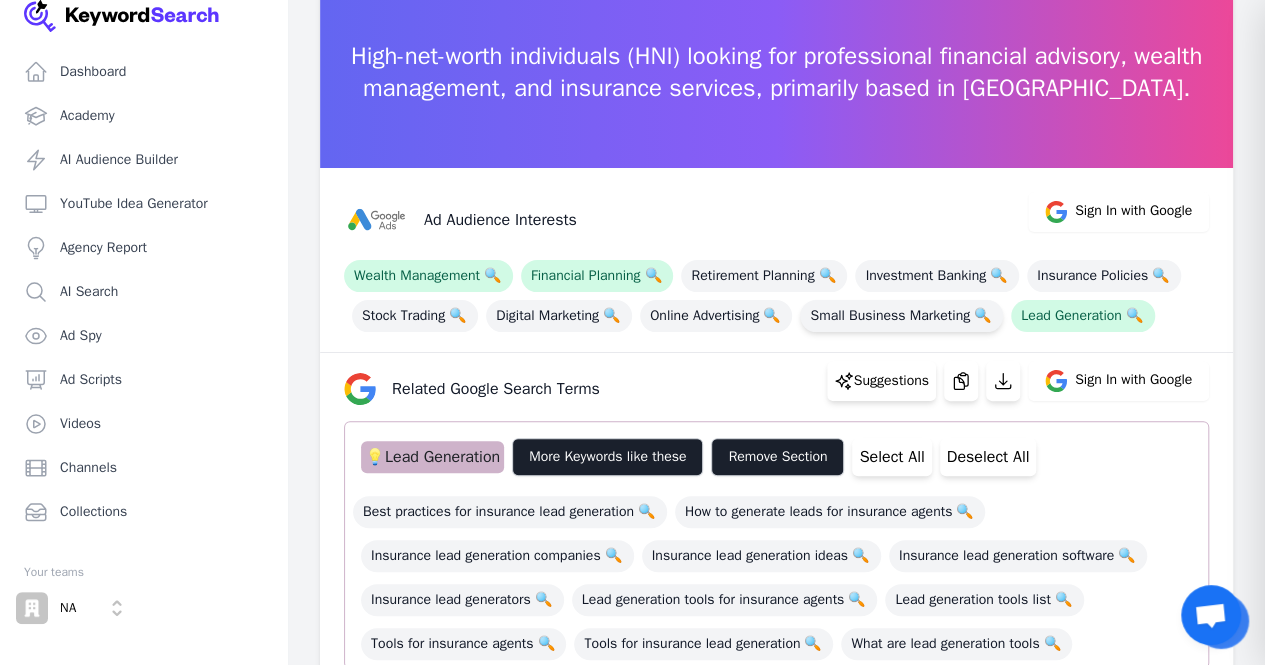 click on "Small Business Marketing 🔍" at bounding box center (901, 316) 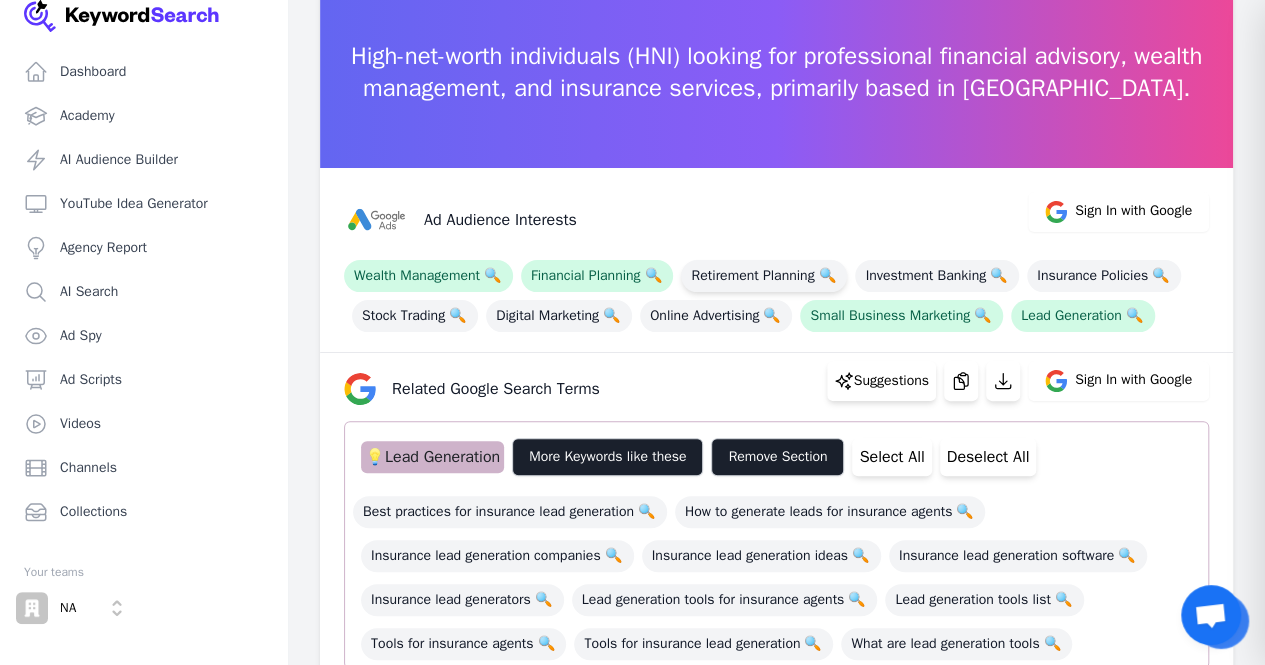 click on "Retirement Planning 🔍" at bounding box center (764, 276) 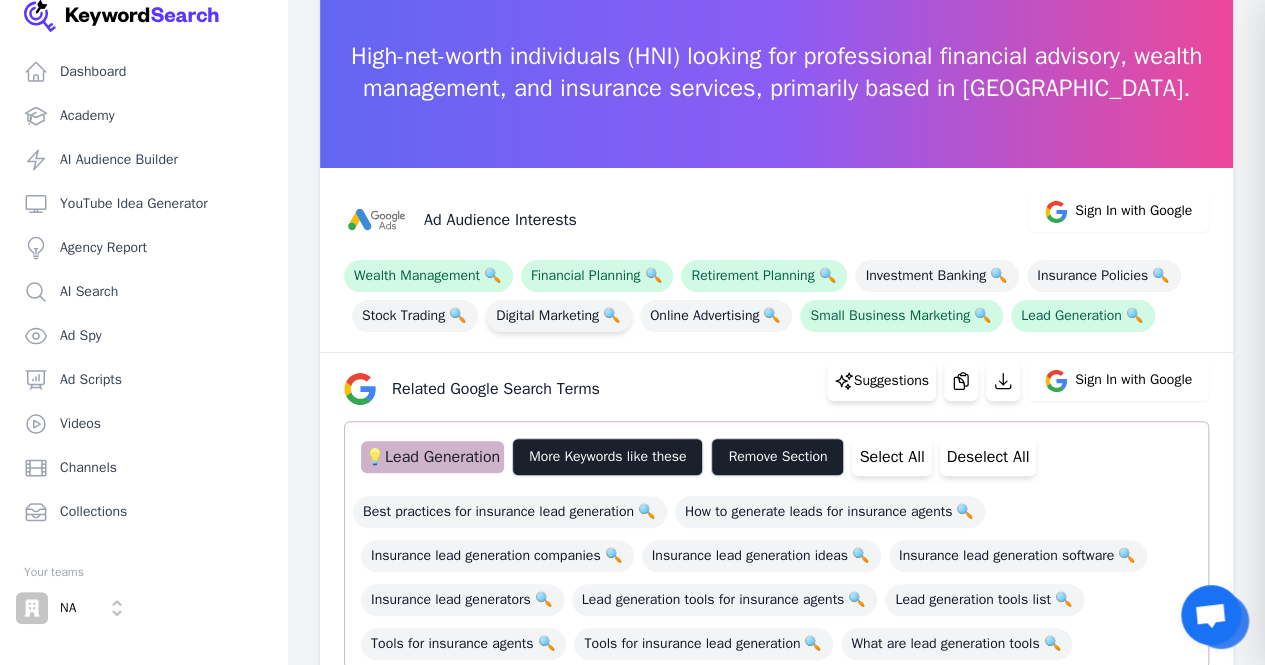 click on "Digital Marketing 🔍" at bounding box center [559, 316] 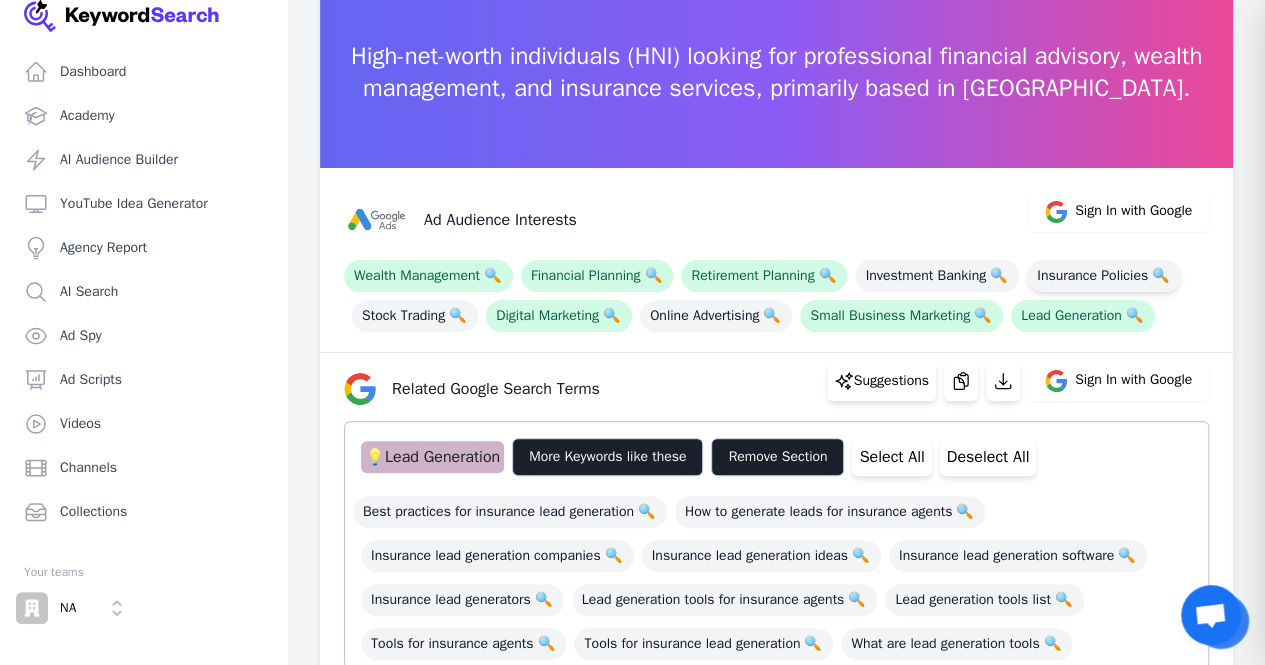 click on "Insurance Policies 🔍" at bounding box center (1104, 276) 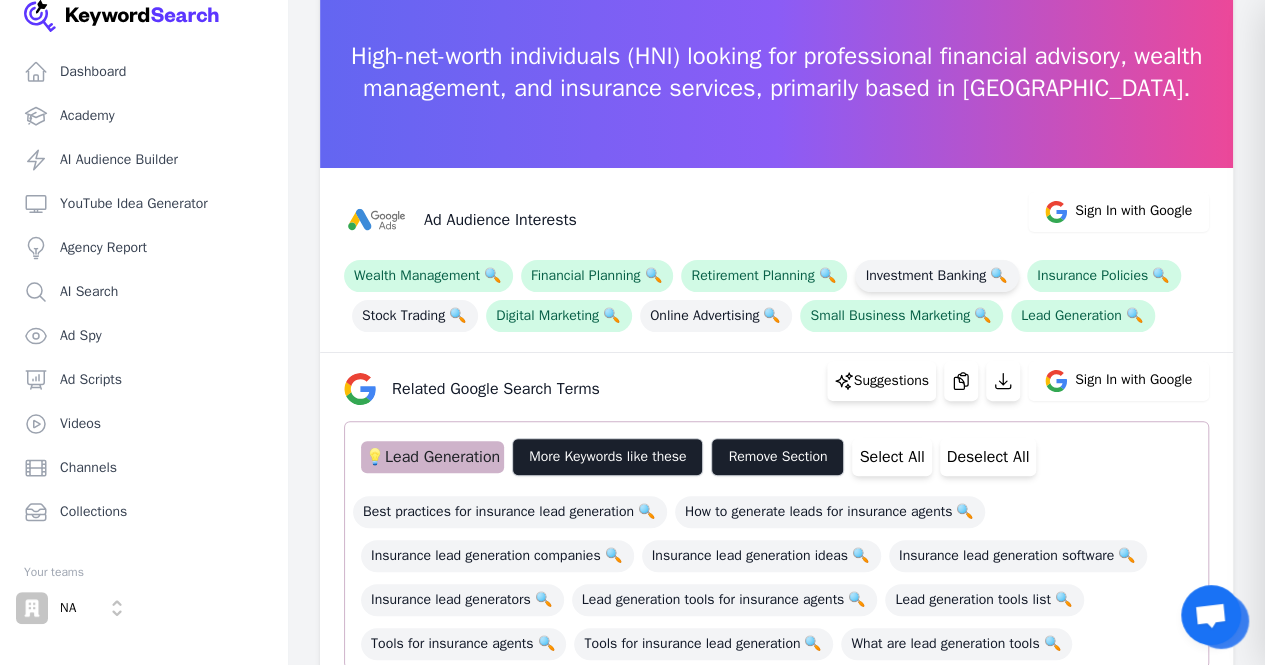 click on "Investment Banking 🔍" at bounding box center [937, 276] 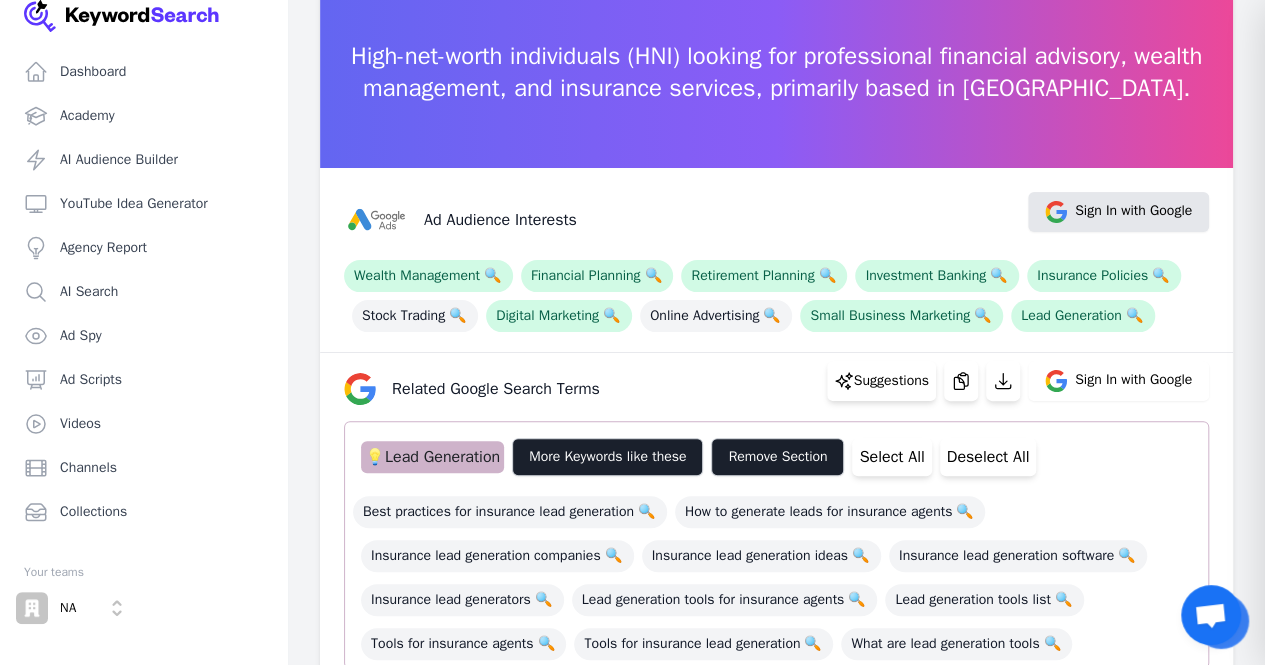 click on "Sign In with Google" at bounding box center (1118, 212) 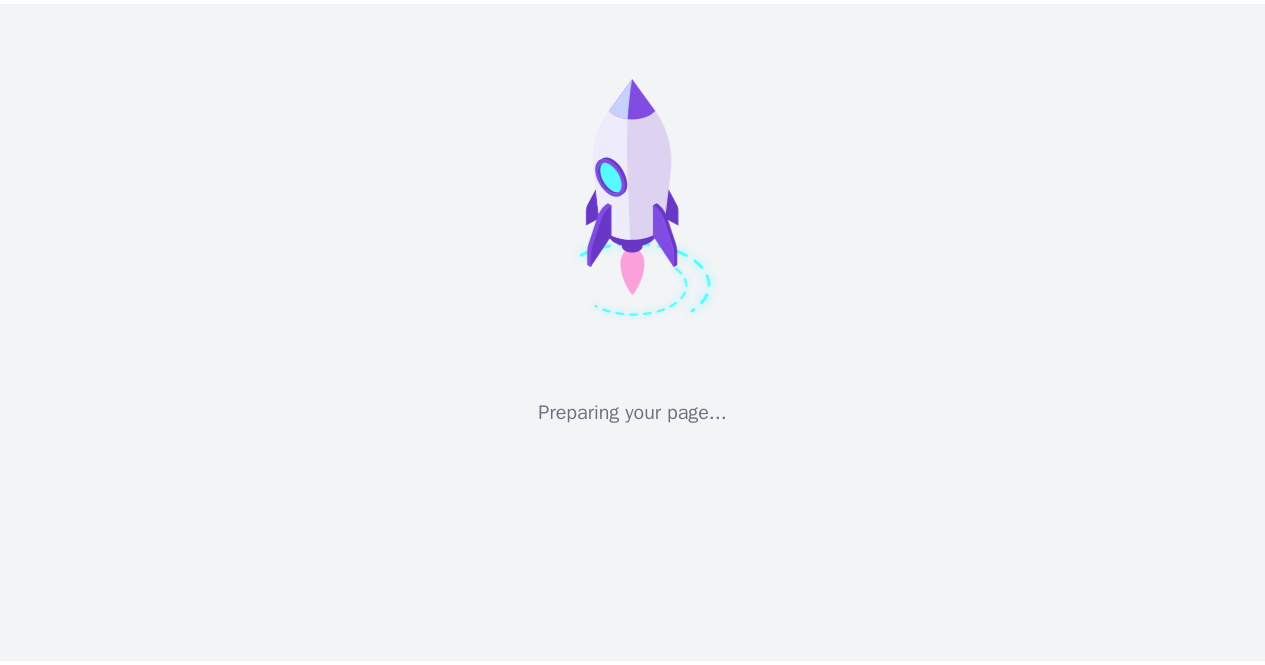 scroll, scrollTop: 0, scrollLeft: 0, axis: both 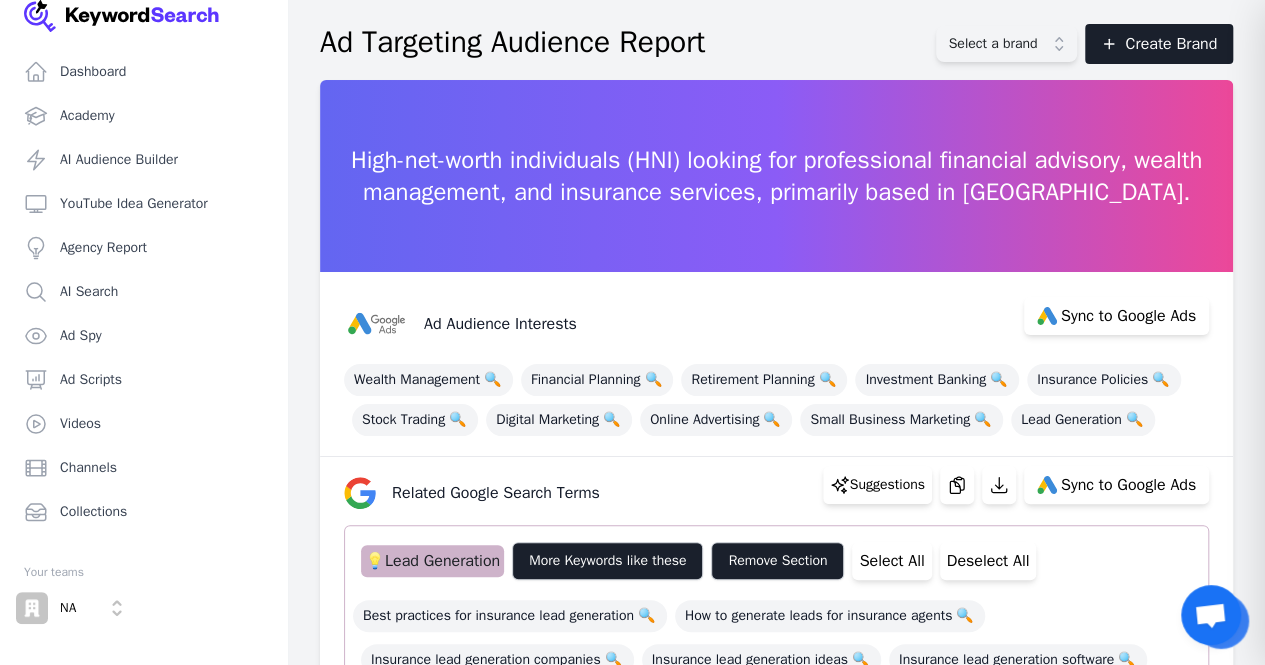 click on "Select a brand" at bounding box center [1006, 44] 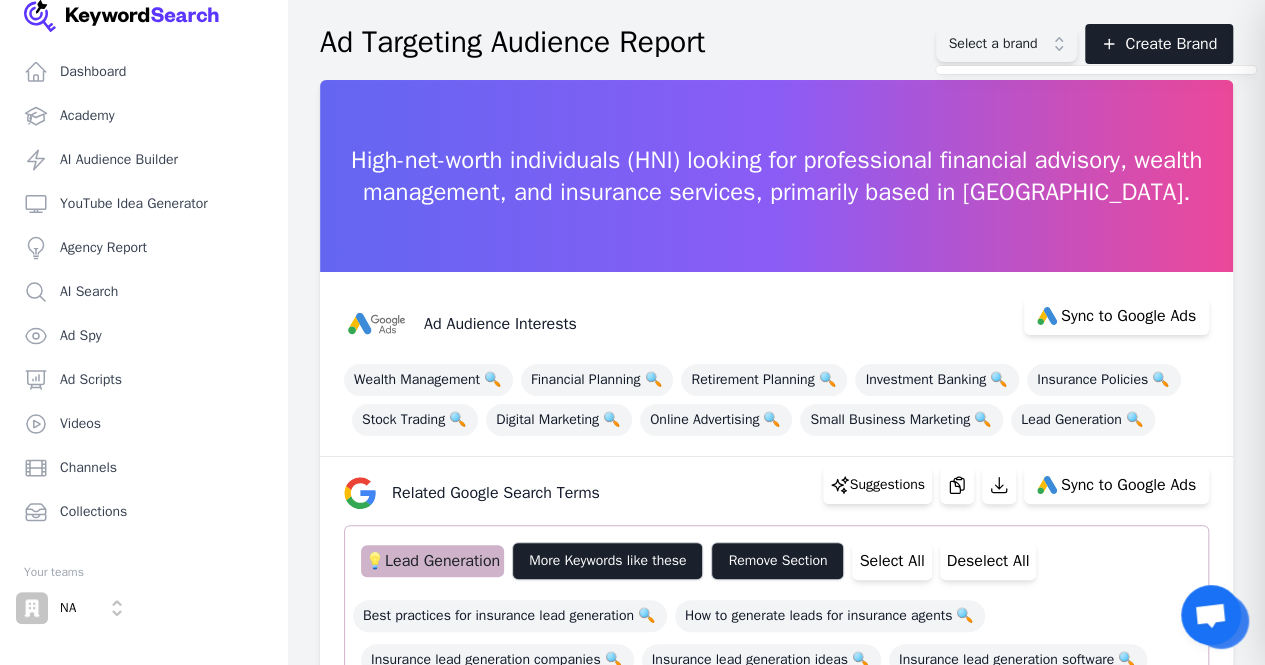 click on "Ad Targeting Audience Report Select a brand  Create Brand" 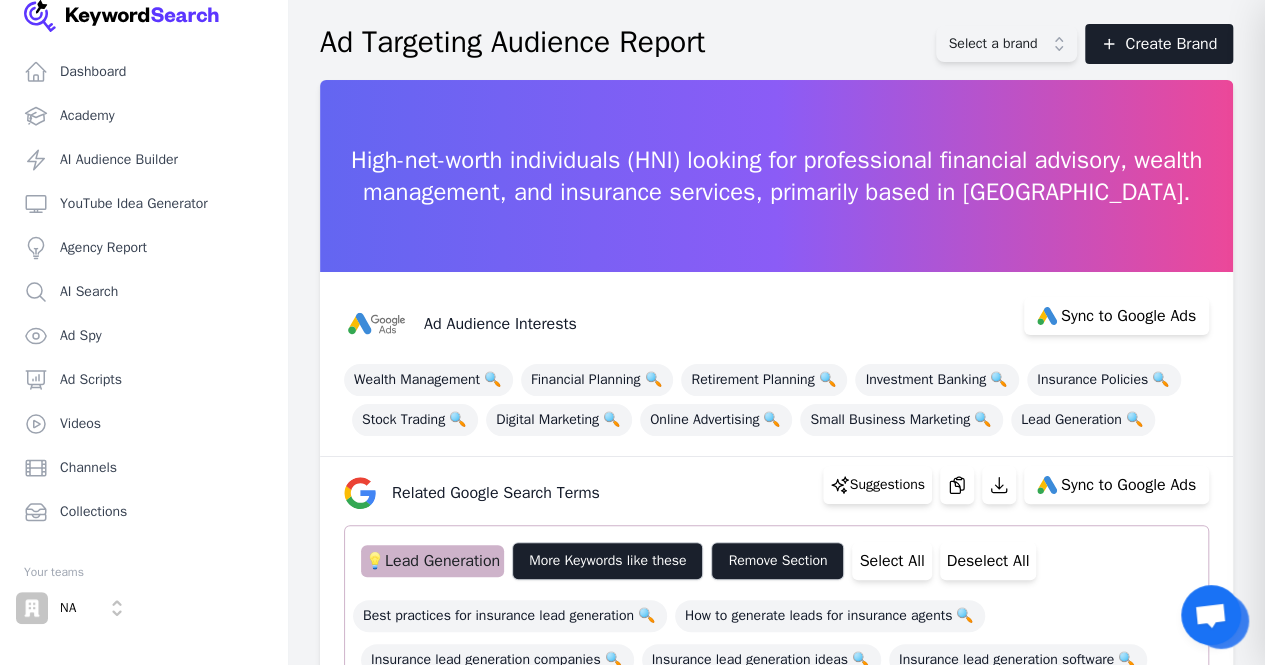 click on "Select a brand" 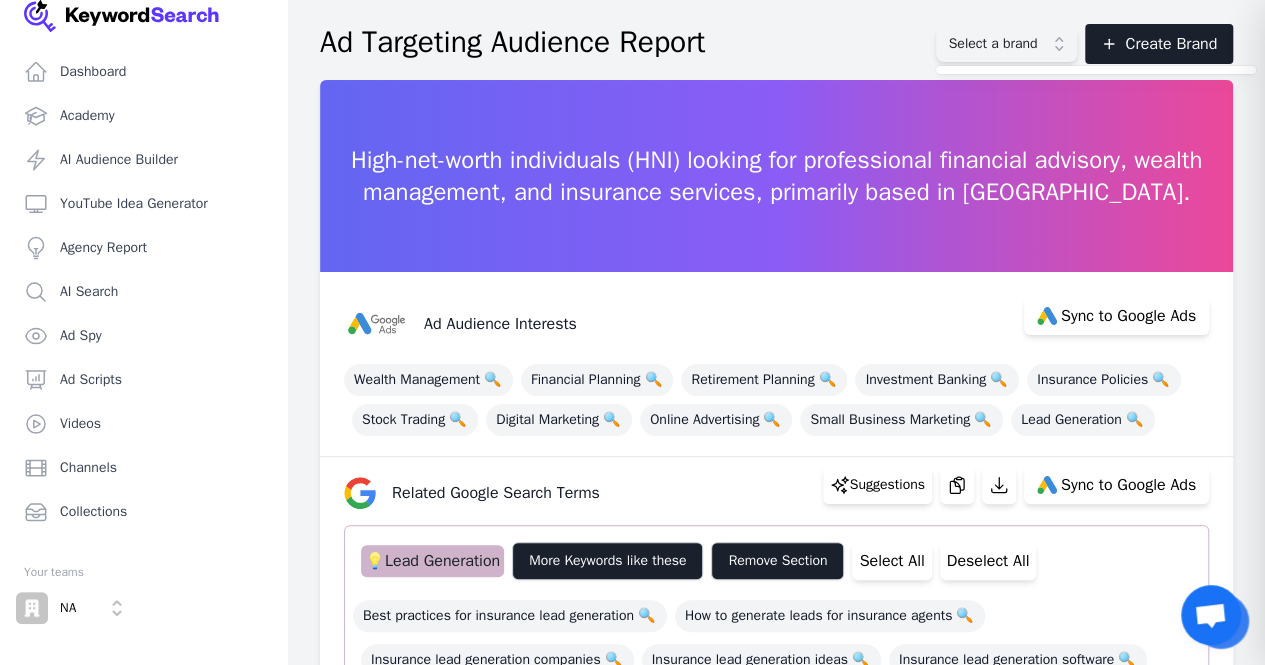click on "Ad Targeting Audience Report Select a brand  Create Brand" 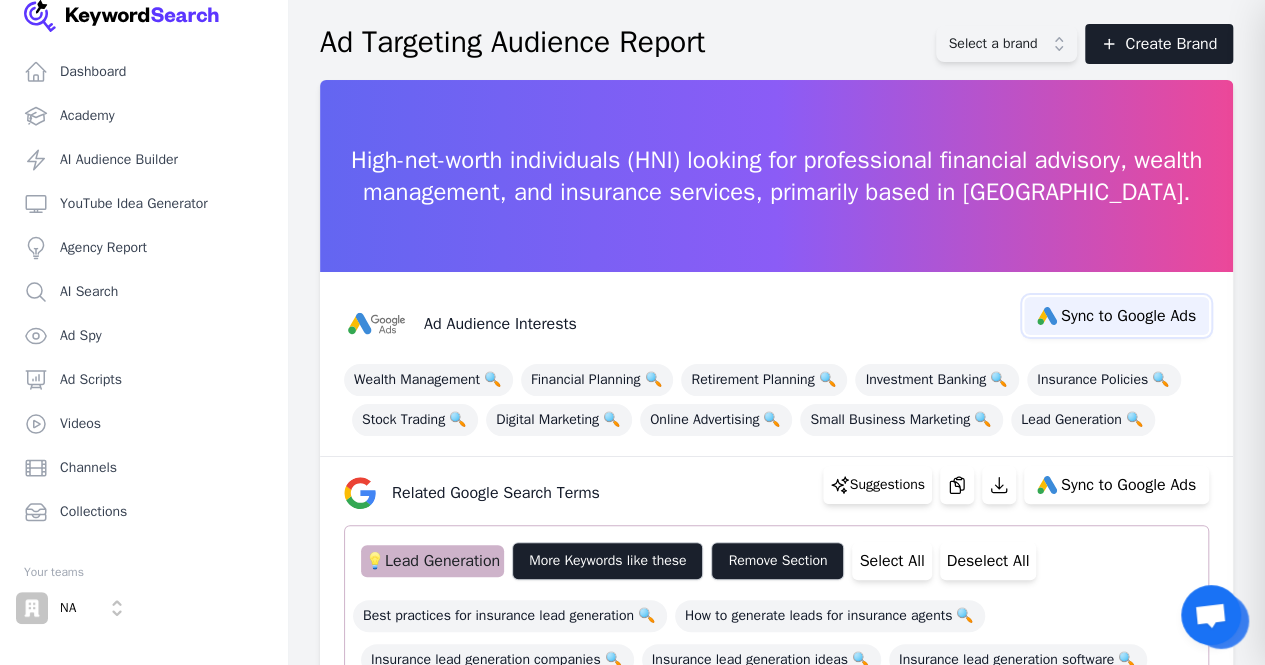 click on "Sync to Google Ads" 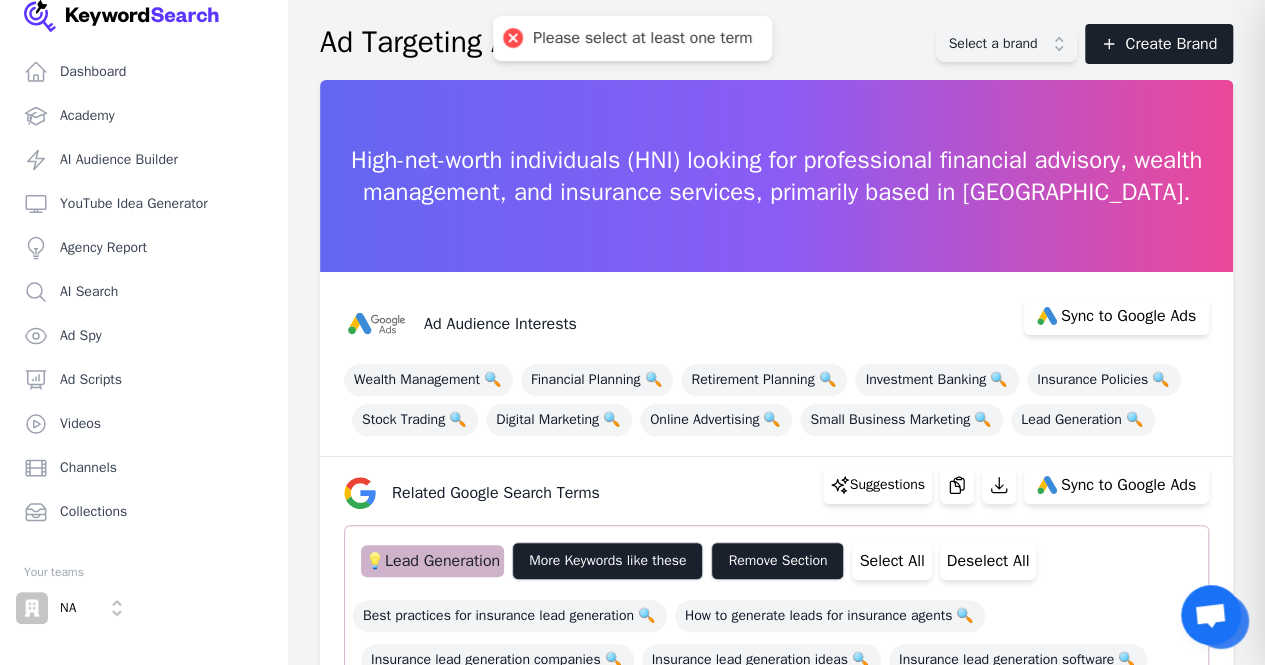 click on "Ad Targeting Audience Report Select a brand  Create Brand" 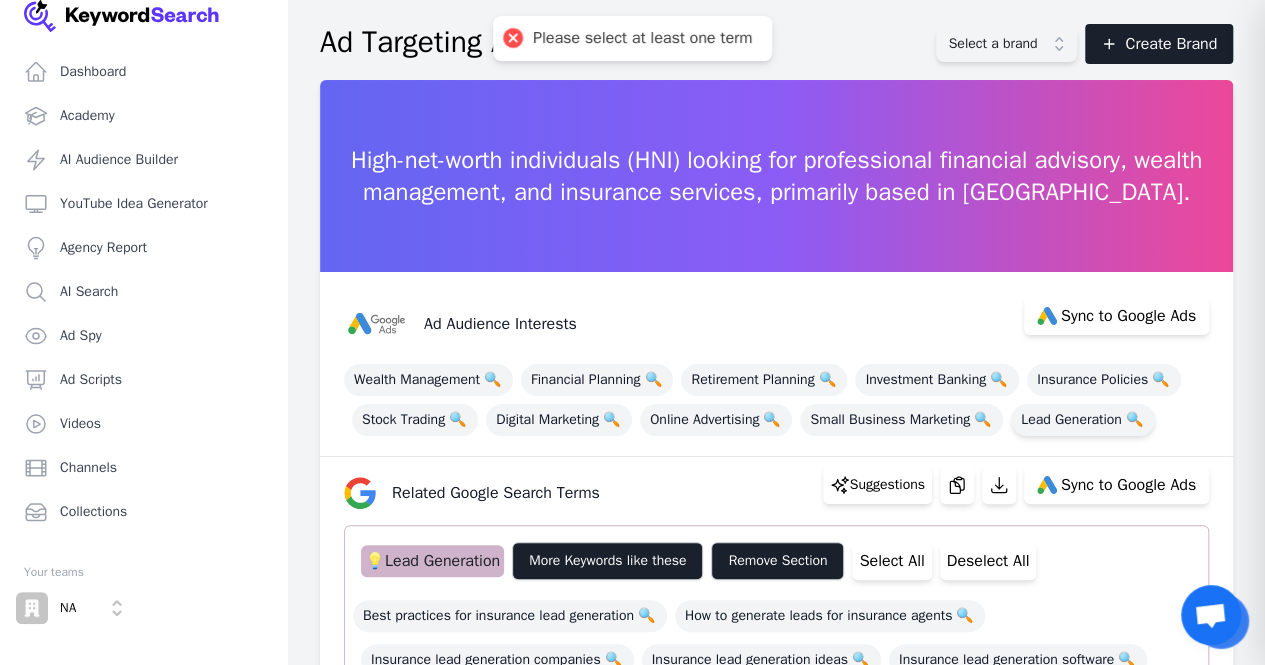 click on "Lead Generation 🔍" 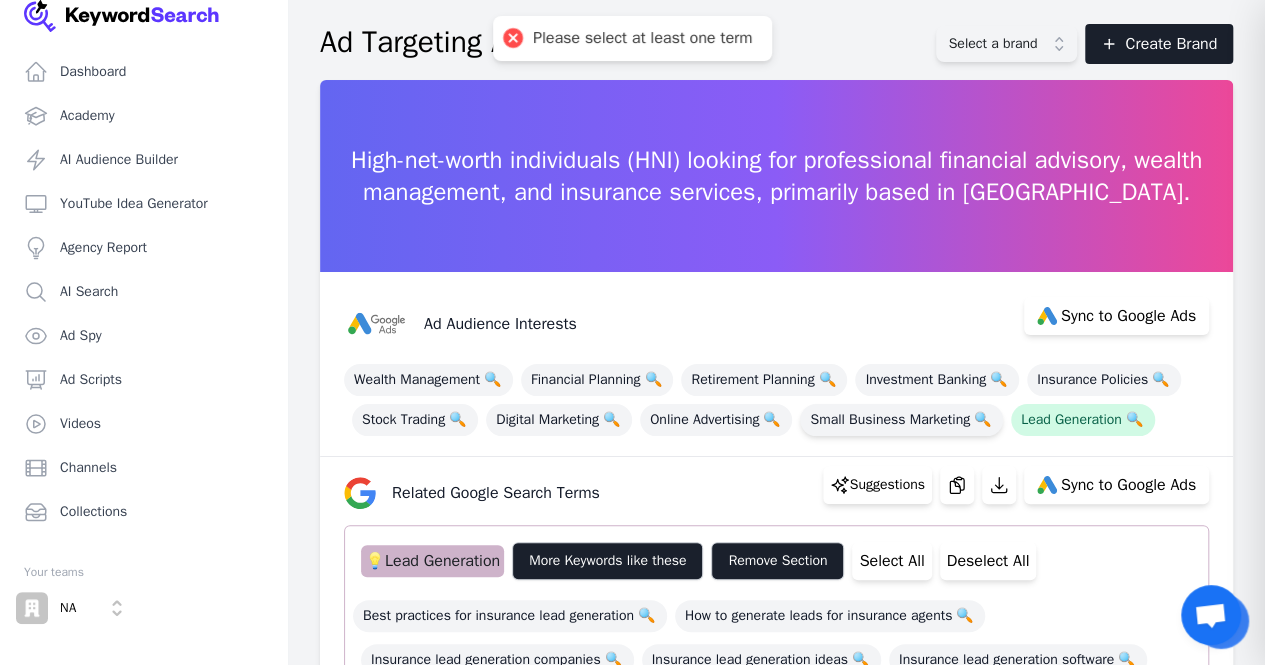 click on "Small Business Marketing 🔍" 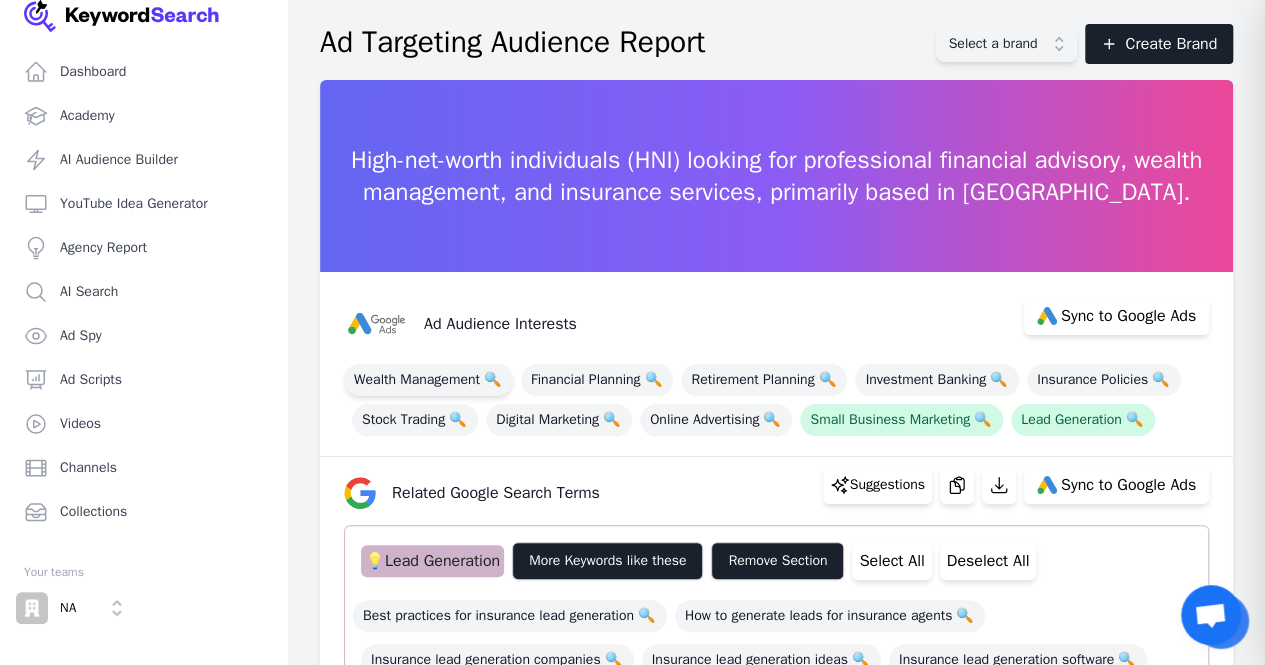click on "Wealth Management 🔍" 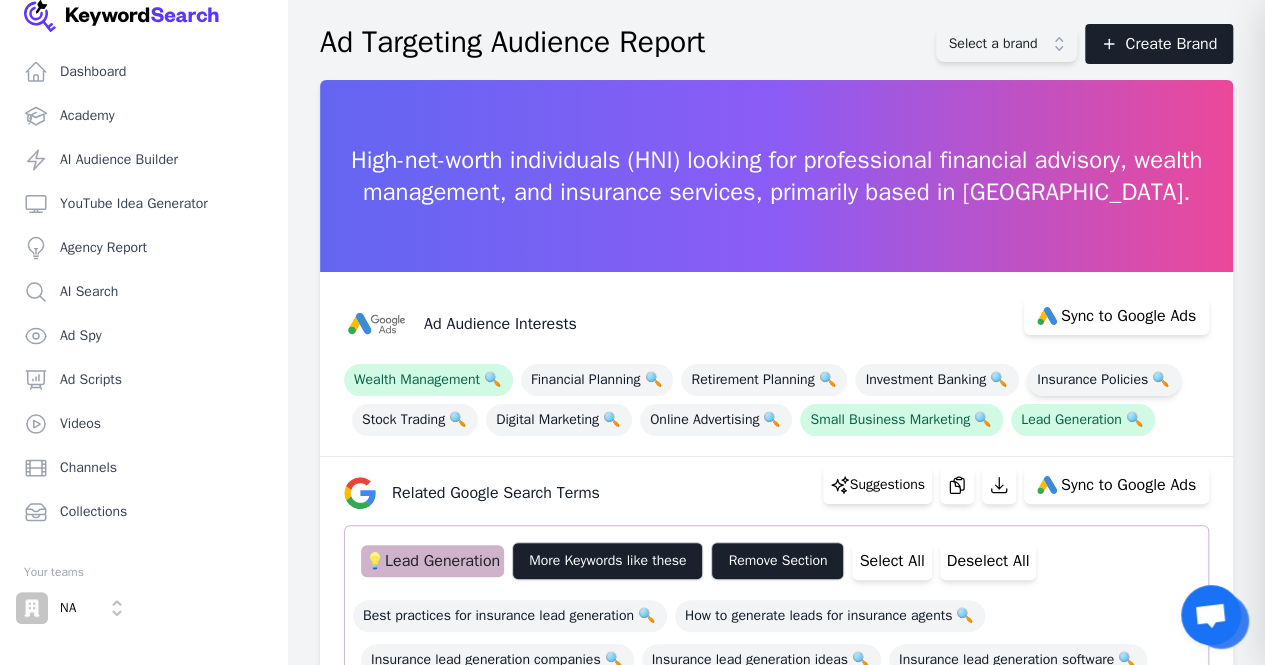 click on "Insurance Policies 🔍" 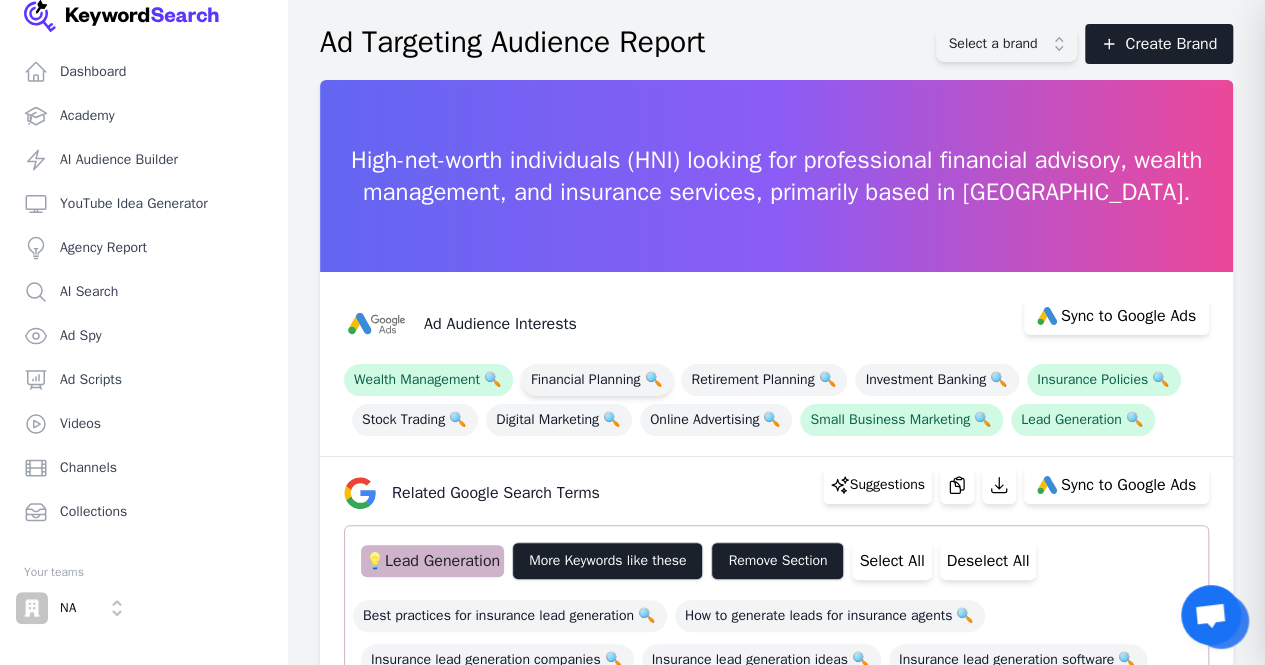 click on "Financial Planning 🔍" 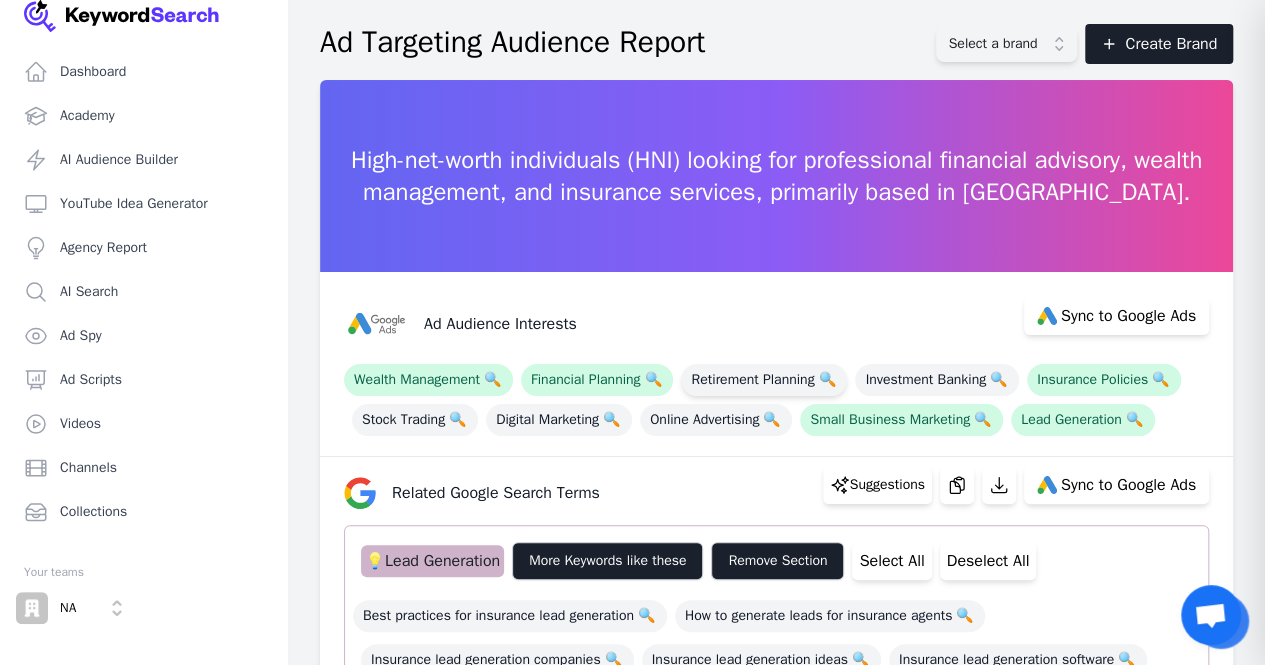 click on "Retirement Planning 🔍" 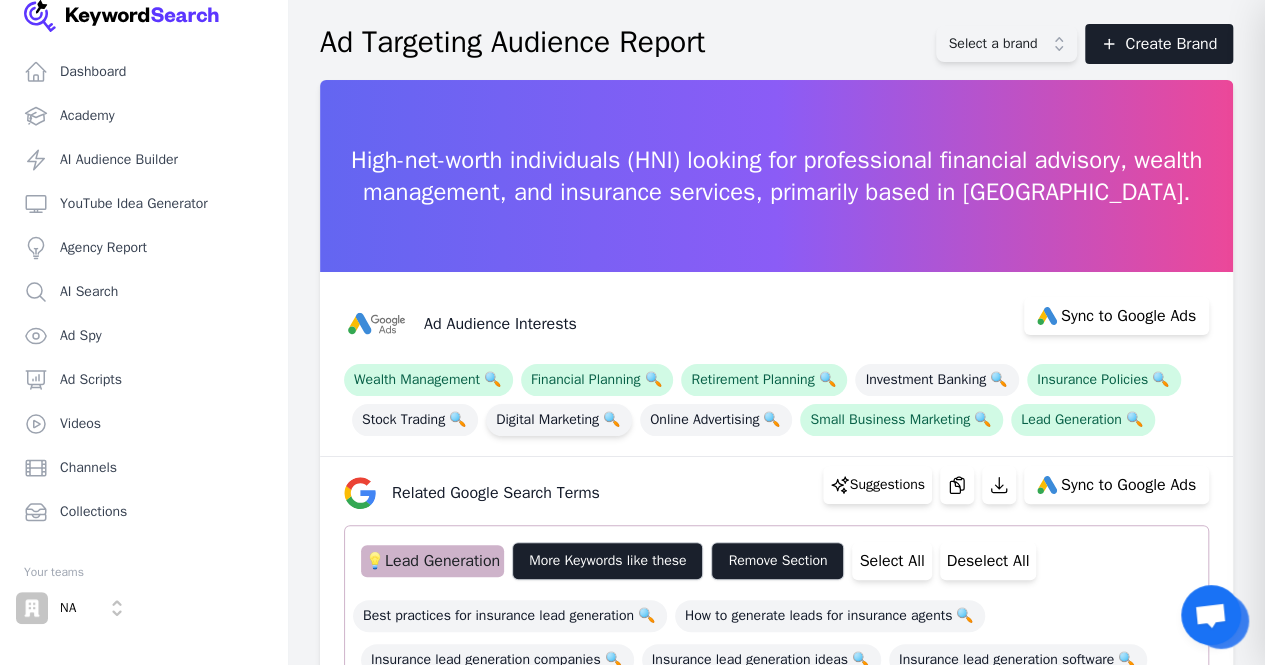 drag, startPoint x: 738, startPoint y: 414, endPoint x: 783, endPoint y: 417, distance: 45.099888 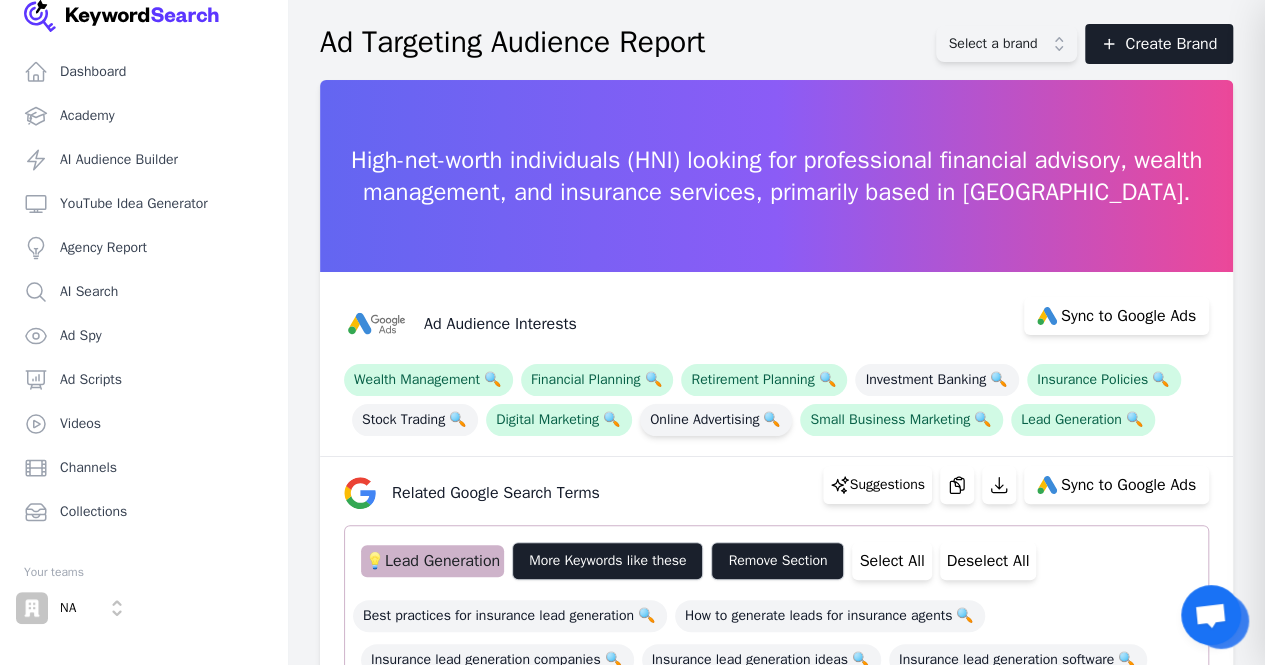 click on "Online Advertising 🔍" 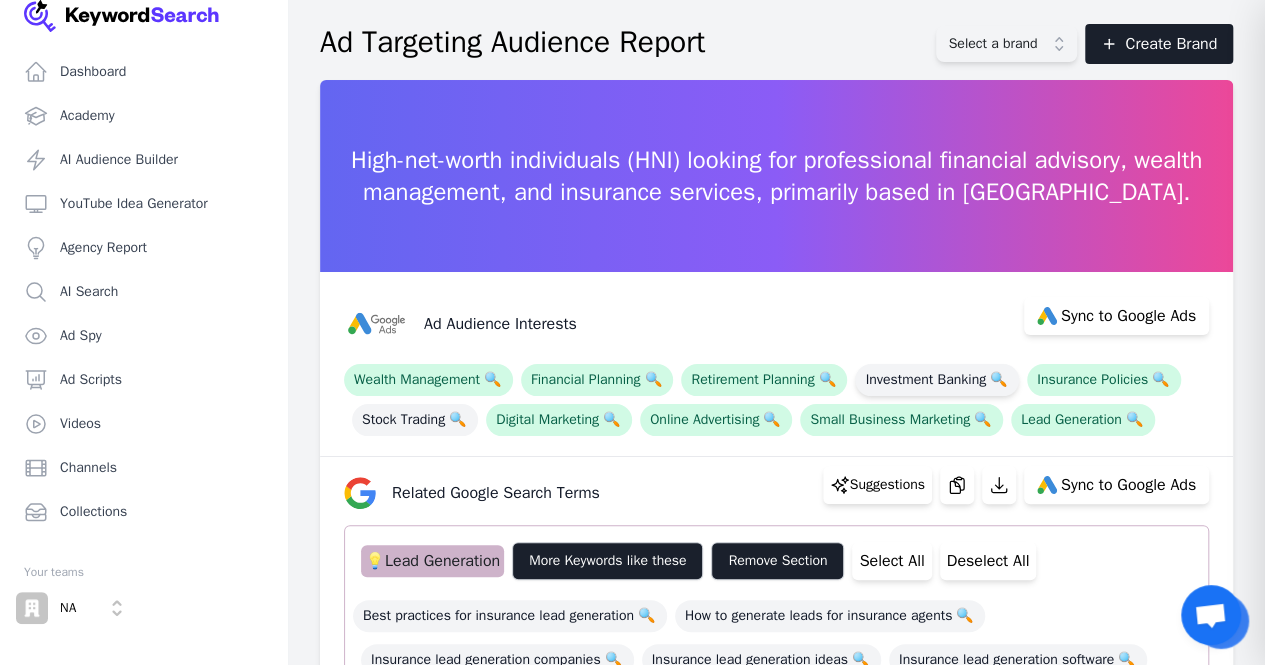 click on "Investment Banking 🔍" 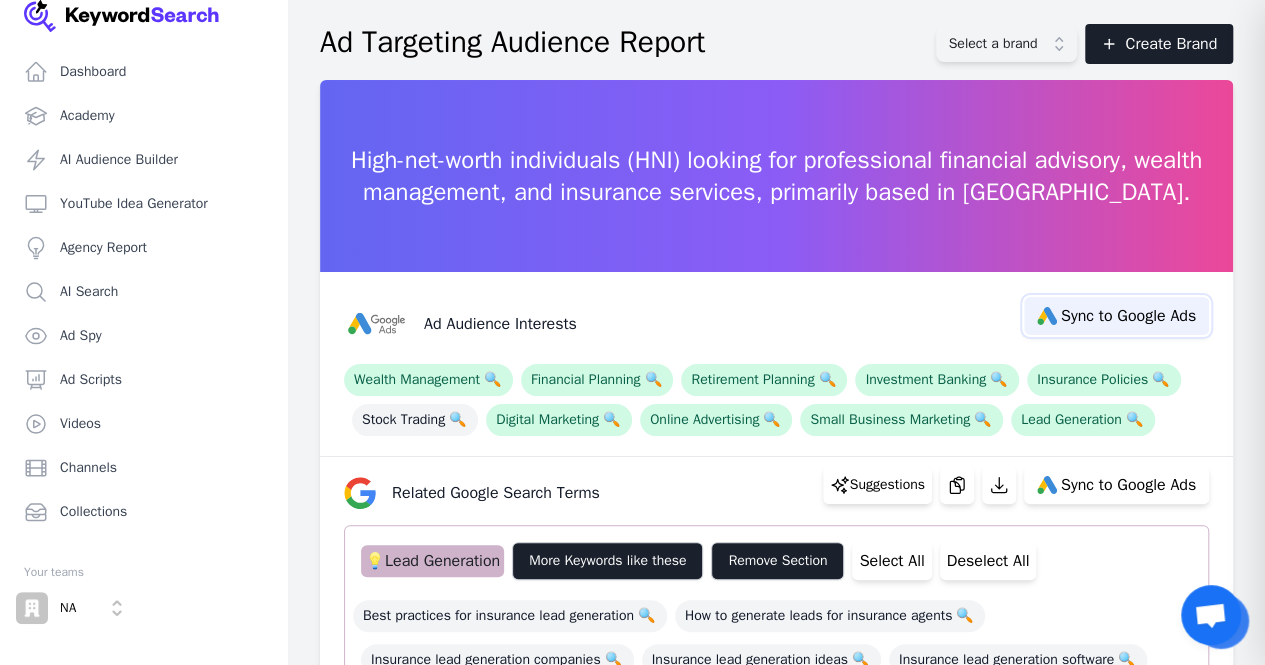 click on "Sync to Google Ads" 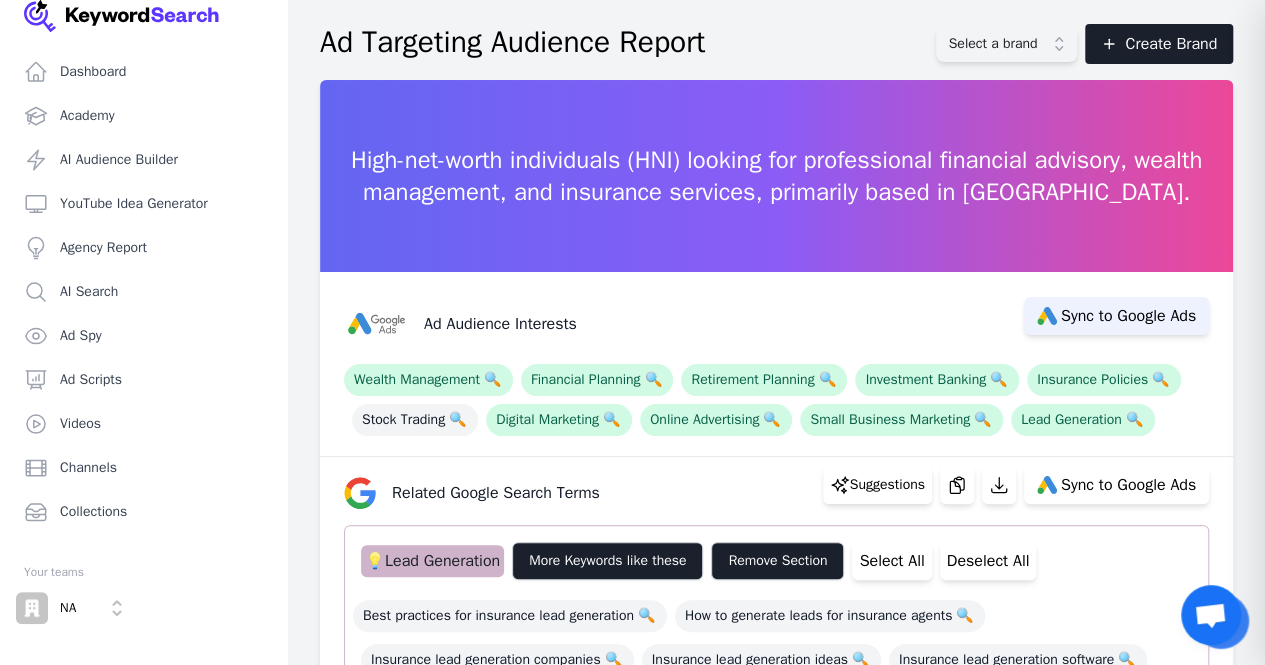 select on "interestsOrPurchaseIntentions" 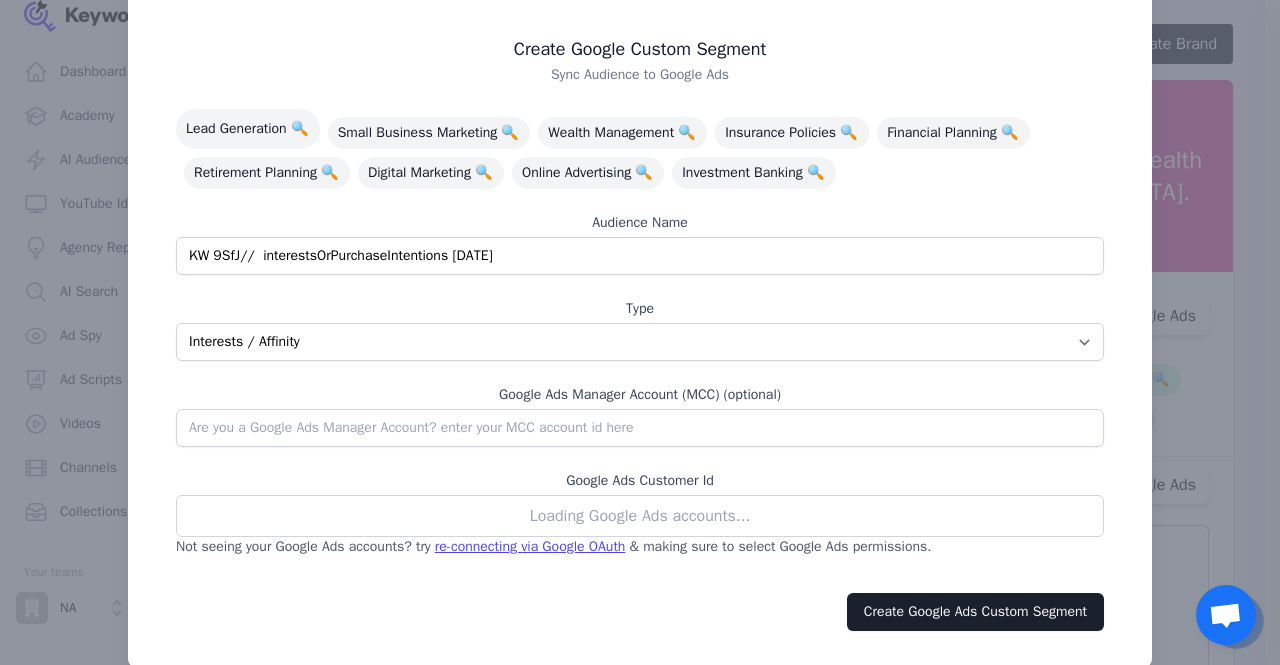 scroll, scrollTop: 97, scrollLeft: 0, axis: vertical 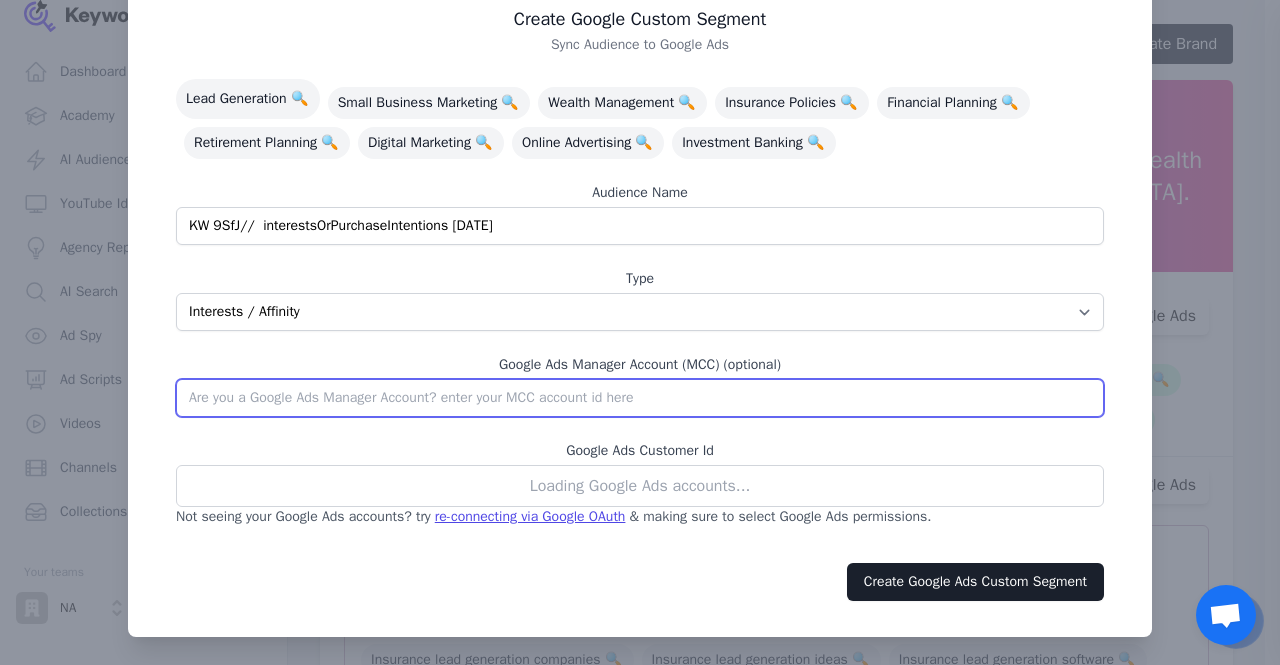 click 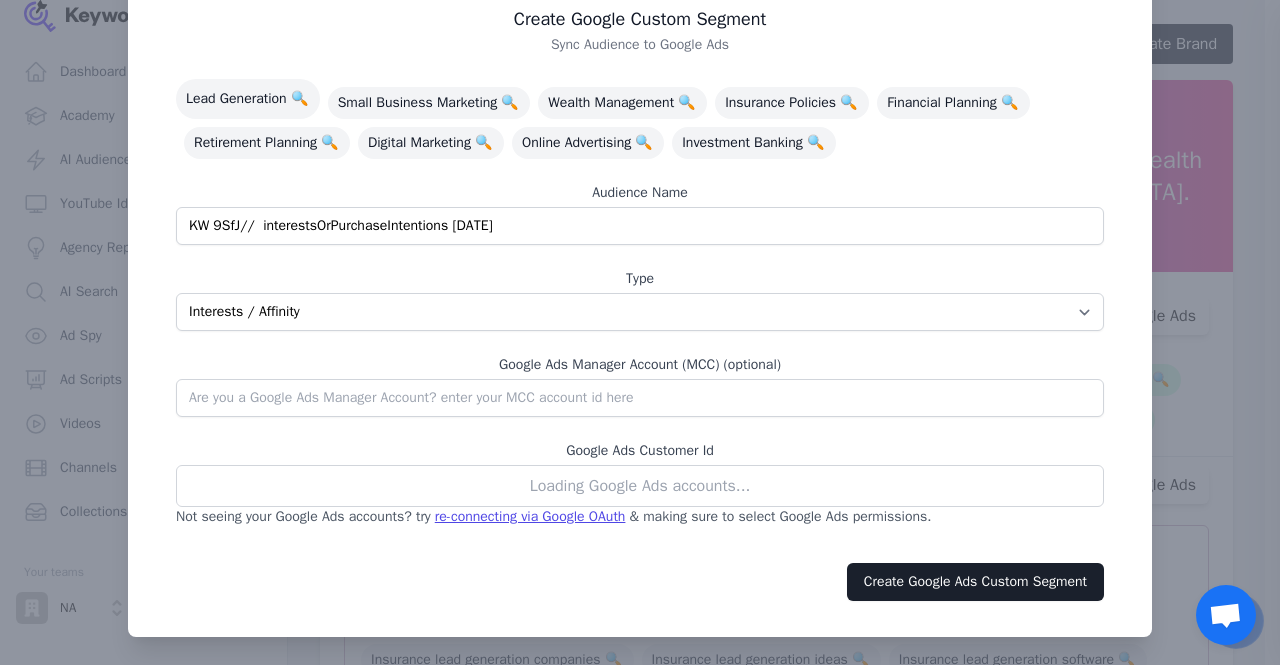 click on "Loading Google Ads accounts..." 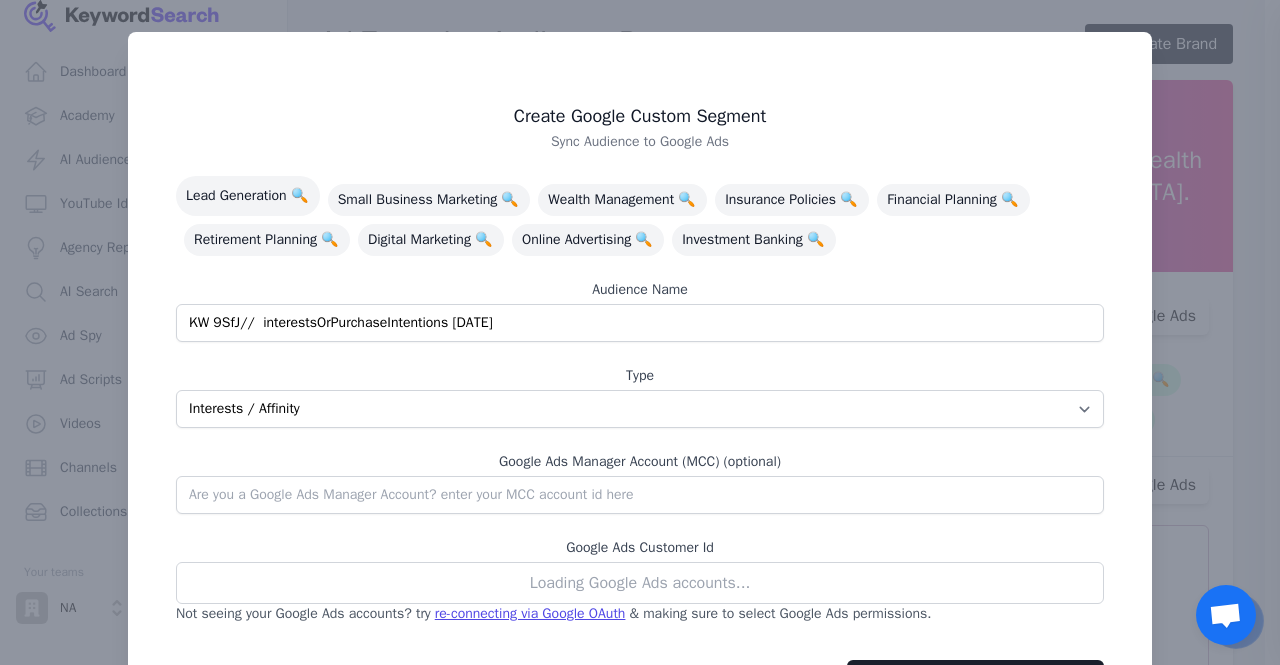 scroll, scrollTop: 97, scrollLeft: 0, axis: vertical 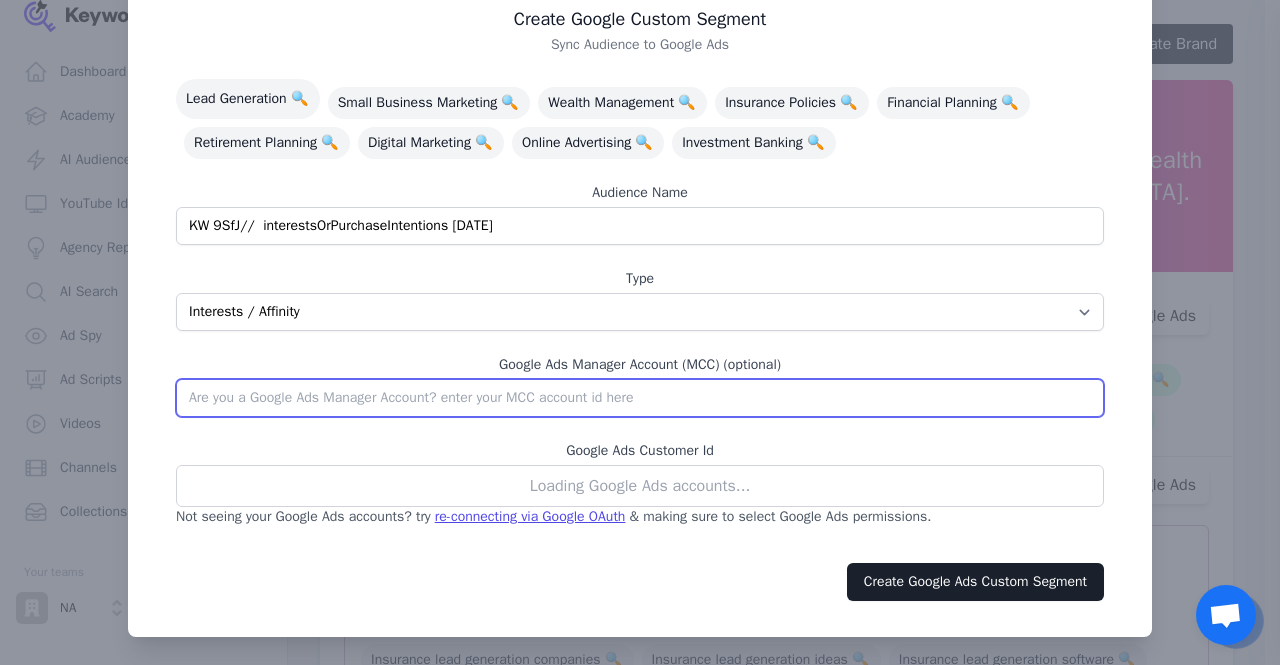 click 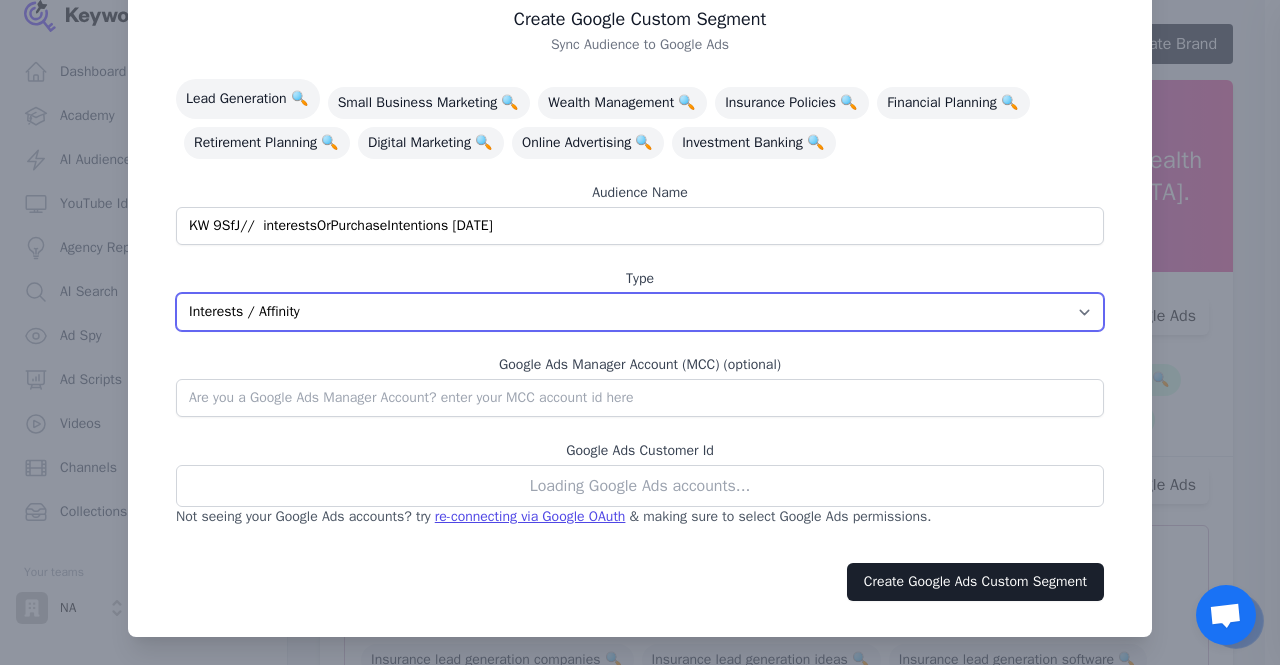 click on "App Interests / Affinity Google Search Intent URL" 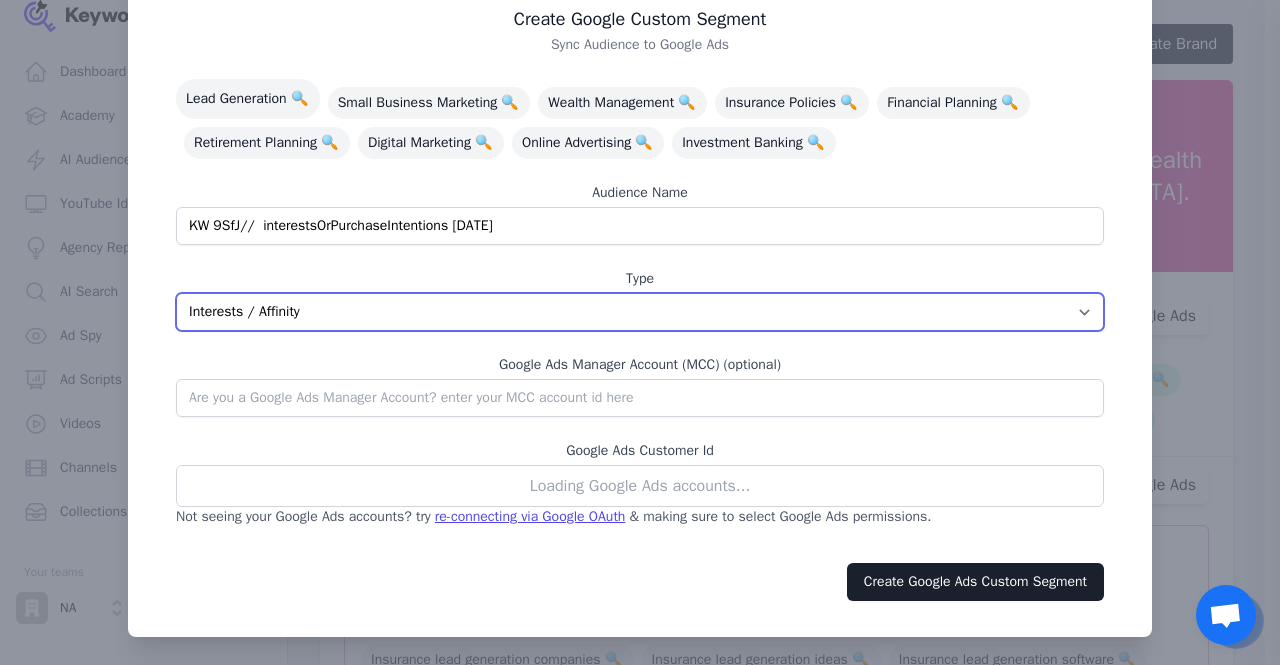 click on "App Interests / Affinity Google Search Intent URL" 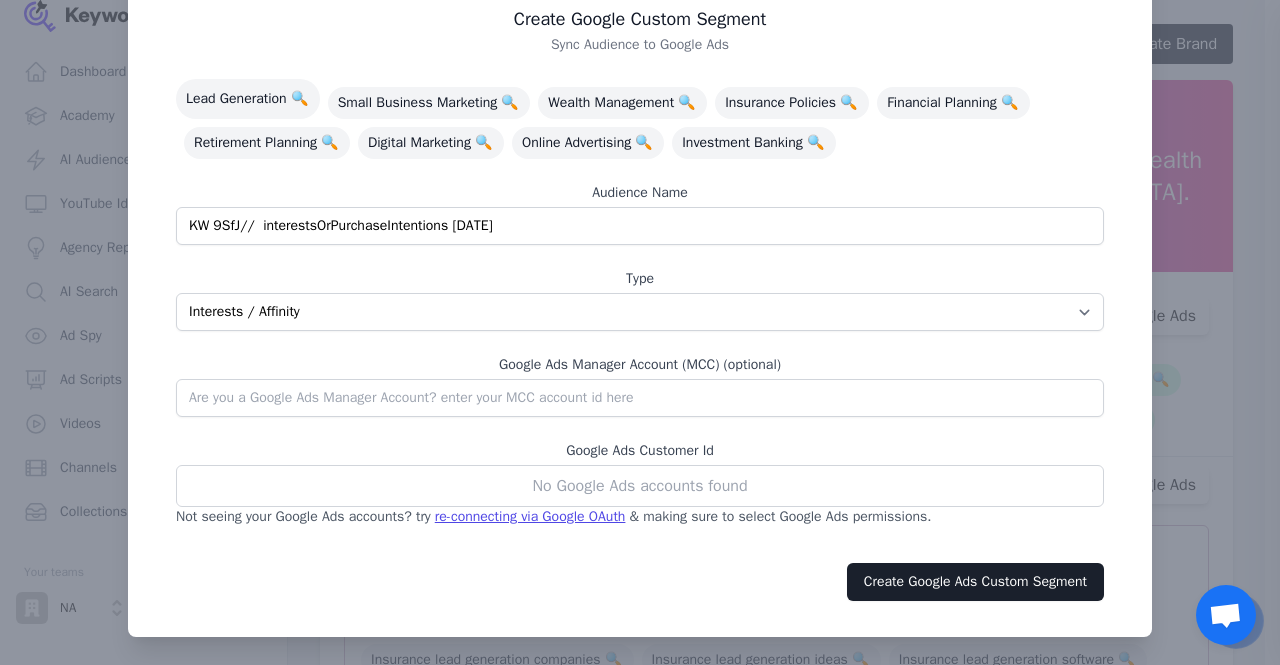 click on "No Google Ads accounts found" 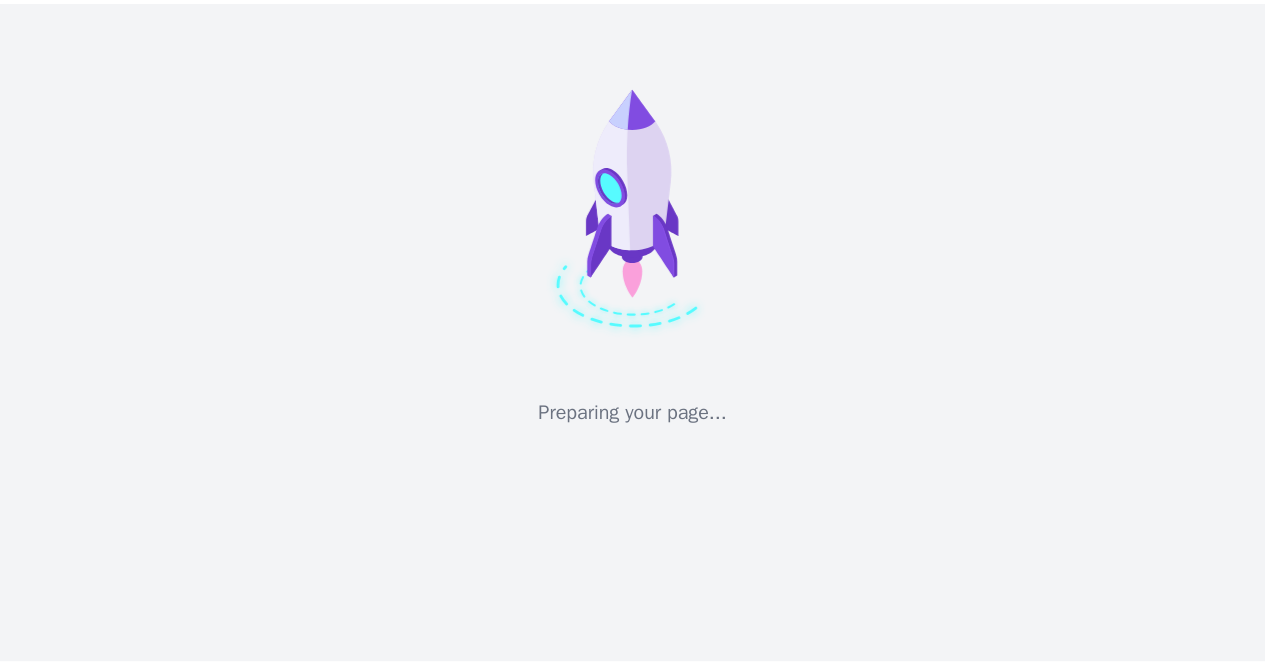 scroll, scrollTop: 0, scrollLeft: 0, axis: both 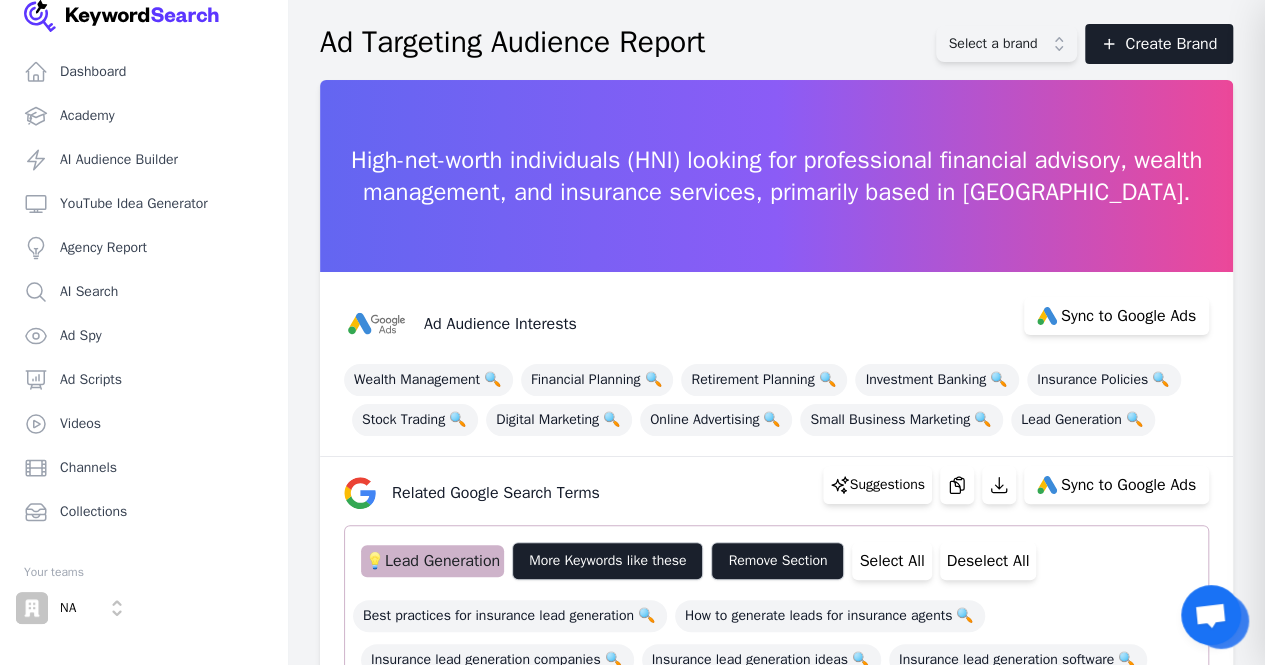 click on "Select a brand" at bounding box center (992, 44) 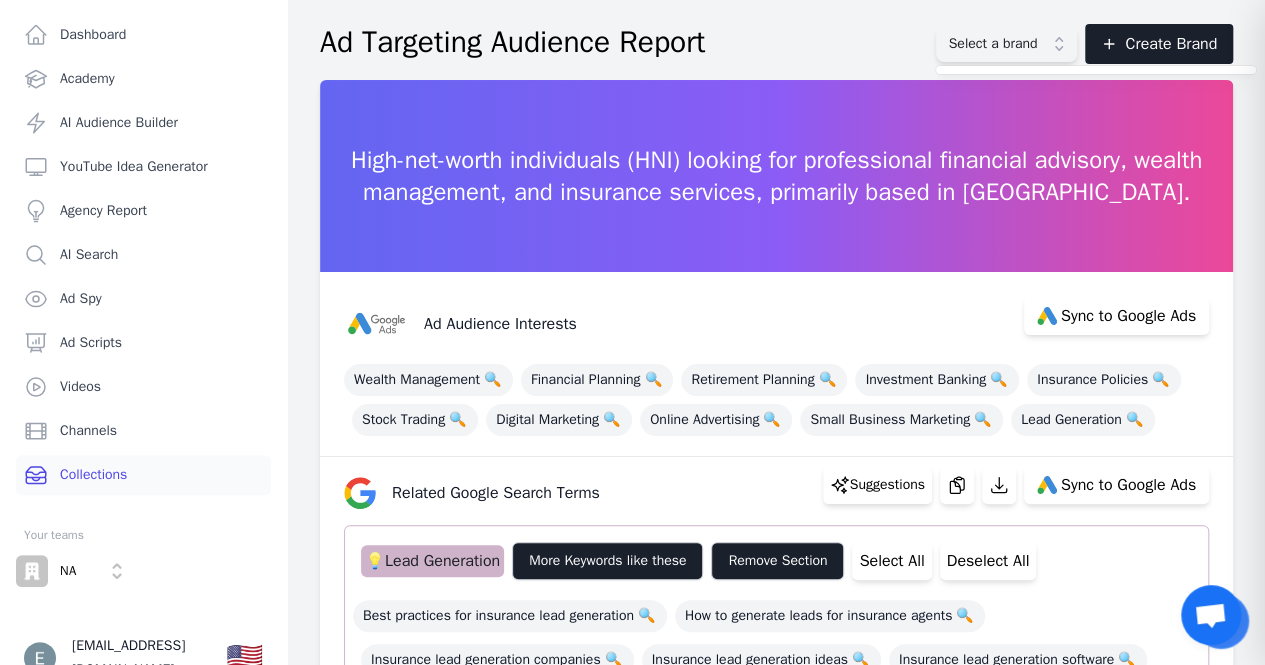 scroll, scrollTop: 57, scrollLeft: 0, axis: vertical 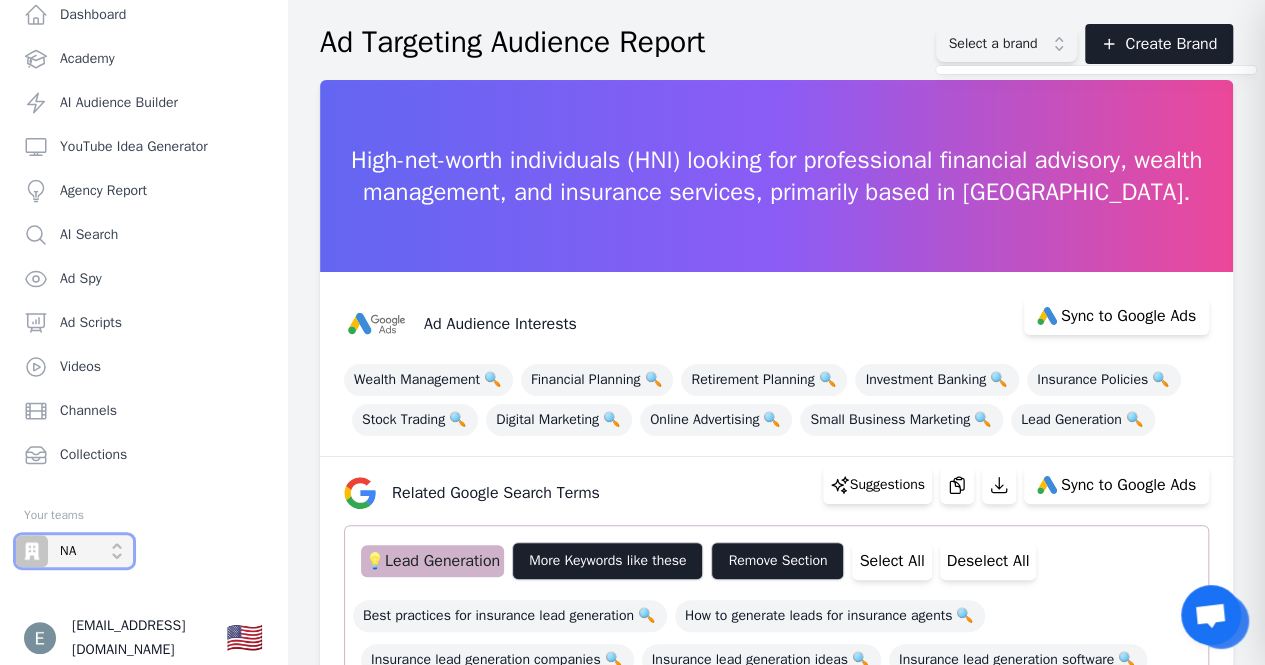 click 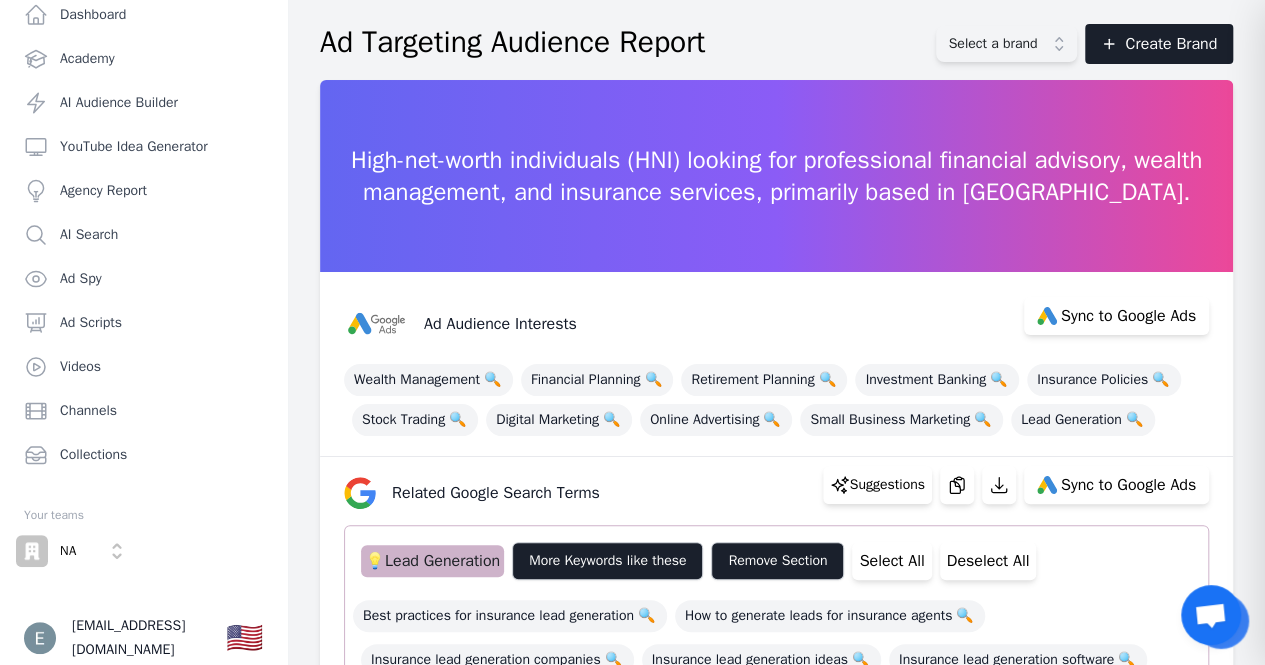 click on "Dashboard Academy AI Audience Builder YouTube Idea Generator Agency Report AI Search Ad Spy Ad Scripts Videos Channels Collections Your teams NA   Your profile abishai@hypgrow.com Show country selector 🇺🇸" at bounding box center (143, 334) 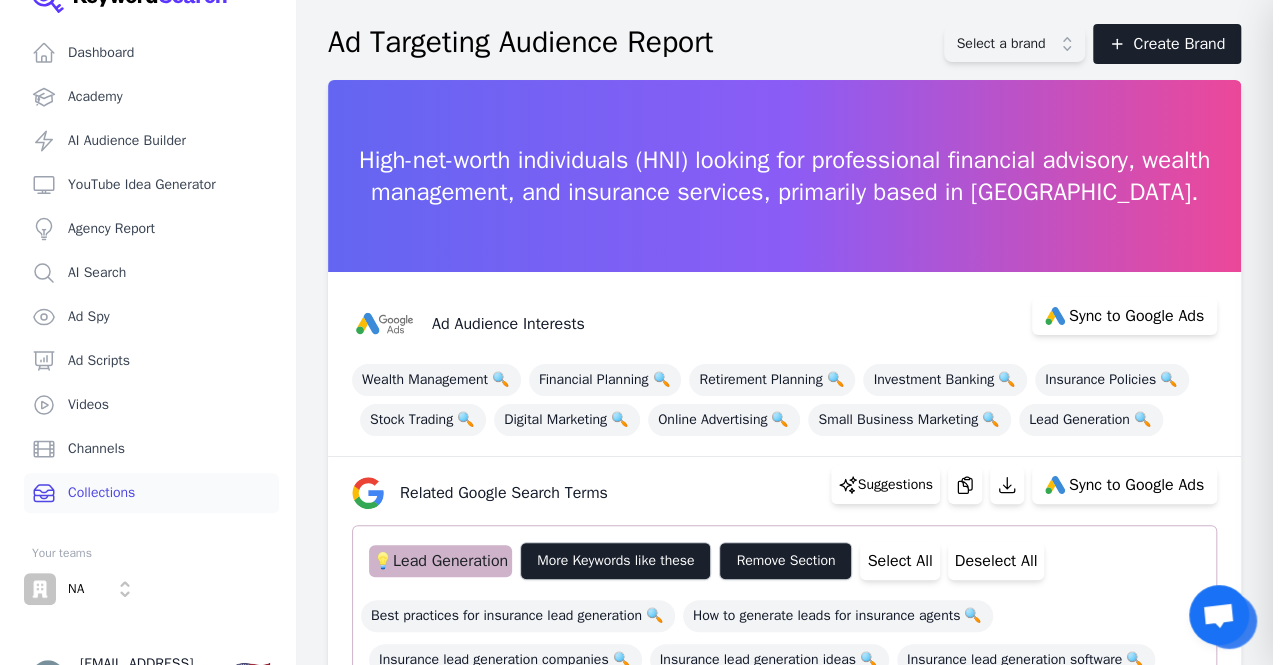 scroll, scrollTop: 0, scrollLeft: 0, axis: both 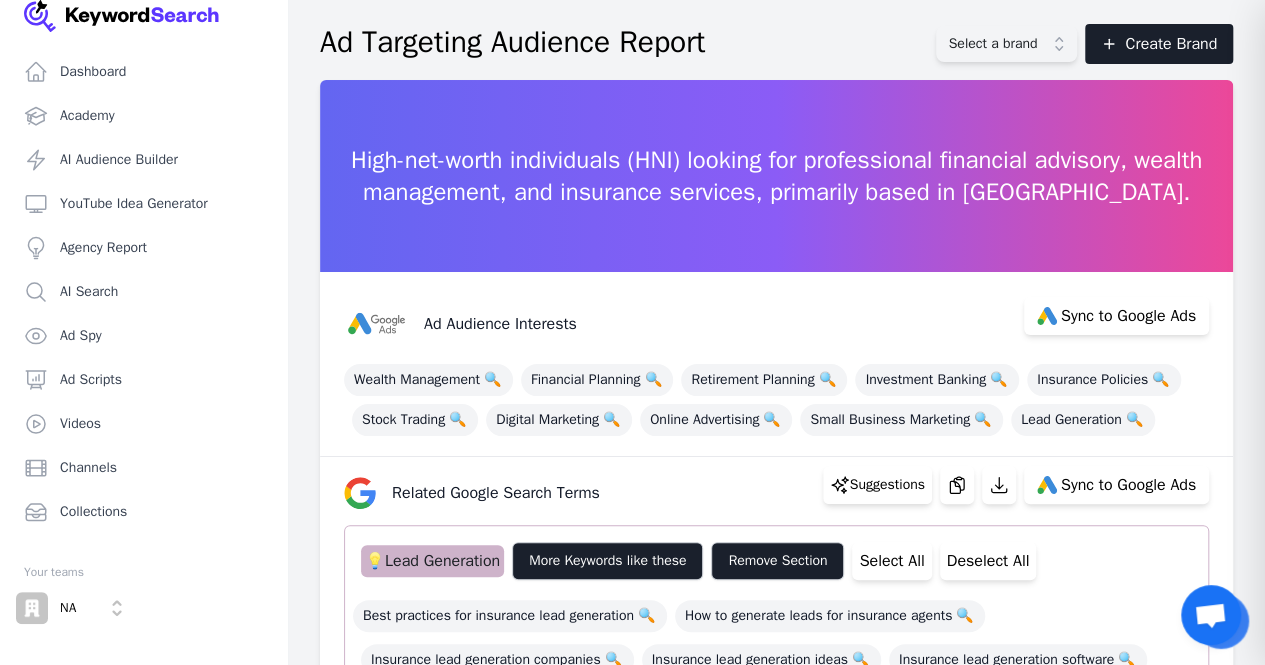 click on "Create Brand" at bounding box center (1159, 44) 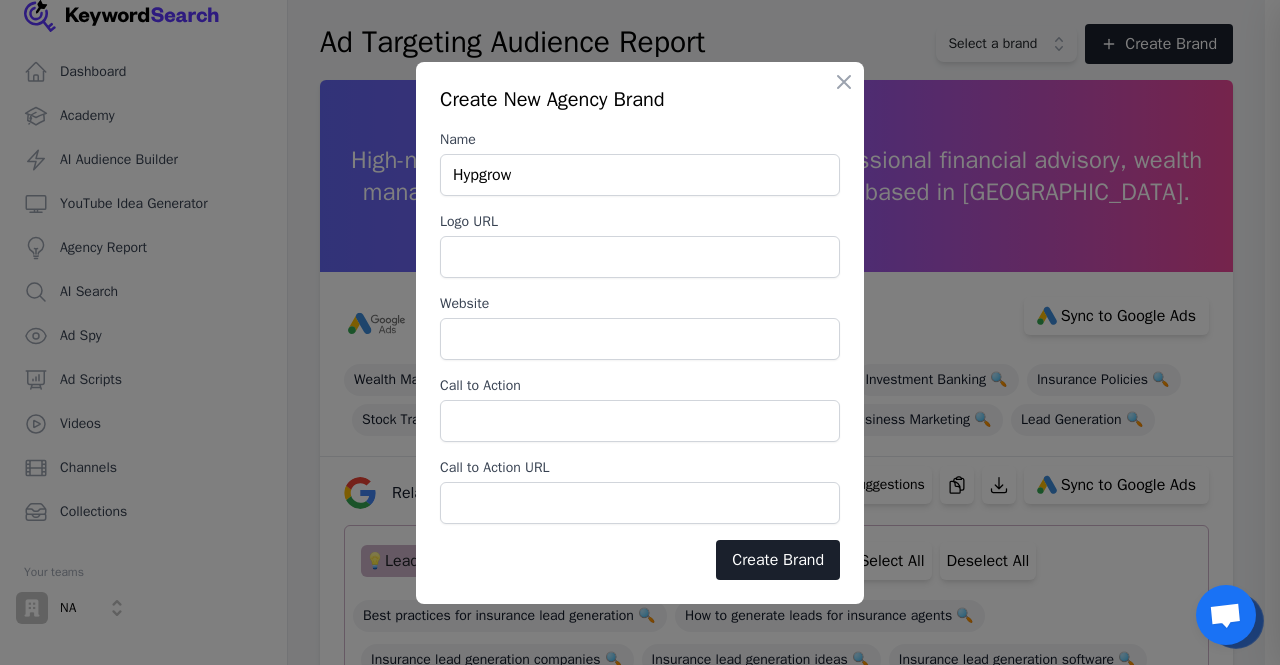 type on "Hypgrow" 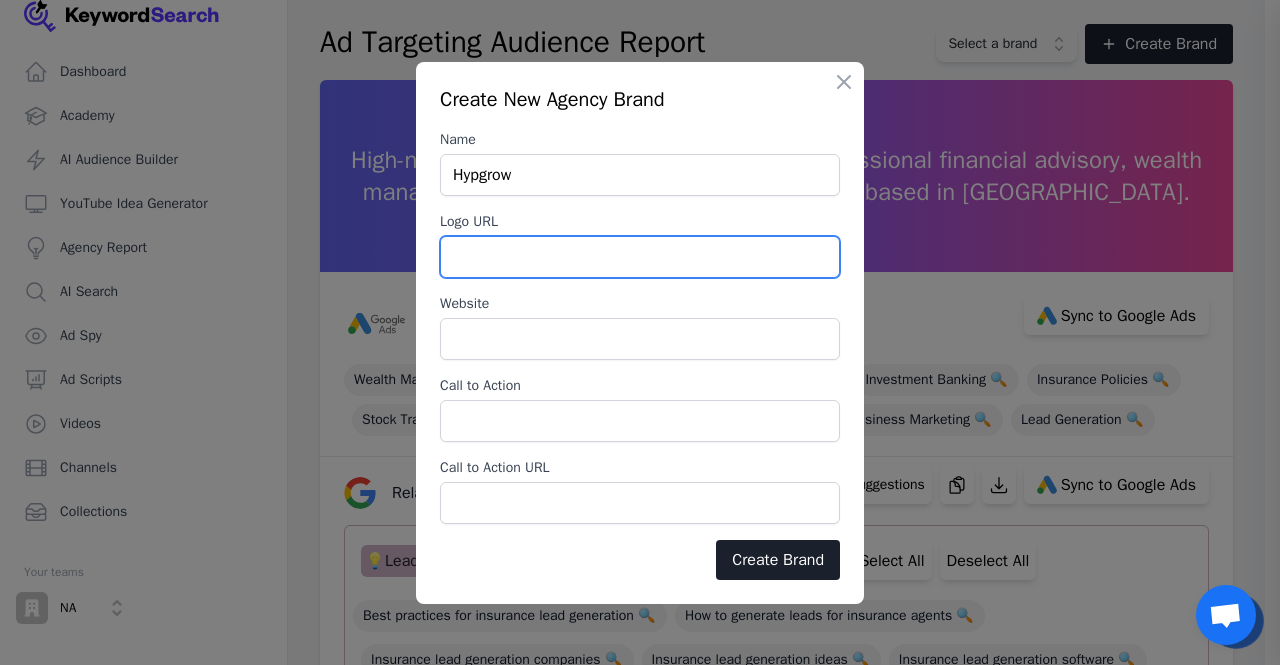 type on "h" 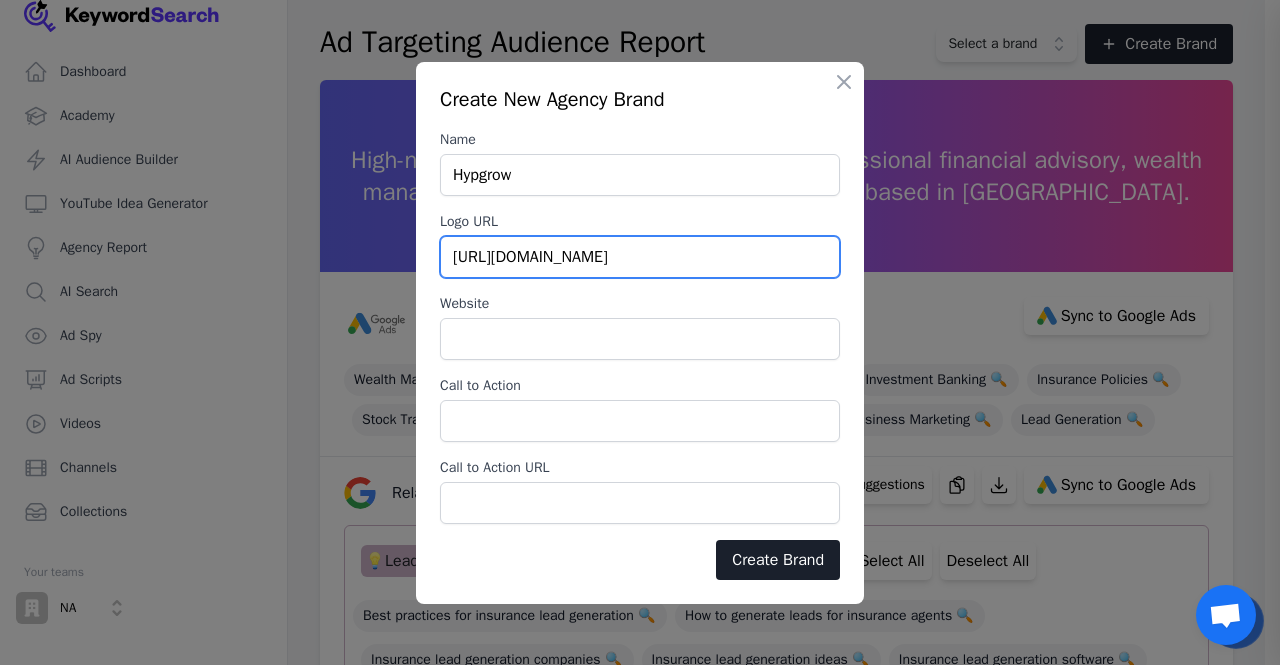 type on "[URL][DOMAIN_NAME]" 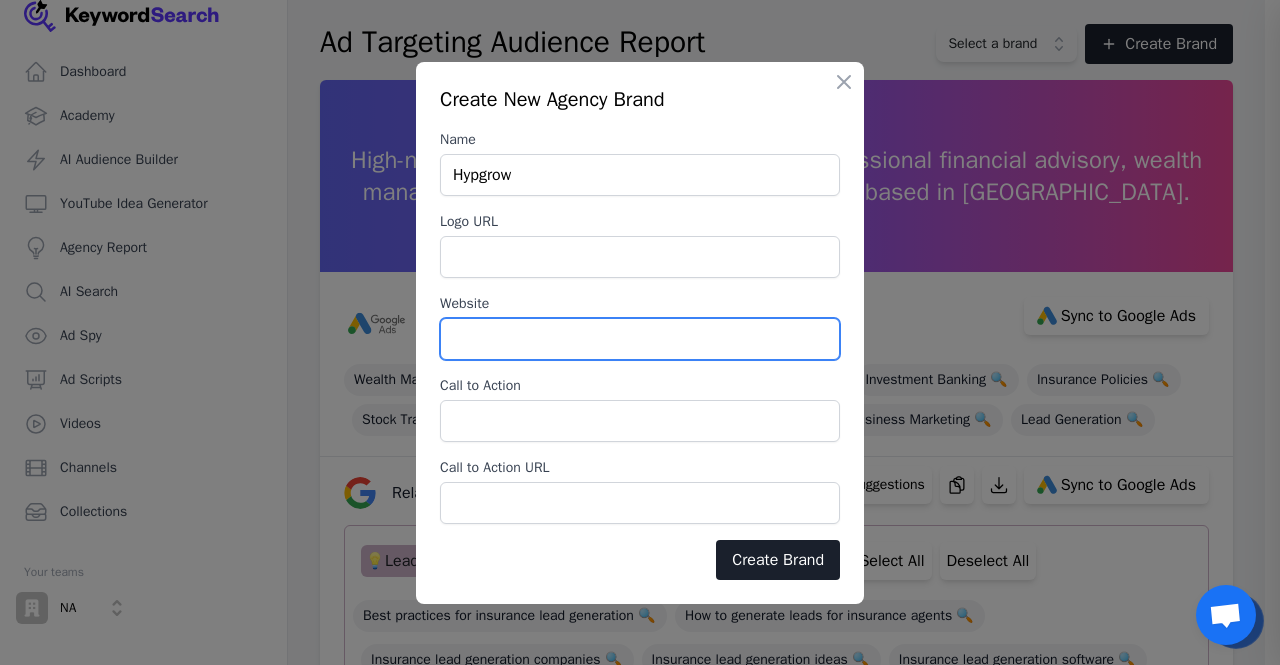 click on "Website" at bounding box center [640, 339] 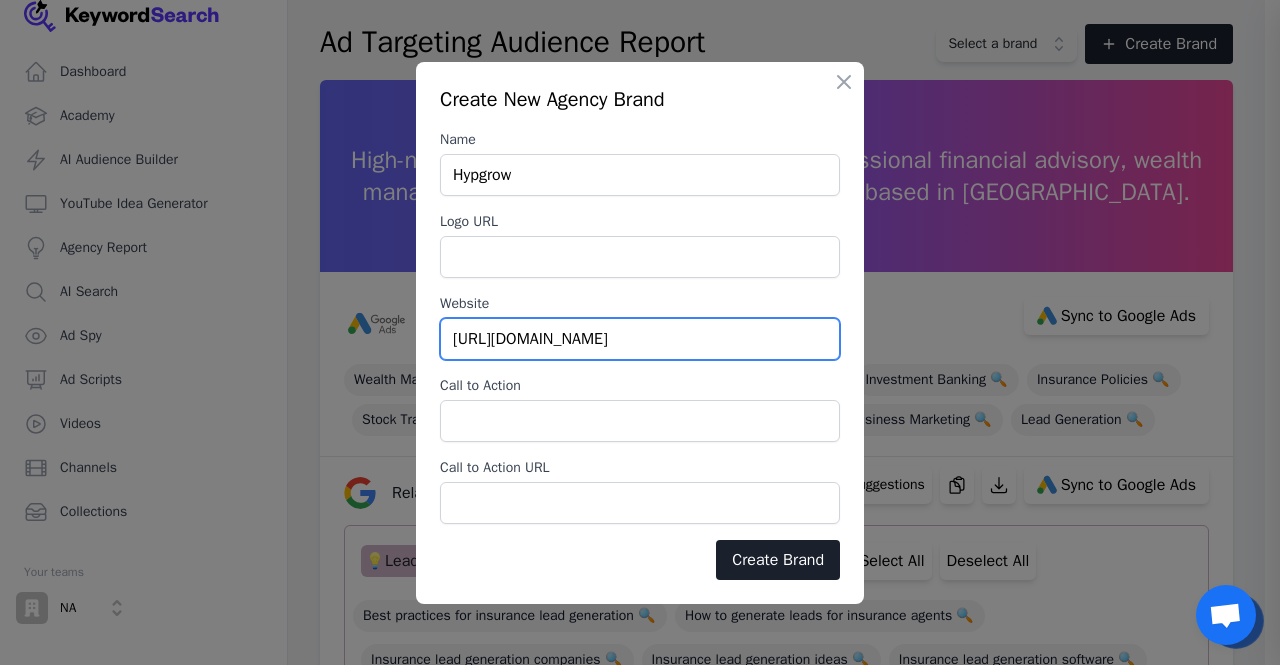 type on "[URL][DOMAIN_NAME]" 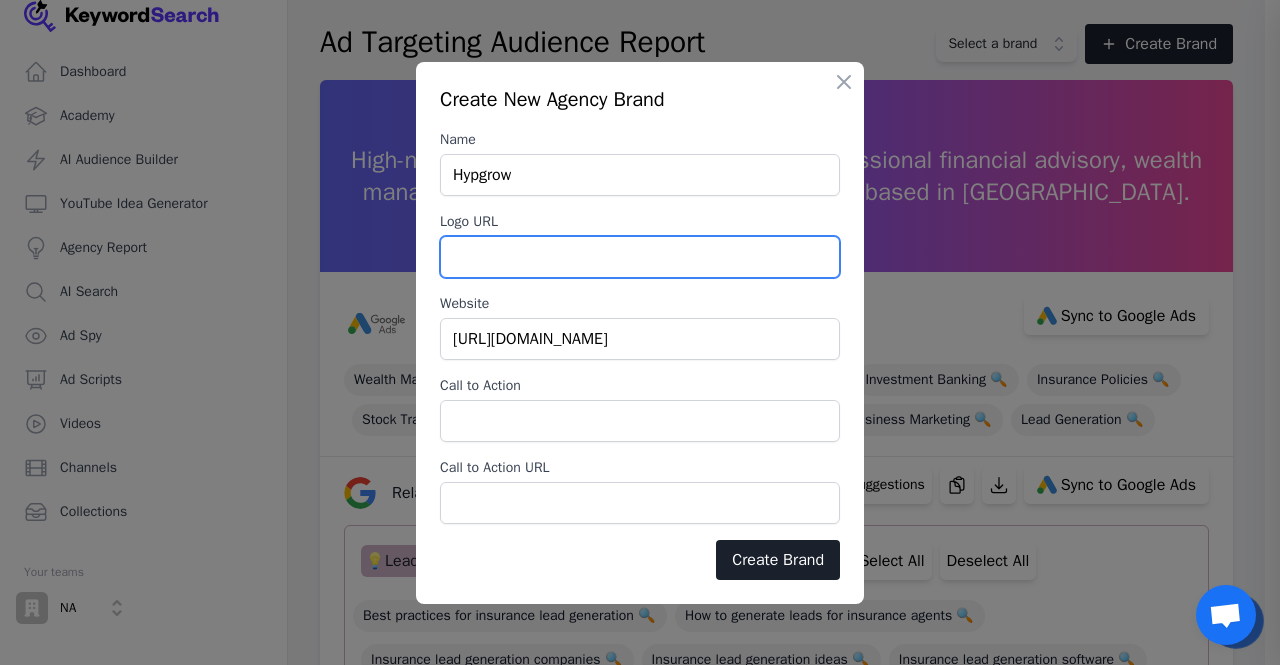 click on "Logo URL" at bounding box center (640, 257) 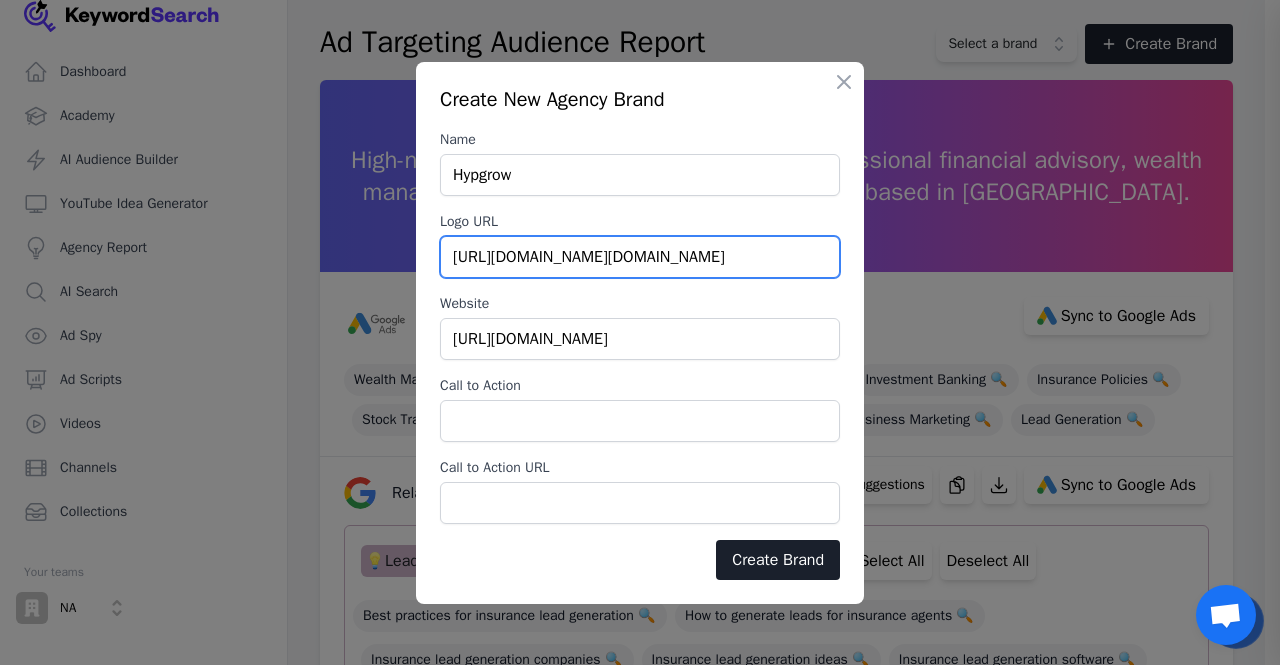 scroll, scrollTop: 0, scrollLeft: 806, axis: horizontal 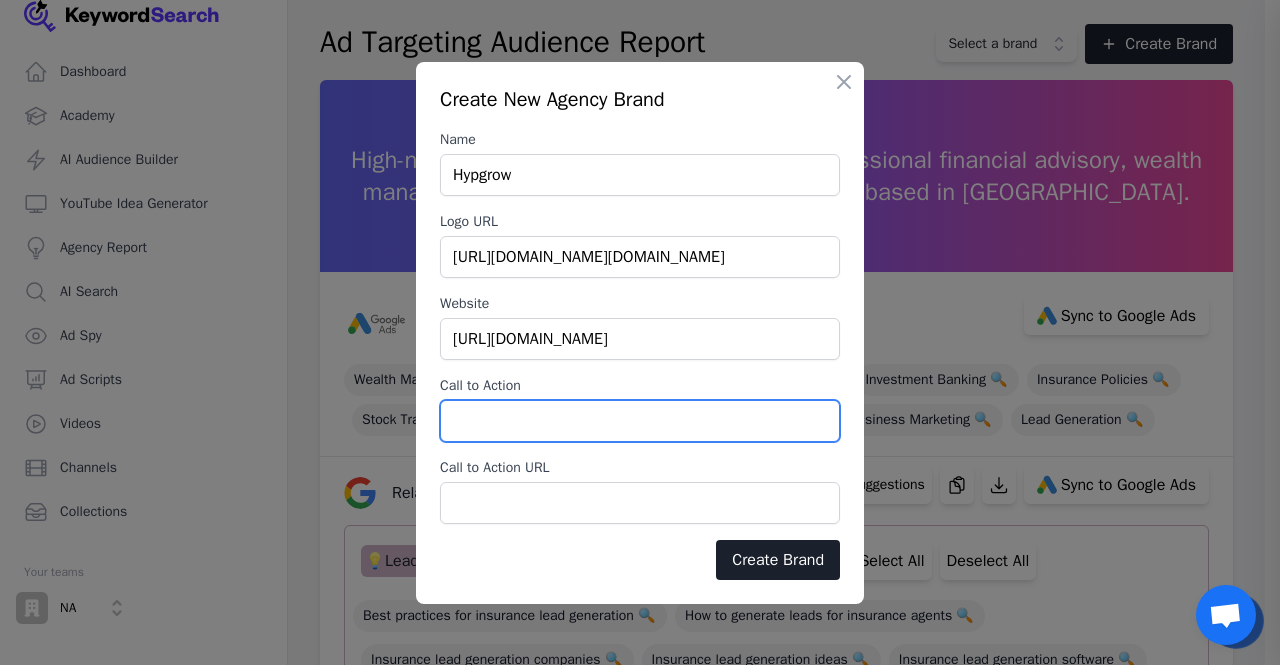 click on "Call to Action" at bounding box center [640, 421] 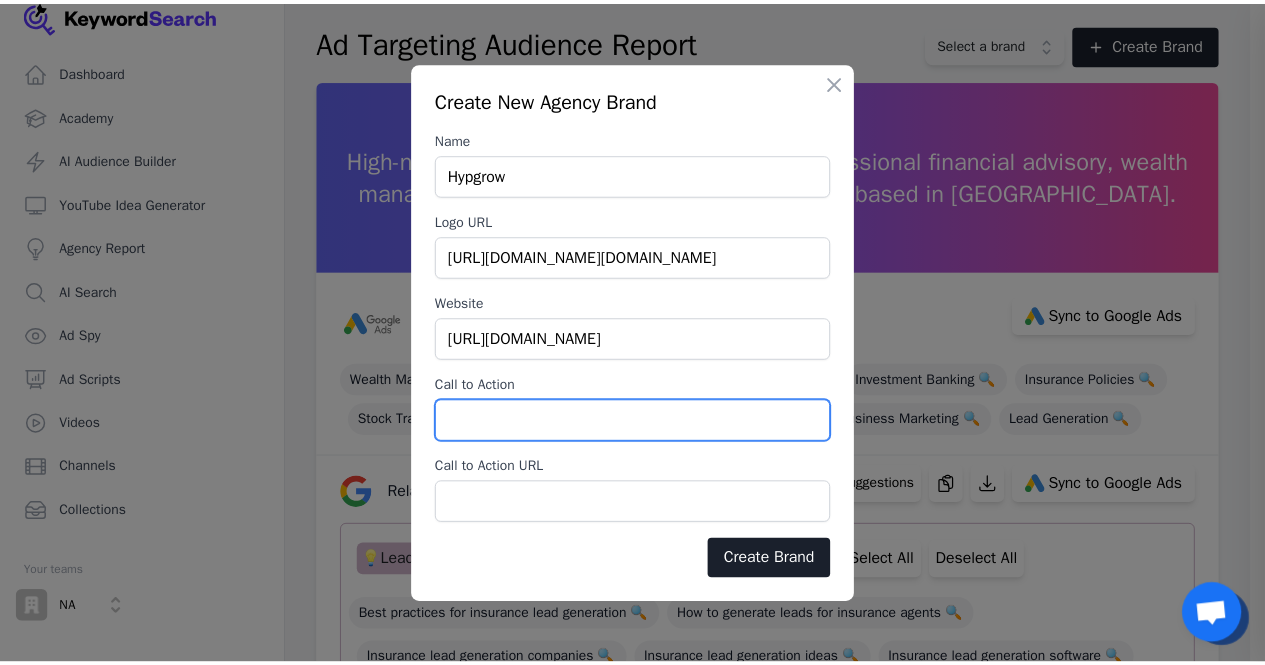 scroll, scrollTop: 0, scrollLeft: 0, axis: both 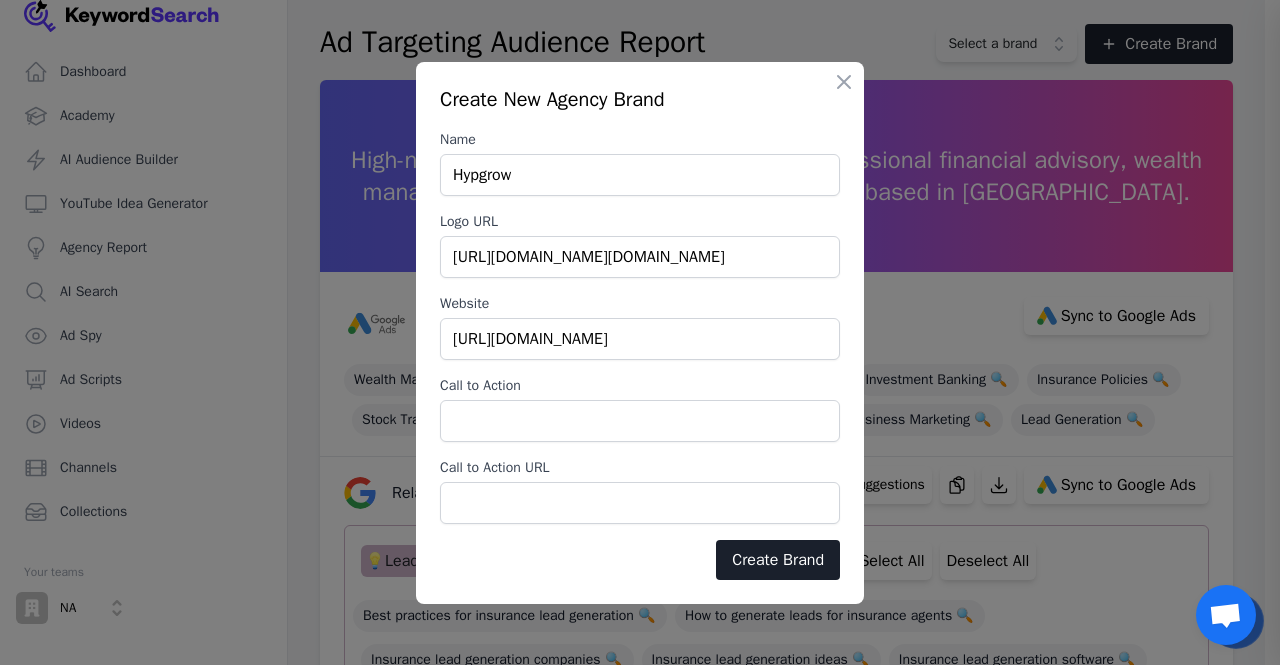 drag, startPoint x: 776, startPoint y: 548, endPoint x: 778, endPoint y: 562, distance: 14.142136 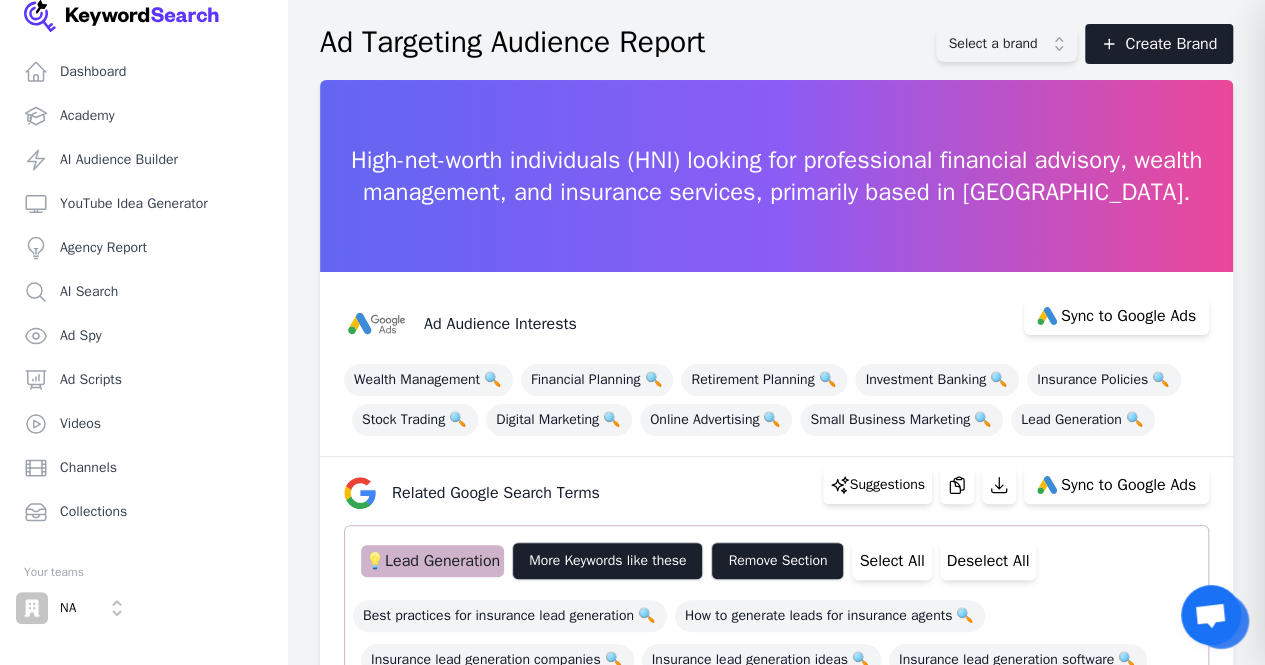 type 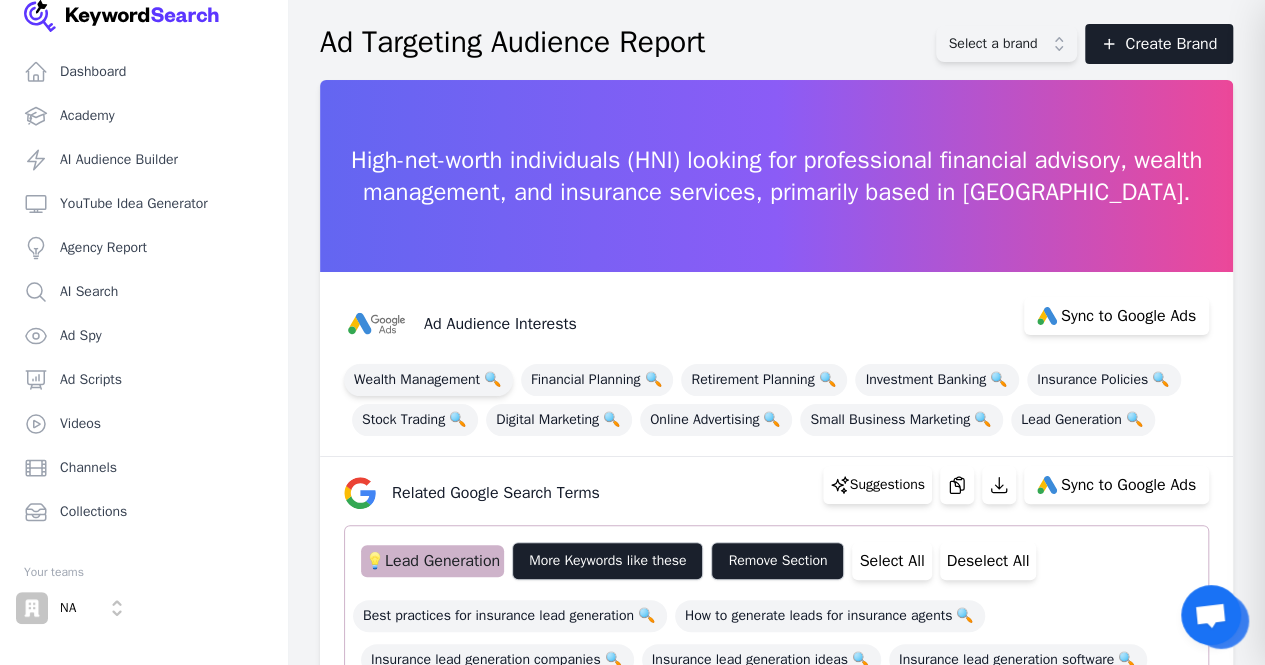 click on "Wealth Management 🔍" at bounding box center (428, 380) 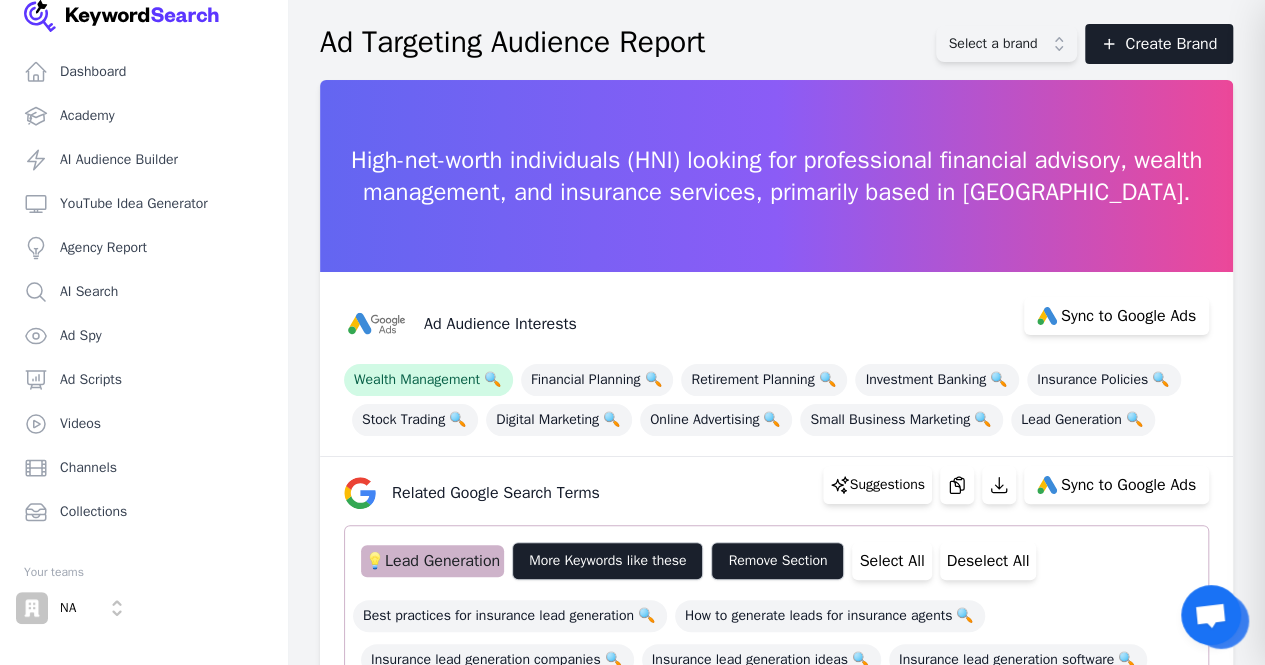 click on "Select a brand" at bounding box center (1006, 44) 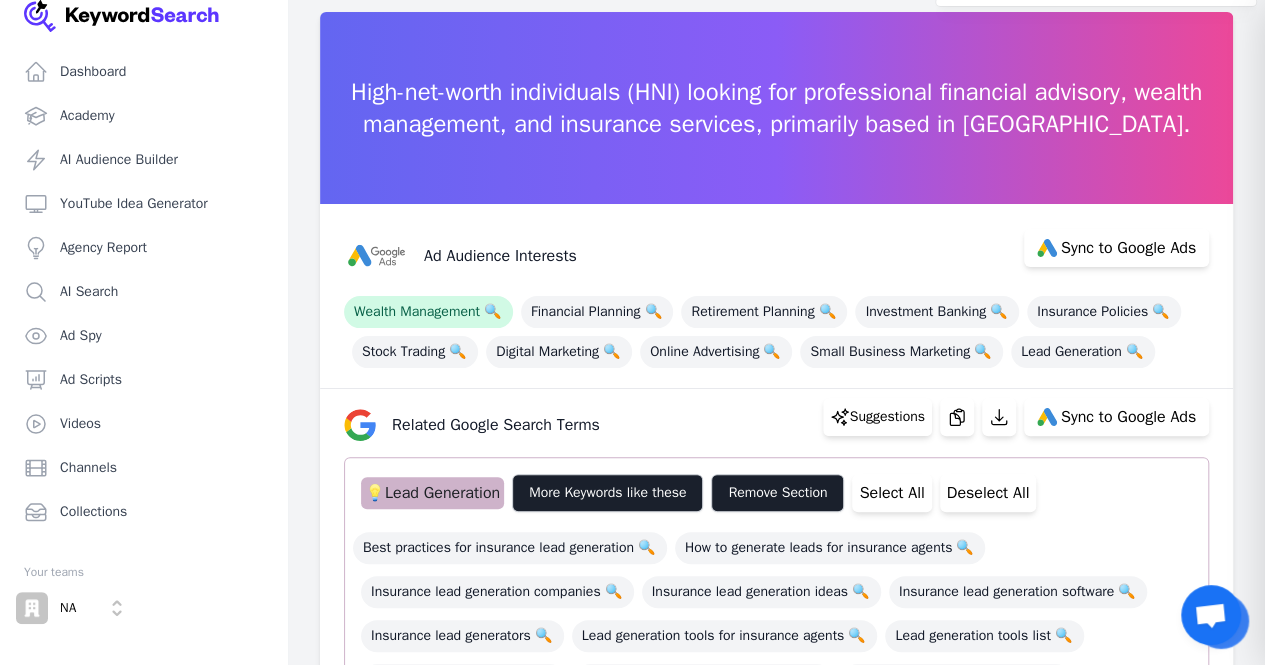 scroll, scrollTop: 100, scrollLeft: 0, axis: vertical 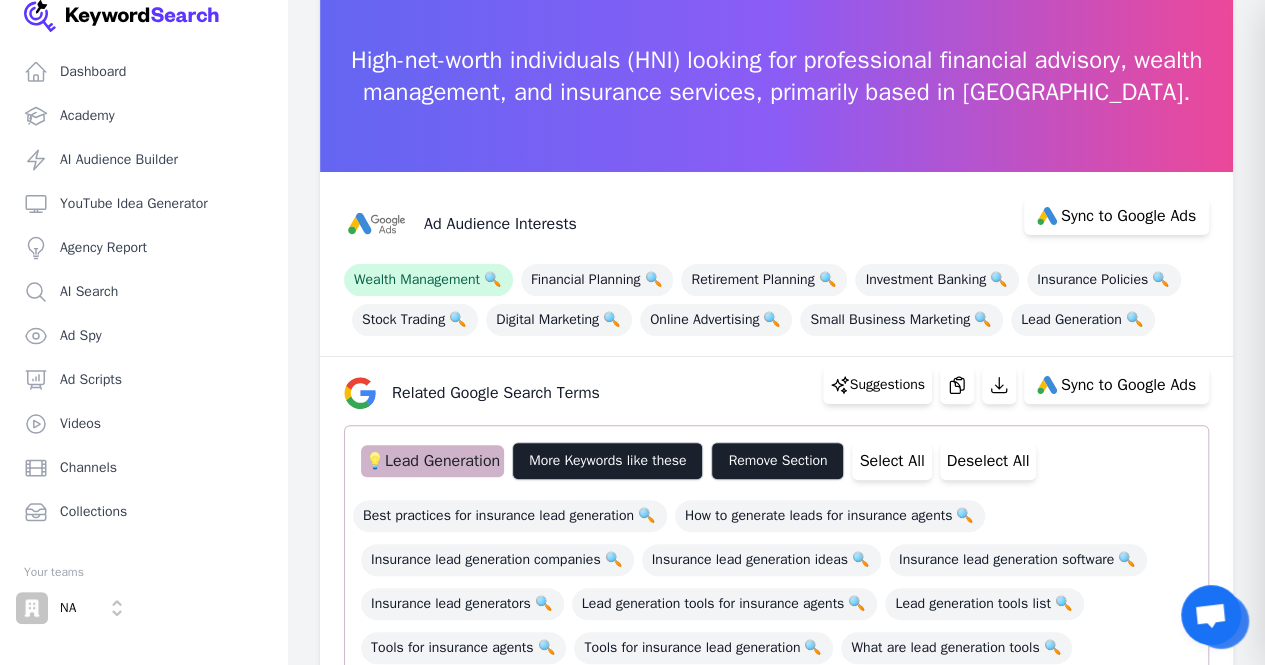 click on "🔍" at bounding box center (998, 280) 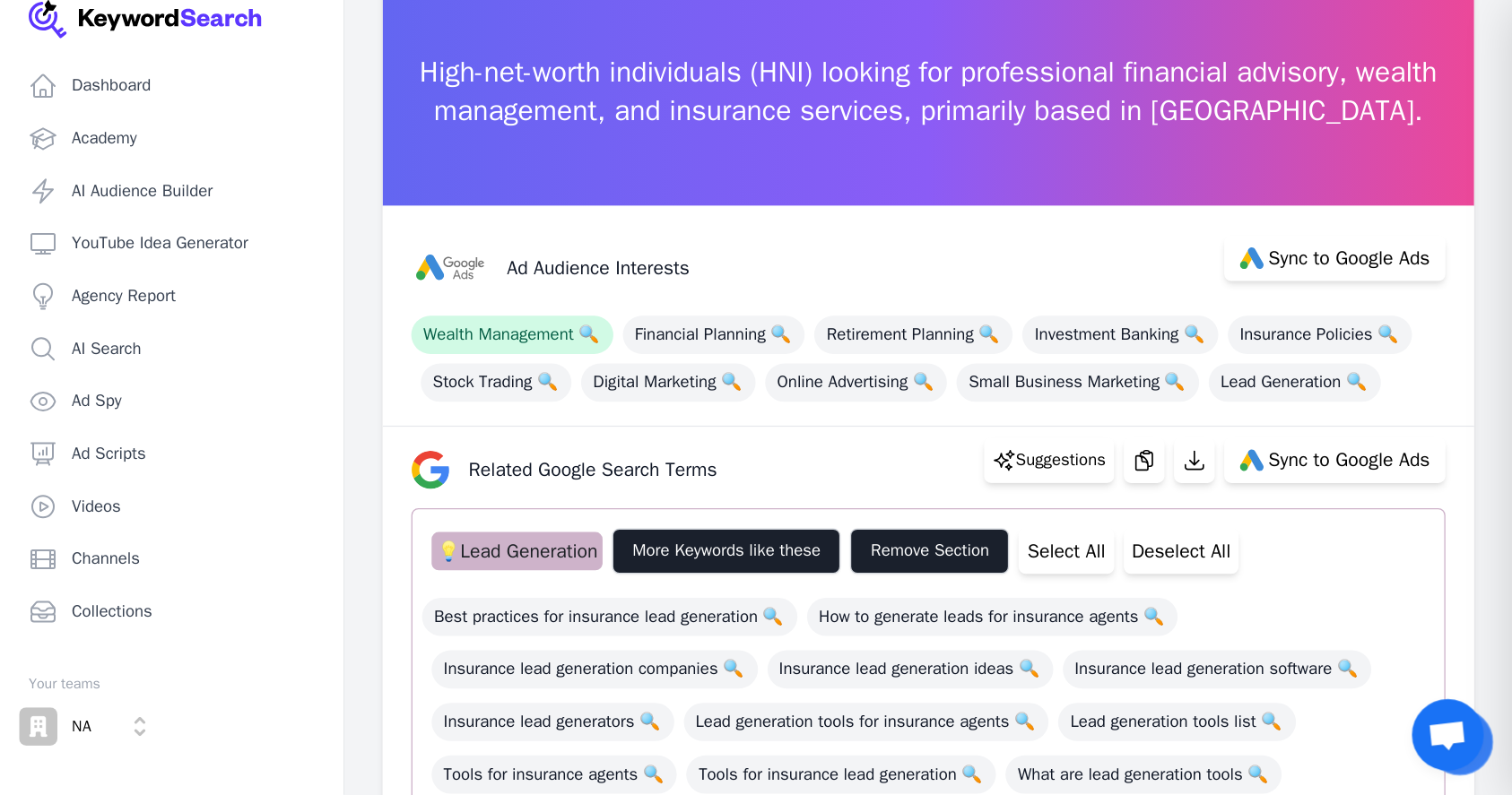 scroll, scrollTop: 0, scrollLeft: 0, axis: both 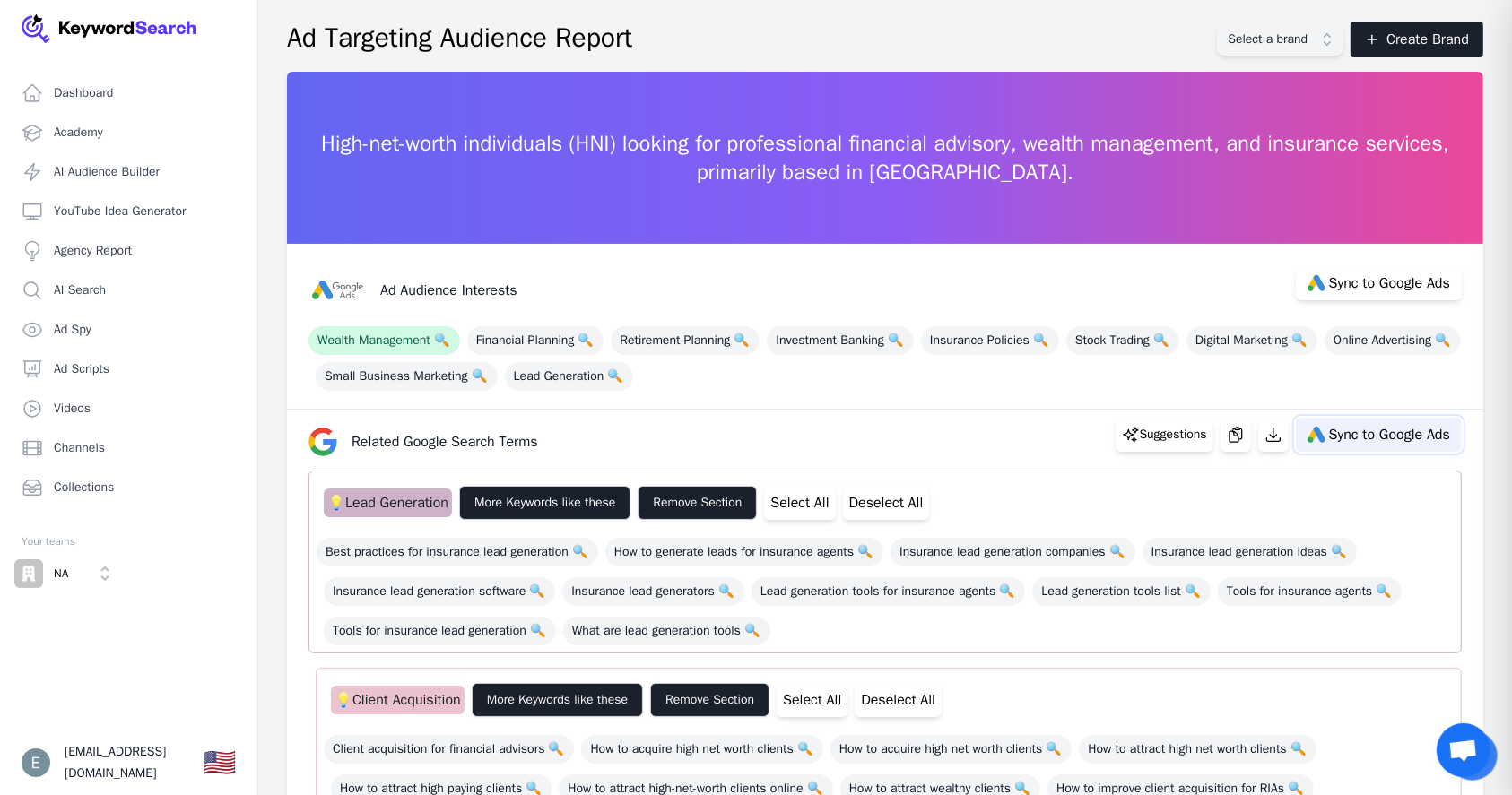 click on "Sync to Google Ads" at bounding box center (1389, 435) 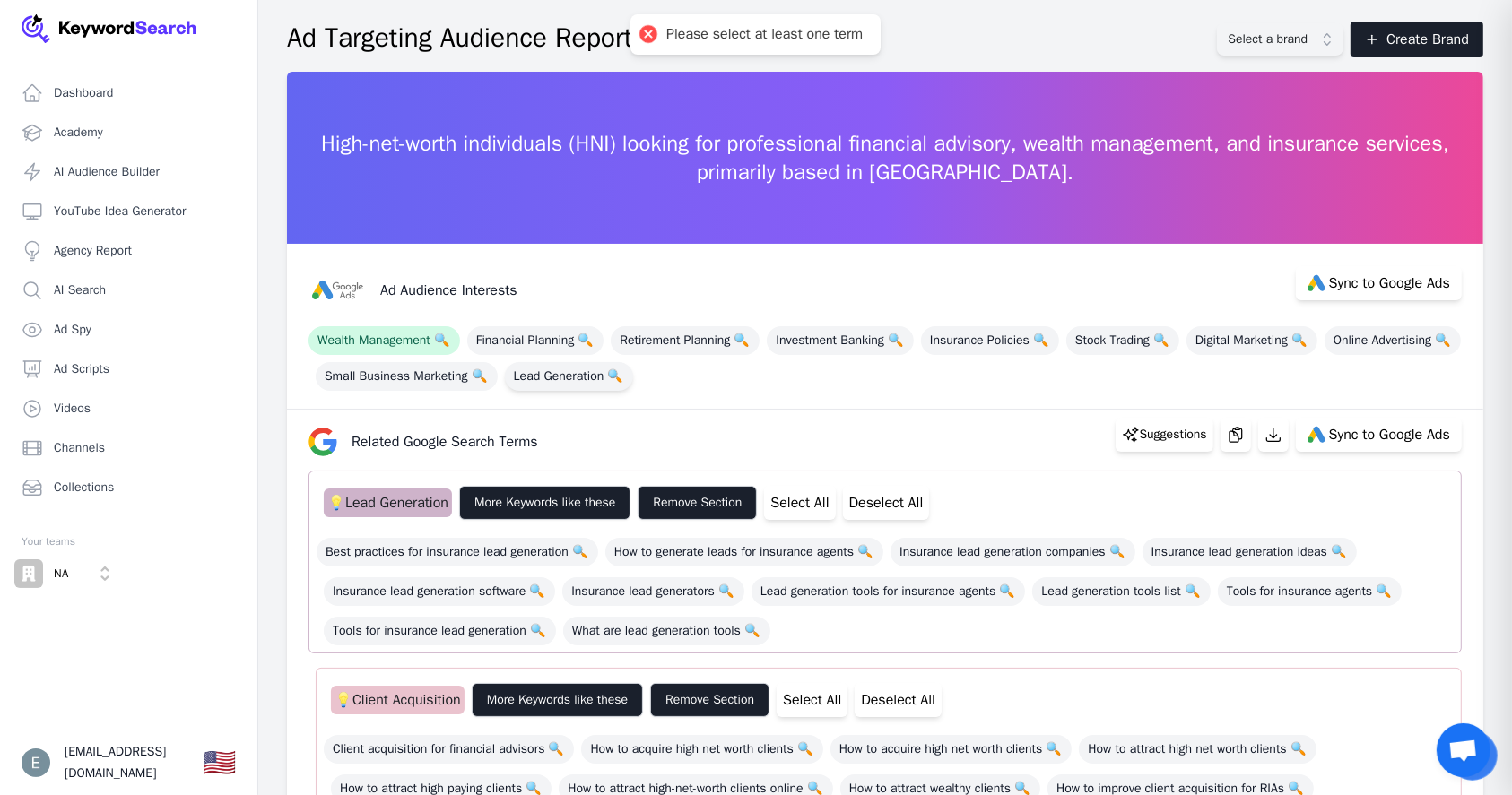 click on "Lead Generation 🔍" at bounding box center (569, 376) 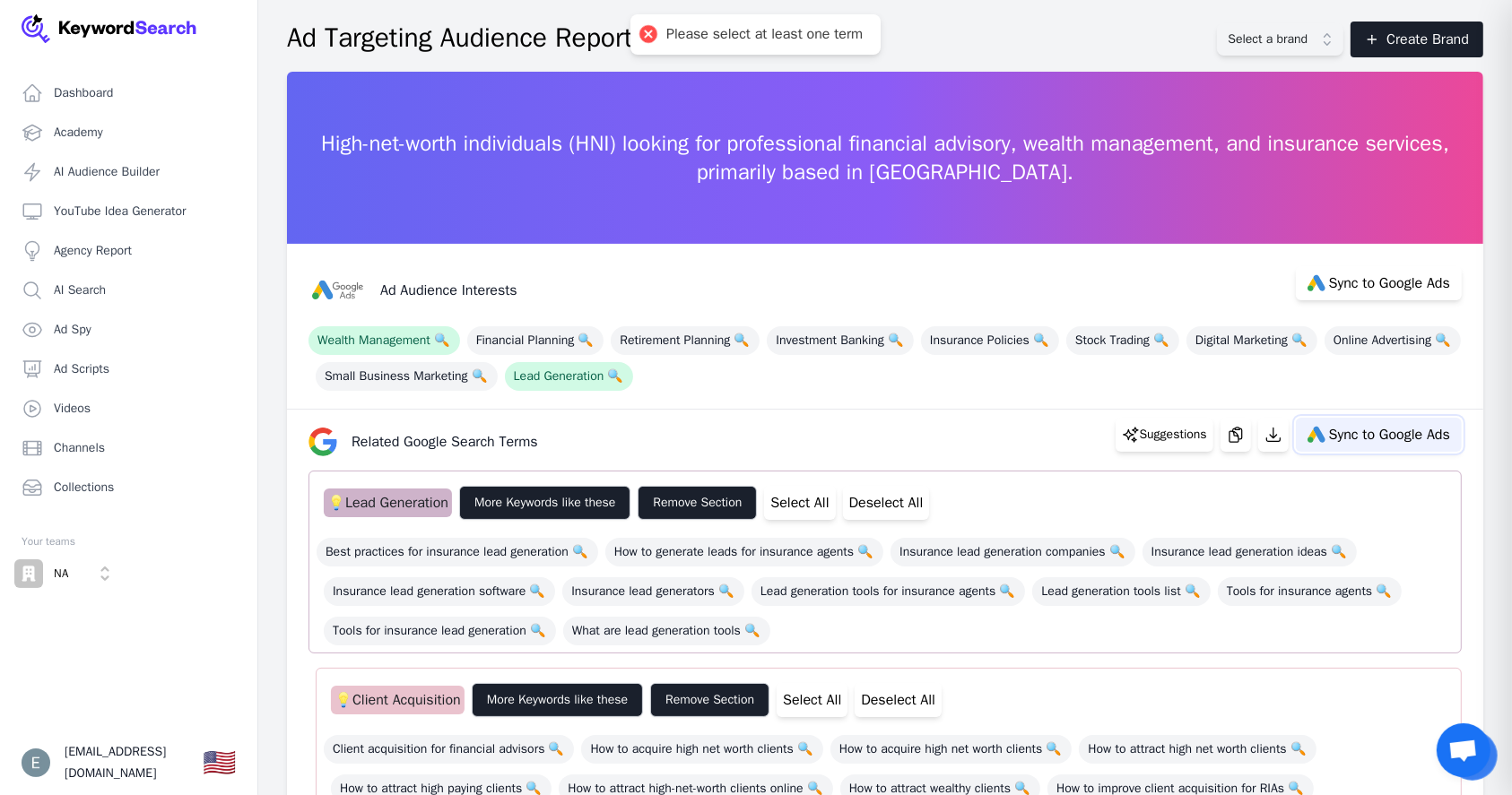 click on "Sync to Google Ads" at bounding box center [1389, 435] 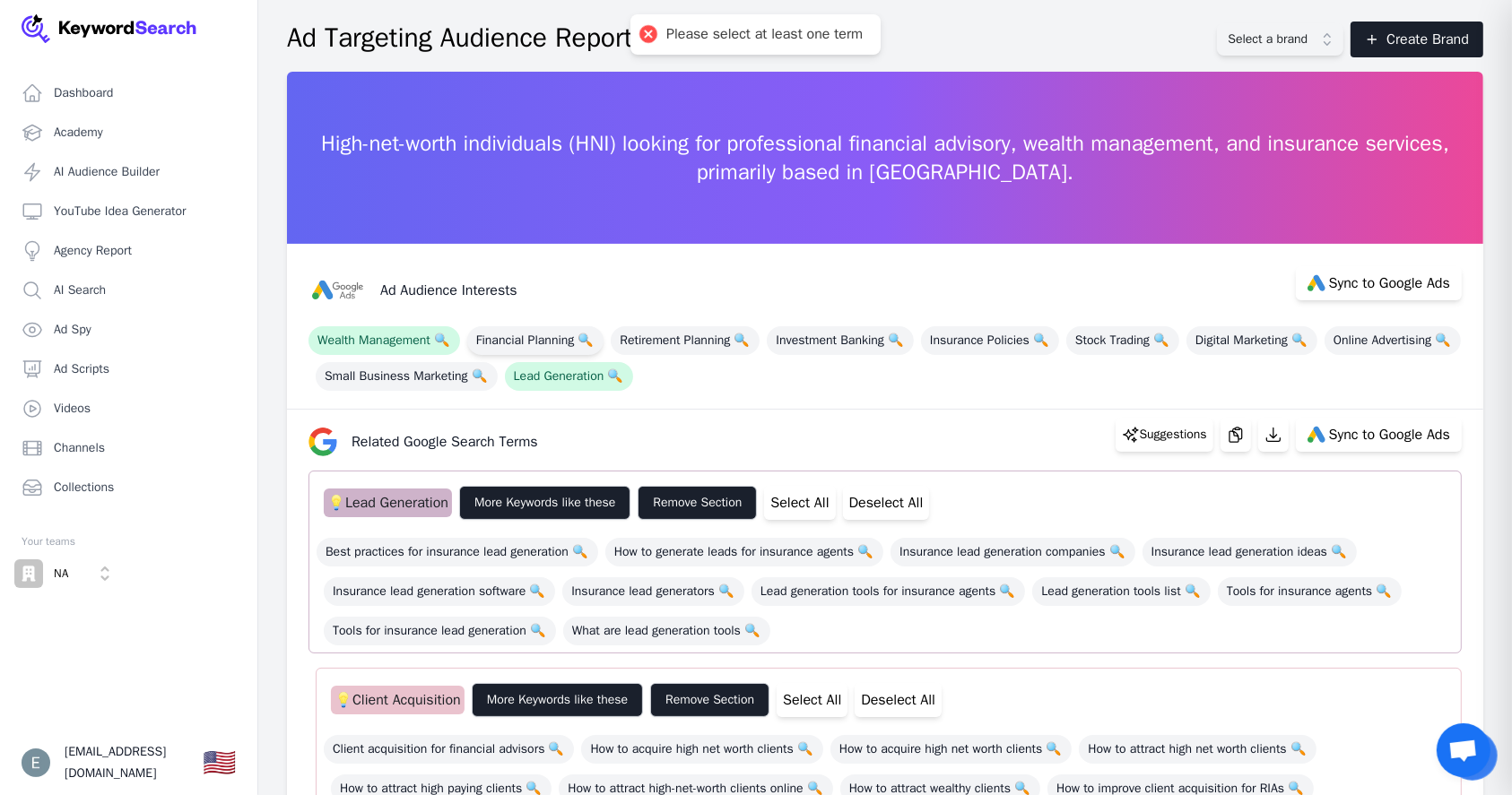 click on "Financial Planning 🔍" at bounding box center [535, 341] 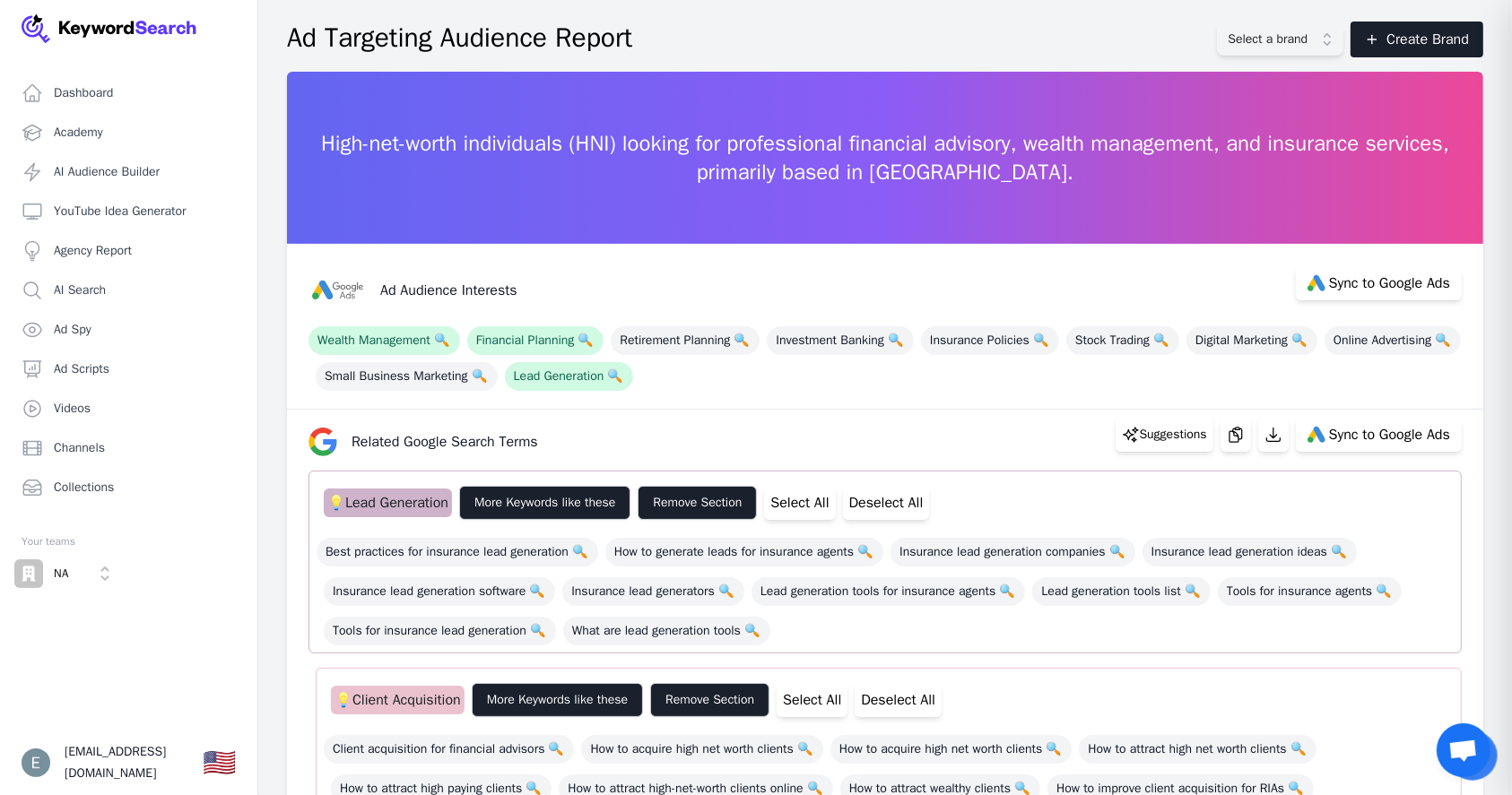 drag, startPoint x: 714, startPoint y: 343, endPoint x: 1038, endPoint y: 366, distance: 324.81533 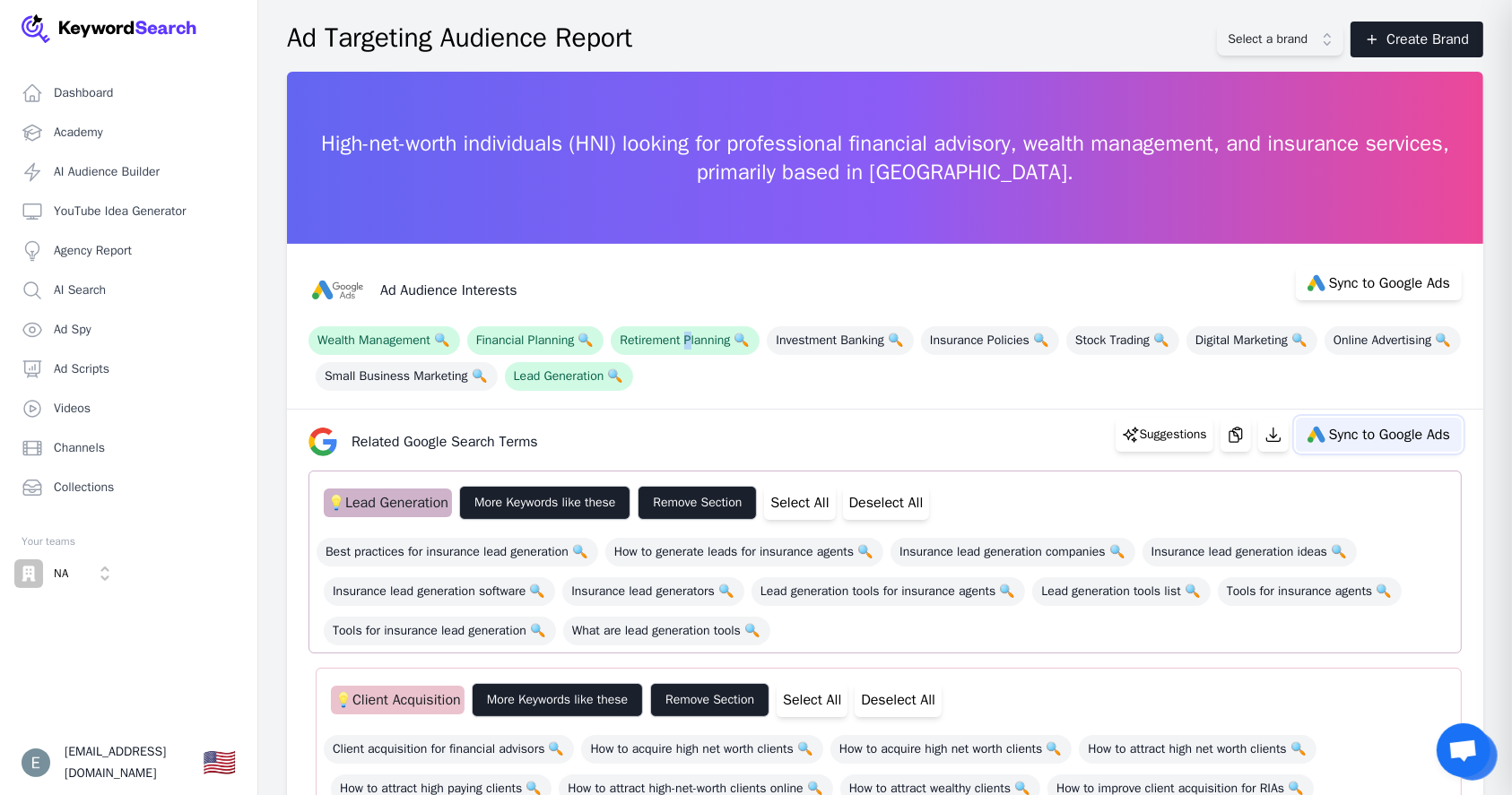 click on "Sync to Google Ads" at bounding box center [1389, 435] 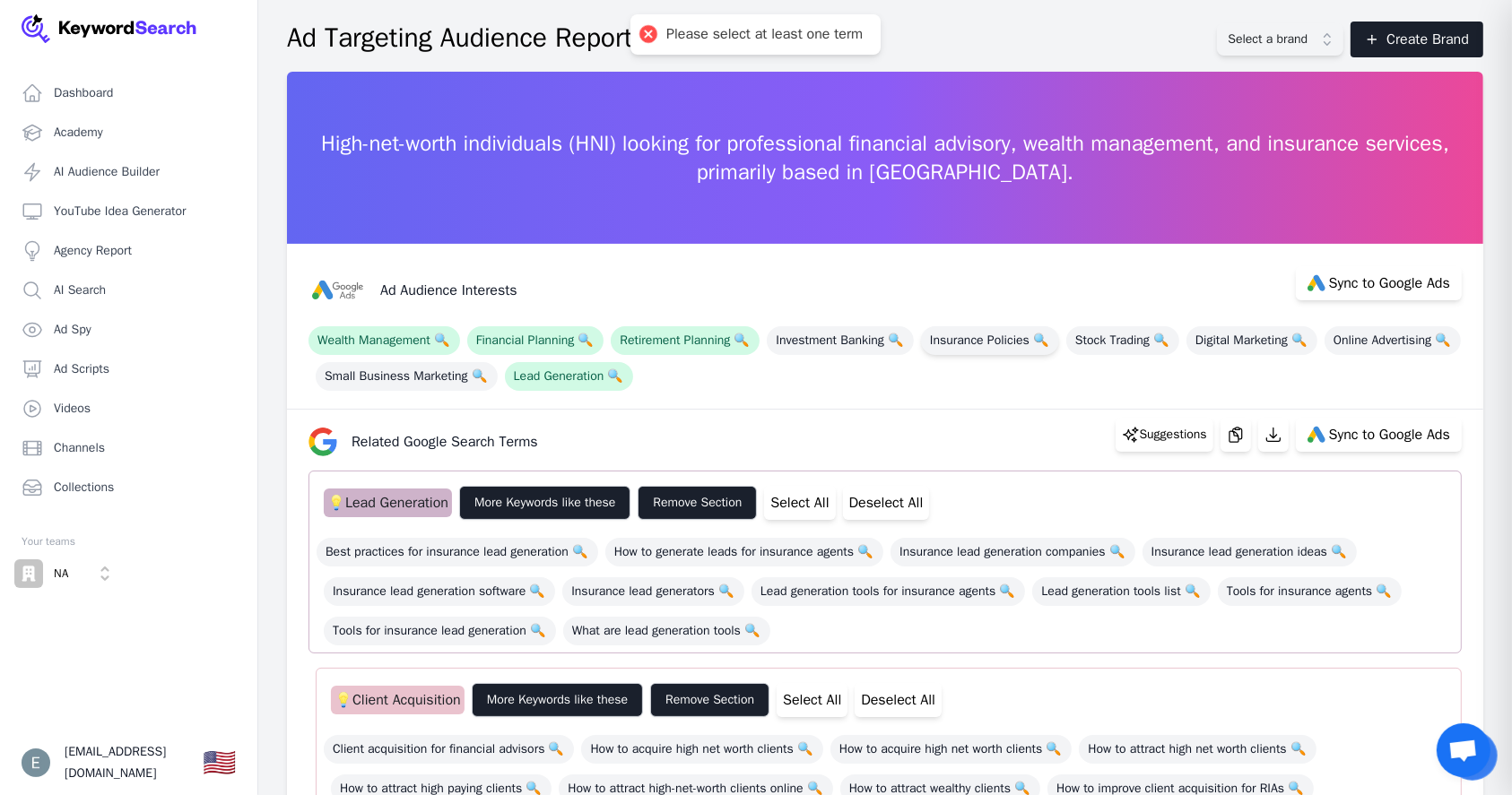 click on "Insurance Policies 🔍" at bounding box center (990, 341) 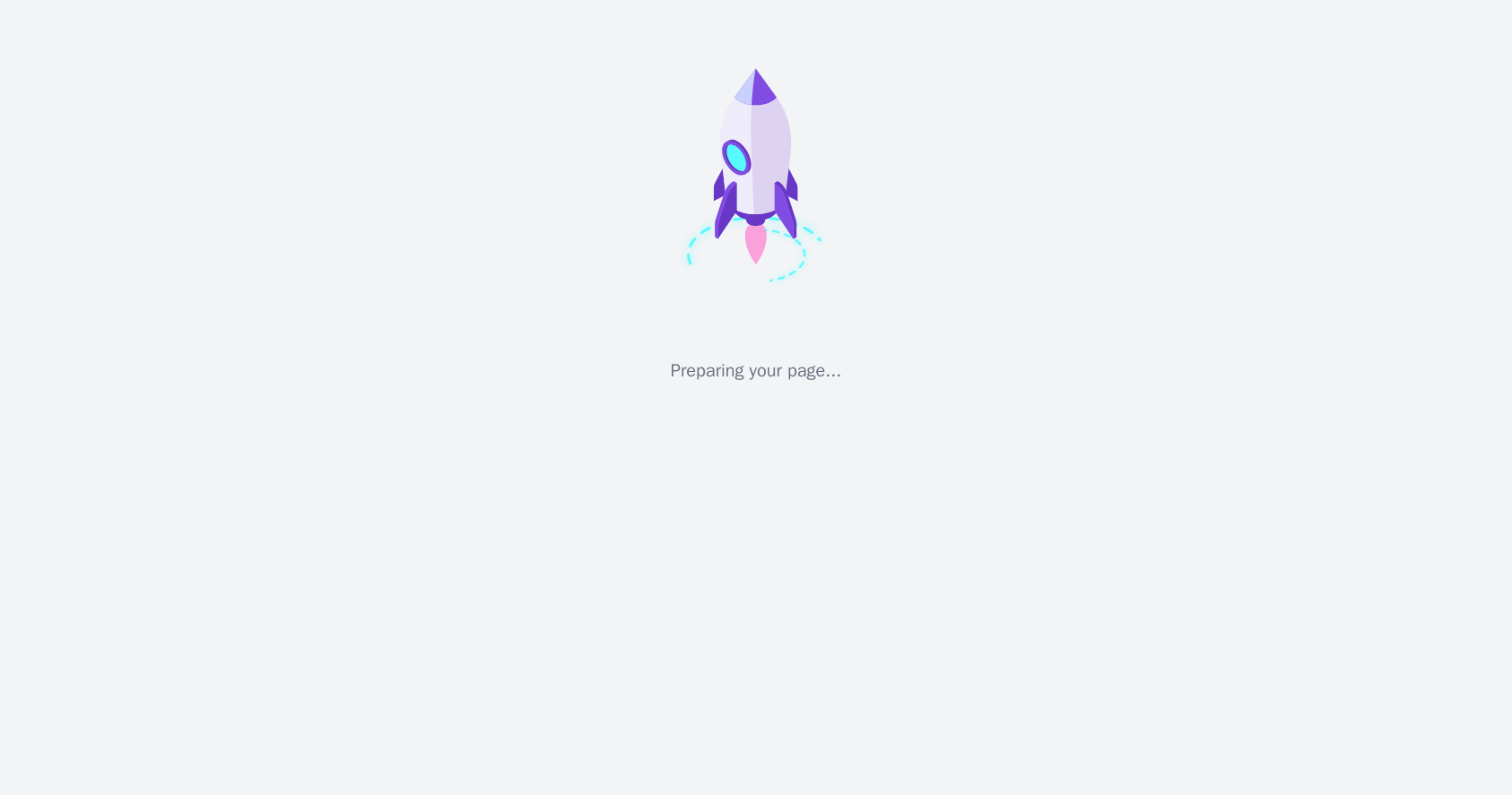 scroll, scrollTop: 0, scrollLeft: 0, axis: both 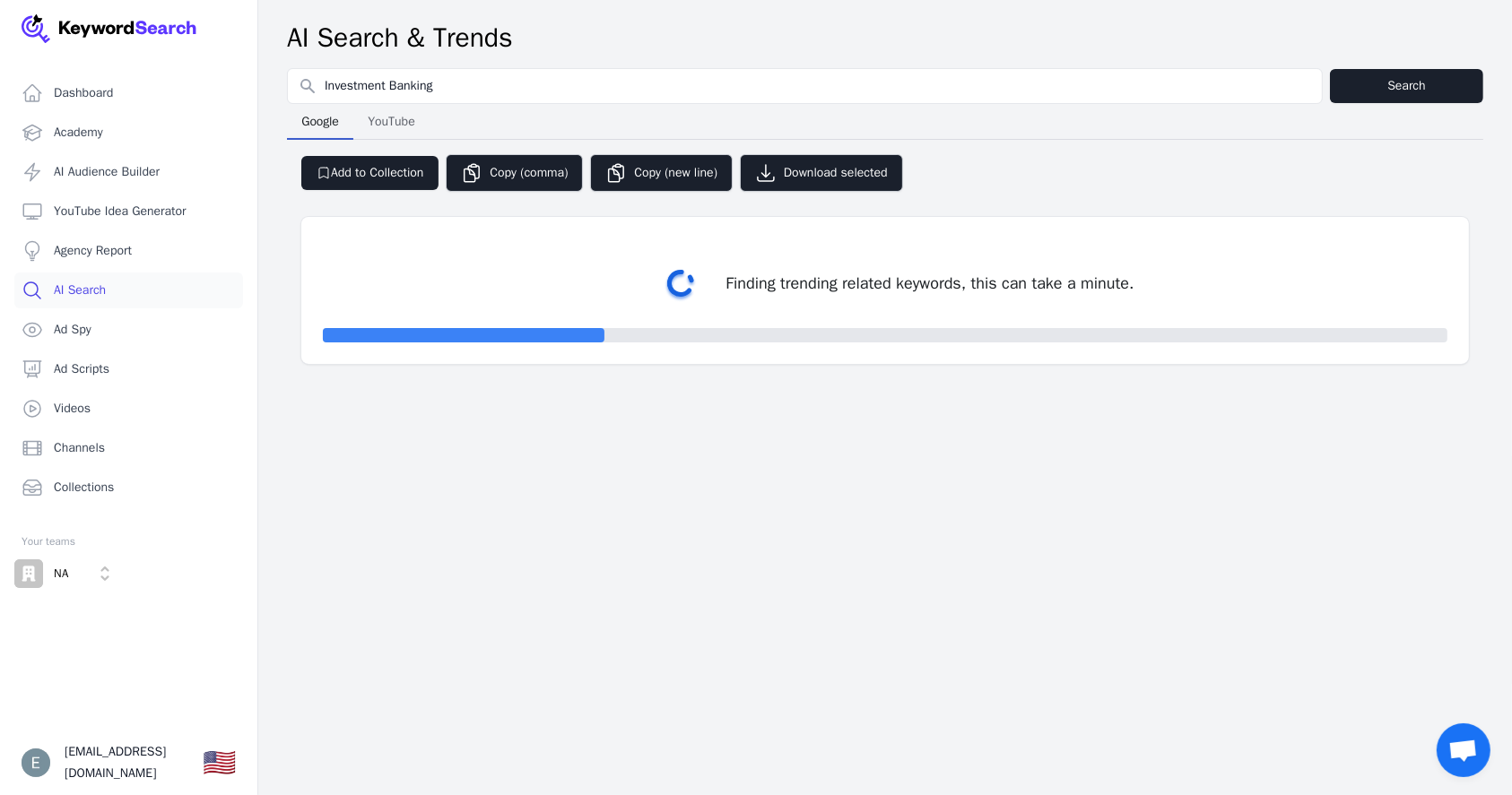 select on "50" 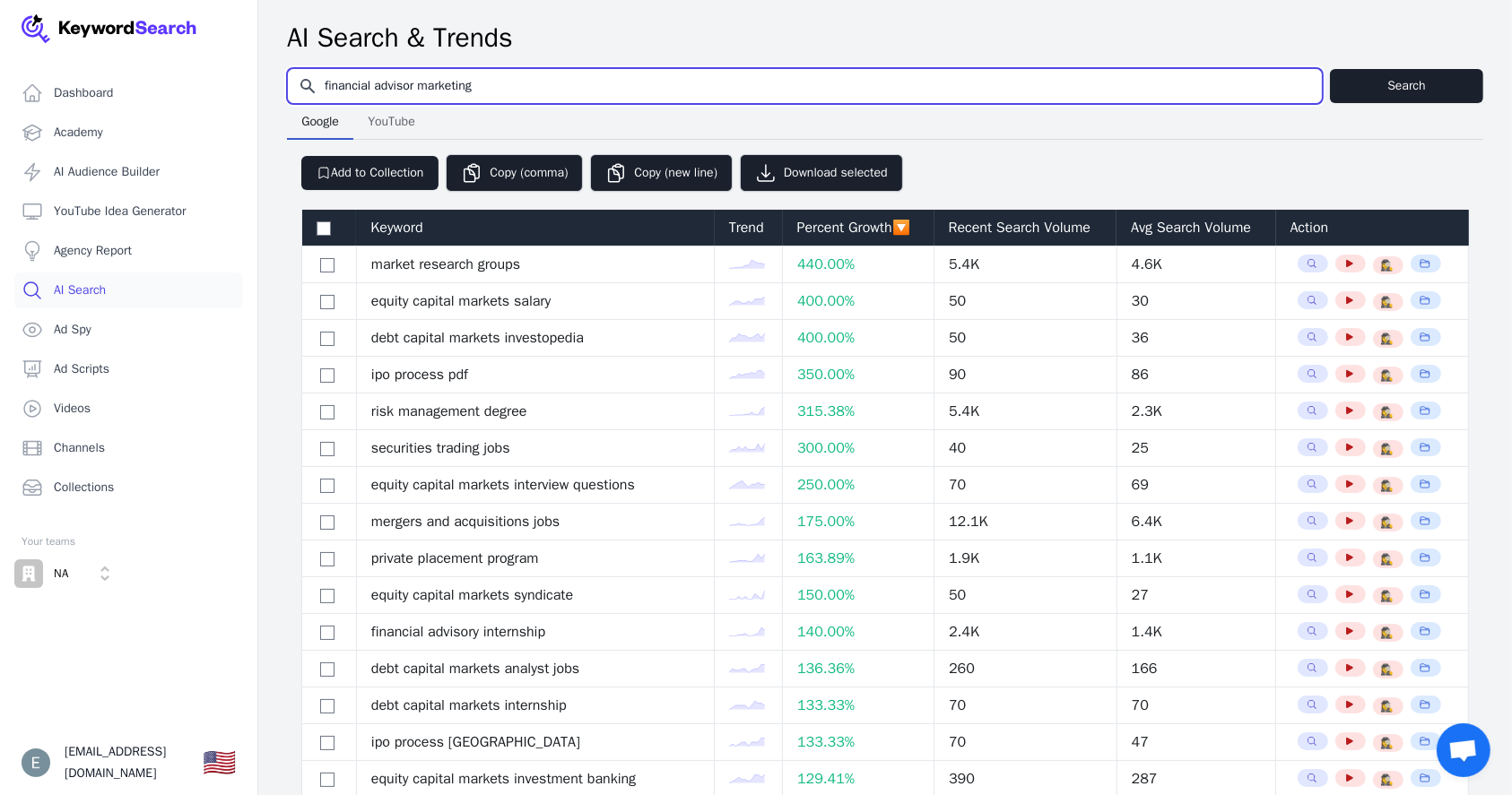 type on "financial advisor marketing" 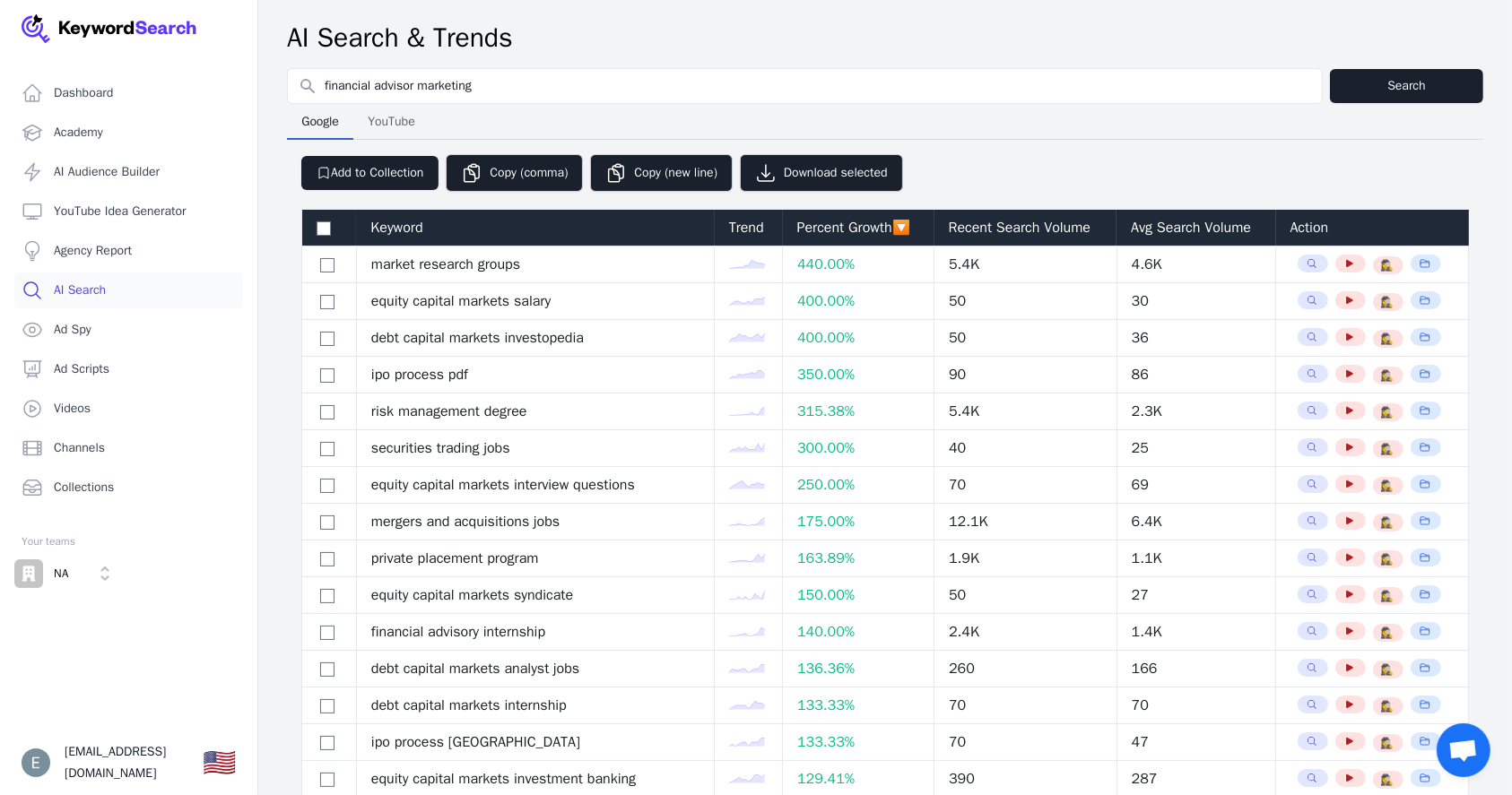 click on "Google Google YouTube YouTube" at bounding box center (885, 122) 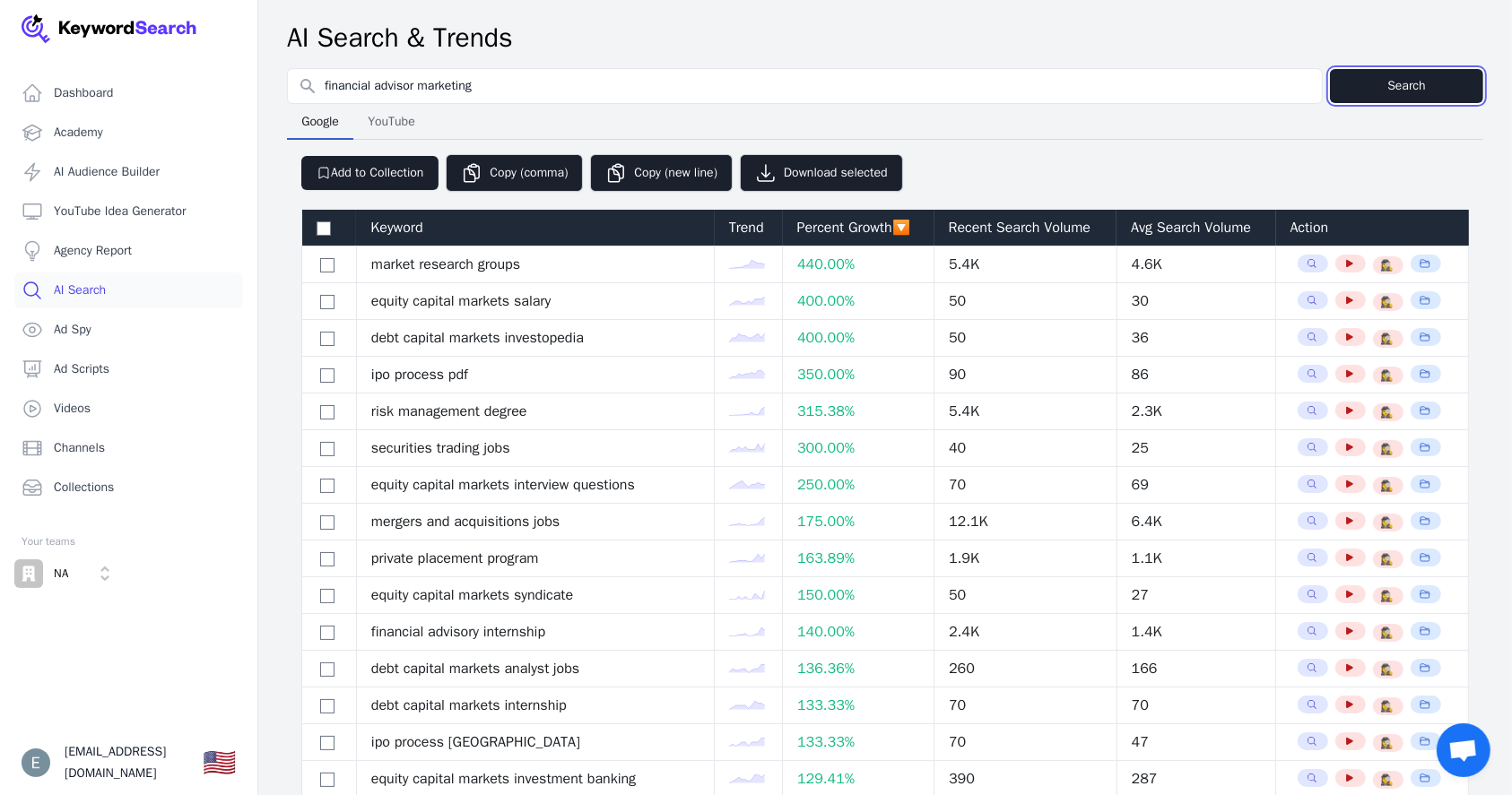 click on "Search" at bounding box center (1406, 86) 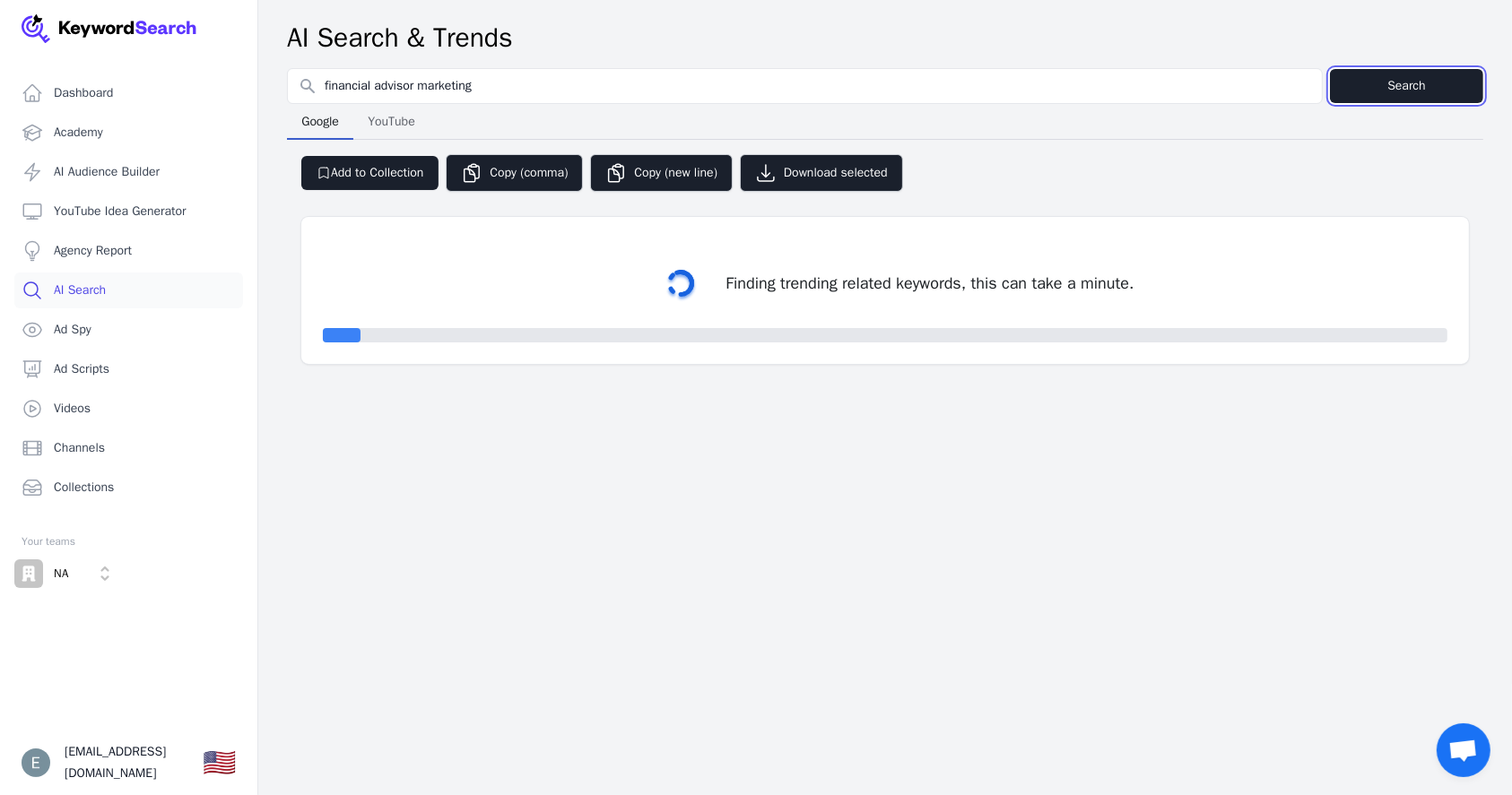 type 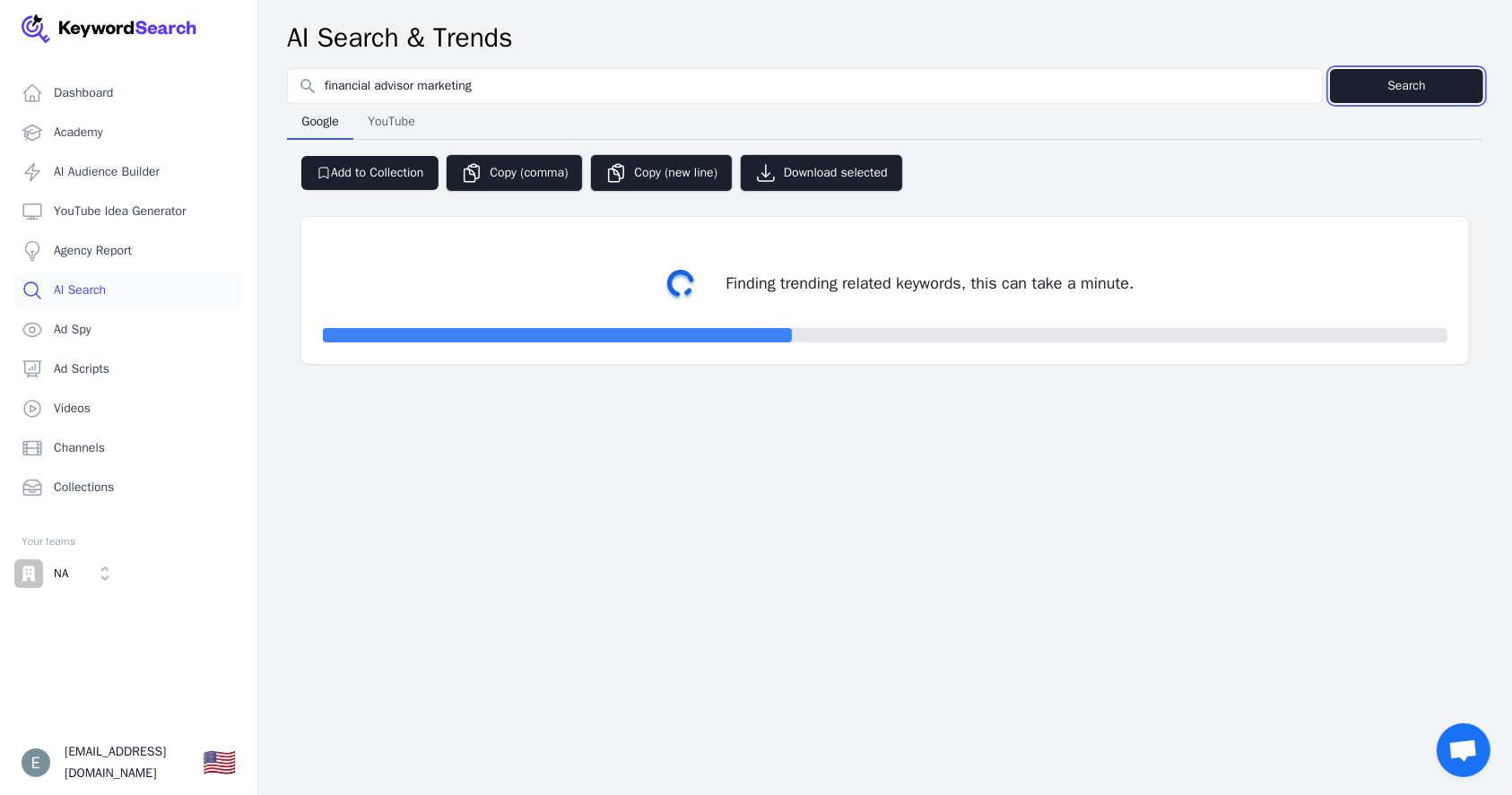 select on "50" 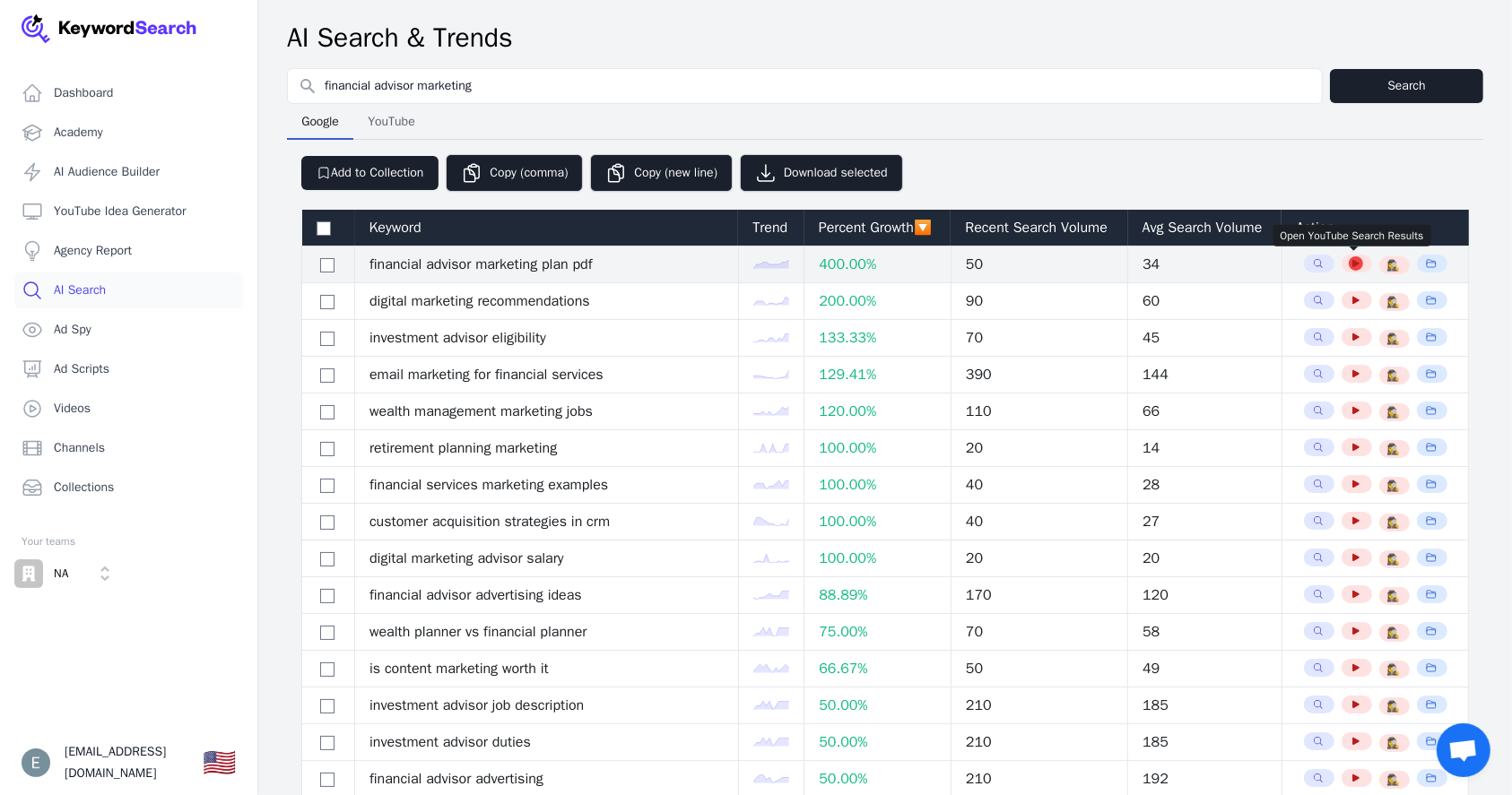 click 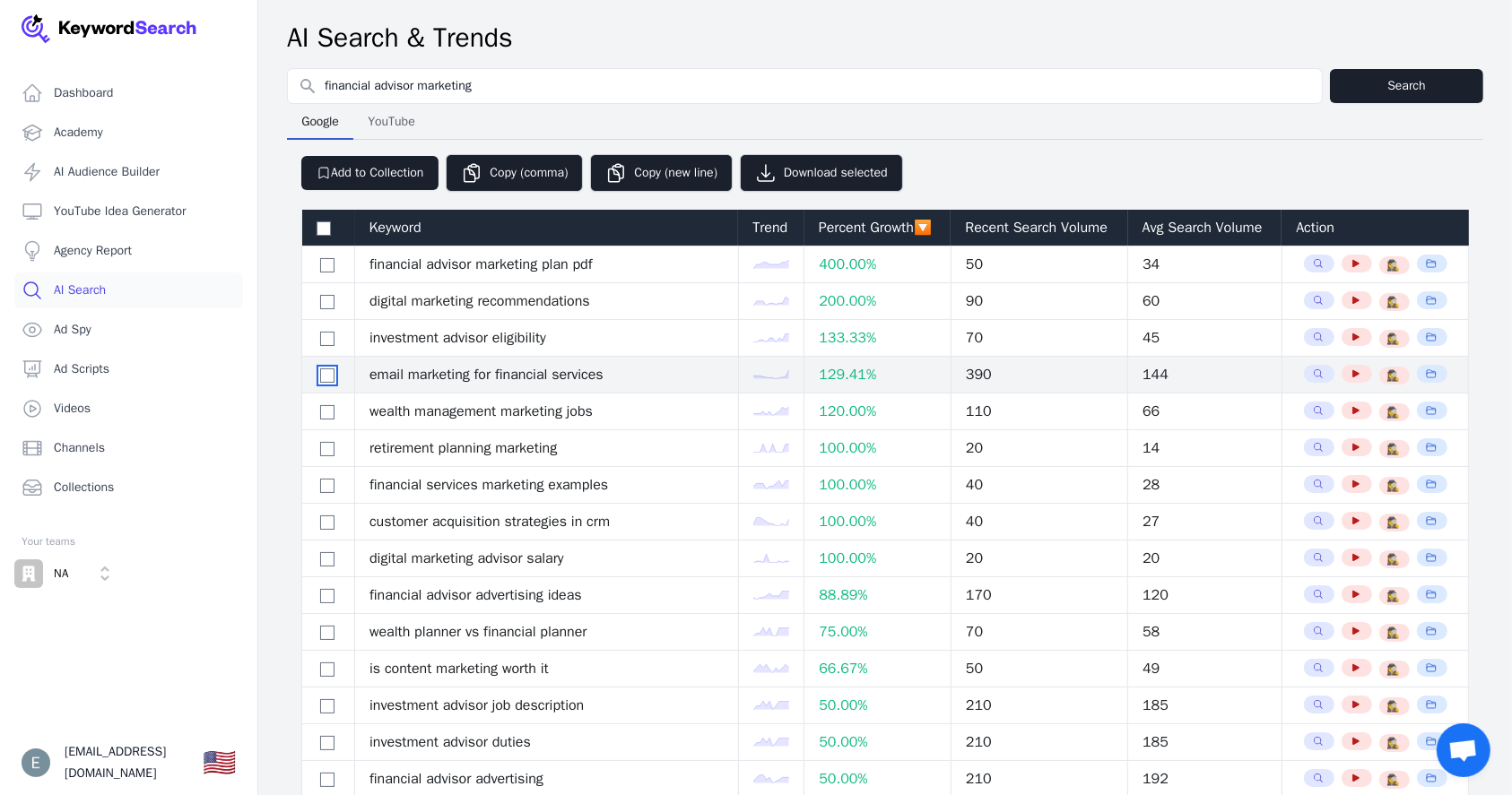 click at bounding box center (327, 376) 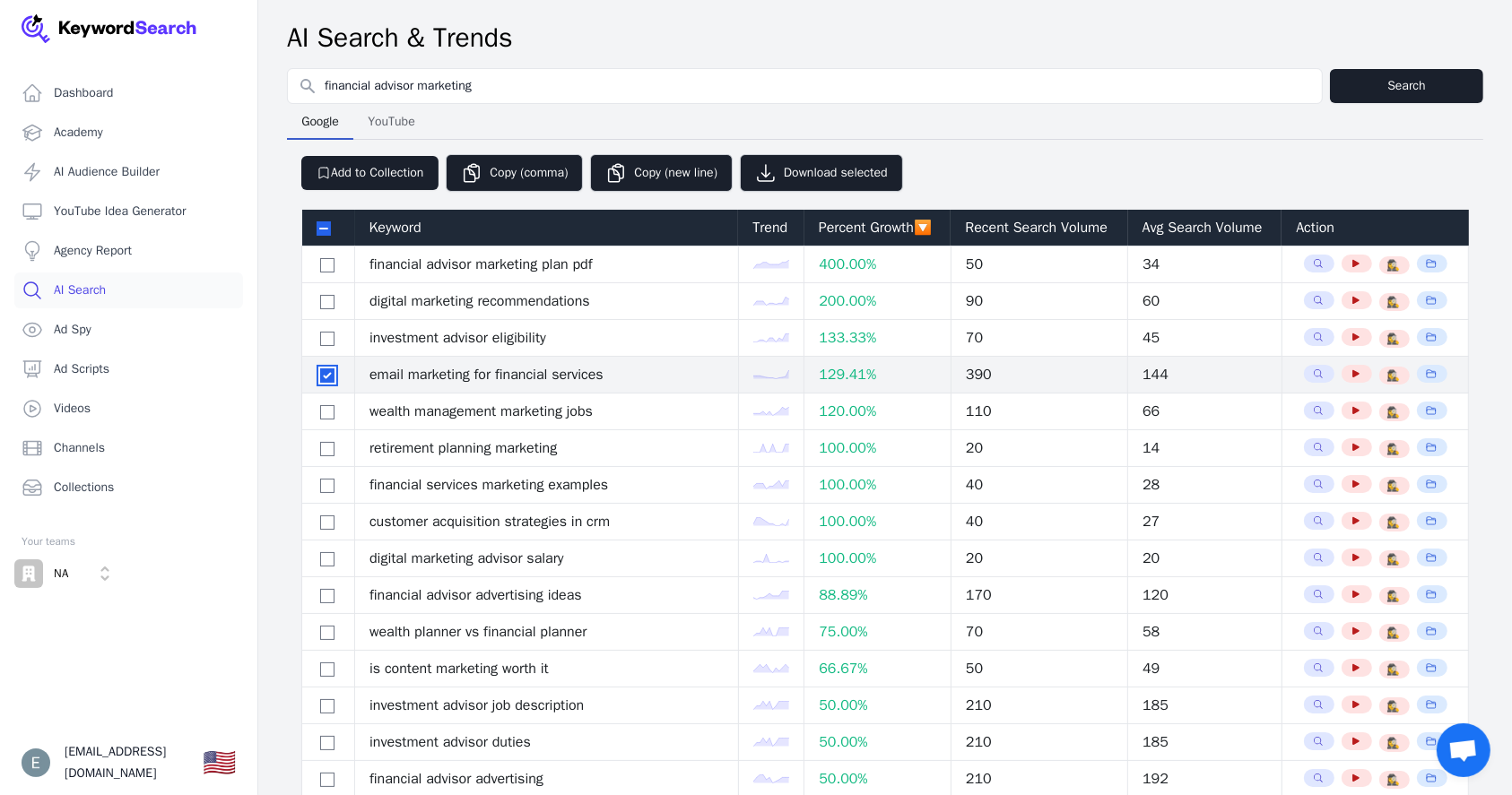 checkbox on "true" 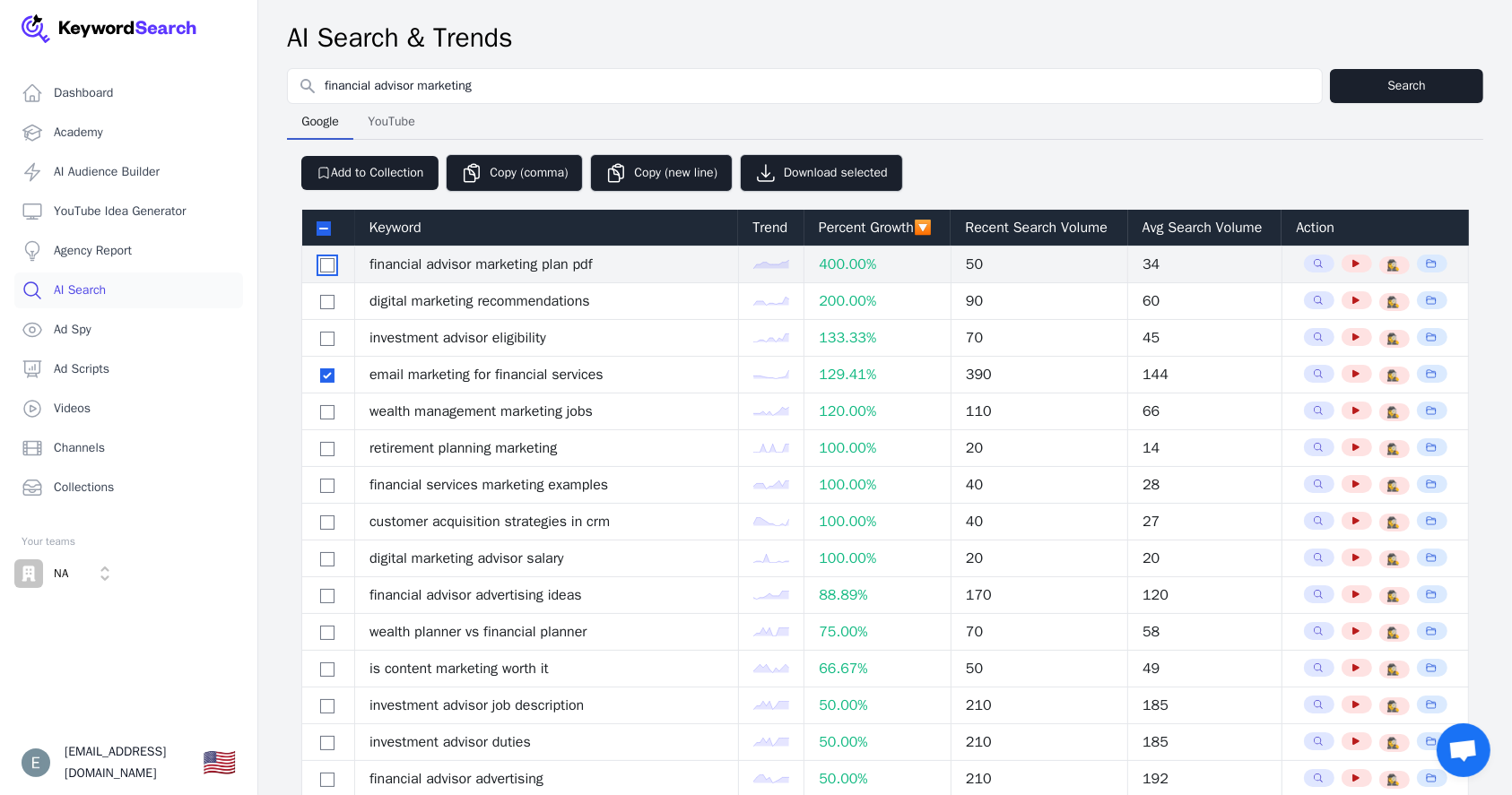 click at bounding box center (327, 265) 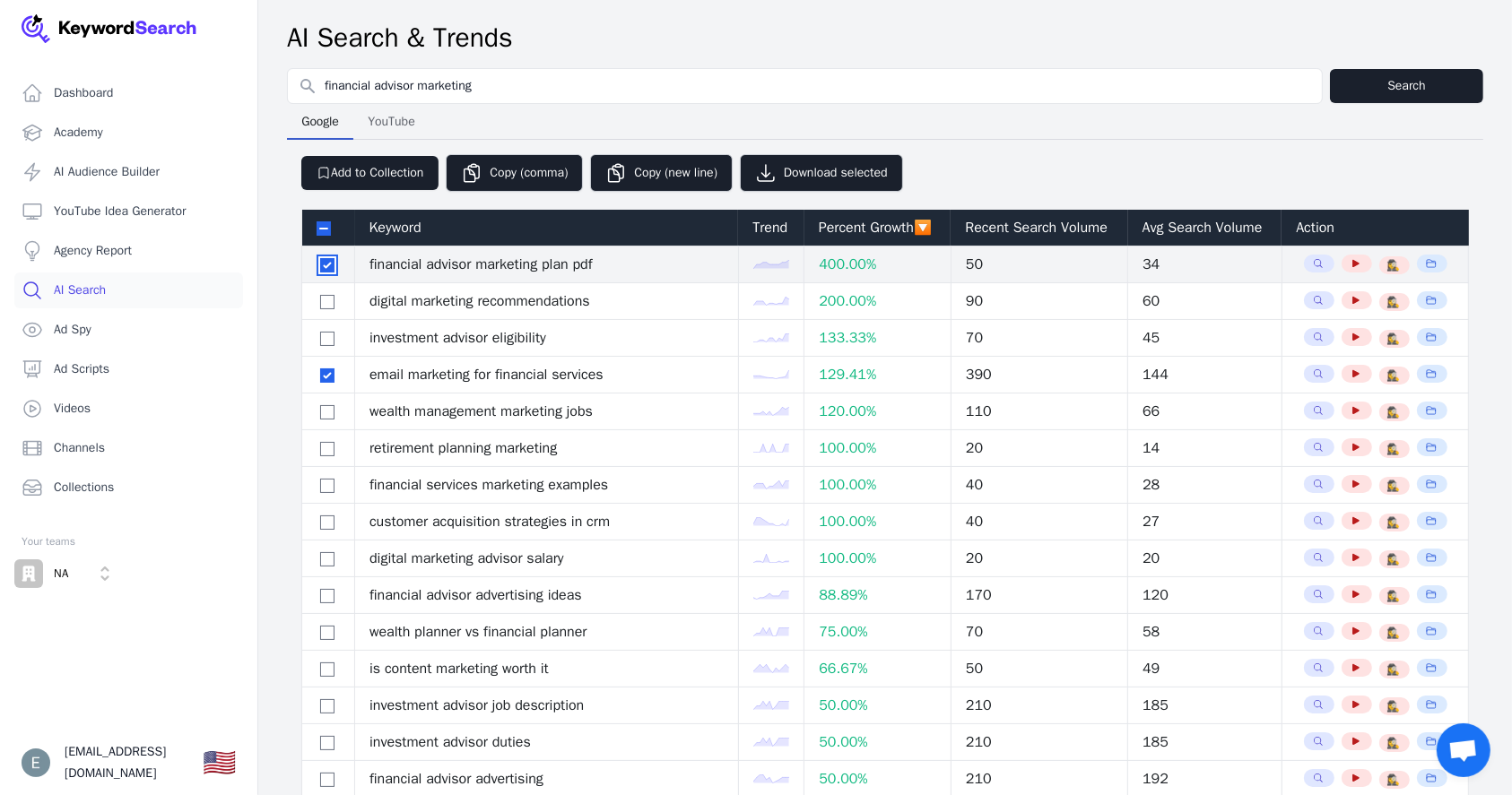 checkbox on "true" 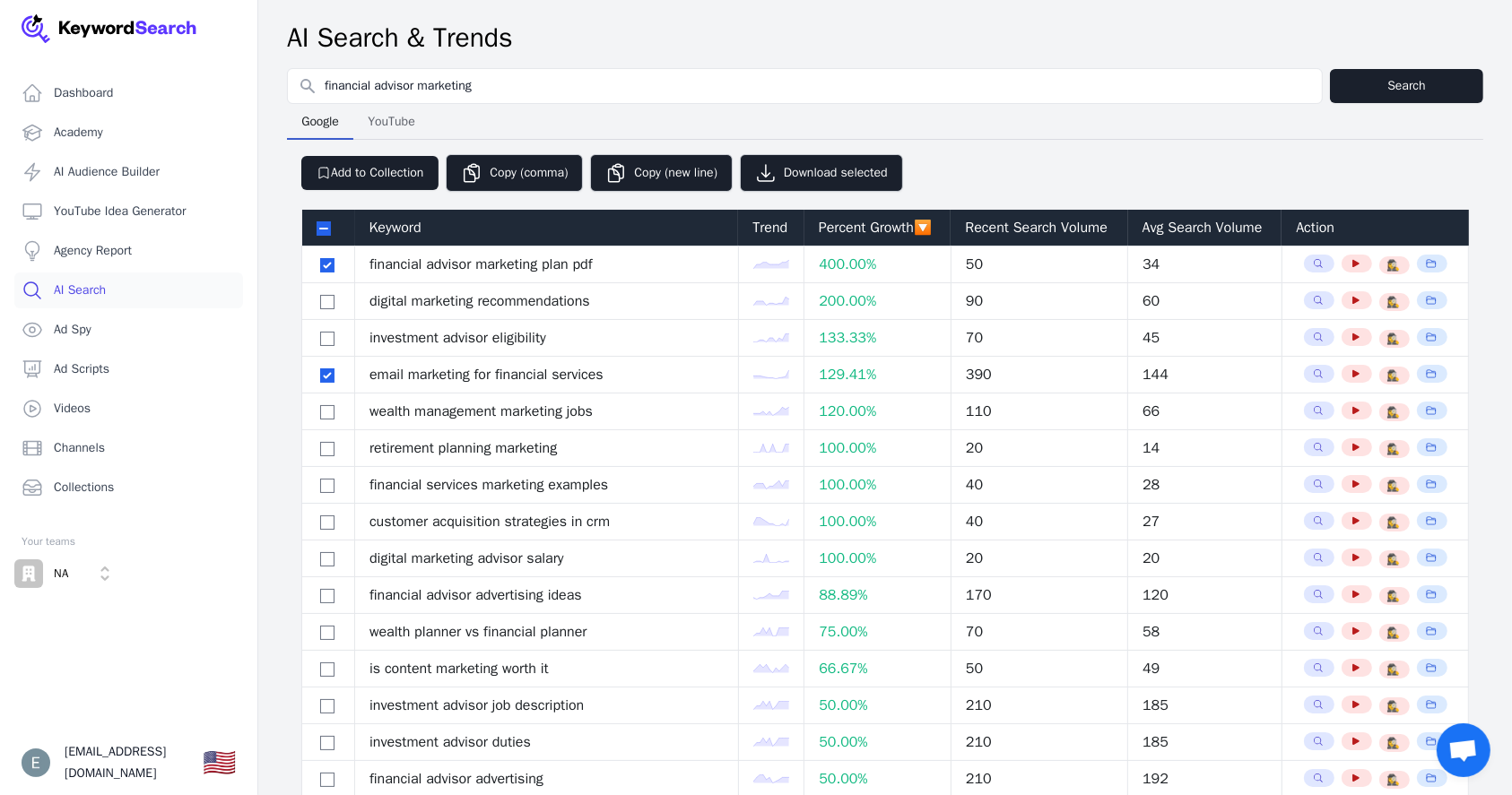 click on "YouTube" at bounding box center [391, 122] 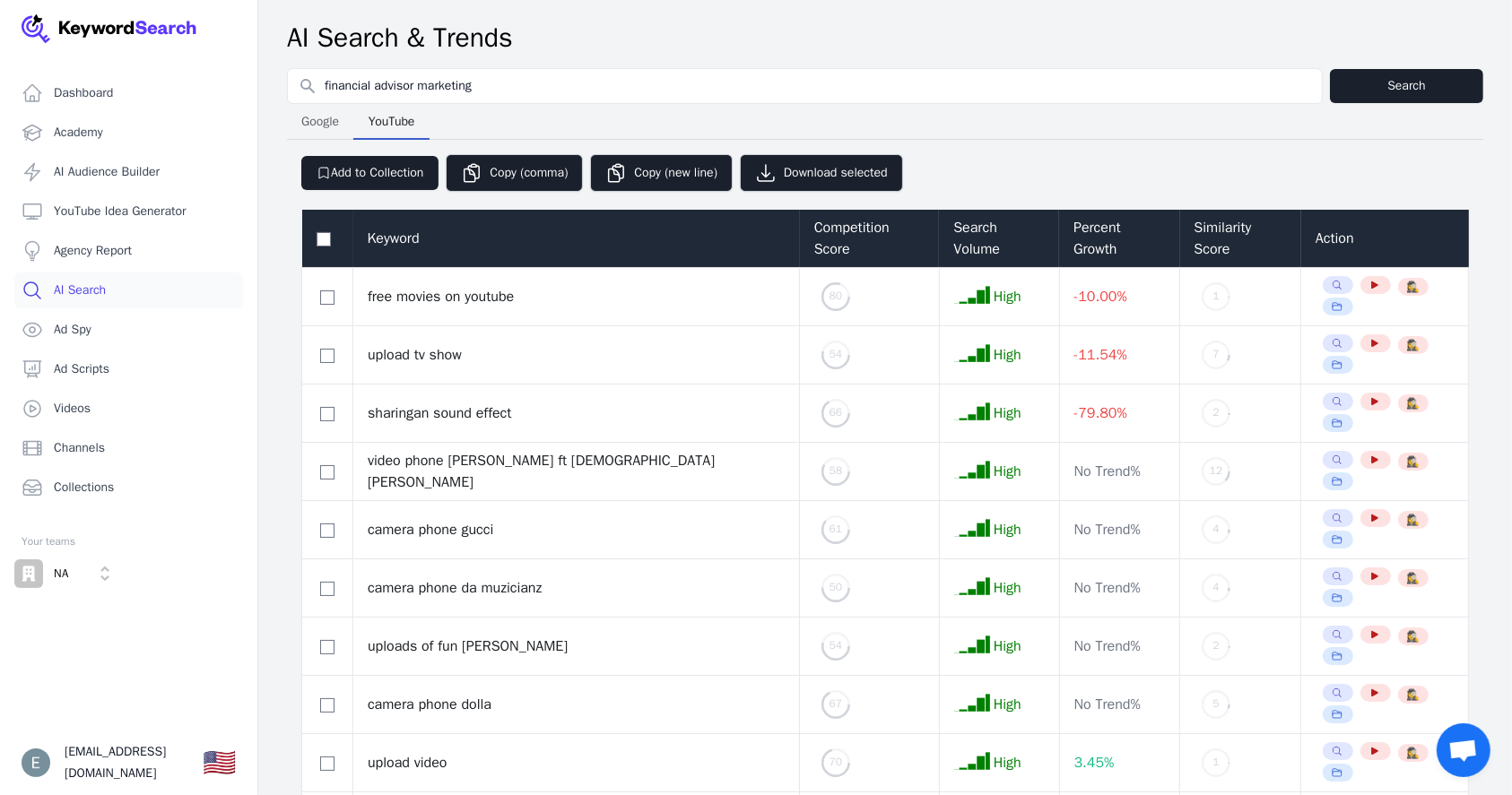 click on "Google" at bounding box center [320, 122] 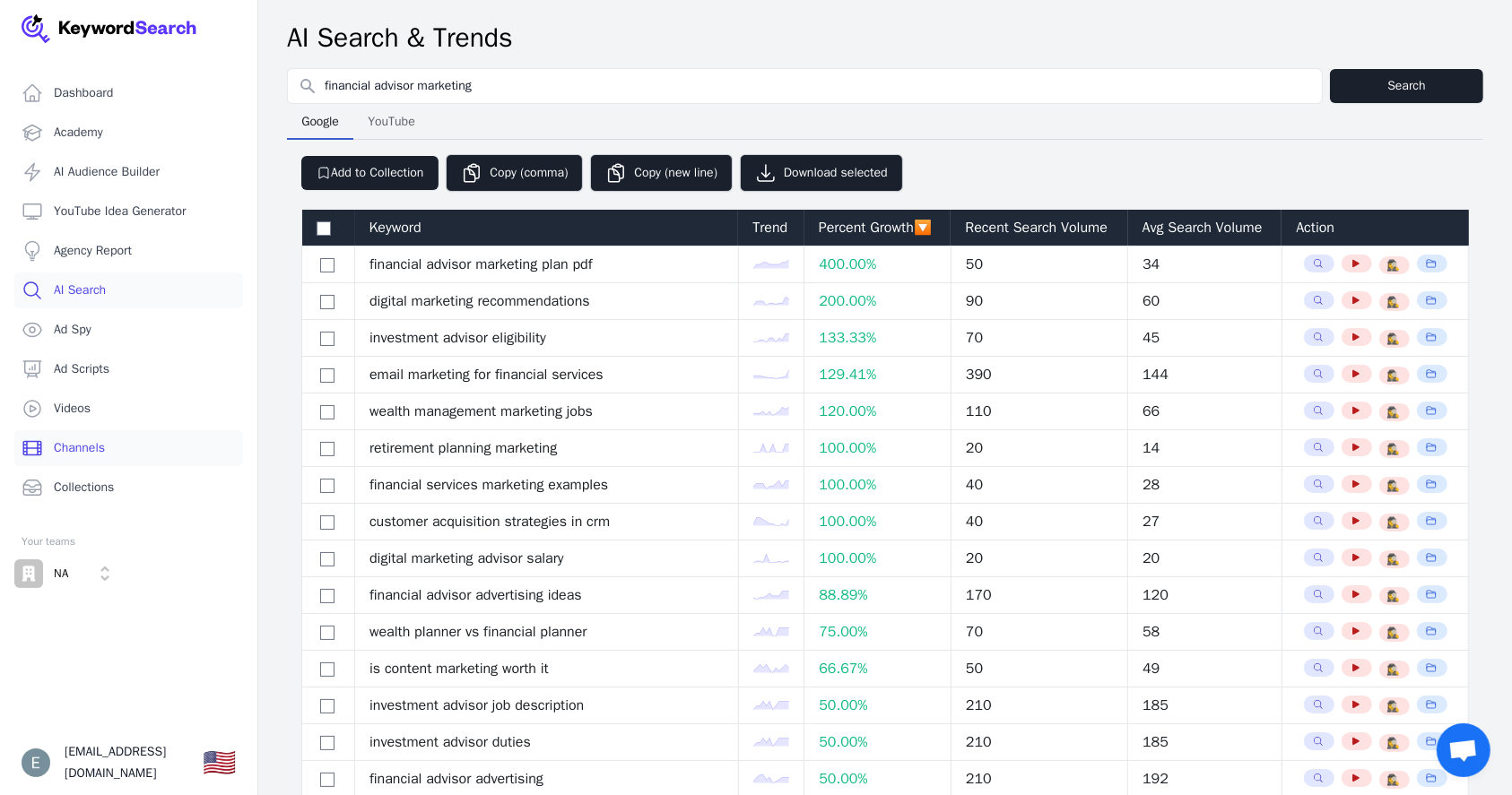 click on "Channels" at bounding box center (128, 448) 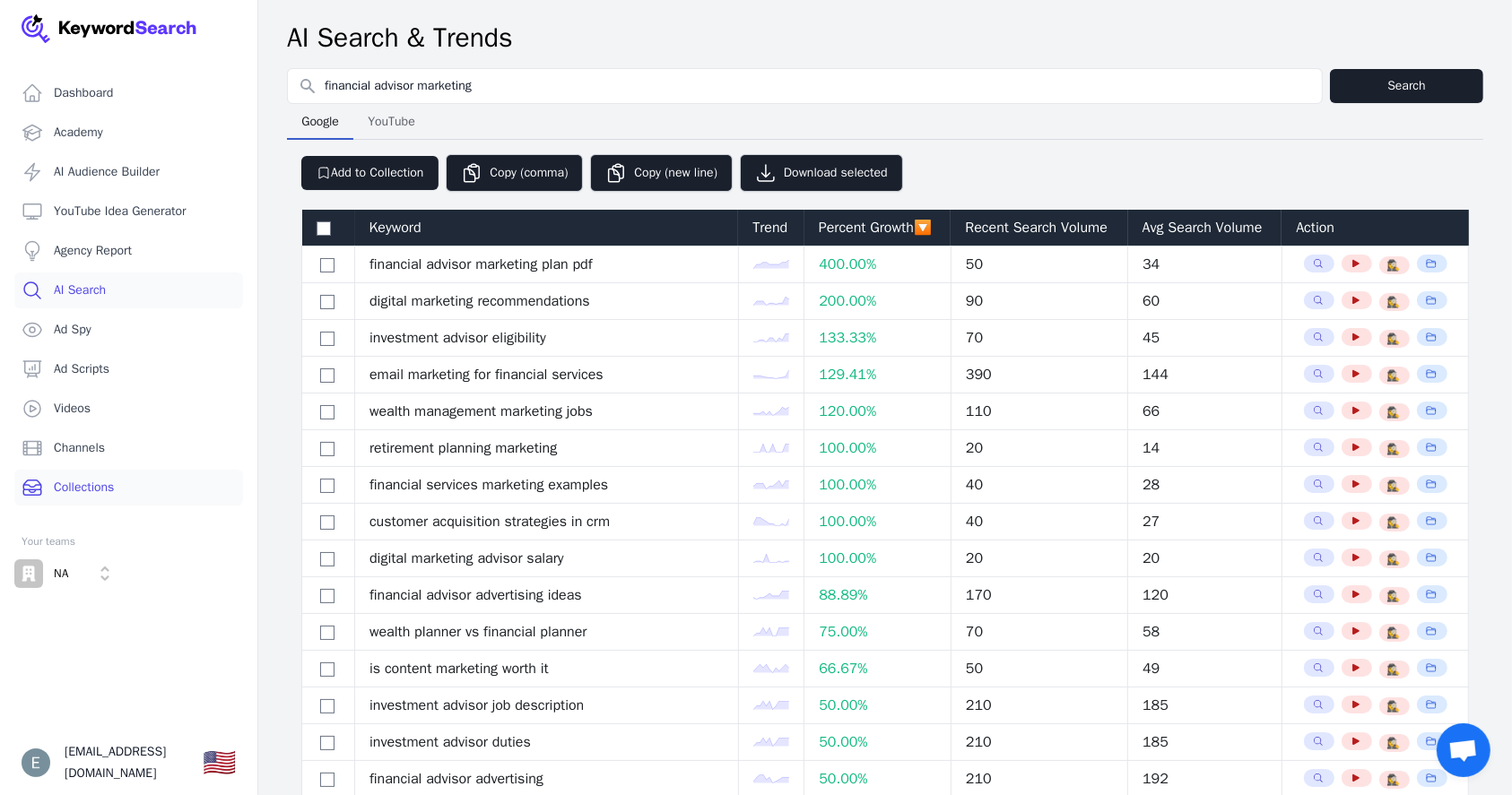 click on "Collections" at bounding box center [128, 488] 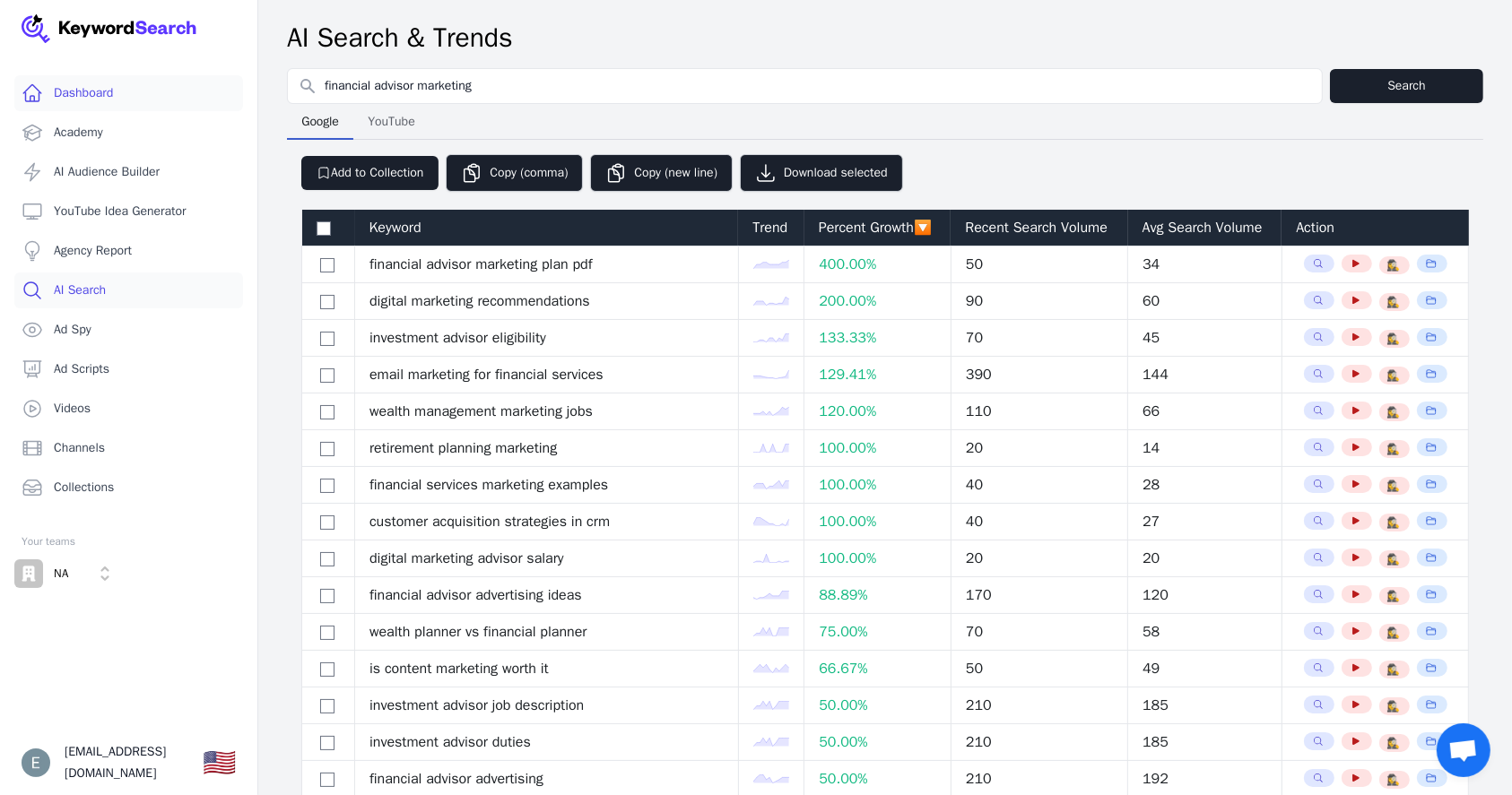 click on "Dashboard" at bounding box center [128, 93] 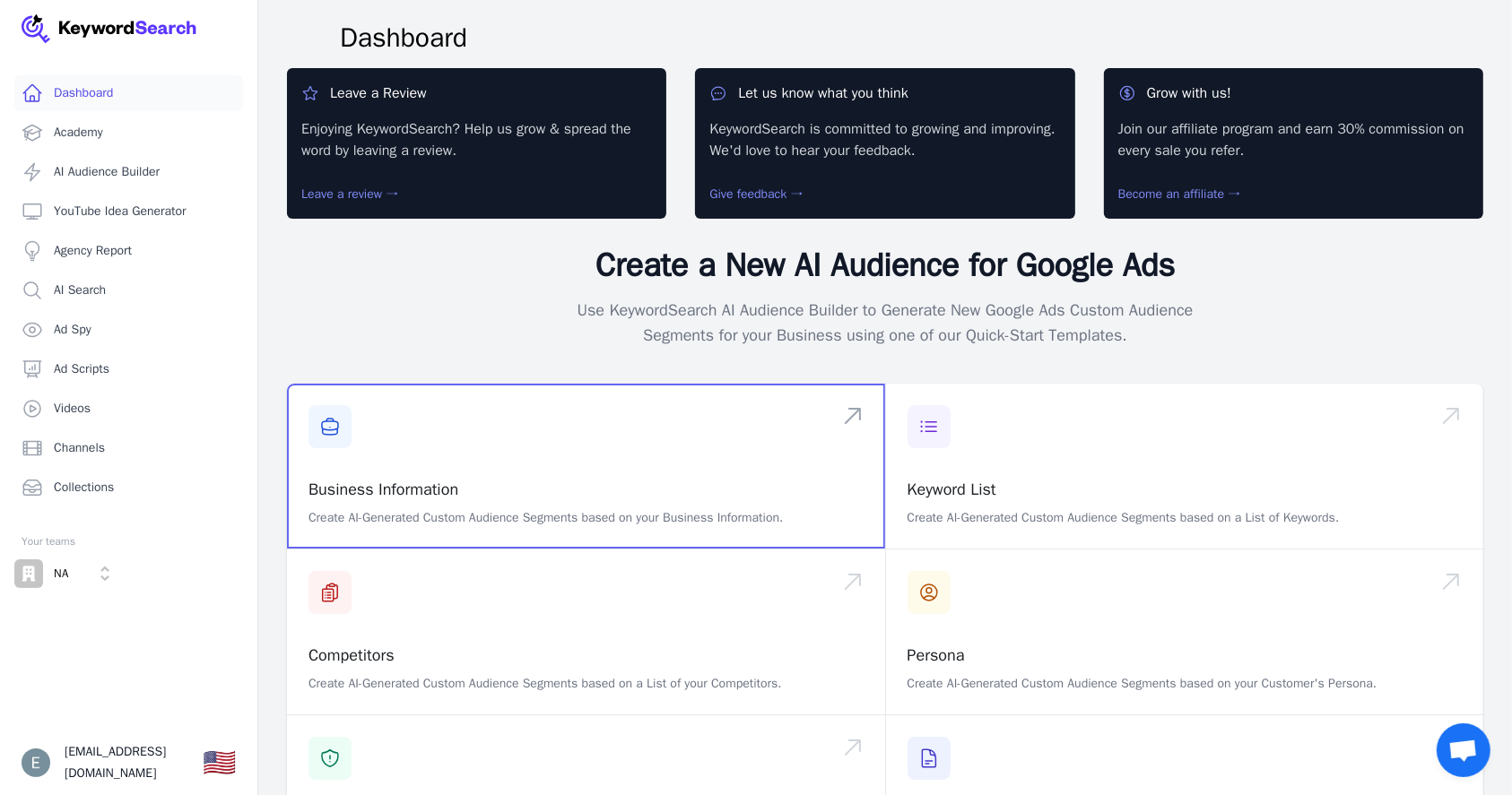 click at bounding box center (586, 466) 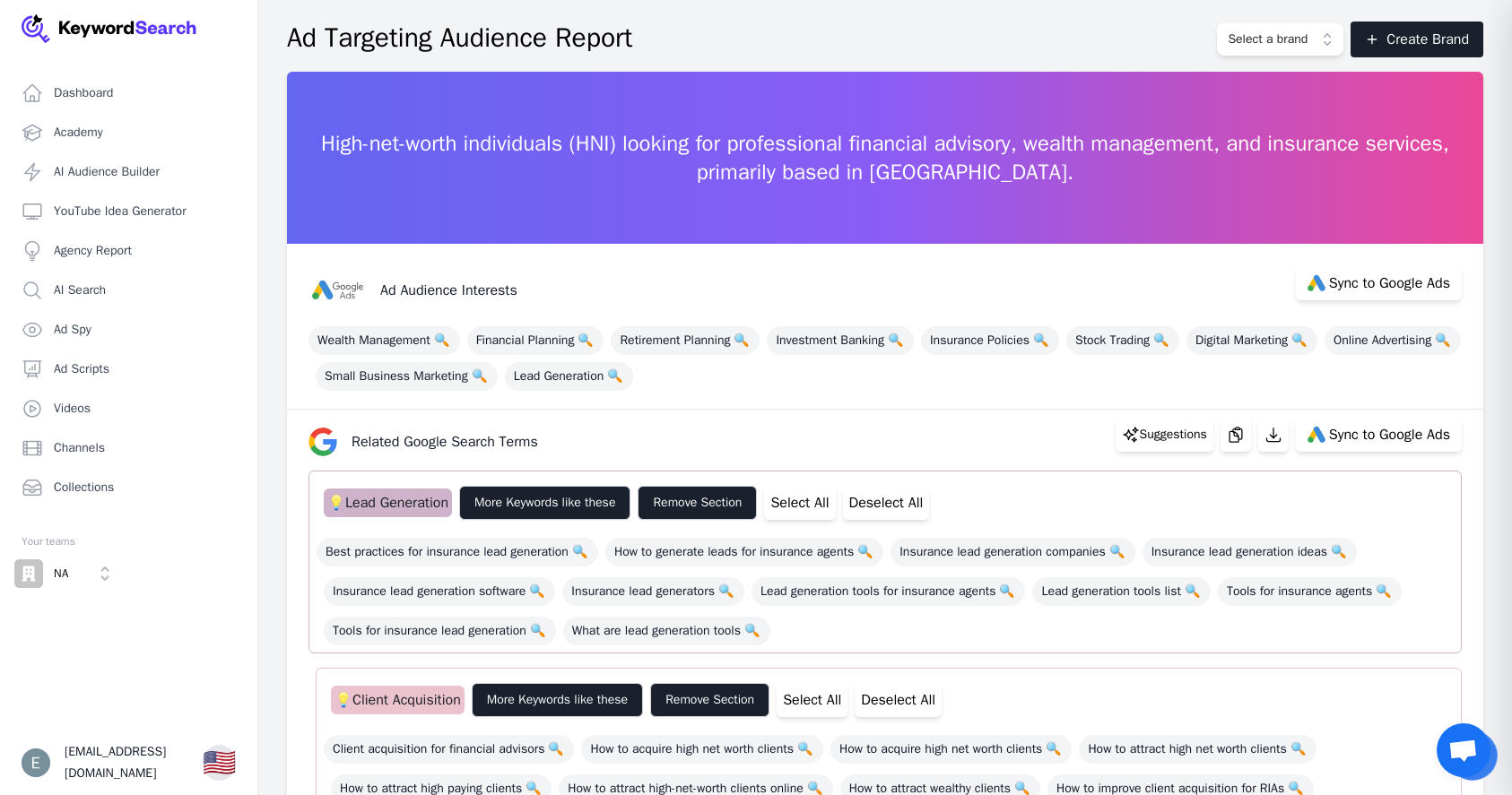 scroll, scrollTop: 0, scrollLeft: 0, axis: both 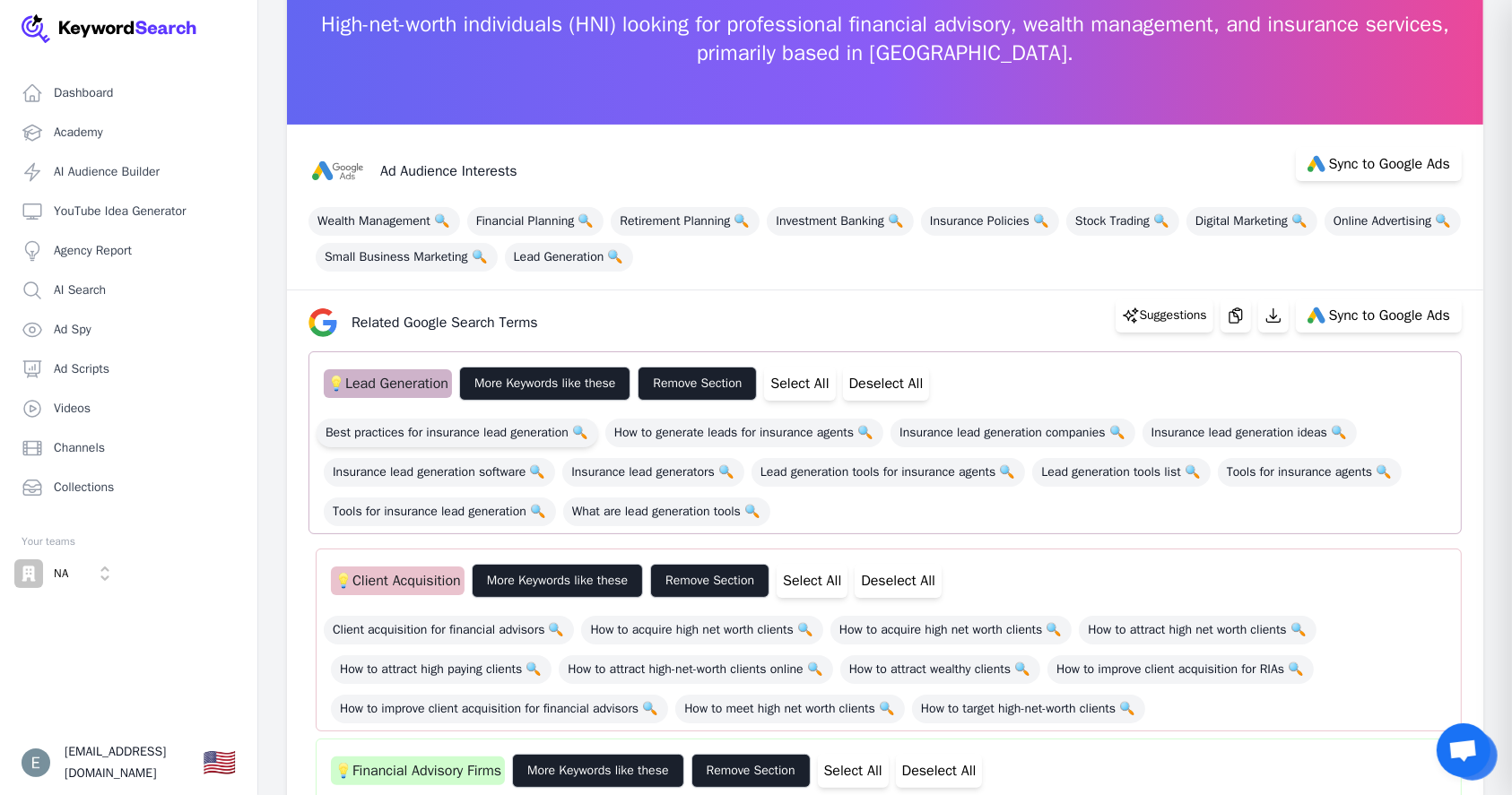click on "Best practices for insurance lead generation 🔍" at bounding box center [457, 433] 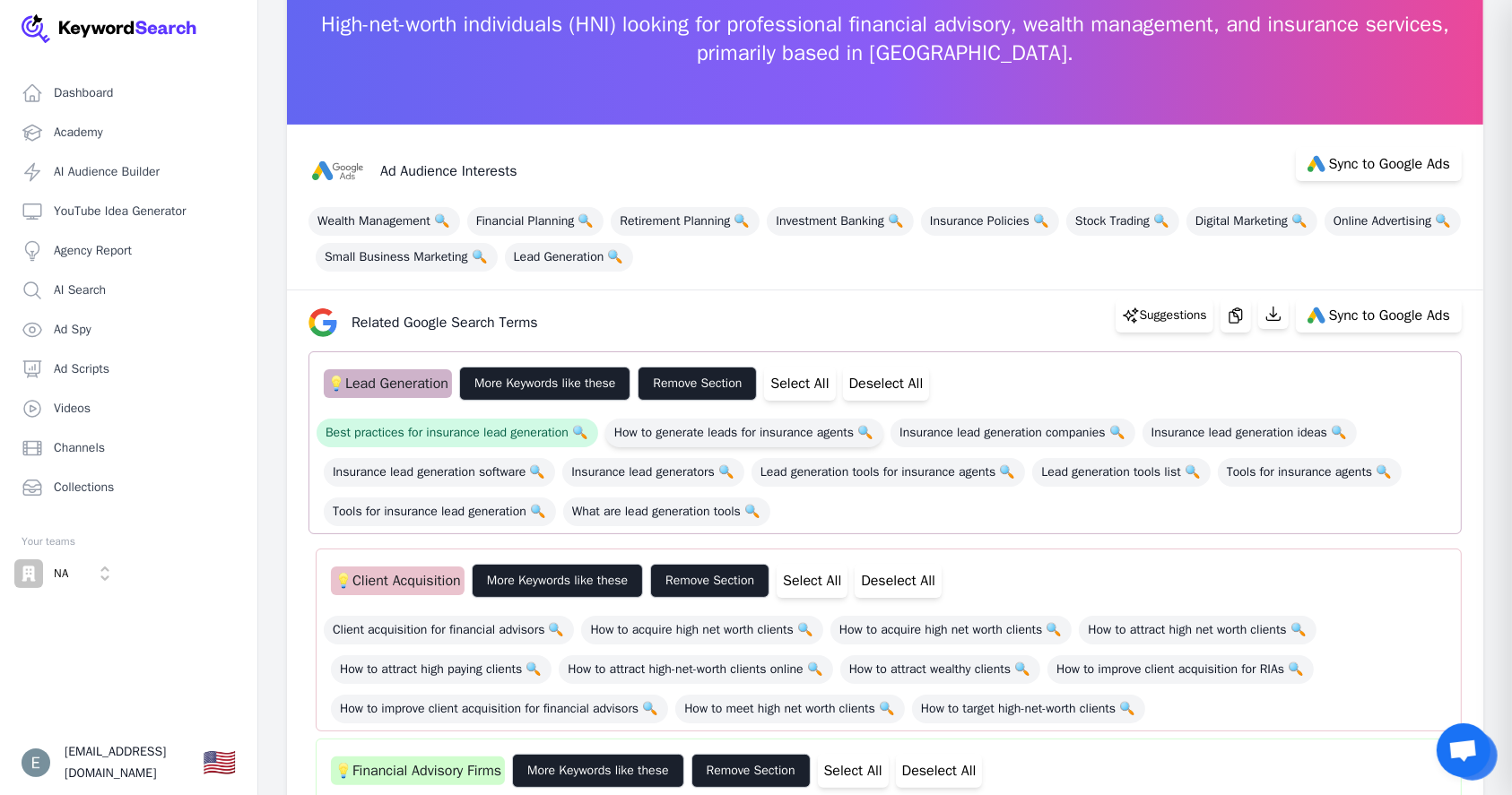 click on "How to generate leads for insurance agents 🔍" at bounding box center (744, 433) 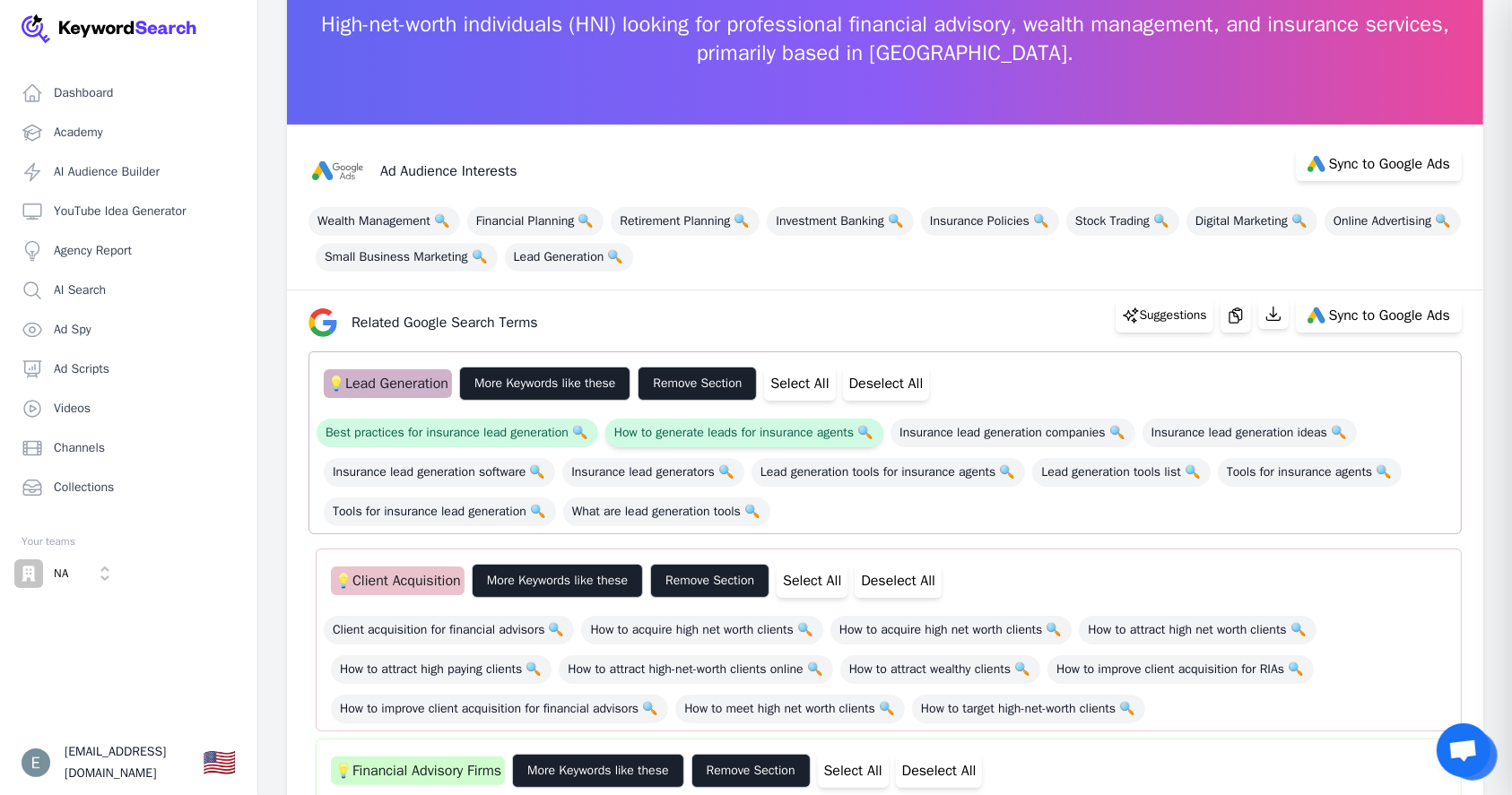click on "How to generate leads for insurance agents 🔍" at bounding box center (744, 433) 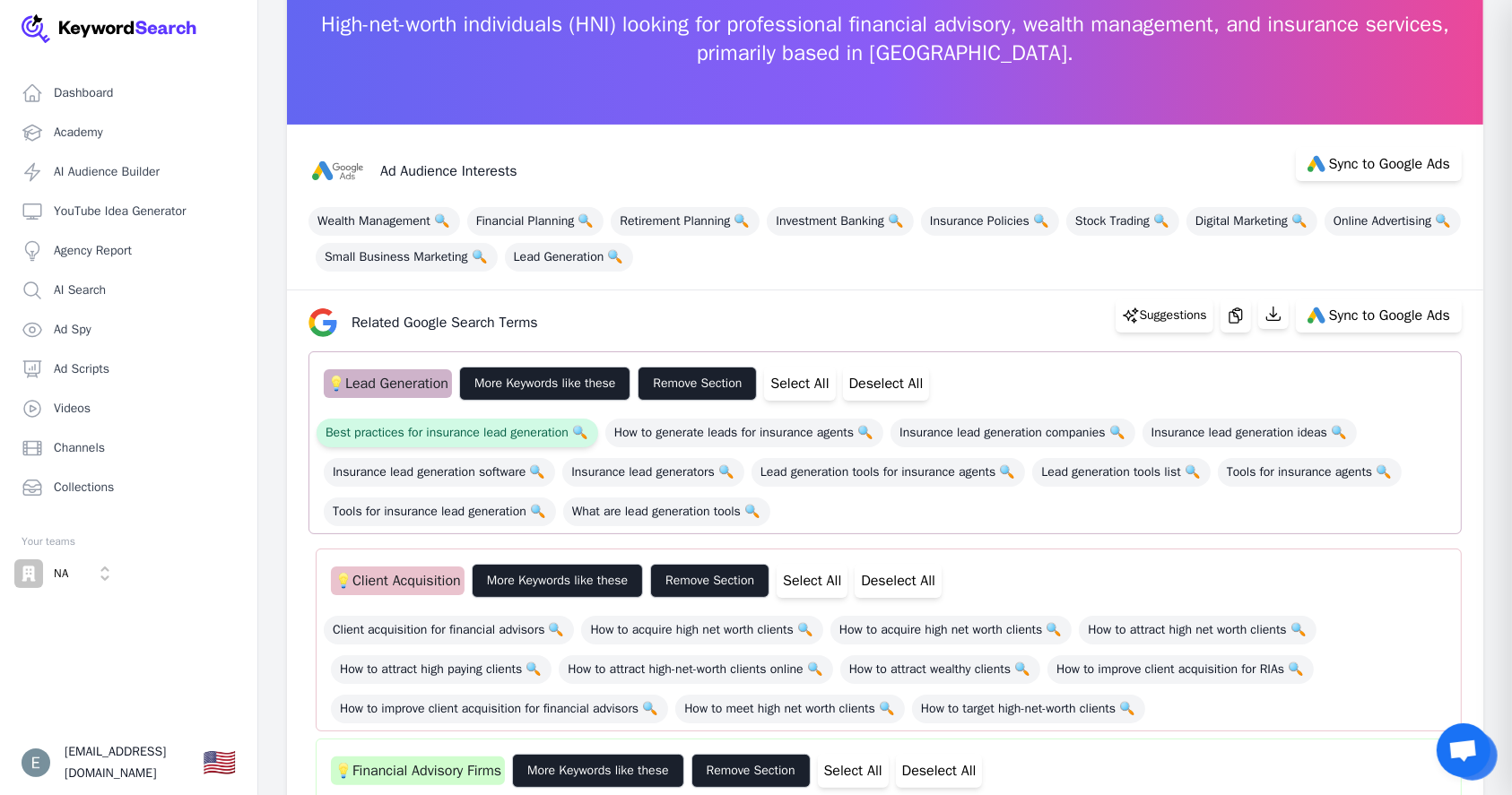 click on "Best practices for insurance lead generation 🔍" at bounding box center [457, 433] 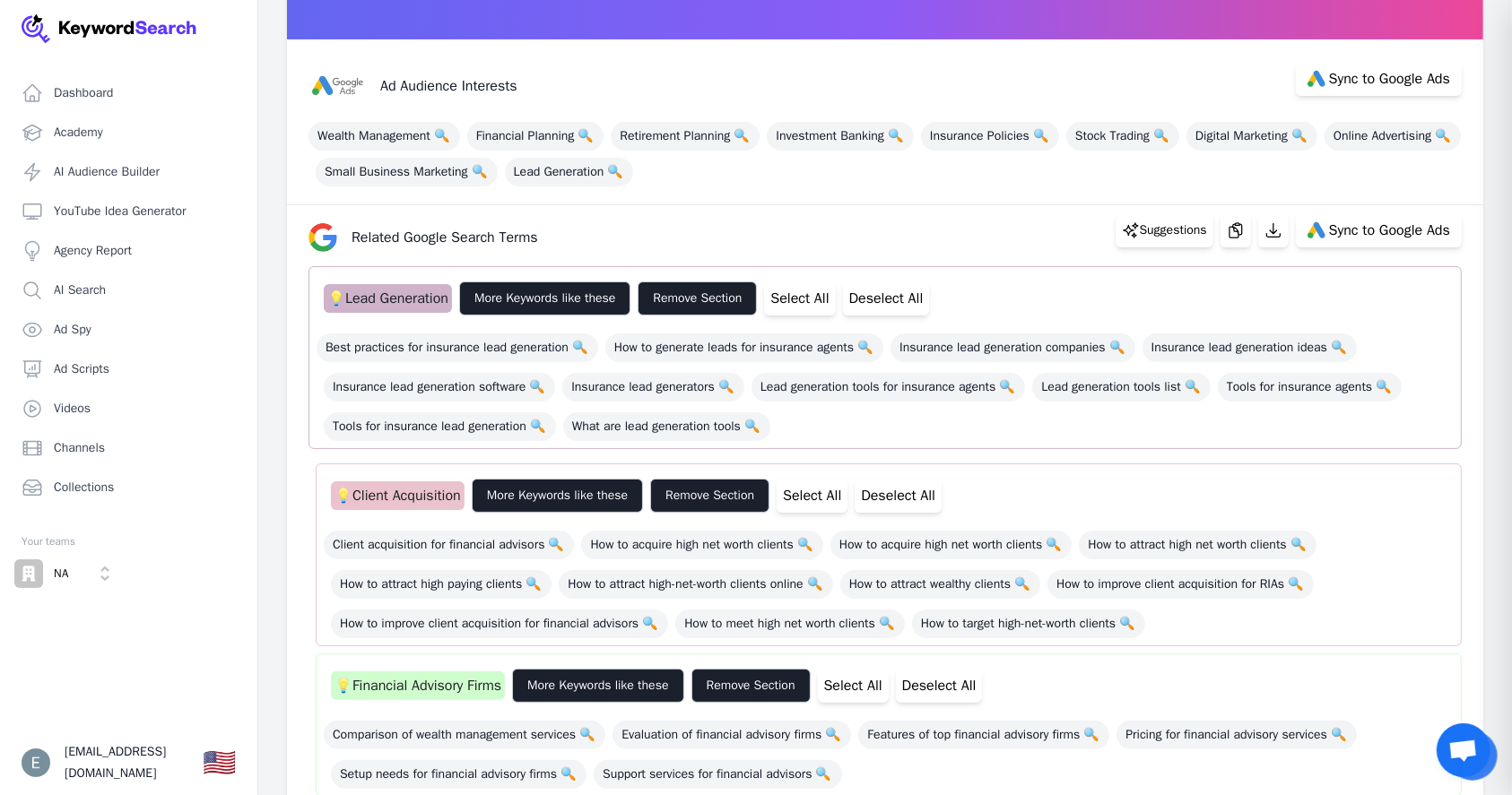 scroll, scrollTop: 238, scrollLeft: 0, axis: vertical 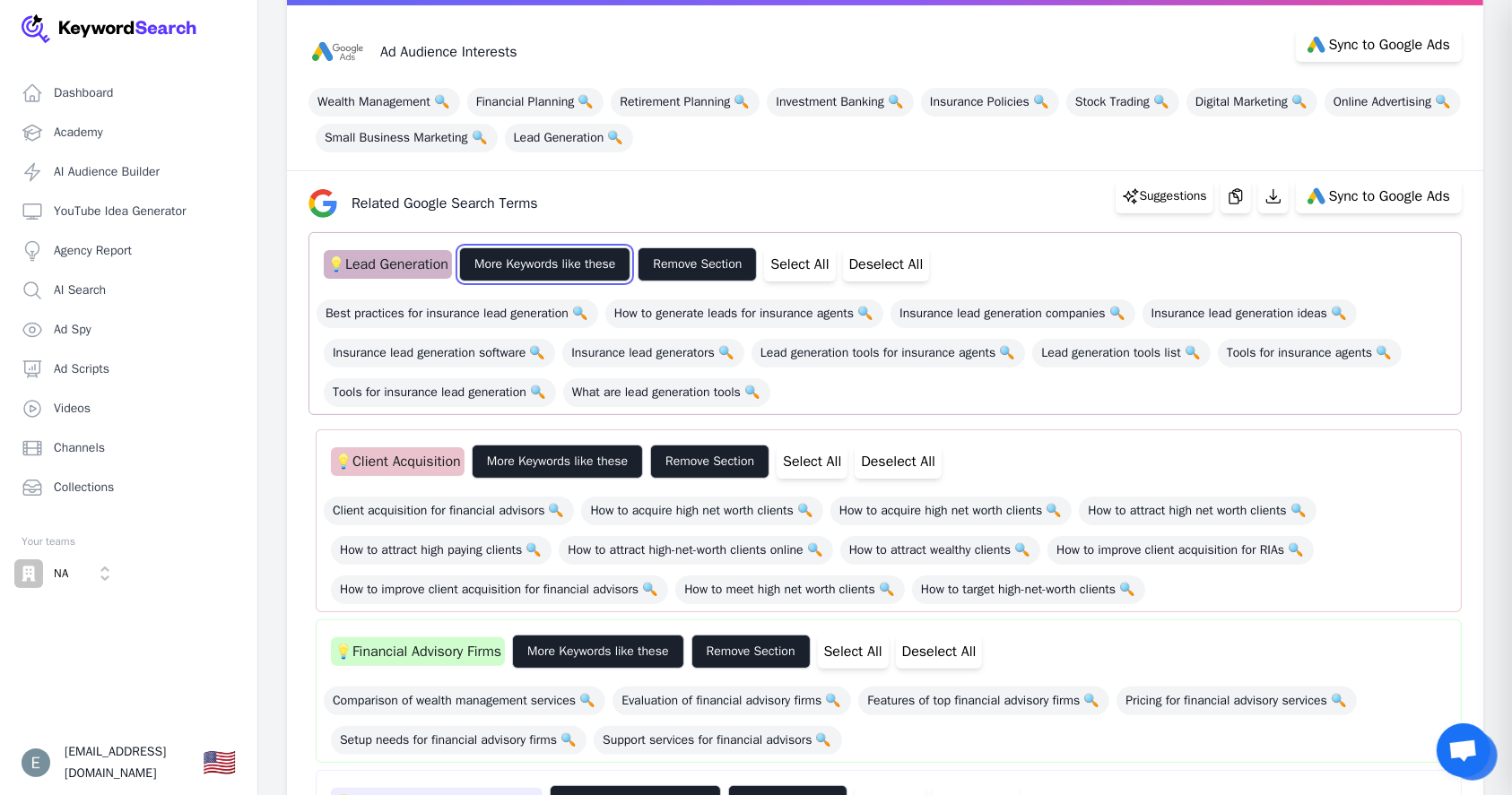 click on "More Keywords like these" at bounding box center (544, 264) 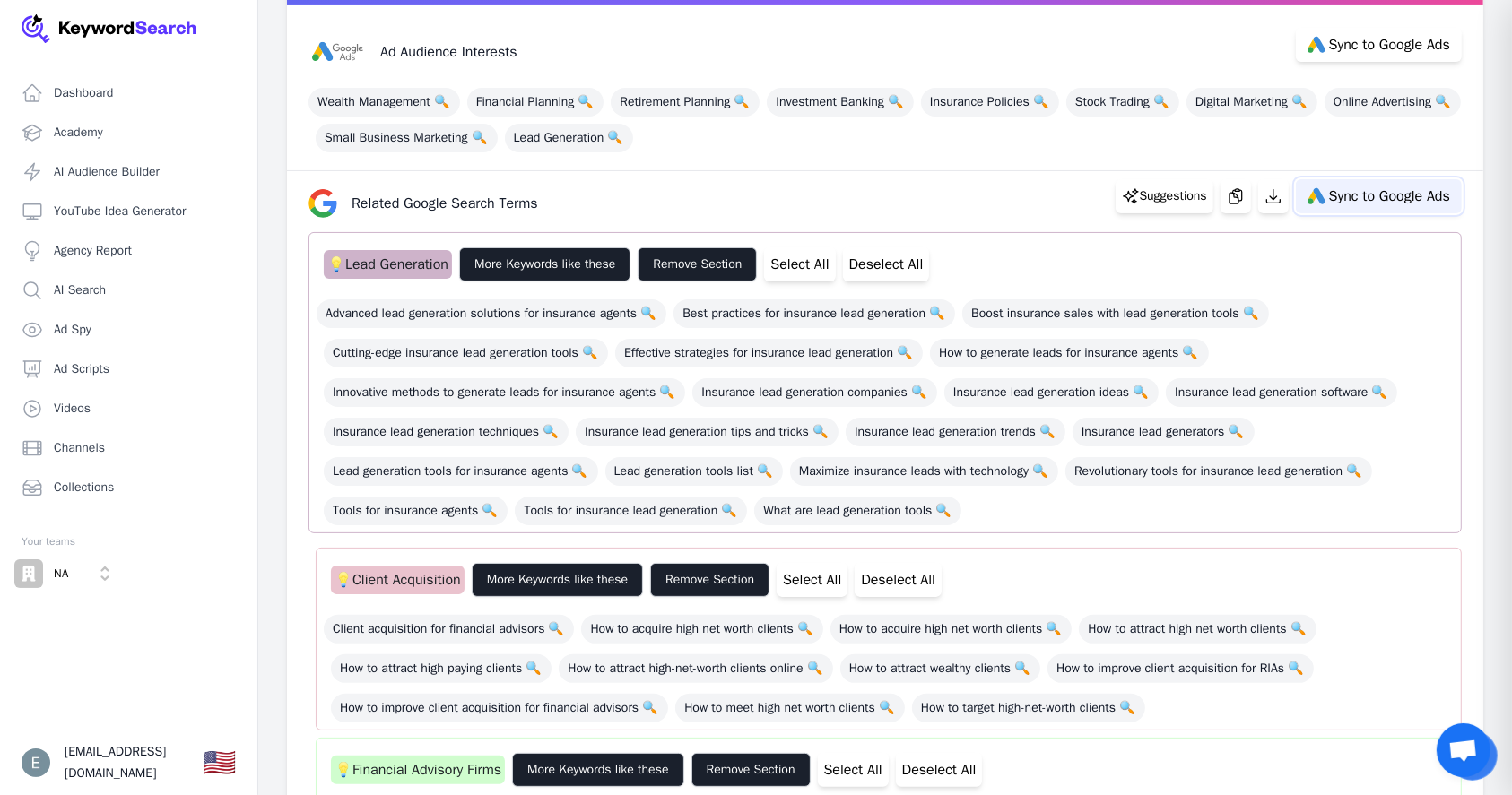 click on "Sync to Google Ads" at bounding box center [1378, 196] 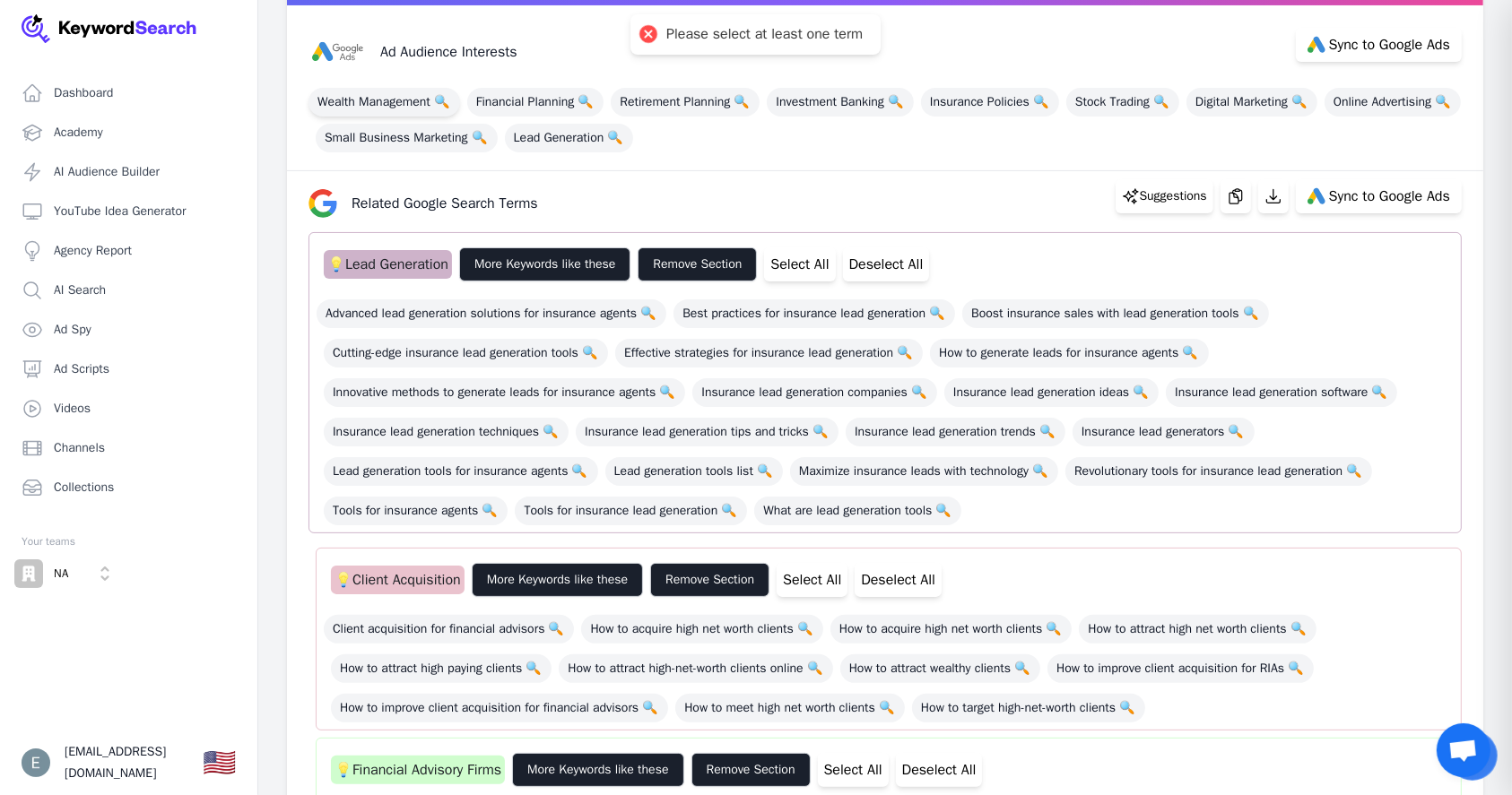 click on "Wealth Management 🔍" at bounding box center [384, 102] 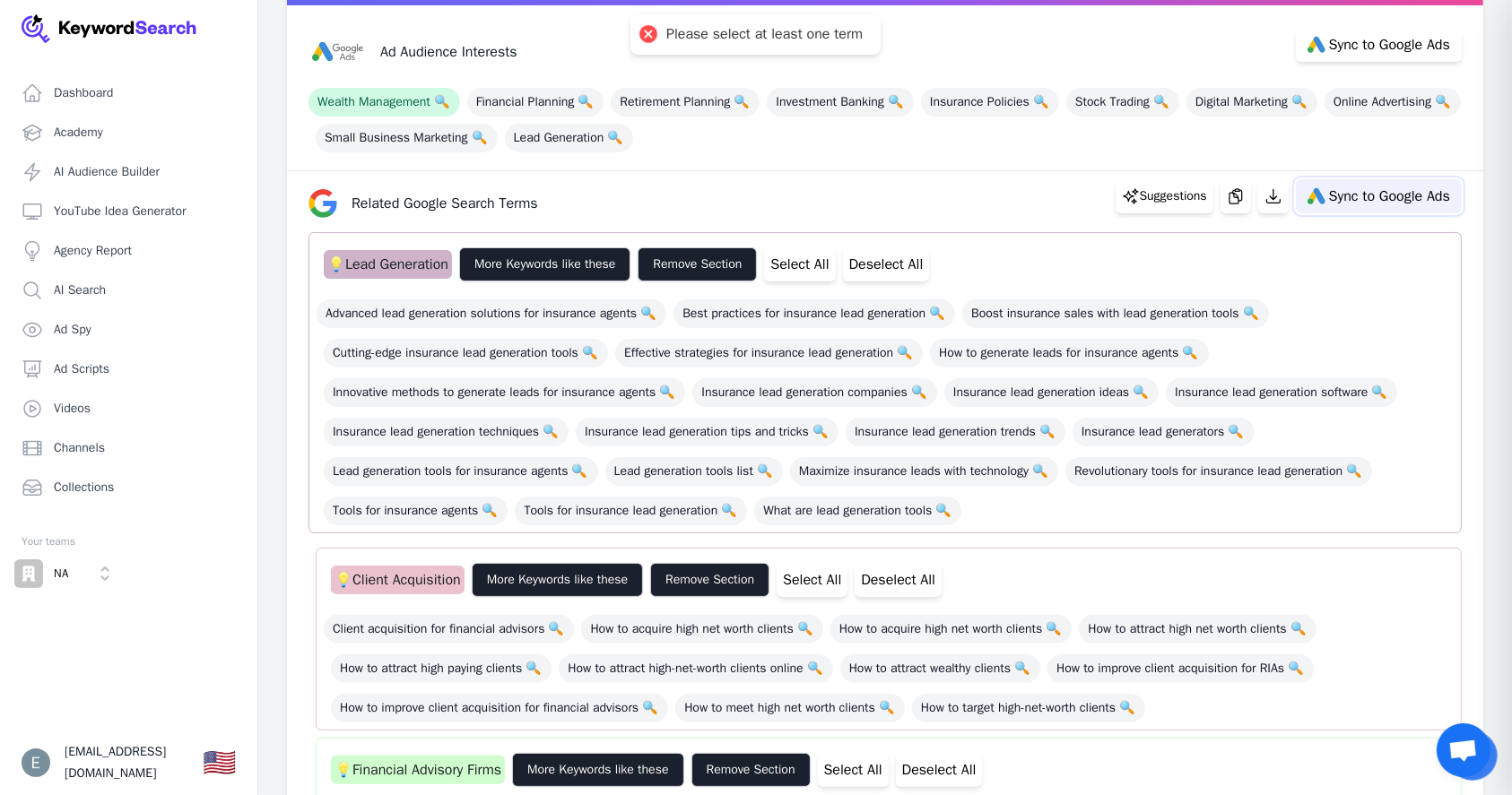 click on "Sync to Google Ads" at bounding box center [1378, 196] 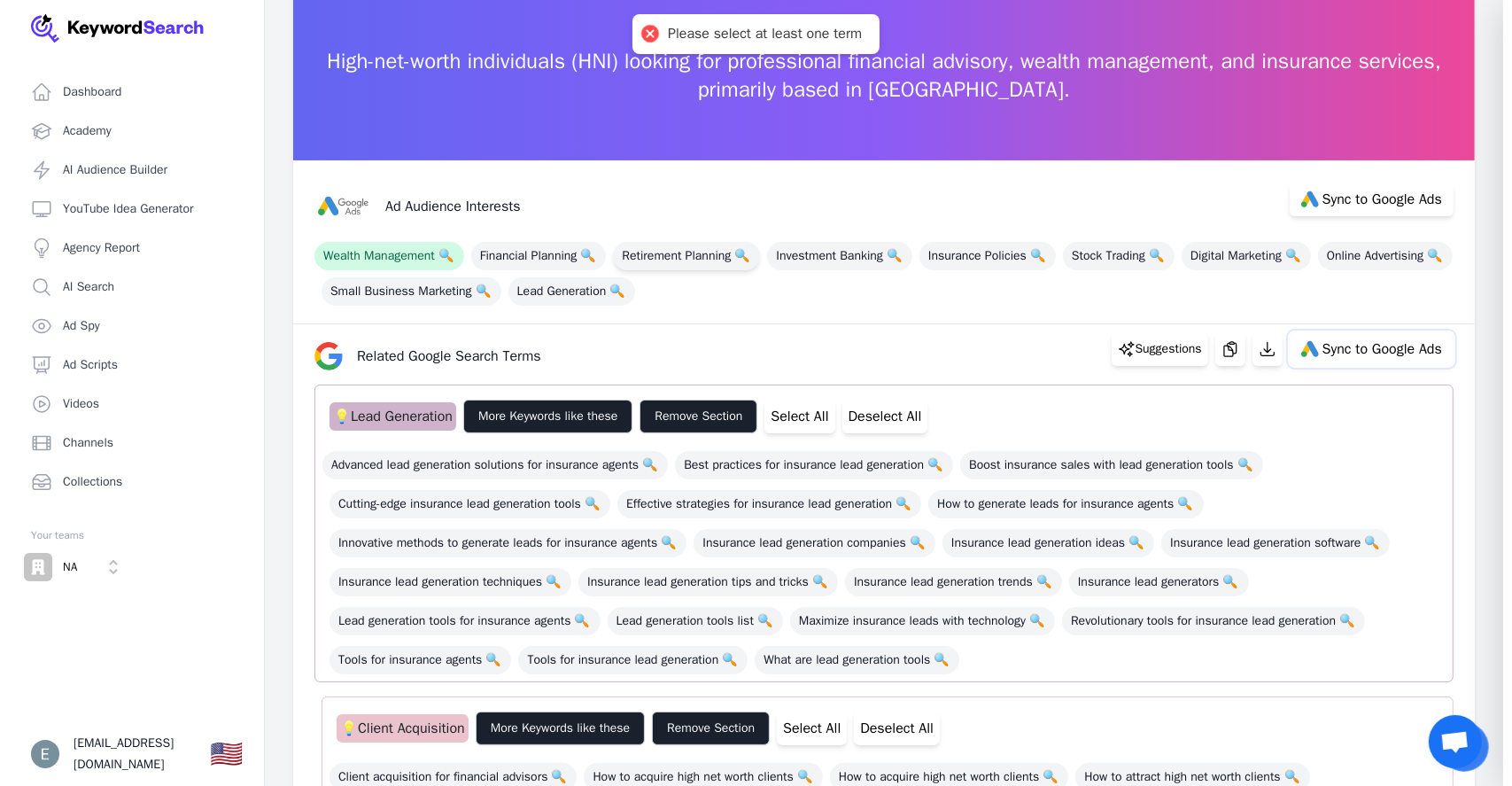 scroll, scrollTop: 118, scrollLeft: 0, axis: vertical 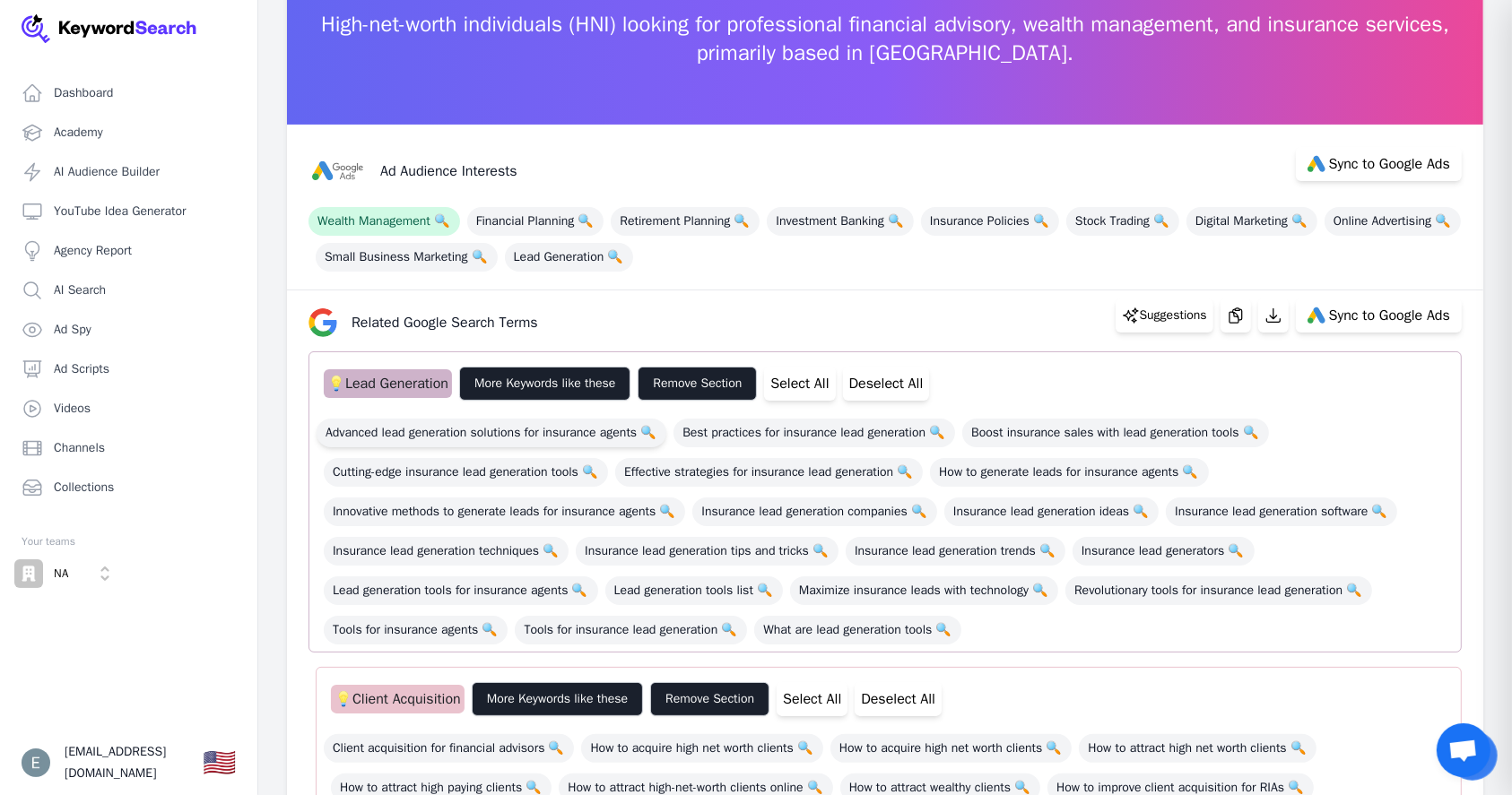 click on "Advanced lead generation solutions for insurance agents 🔍" at bounding box center (491, 433) 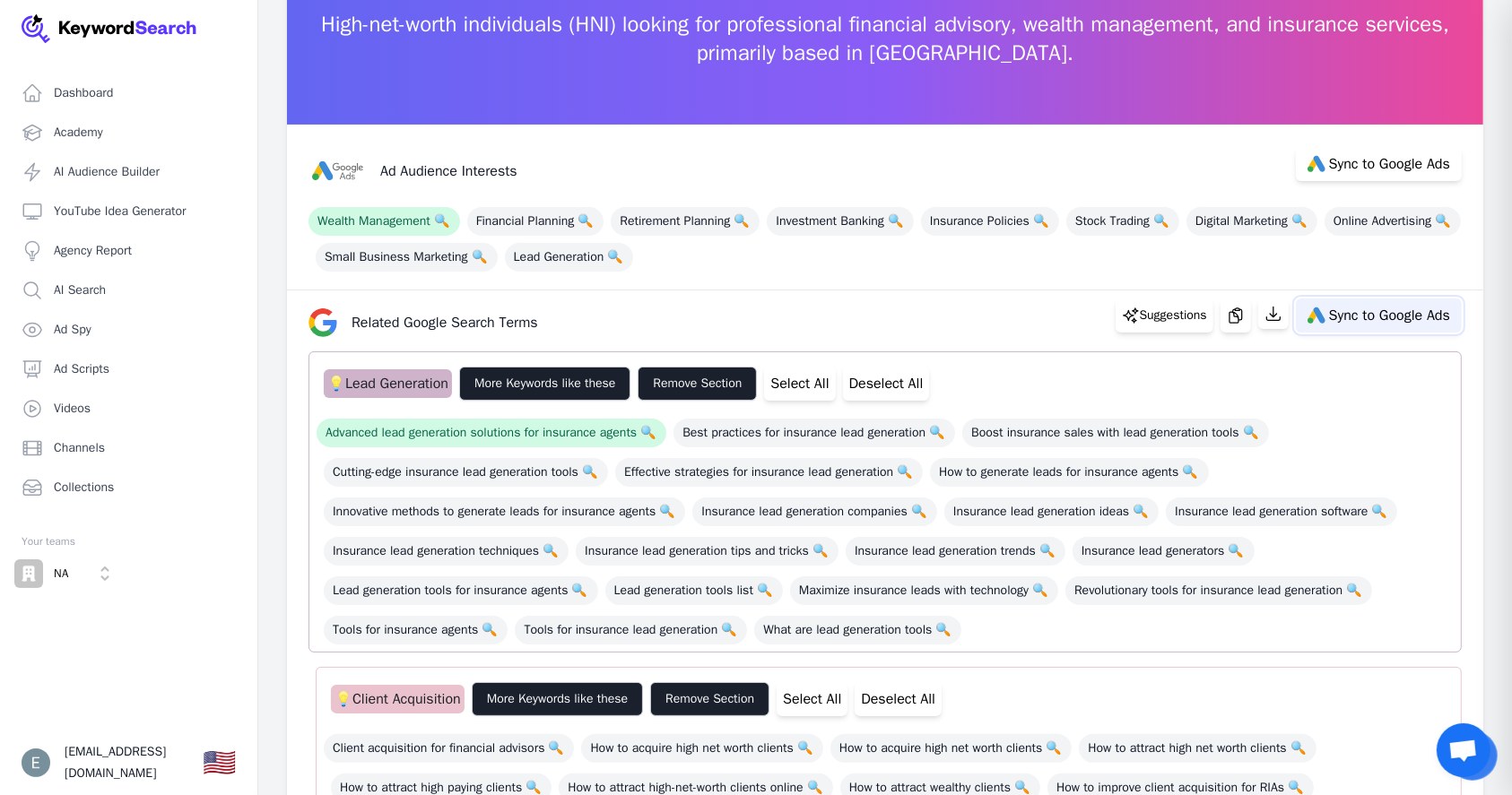 click on "Sync to Google Ads" at bounding box center (1378, 315) 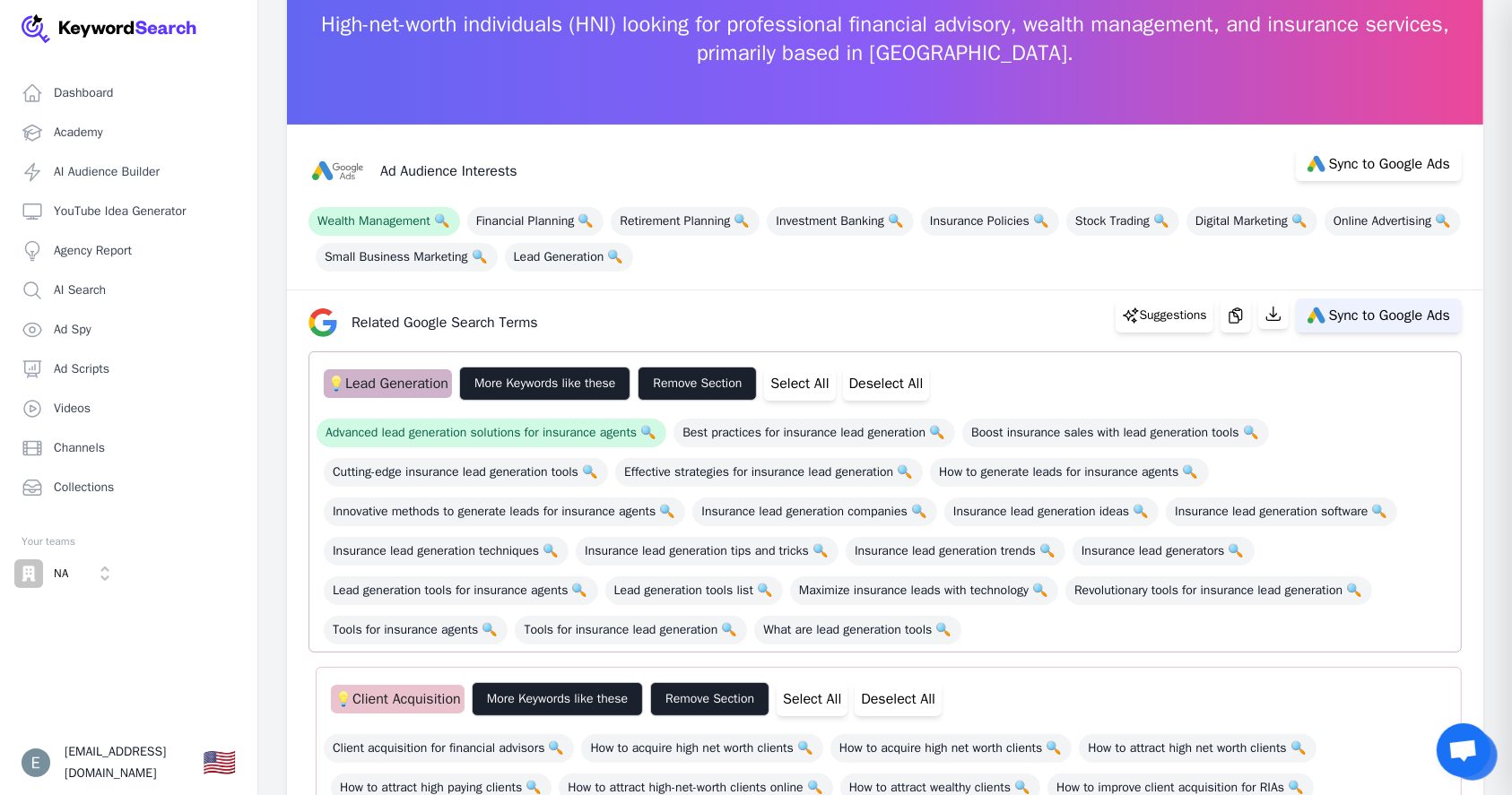 select on "relatedGoogleSearchTerms" 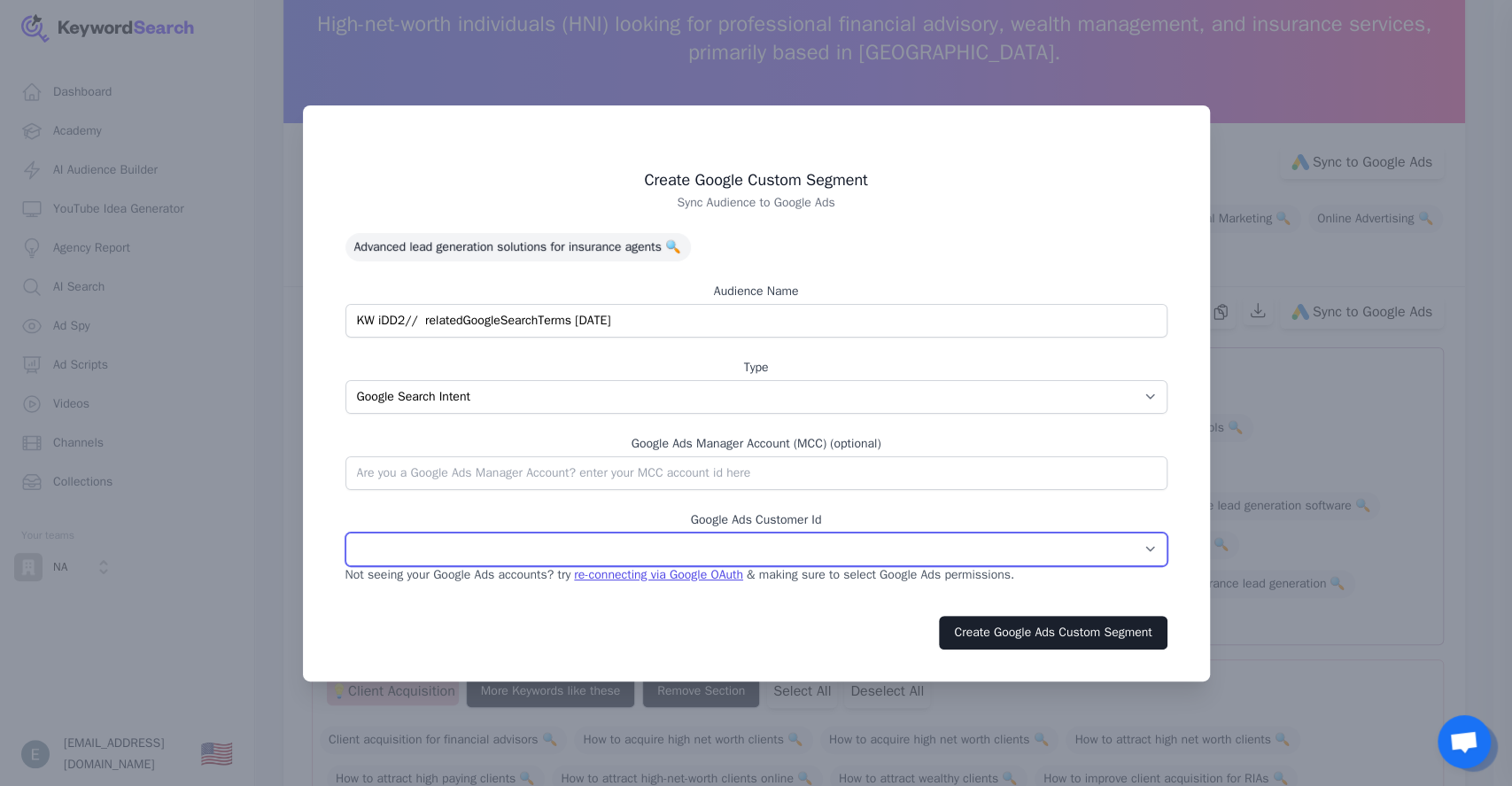 click on "HypGrow  ( 5290340703 ) Gro Church  ( 1954937144 ) Adtrig HNWC  ( 8416888611 ) BI  ( 8141191500 ) Fin-CB  ( 7033777188 ) Fin-Victor  ( 3711750699 ) HNWC  ( 3388933813 ) Master  ( 1913585601 ) AdTrig  ( 3694333788 ) Gro Church Nov 23  ( 3289962686 ) H and Z  ( 1454486674 ) Swiss  ( 3412088435 ) TTS  ( 8134576305 ) HNWC  ( 1563603225 ) HNWC-March-2025  ( 9625393613 ) Gro Church  ( 6233942696 )" at bounding box center (756, 549) 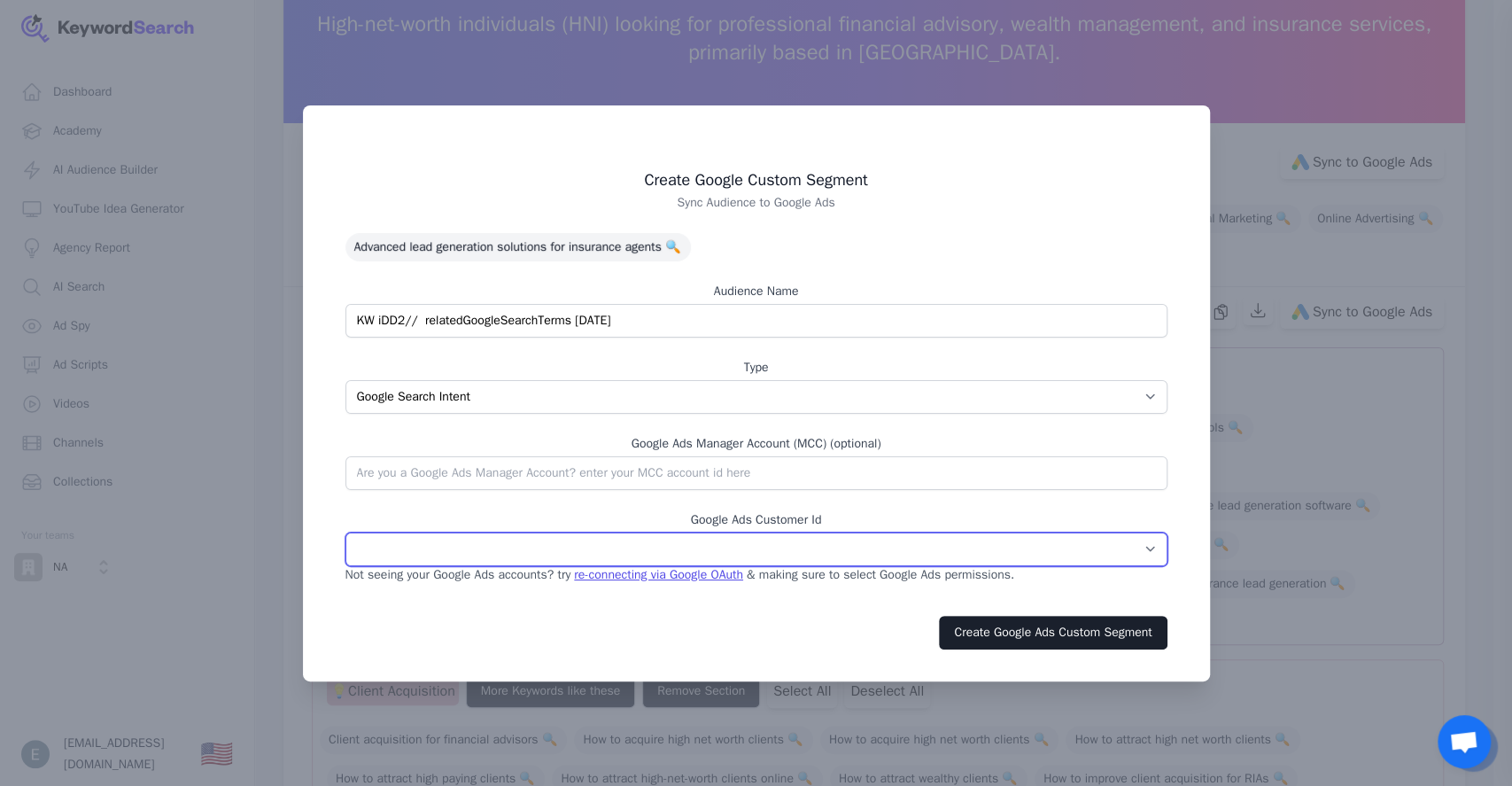 select on "8141191500" 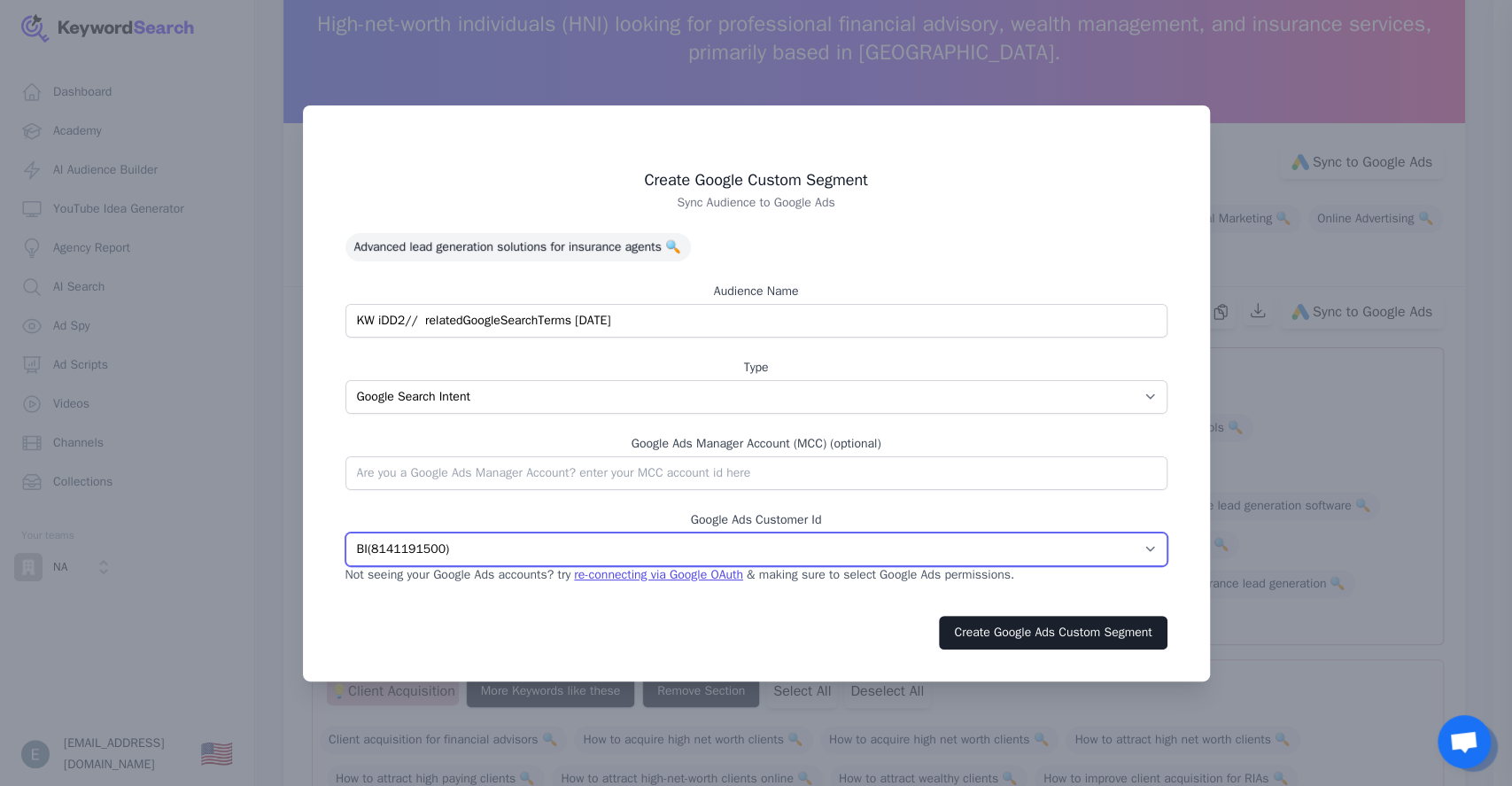 click on "HypGrow  ( 5290340703 ) Gro Church  ( 1954937144 ) Adtrig HNWC  ( 8416888611 ) BI  ( 8141191500 ) Fin-CB  ( 7033777188 ) Fin-Victor  ( 3711750699 ) HNWC  ( 3388933813 ) Master  ( 1913585601 ) AdTrig  ( 3694333788 ) Gro Church Nov 23  ( 3289962686 ) H and Z  ( 1454486674 ) Swiss  ( 3412088435 ) TTS  ( 8134576305 ) HNWC  ( 1563603225 ) HNWC-March-2025  ( 9625393613 ) Gro Church  ( 6233942696 )" at bounding box center [756, 549] 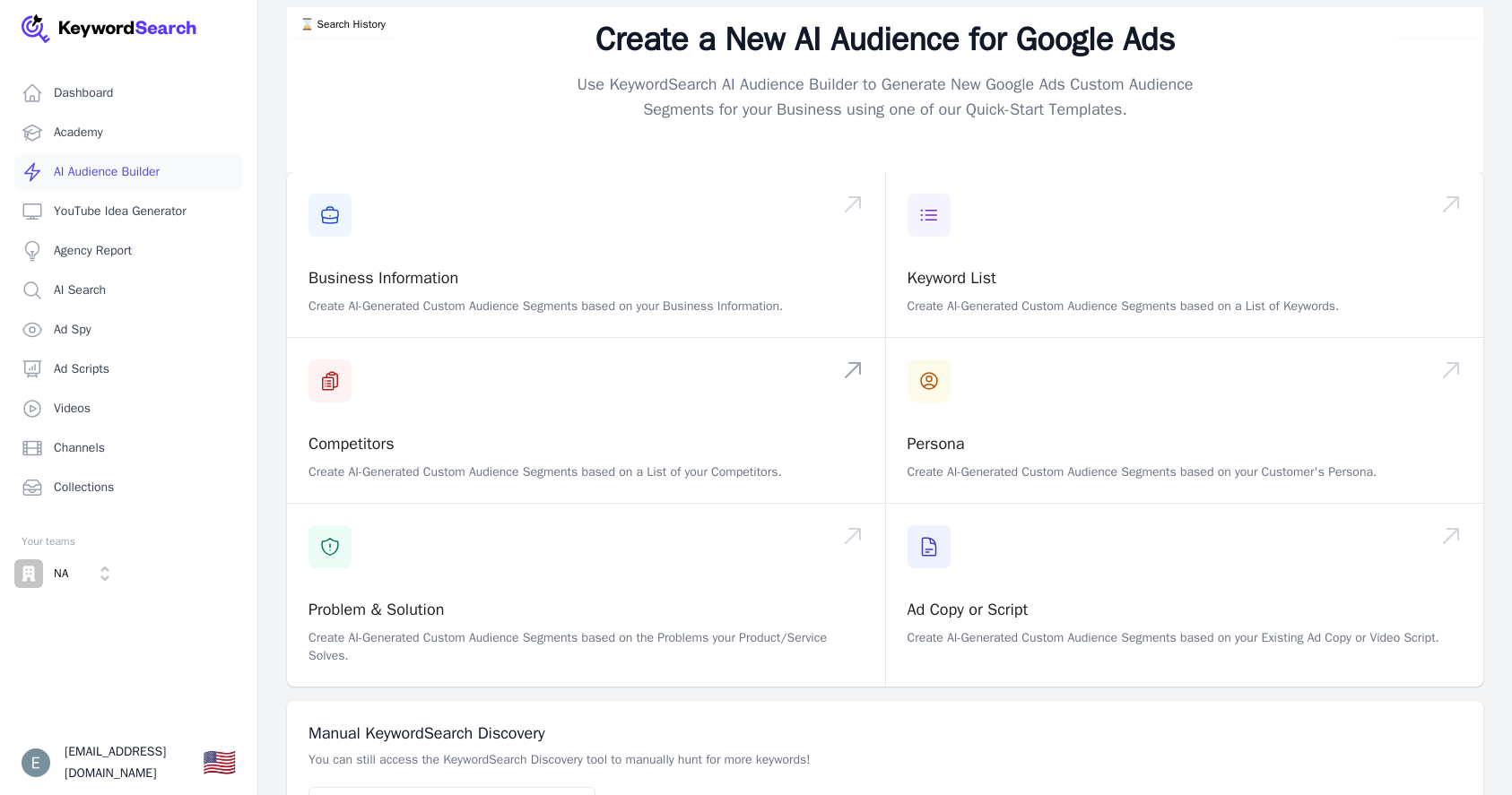 scroll, scrollTop: 0, scrollLeft: 0, axis: both 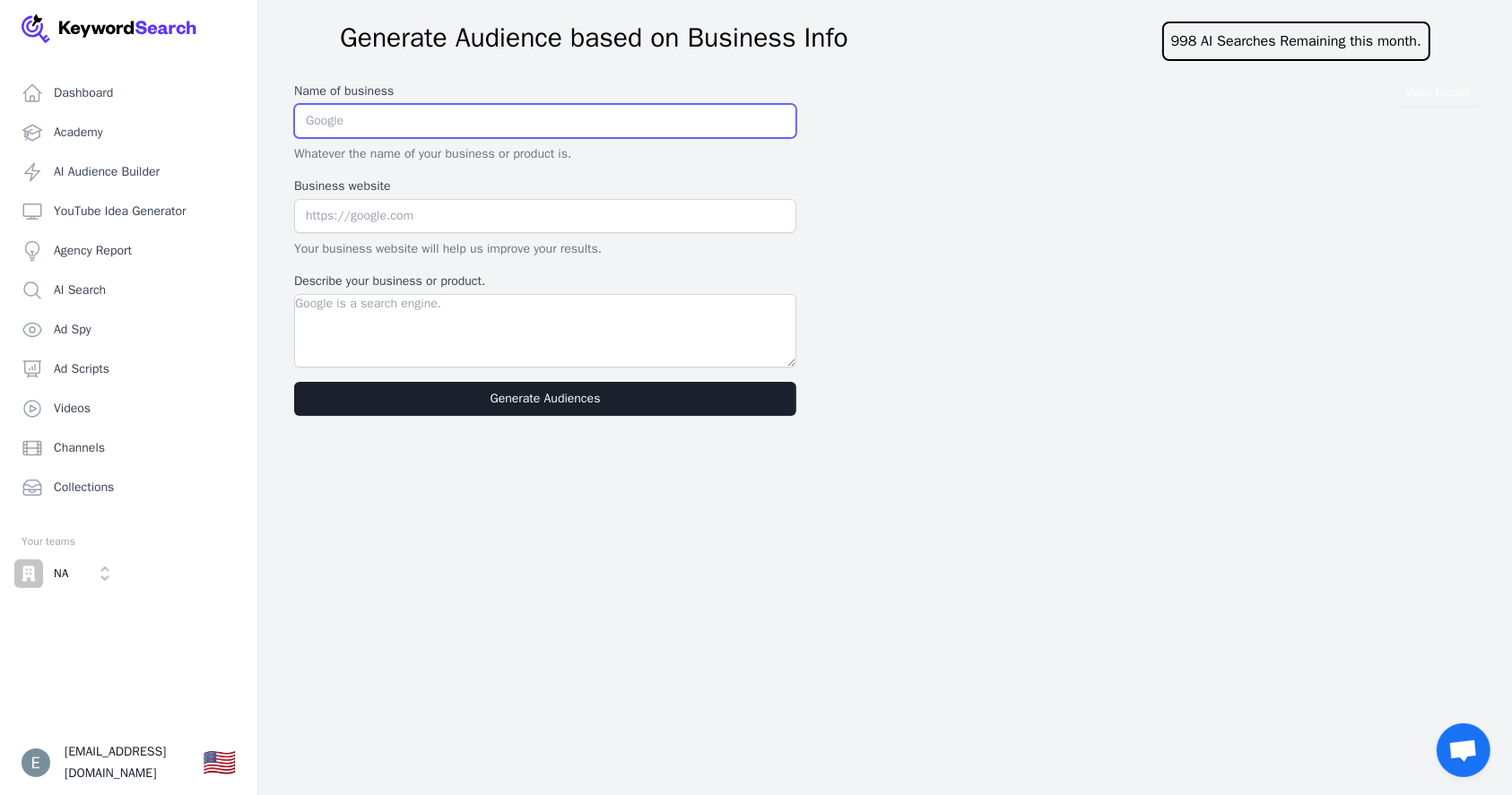 drag, startPoint x: 364, startPoint y: 118, endPoint x: 372, endPoint y: 124, distance: 10 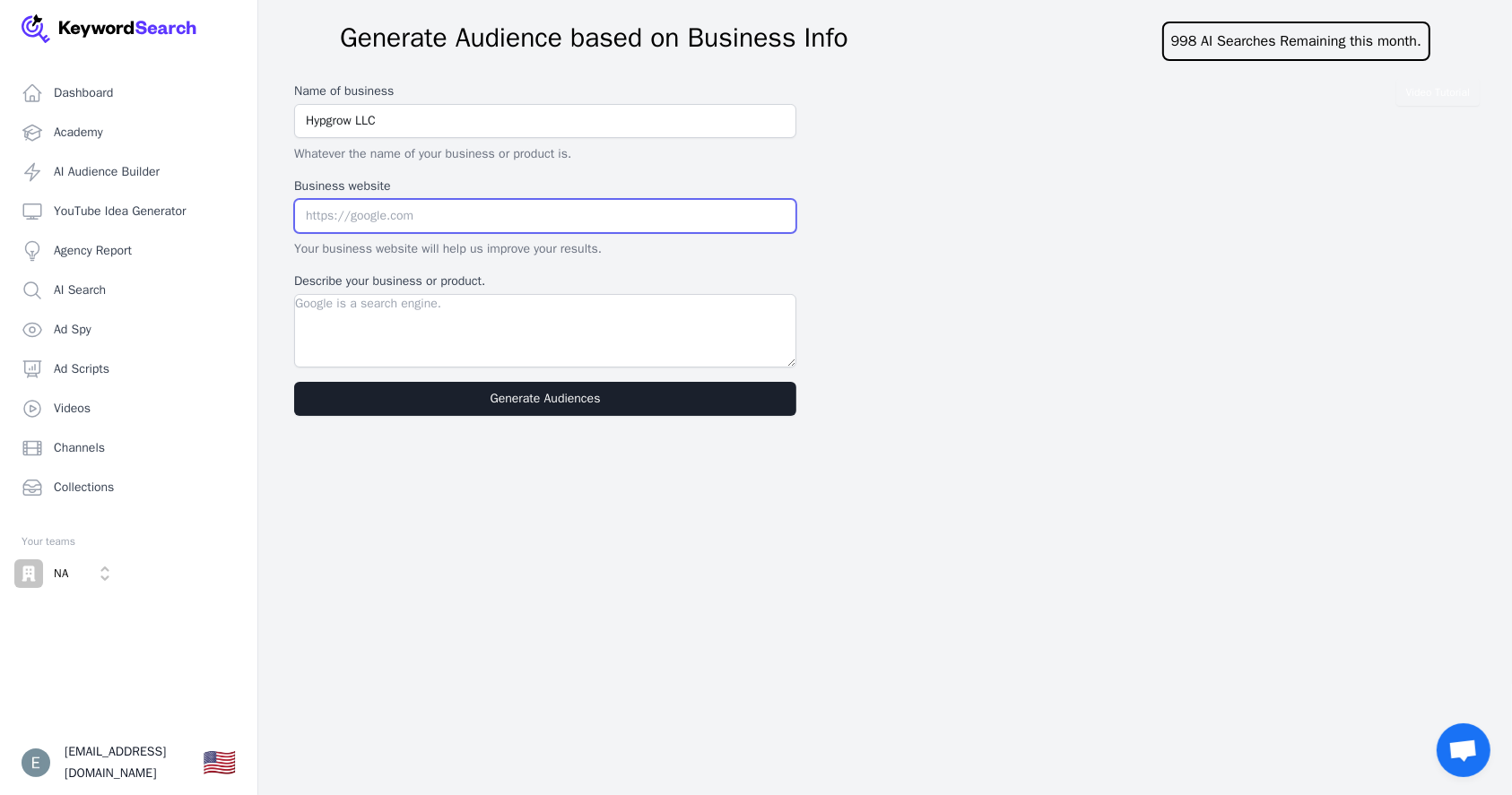 click at bounding box center [545, 216] 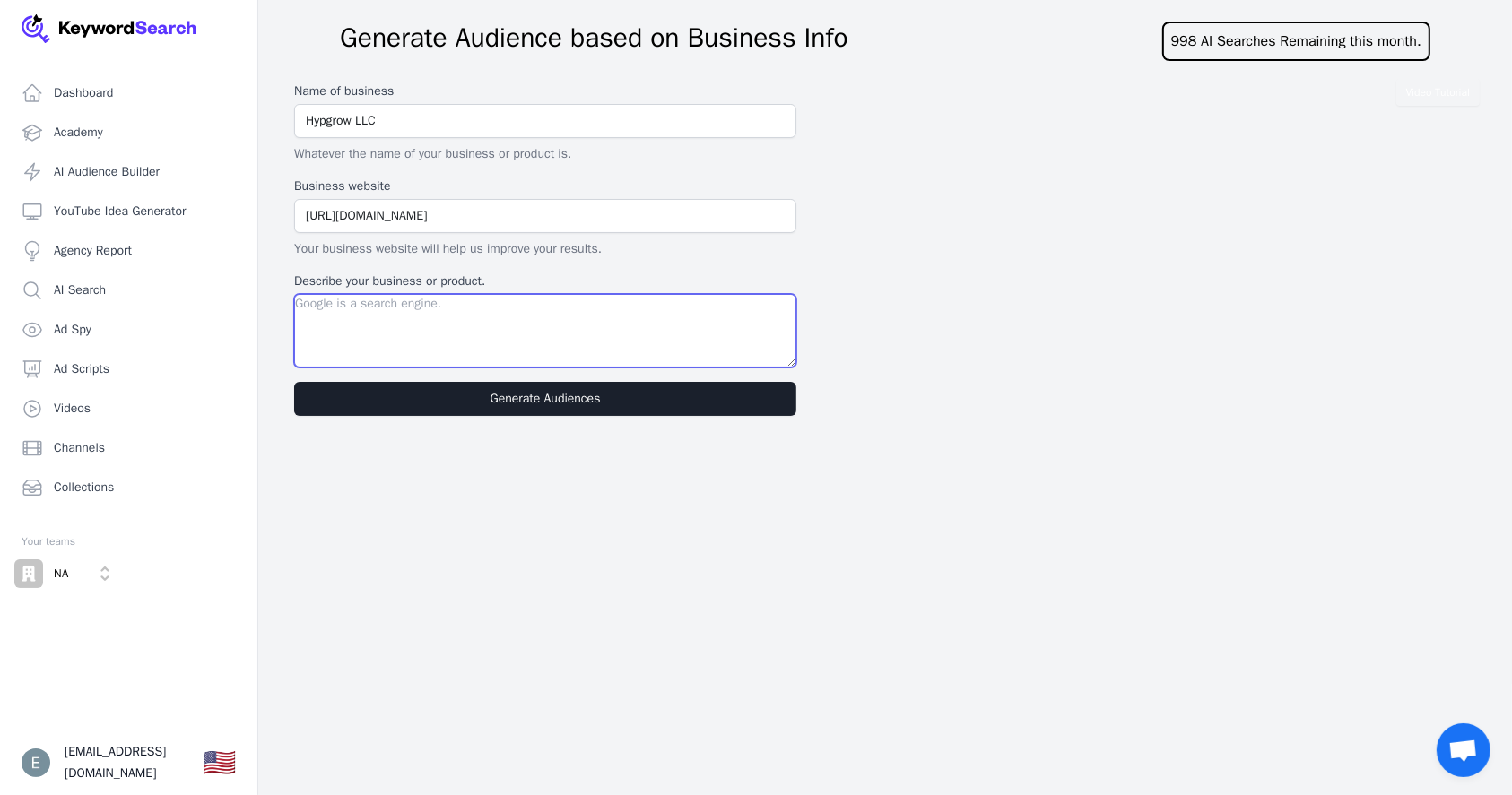 click on "Describe your business or product." at bounding box center [545, 331] 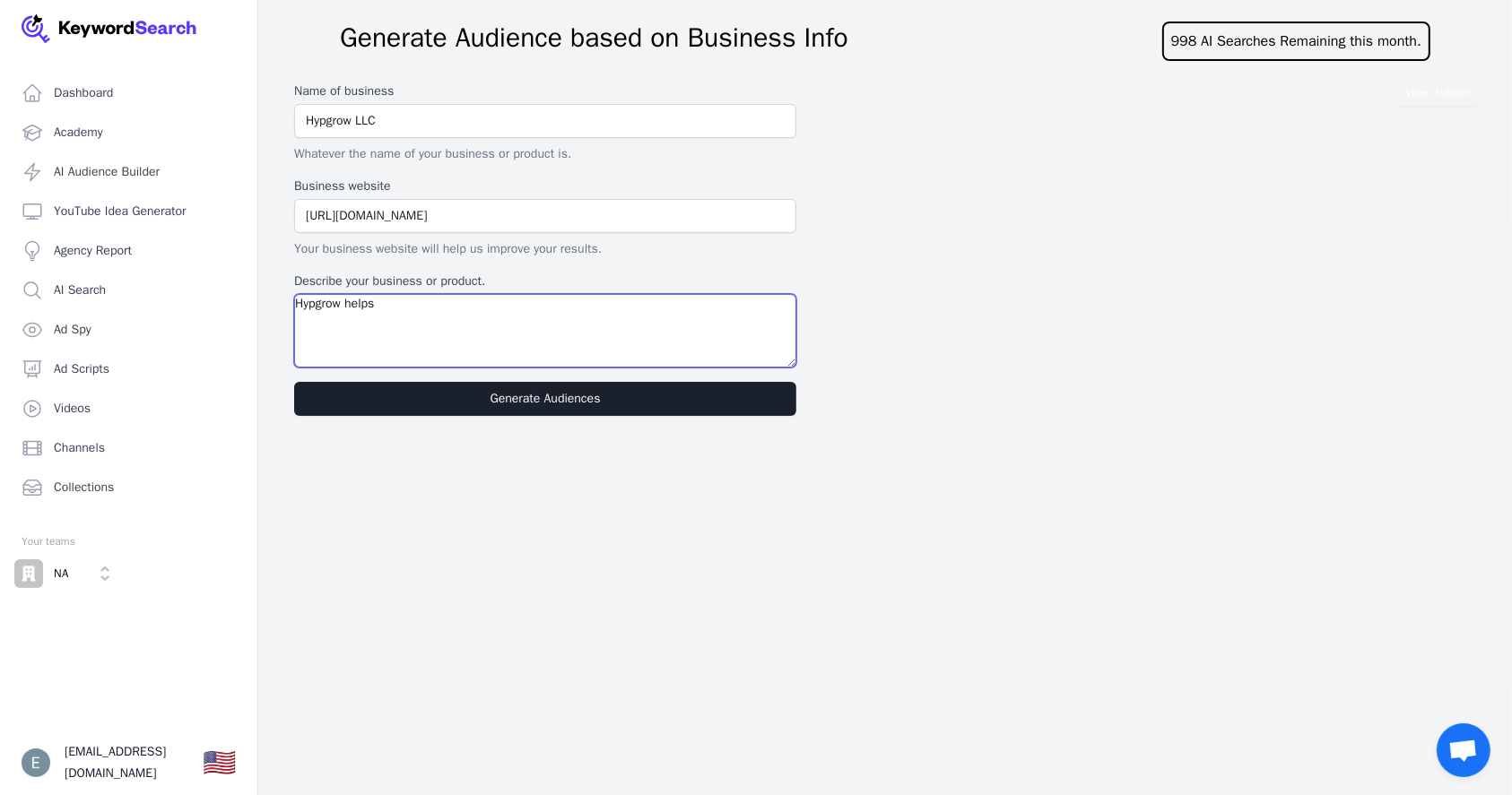 paste on "[URL][DOMAIN_NAME][DOMAIN_NAME]" 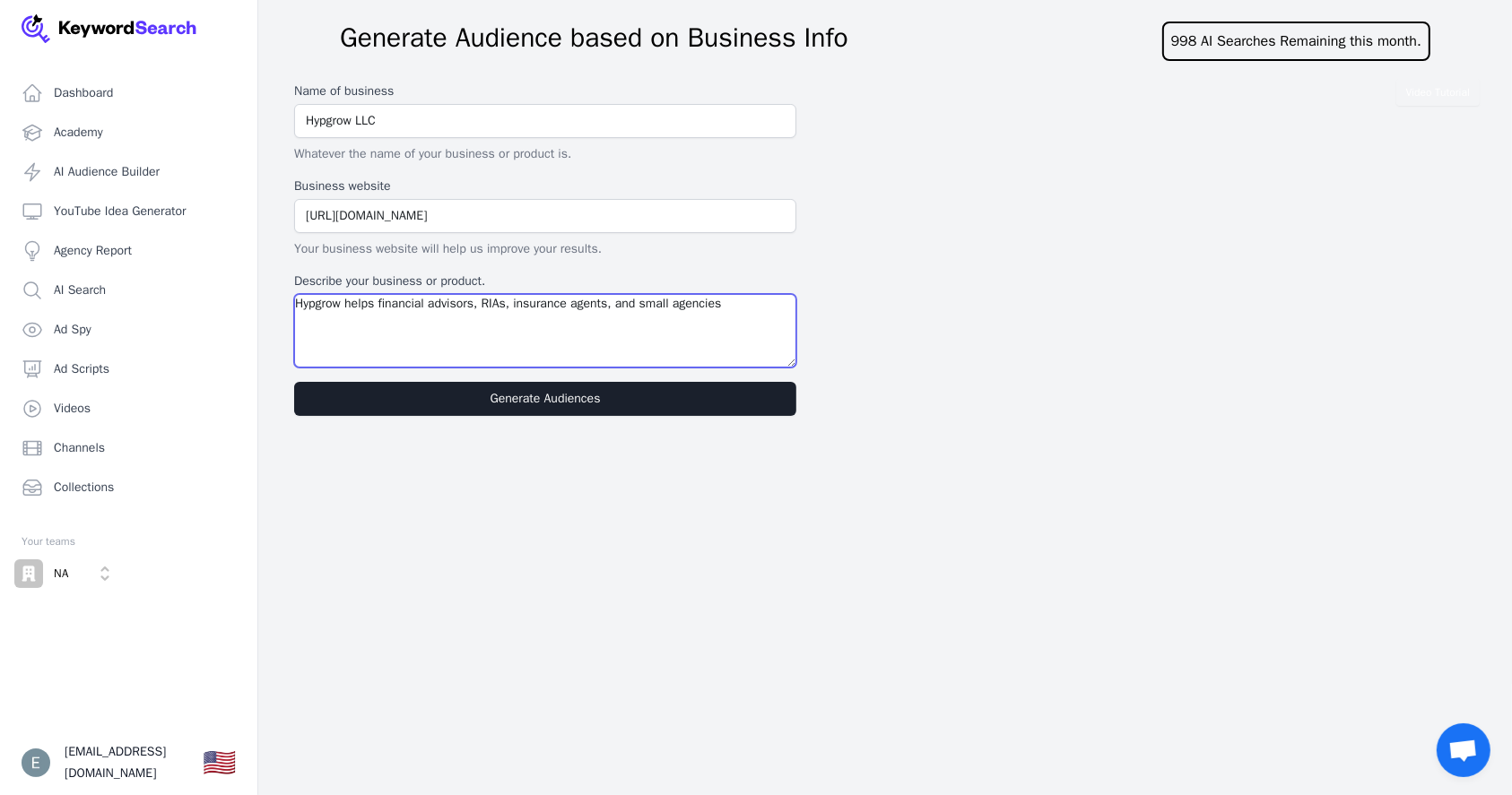 drag, startPoint x: 519, startPoint y: 304, endPoint x: 618, endPoint y: 299, distance: 99.12618 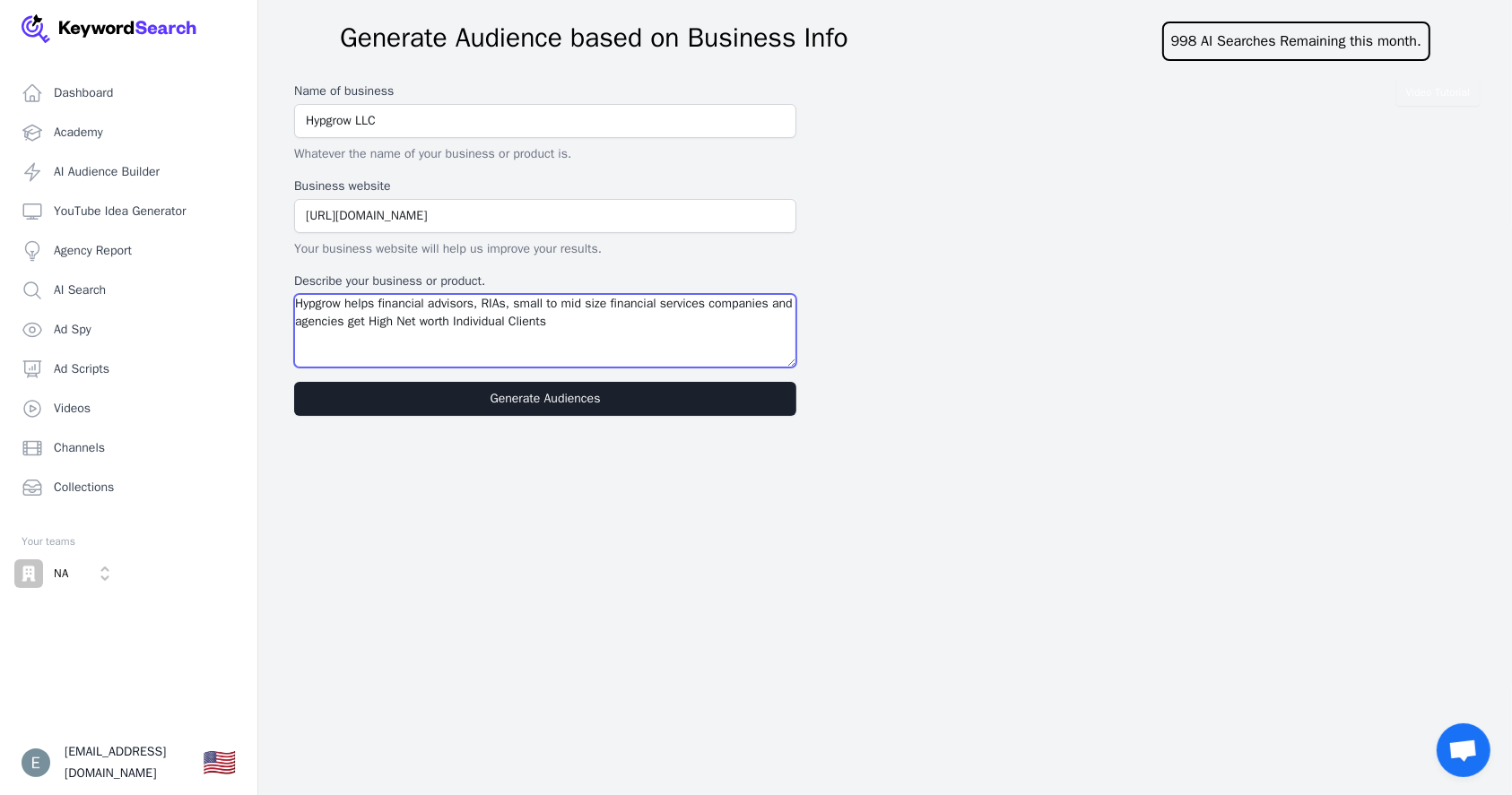 click on "Hypgrow helps financial advisors, RIAs, small to mid size financial services companies and agencies get High Net worth Individual Clients" at bounding box center [545, 331] 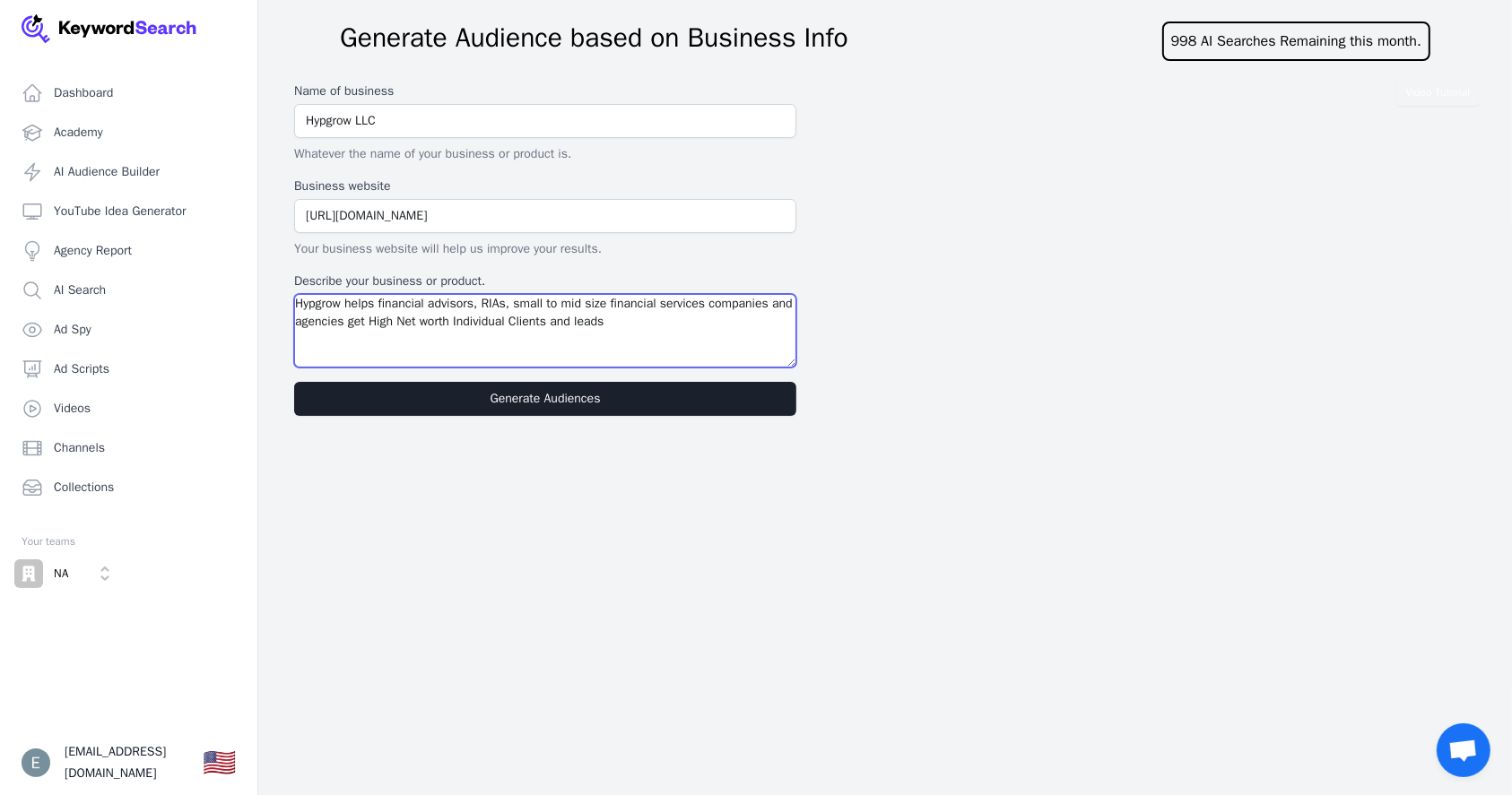 type on "Hypgrow helps financial advisors, RIAs, small to mid size financial services companies and agencies get High Net worth Individual Clients and leads" 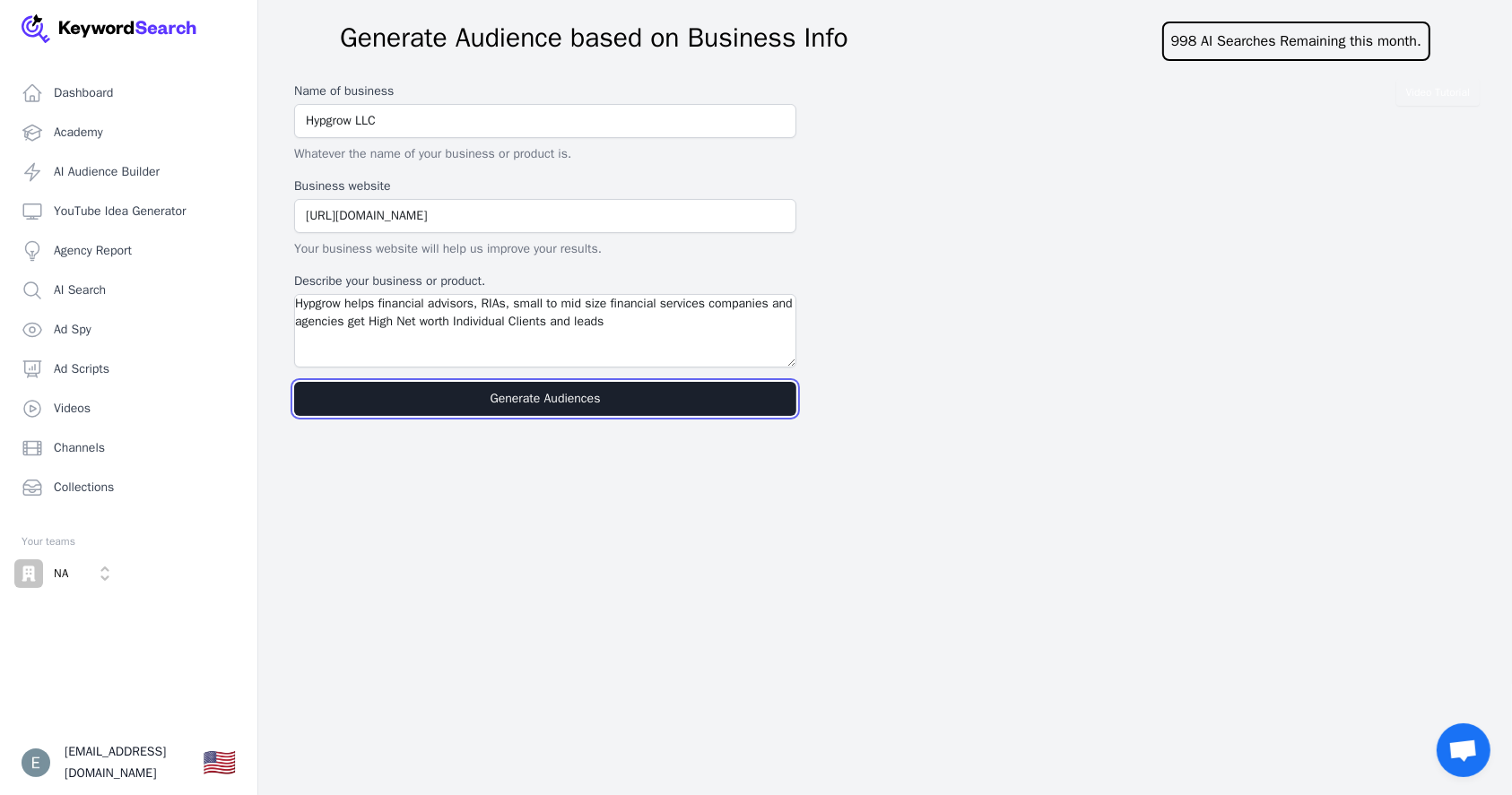 click on "Generate Audiences" at bounding box center (545, 399) 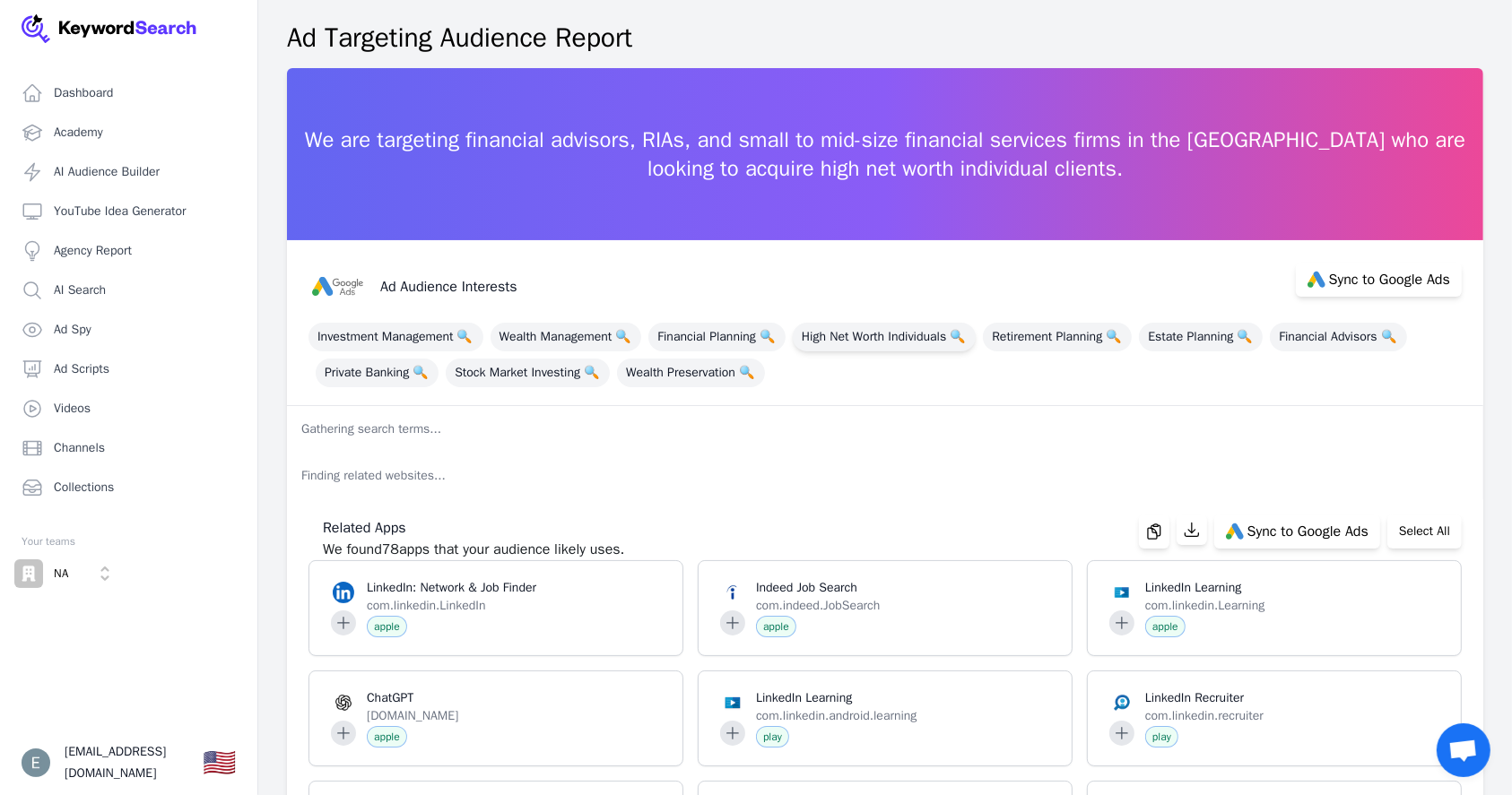 click on "High Net Worth Individuals 🔍" at bounding box center [884, 337] 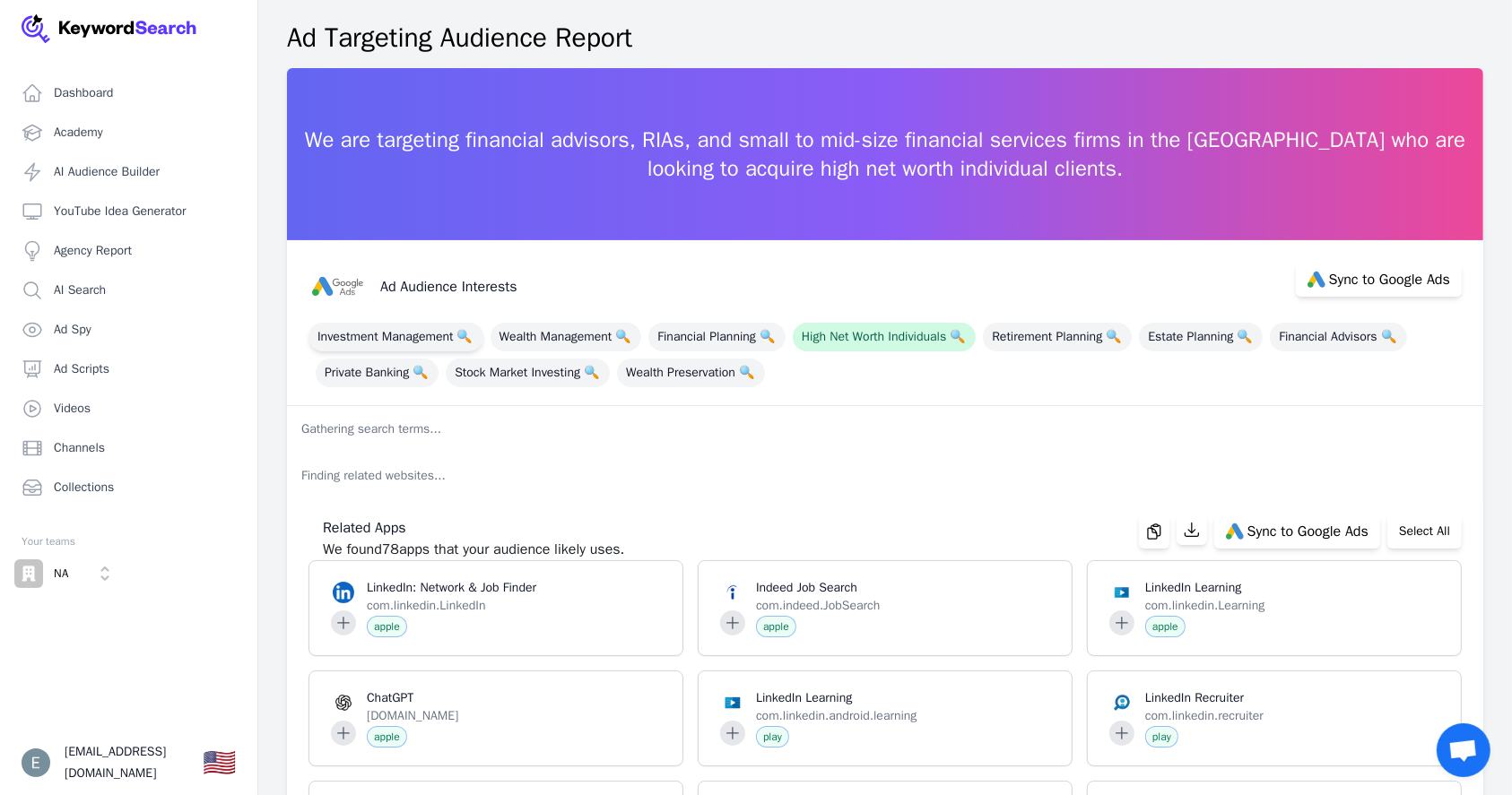 click on "Investment Management 🔍" at bounding box center (395, 337) 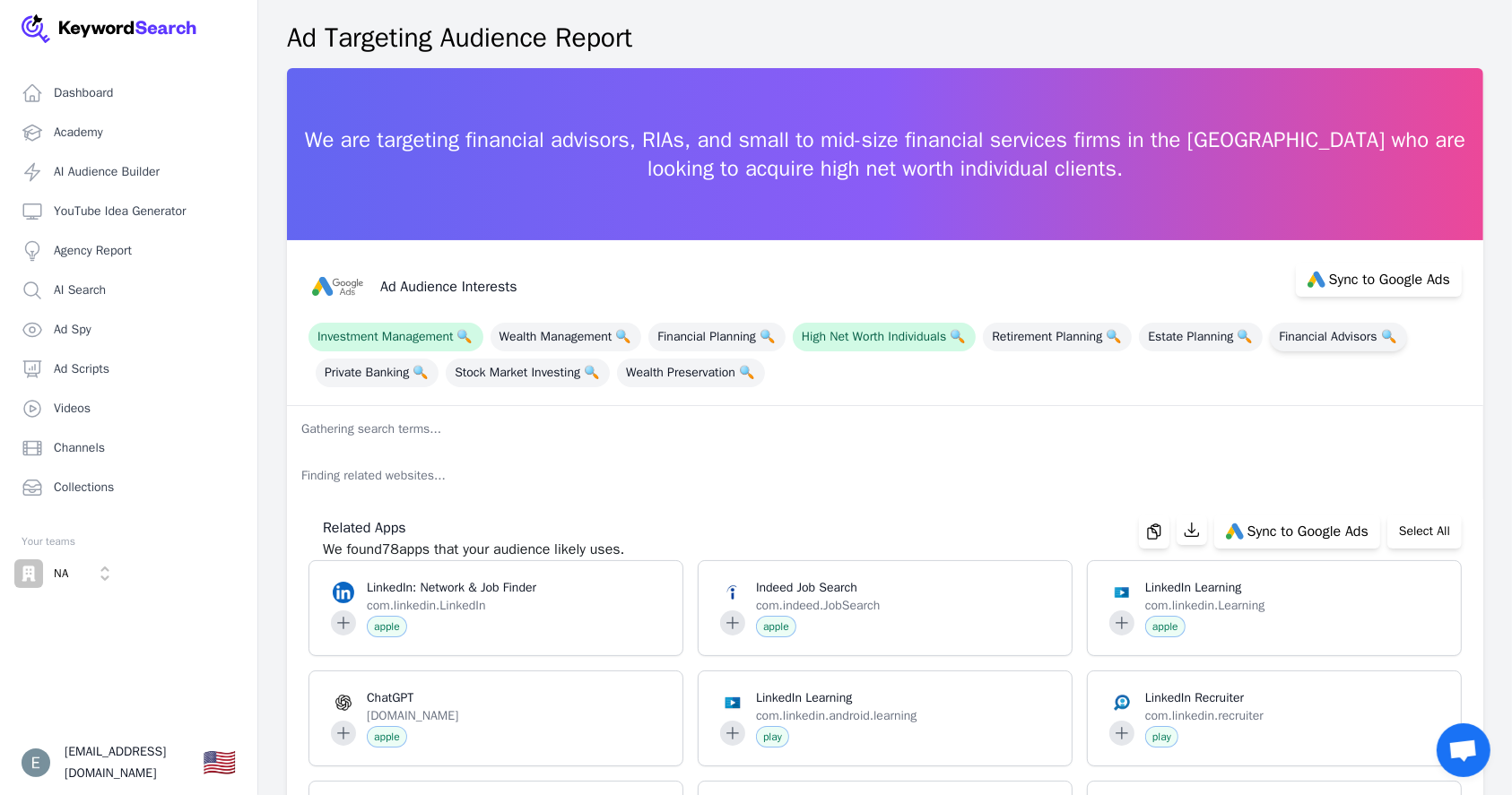 click on "Financial Advisors 🔍" at bounding box center [1338, 337] 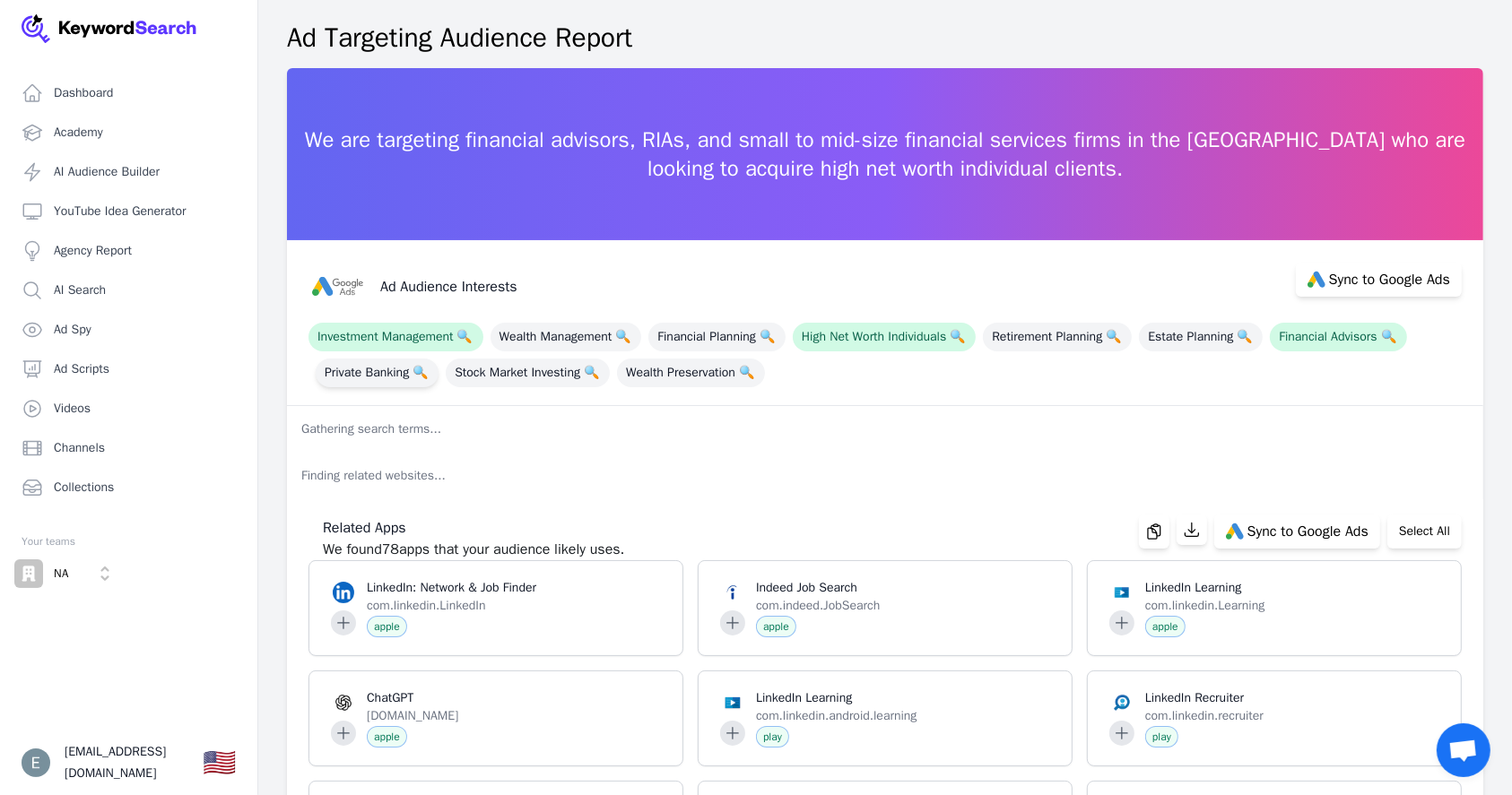 click on "Private Banking 🔍" at bounding box center (377, 373) 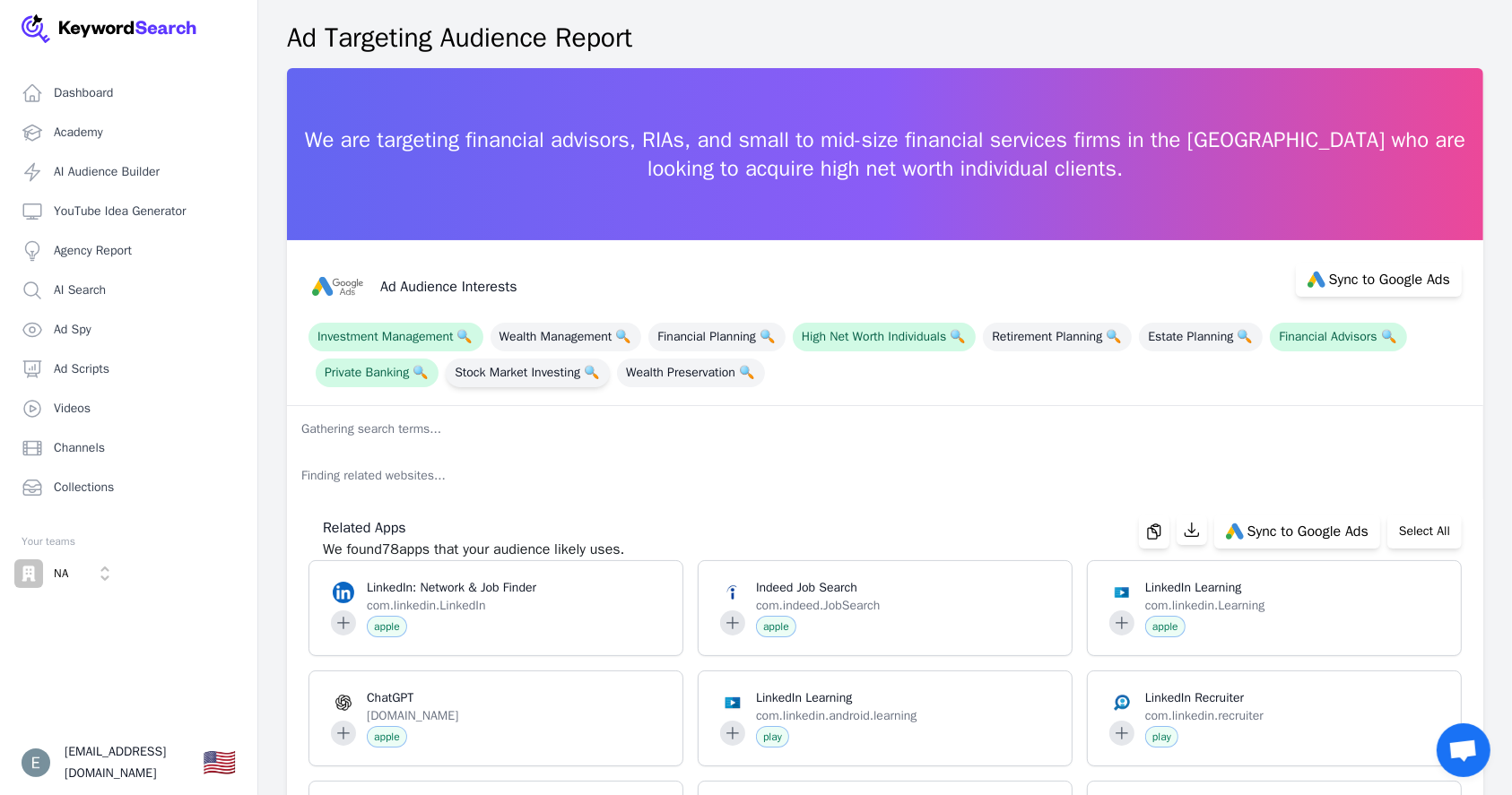 click on "Stock Market Investing 🔍" at bounding box center [527, 373] 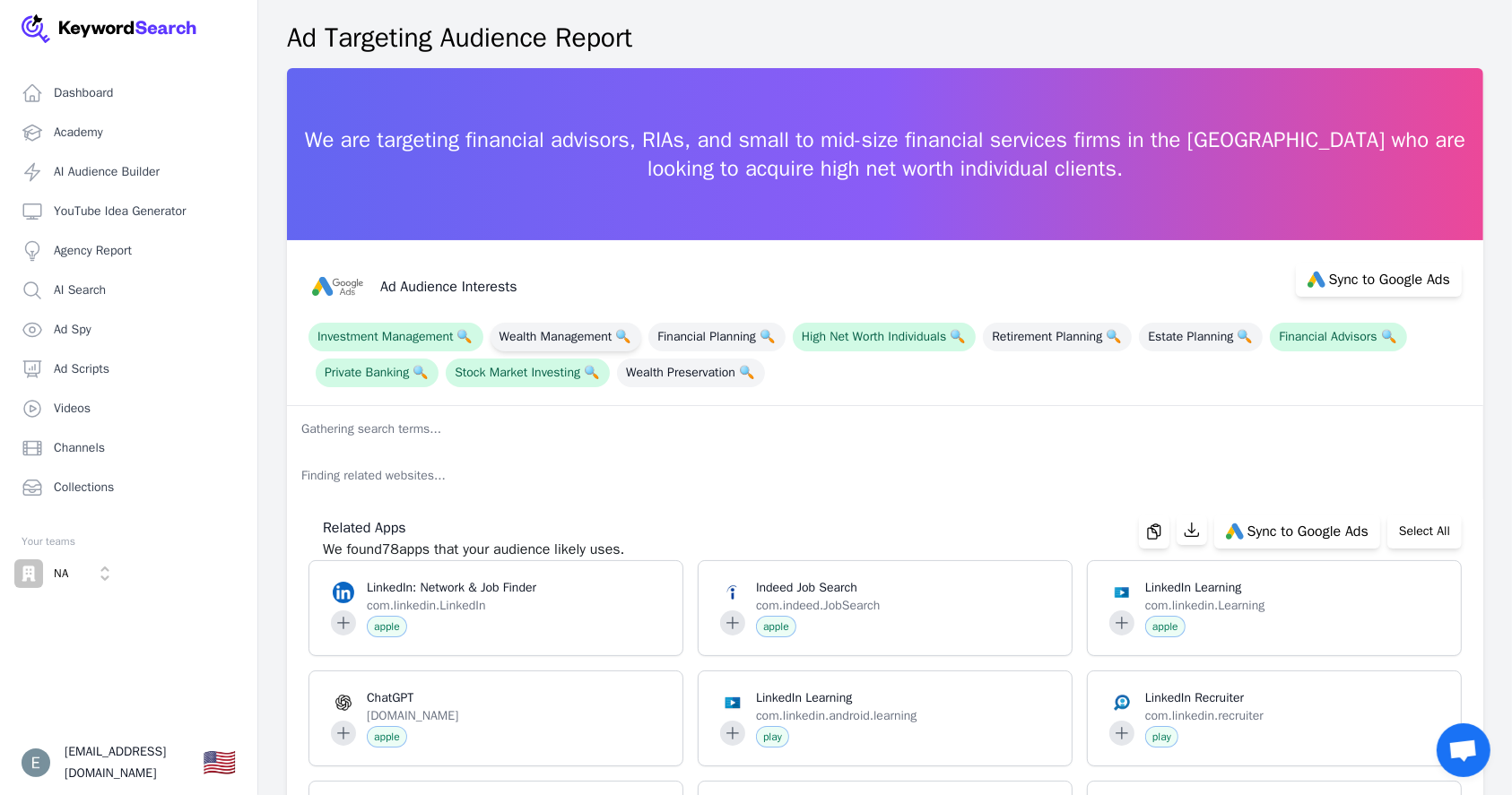 drag, startPoint x: 578, startPoint y: 335, endPoint x: 663, endPoint y: 335, distance: 85 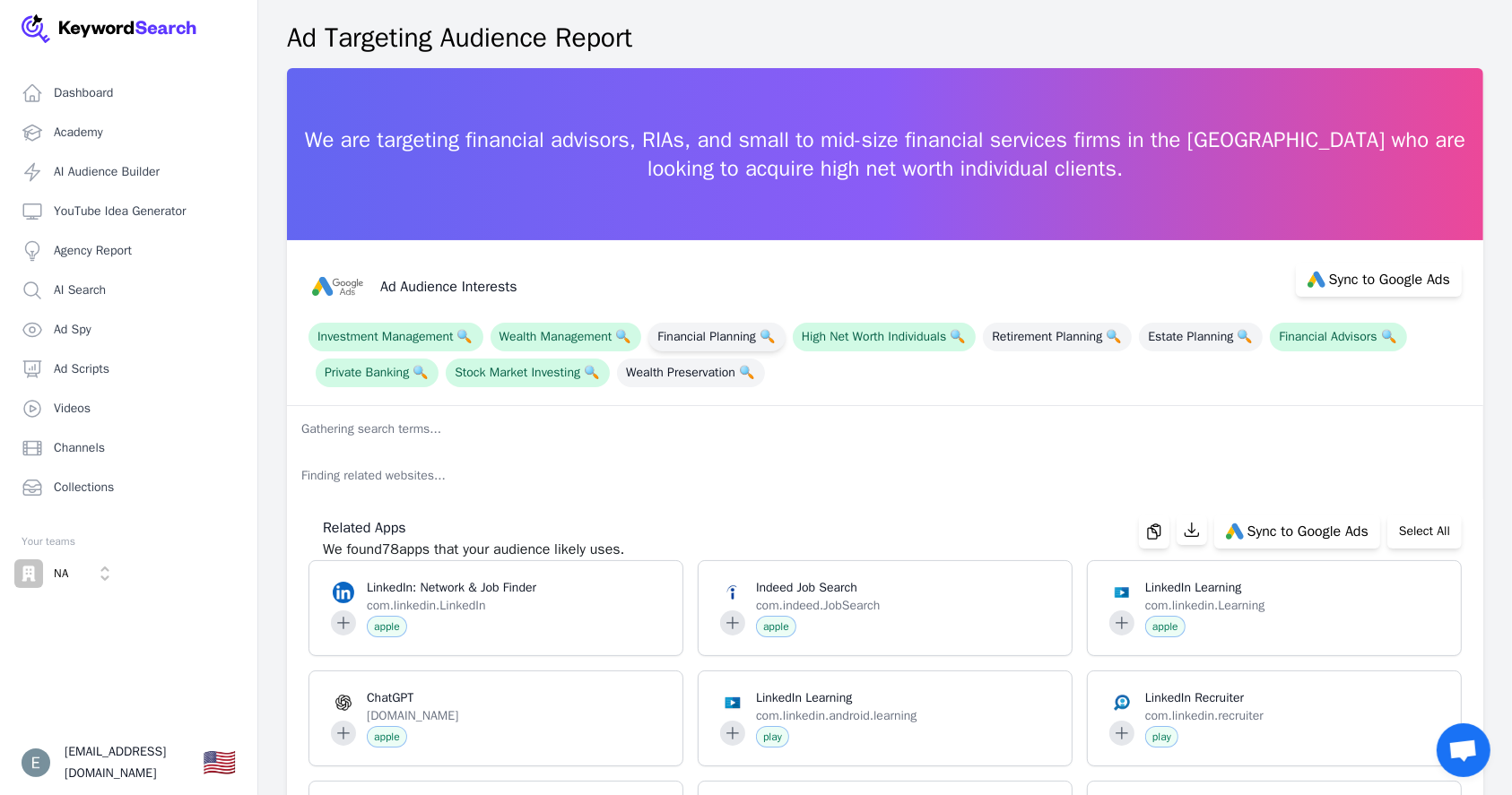 click on "Financial Planning 🔍" at bounding box center (717, 337) 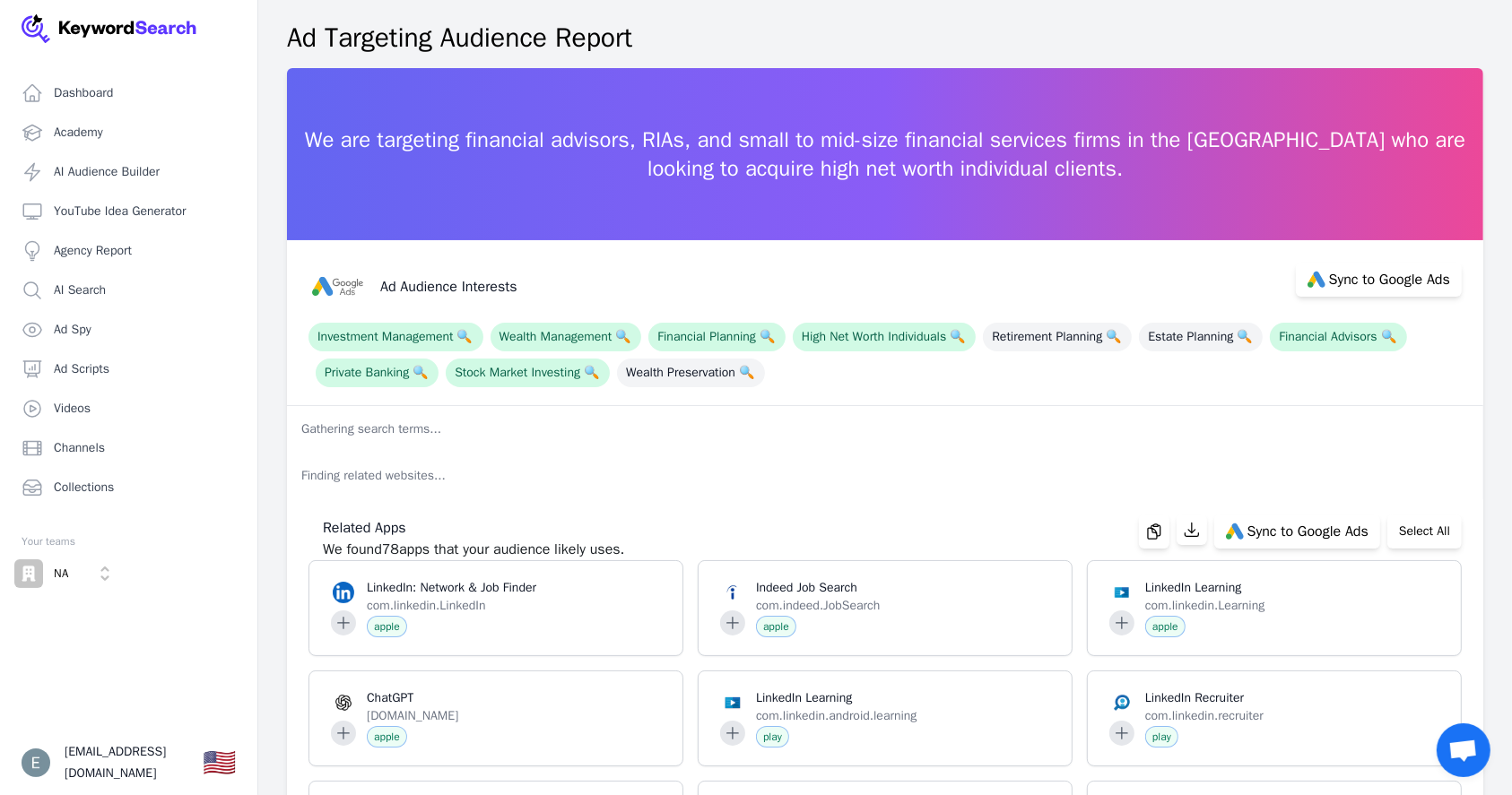 click on "Investment Management 🔍 Wealth Management 🔍 Financial Planning 🔍 High Net Worth Individuals 🔍 Retirement Planning 🔍 Estate Planning 🔍 Financial Advisors 🔍 Private Banking 🔍 Stock Market Investing 🔍 Wealth Preservation 🔍" at bounding box center (885, 351) 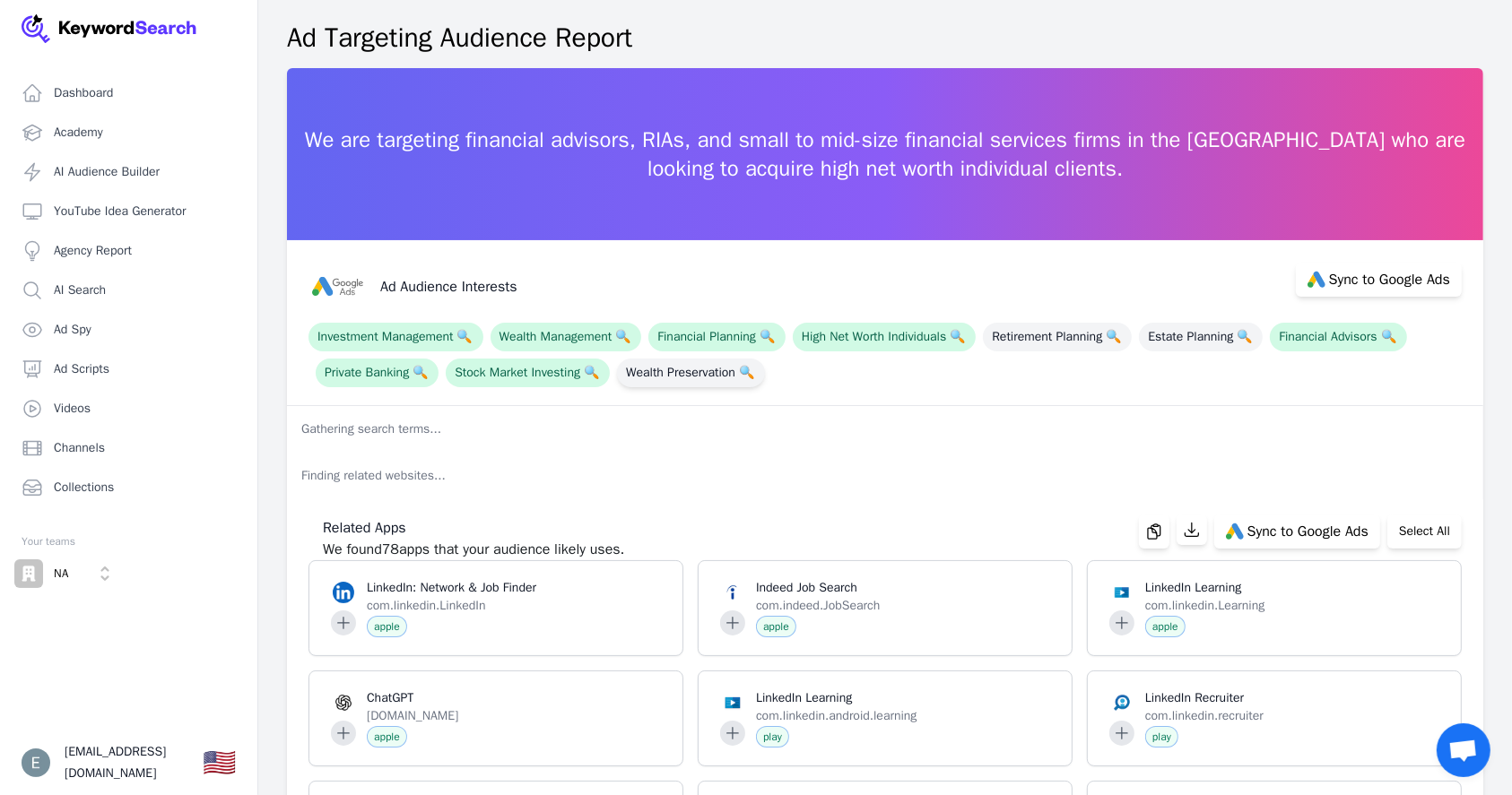 click on "Wealth Preservation 🔍" at bounding box center [691, 373] 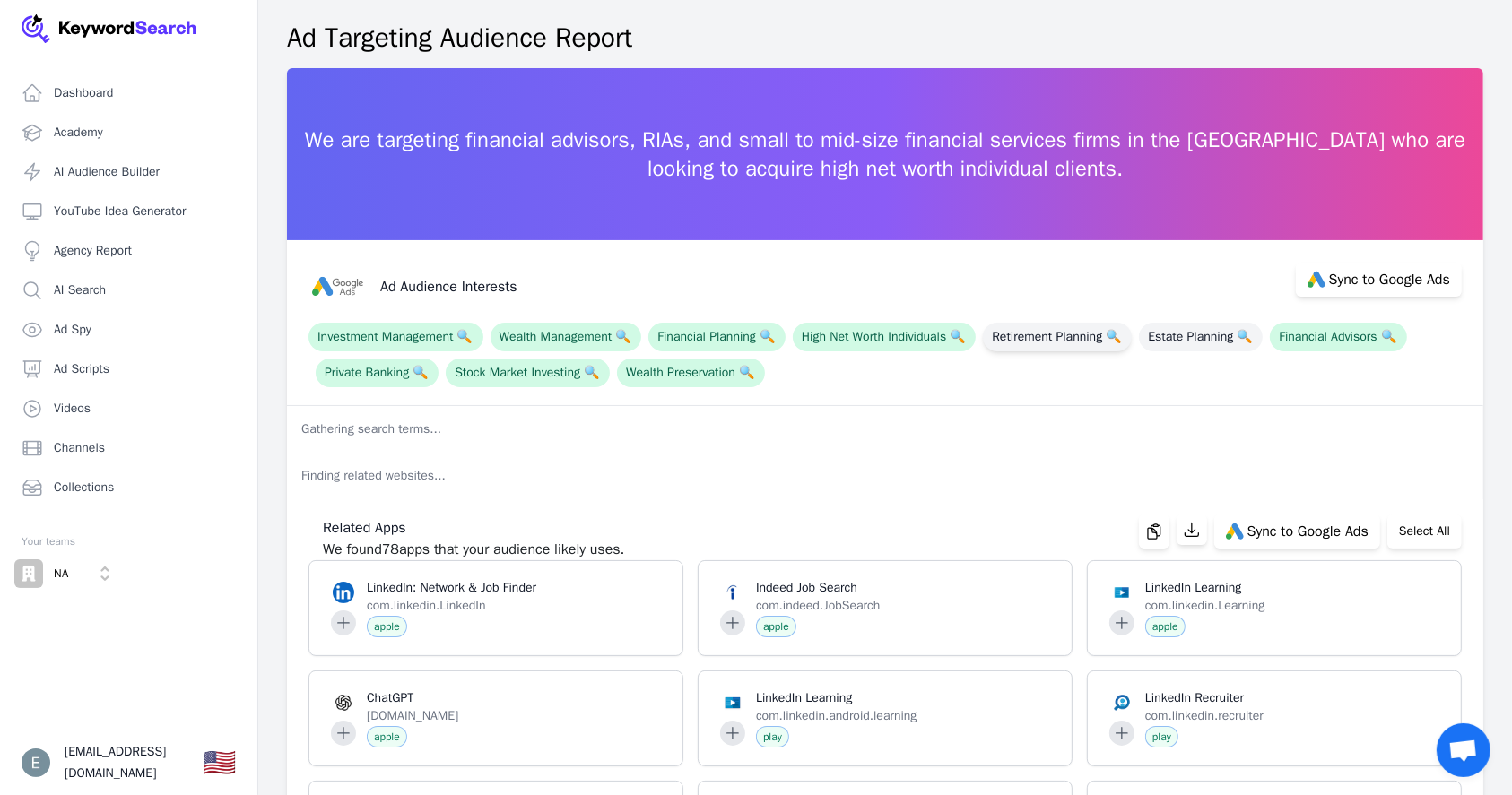 click on "Retirement Planning 🔍" at bounding box center (1057, 337) 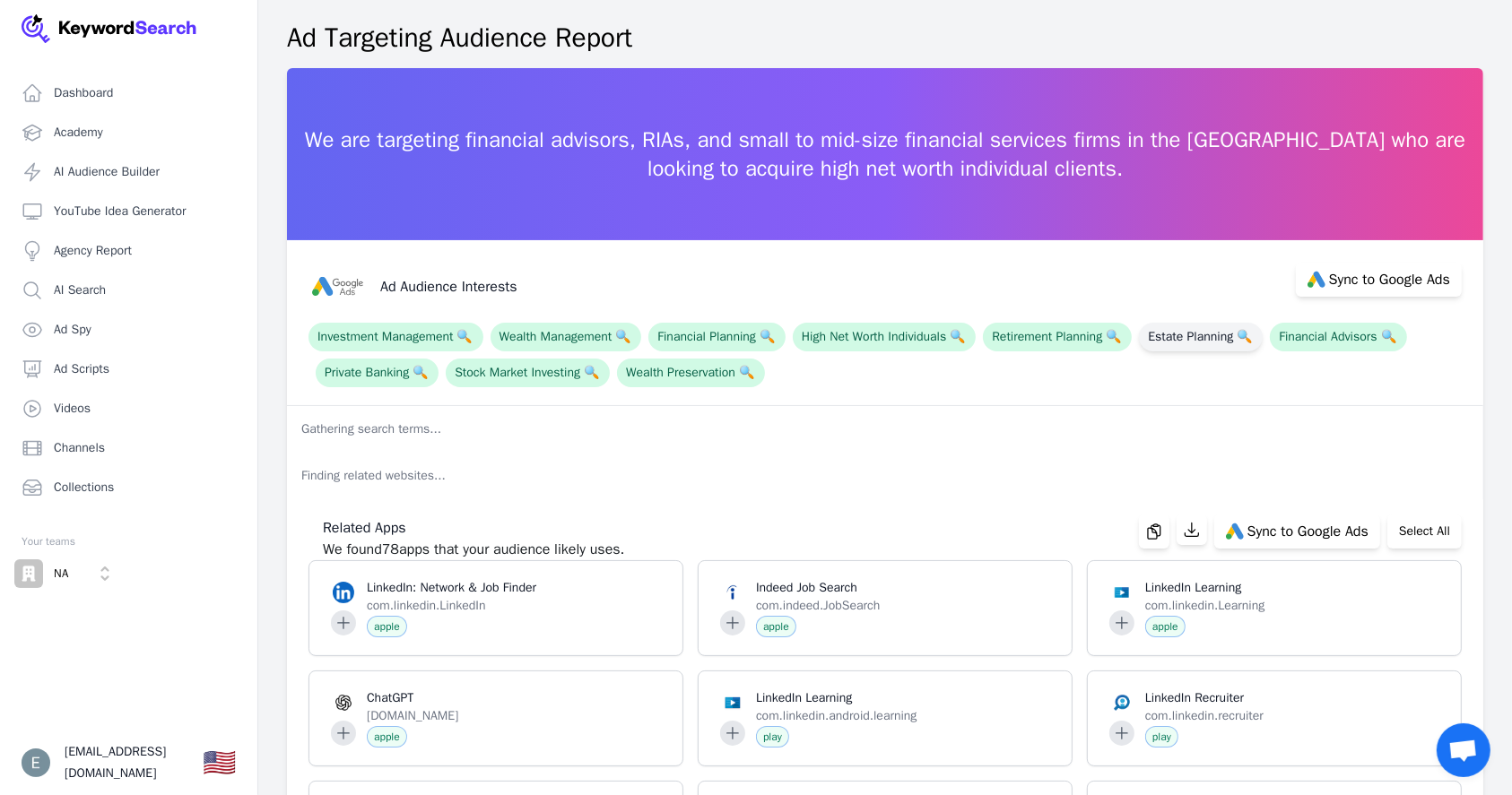 click on "Estate Planning 🔍" at bounding box center (1201, 337) 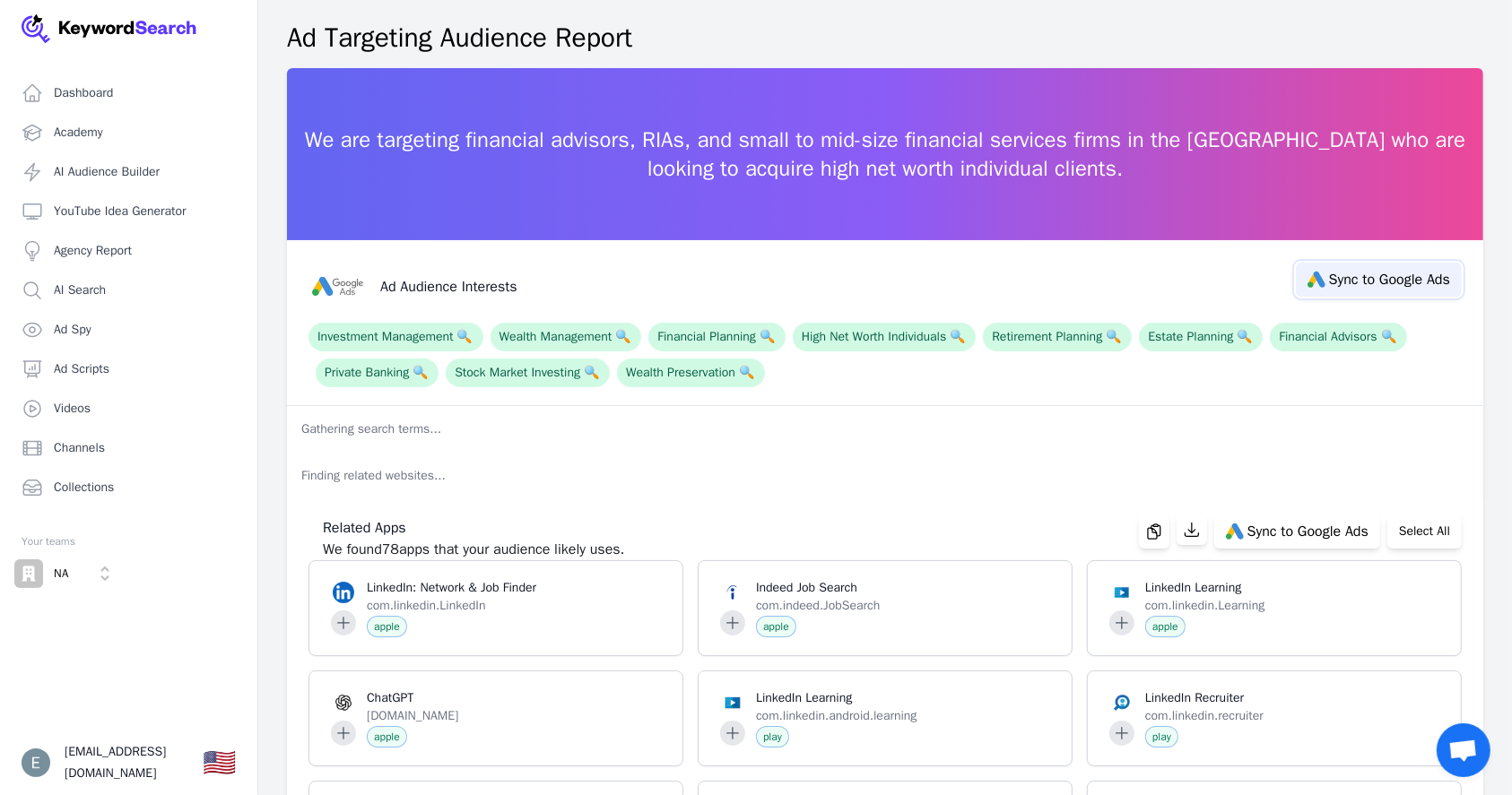 click on "Sync to Google Ads" at bounding box center [1389, 280] 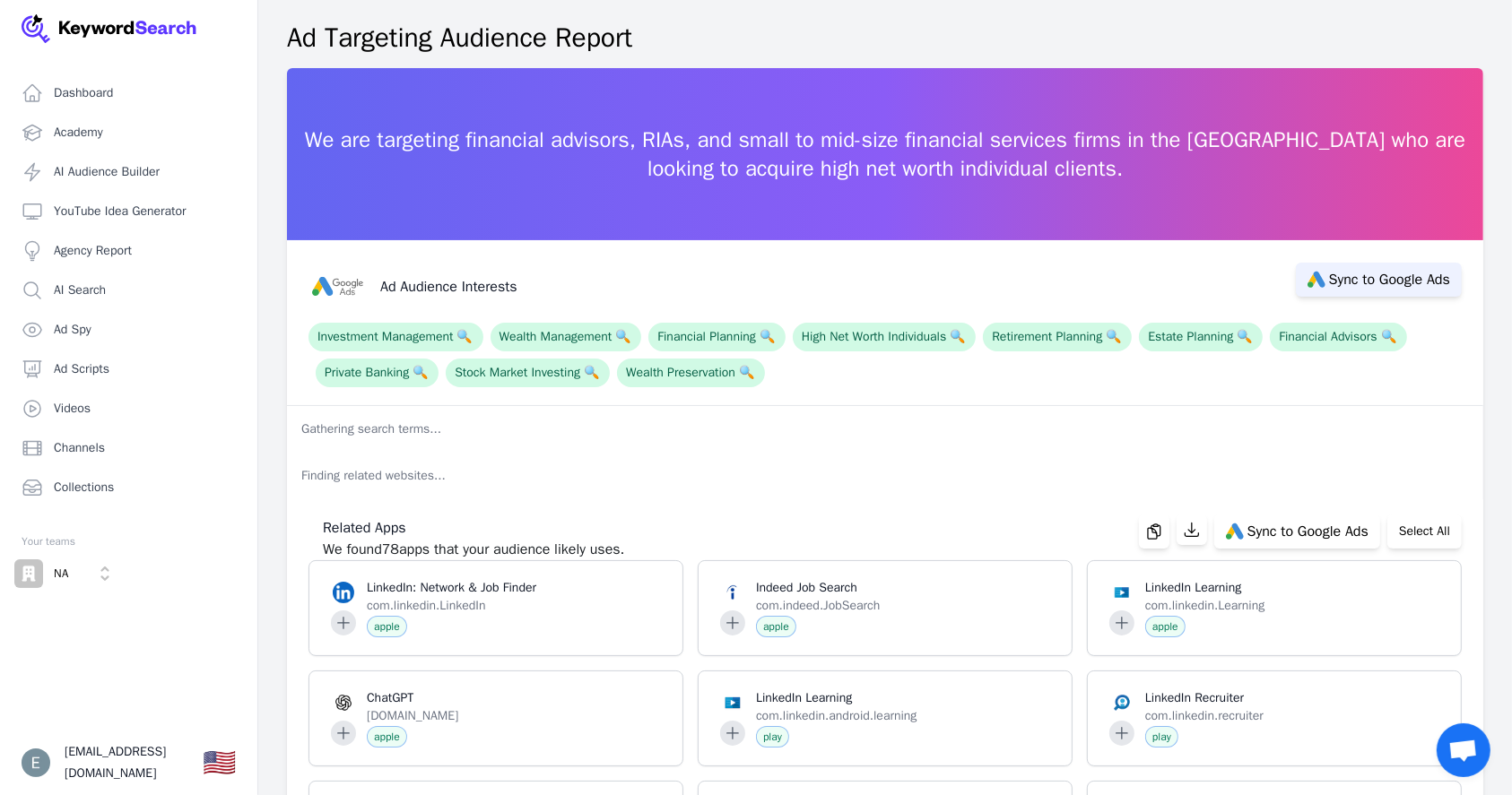 select on "interestsOrPurchaseIntentions" 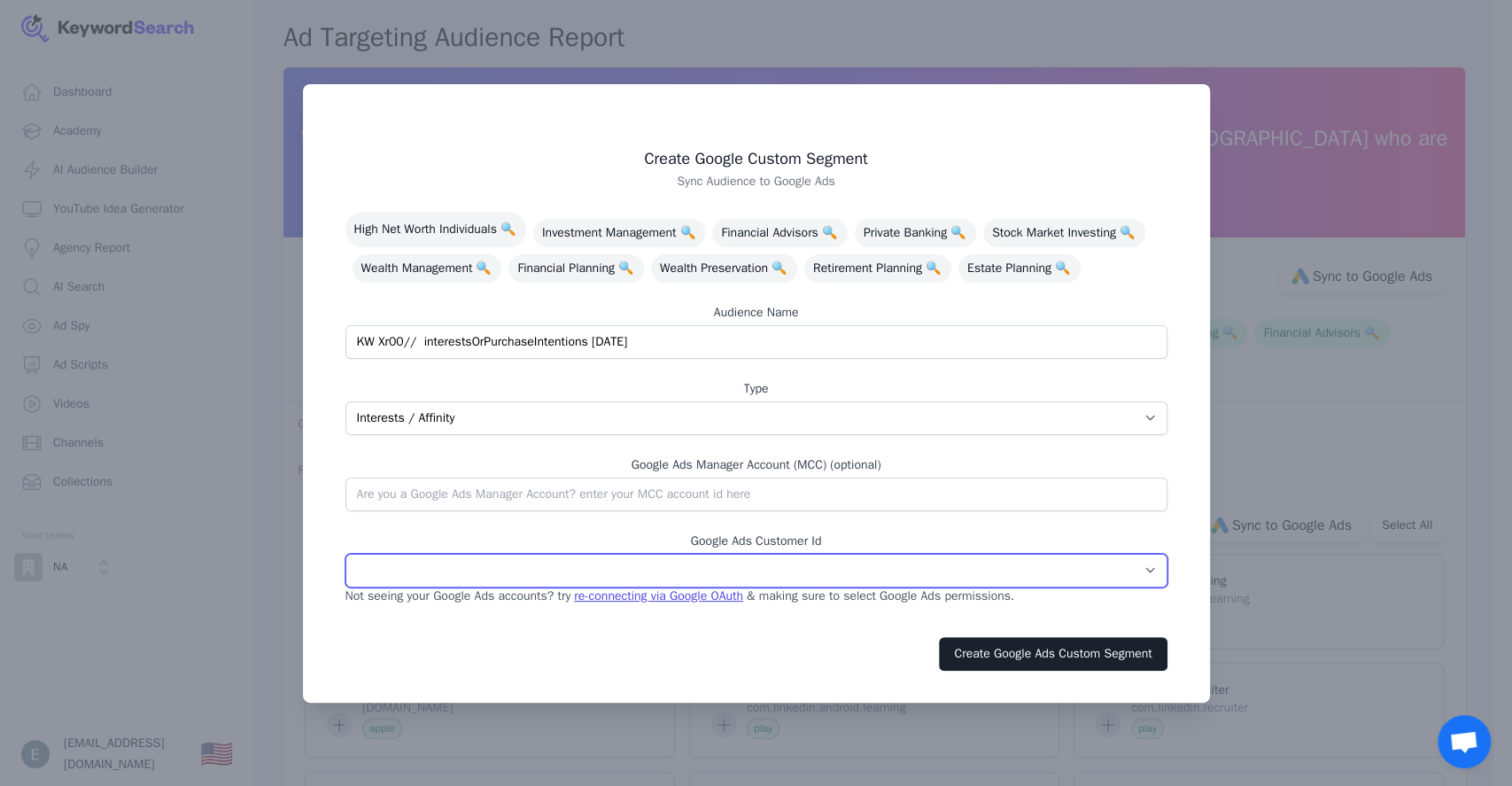 click on "HypGrow  ( 5290340703 ) Gro Church  ( 1954937144 ) Adtrig HNWC  ( 8416888611 ) BI  ( 8141191500 ) Fin-CB  ( 7033777188 ) Fin-[PERSON_NAME]  ( 3711750699 ) HNWC  ( 3388933813 ) Master  ( 1913585601 ) AdTrig  ( 3694333788 ) [GEOGRAPHIC_DATA] [DATE]  ( 3289962686 ) H and Z  ( 1454486674 ) Swiss  ( 3412088435 ) TTS  ( 8134576305 ) HNWC  ( 1563603225 ) HNWC-March-2025  ( 9625393613 ) [GEOGRAPHIC_DATA]  ( 6233942696 )" at bounding box center [756, 571] 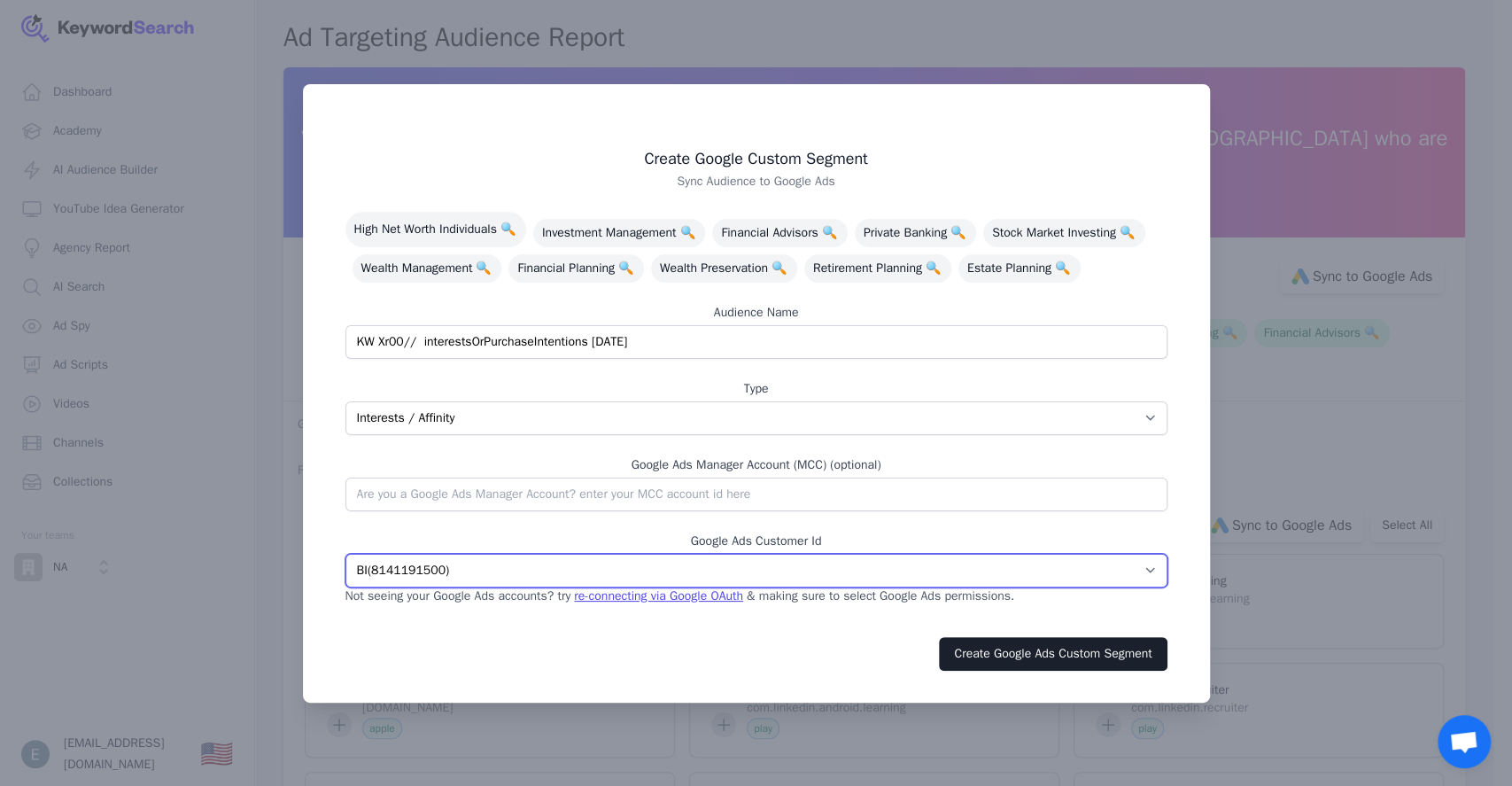 click on "HypGrow  ( 5290340703 ) Gro Church  ( 1954937144 ) Adtrig HNWC  ( 8416888611 ) BI  ( 8141191500 ) Fin-CB  ( 7033777188 ) Fin-[PERSON_NAME]  ( 3711750699 ) HNWC  ( 3388933813 ) Master  ( 1913585601 ) AdTrig  ( 3694333788 ) [GEOGRAPHIC_DATA] [DATE]  ( 3289962686 ) H and Z  ( 1454486674 ) Swiss  ( 3412088435 ) TTS  ( 8134576305 ) HNWC  ( 1563603225 ) HNWC-March-2025  ( 9625393613 ) [GEOGRAPHIC_DATA]  ( 6233942696 )" at bounding box center (756, 571) 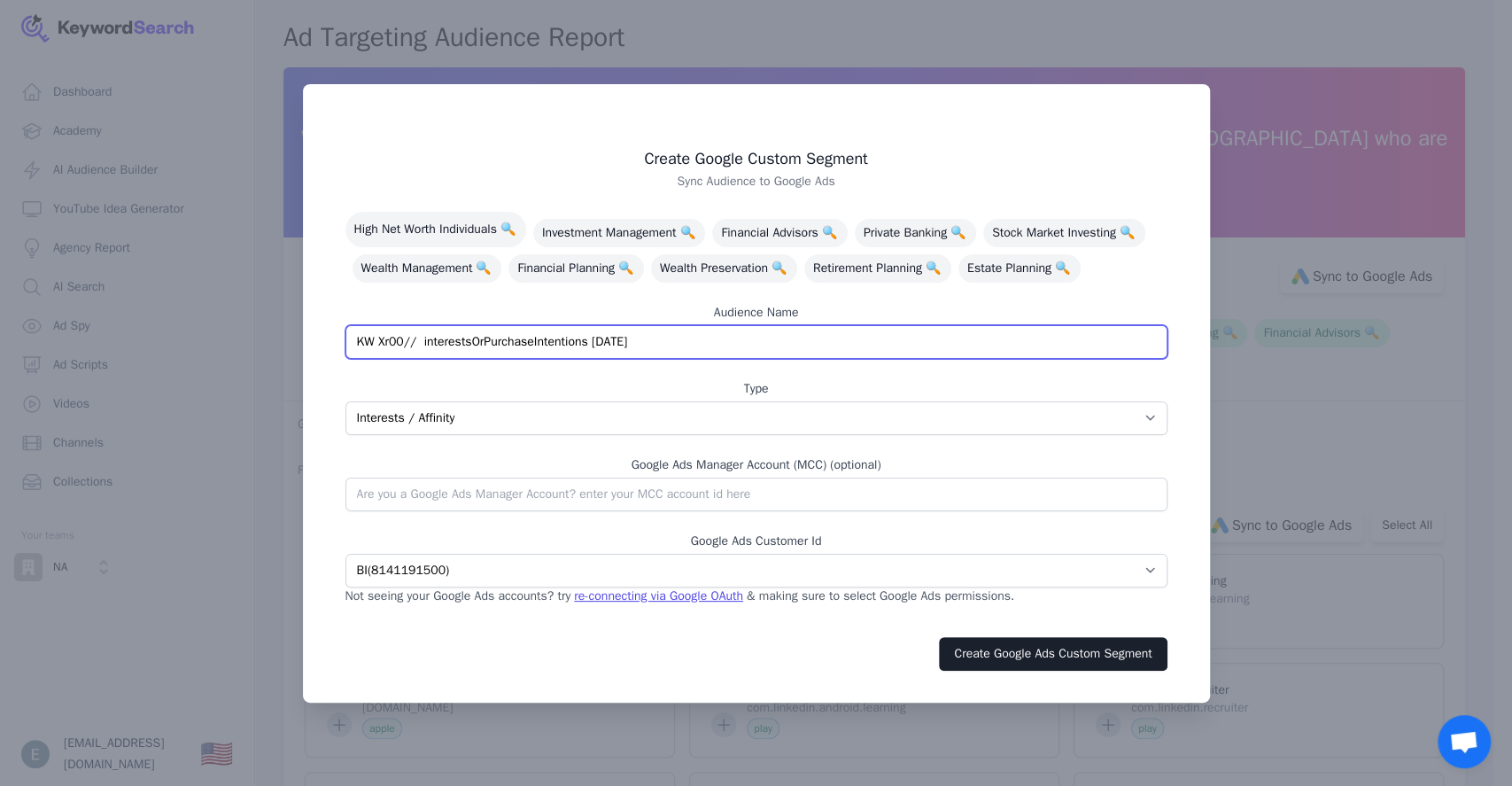 click on "KW Xr00//  interestsOrPurchaseIntentions [DATE]" at bounding box center (756, 342) 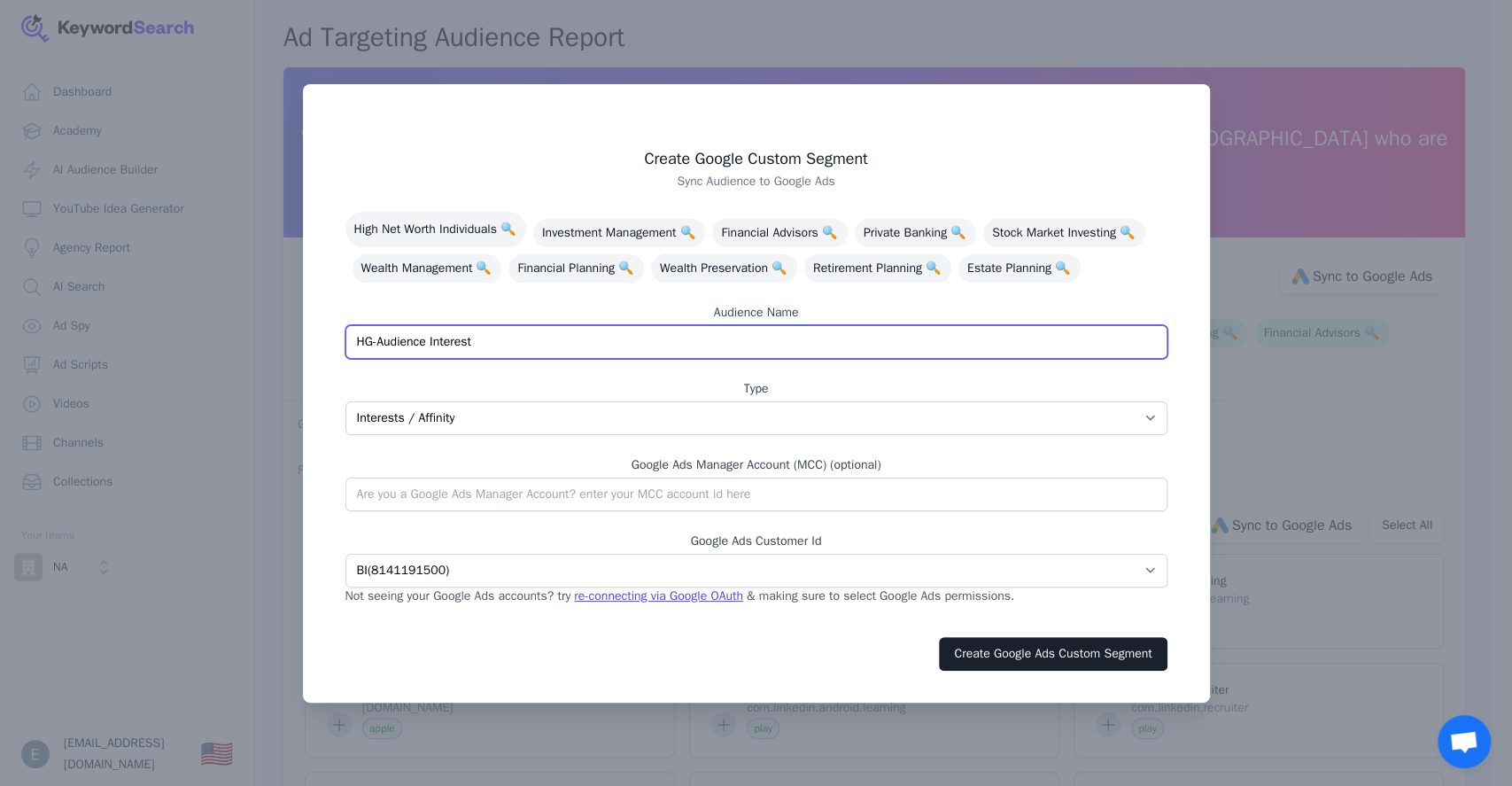type on "HG-Audience Interest" 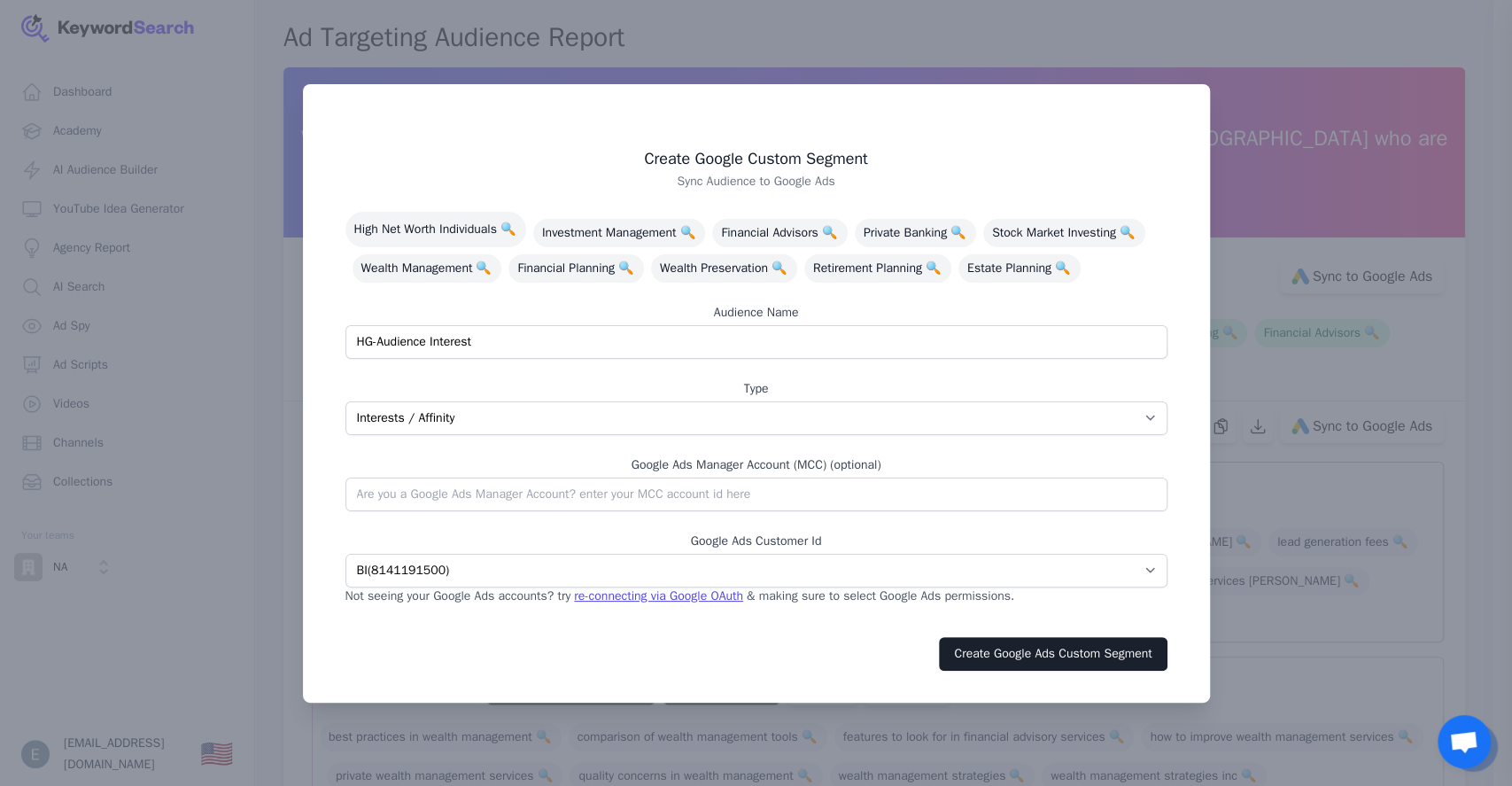 type on "--" 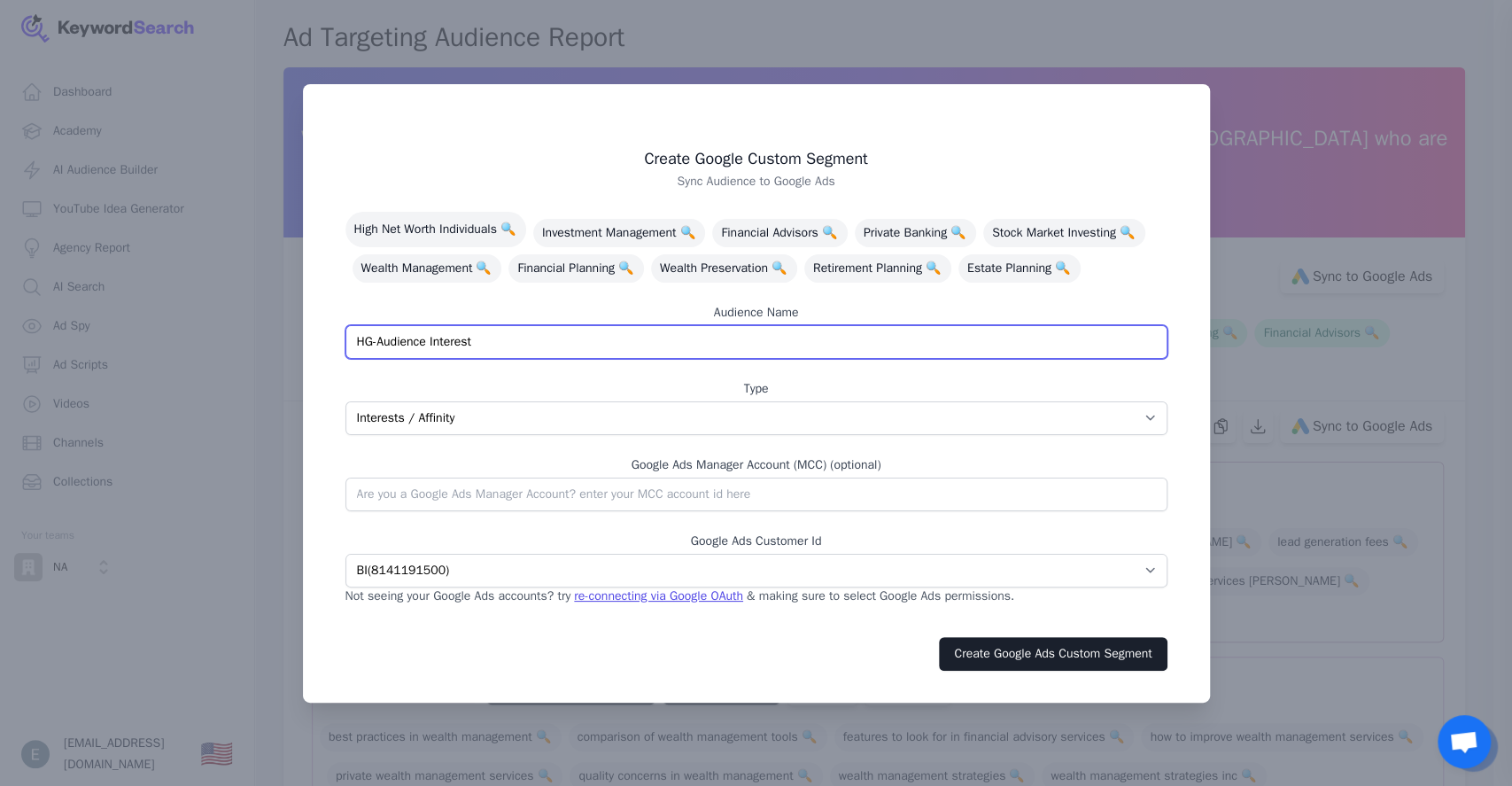 click on "HG-Audience Interest" at bounding box center [756, 342] 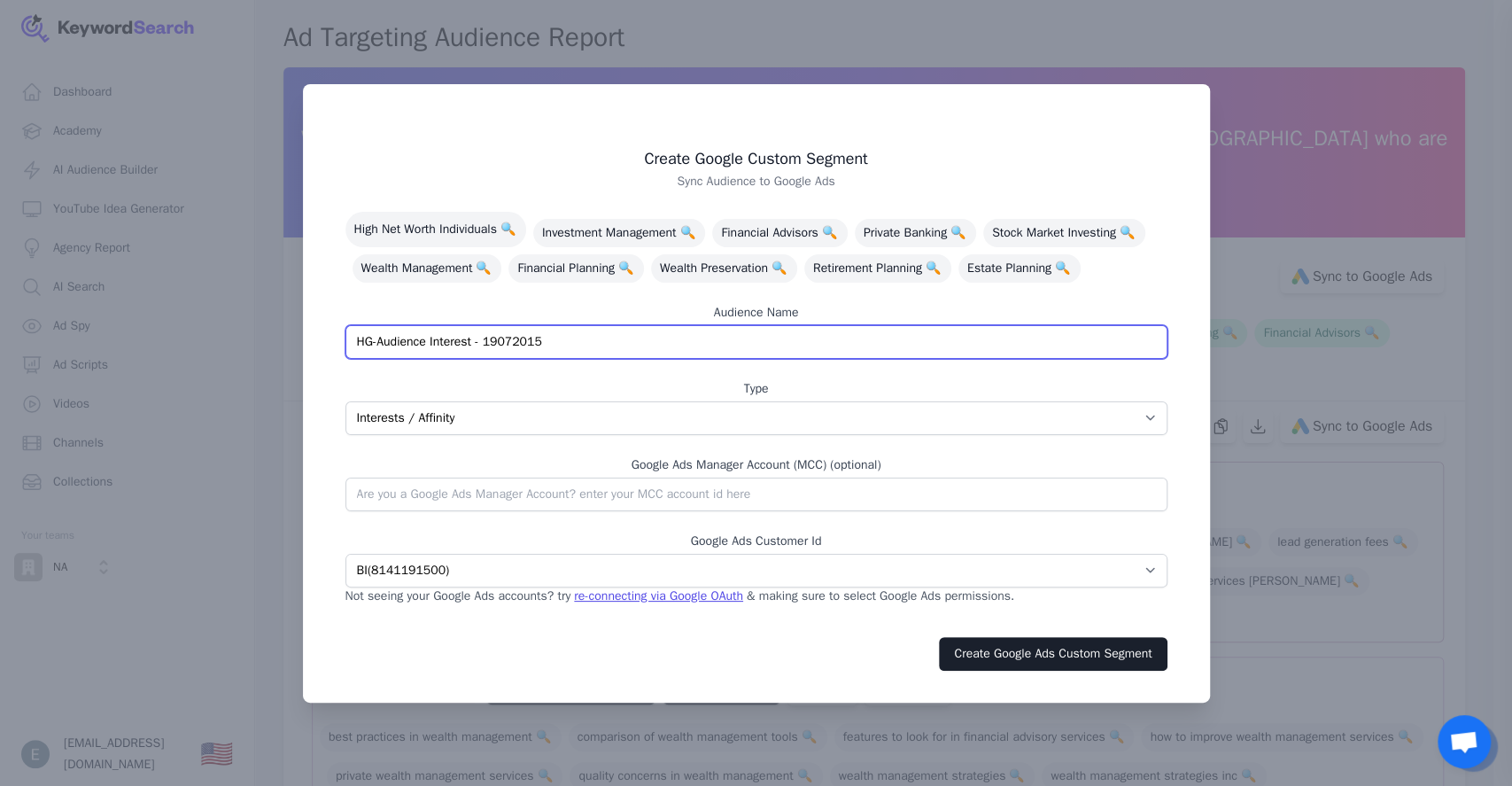 click on "HG-Audience Interest - 19072015" at bounding box center (756, 342) 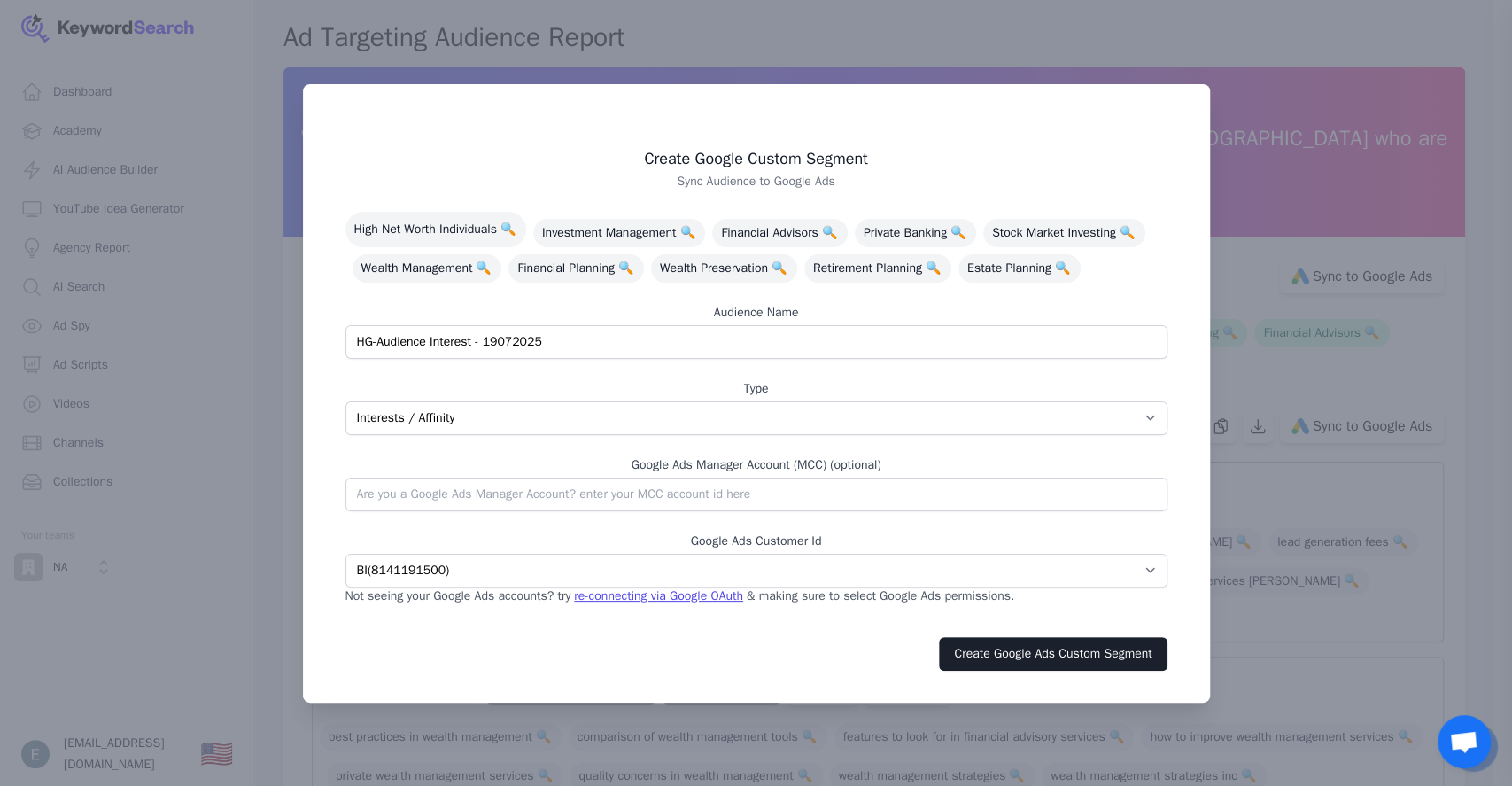 click on "Create Google Custom Segment Sync Audience to Google Ads High Net Worth Individuals 🔍 Investment Management 🔍 Financial Advisors 🔍 Private Banking 🔍 Stock Market Investing 🔍 Wealth Management 🔍 Financial Planning 🔍 Wealth Preservation 🔍 Retirement Planning 🔍 Estate Planning 🔍 Audience Name HG-Audience Interest - 19072025 Type App Interests / Affinity Google Search Intent URL Google Ads Manager Account (MCC) (optional) Google Ads Customer Id HypGrow  ( 5290340703 ) Gro Church  ( 1954937144 ) Adtrig HNWC  ( 8416888611 ) BI  ( 8141191500 ) Fin-CB  ( 7033777188 ) Fin-Victor  ( 3711750699 ) HNWC  ( 3388933813 ) Master  ( 1913585601 ) AdTrig  ( 3694333788 ) Gro Church Nov 23  ( 3289962686 ) H and Z  ( 1454486674 ) Swiss  ( 3412088435 ) TTS  ( 8134576305 ) HNWC  ( 1563603225 ) HNWC-March-2025  ( 9625393613 ) Gro Church  ( 6233942696 ) Not seeing your Google Ads accounts? try   re-connecting via Google OAuth   & making sure to select   Google Ads permissions ." at bounding box center [756, 377] 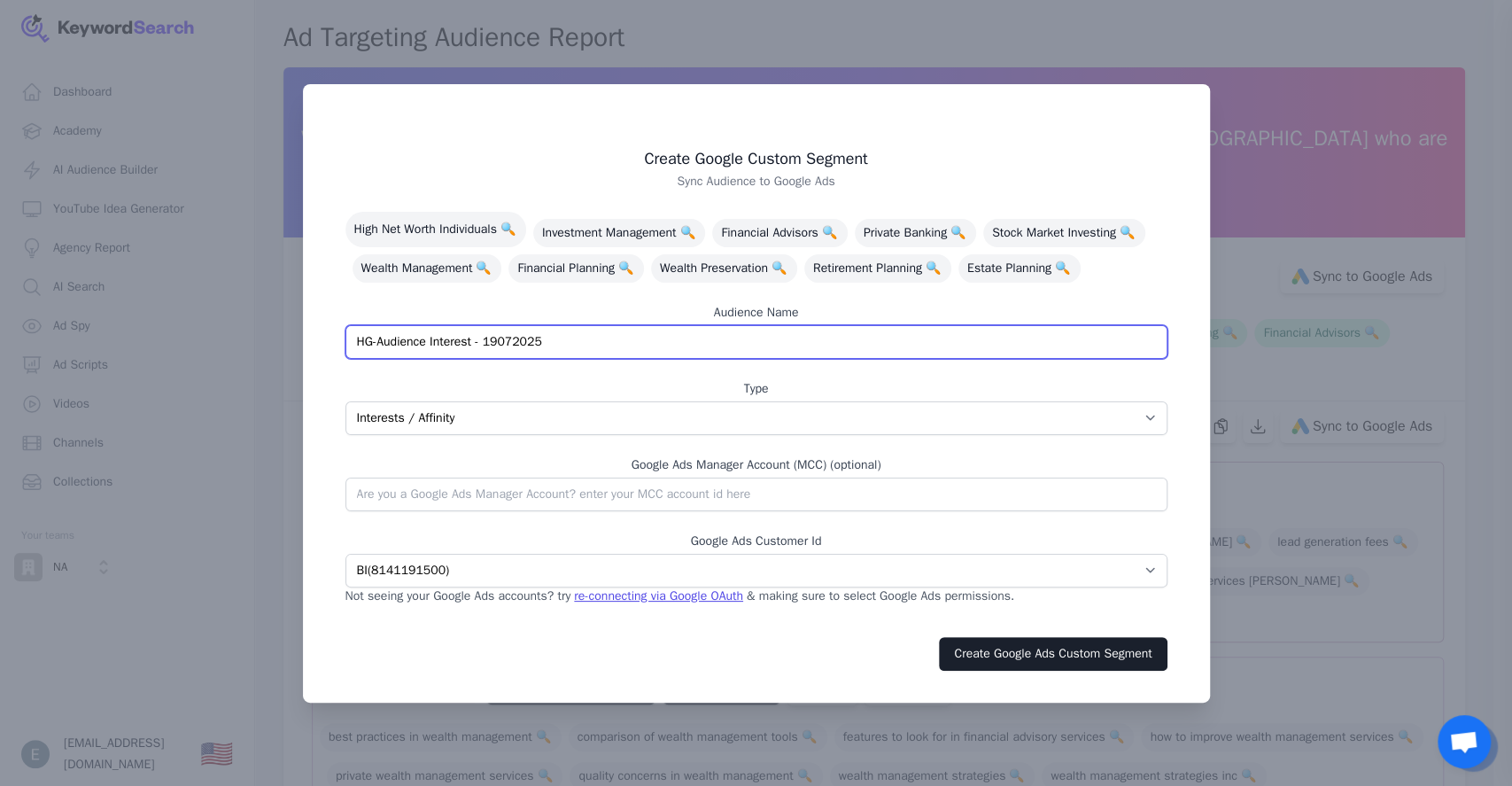 click on "HG-Audience Interest - 19072025" at bounding box center [756, 342] 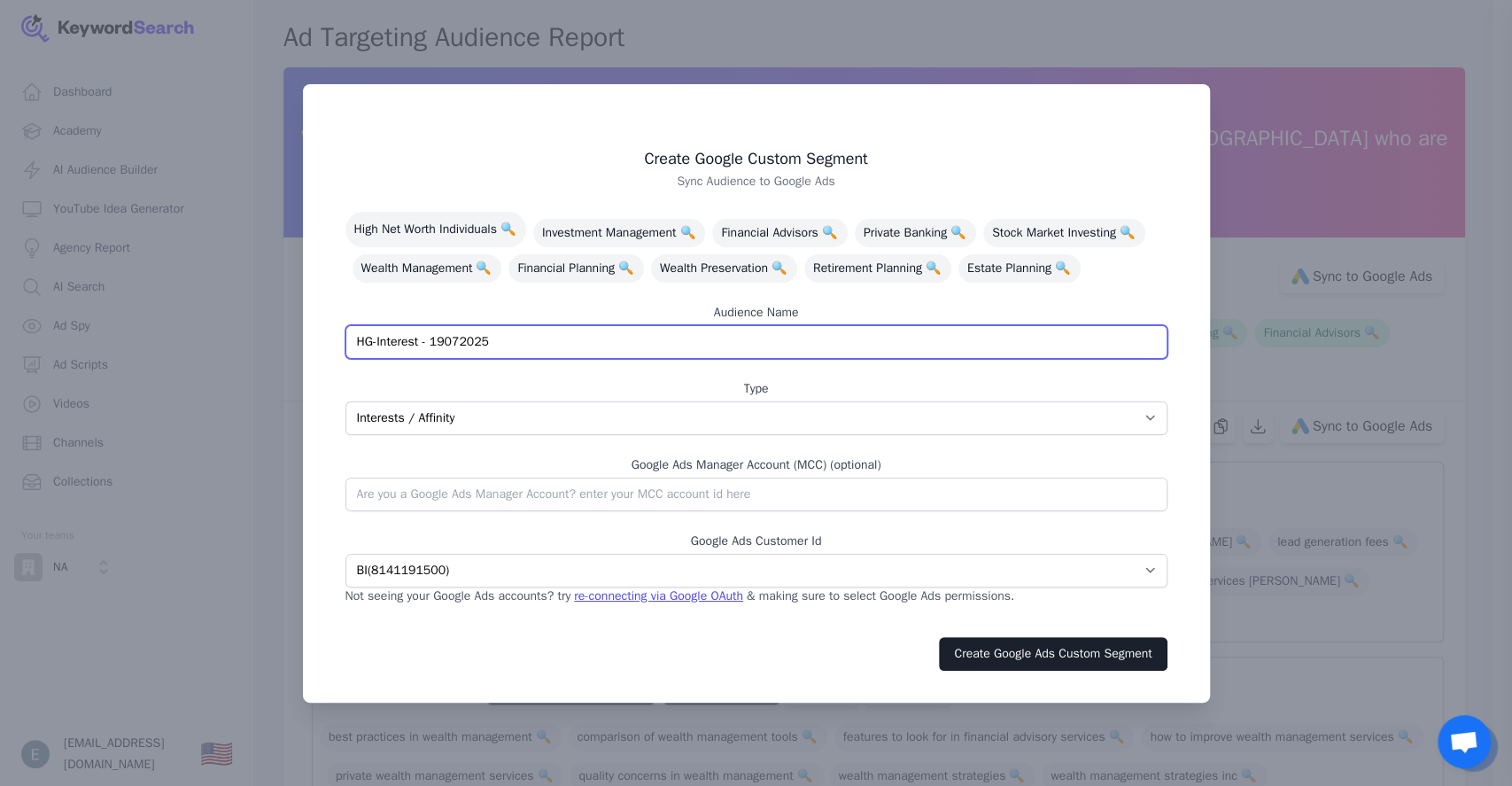 click on "HG-Interest - 19072025" at bounding box center (756, 342) 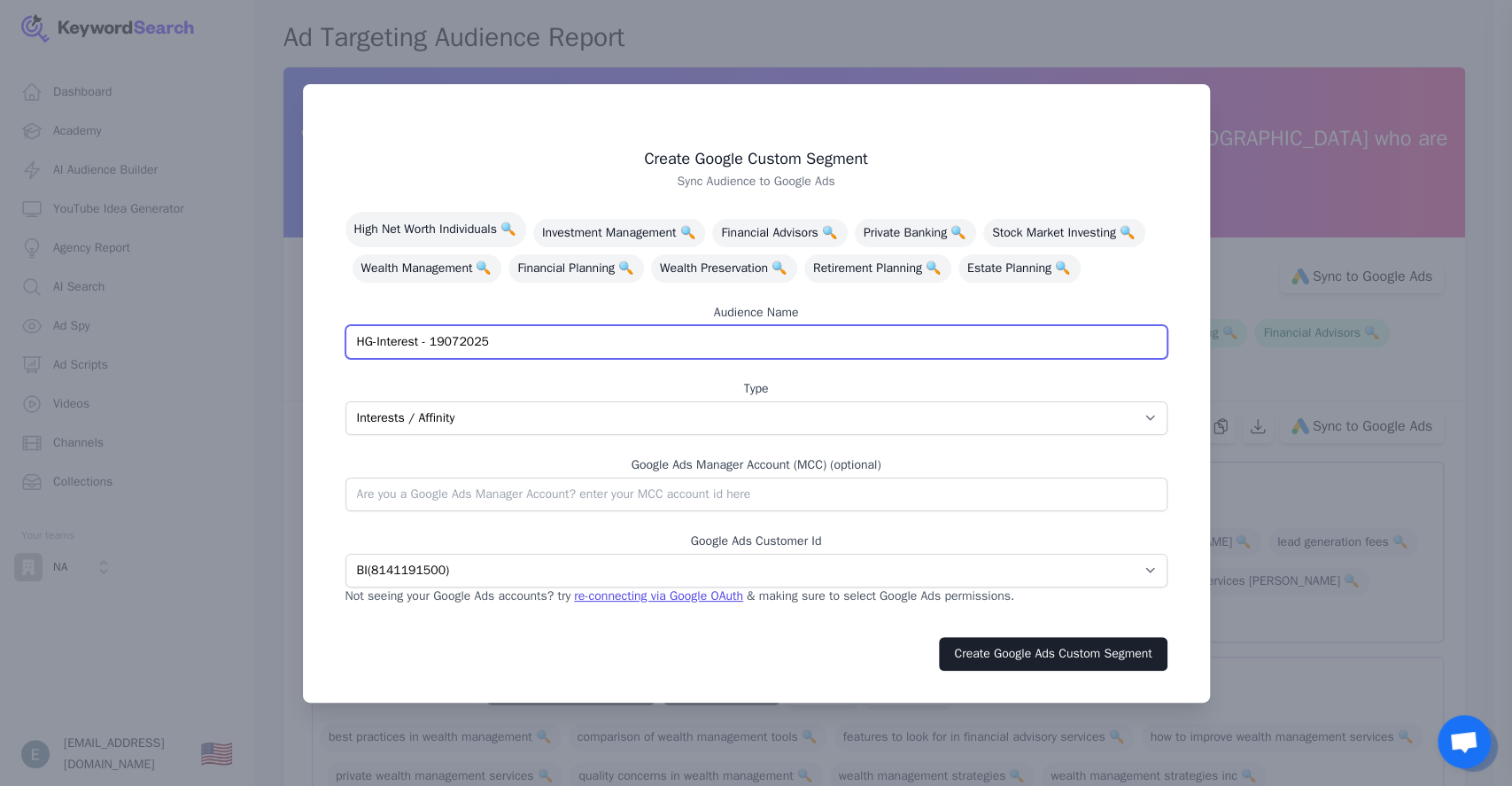 paste on "Audience" 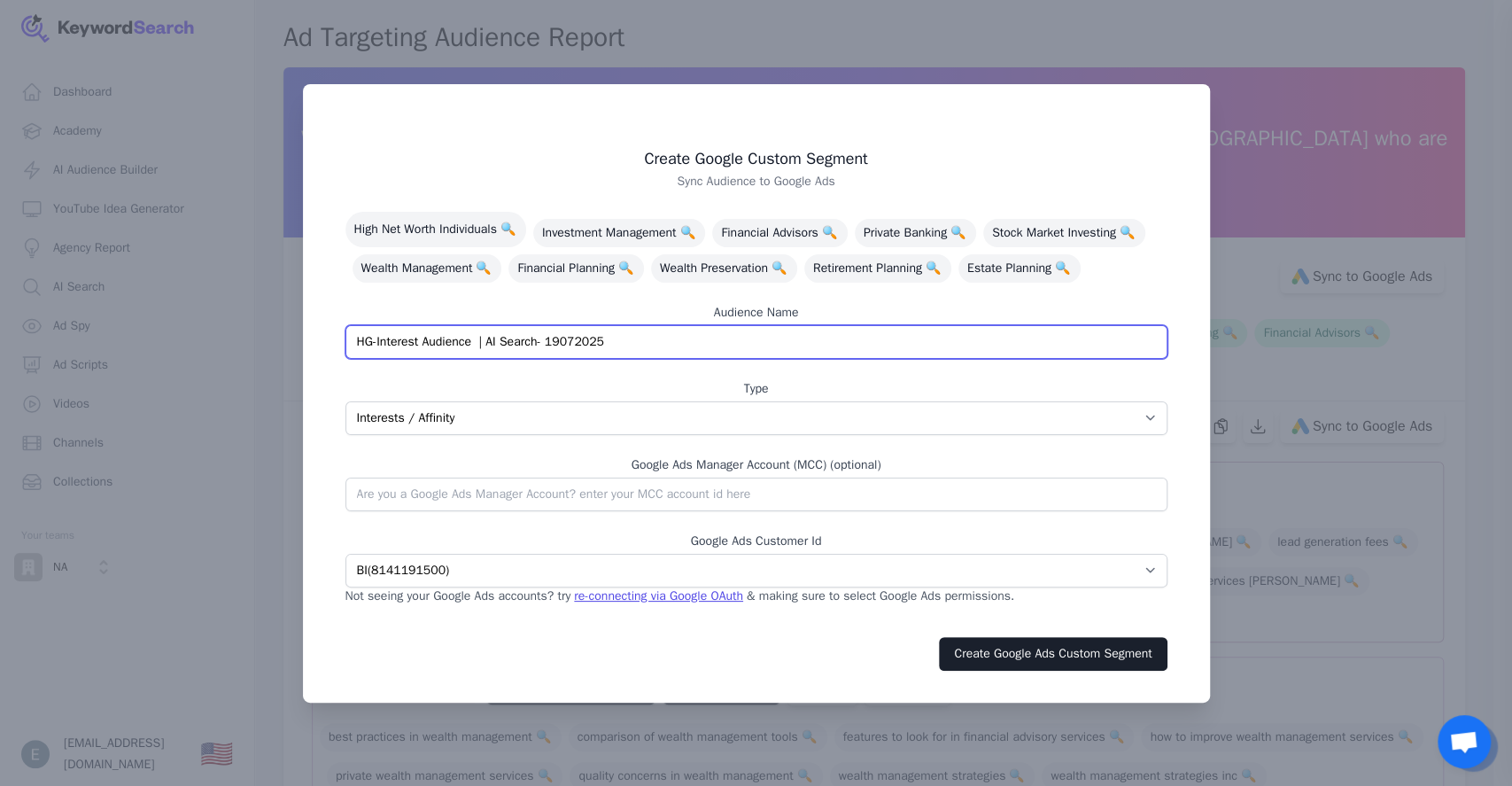 drag, startPoint x: 487, startPoint y: 356, endPoint x: 923, endPoint y: 333, distance: 436.60623 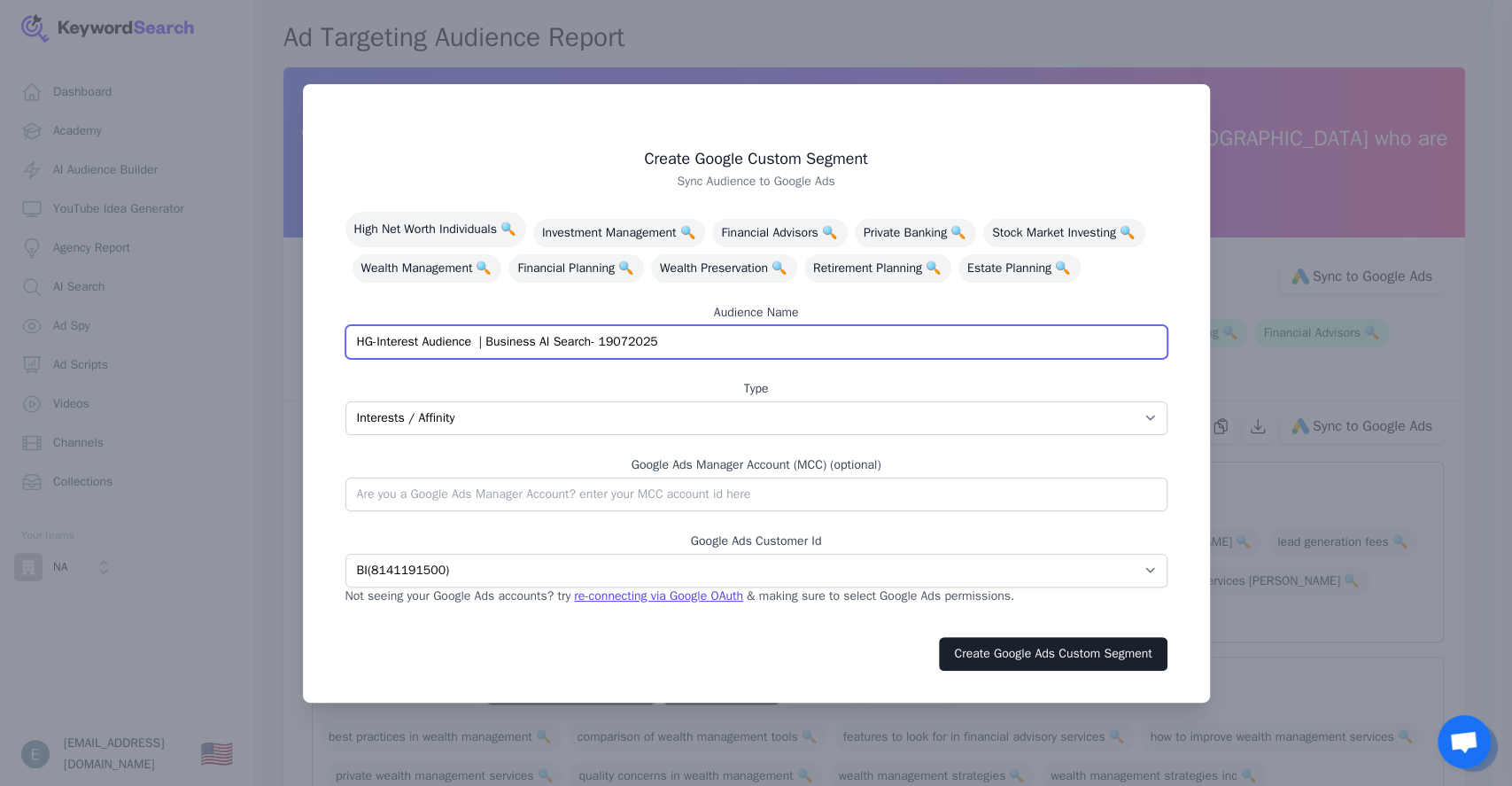 type on "HG-Interest Audience  | Business AI Search- 19072025" 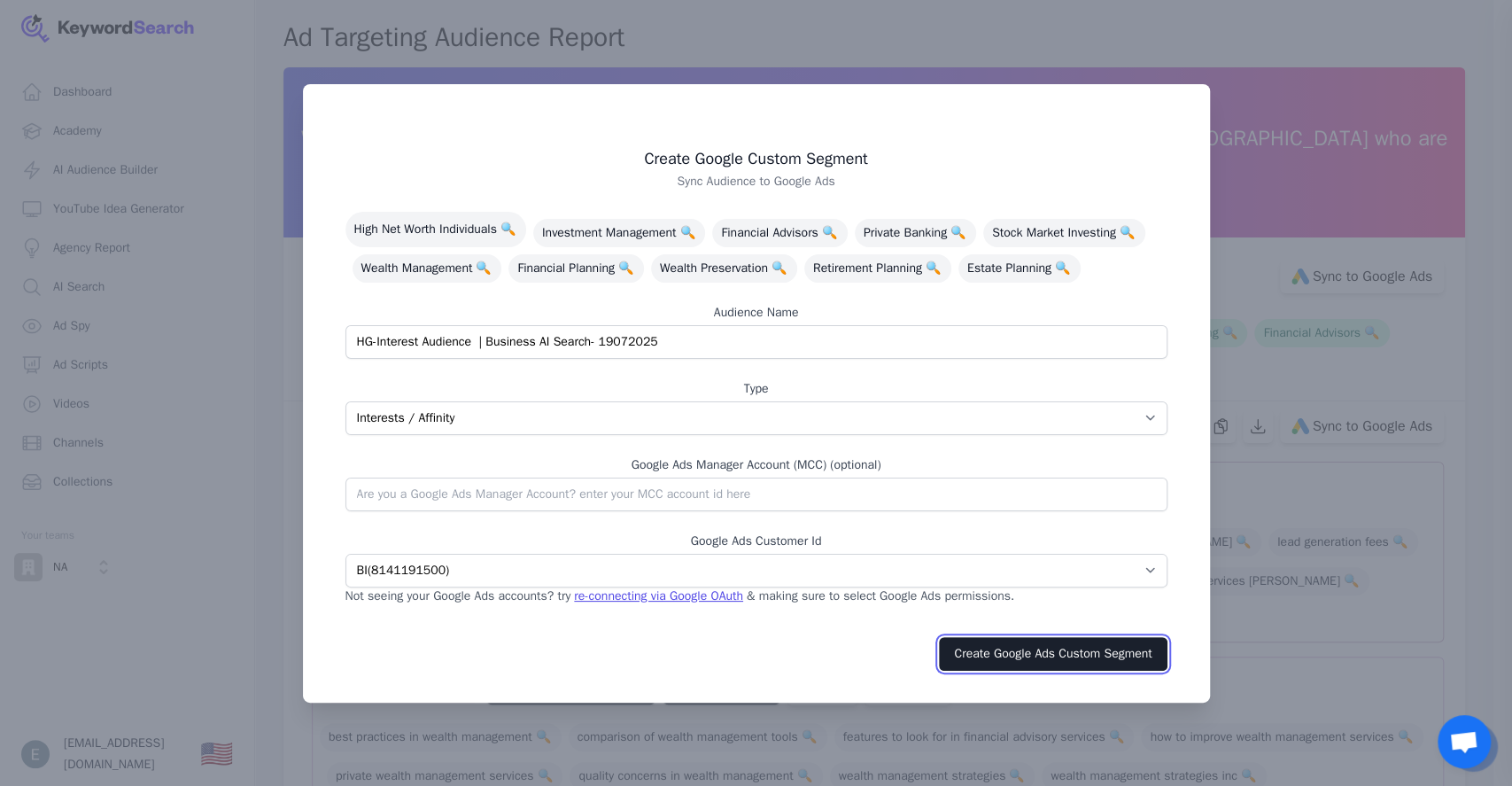 click on "Create Google Ads Custom Segment" at bounding box center [1052, 654] 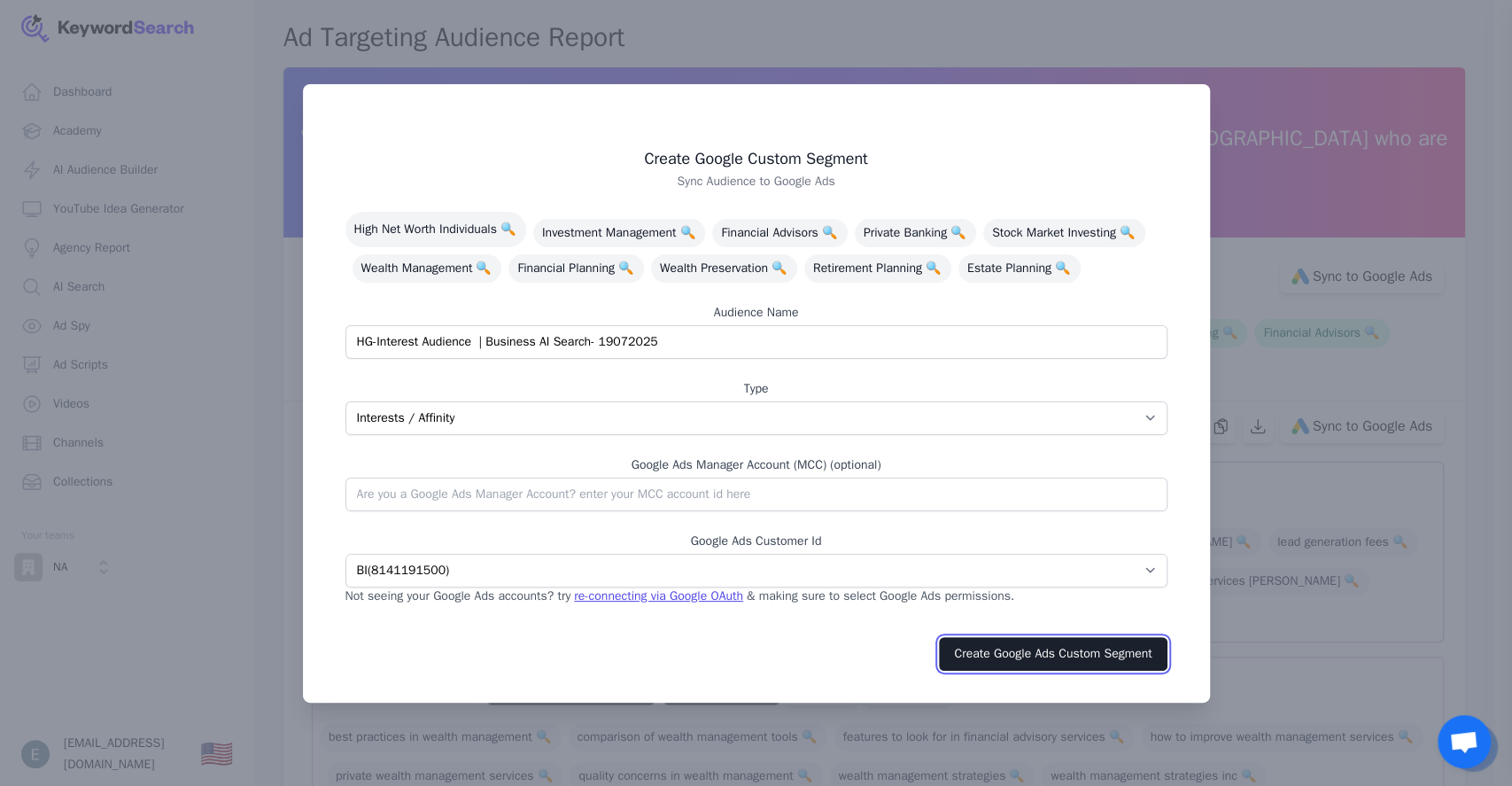 click on "Create Google Ads Custom Segment" at bounding box center (1052, 654) 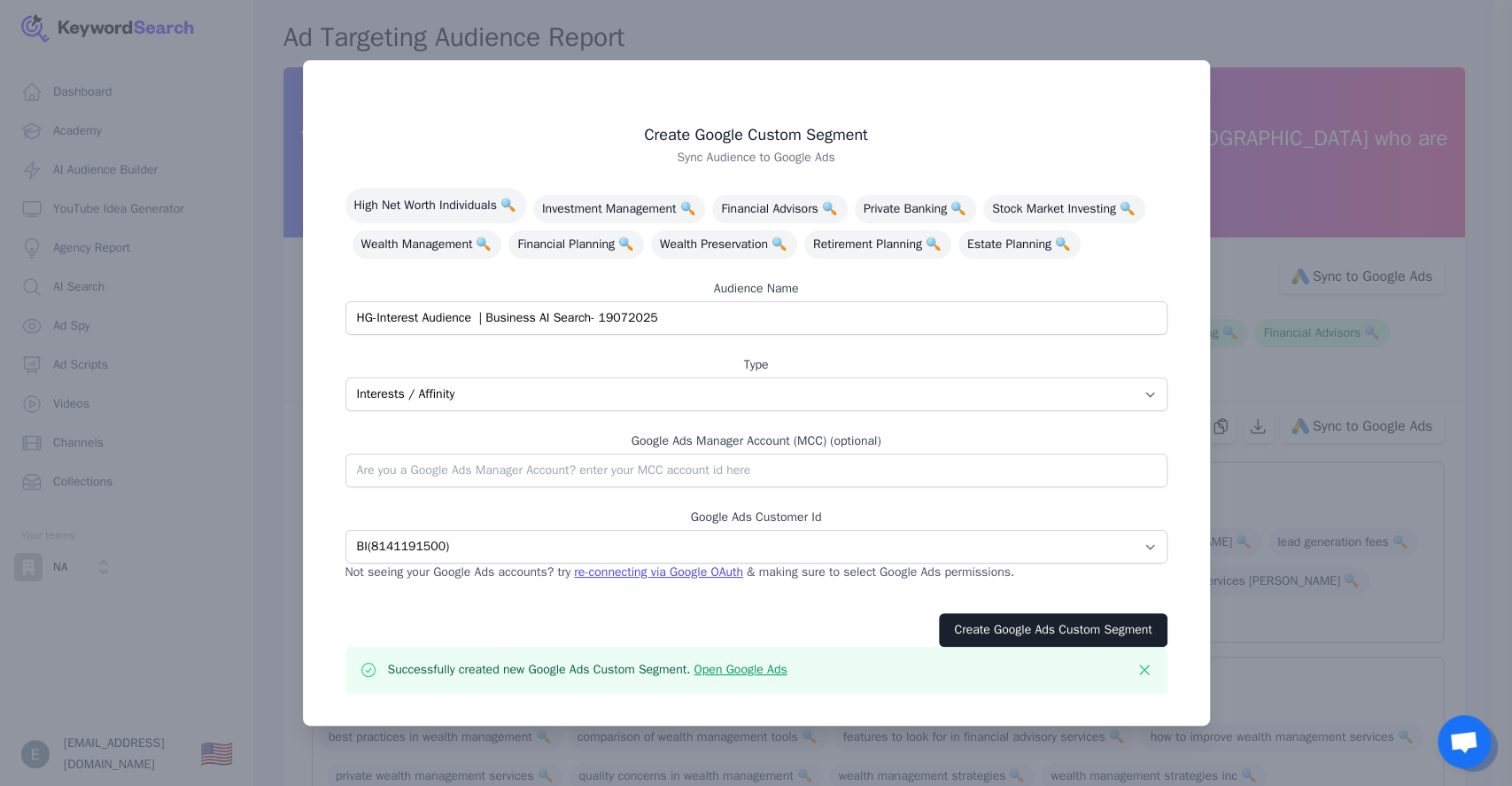 click on "Open Google Ads" at bounding box center [740, 669] 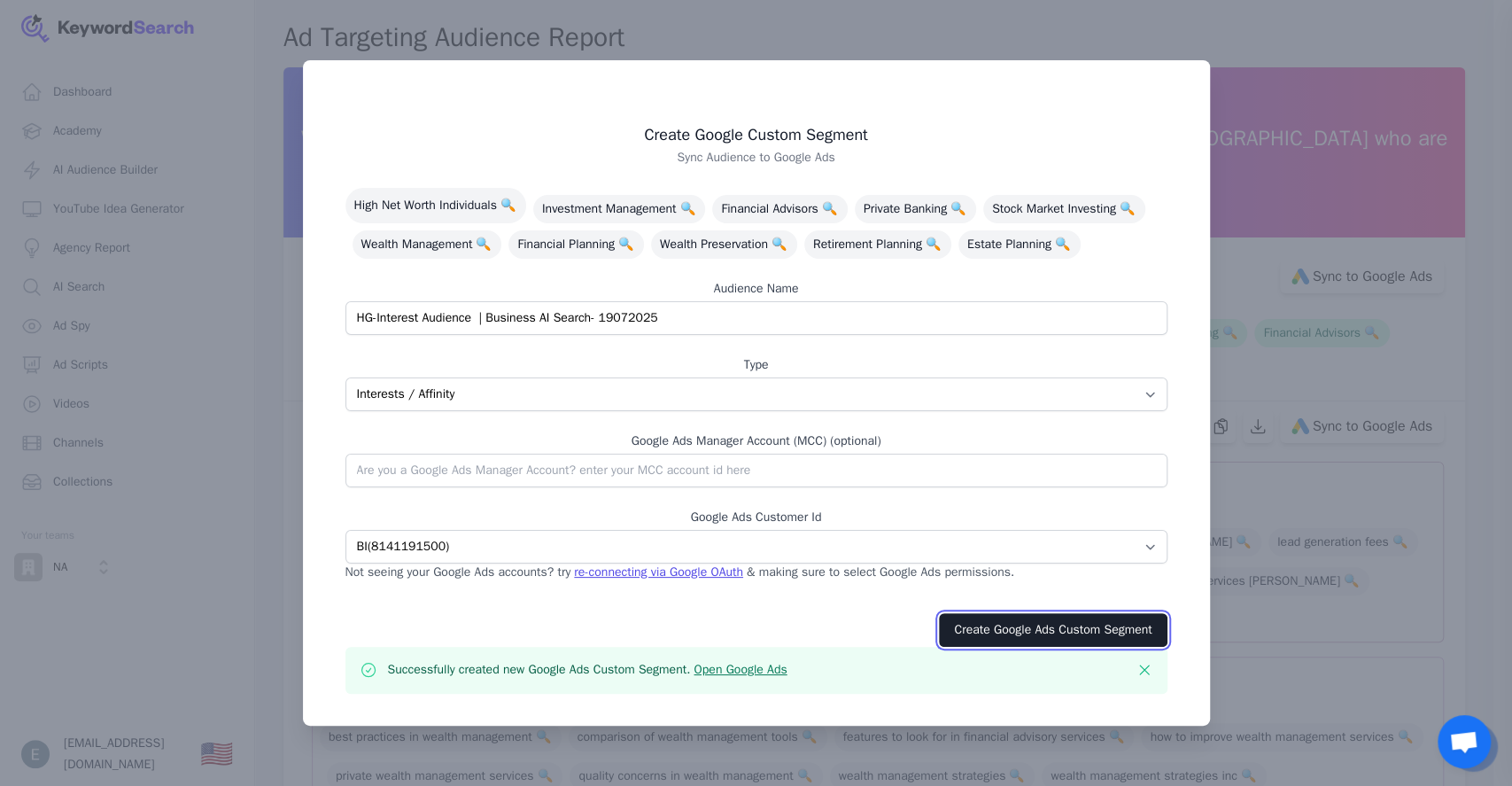 click on "Create Google Ads Custom Segment" at bounding box center (1052, 630) 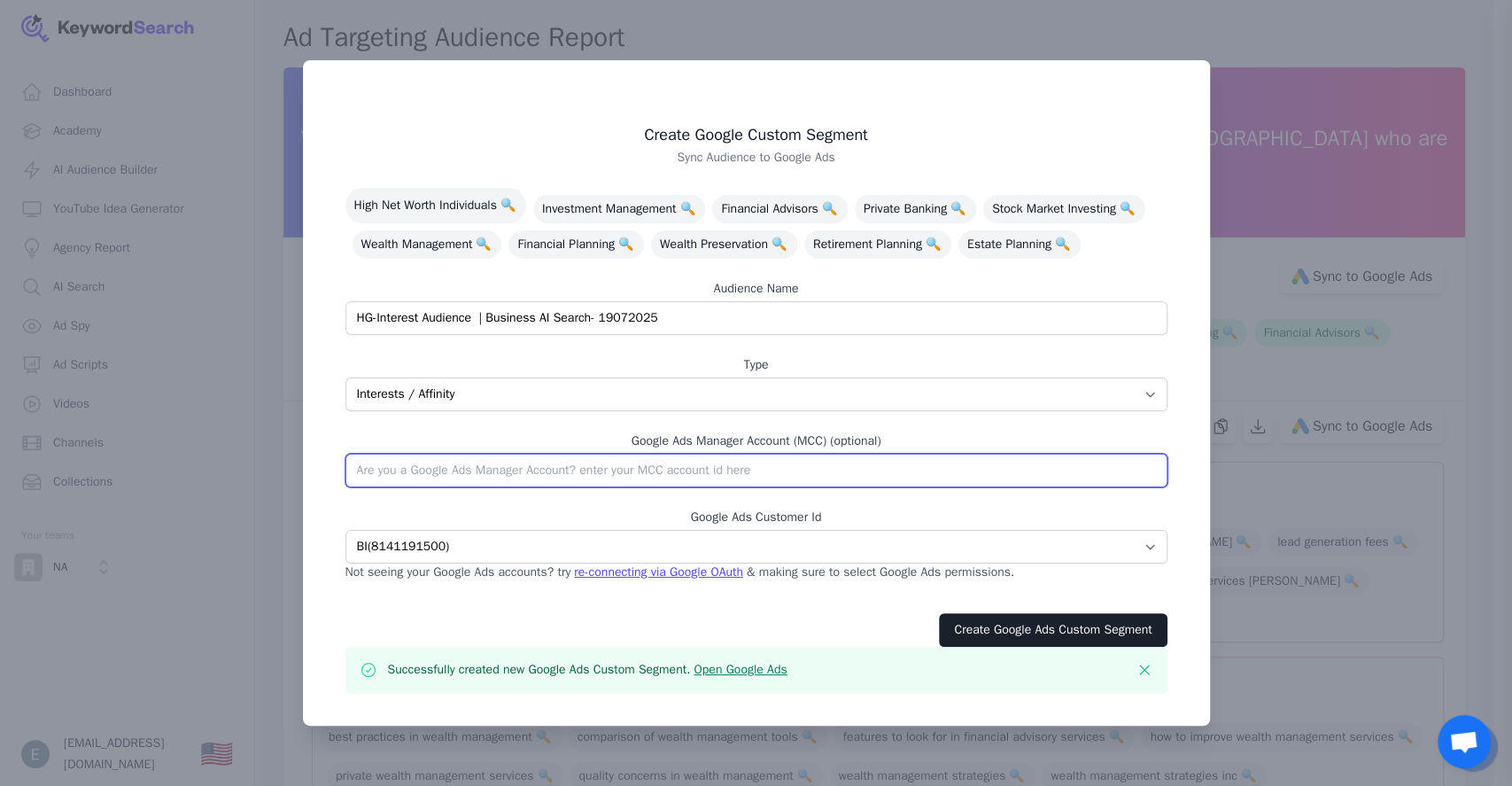 click at bounding box center (756, 471) 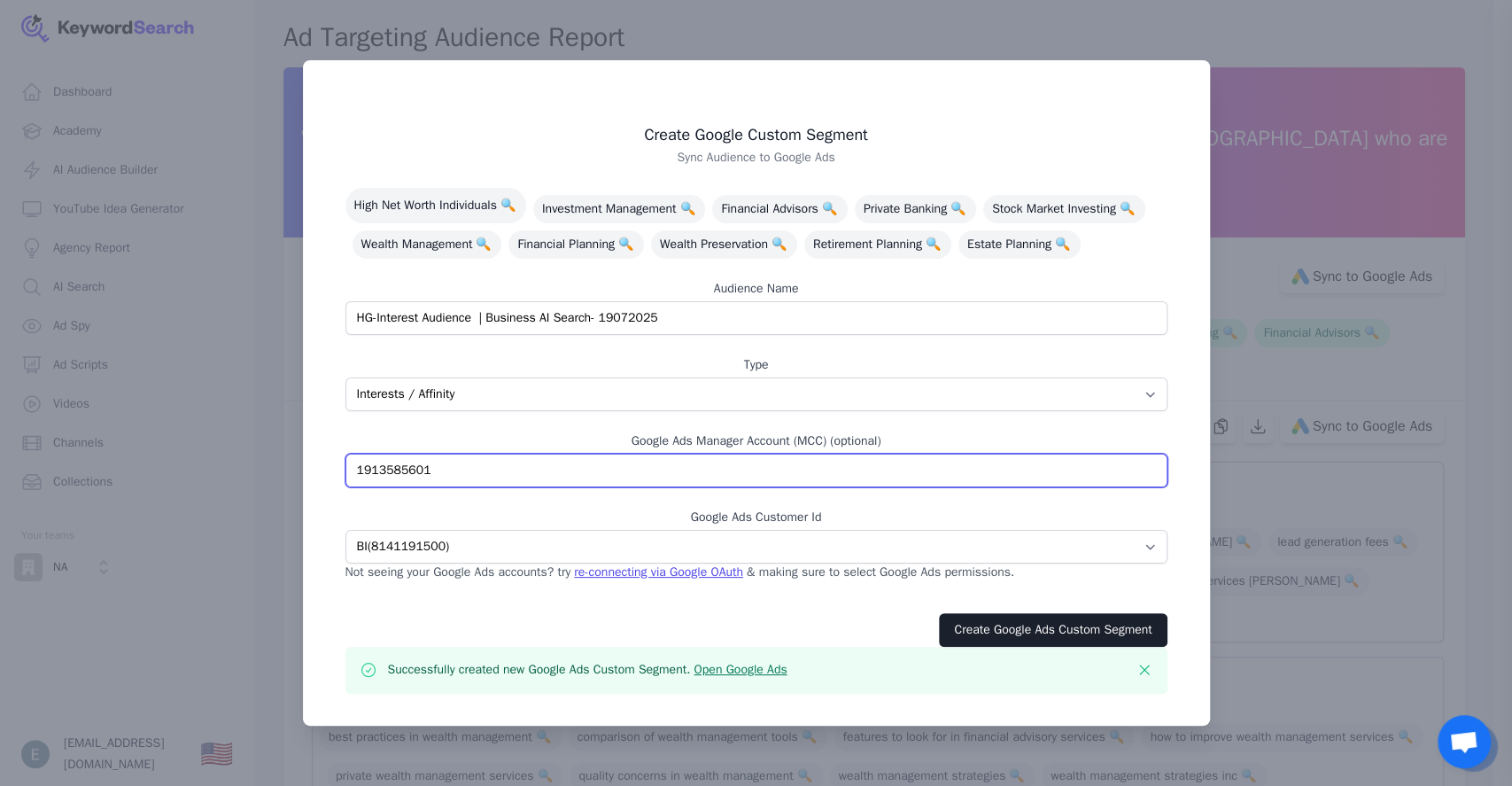 type on "1913585601" 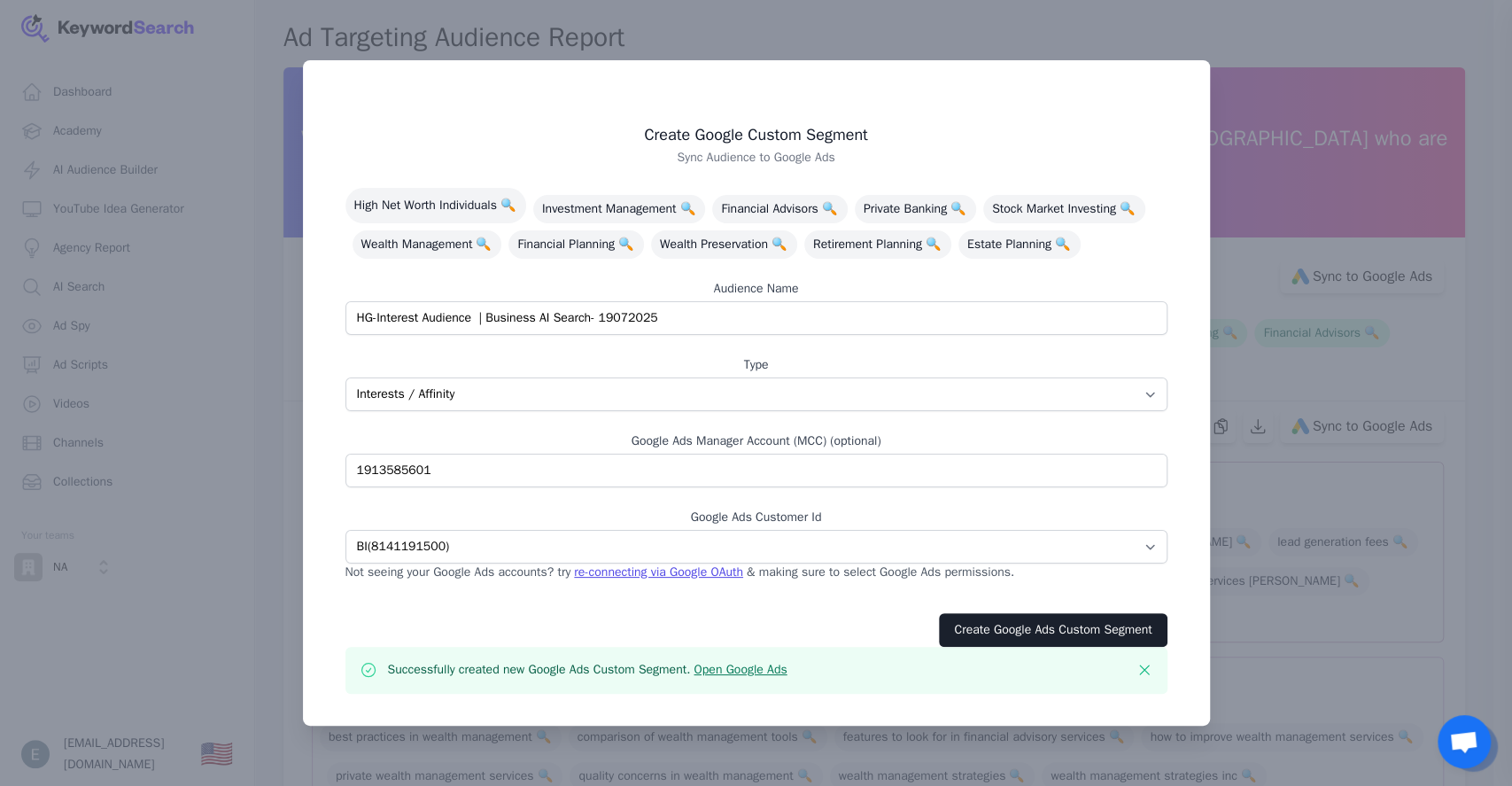 click on "Create Google Ads Custom Segment Successfully created new Google Ads Custom Segment.   Open Google Ads Dismiss" at bounding box center (756, 653) 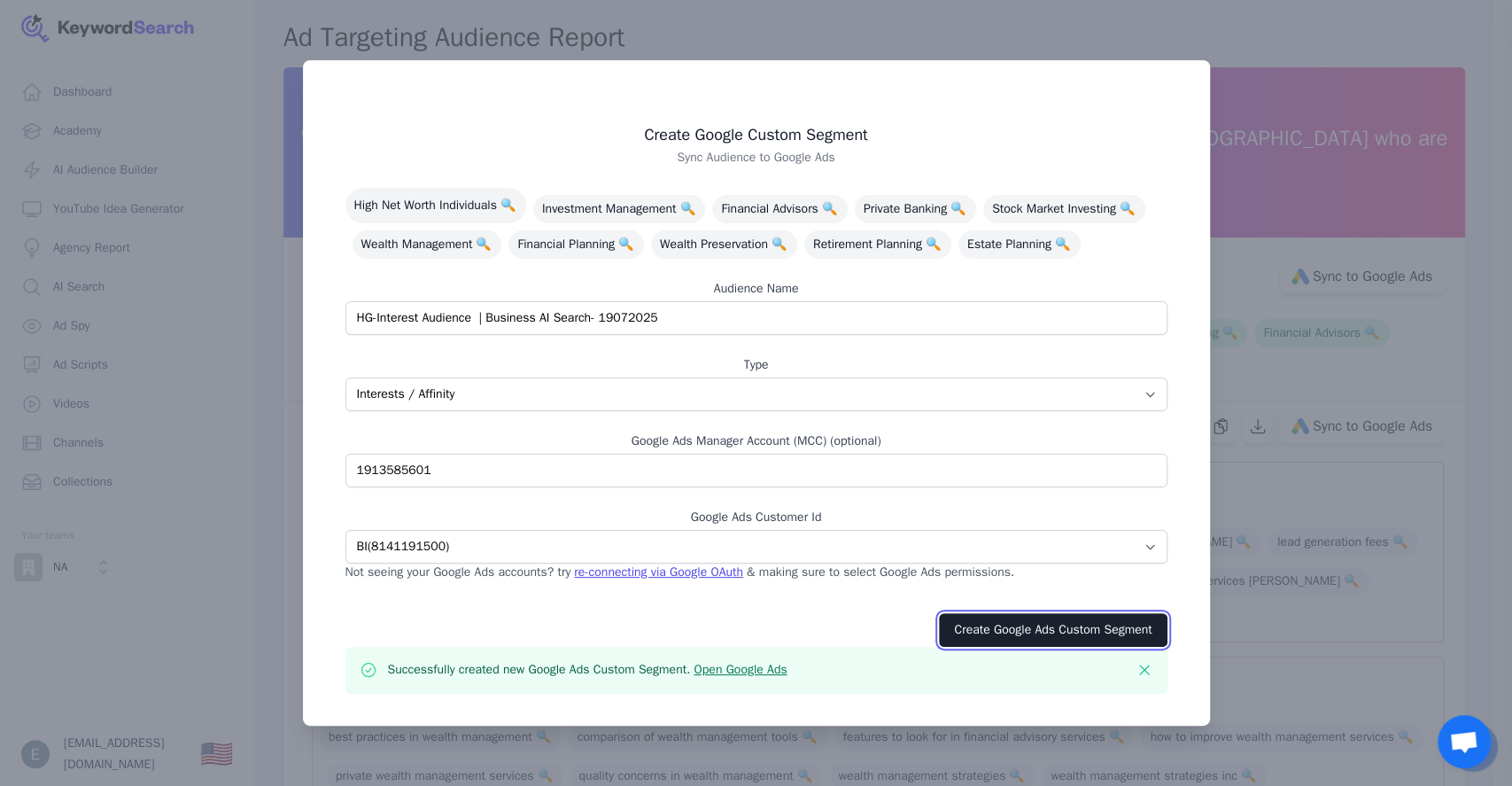 click on "Create Google Ads Custom Segment" at bounding box center (1052, 630) 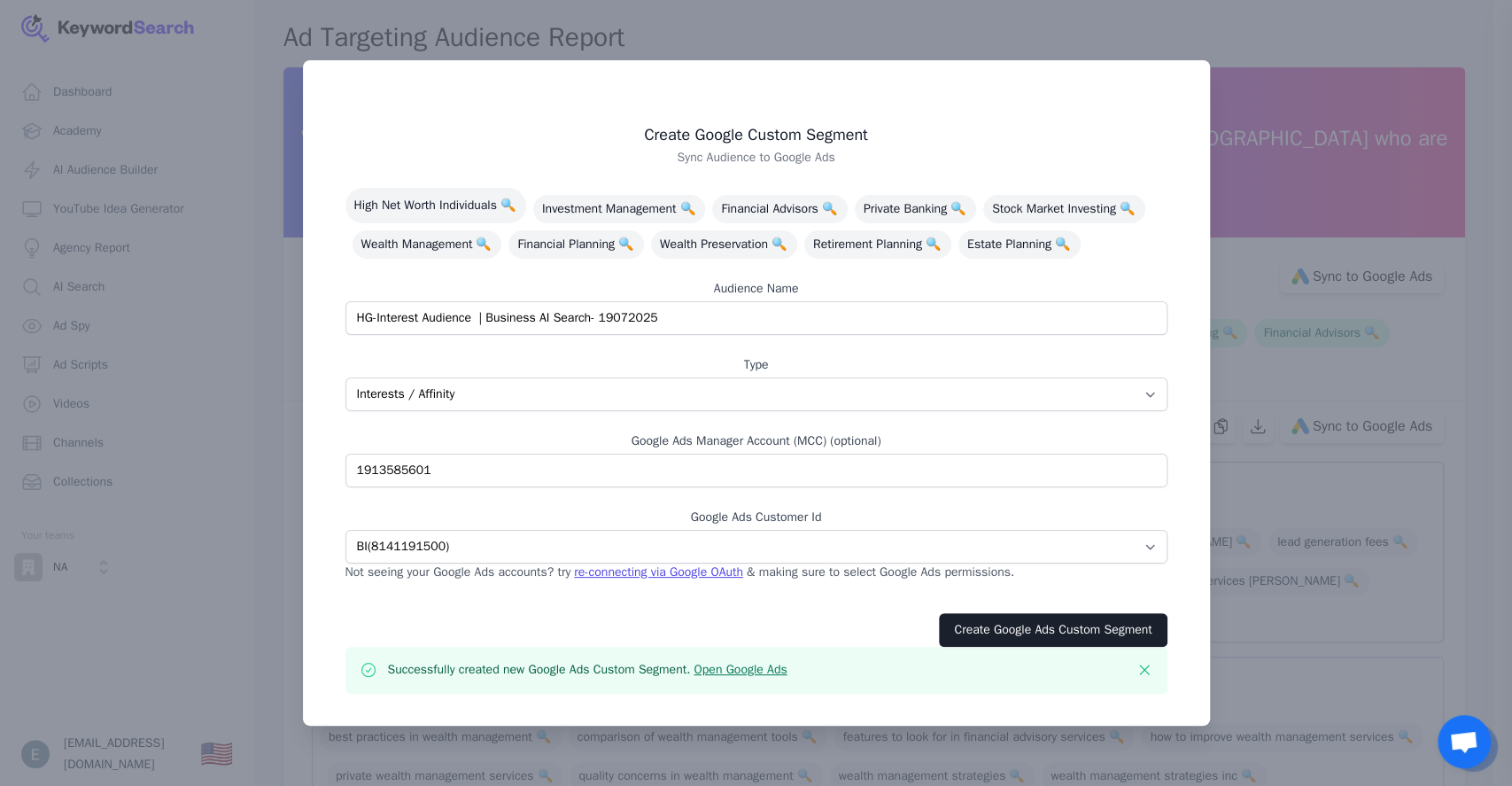 click at bounding box center [756, 393] 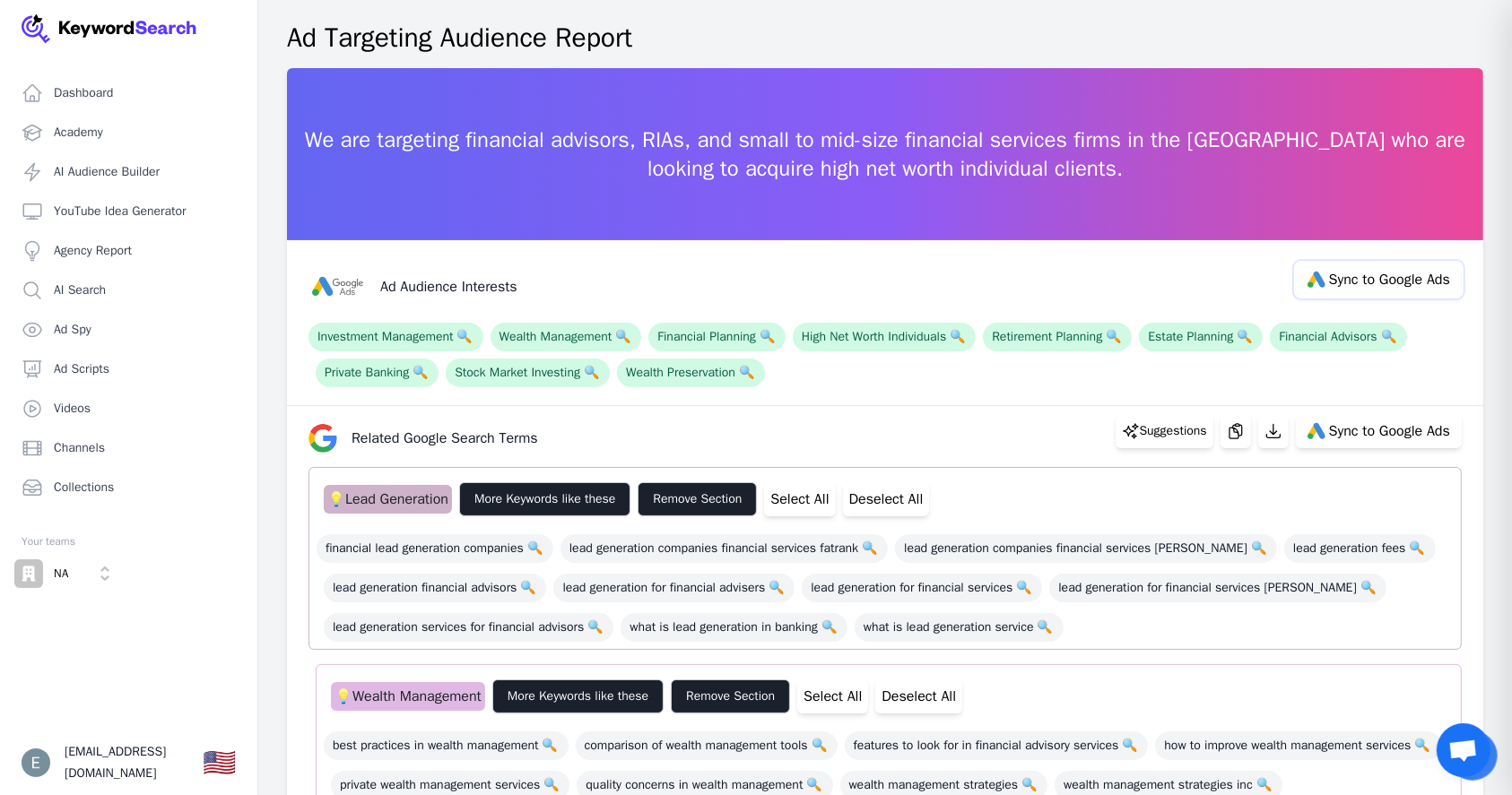 type 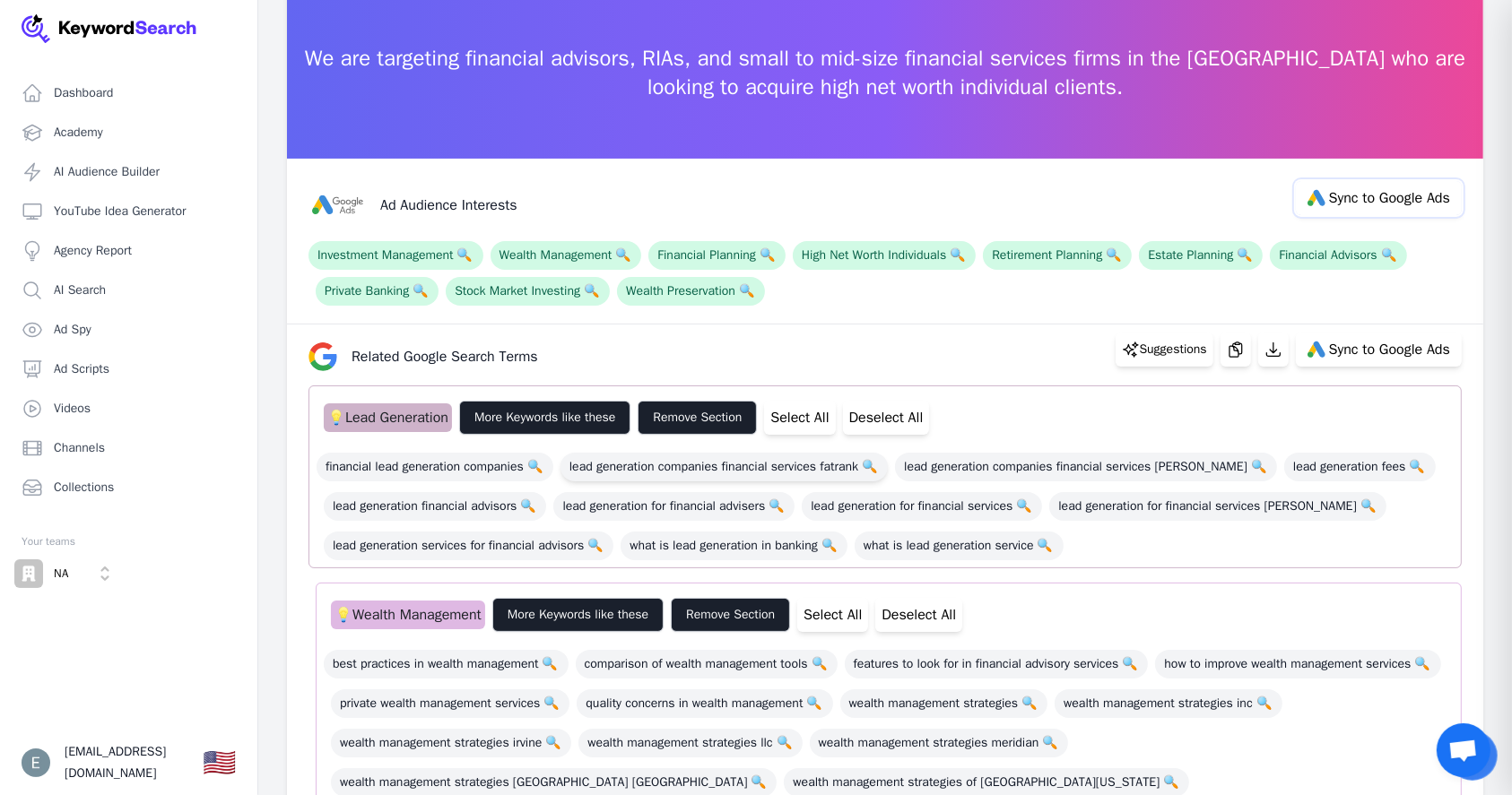 scroll, scrollTop: 238, scrollLeft: 0, axis: vertical 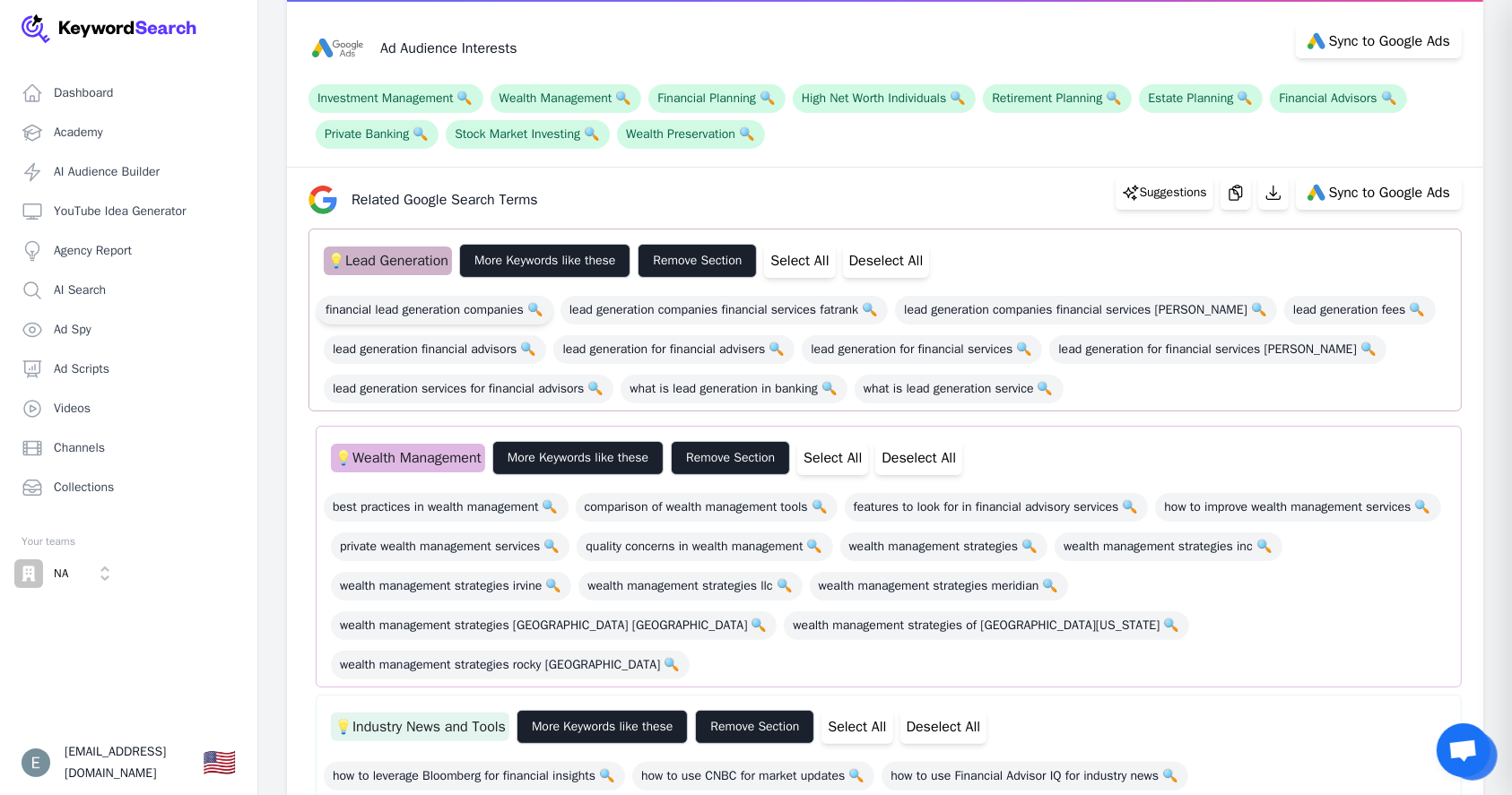 click on "financial lead generation companies 🔍" at bounding box center (435, 310) 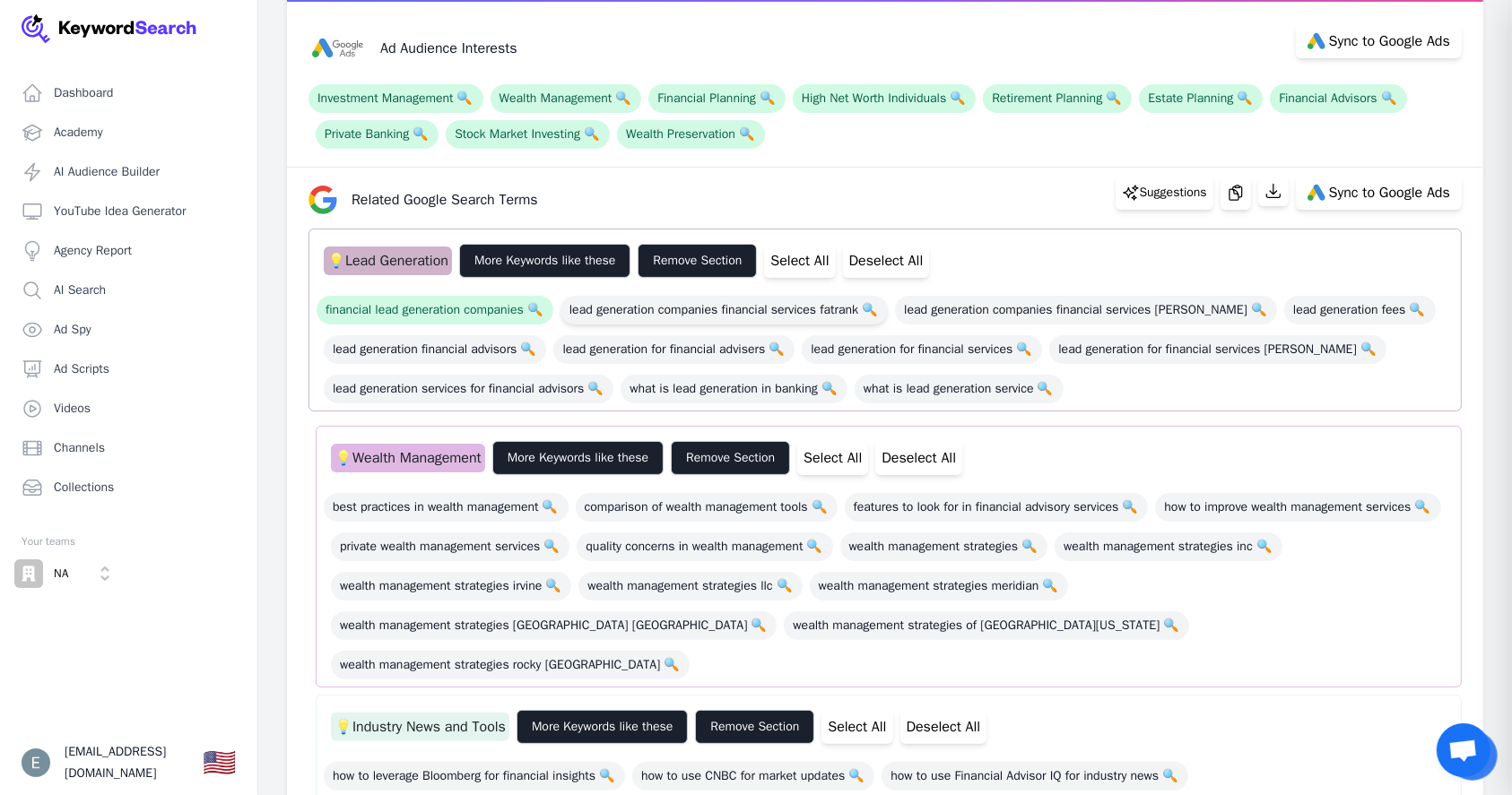 click on "lead generation companies financial services fatrank 🔍" at bounding box center [724, 310] 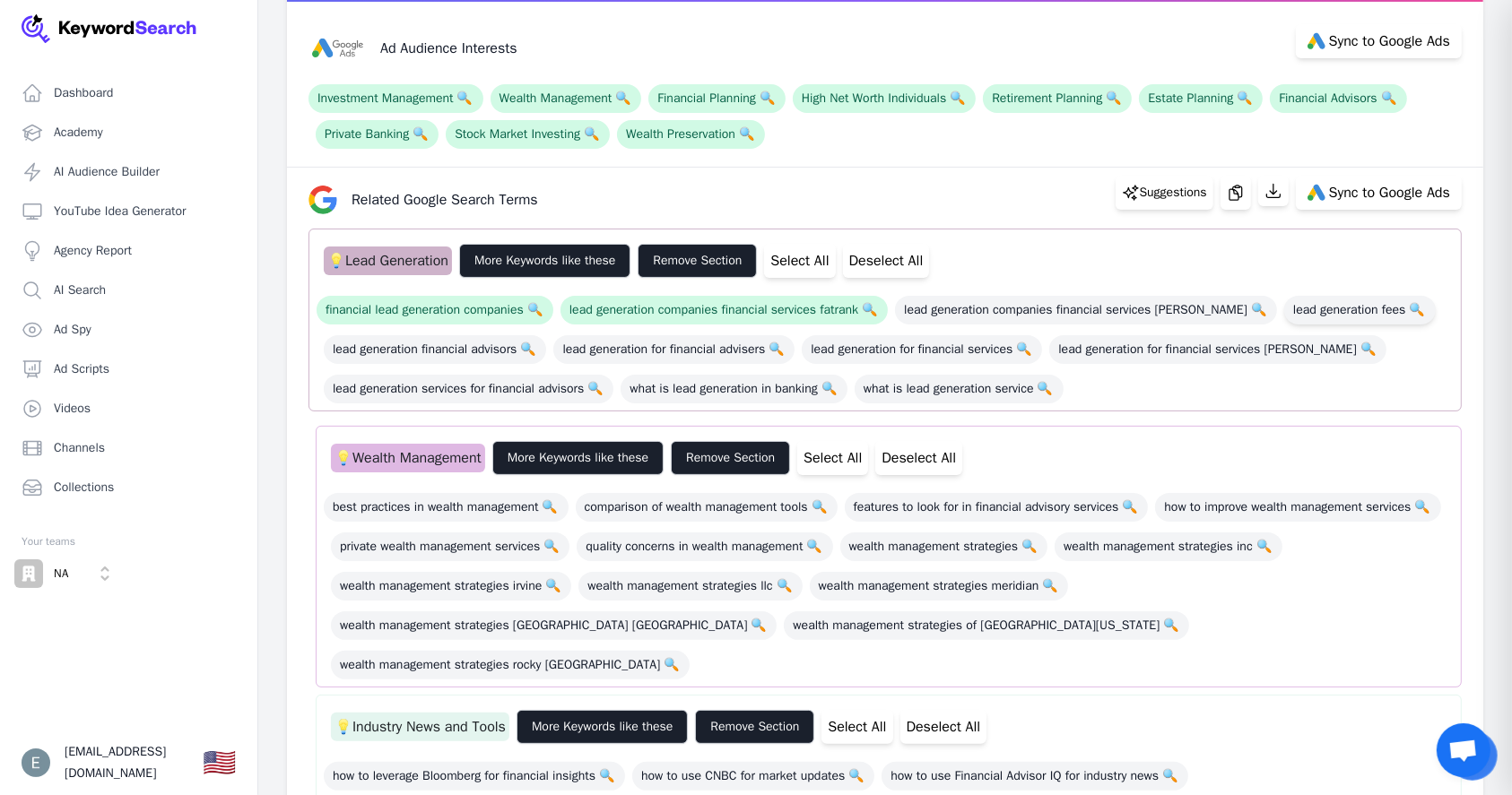 click on "lead generation fees 🔍" at bounding box center [1360, 310] 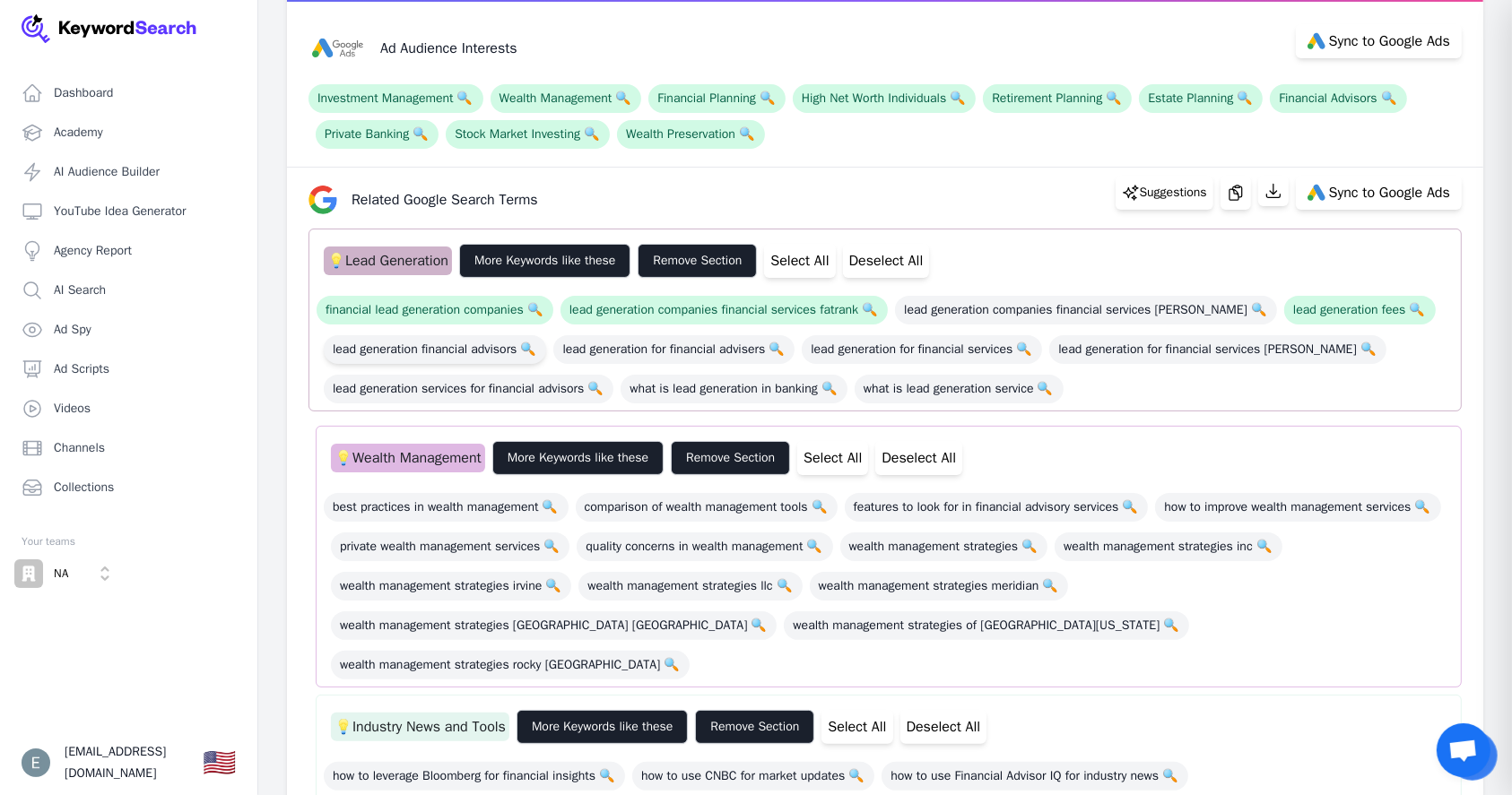 click on "lead generation financial advisors 🔍" at bounding box center (435, 350) 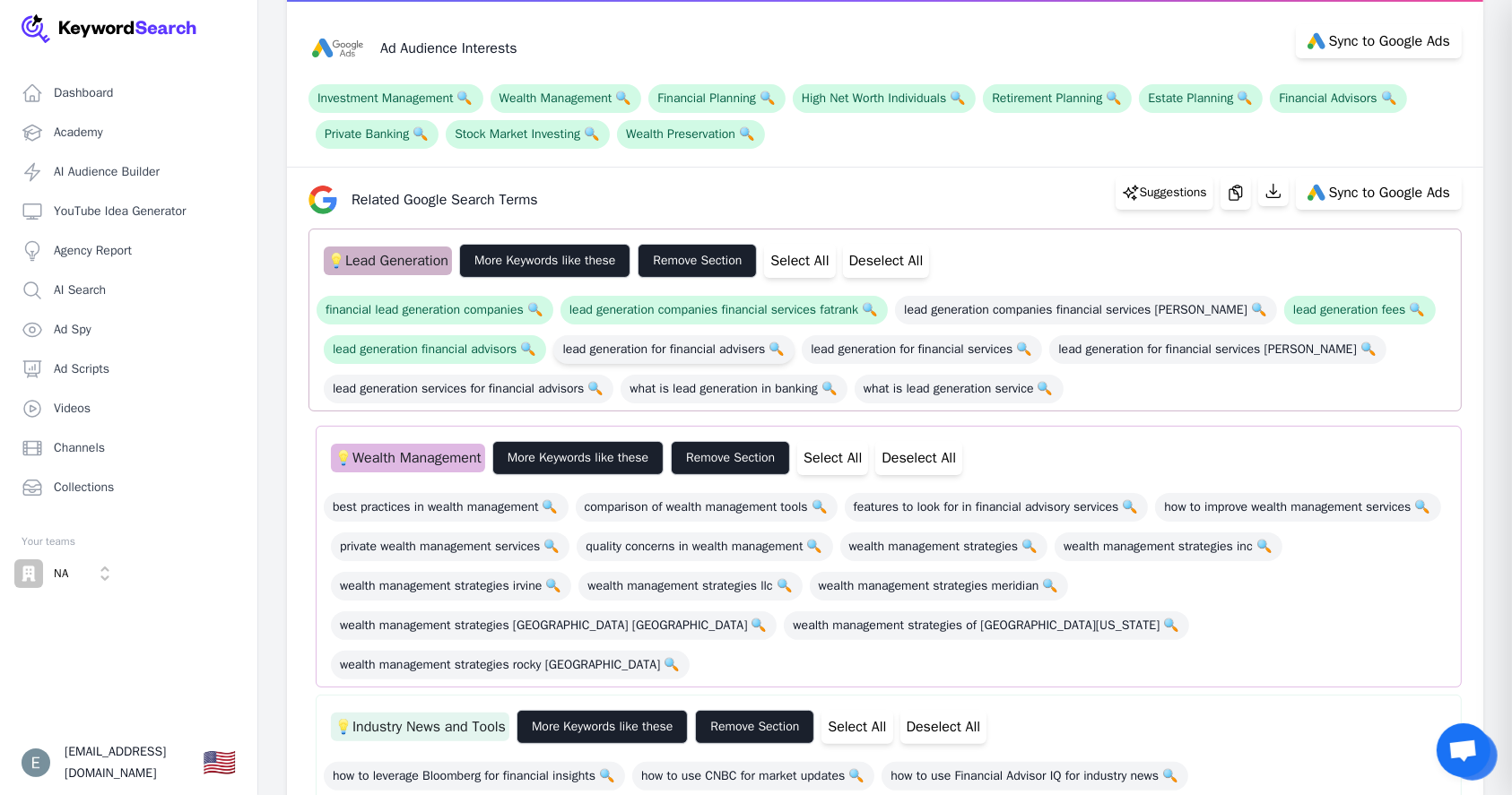 click on "lead generation for financial advisers 🔍" at bounding box center (673, 350) 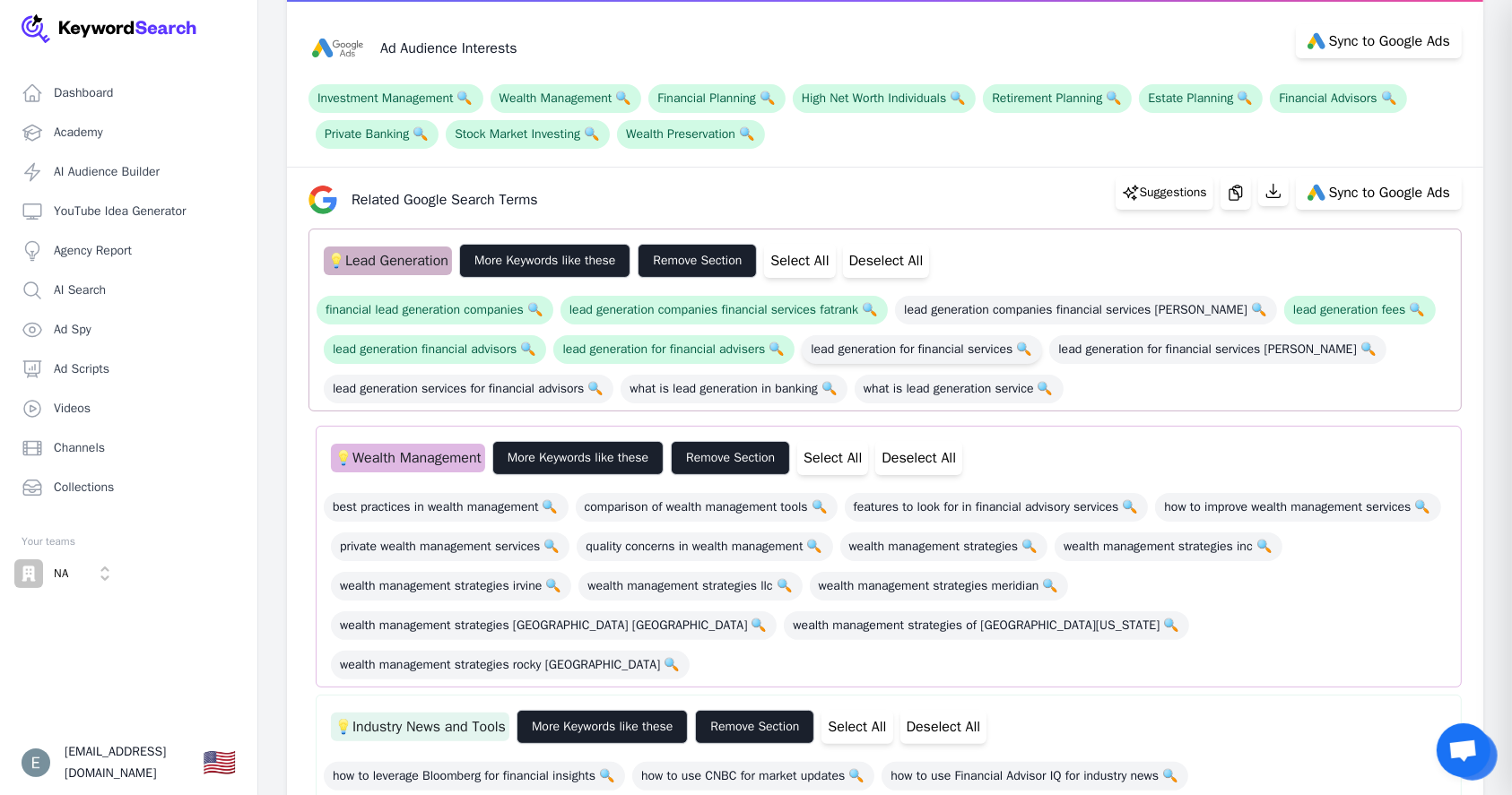 click on "lead generation for financial services 🔍" at bounding box center (922, 350) 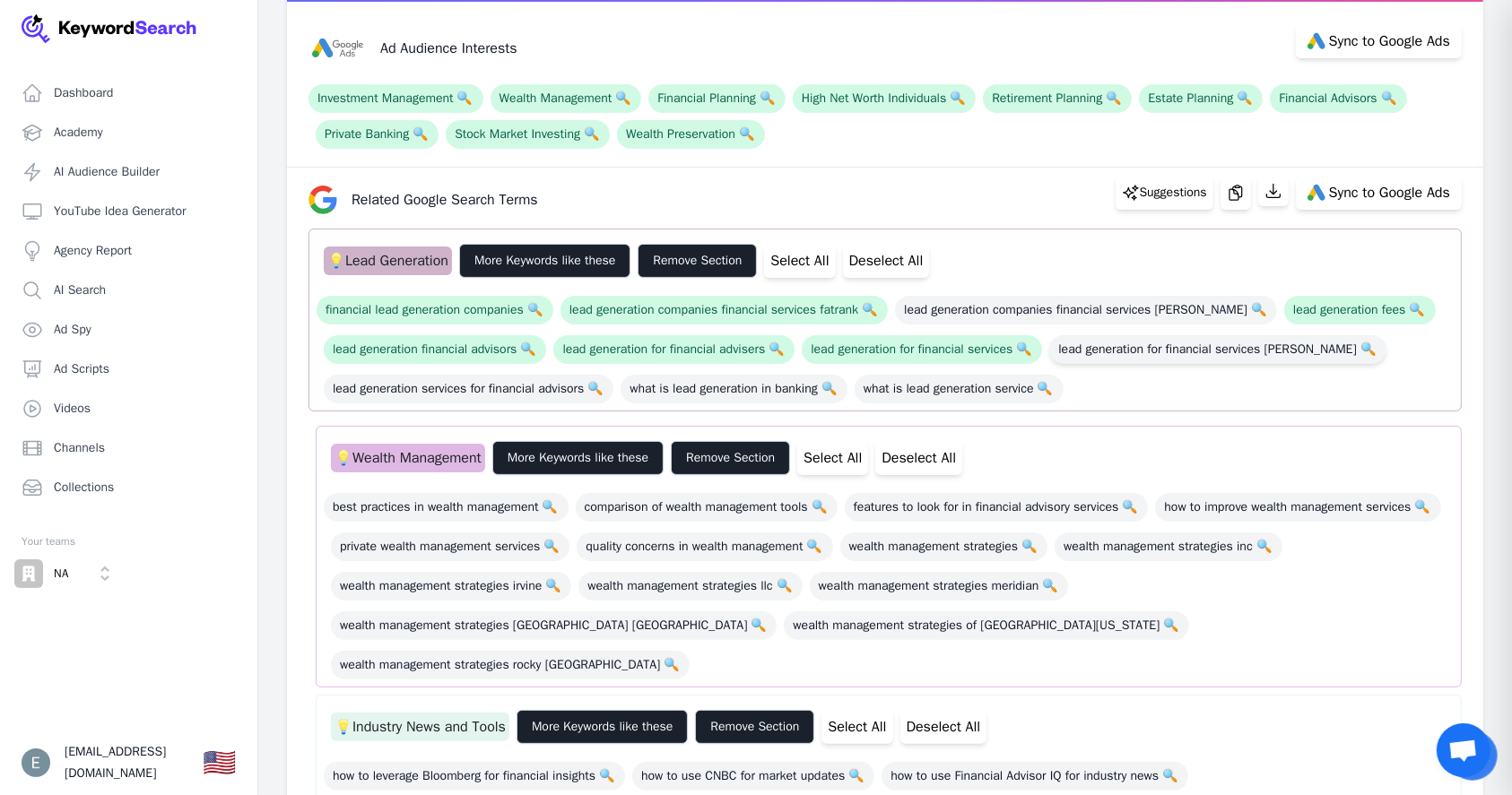 click on "lead generation for financial services james dooley 🔍" at bounding box center (1217, 350) 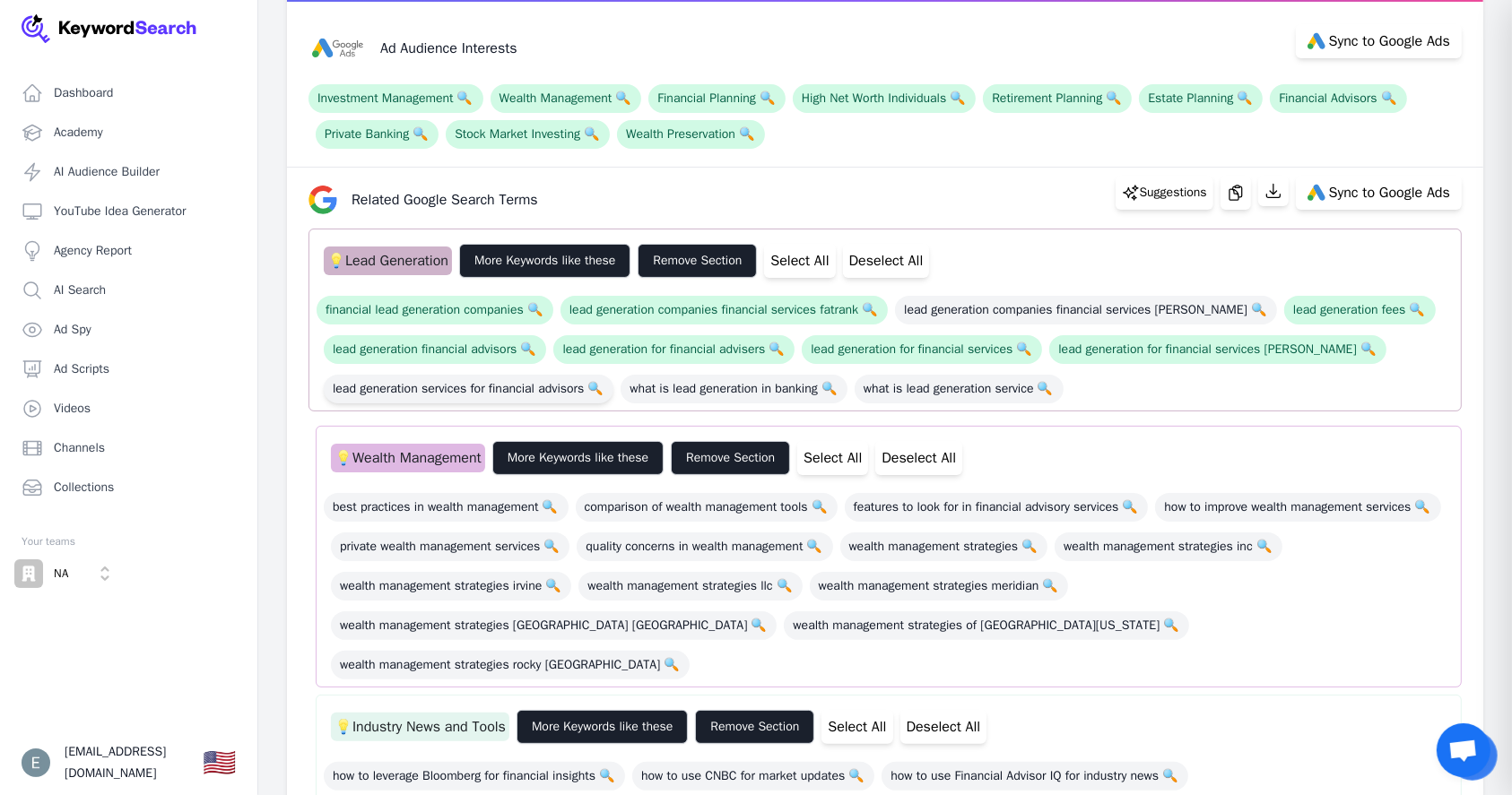 click on "lead generation services for financial advisors 🔍" at bounding box center [468, 389] 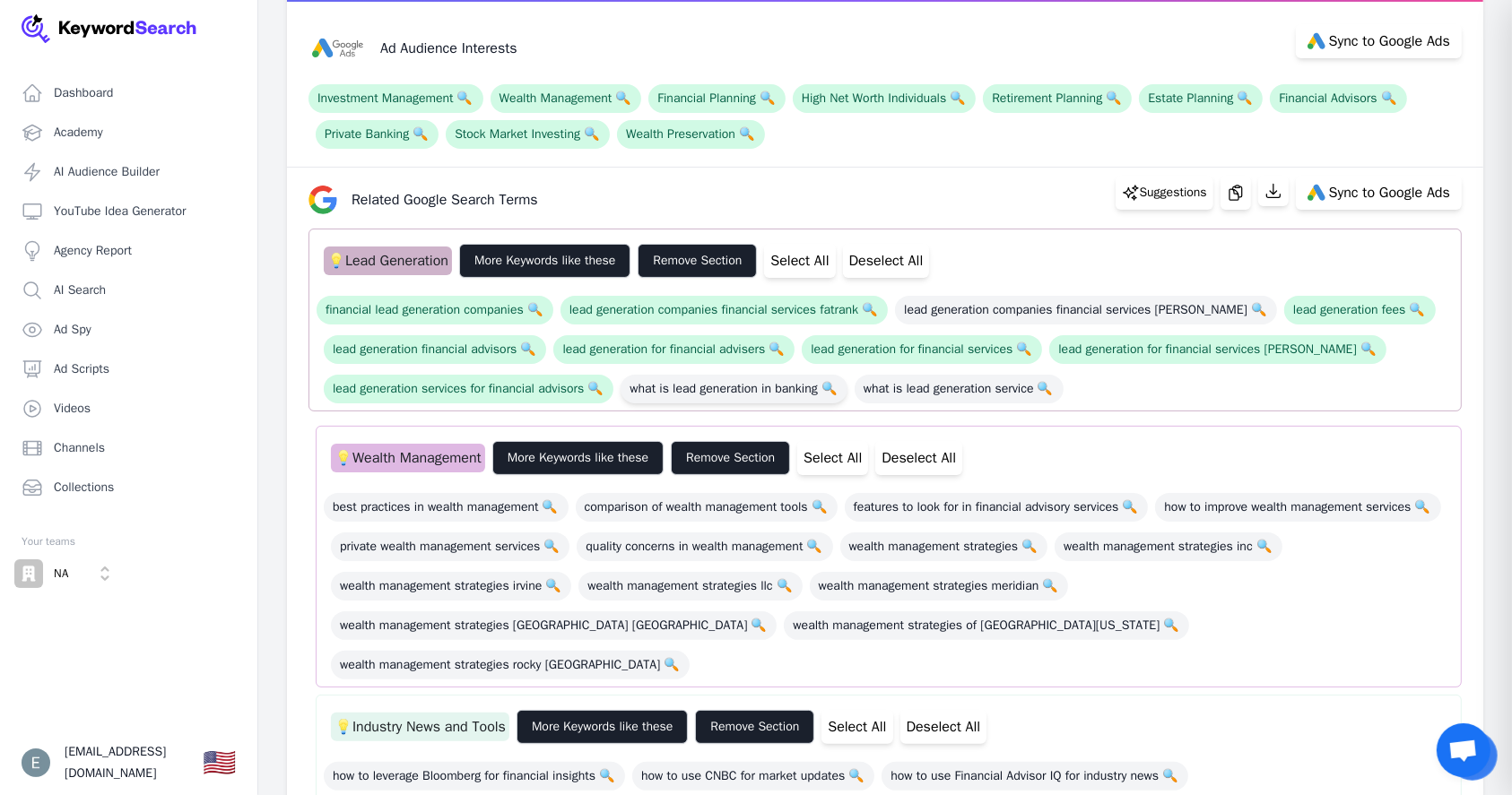 click on "what is lead generation in banking 🔍" at bounding box center (734, 389) 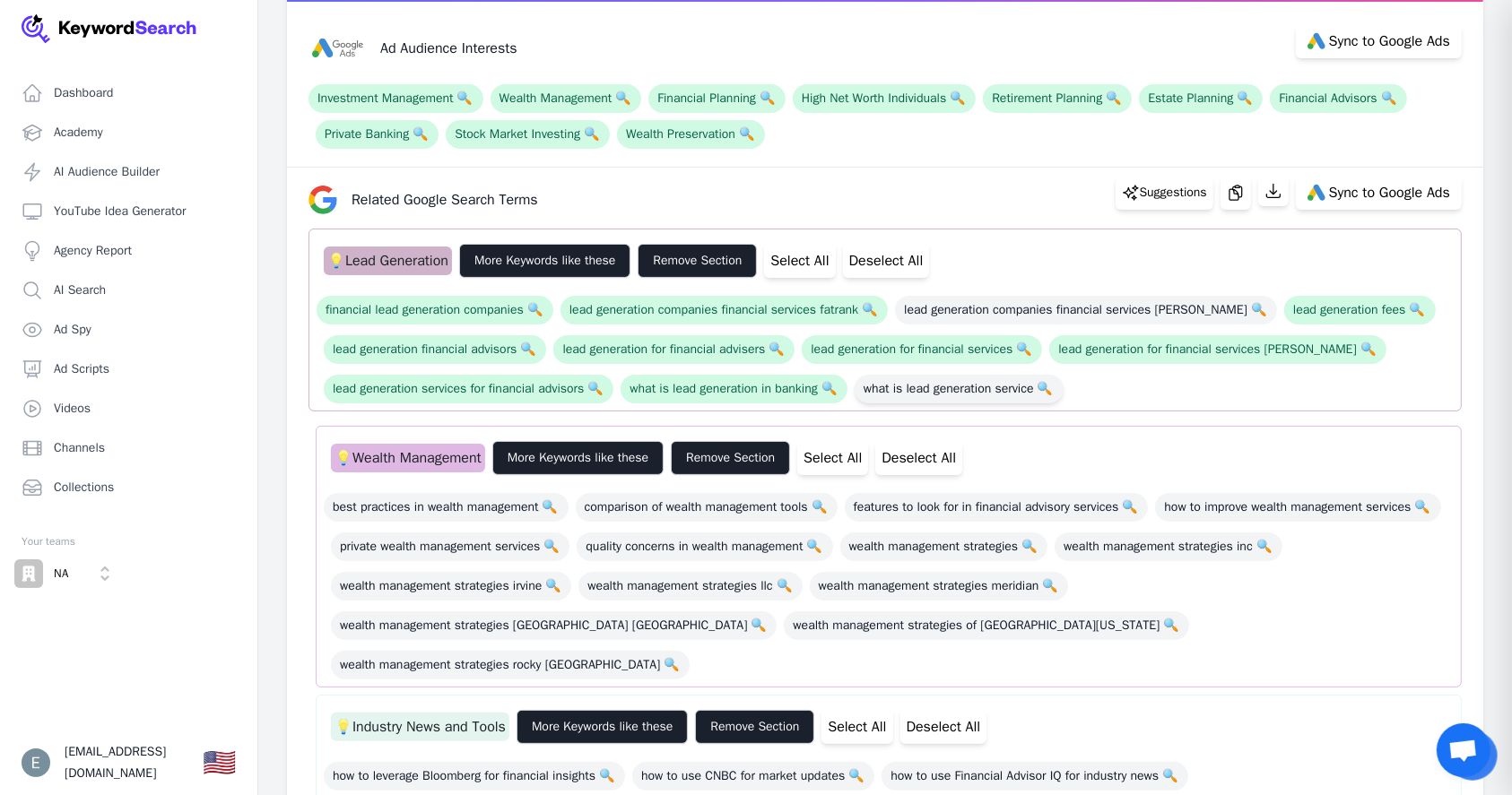 click on "what is lead generation service 🔍" at bounding box center (959, 389) 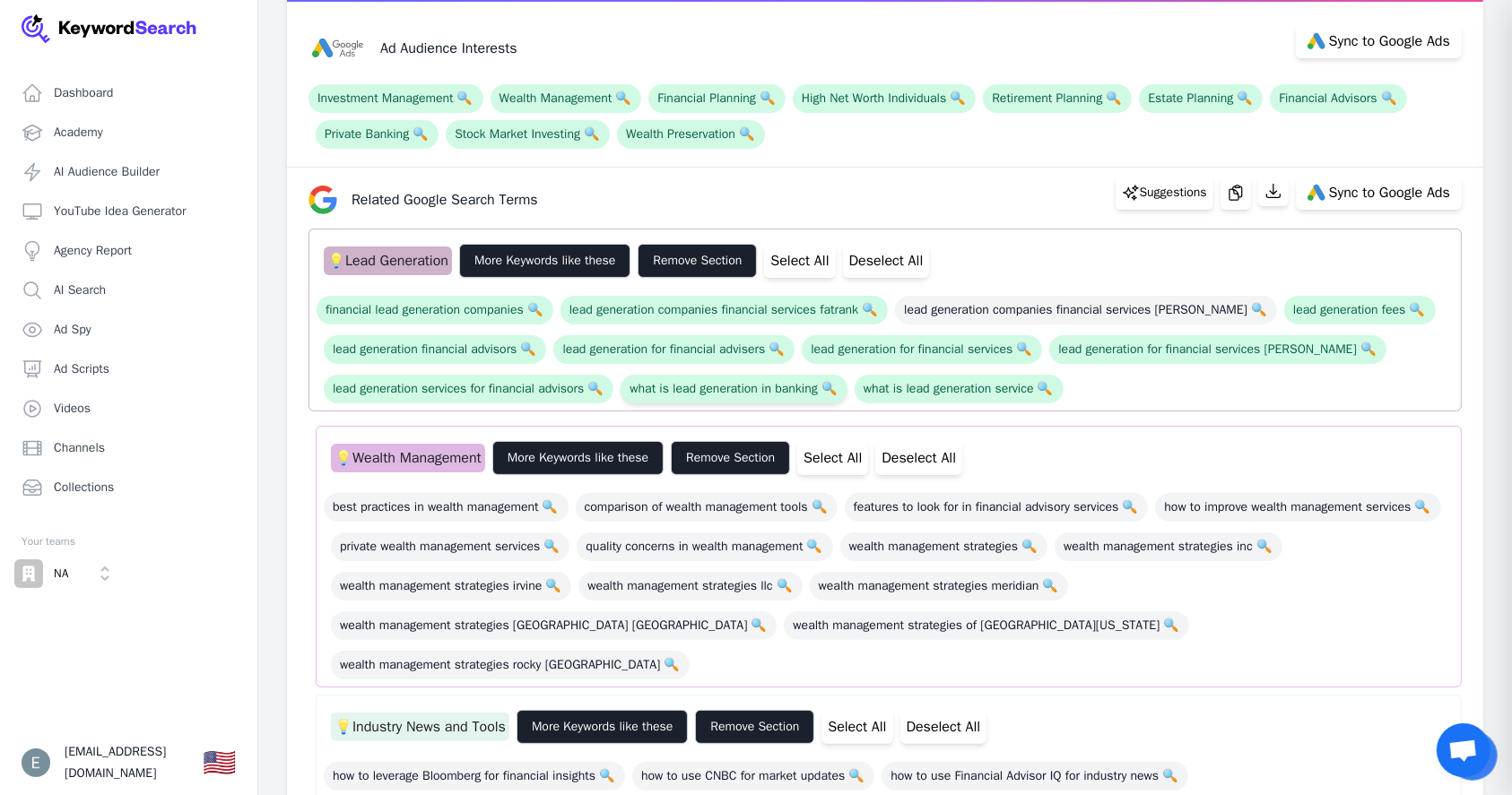click on "what is lead generation in banking 🔍" at bounding box center (734, 389) 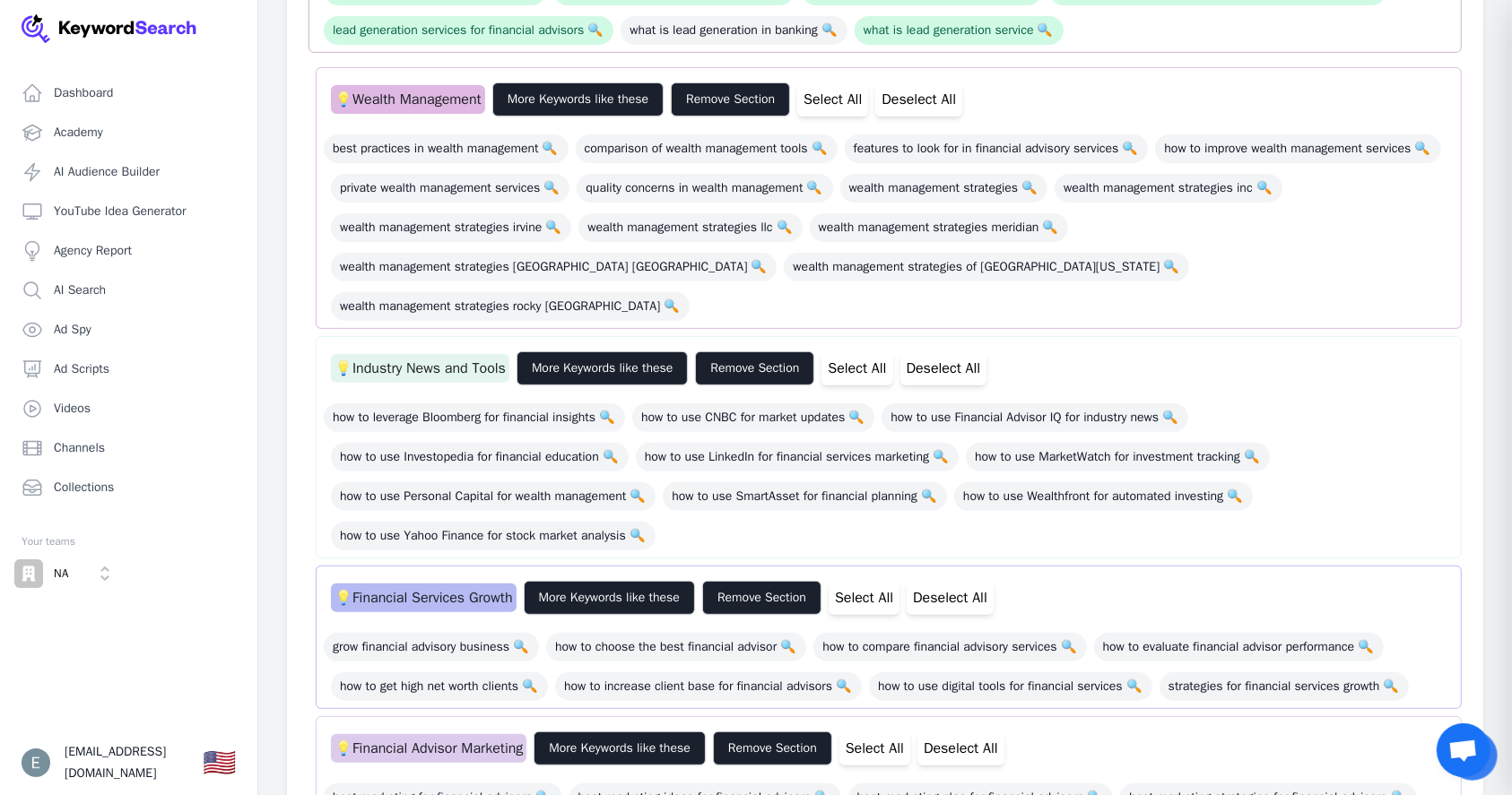 scroll, scrollTop: 359, scrollLeft: 0, axis: vertical 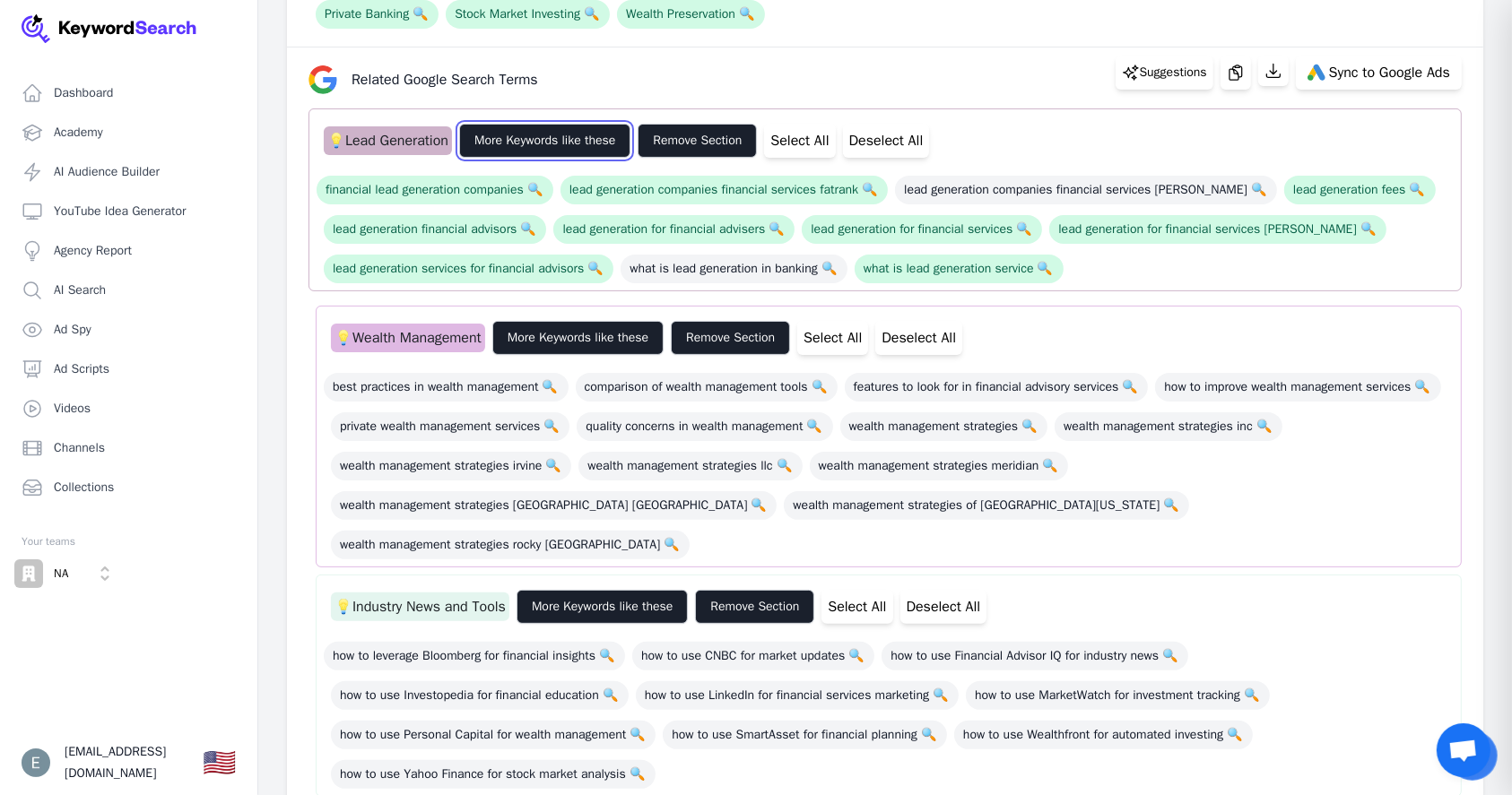 click on "More Keywords like these" at bounding box center (544, 141) 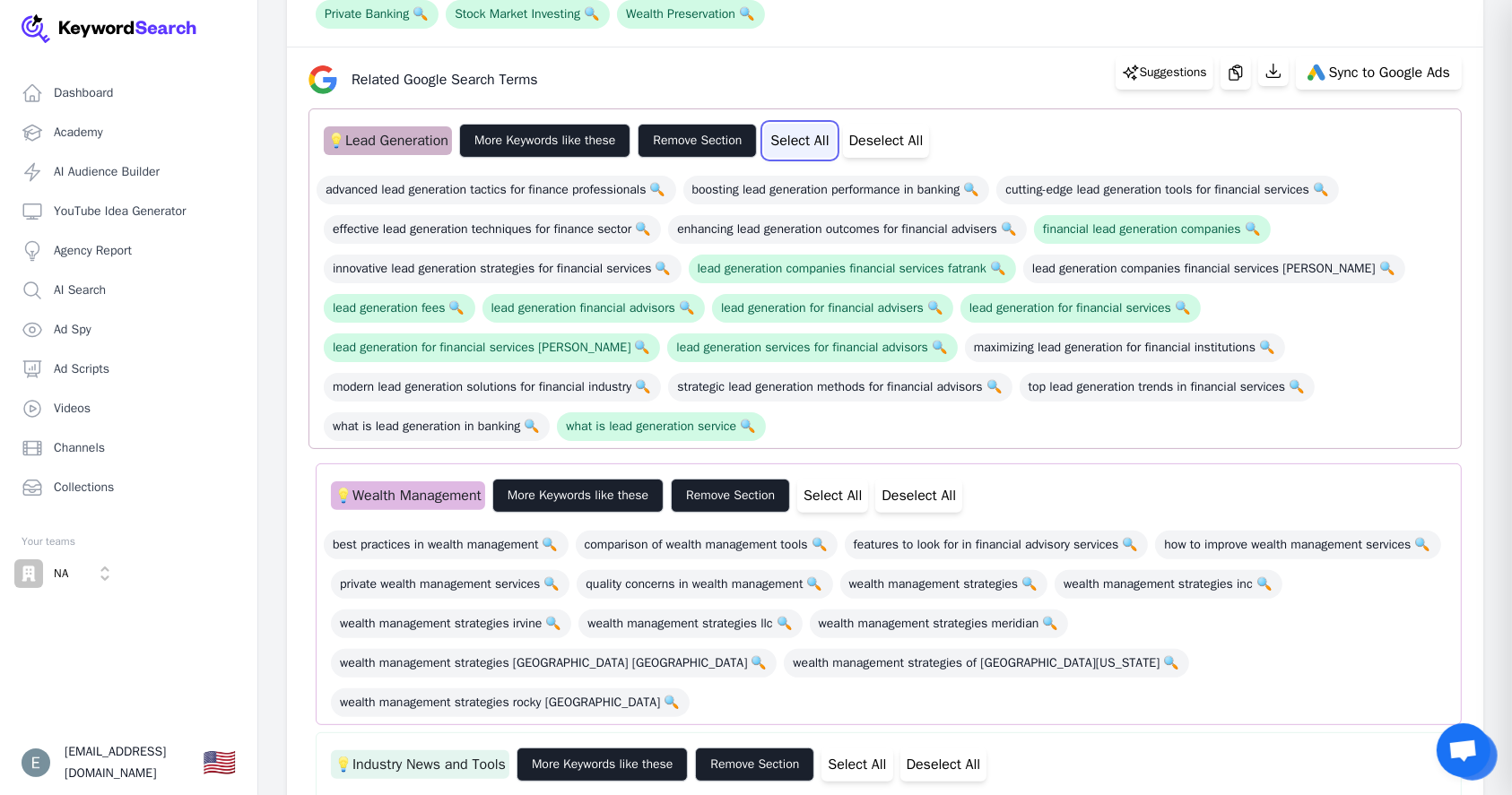 click on "Select All" at bounding box center (799, 141) 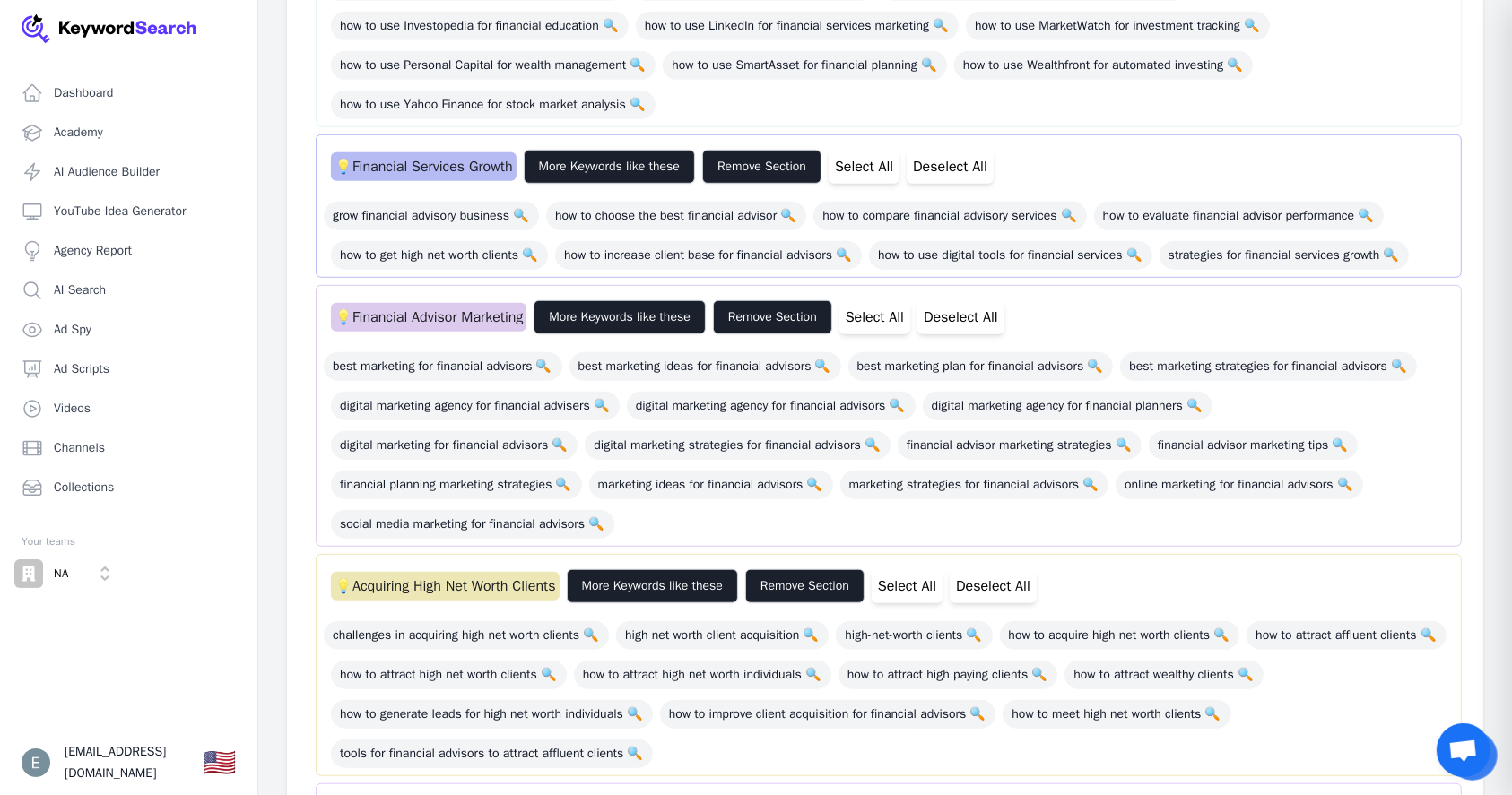 scroll, scrollTop: 1195, scrollLeft: 0, axis: vertical 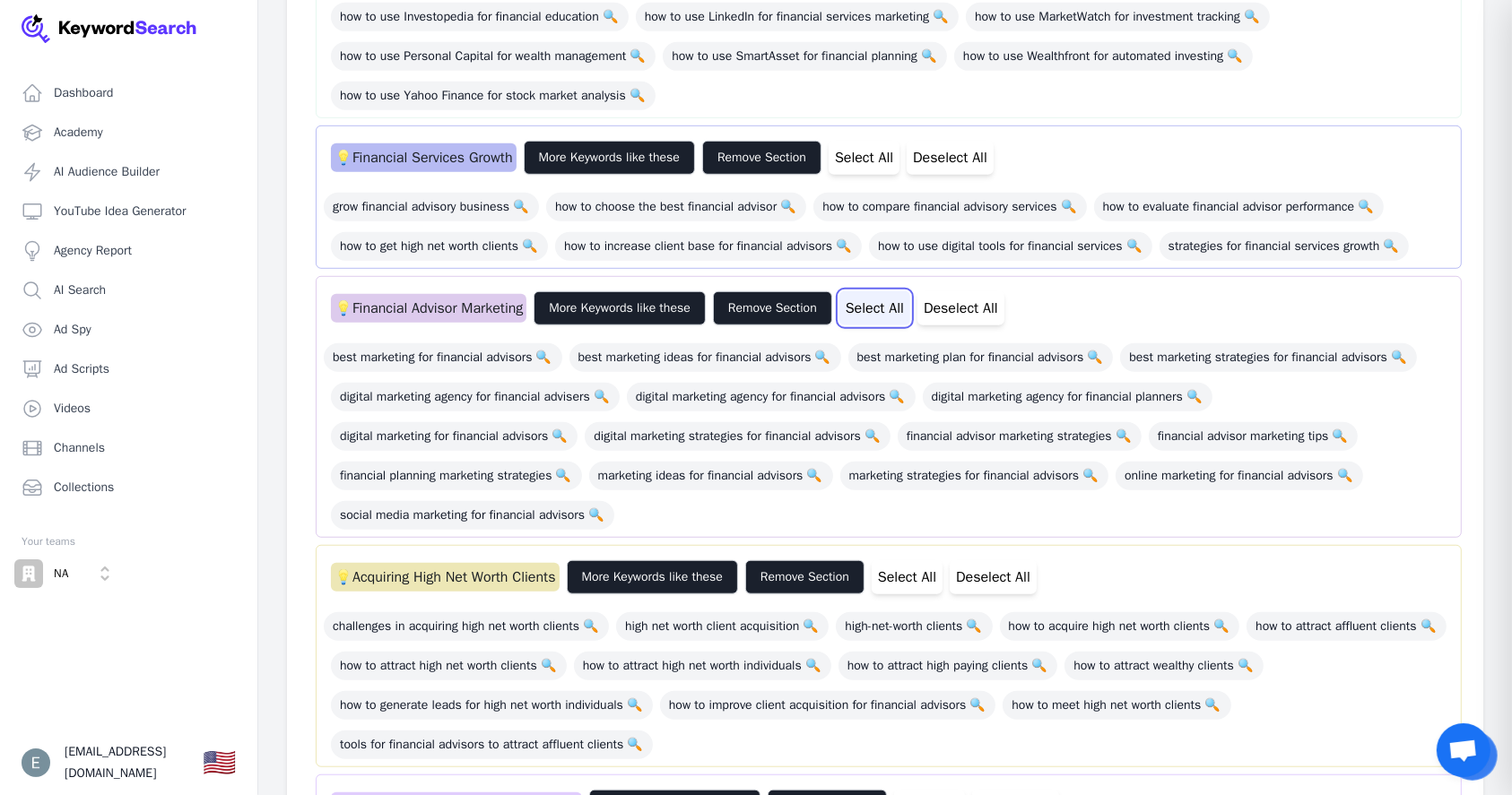 click on "Select All" at bounding box center (874, 308) 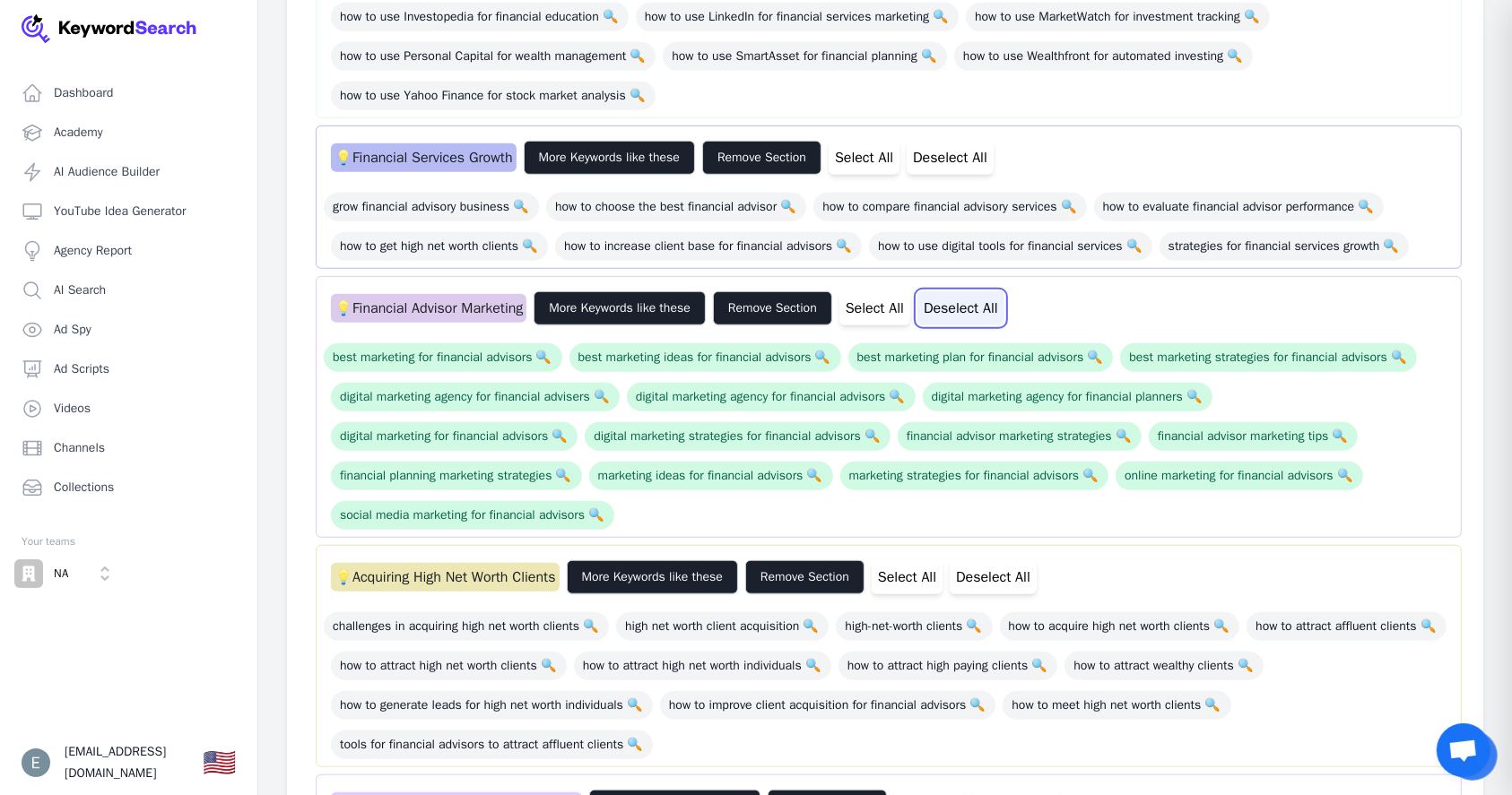 click on "Deselect All" at bounding box center [960, 308] 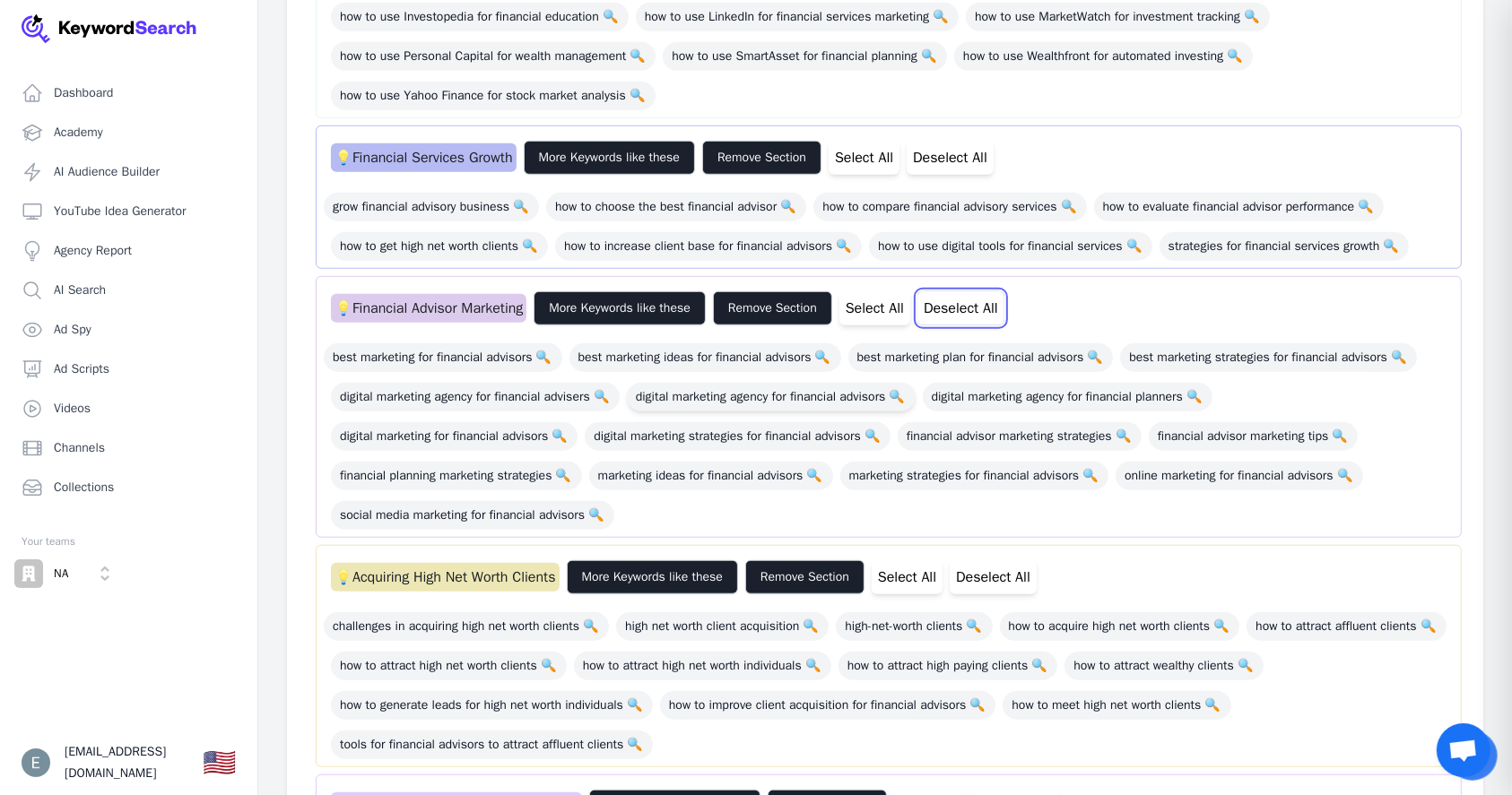 type 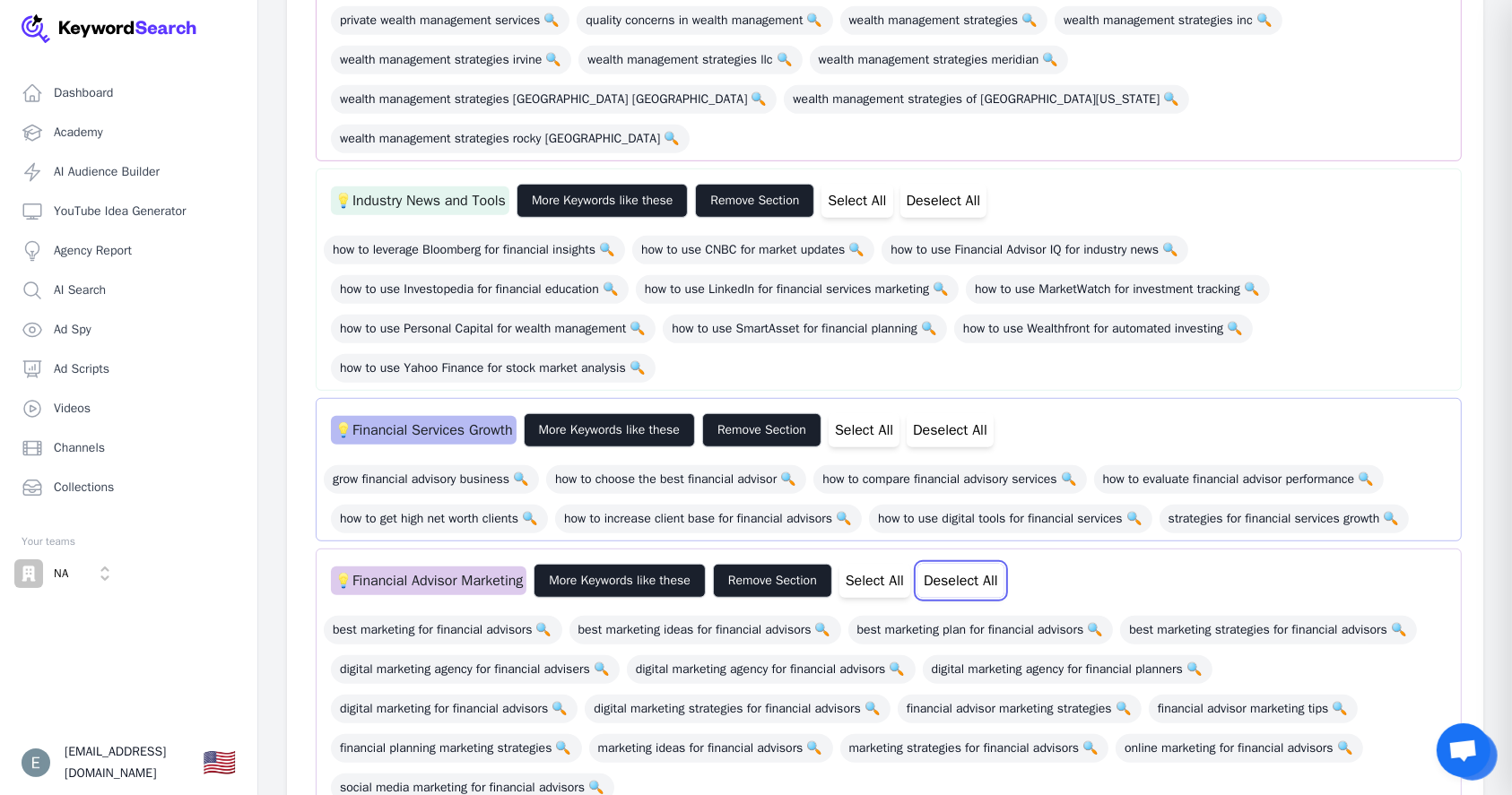 scroll, scrollTop: 955, scrollLeft: 0, axis: vertical 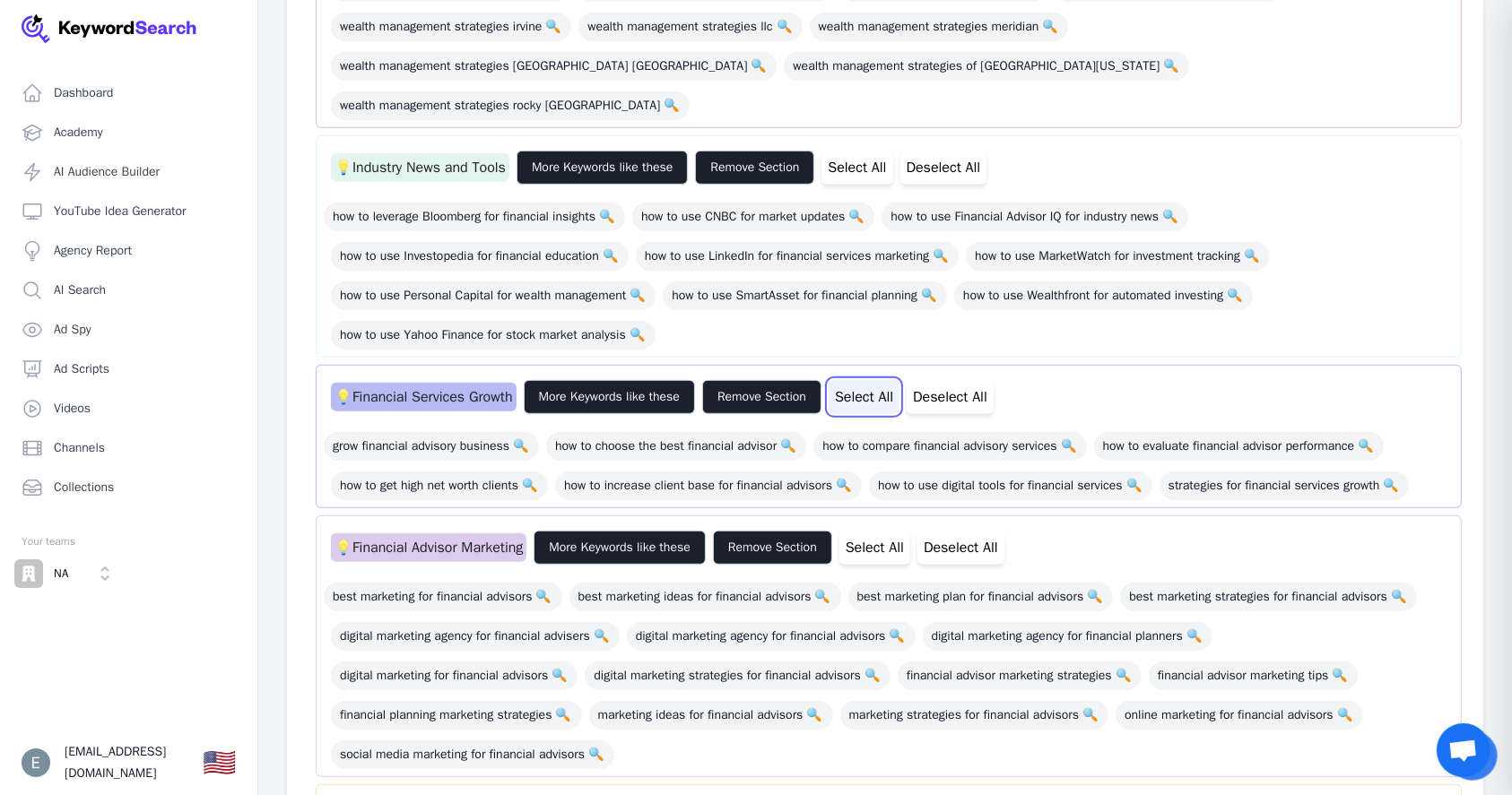 click on "Select All" at bounding box center (864, 397) 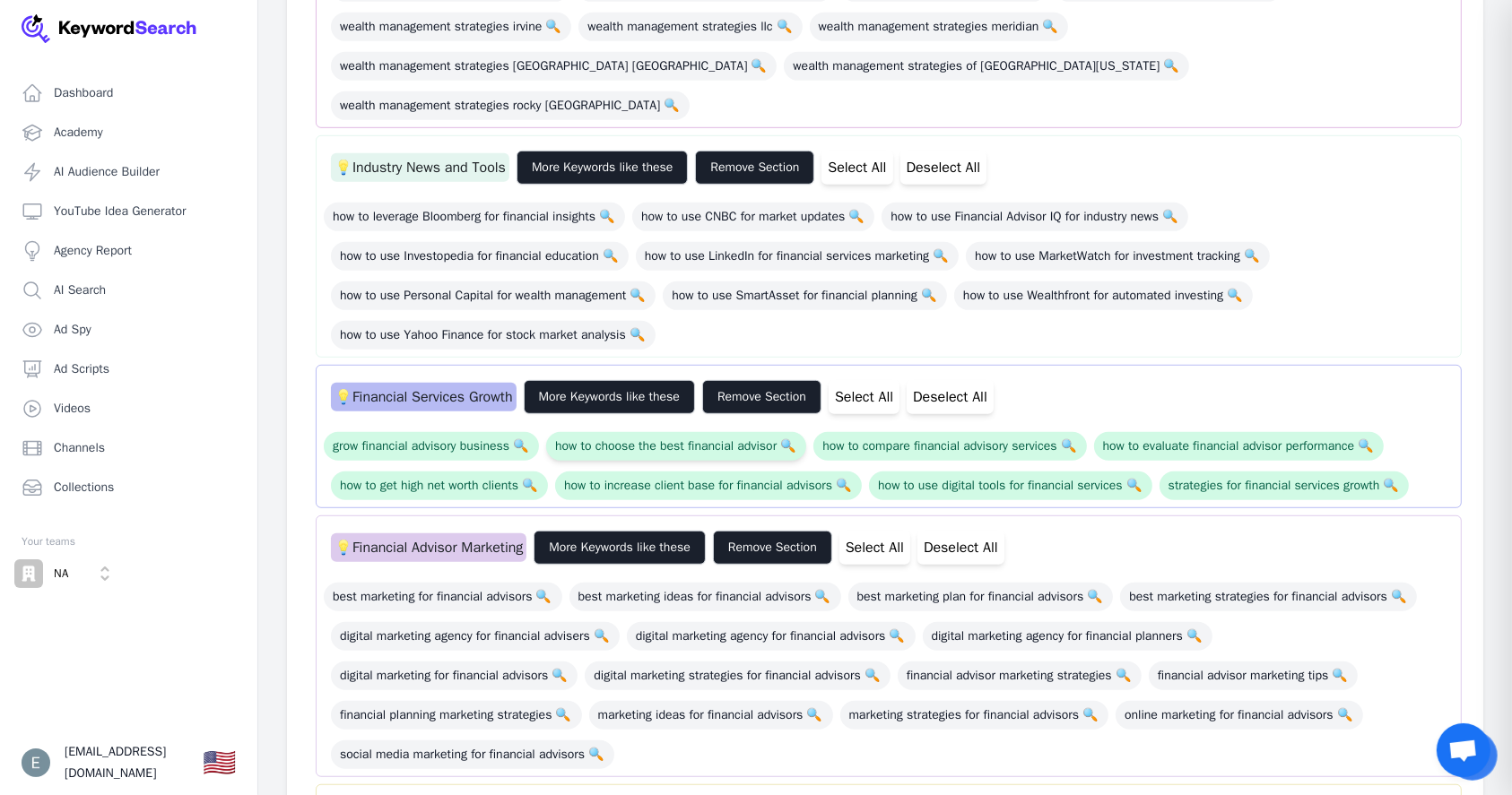 click on "how to choose the best financial advisor 🔍" at bounding box center (676, 446) 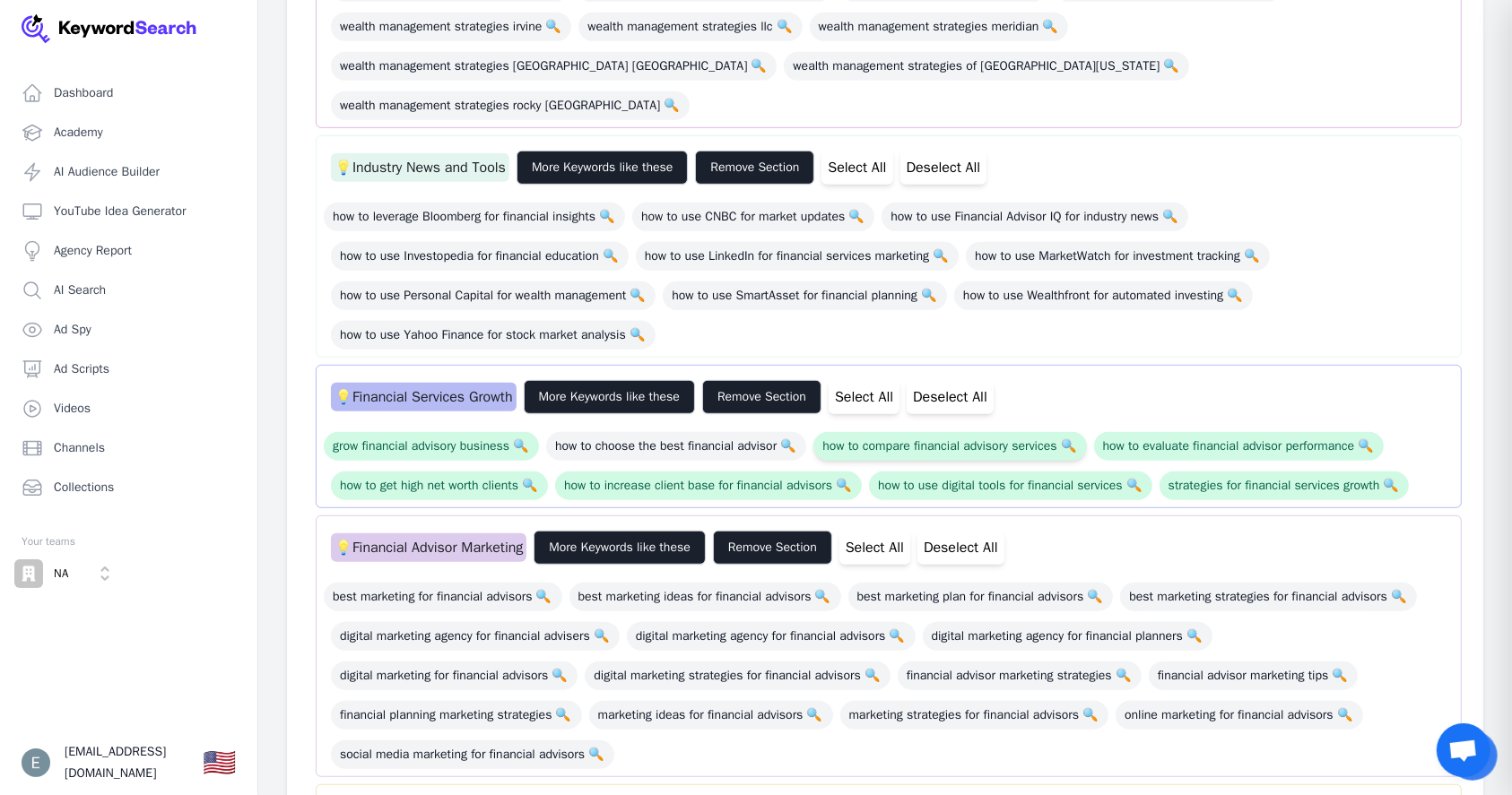 click on "how to compare financial advisory services 🔍" at bounding box center (950, 446) 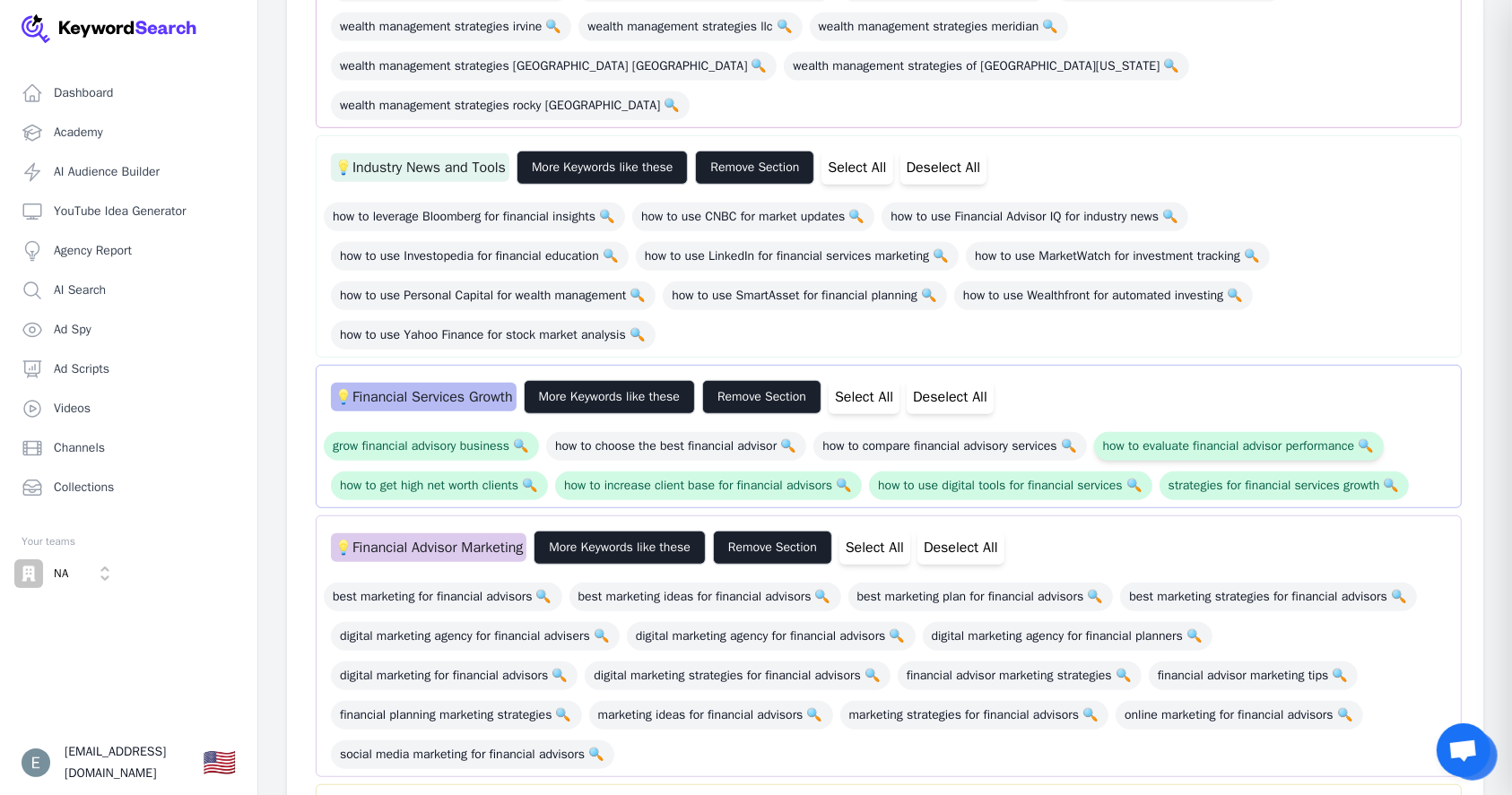 click on "how to evaluate financial advisor performance 🔍" at bounding box center (1239, 446) 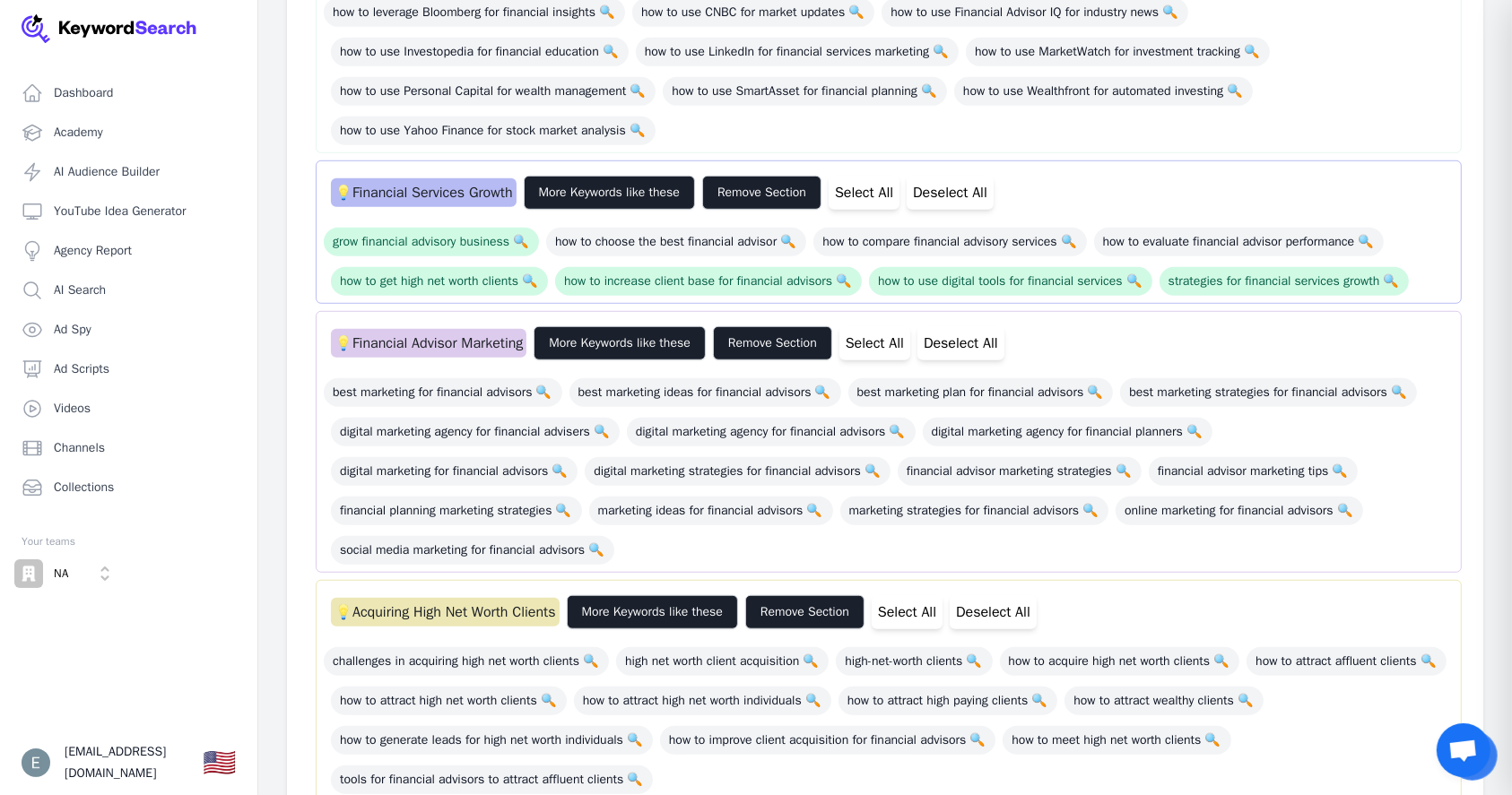 scroll, scrollTop: 1195, scrollLeft: 0, axis: vertical 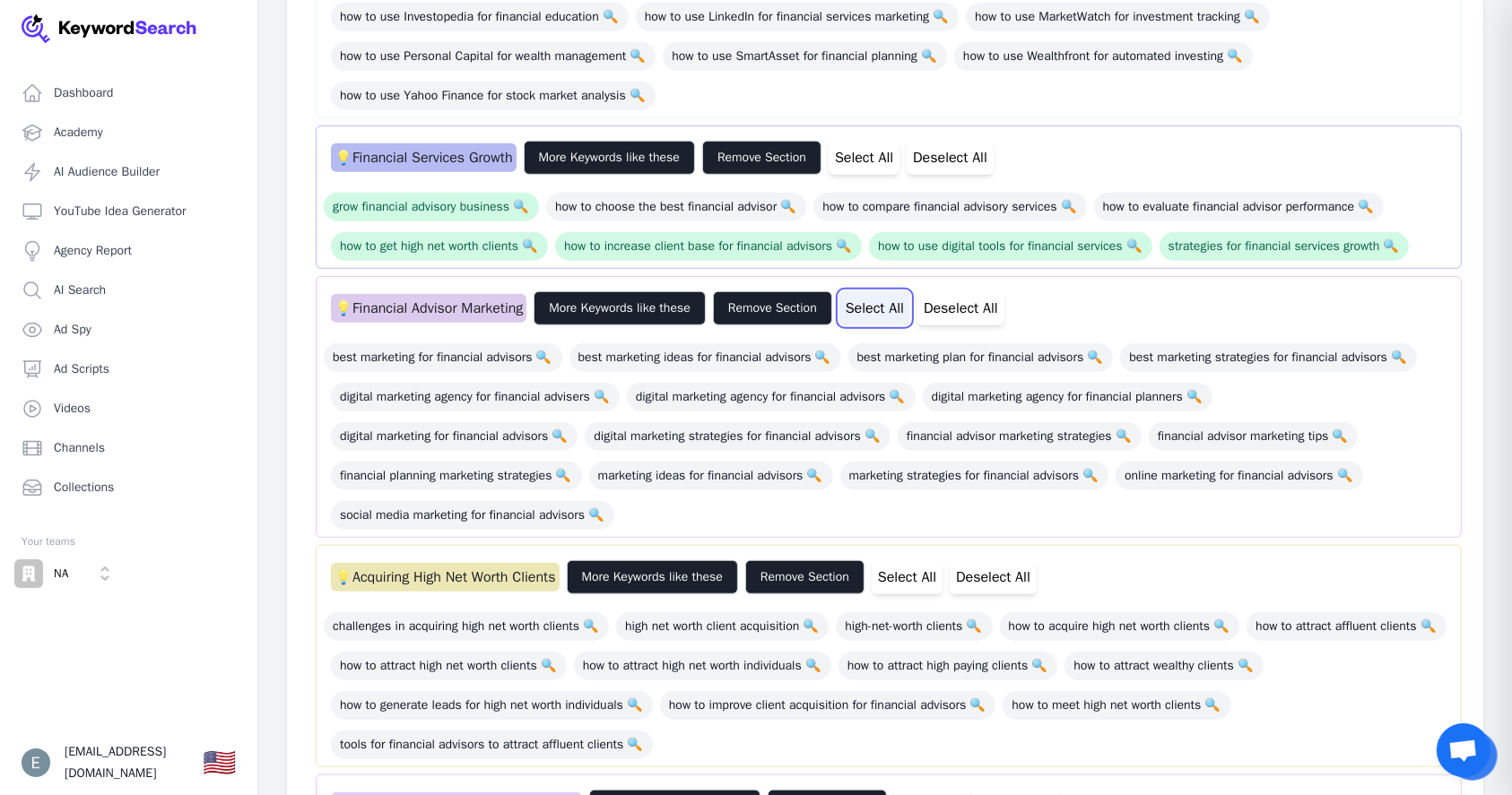 click on "Select All" at bounding box center [874, 308] 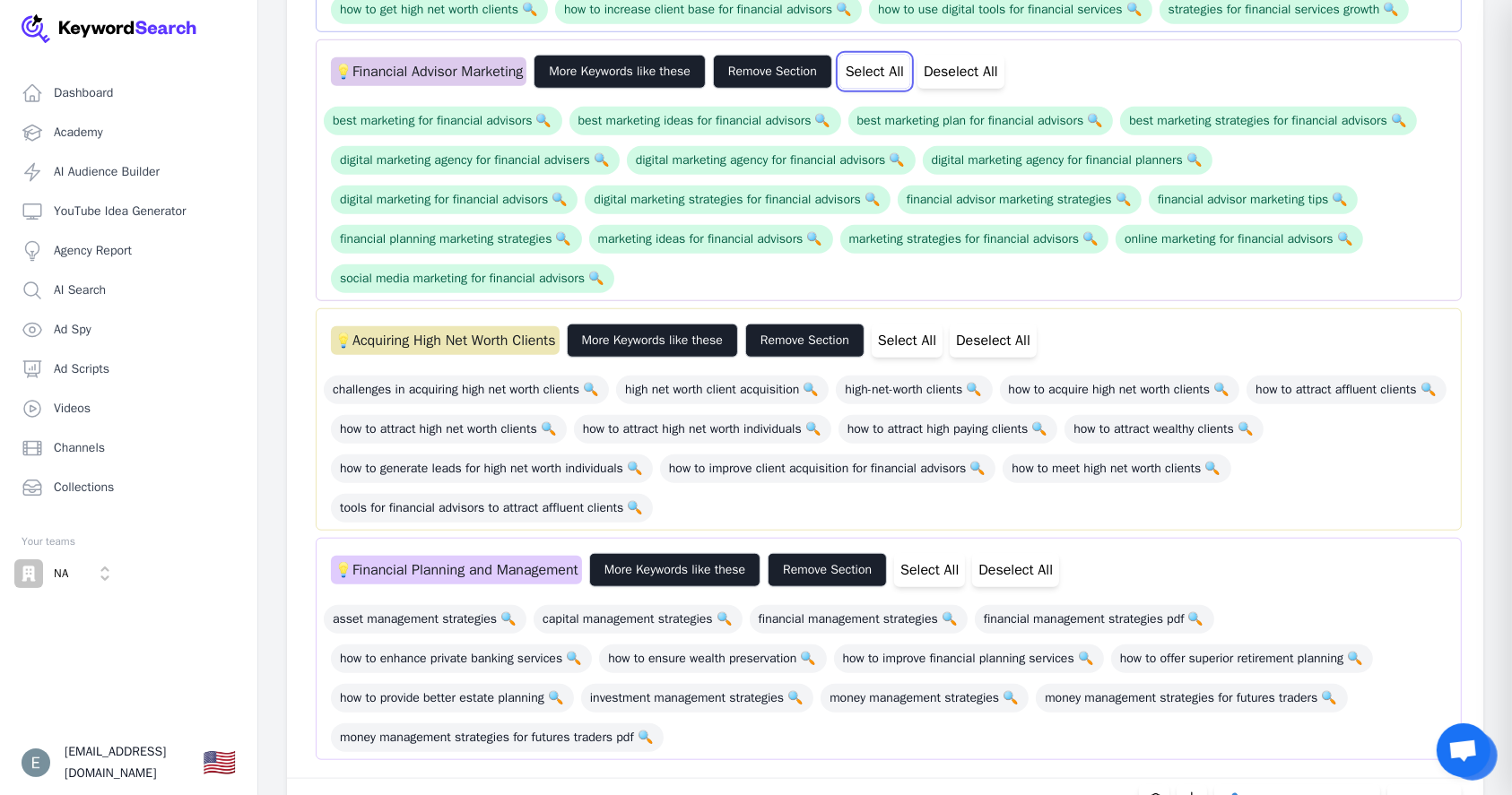 scroll, scrollTop: 1434, scrollLeft: 0, axis: vertical 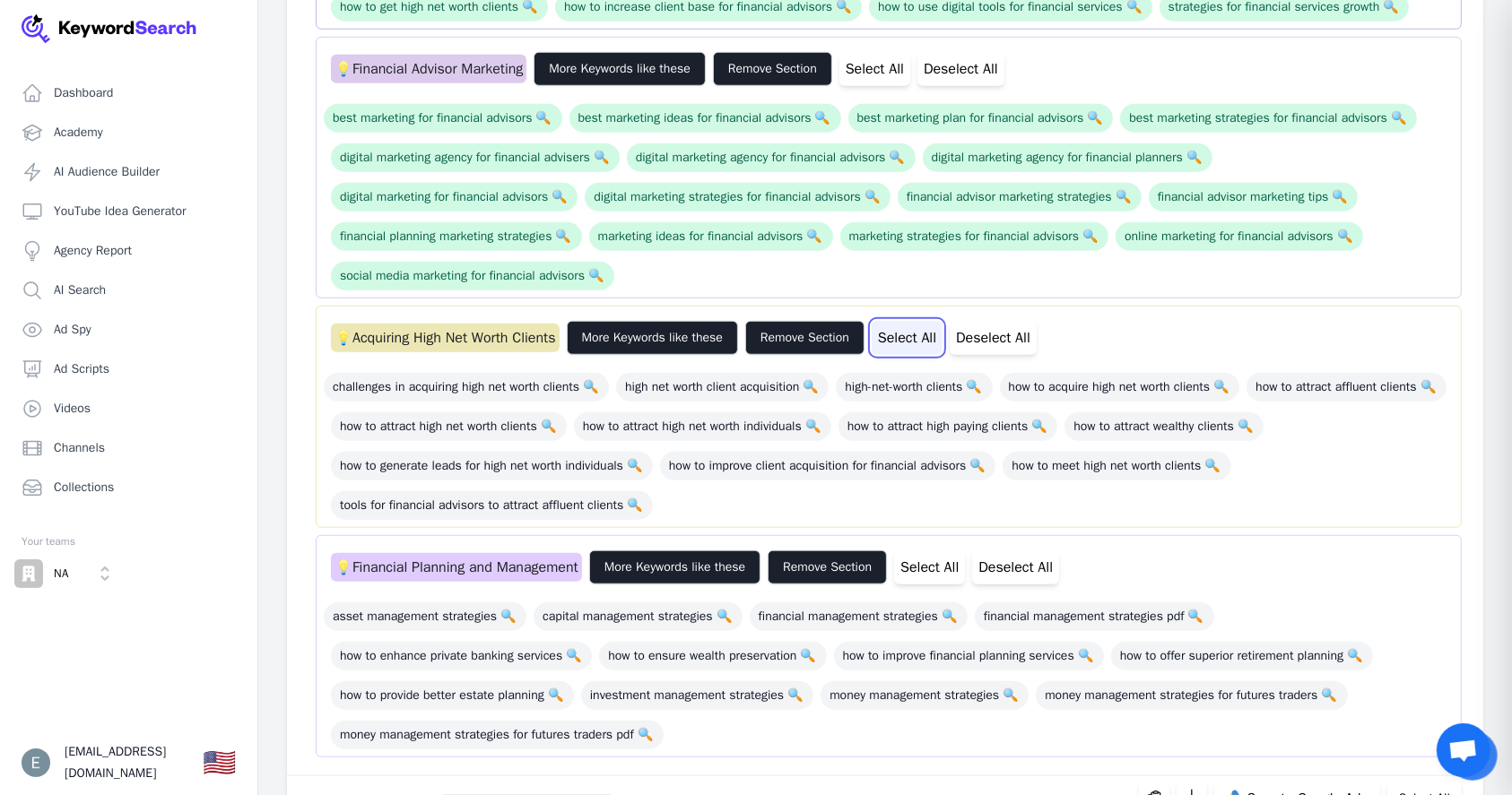 click on "Select All" at bounding box center (907, 338) 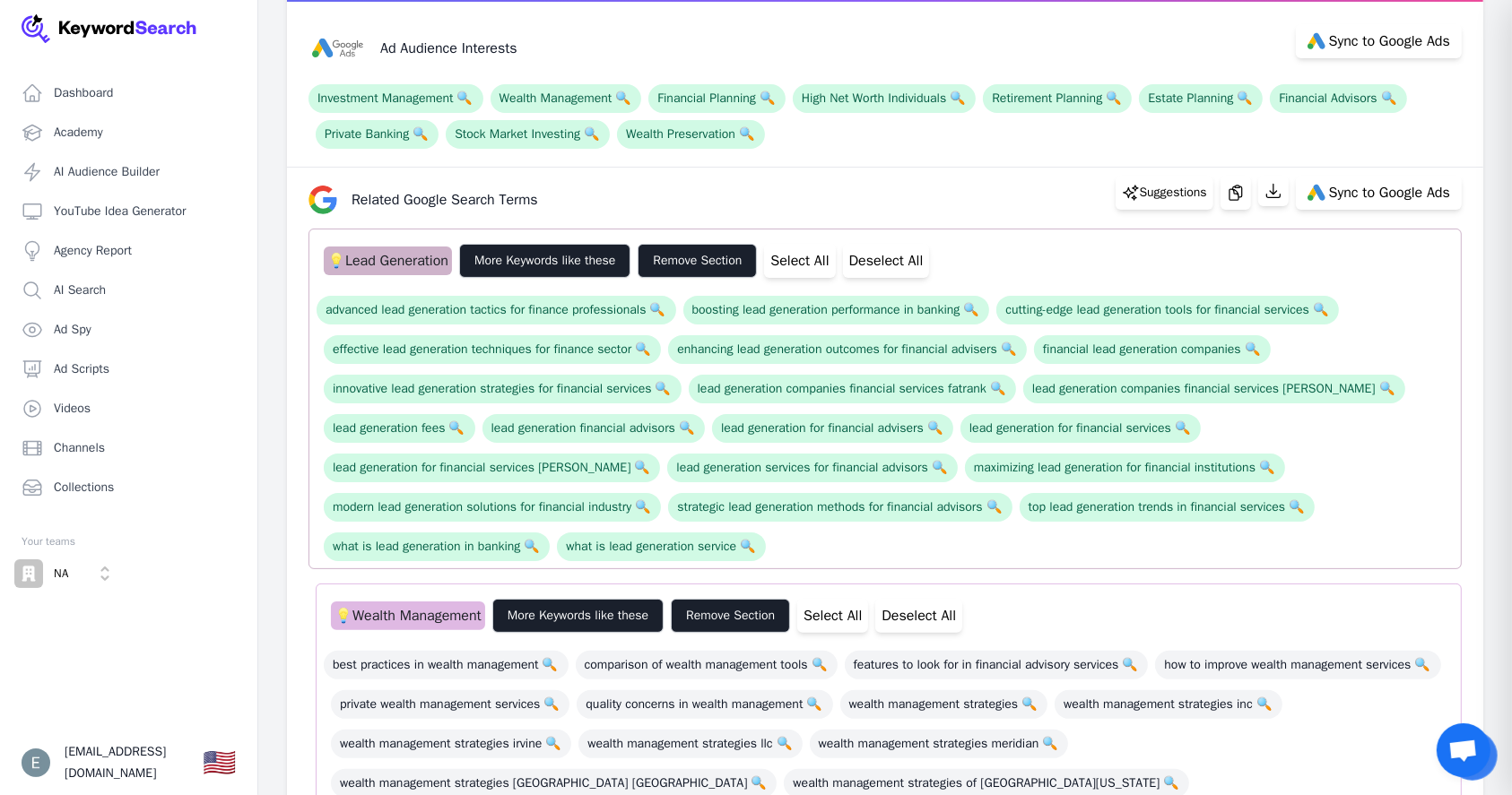scroll, scrollTop: 119, scrollLeft: 0, axis: vertical 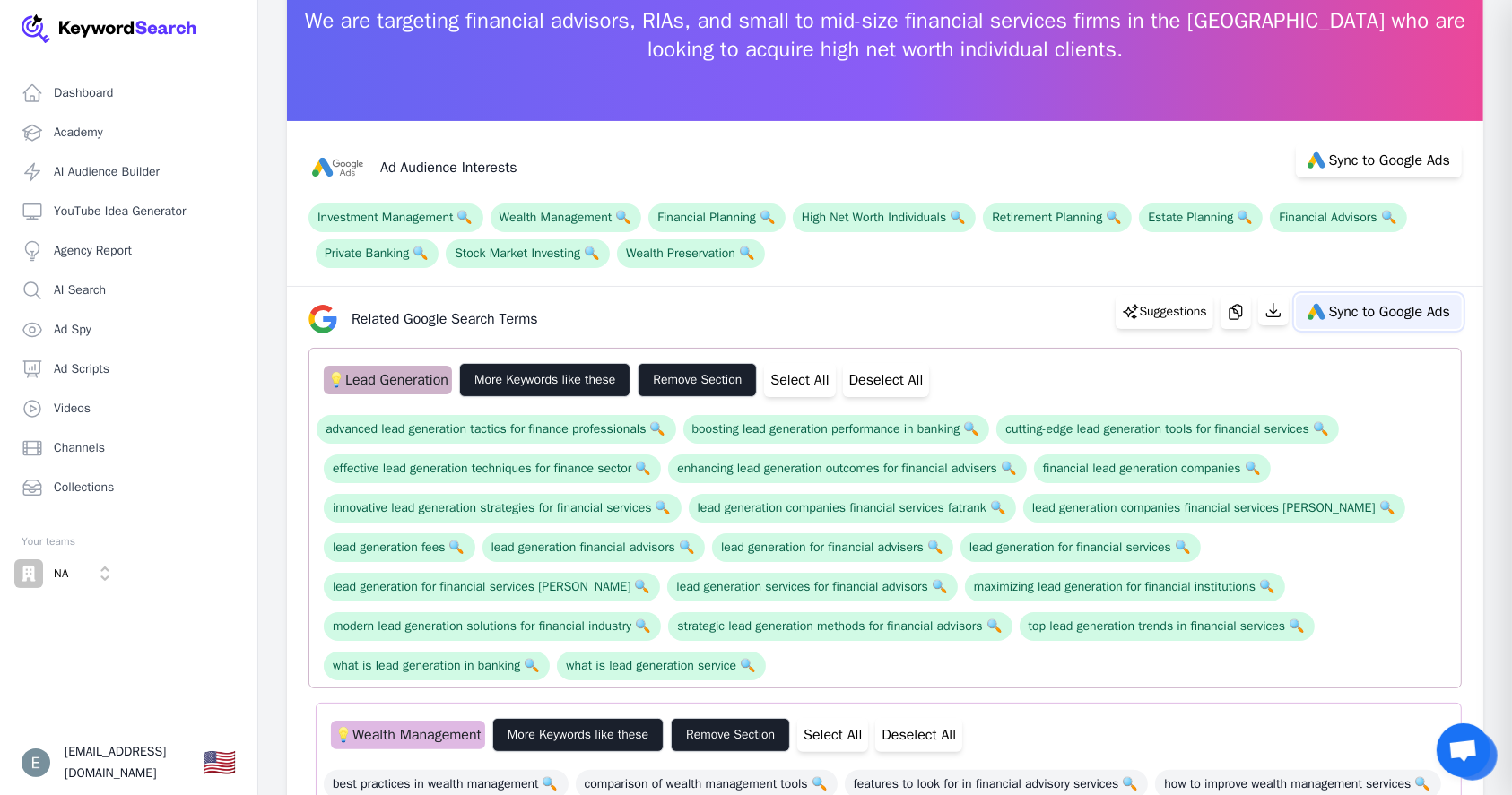 click on "Sync to Google Ads" at bounding box center [1378, 312] 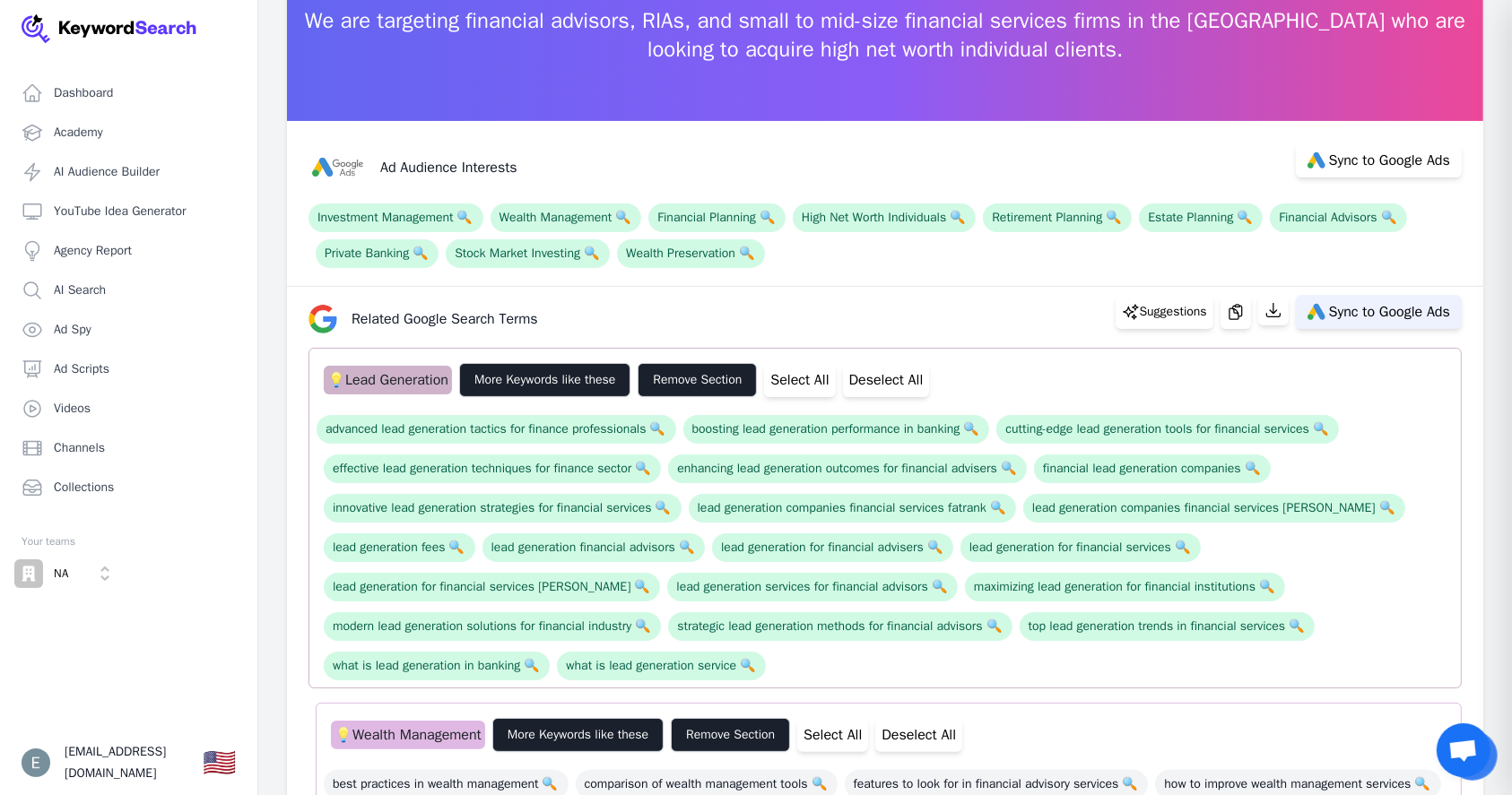 select on "relatedGoogleSearchTerms" 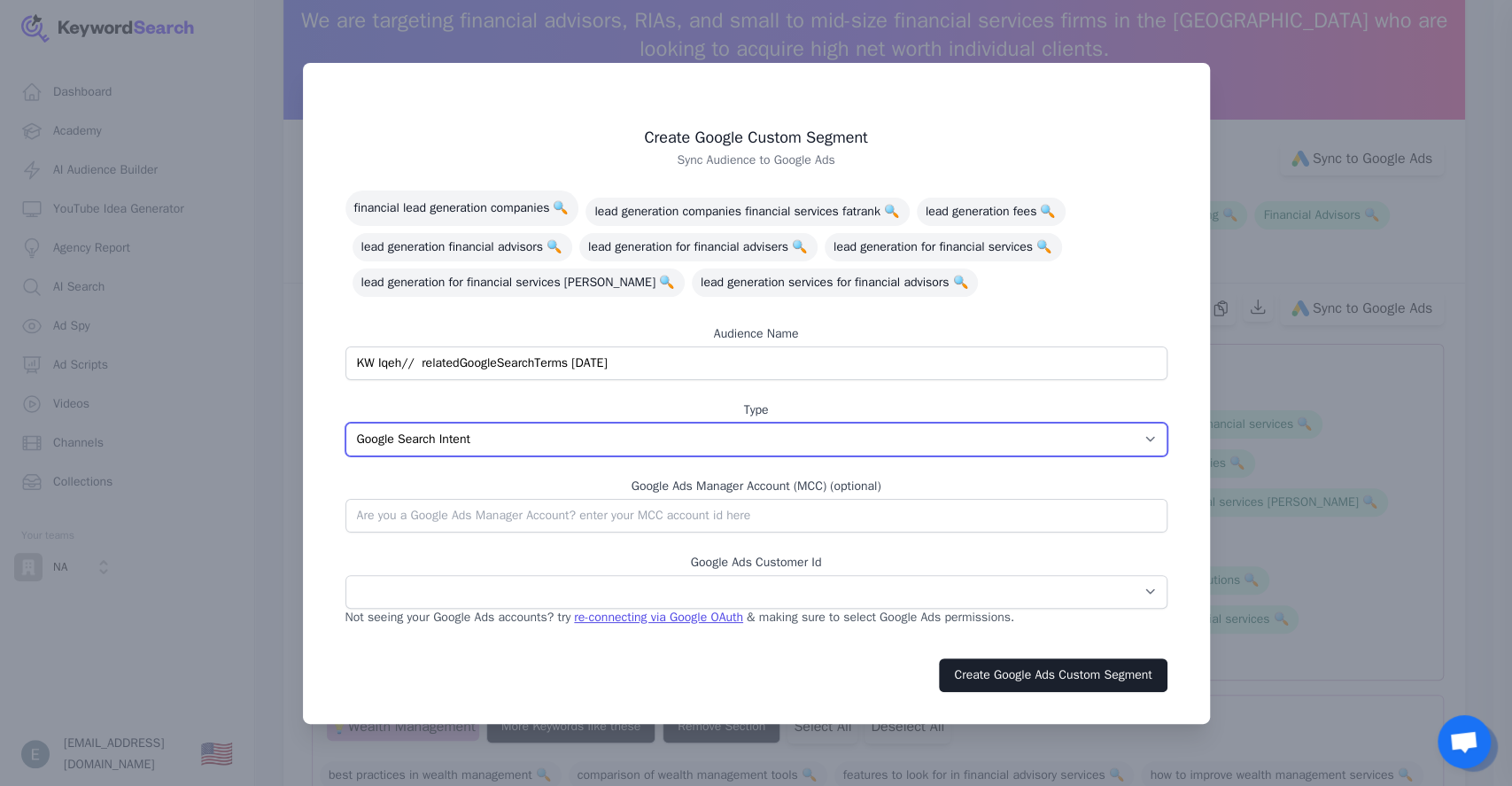 click on "App Interests / Affinity Google Search Intent URL" at bounding box center [756, 440] 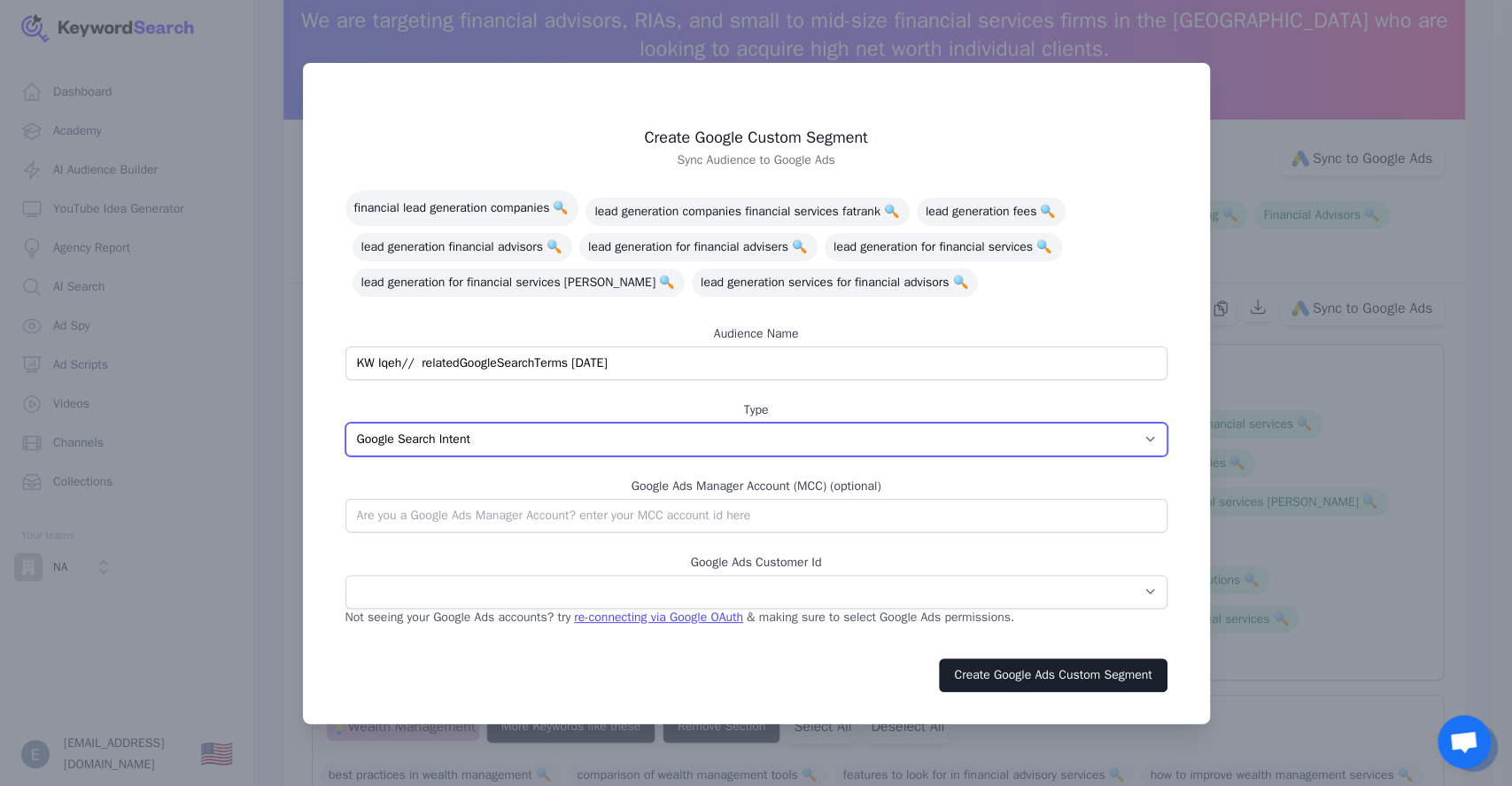 click on "App Interests / Affinity Google Search Intent URL" at bounding box center (756, 440) 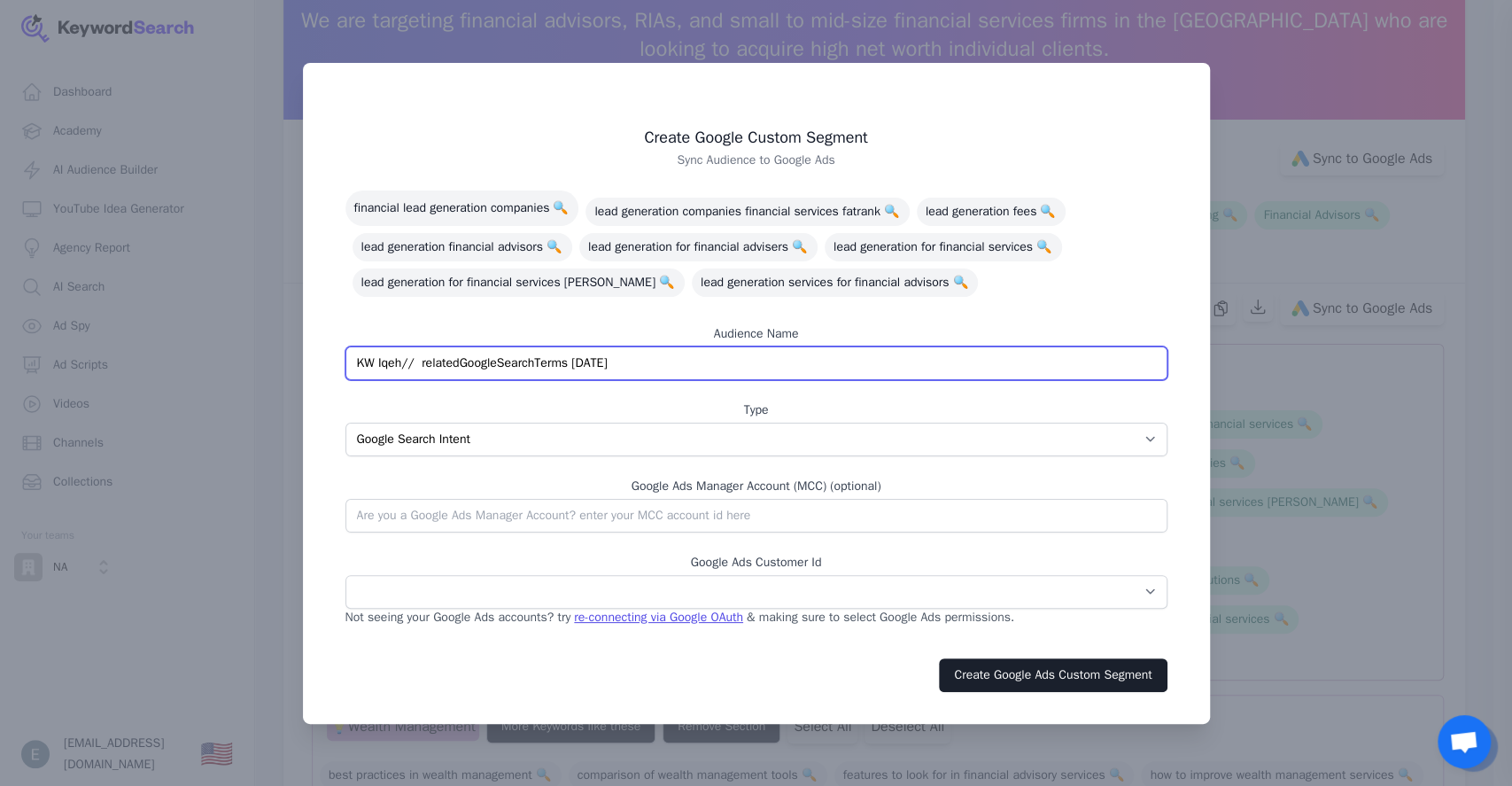 drag, startPoint x: 685, startPoint y: 363, endPoint x: 220, endPoint y: 370, distance: 465.053 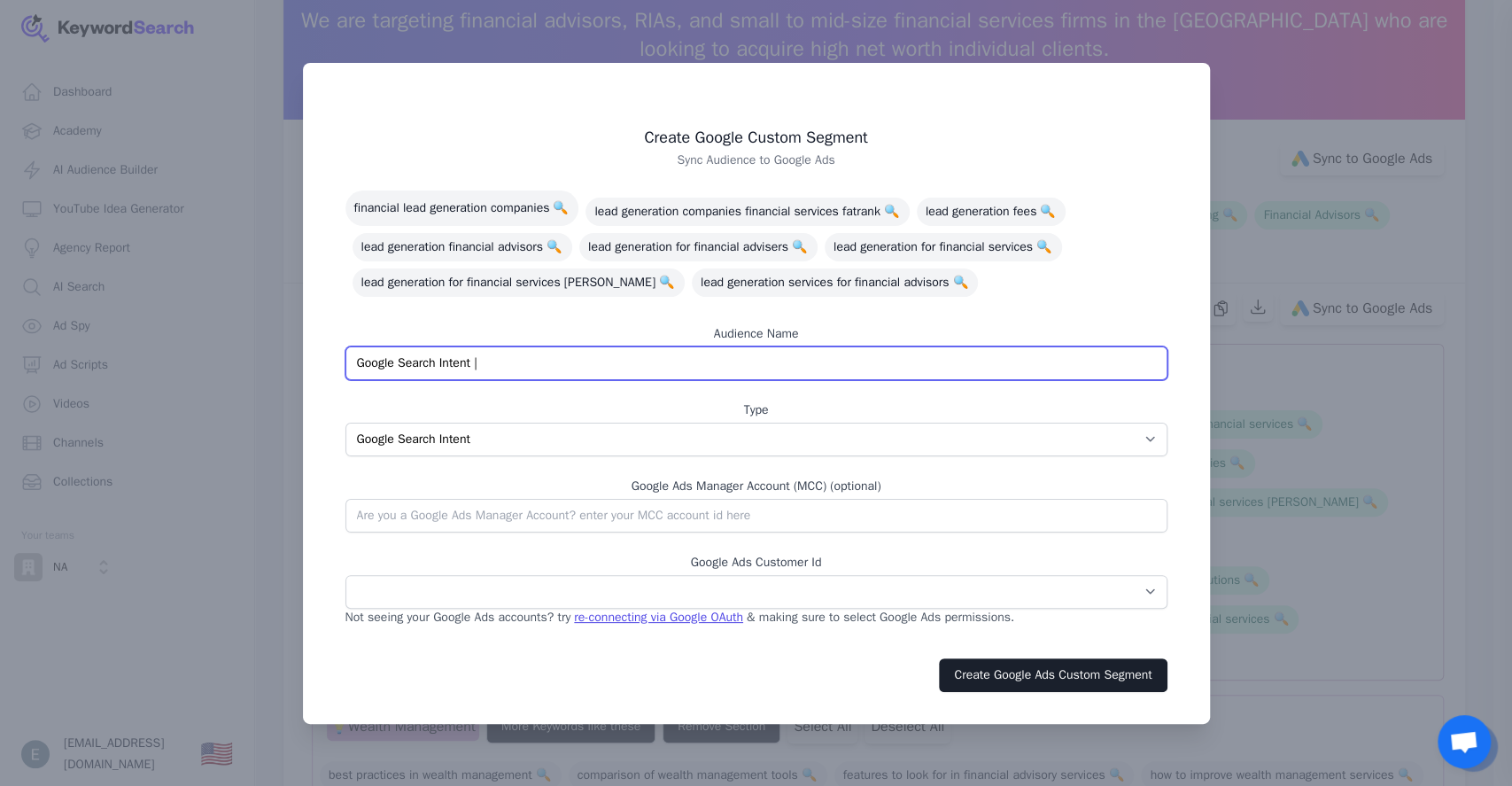drag, startPoint x: 508, startPoint y: 359, endPoint x: 244, endPoint y: 378, distance: 264.6828 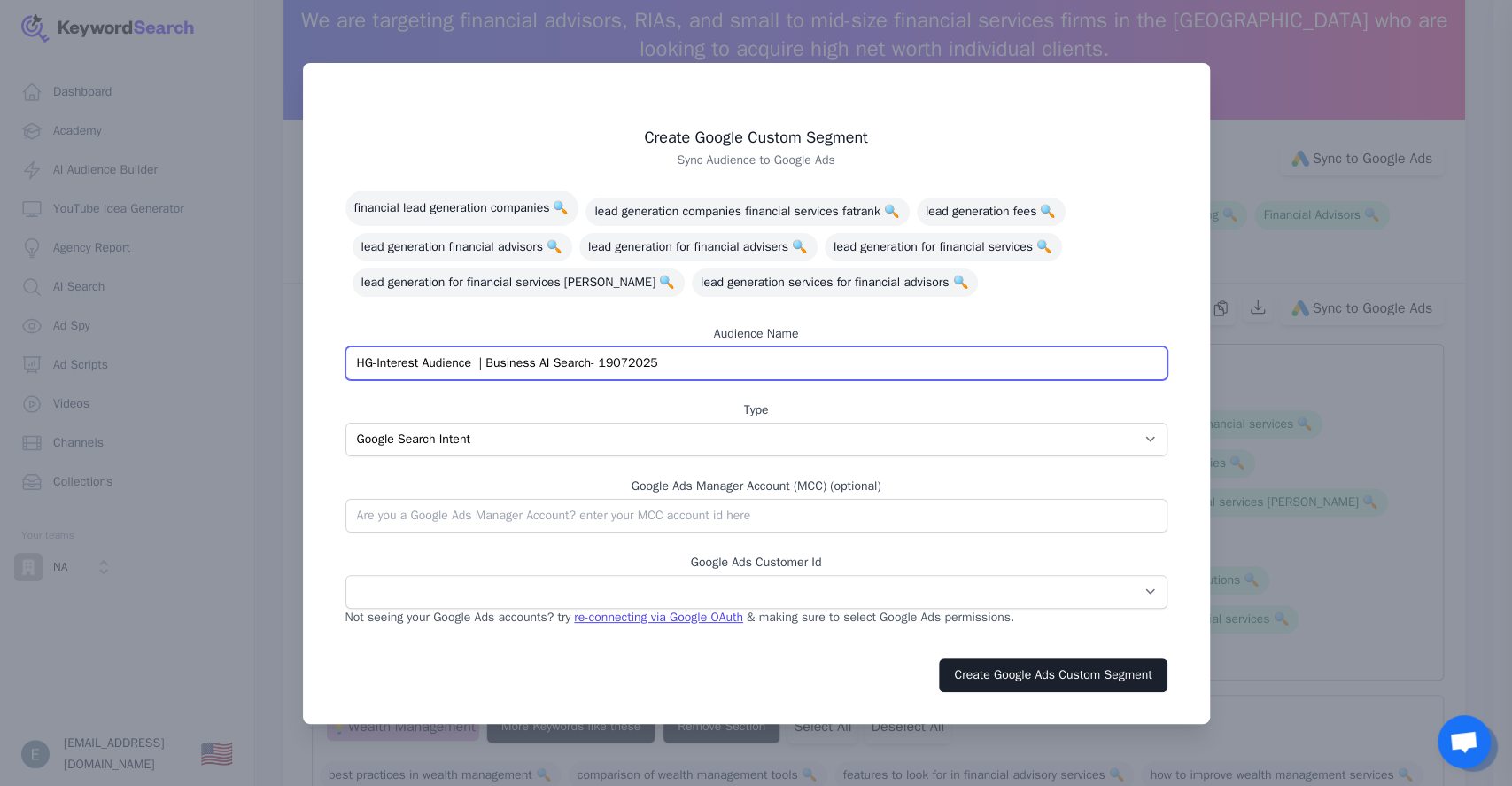 drag, startPoint x: 486, startPoint y: 362, endPoint x: 586, endPoint y: 359, distance: 100.04499 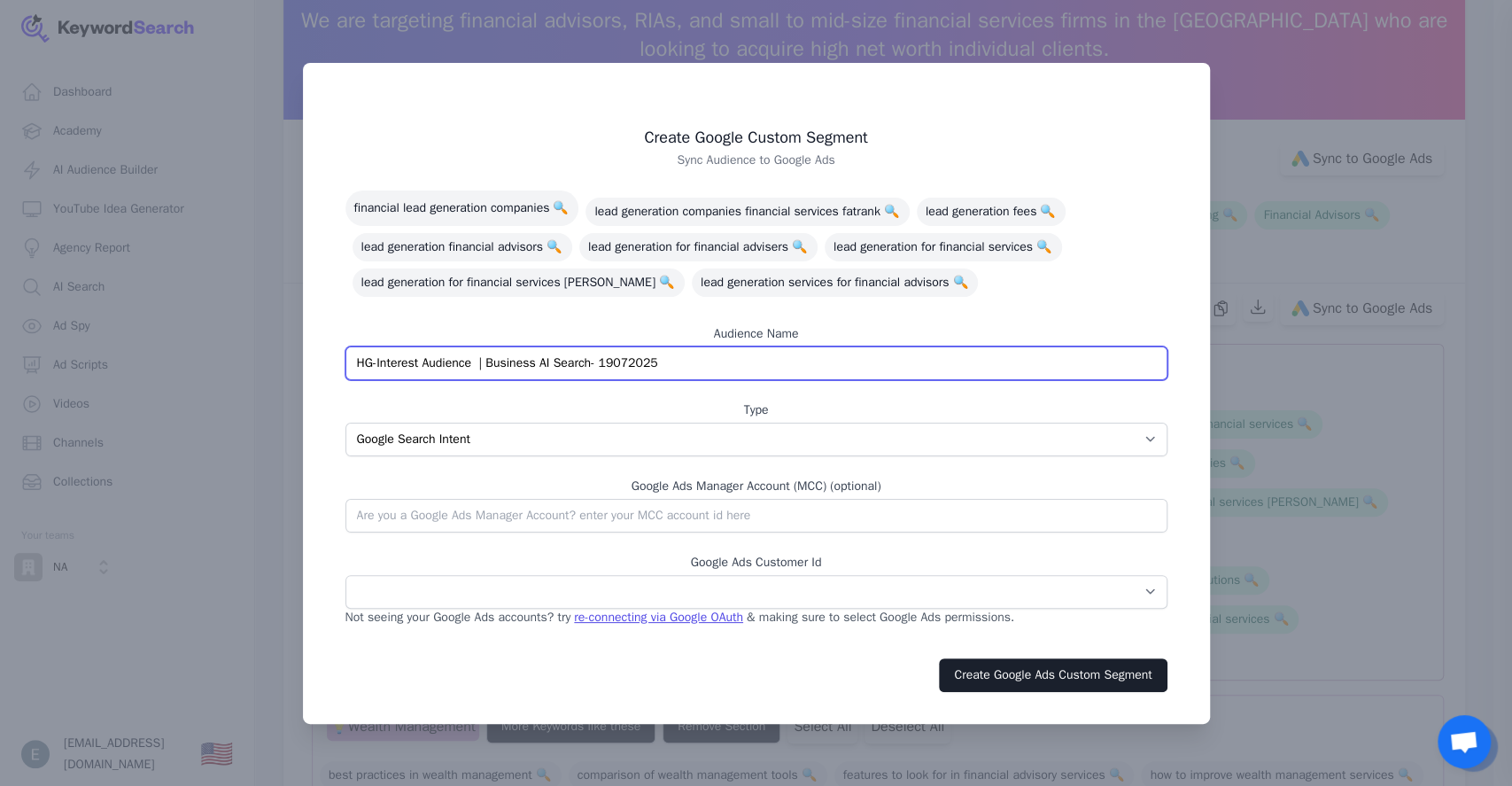 click on "HG-Interest Audience  | Business AI Search- 19072025" at bounding box center (756, 363) 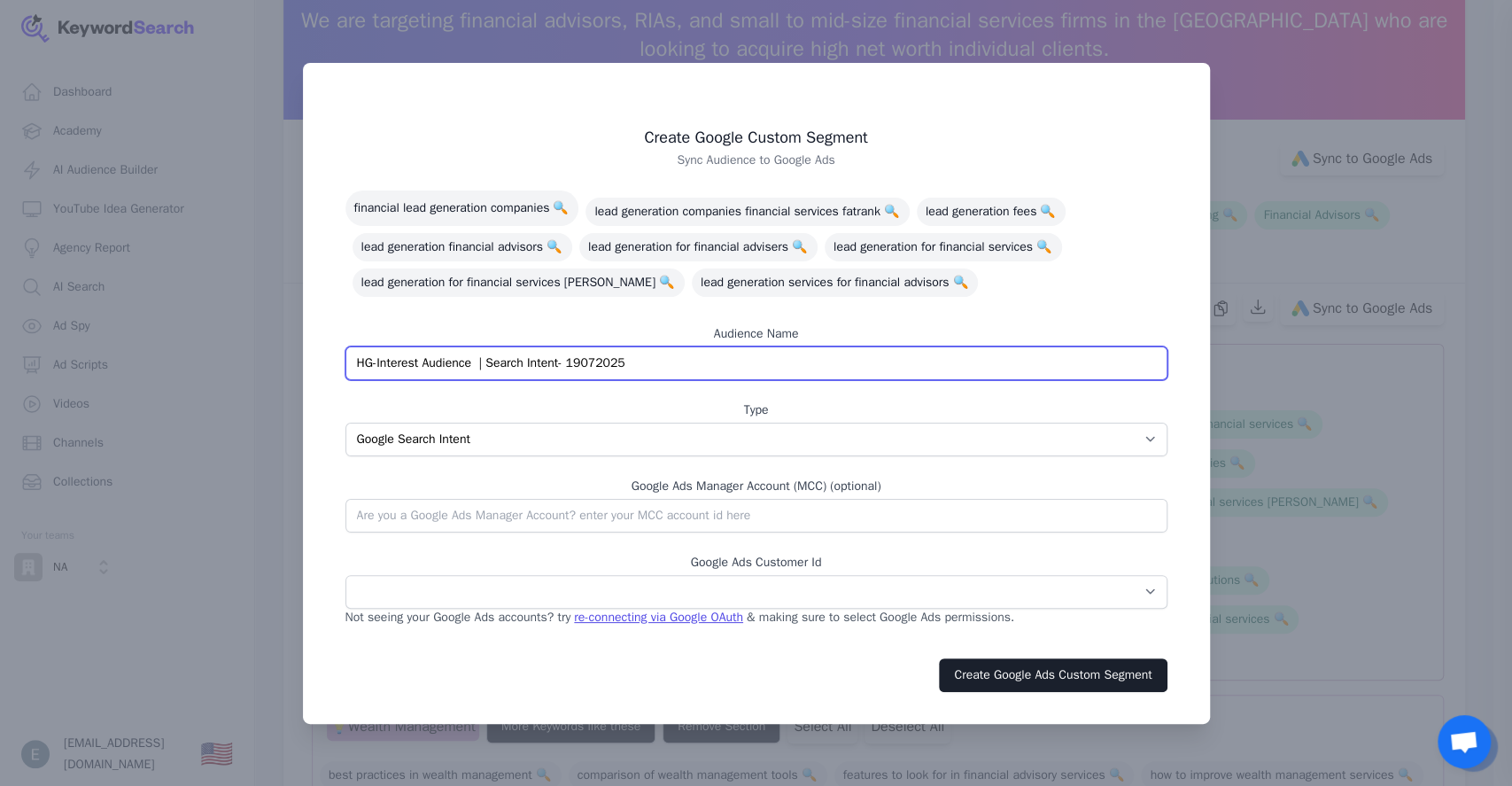 click on "HG-Interest Audience  | Search Intent- 19072025" at bounding box center [756, 363] 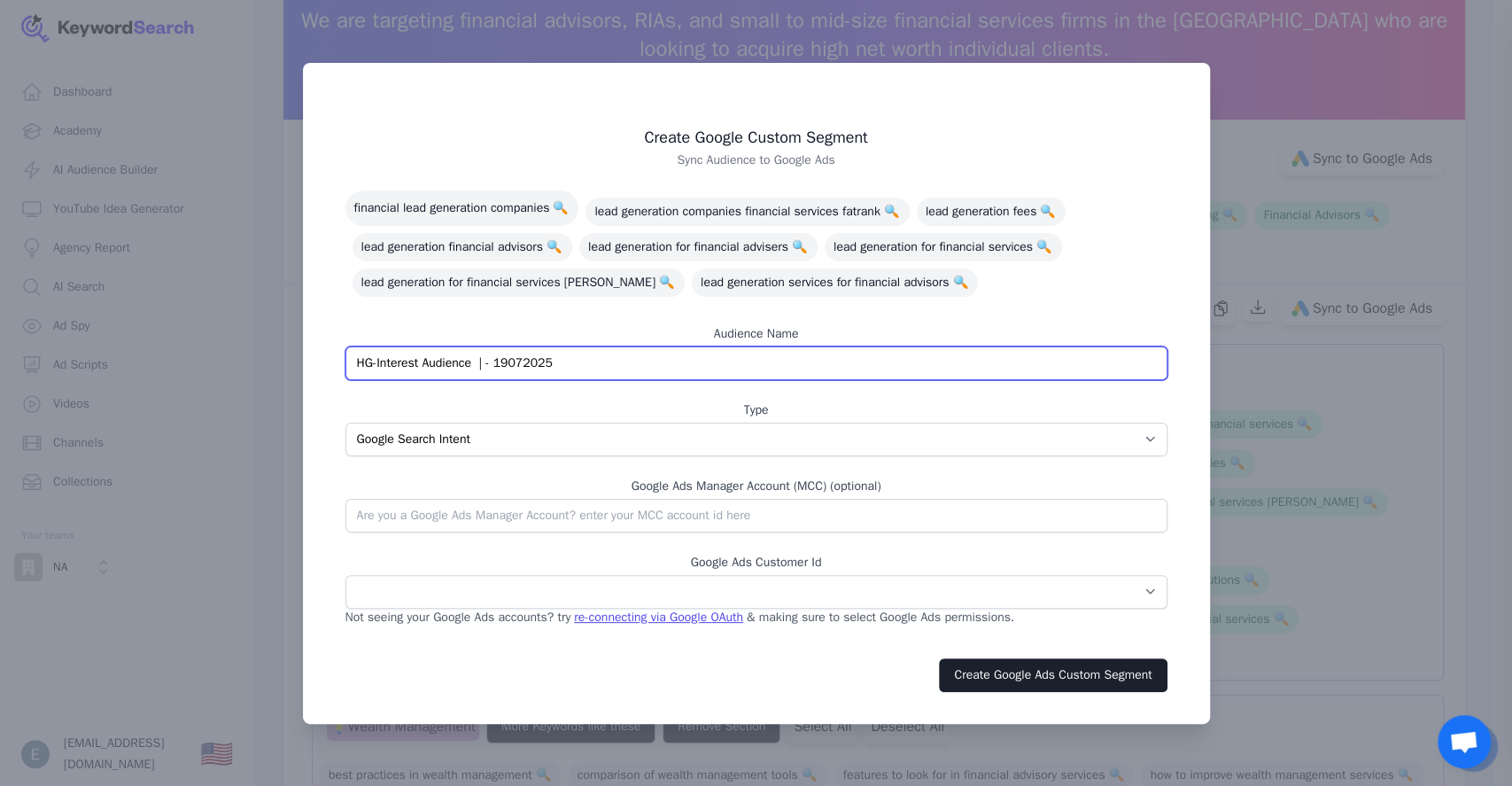 drag, startPoint x: 386, startPoint y: 363, endPoint x: 473, endPoint y: 365, distance: 87.02299 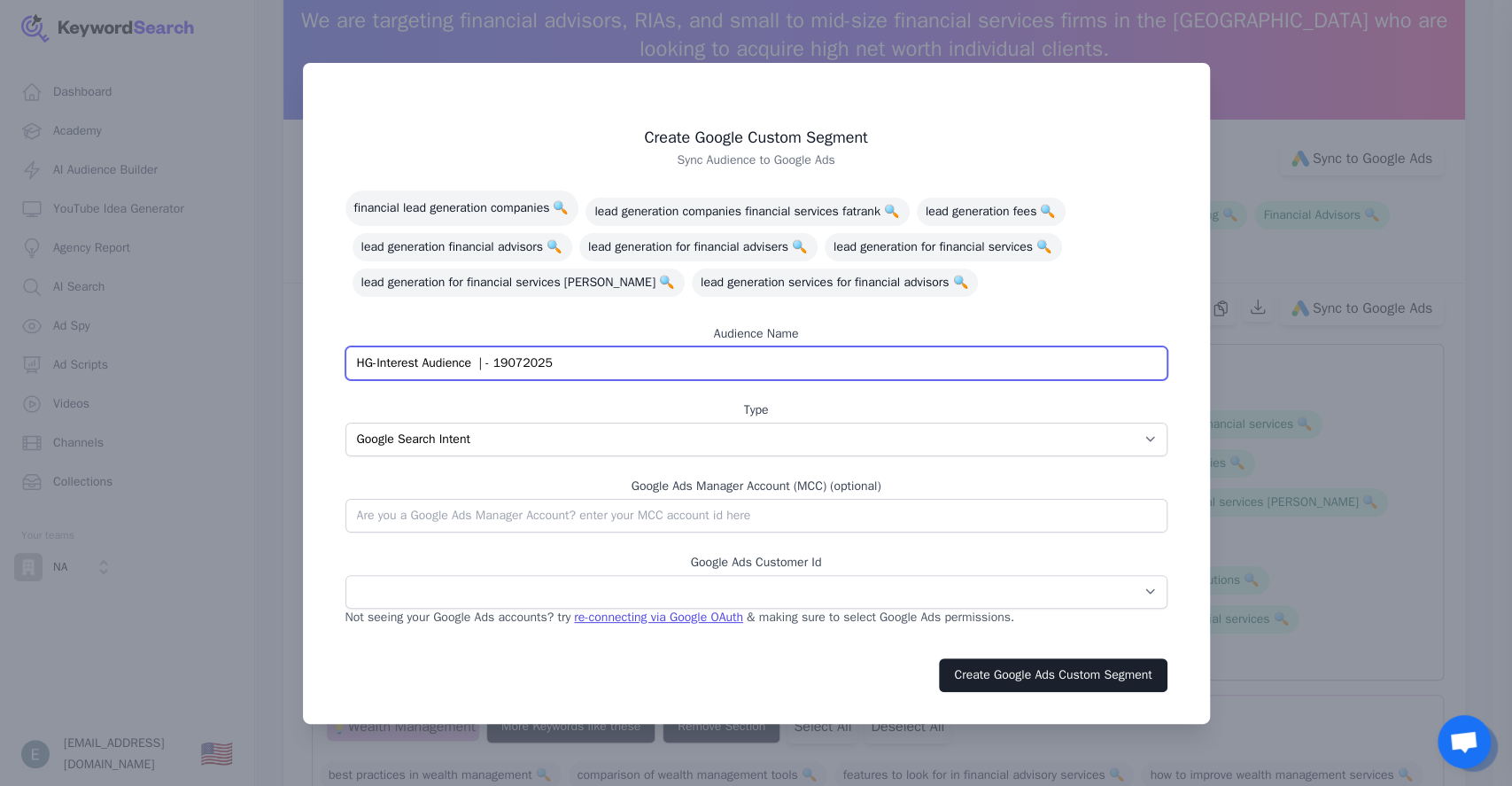click on "HG-Interest Audience  | - 19072025" at bounding box center [756, 363] 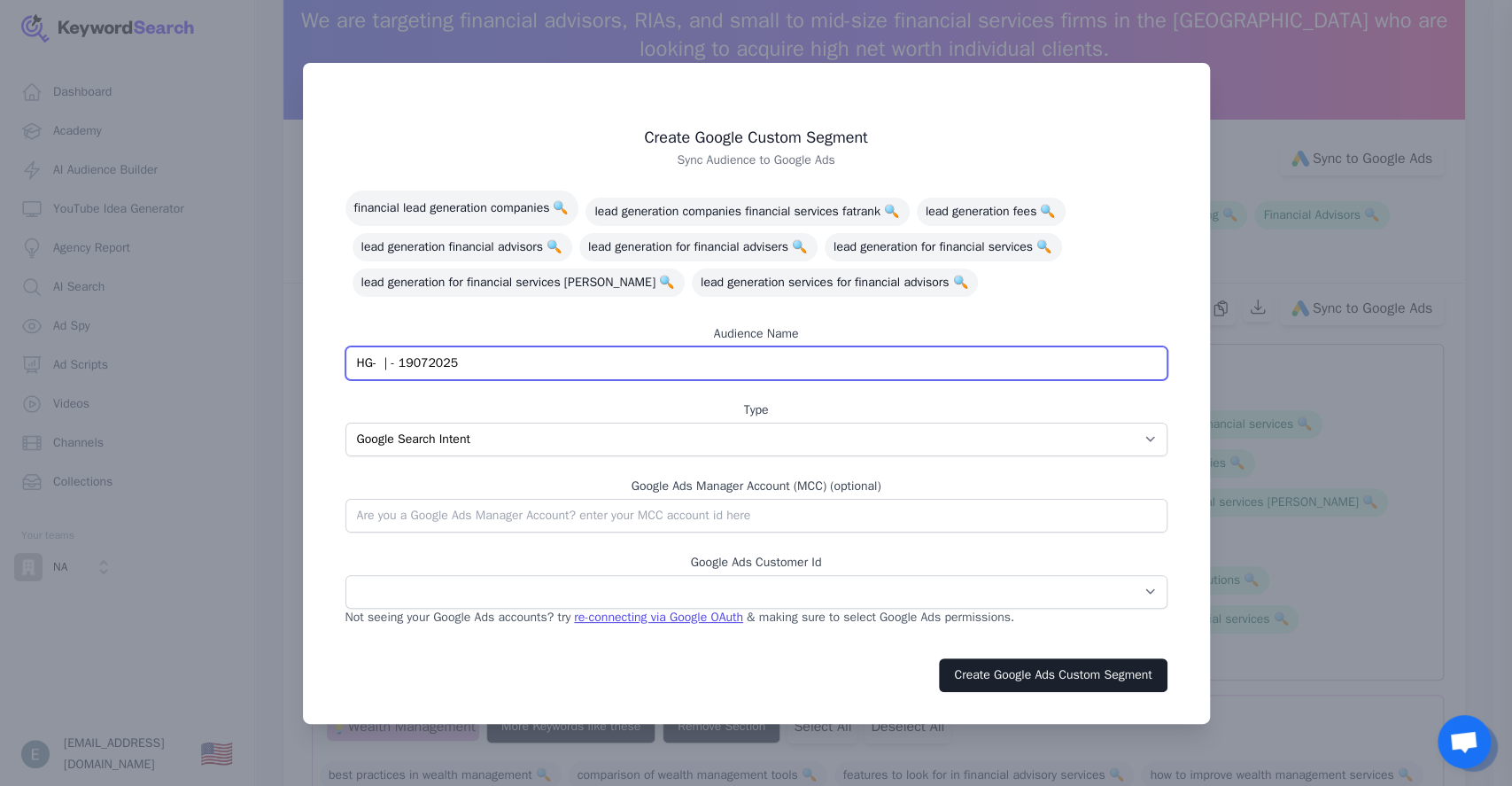 paste on "Search Intent" 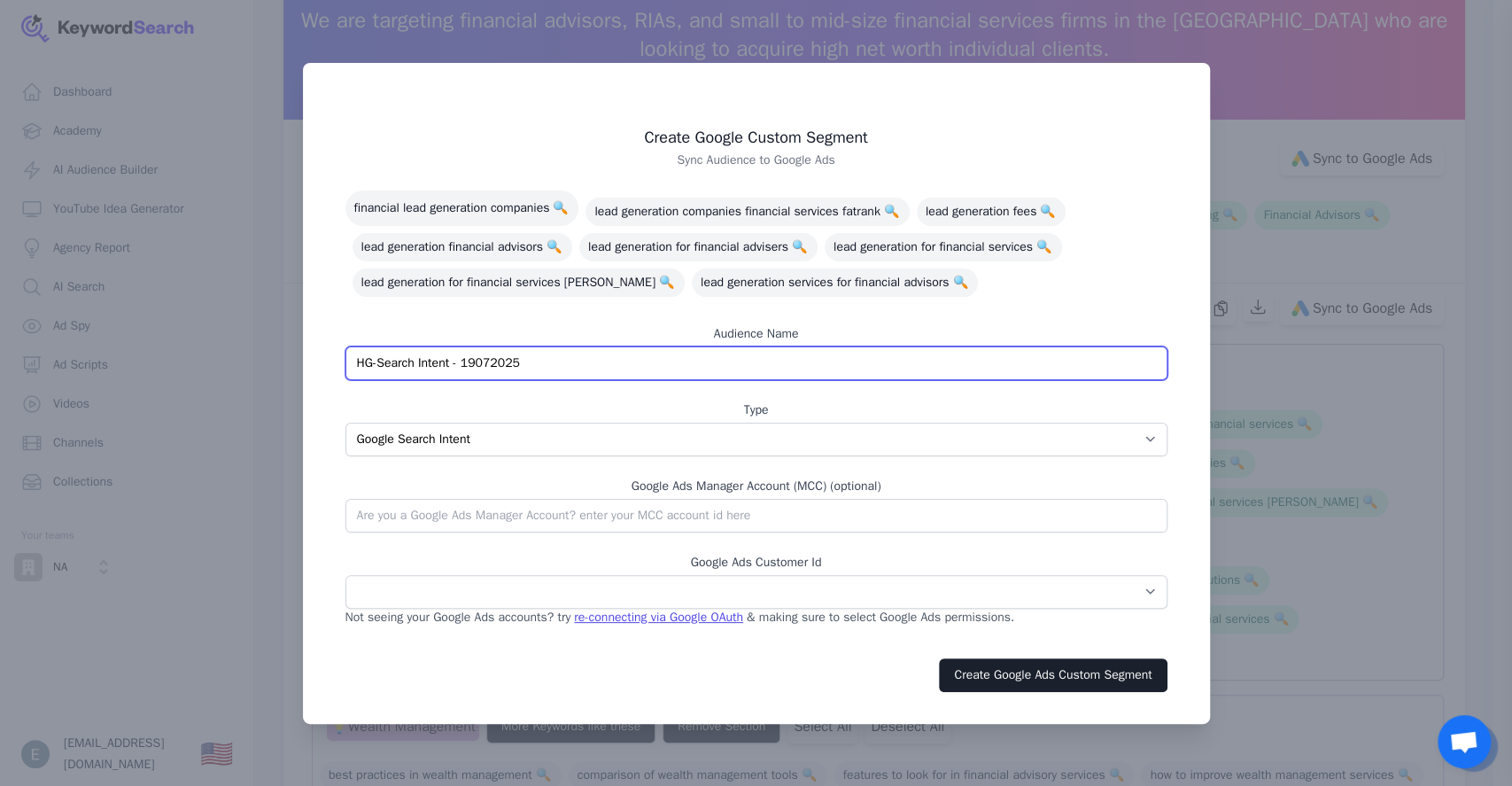 type on "HG-Search Intent - 19072025" 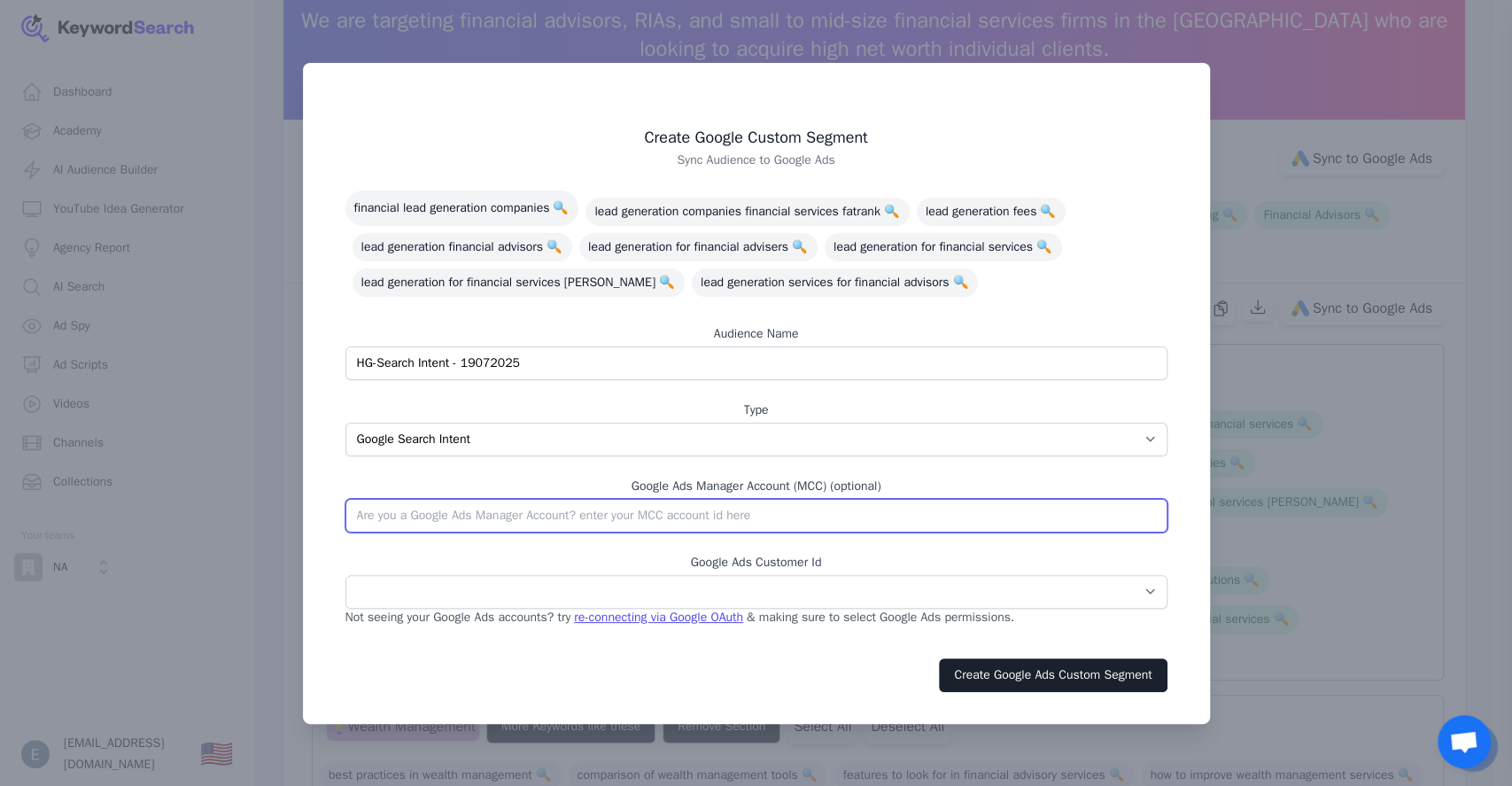 click at bounding box center (756, 516) 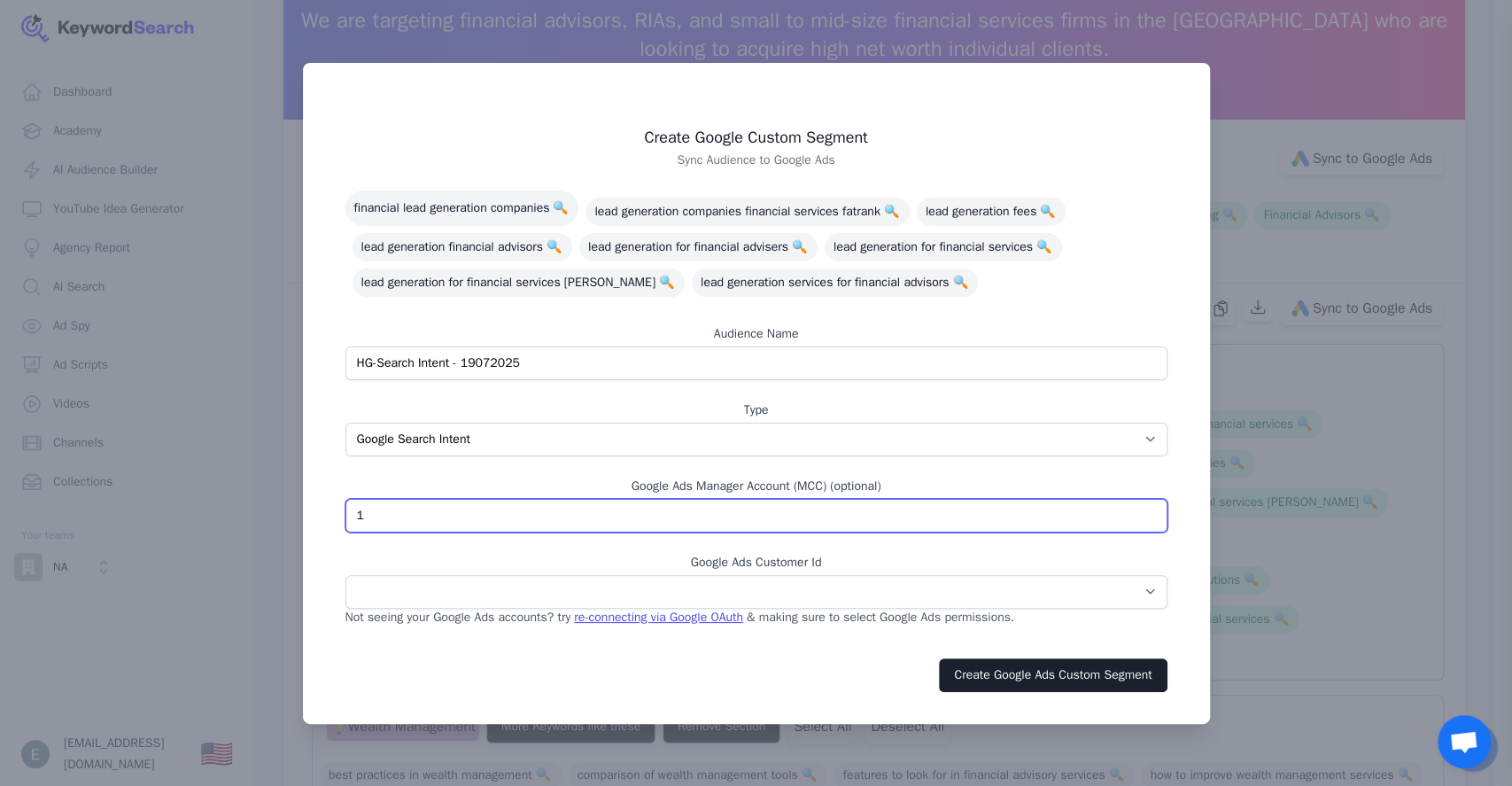 drag, startPoint x: 510, startPoint y: 511, endPoint x: 190, endPoint y: 518, distance: 320.07655 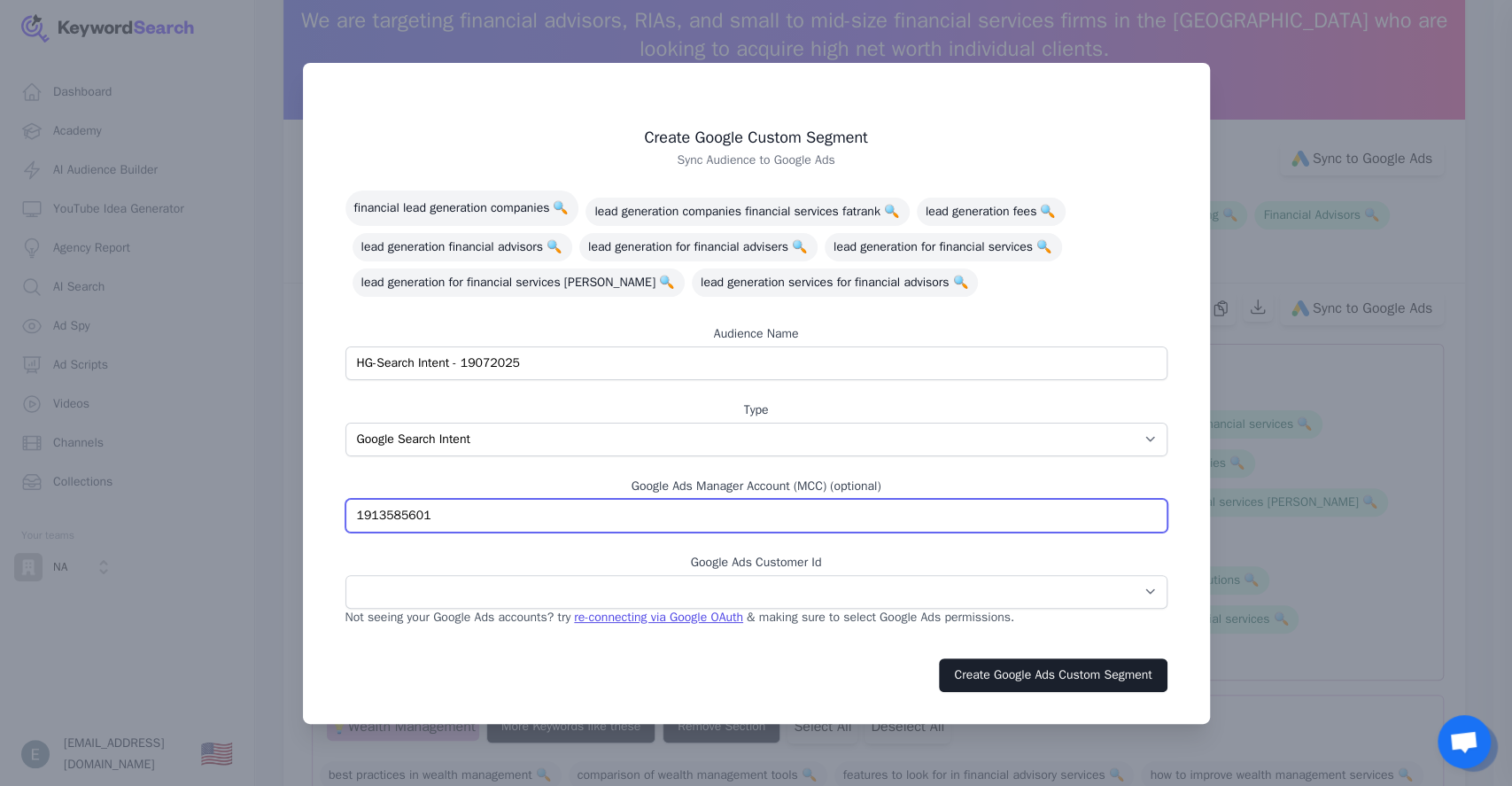 type on "1913585601" 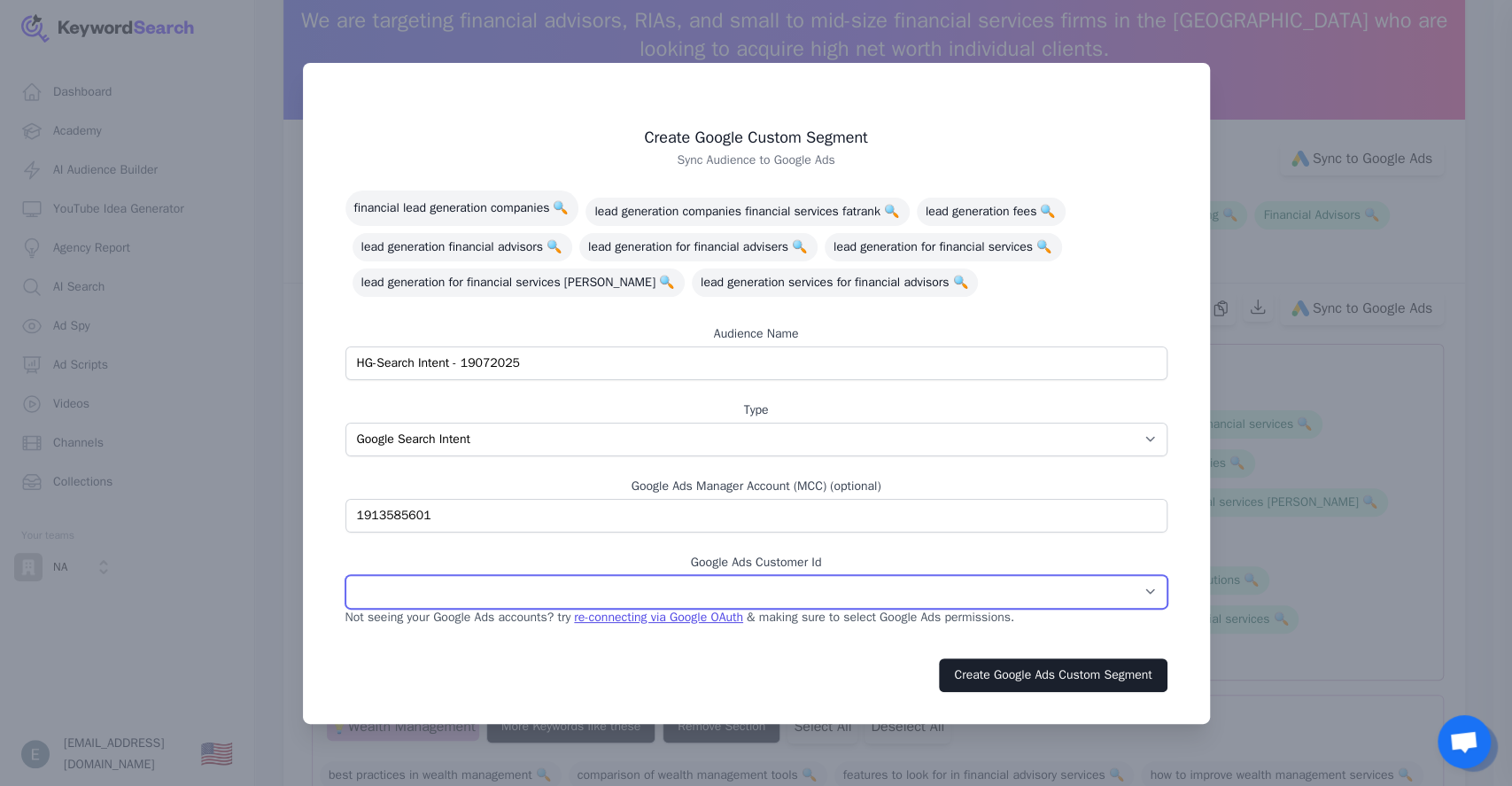 drag, startPoint x: 500, startPoint y: 593, endPoint x: 537, endPoint y: 594, distance: 37.01351 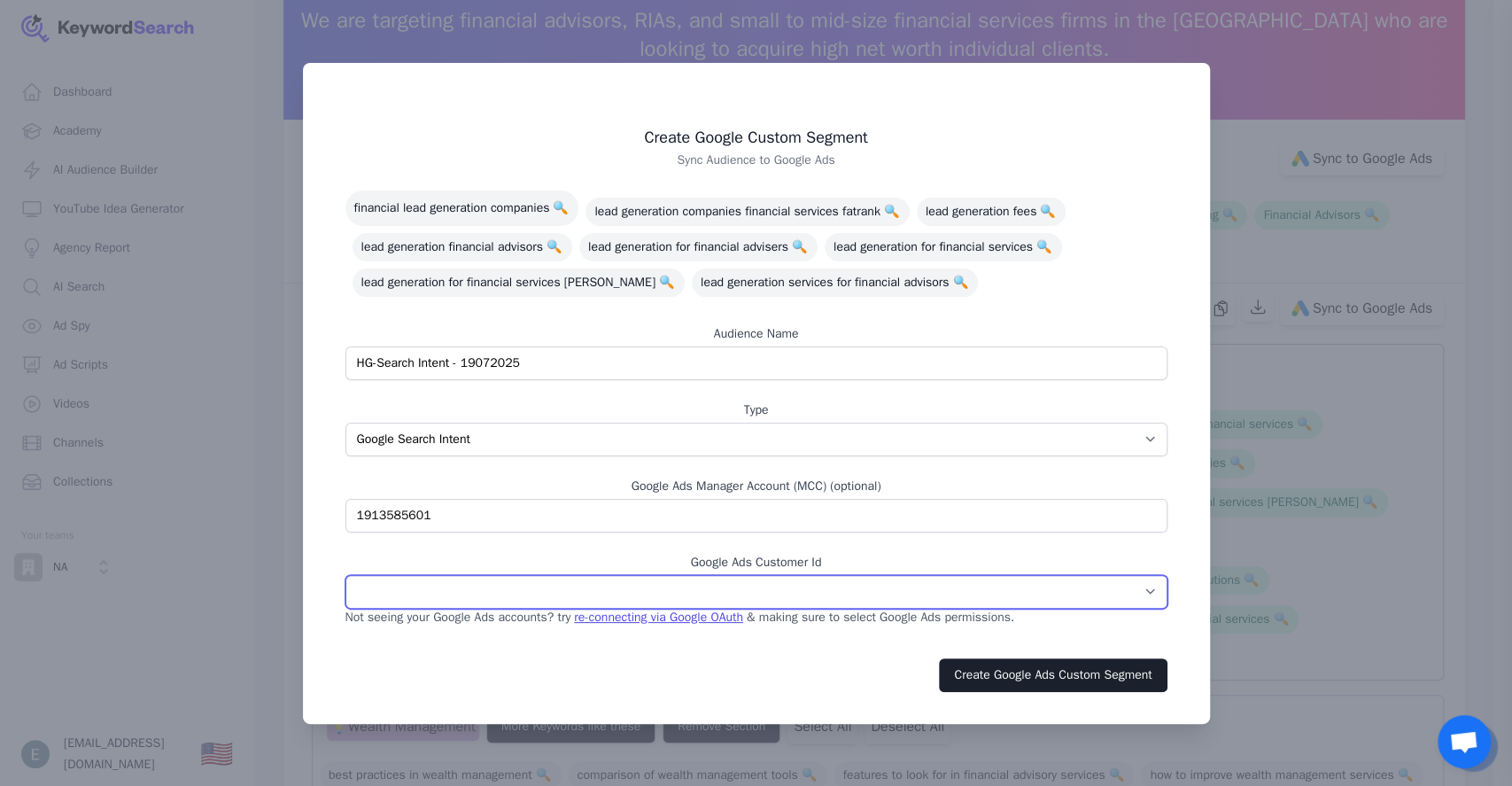 select on "8141191500" 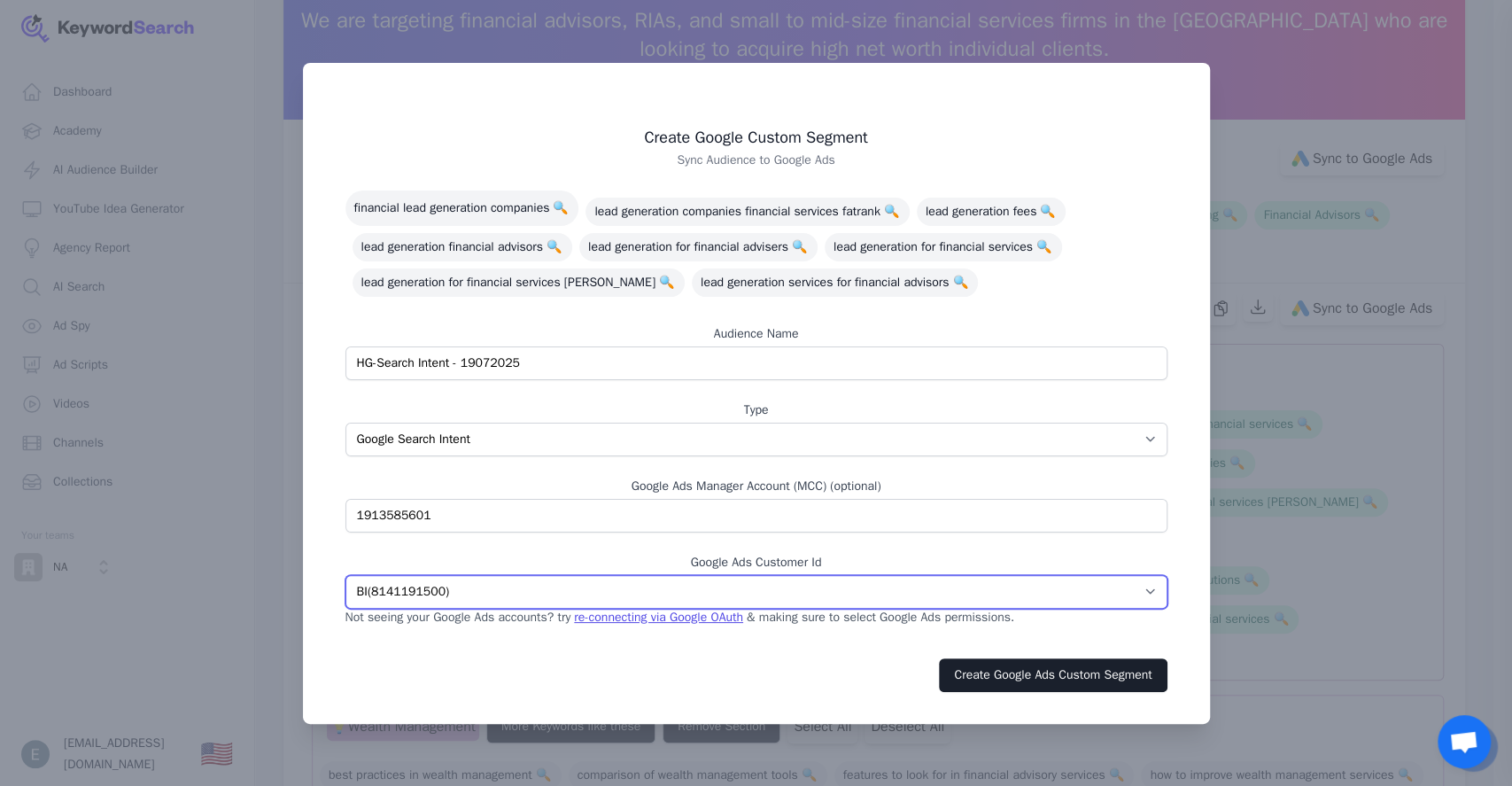 click on "HypGrow  ( 5290340703 ) Gro Church  ( 1954937144 ) Adtrig HNWC  ( 8416888611 ) BI  ( 8141191500 ) Fin-CB  ( 7033777188 ) Fin-Victor  ( 3711750699 ) HNWC  ( 3388933813 ) Master  ( 1913585601 ) AdTrig  ( 3694333788 ) Gro Church Nov 23  ( 3289962686 ) H and Z  ( 1454486674 ) Swiss  ( 3412088435 ) TTS  ( 8134576305 ) HNWC  ( 1563603225 ) HNWC-March-2025  ( 9625393613 ) Gro Church  ( 6233942696 )" at bounding box center [756, 592] 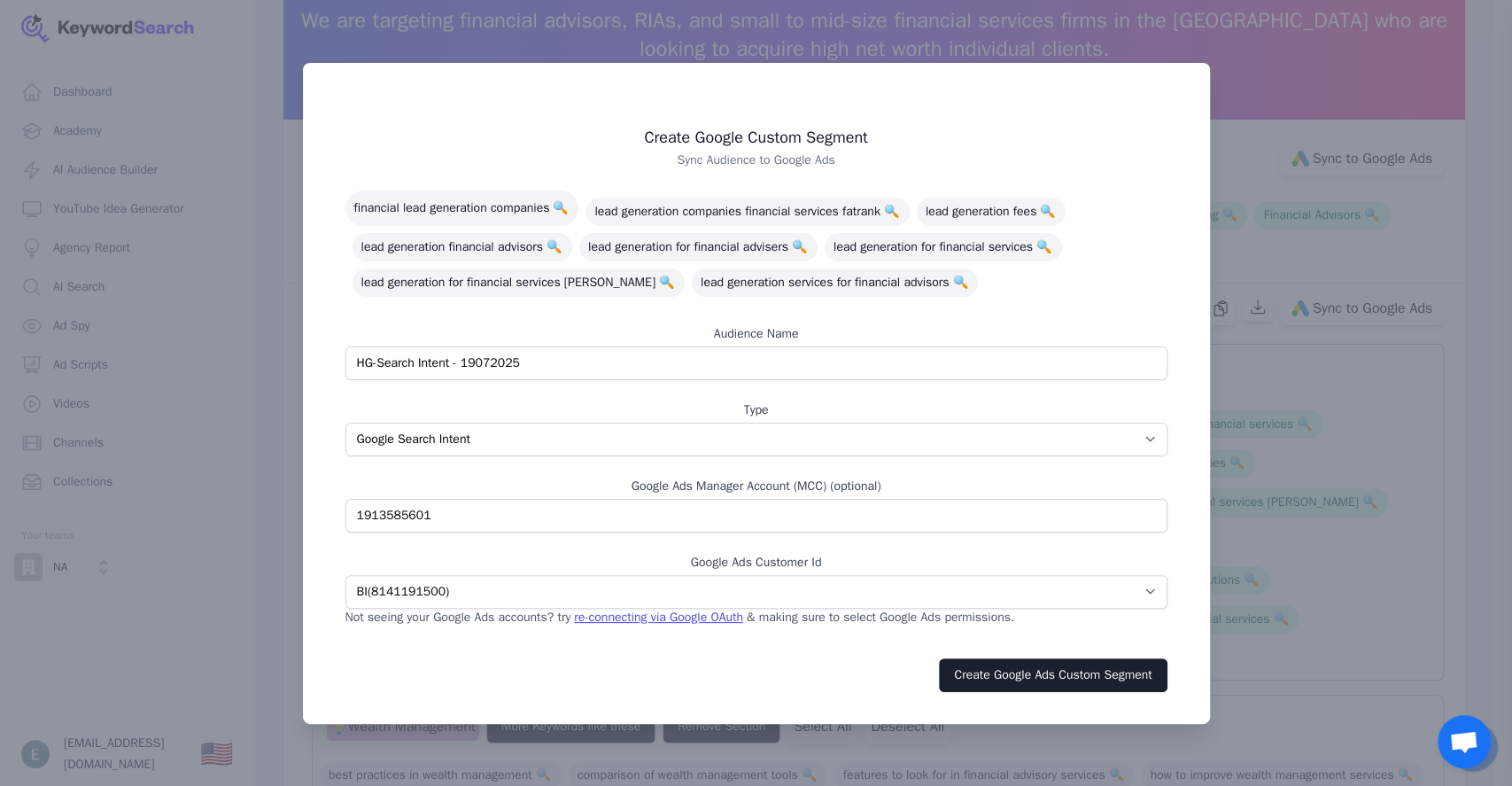 click on "Audience Name HG-Search Intent - 19072025 Type App Interests / Affinity Google Search Intent URL" at bounding box center (756, 391) 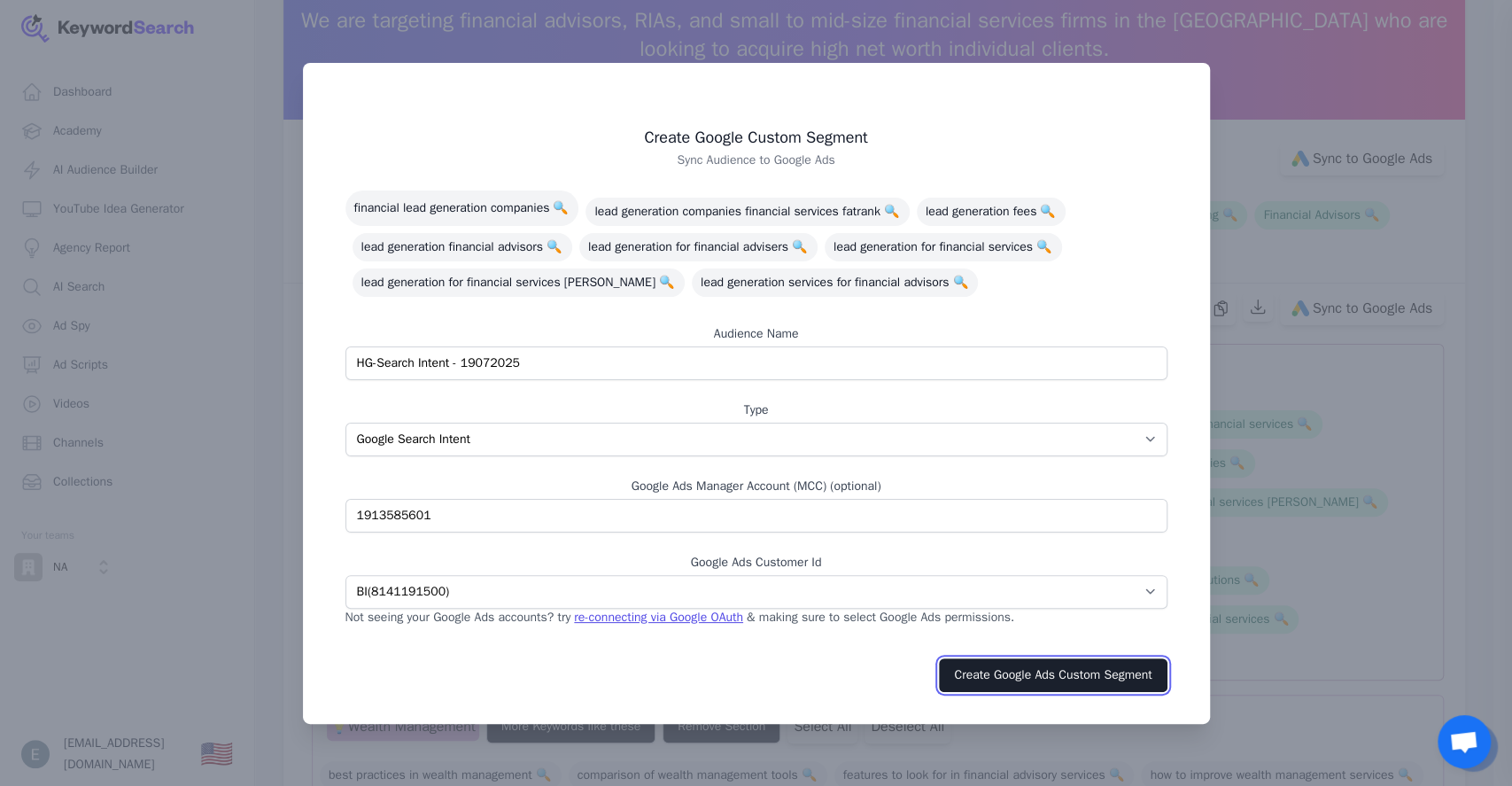 click on "Create Google Ads Custom Segment" at bounding box center [1052, 675] 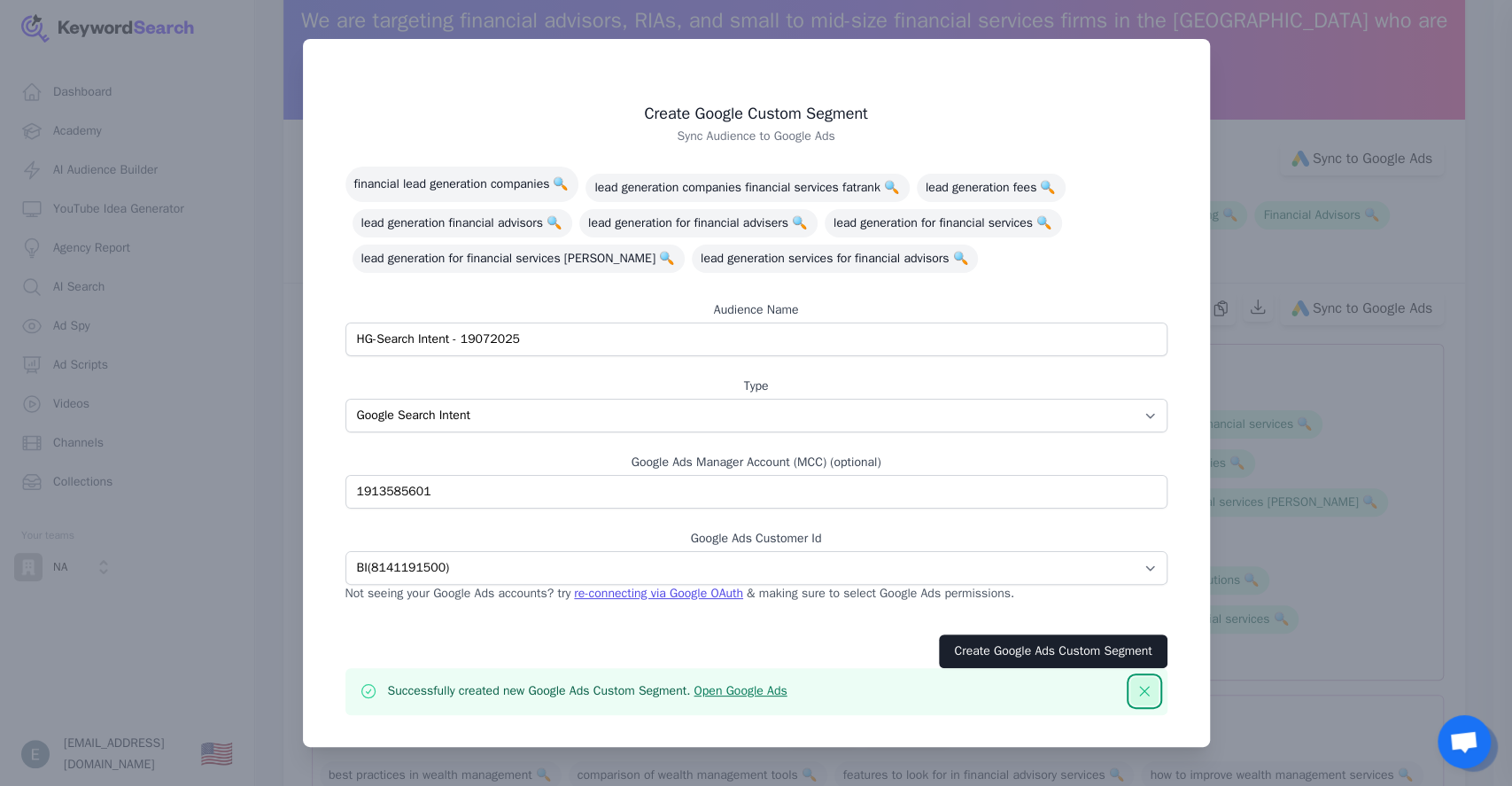 click 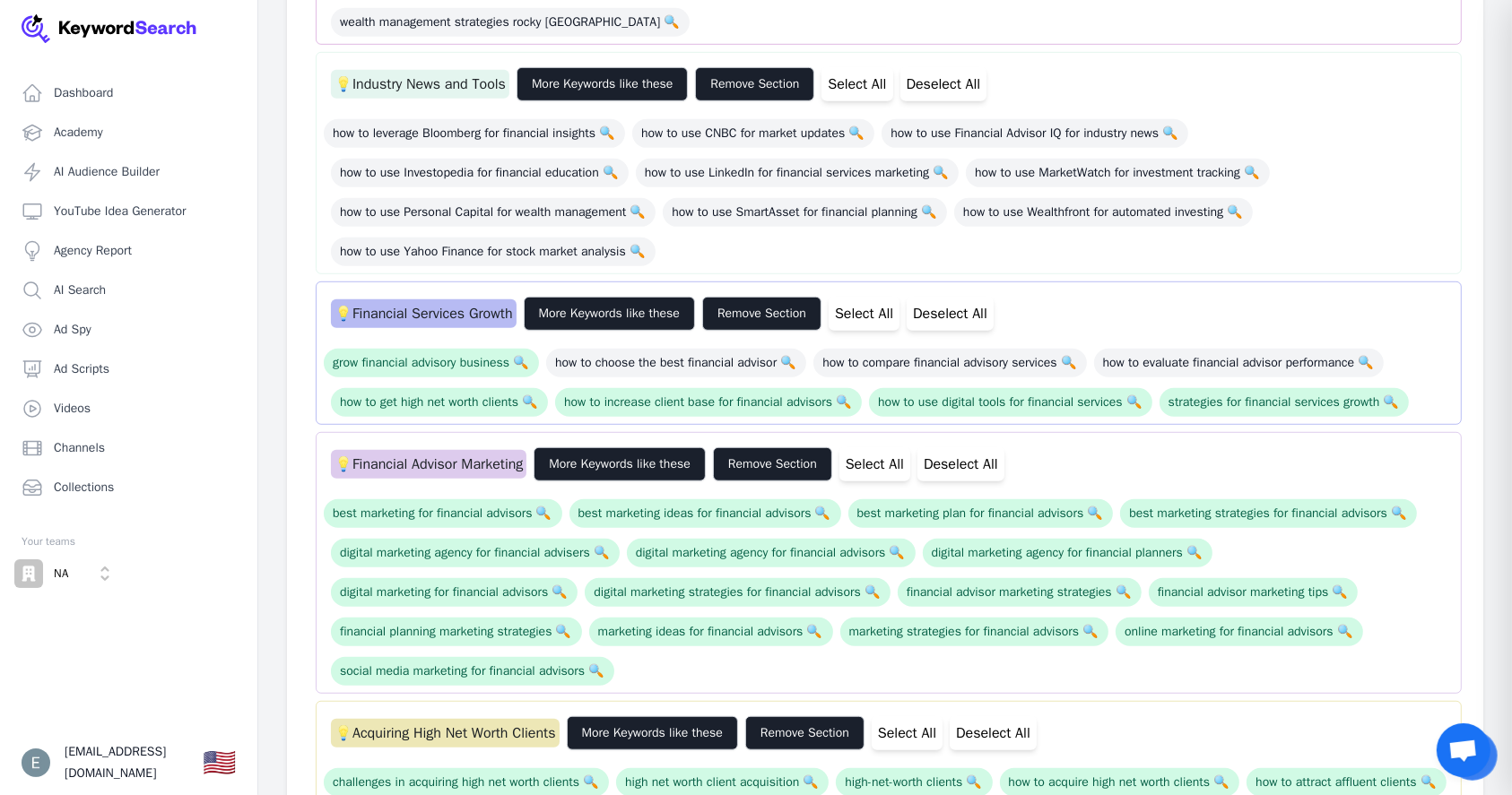 scroll, scrollTop: 1076, scrollLeft: 0, axis: vertical 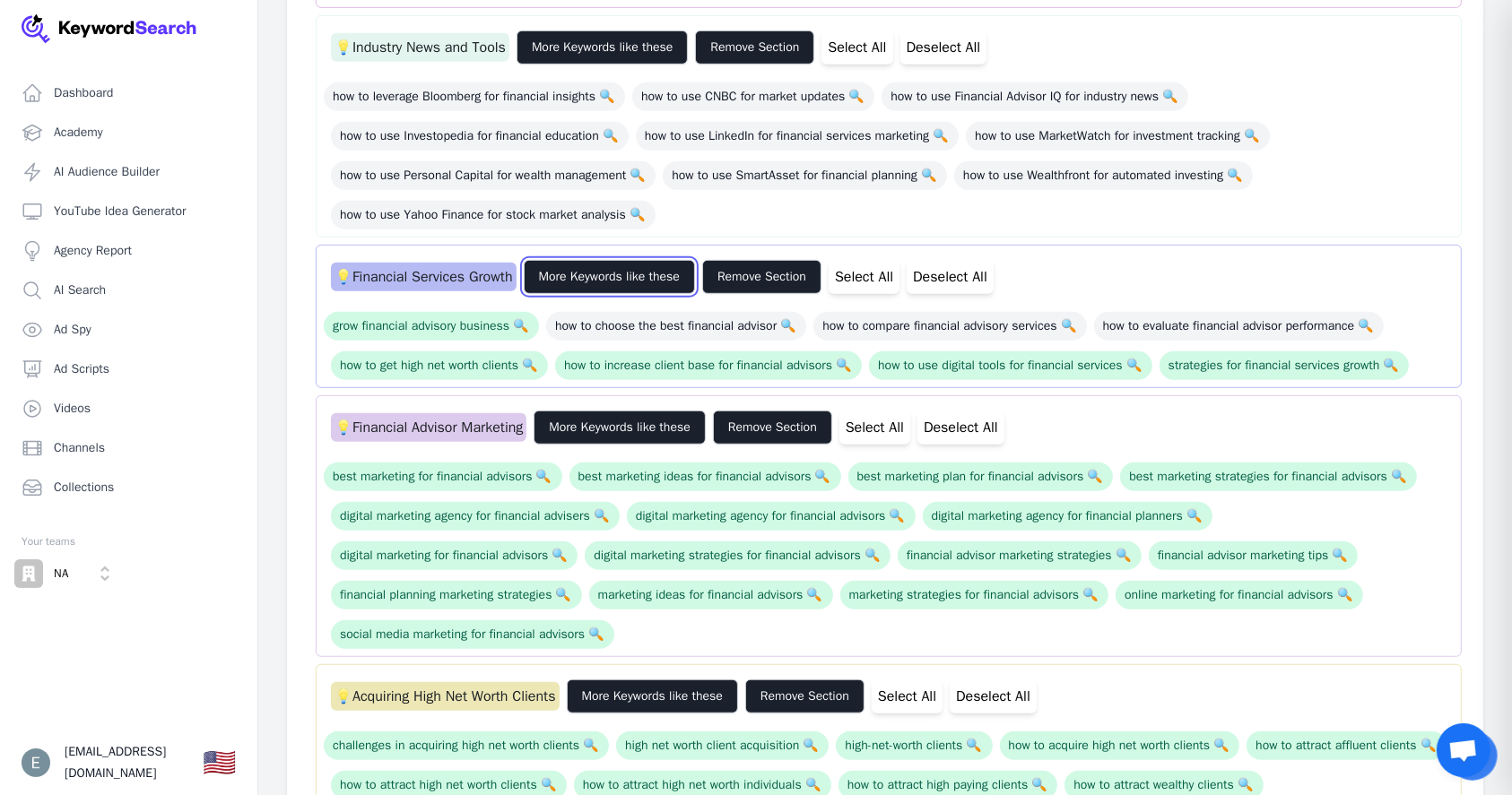 click on "More Keywords like these" at bounding box center (609, 277) 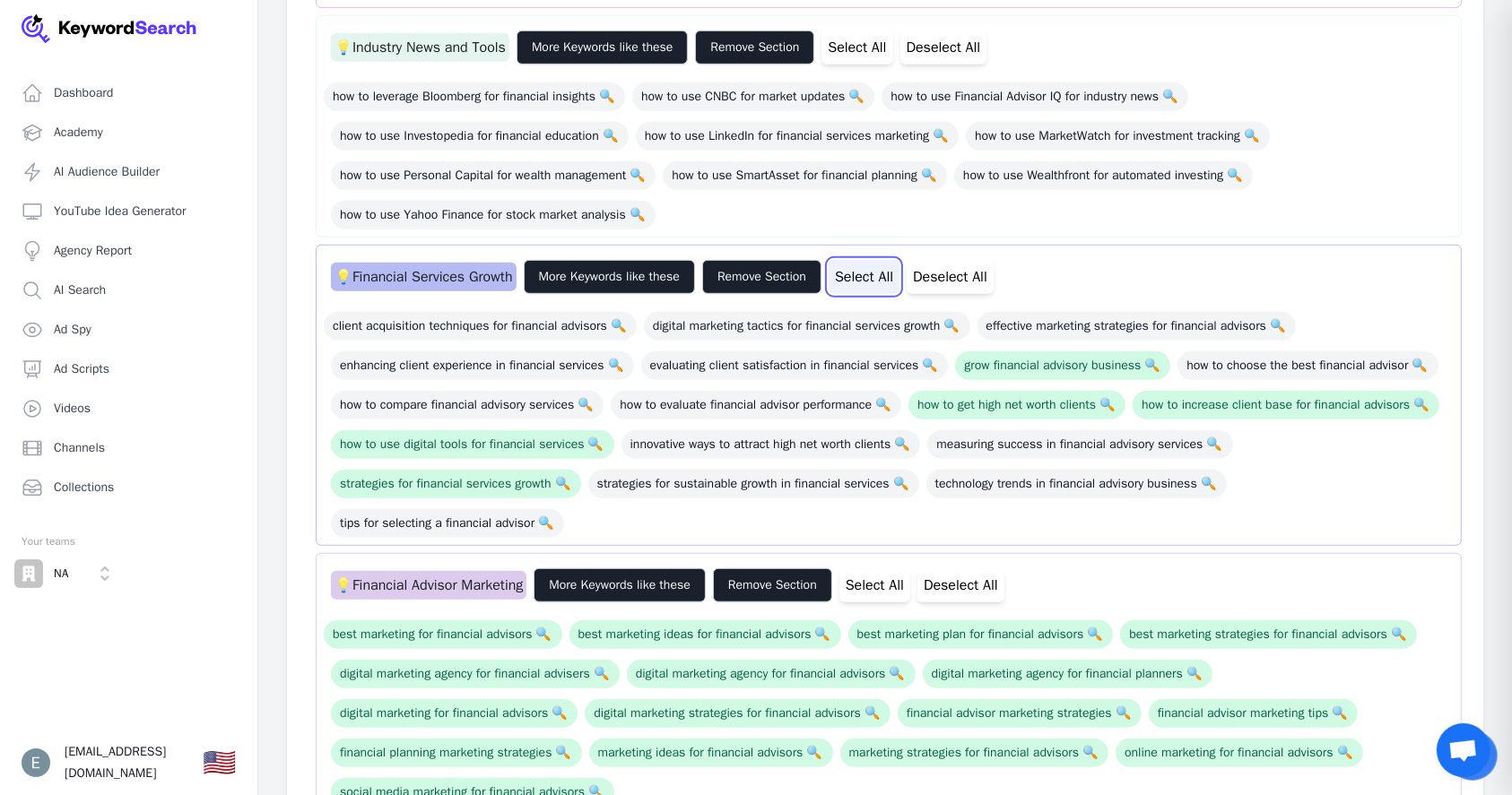 click on "Select All" at bounding box center (864, 277) 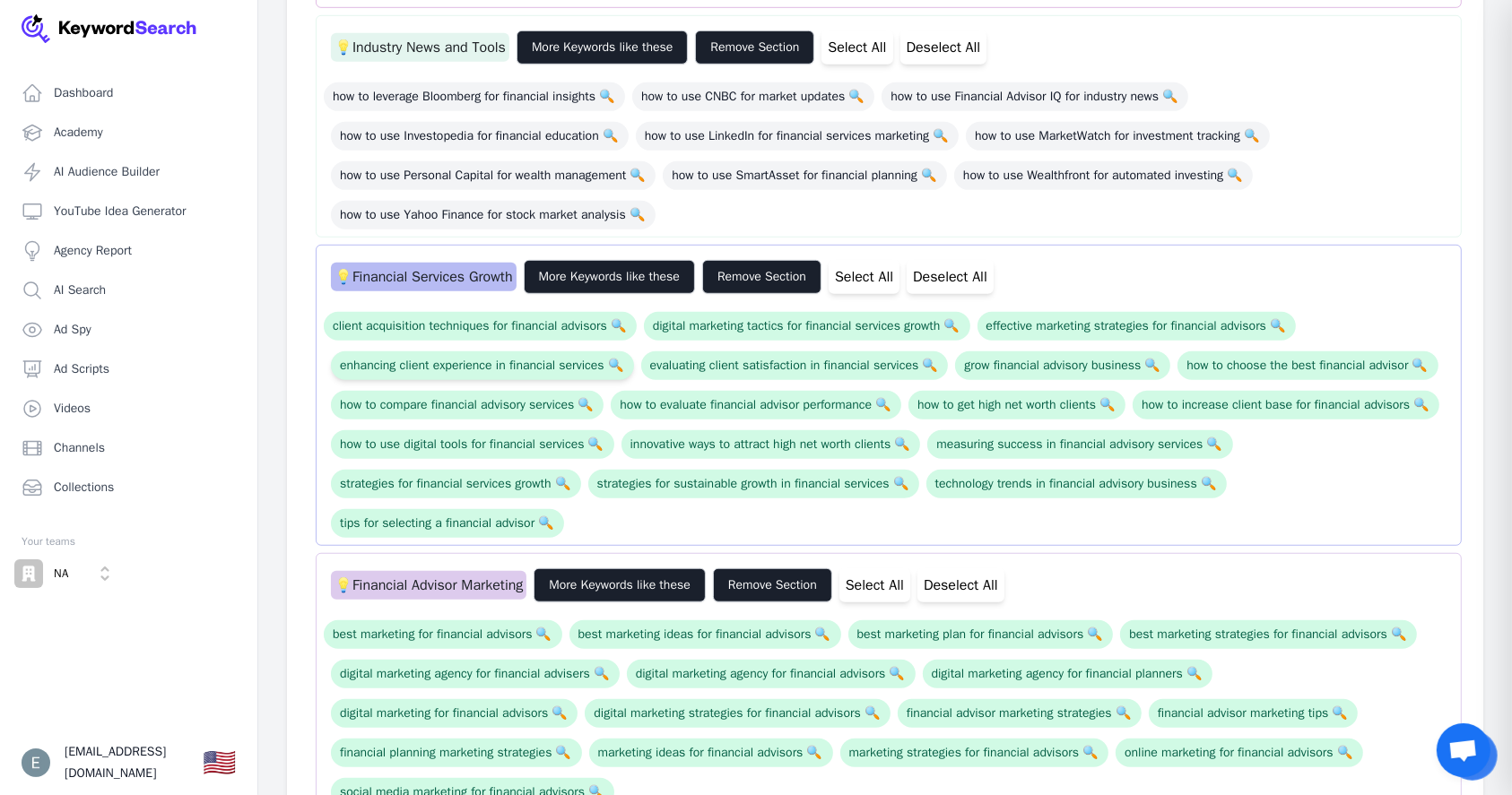 click on "enhancing client experience in financial services 🔍" at bounding box center [482, 366] 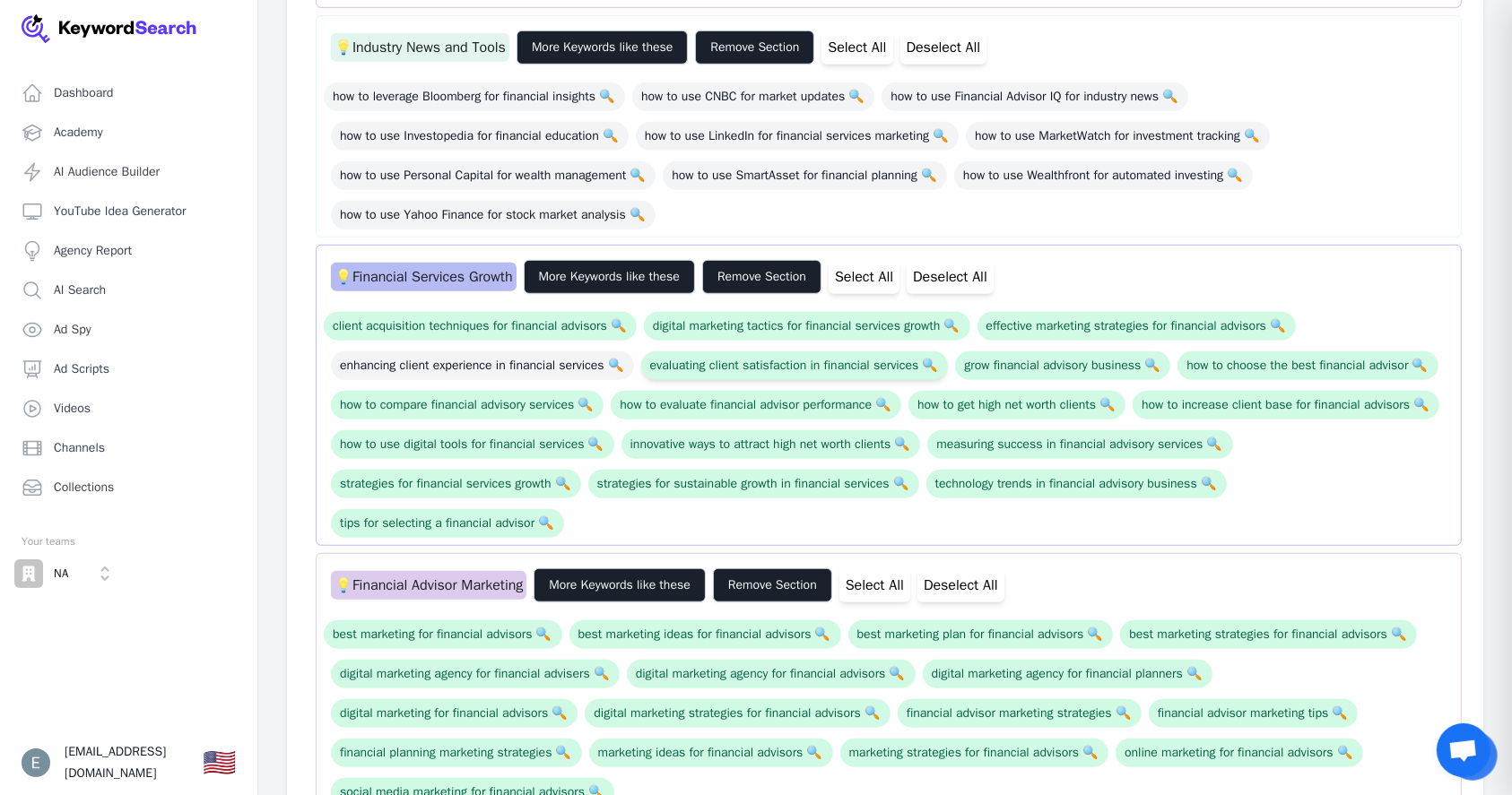 click on "evaluating client satisfaction in financial services 🔍" at bounding box center (795, 366) 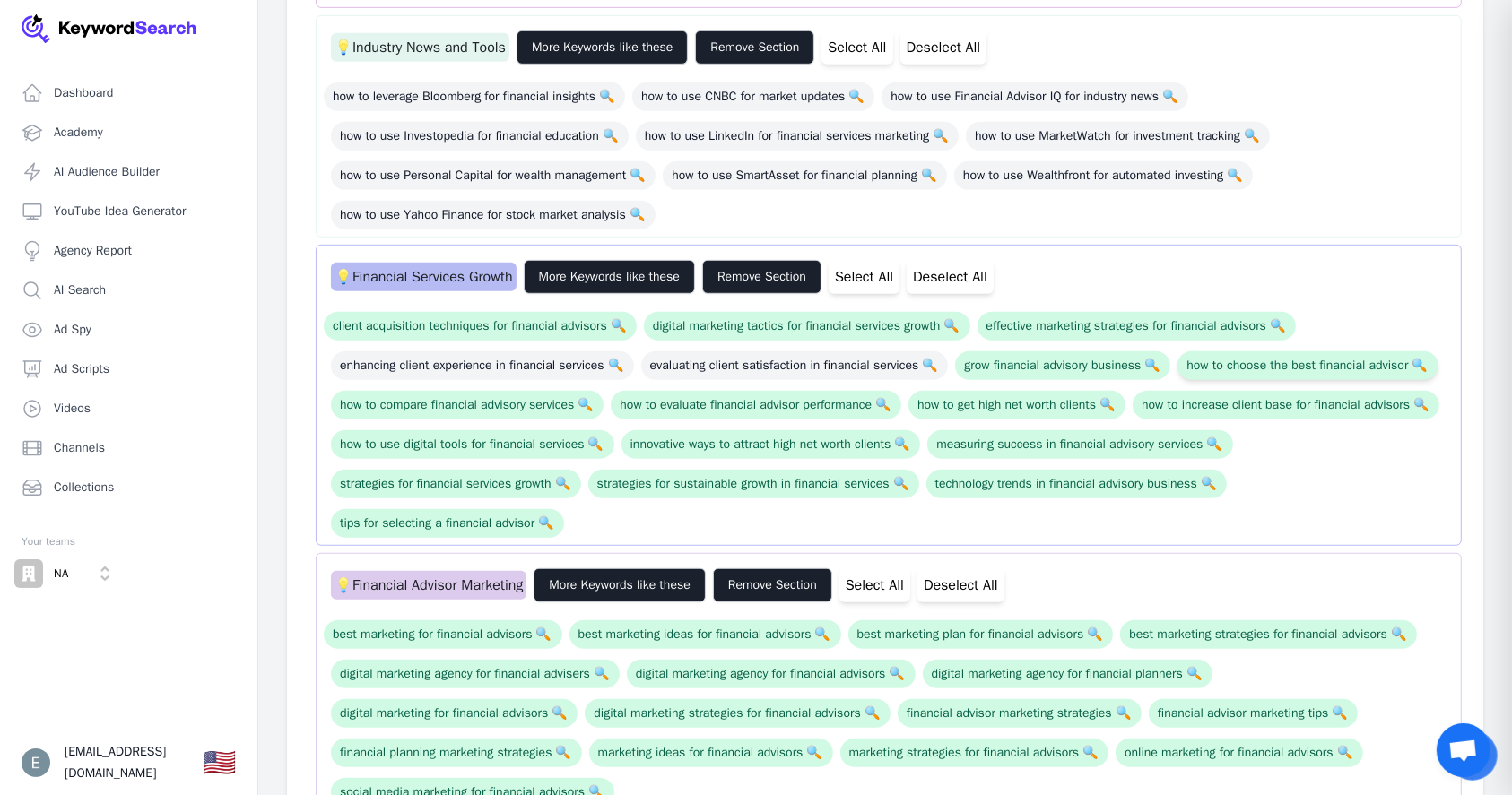 click on "how to choose the best financial advisor 🔍" at bounding box center [1308, 366] 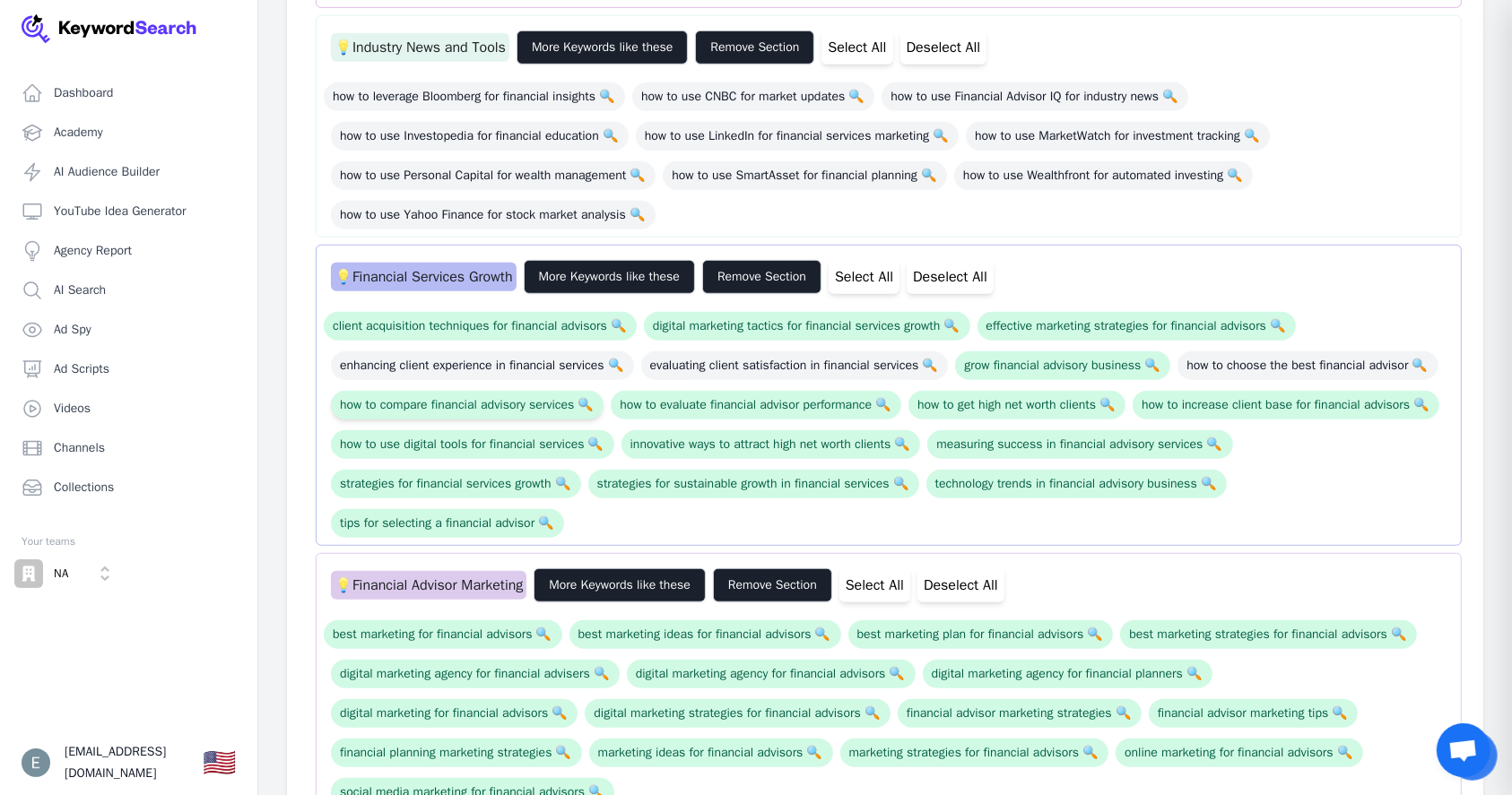 click on "how to compare financial advisory services 🔍" at bounding box center (467, 405) 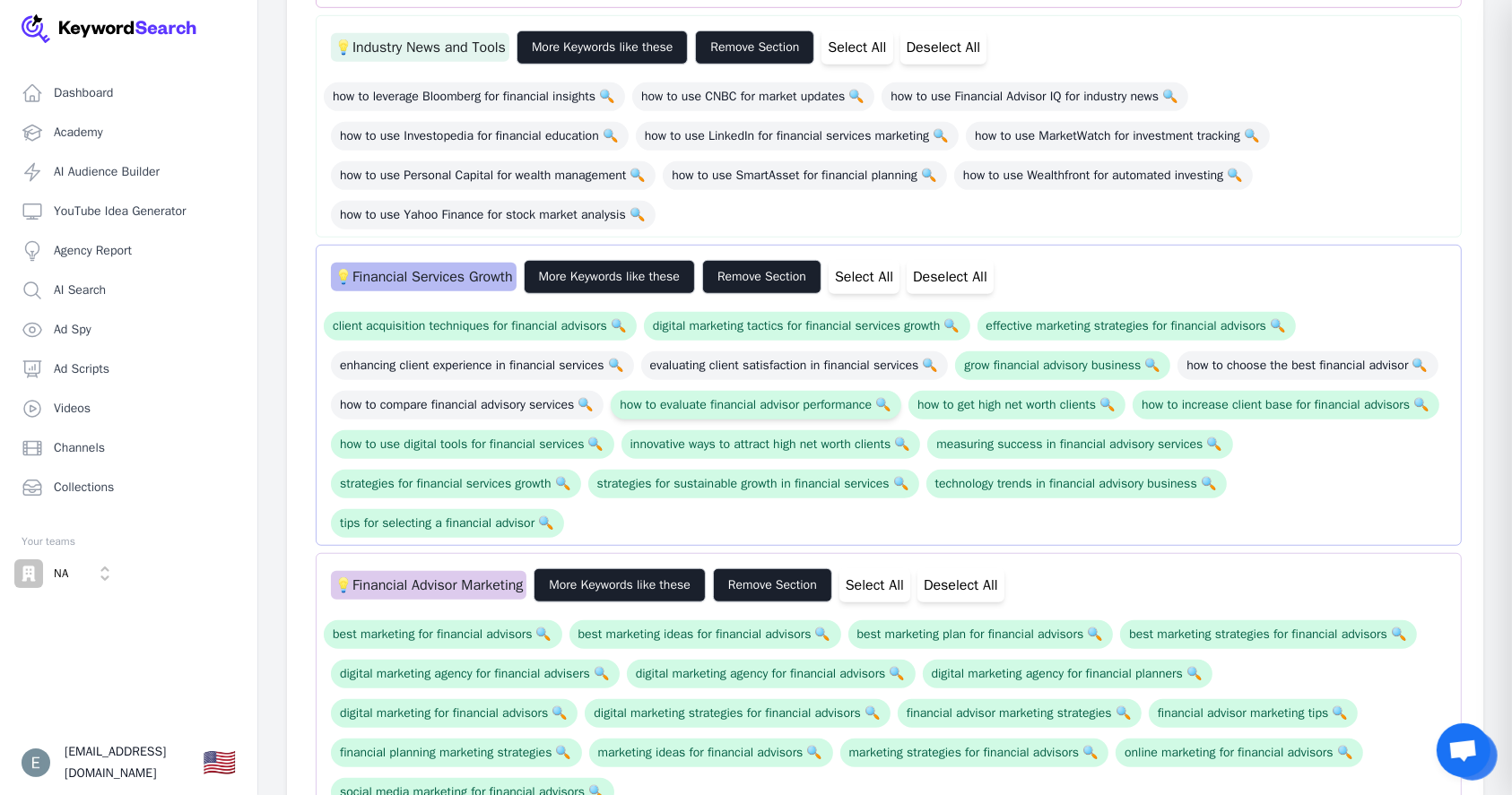 click on "how to evaluate financial advisor performance 🔍" at bounding box center [756, 405] 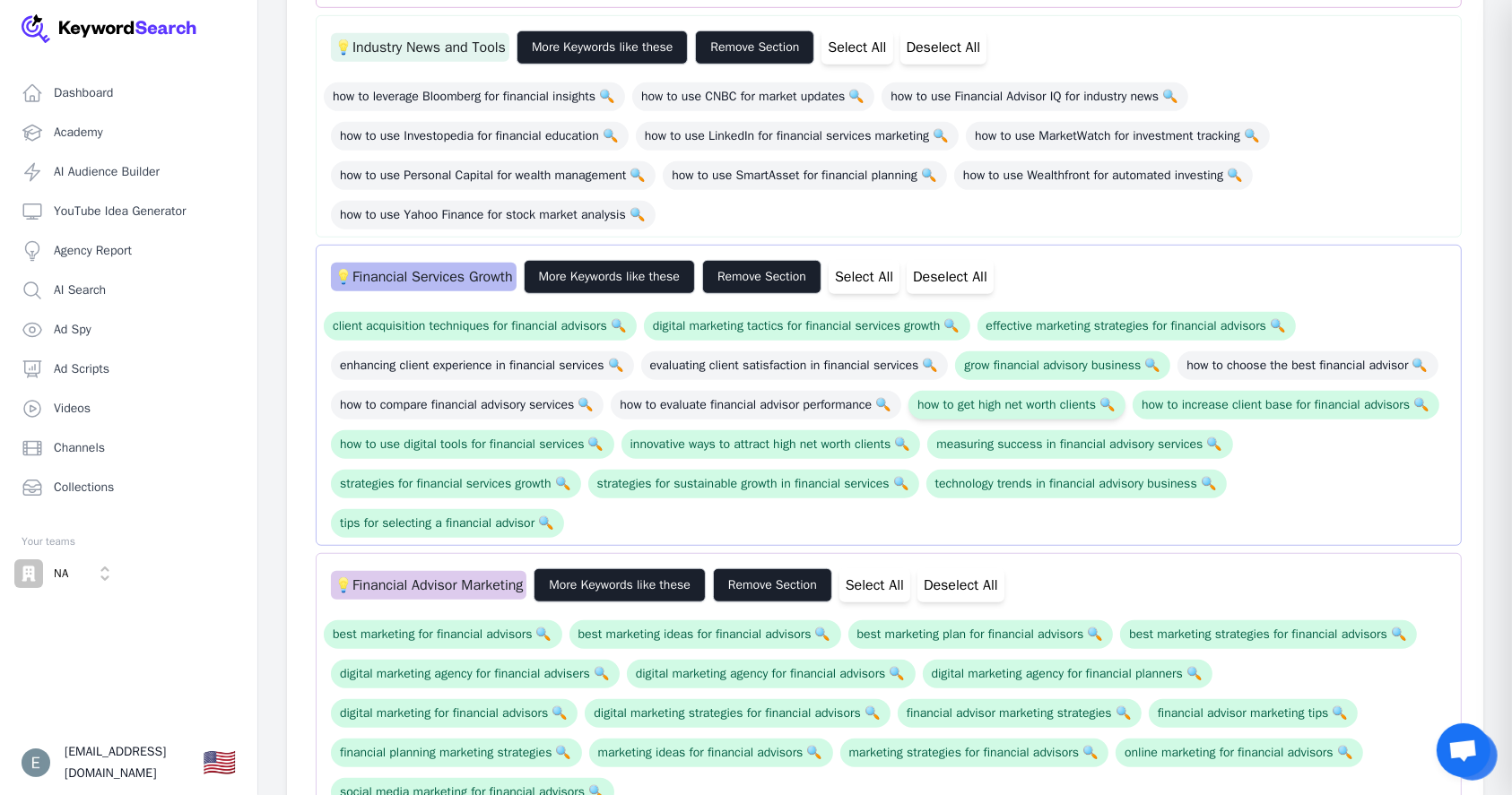 click on "how to get high net worth clients 🔍" at bounding box center [1017, 405] 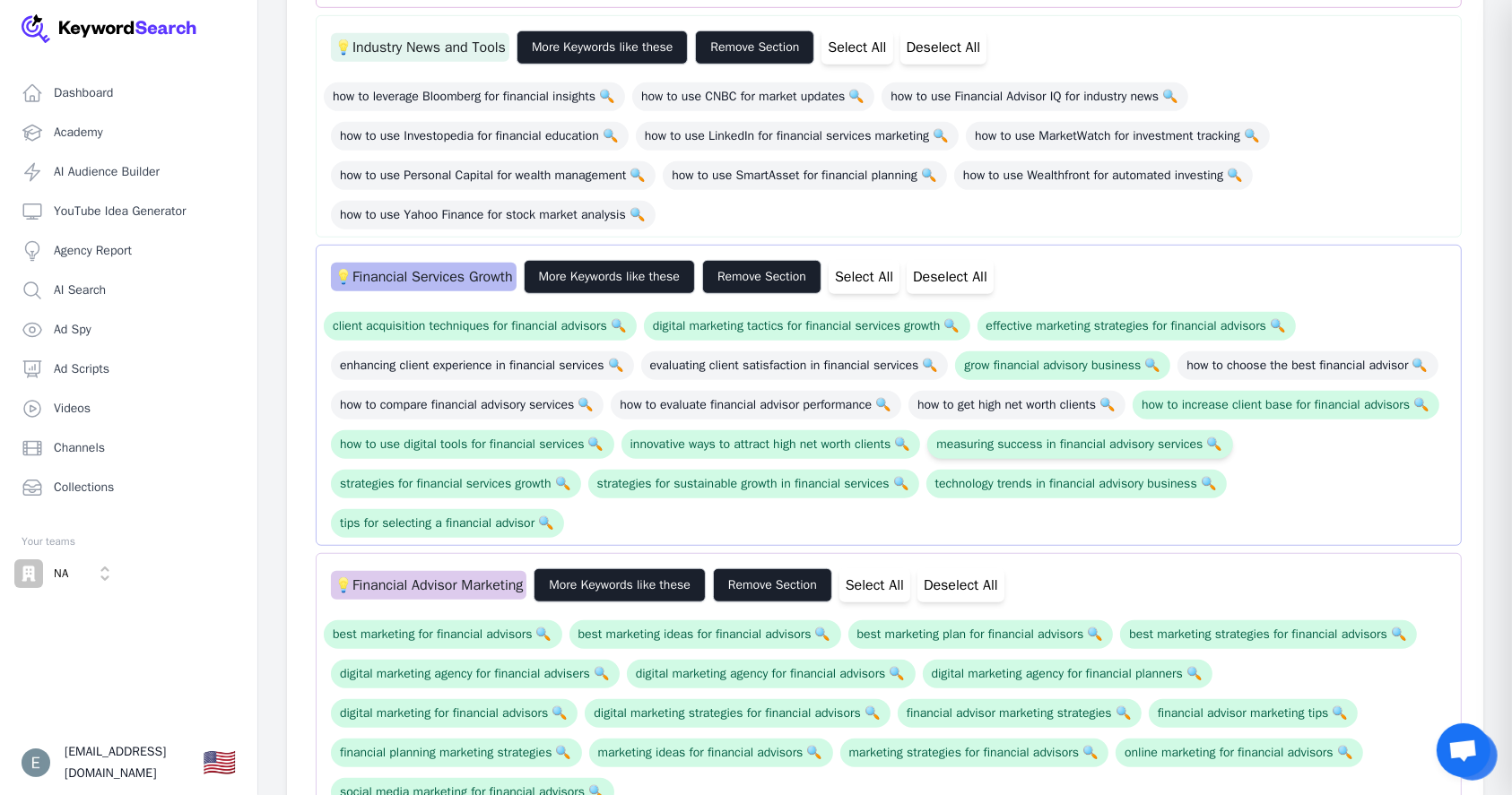 click on "measuring success in financial advisory services 🔍" at bounding box center [1080, 445] 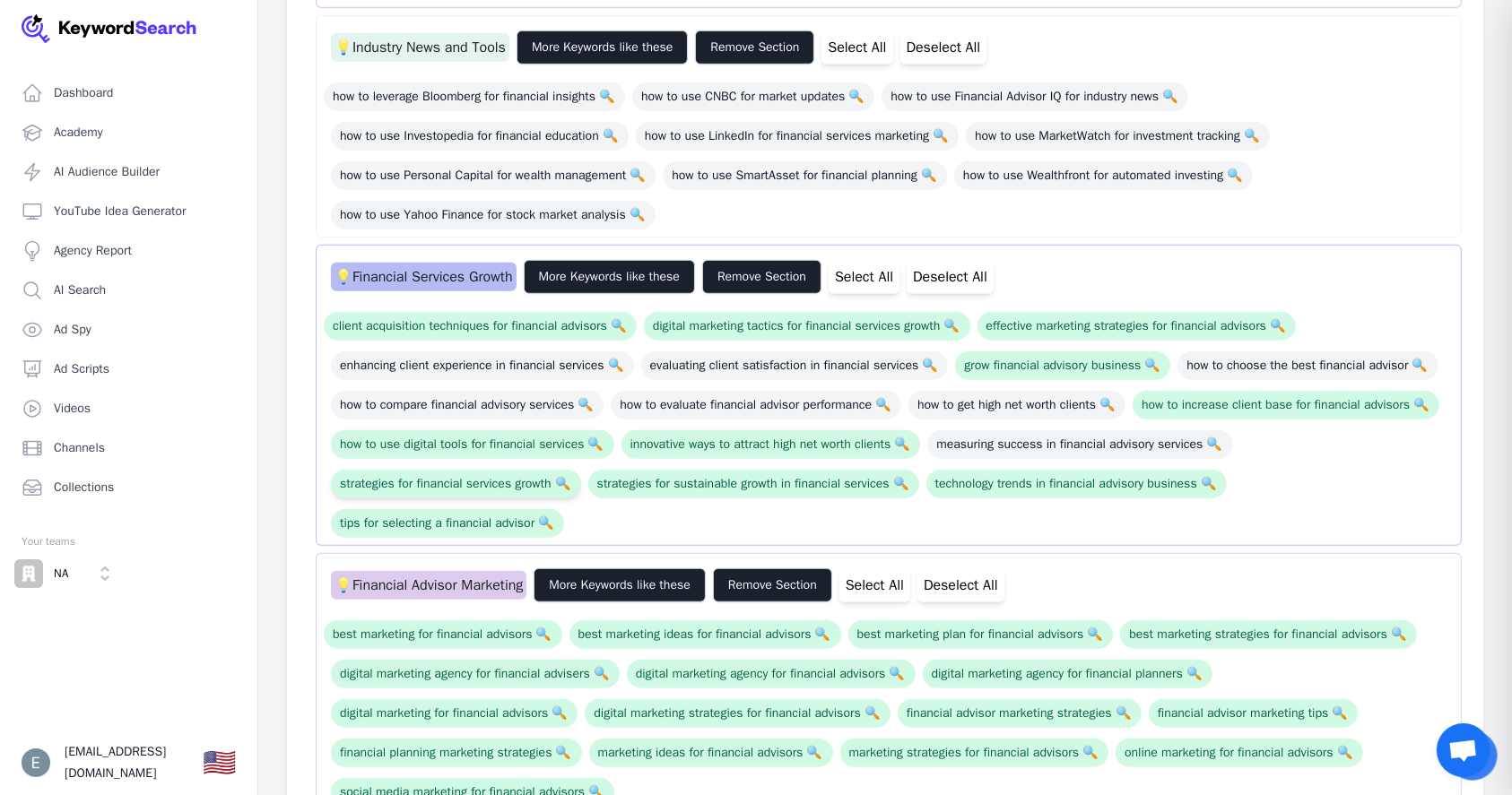 click on "strategies for financial services growth 🔍" at bounding box center (456, 484) 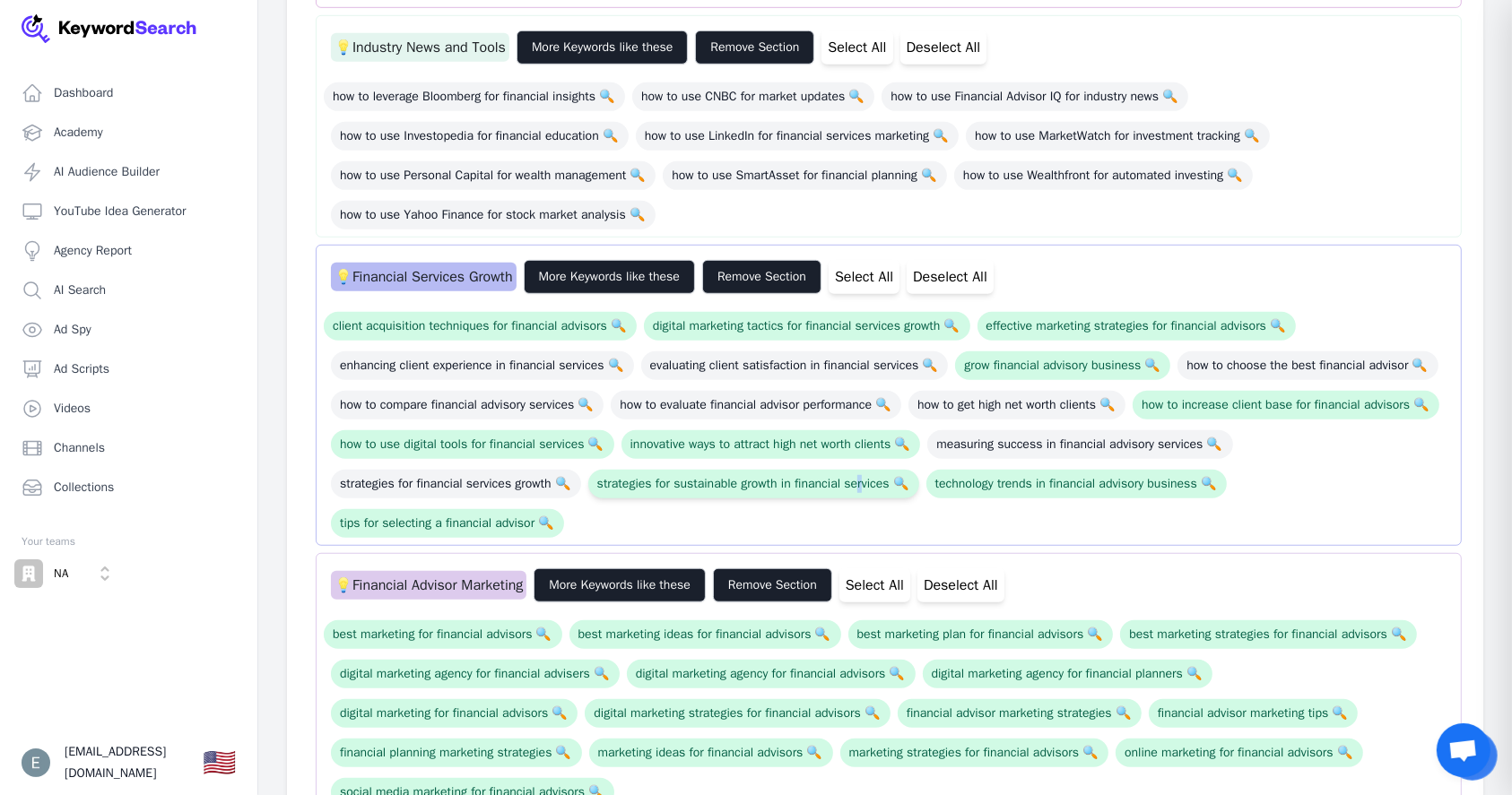 click on "strategies for sustainable growth in financial services 🔍" at bounding box center [753, 484] 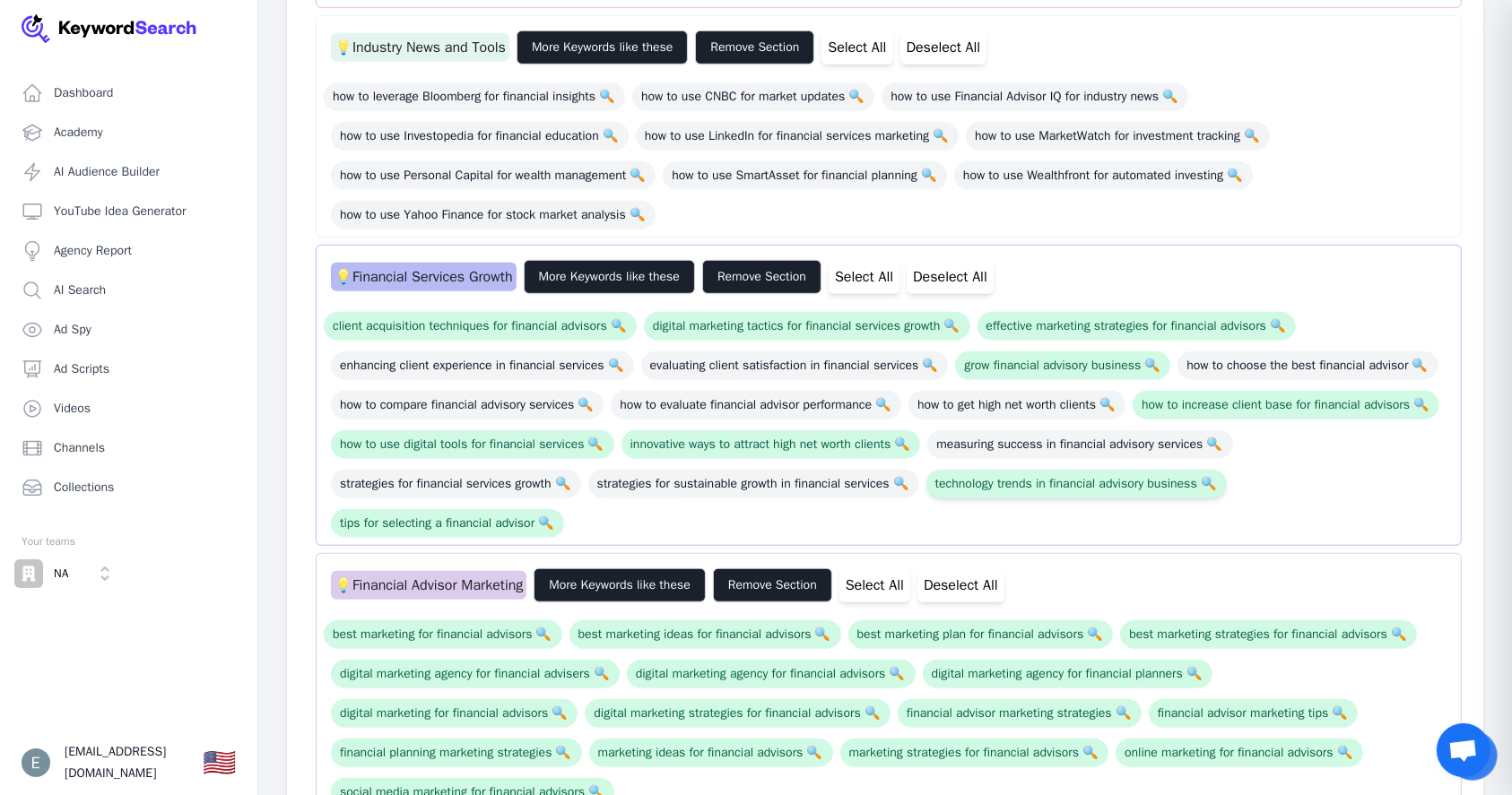 click on "technology trends in financial advisory business 🔍" at bounding box center (1076, 484) 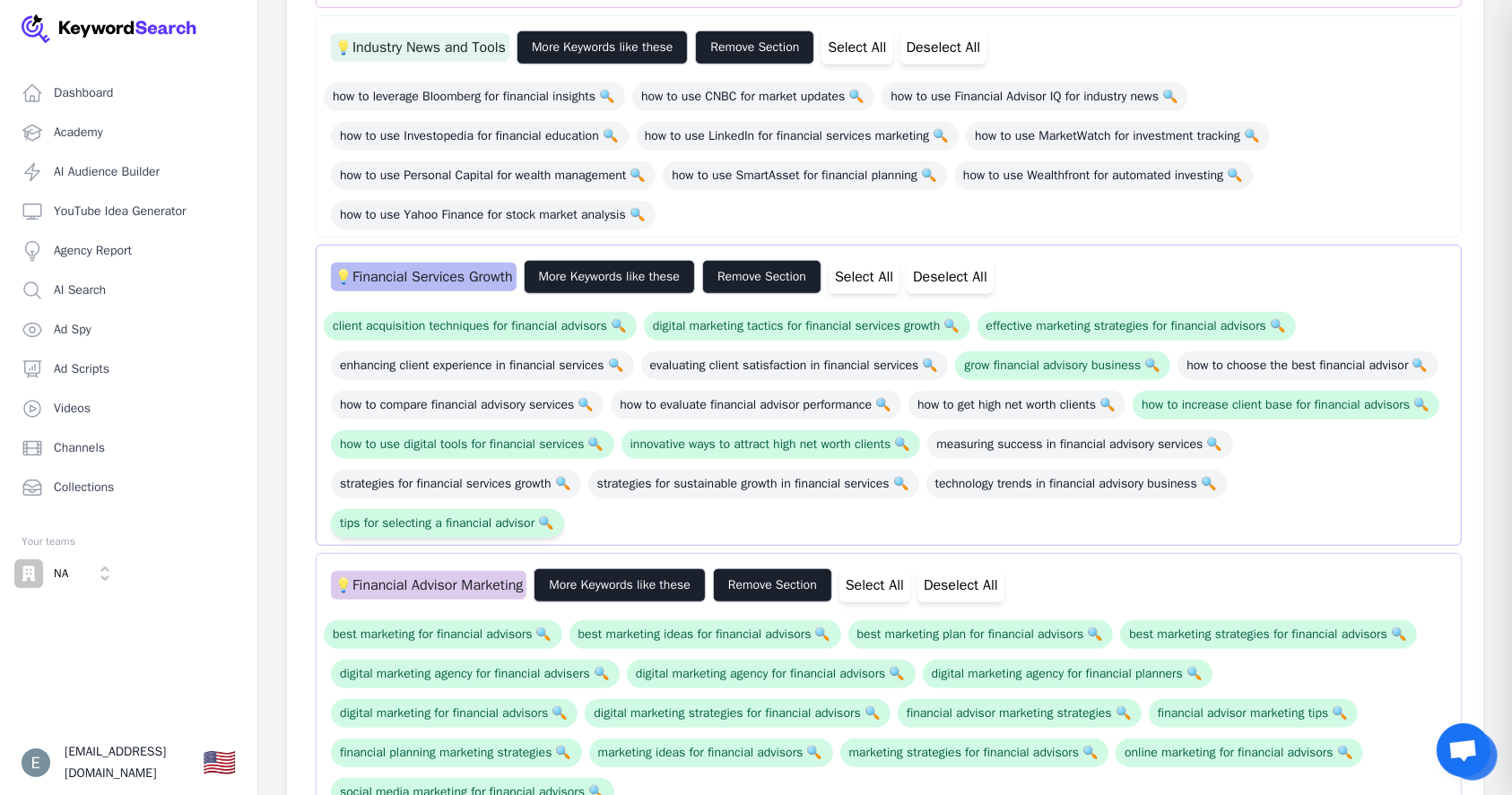 click on "tips for selecting a financial advisor 🔍" at bounding box center [448, 523] 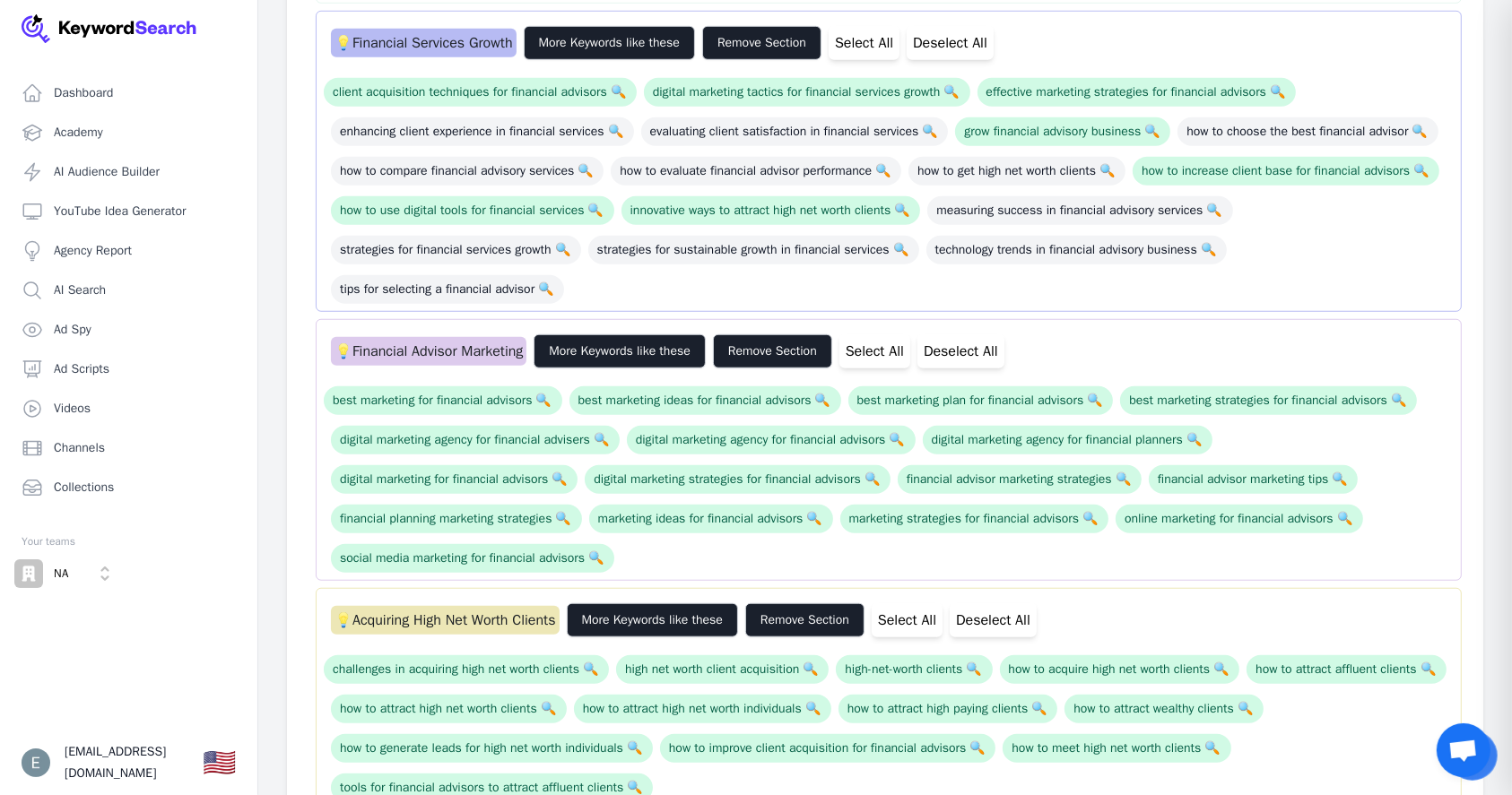scroll, scrollTop: 229, scrollLeft: 0, axis: vertical 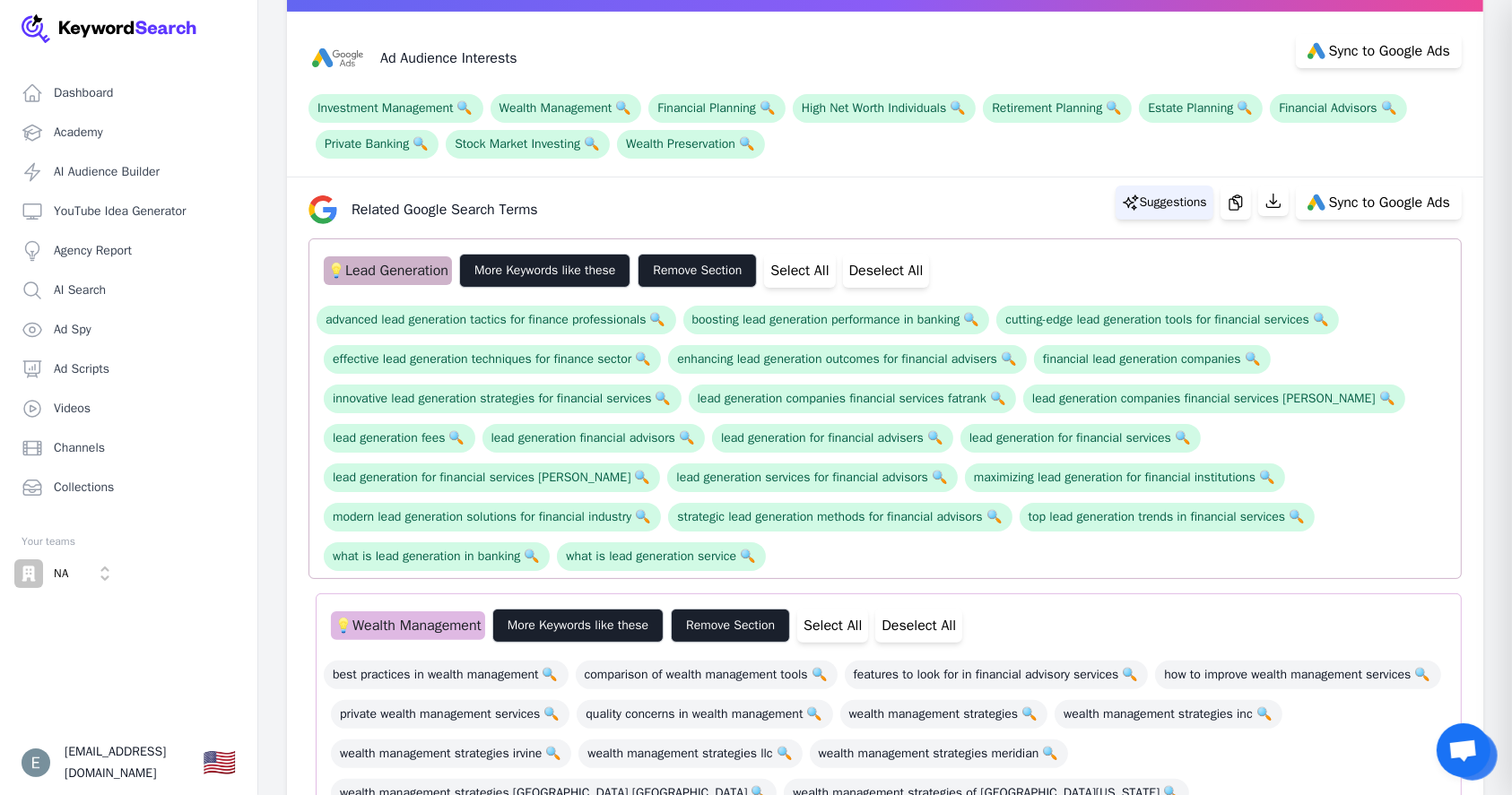 click 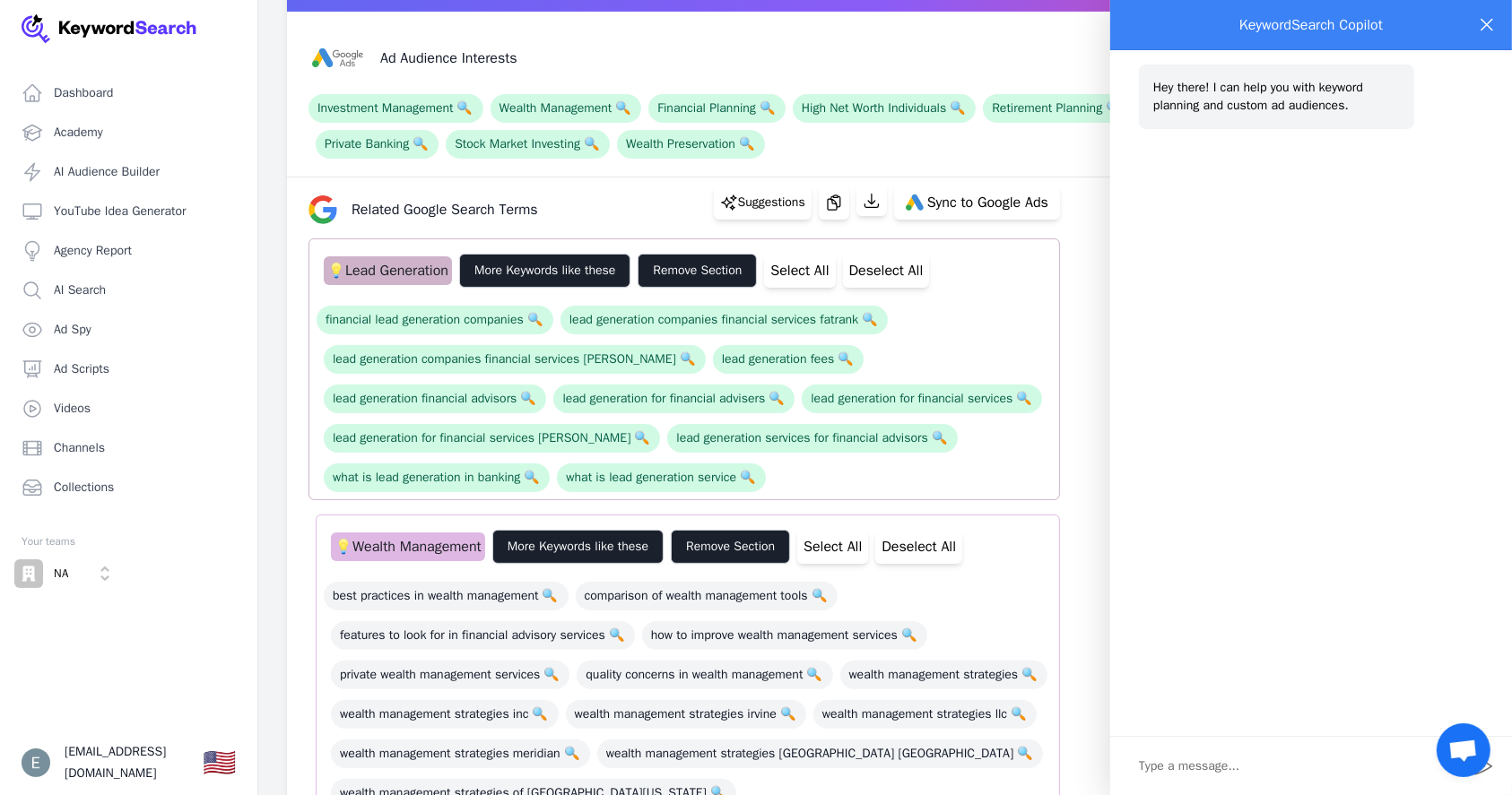 click 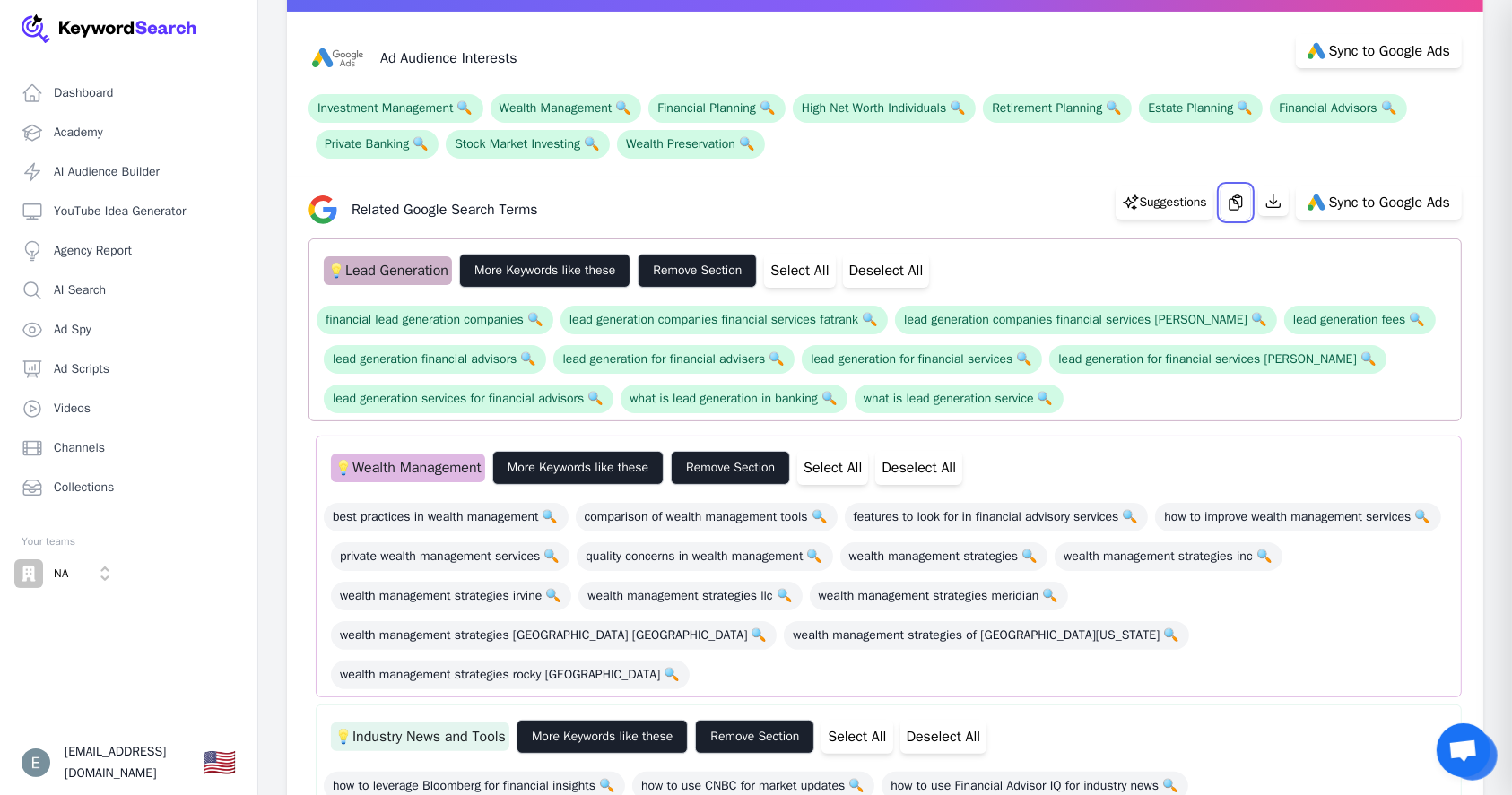 drag, startPoint x: 1230, startPoint y: 204, endPoint x: 671, endPoint y: 457, distance: 613.58781 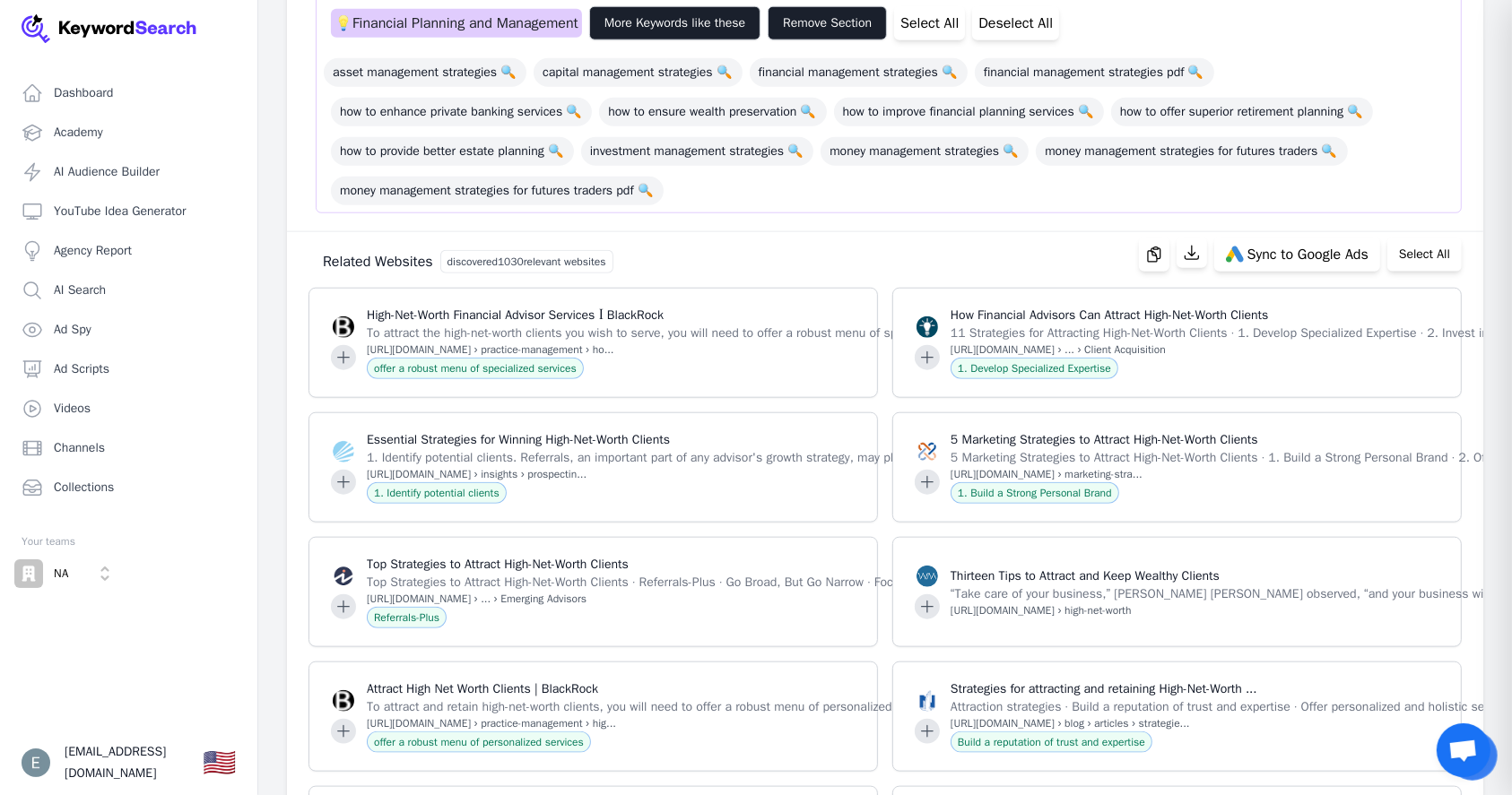 scroll, scrollTop: 1901, scrollLeft: 0, axis: vertical 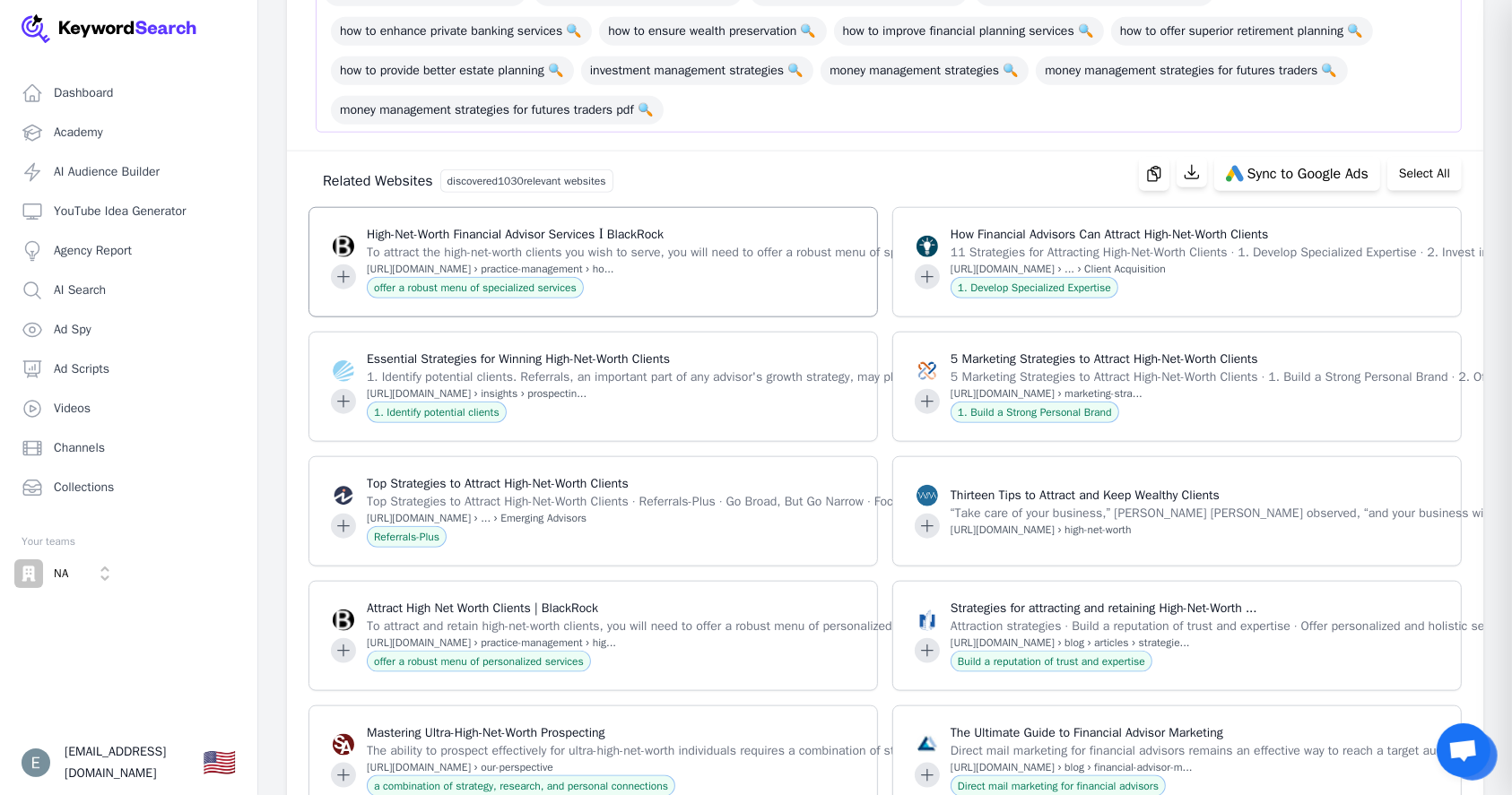 type 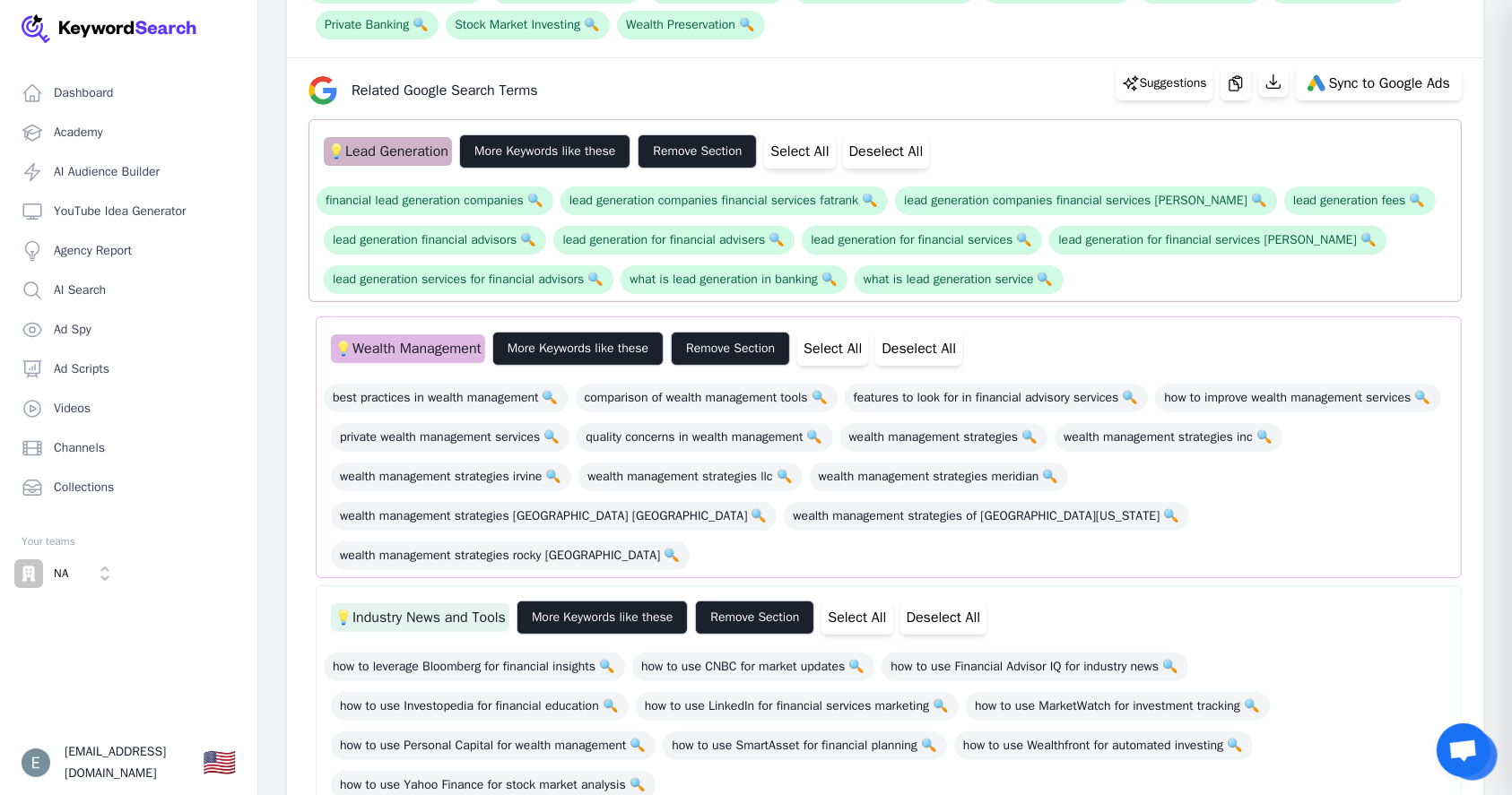 scroll, scrollTop: 229, scrollLeft: 0, axis: vertical 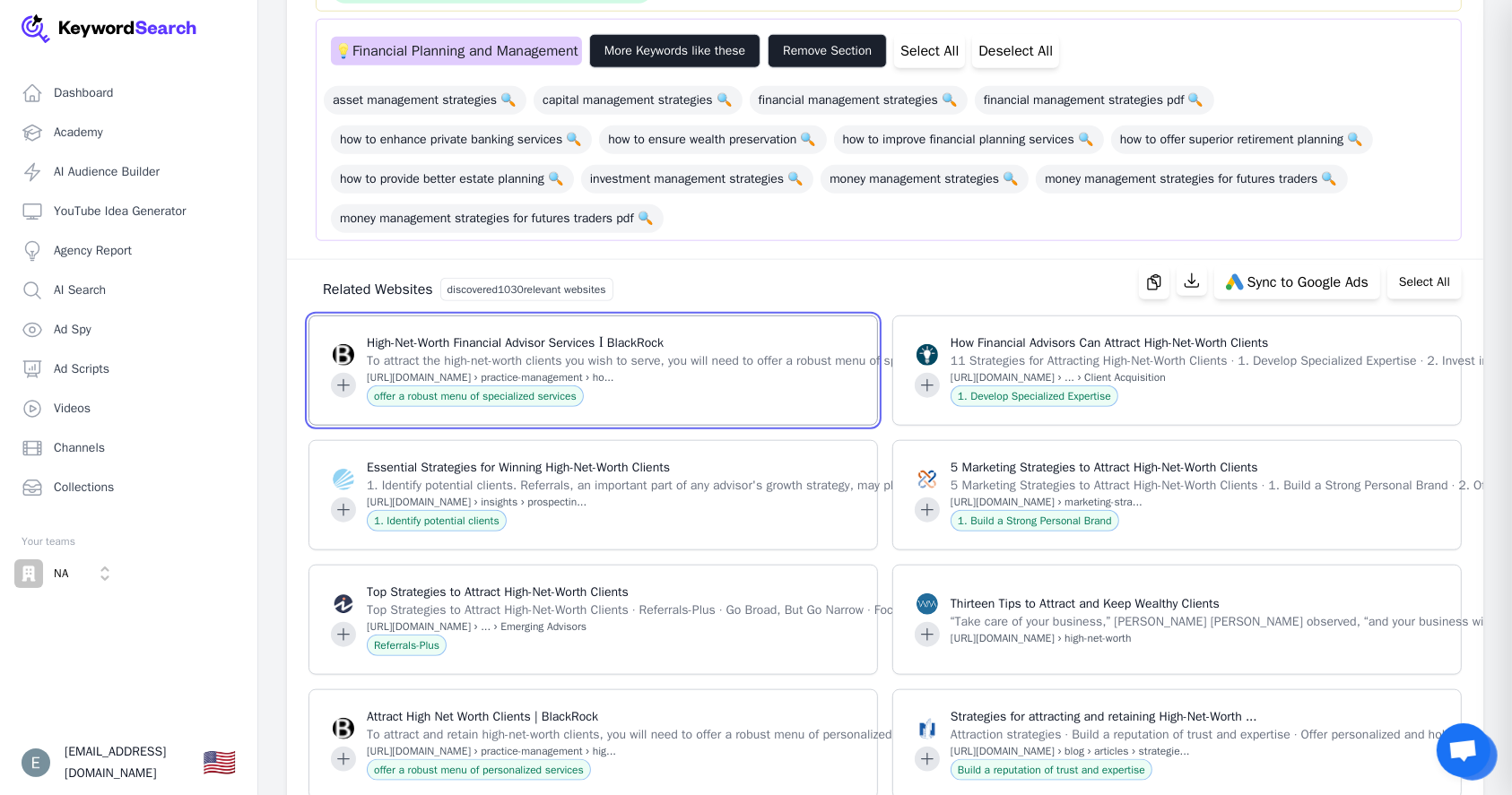 click 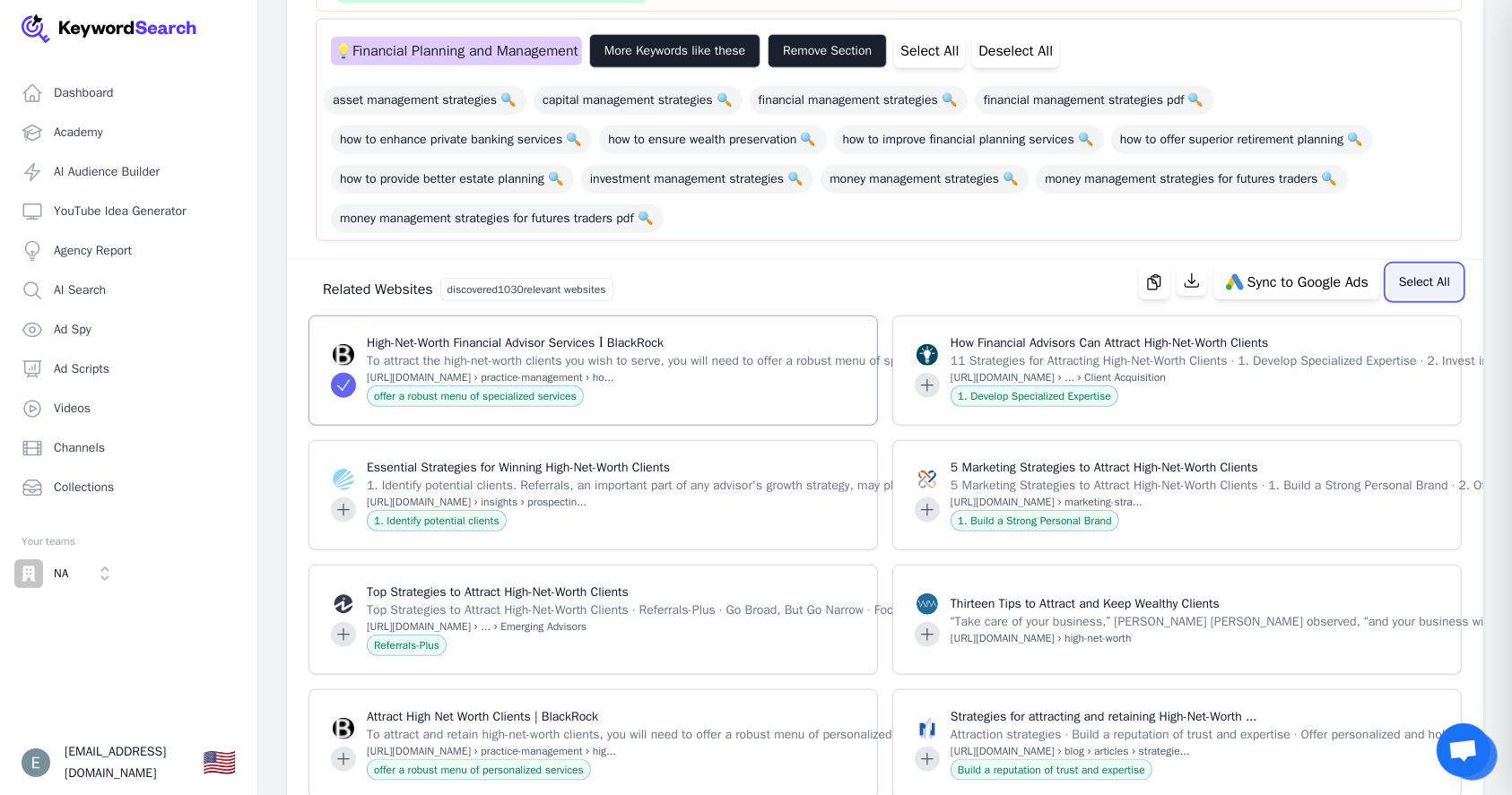 click on "Select All" at bounding box center [1424, 282] 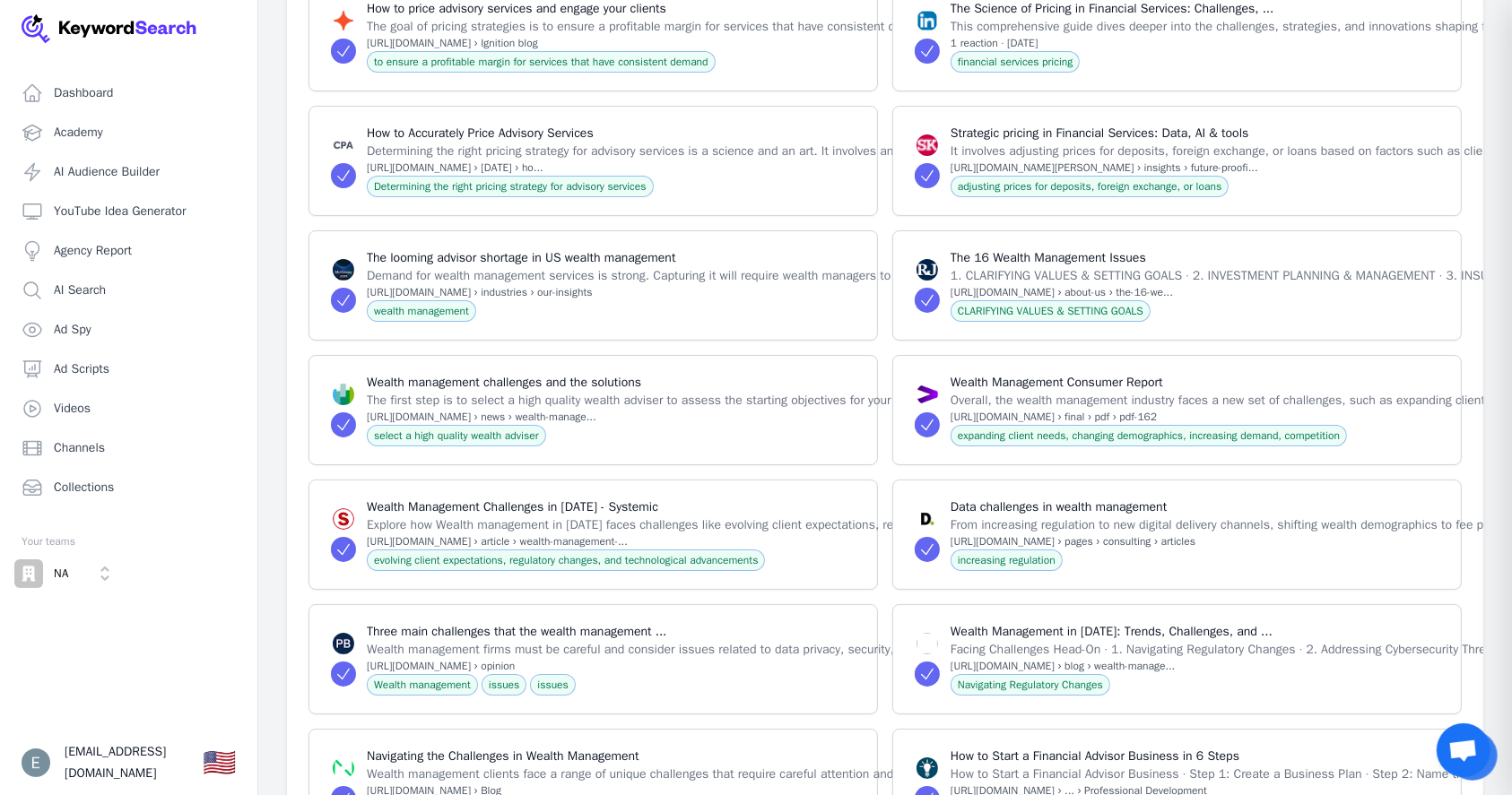 scroll, scrollTop: 13623, scrollLeft: 0, axis: vertical 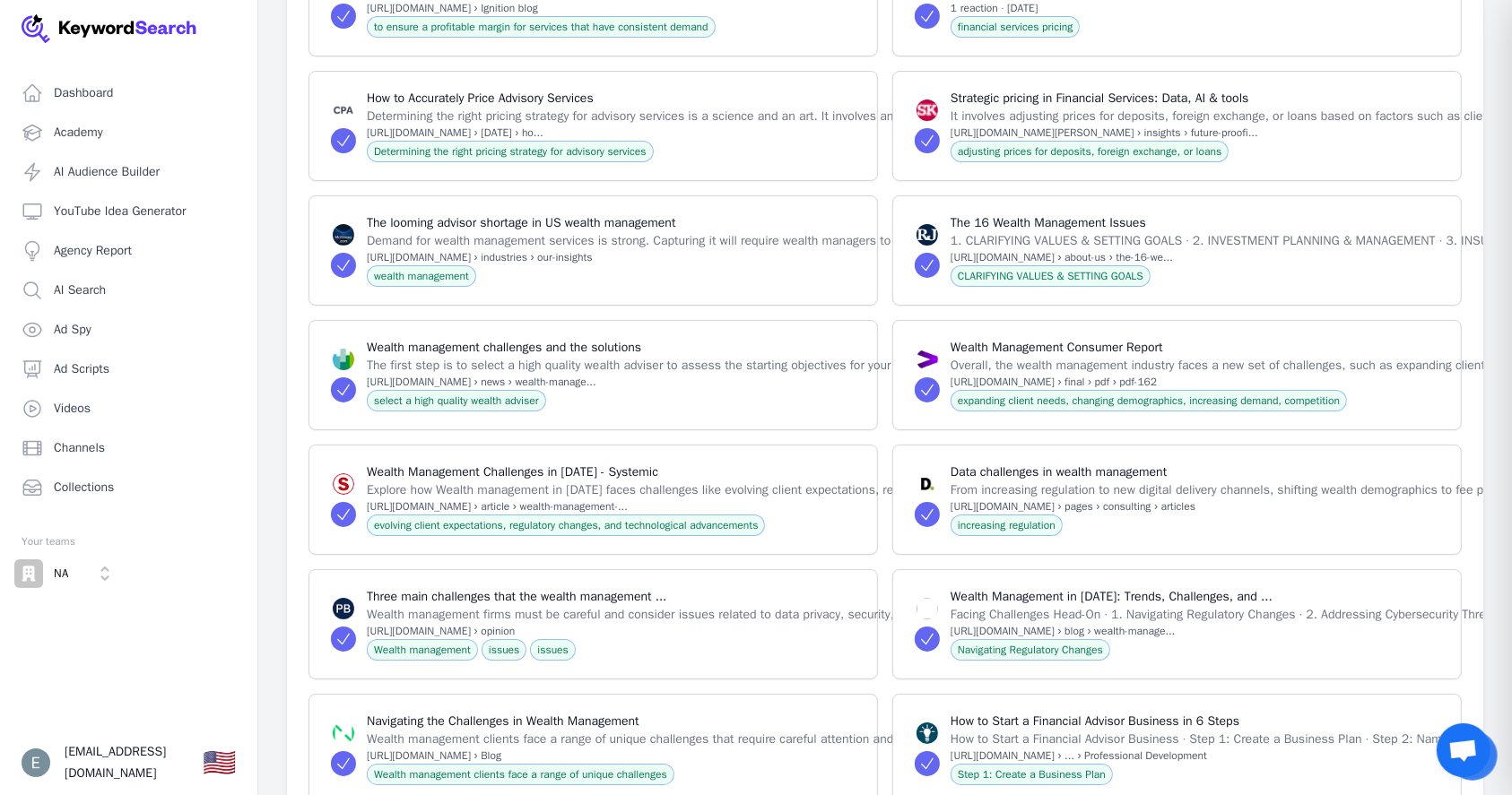 type 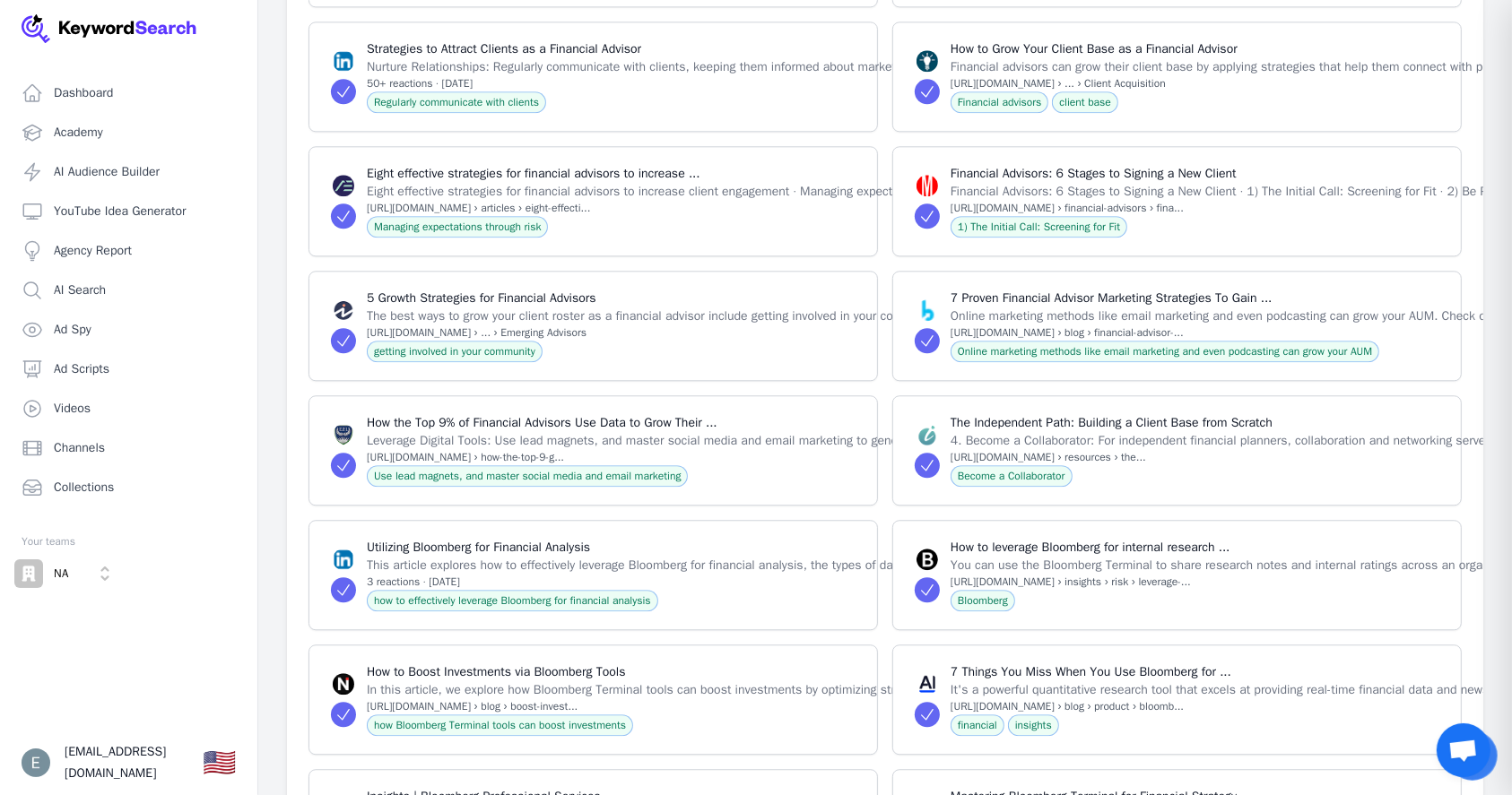 scroll, scrollTop: 18045, scrollLeft: 0, axis: vertical 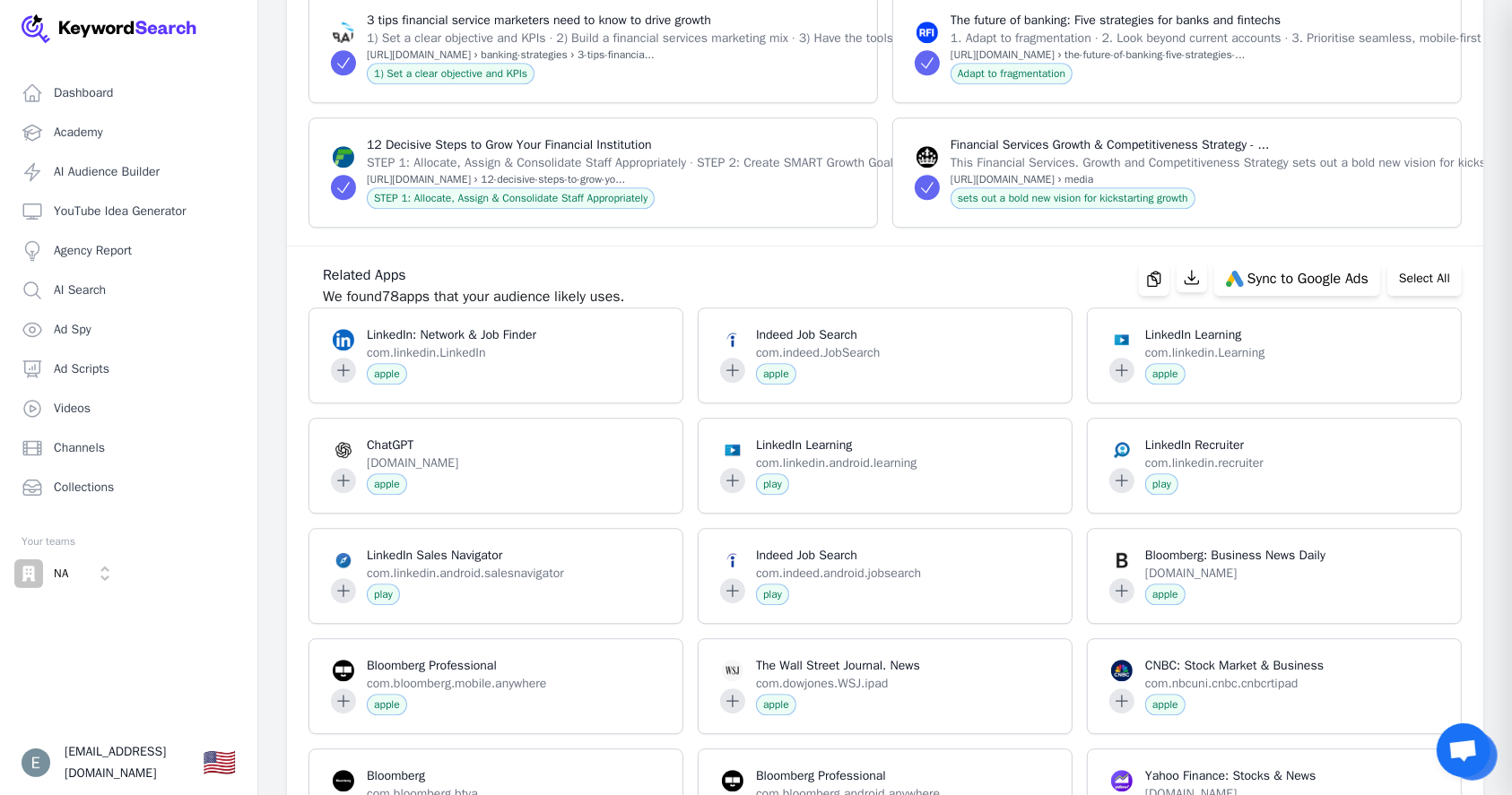 click on "Related Apps We found  78  apps that your audience likely uses. Sync to Google Ads Select All" at bounding box center (878, 279) 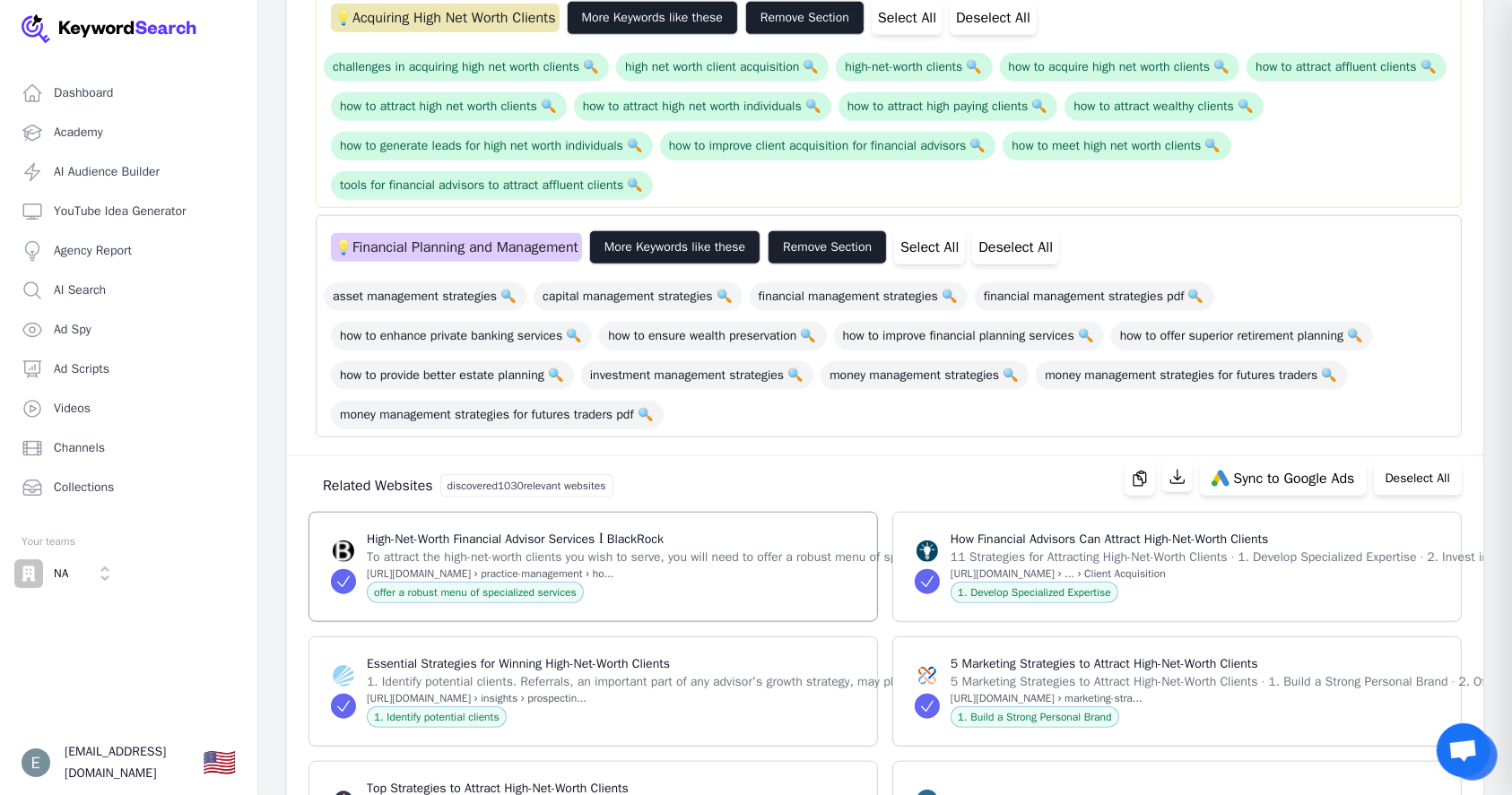 scroll, scrollTop: 1704, scrollLeft: 0, axis: vertical 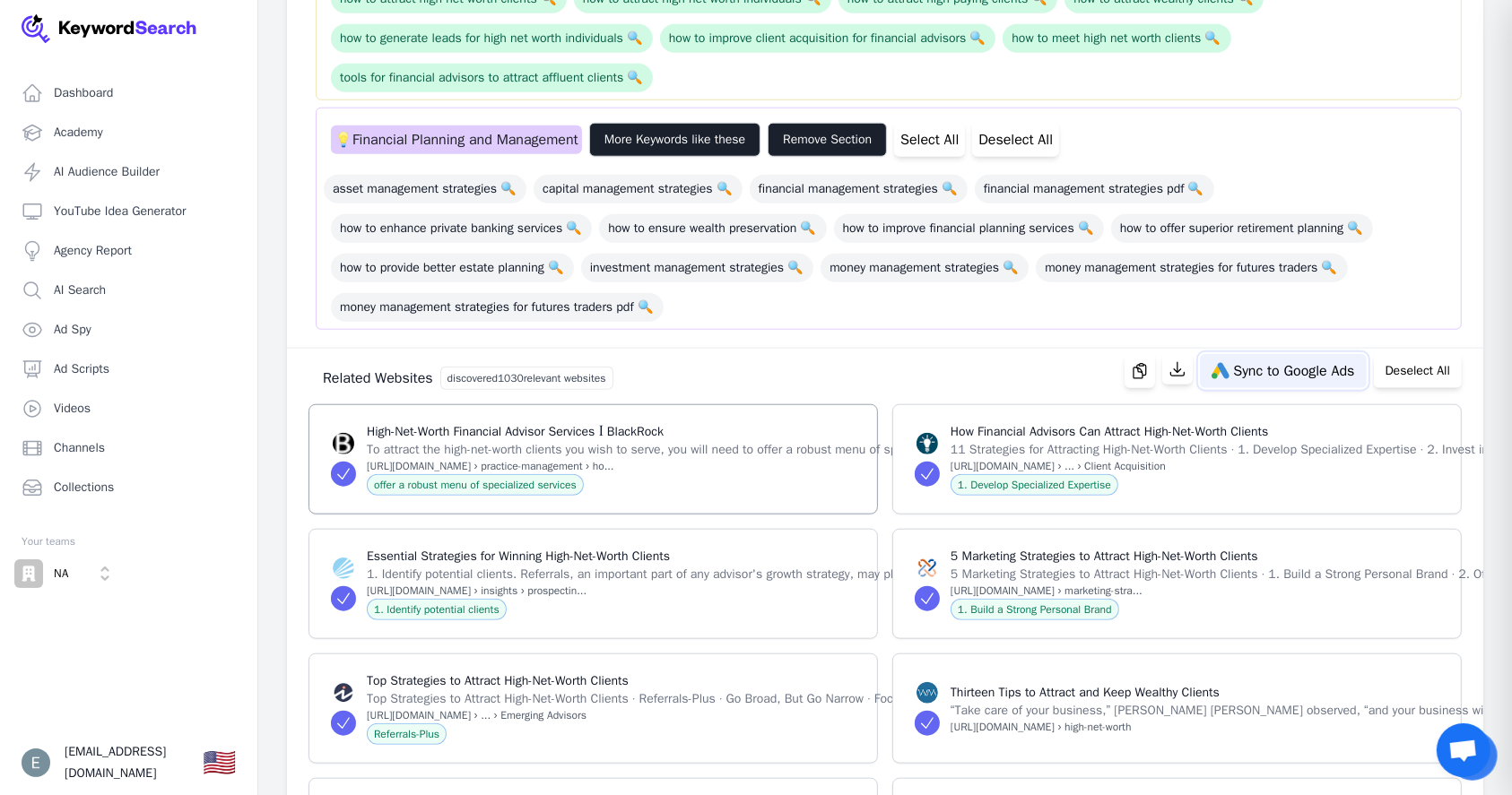 click on "Sync to Google Ads" at bounding box center [1282, 371] 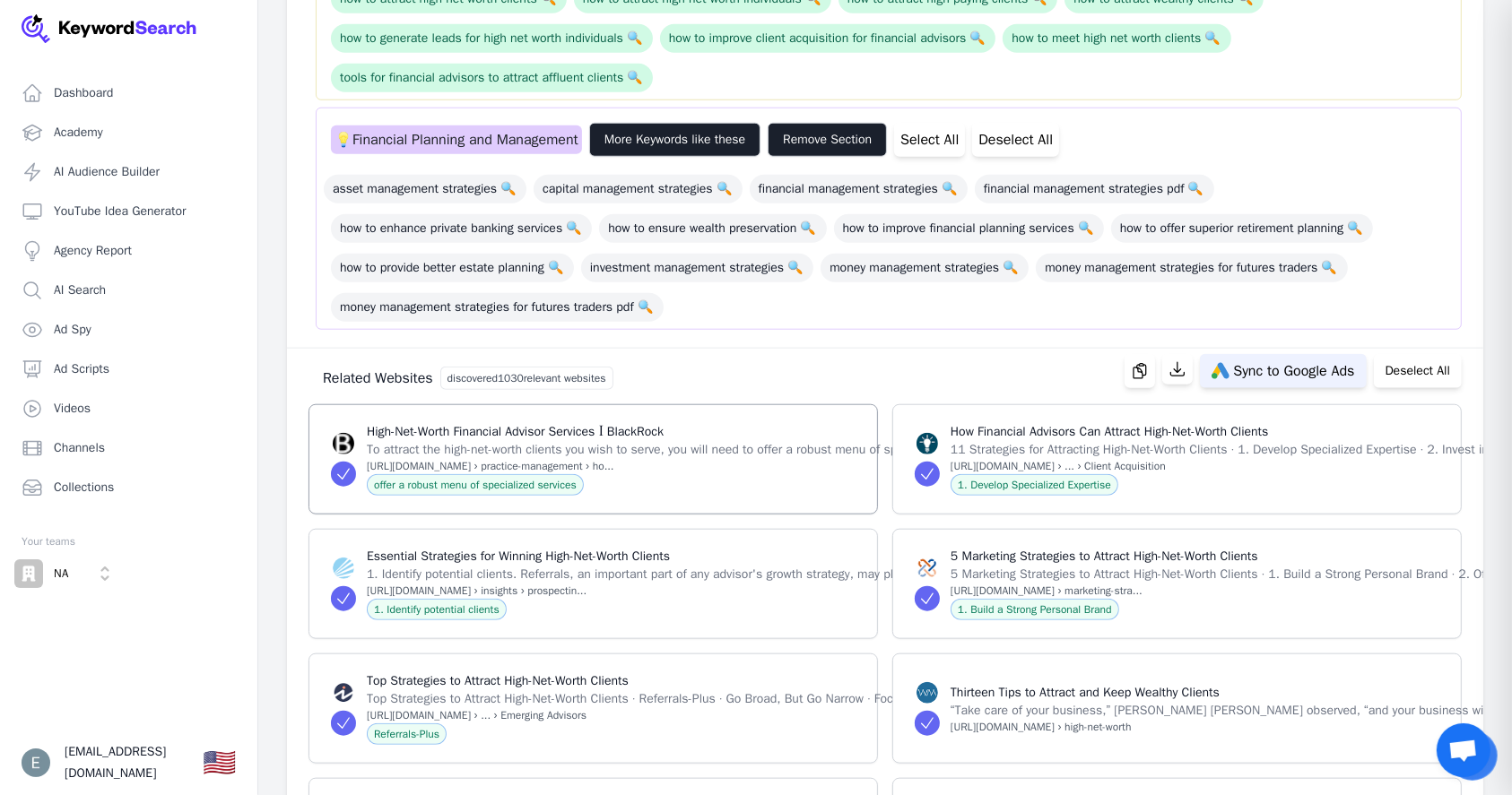 select on "relatedWebsites" 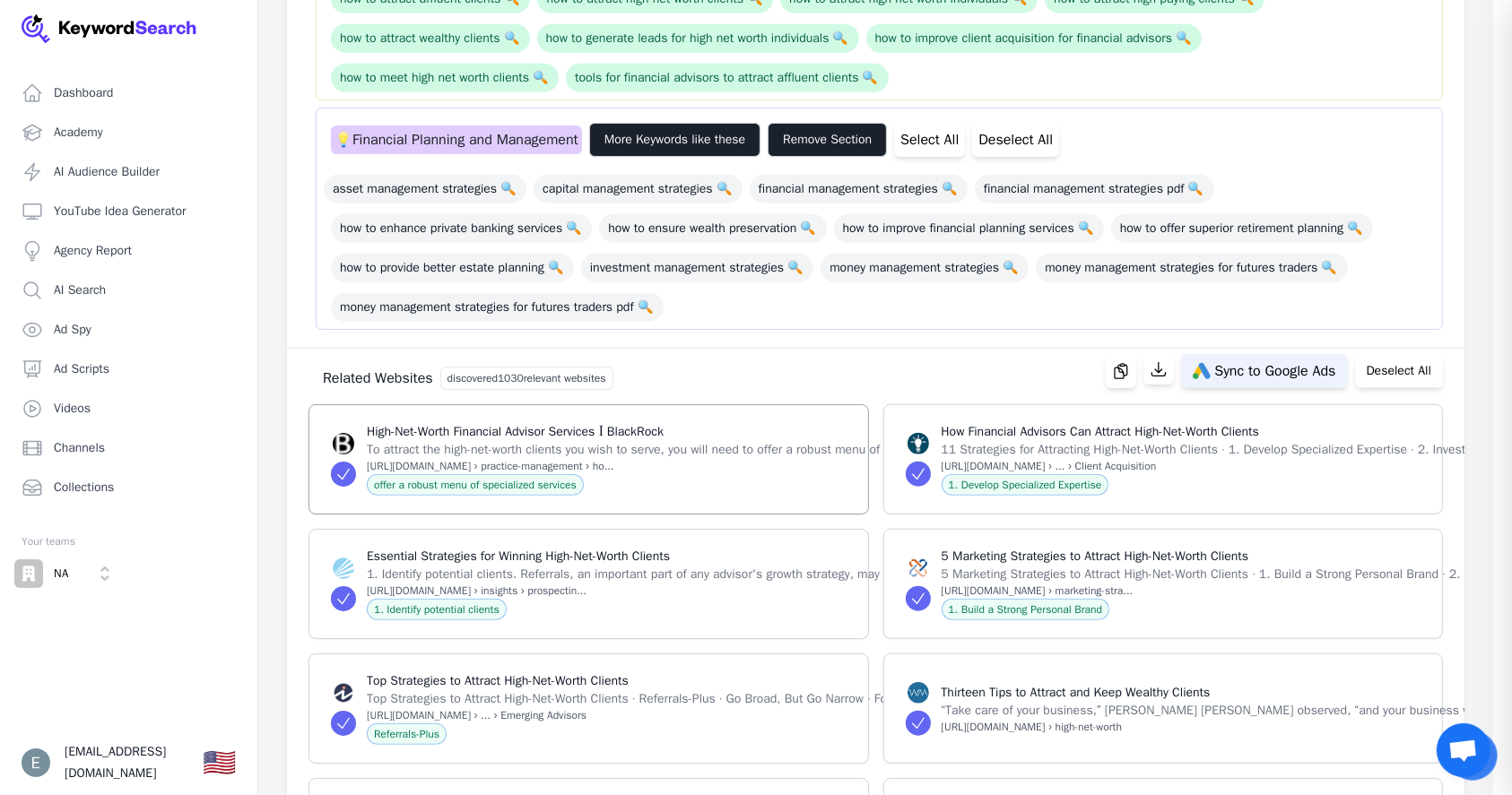 scroll, scrollTop: 1664, scrollLeft: 0, axis: vertical 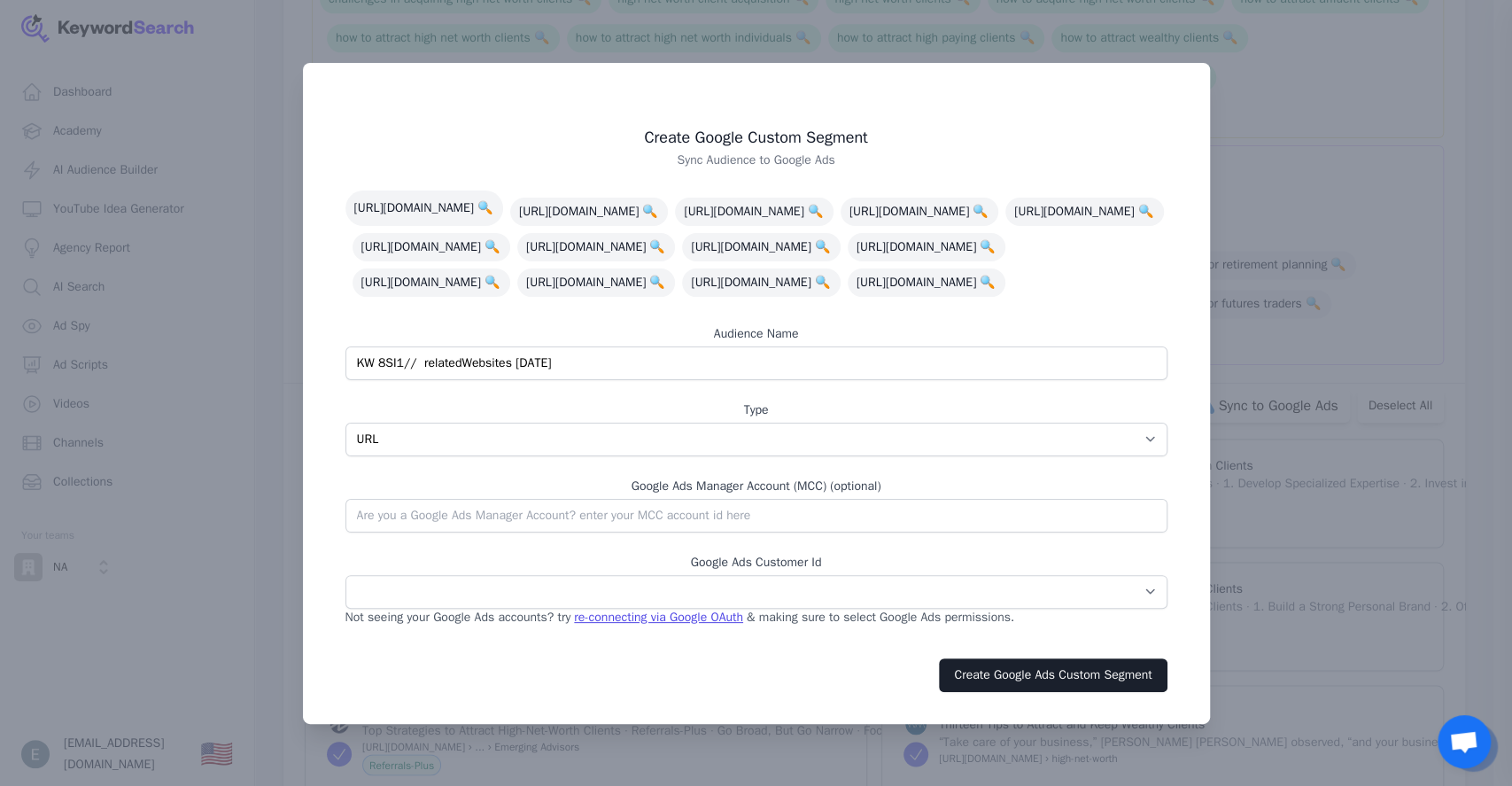 drag, startPoint x: 601, startPoint y: 365, endPoint x: 229, endPoint y: 365, distance: 372 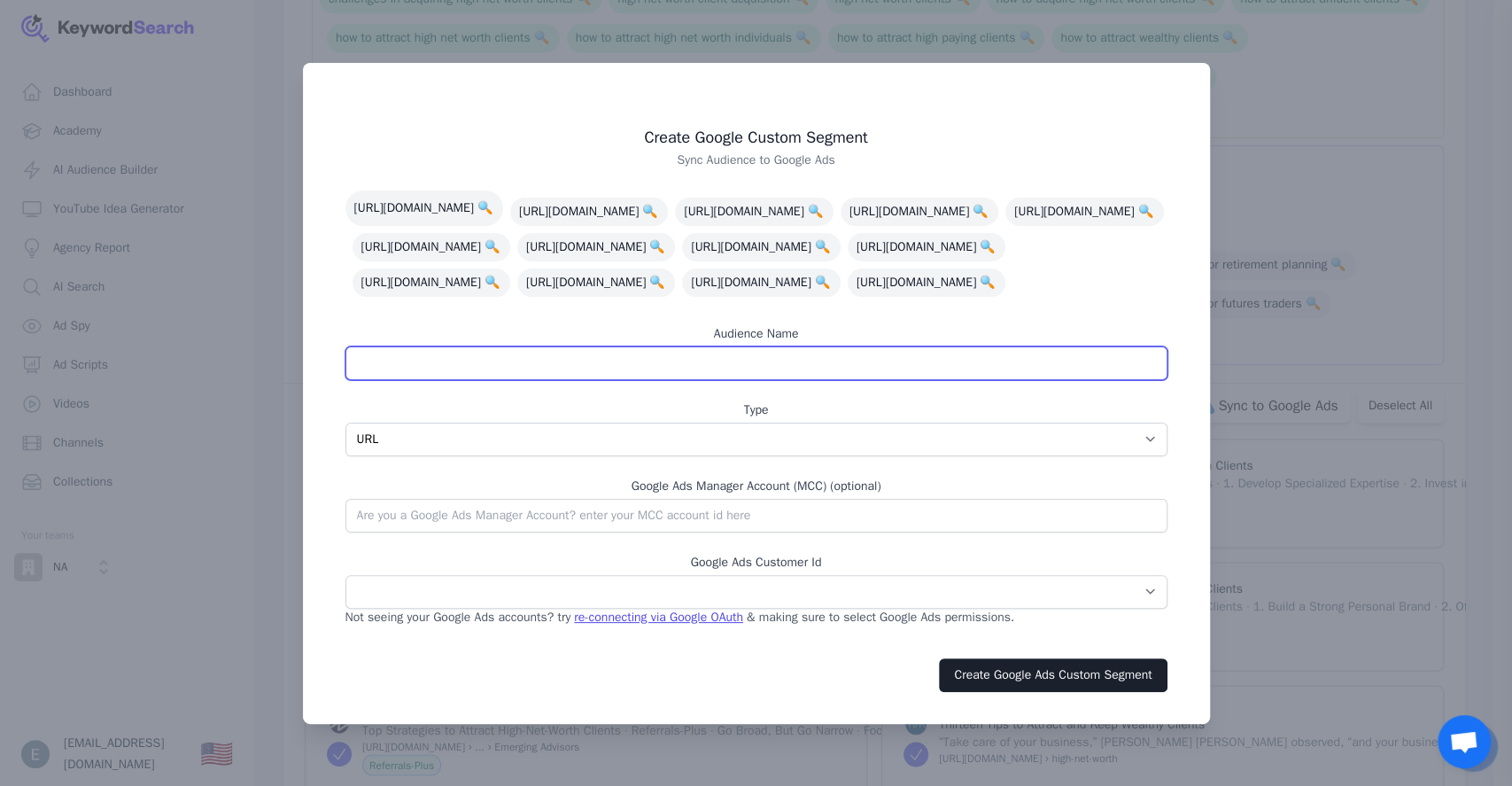 paste on "HG-Search Intent - 19072025" 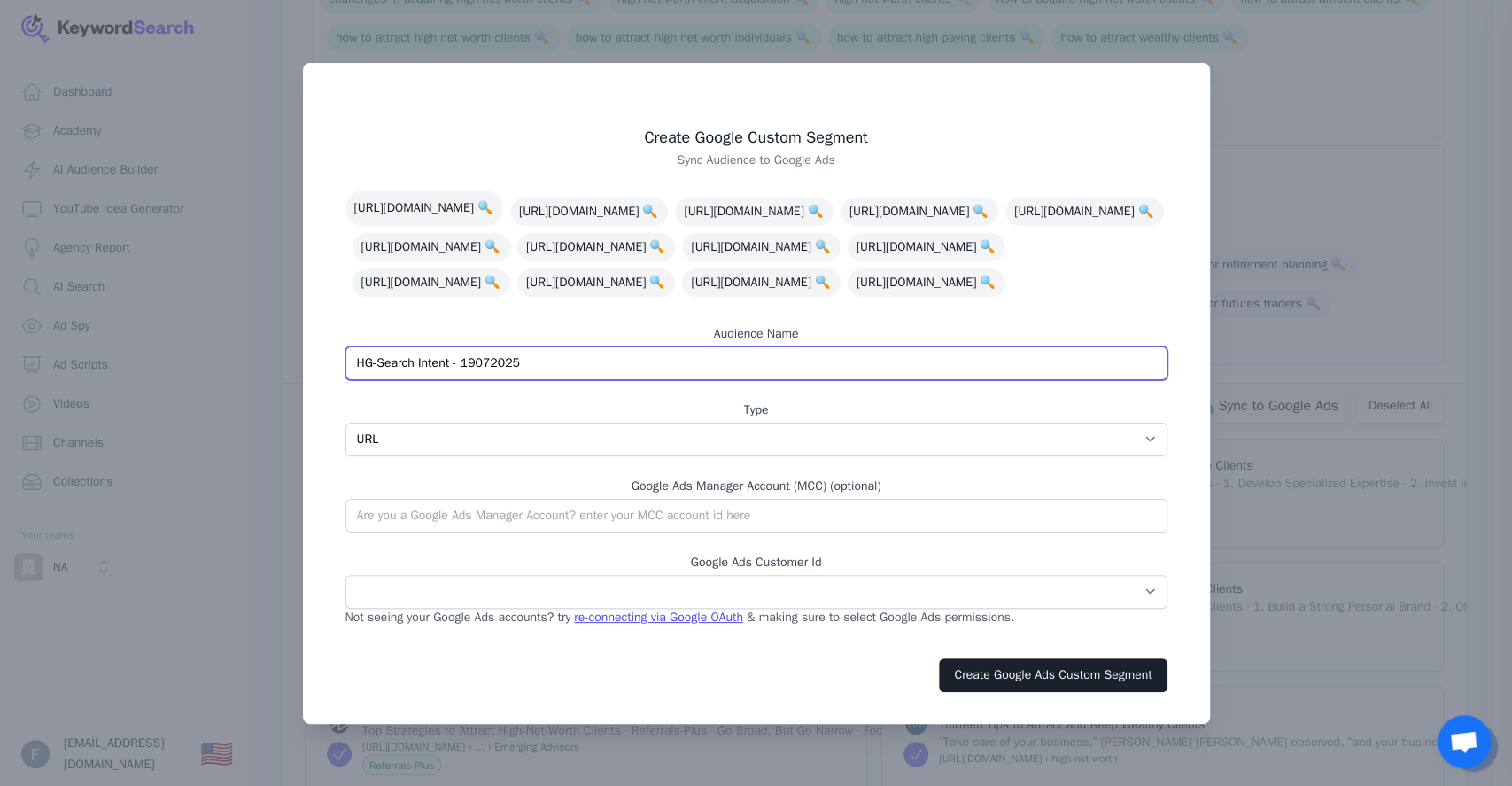 click on "HG-Search Intent - 19072025" at bounding box center [756, 363] 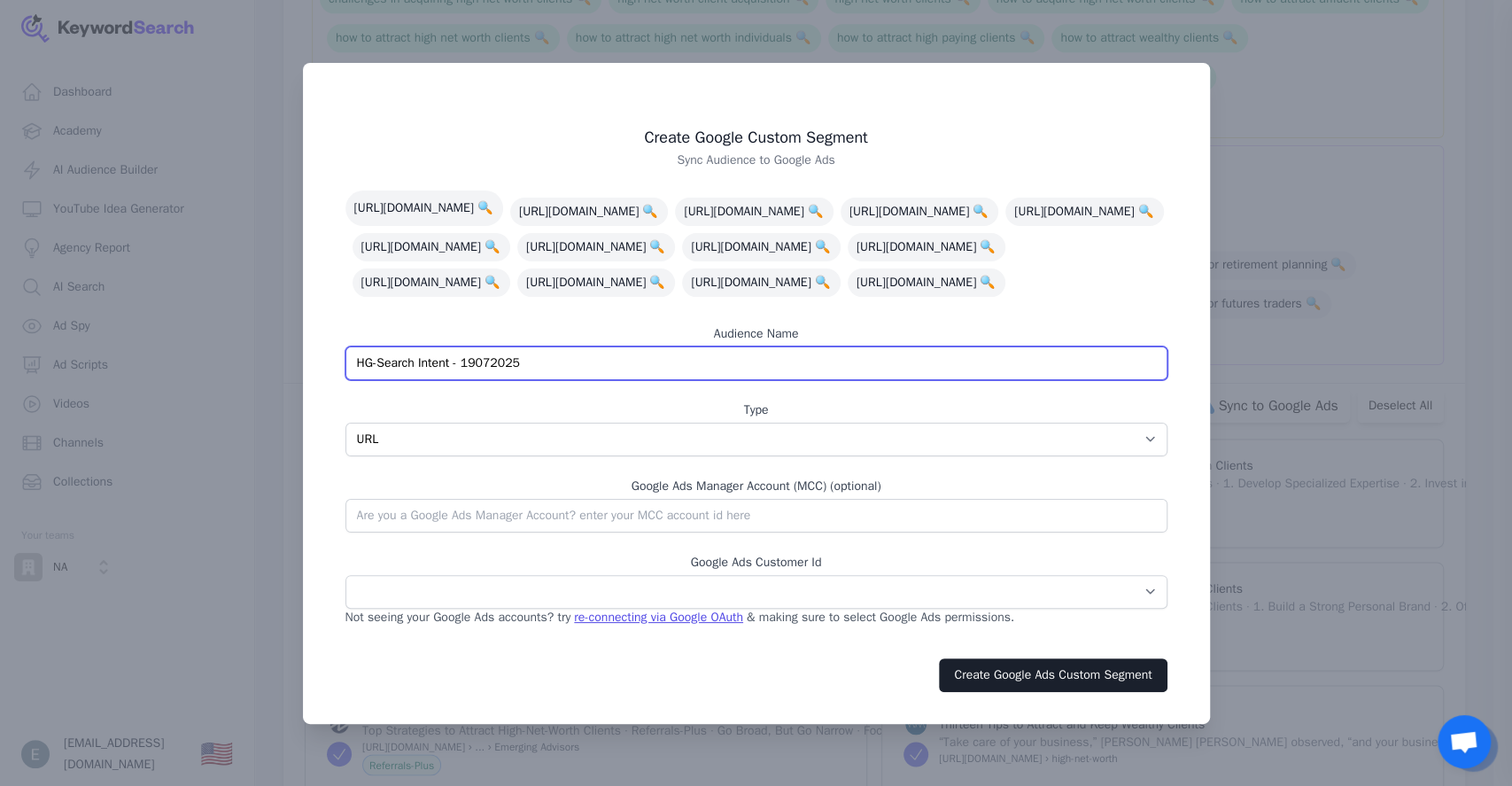 click on "HG-Search Intent - 19072025" at bounding box center (756, 363) 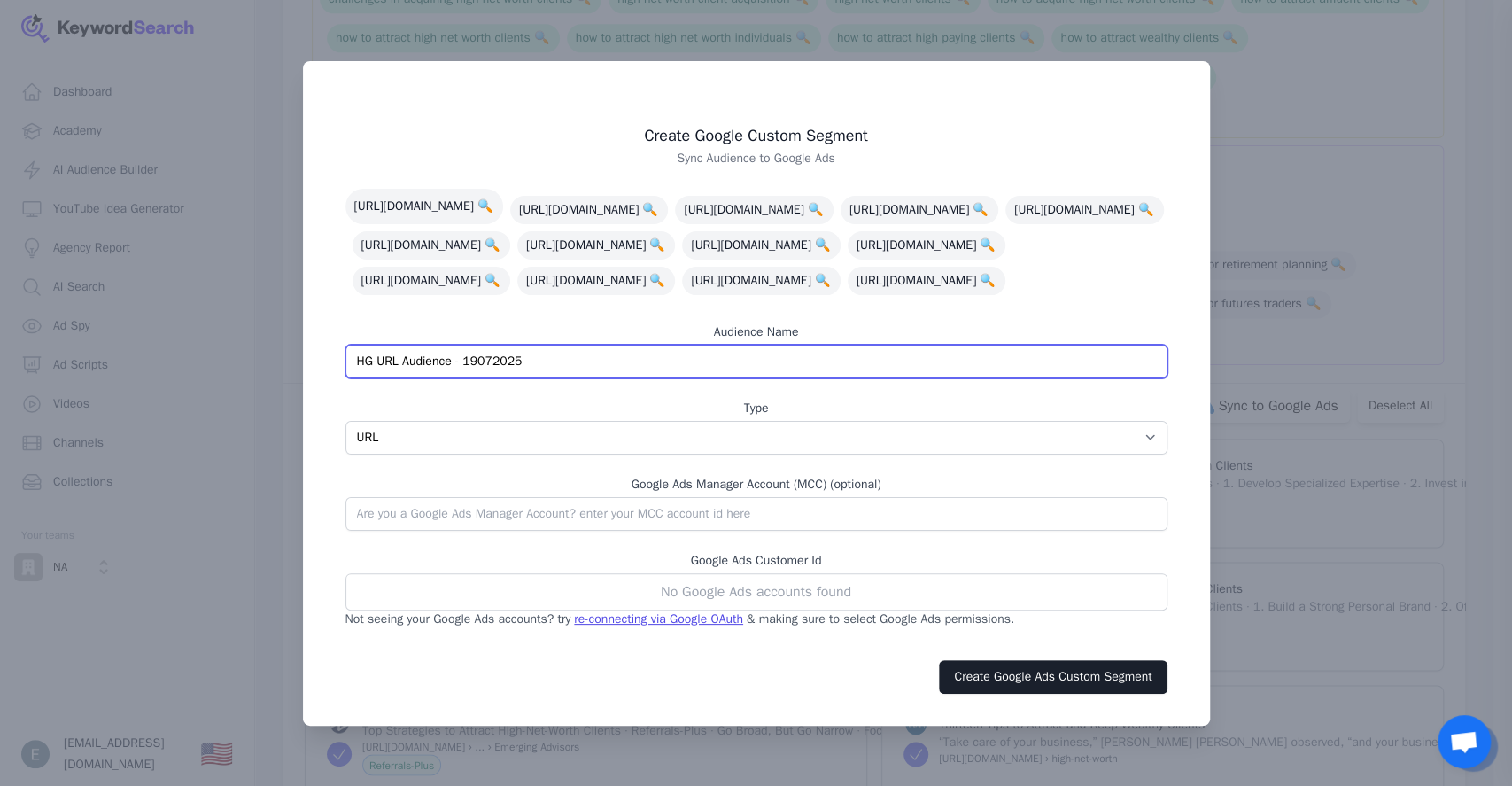 type on "HG-URL Audience - 19072025" 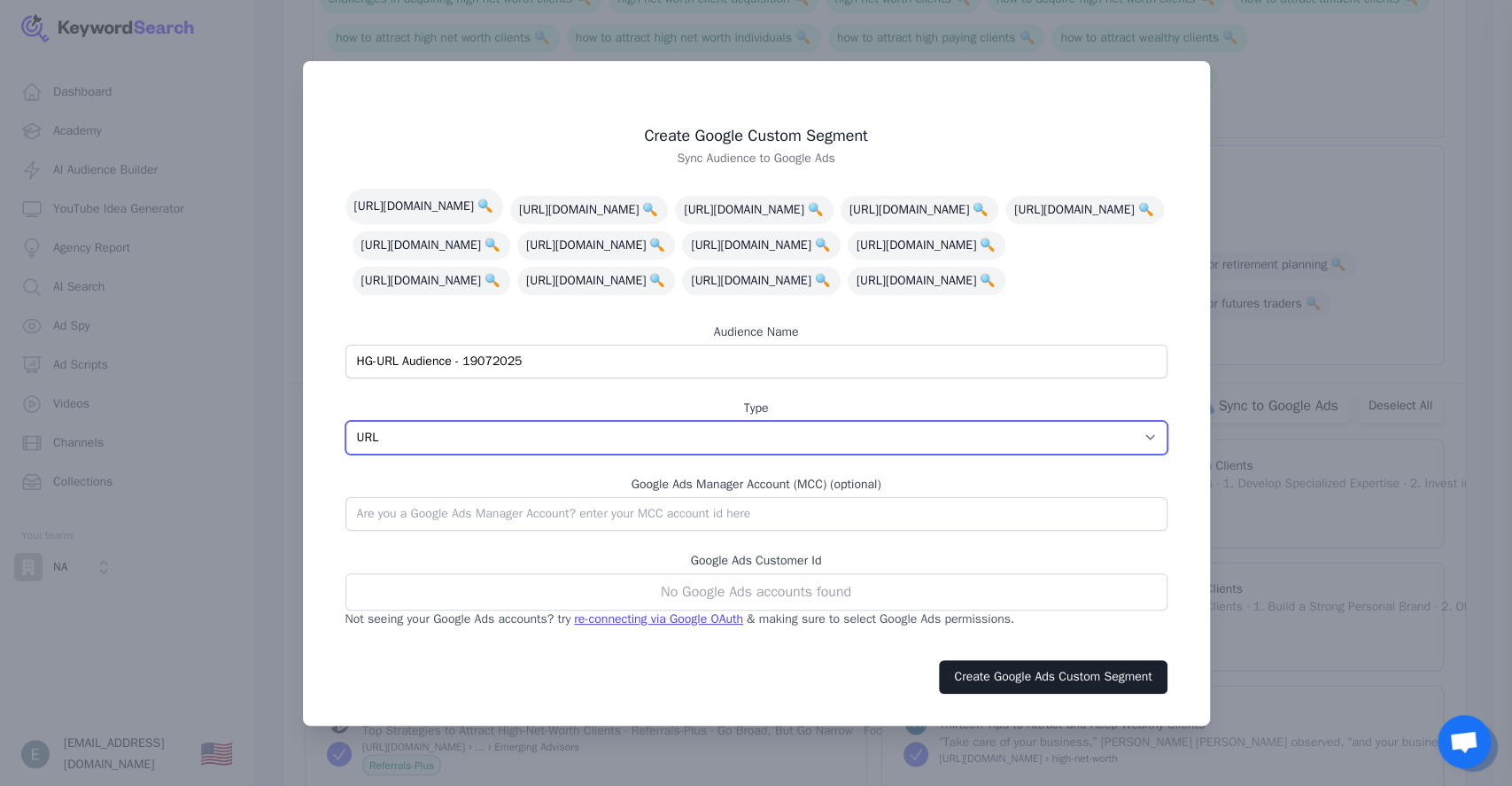 click on "App Interests / Affinity Google Search Intent URL" at bounding box center [756, 438] 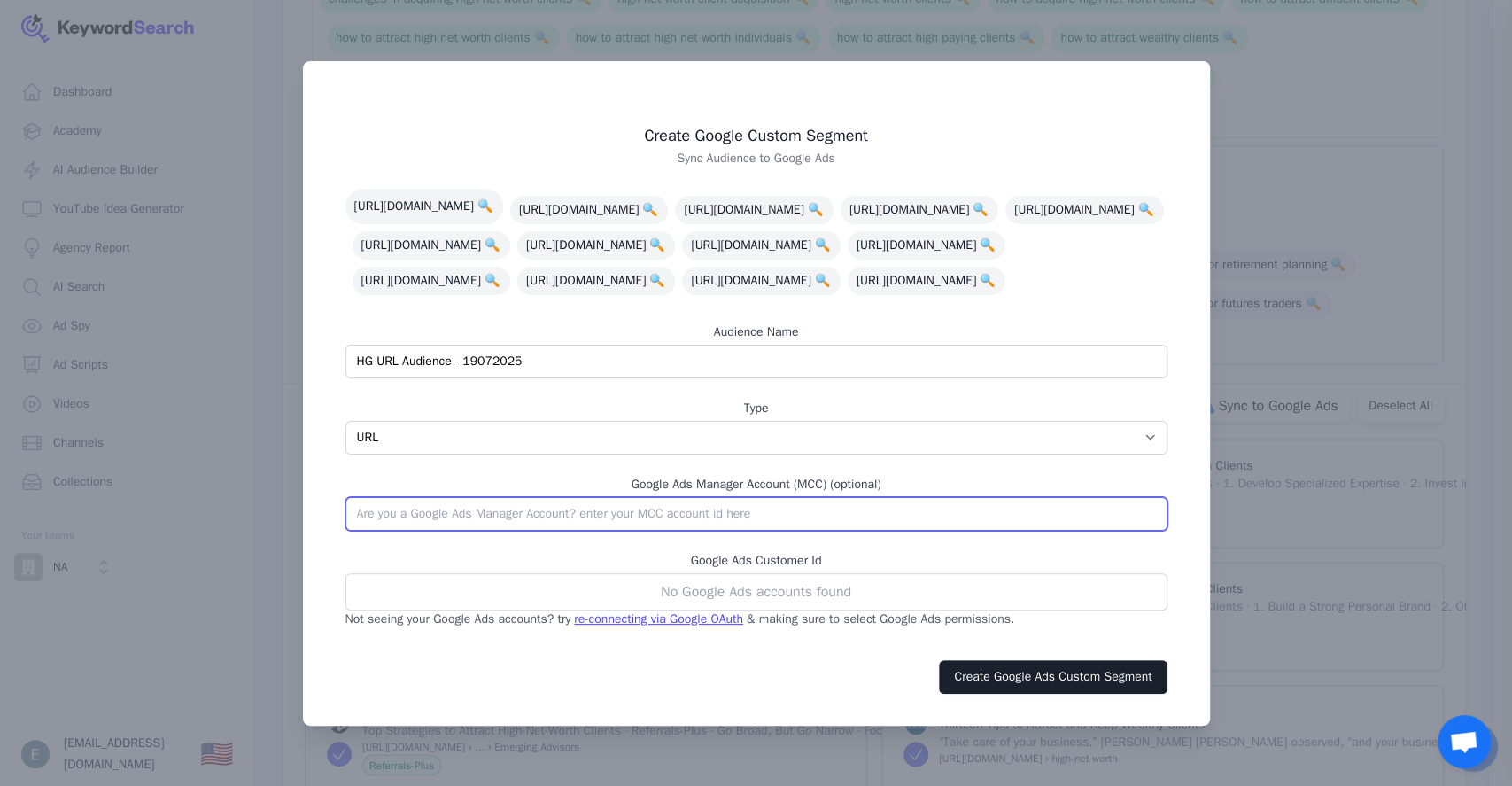 click at bounding box center [756, 514] 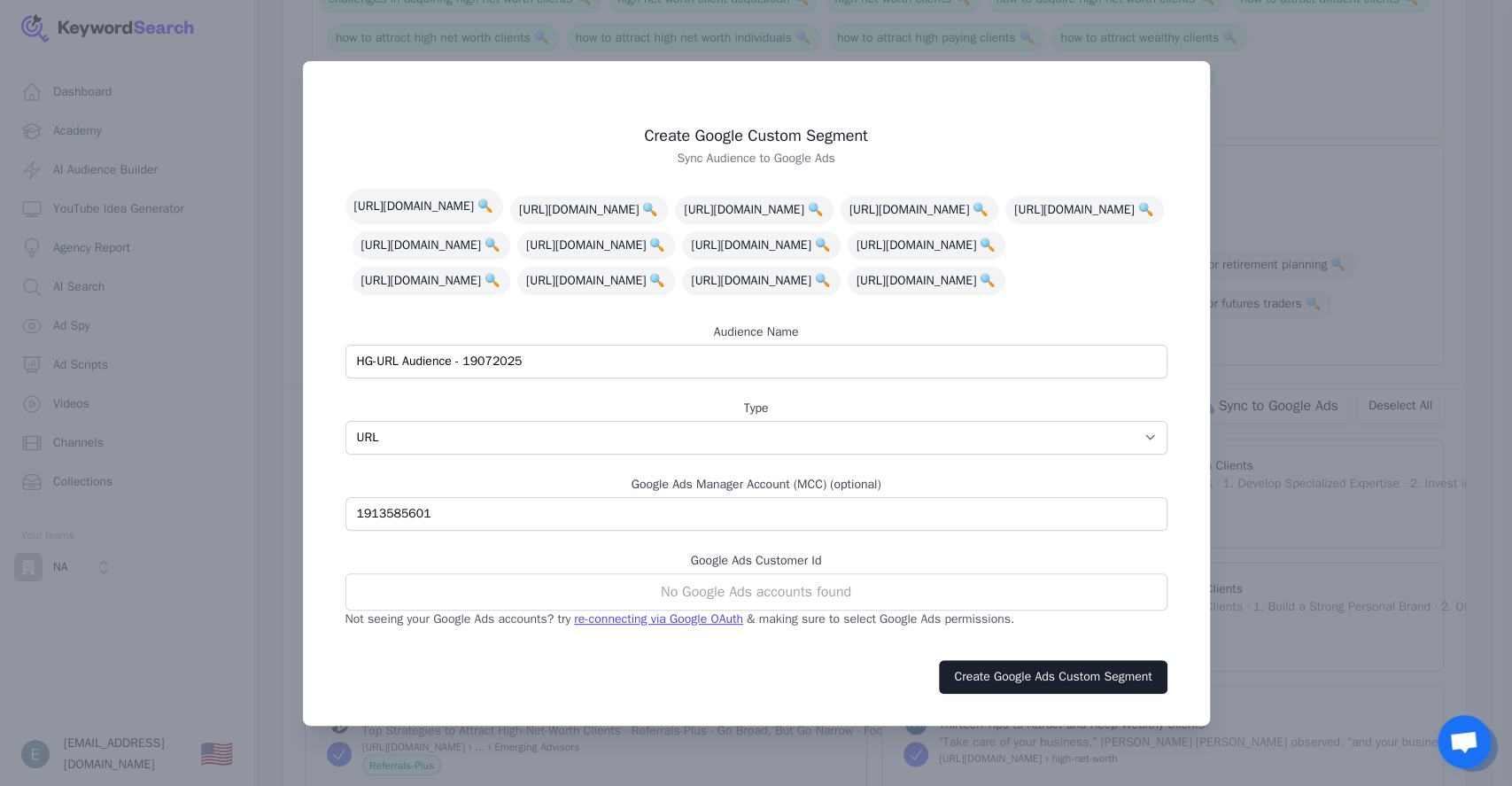 click on "No Google Ads accounts found" at bounding box center [756, 592] 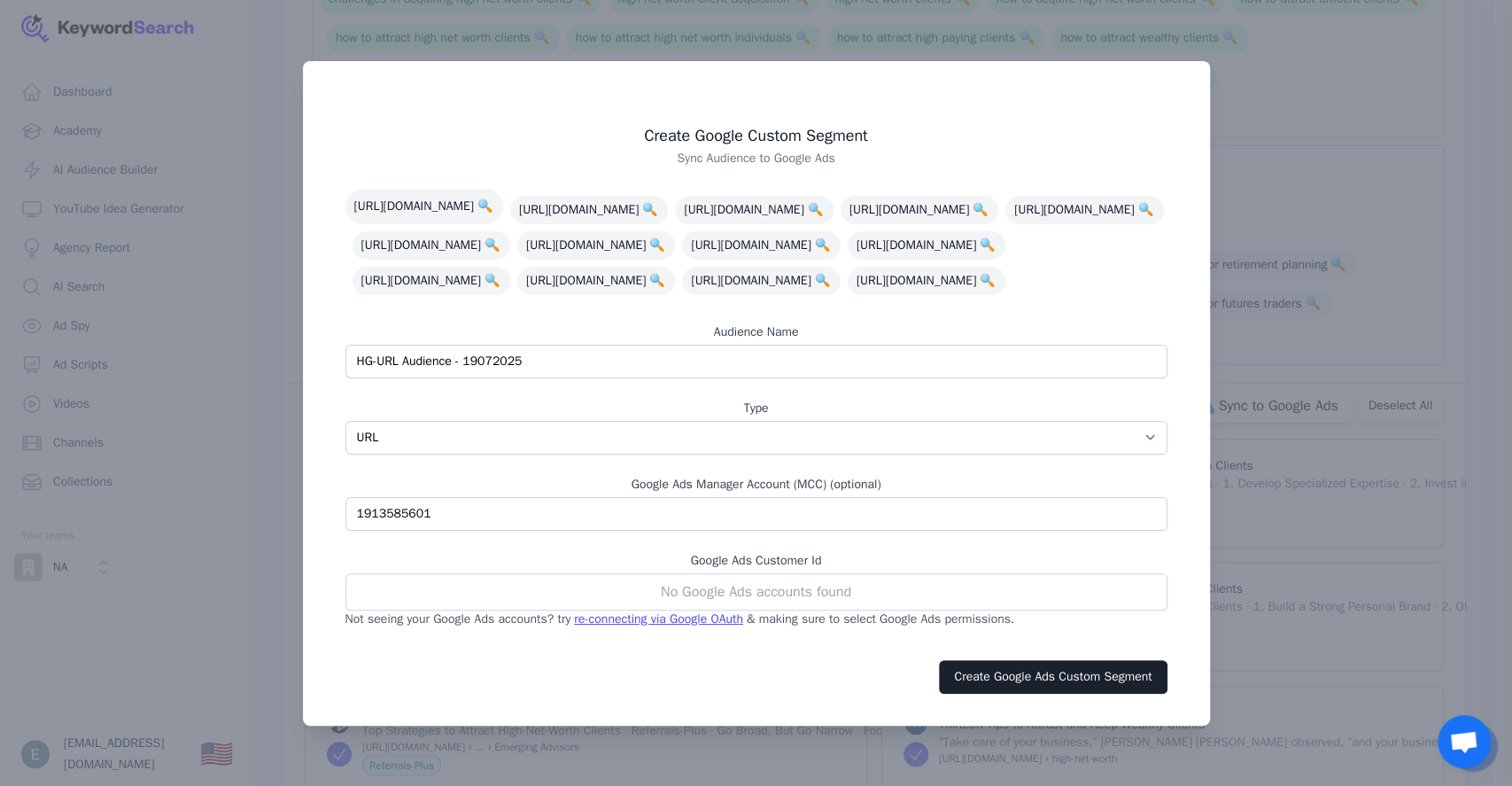 click on "No Google Ads accounts found" at bounding box center (756, 592) 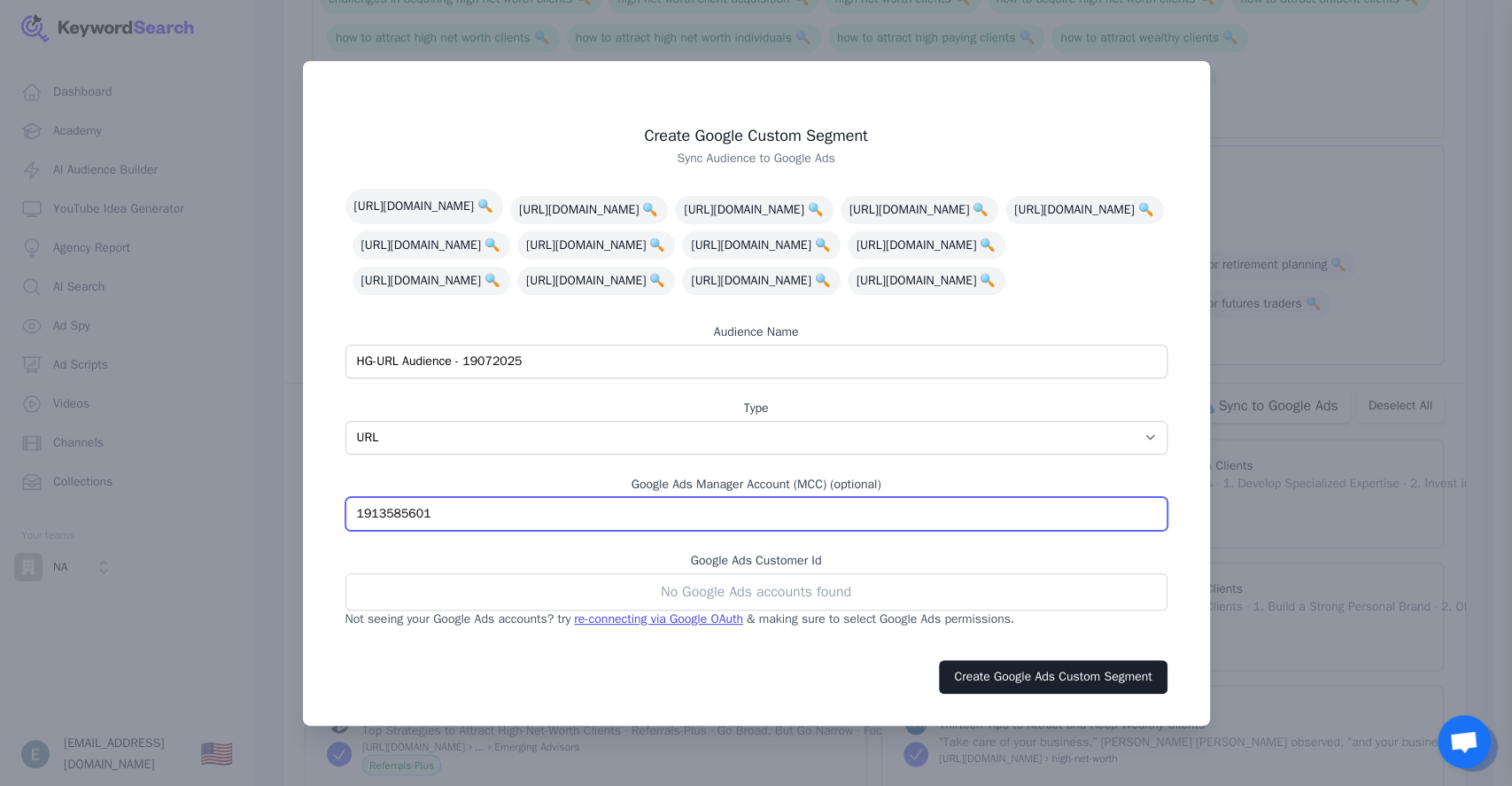 click on "1913585601" at bounding box center [756, 514] 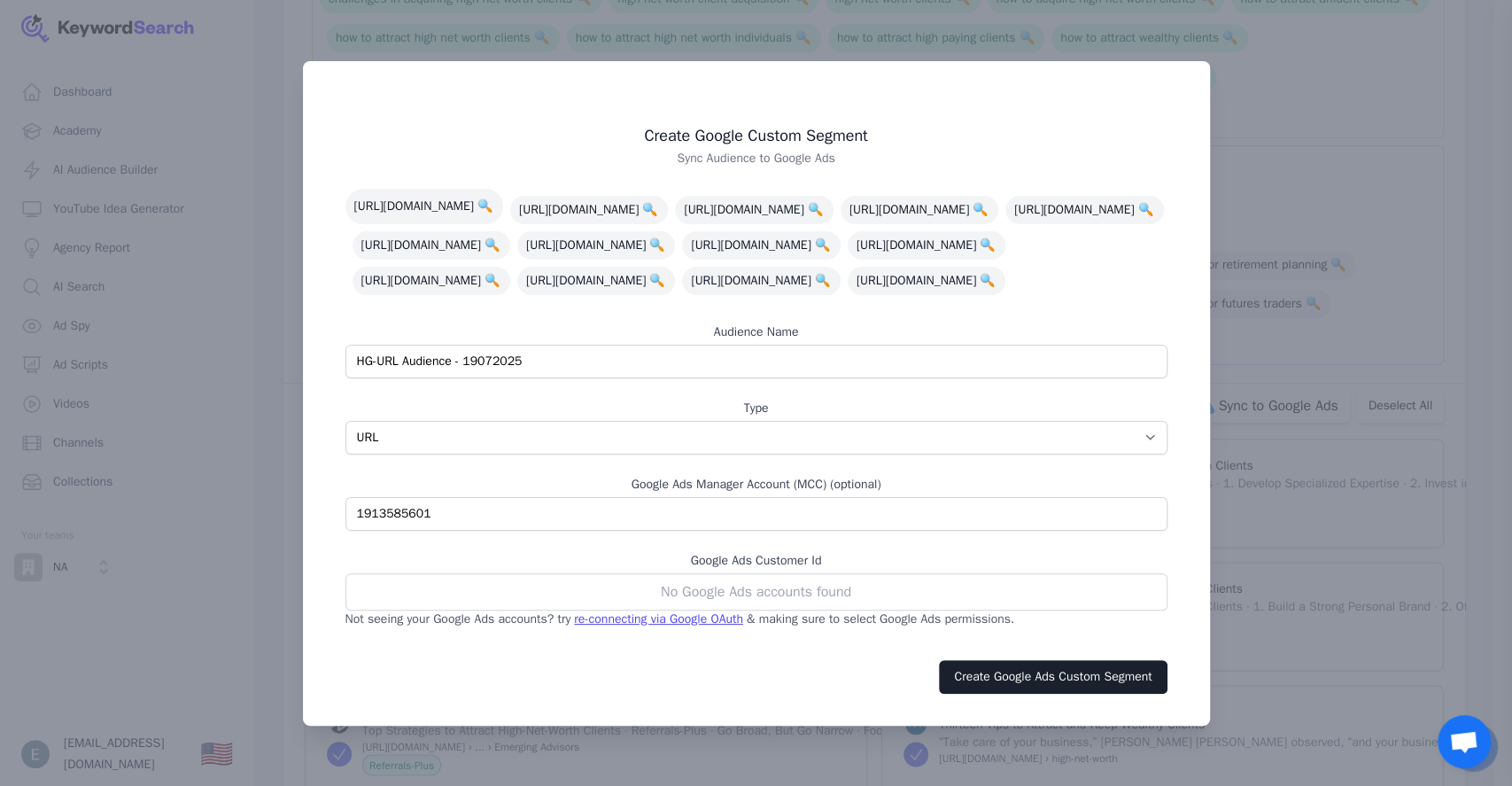 click on "Google Ads Customer Id" at bounding box center (756, 561) 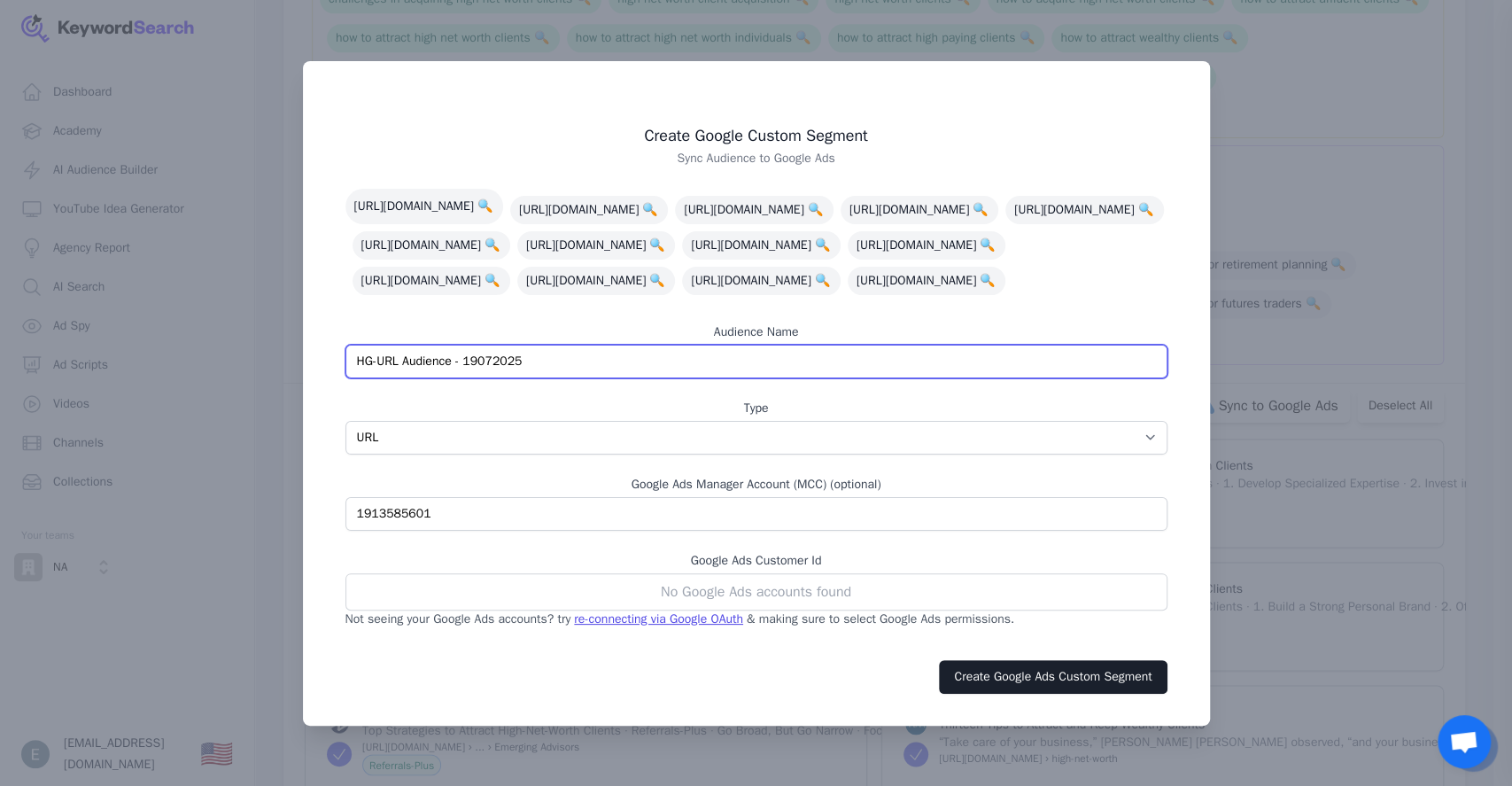 drag, startPoint x: 573, startPoint y: 368, endPoint x: 112, endPoint y: 350, distance: 461.35128 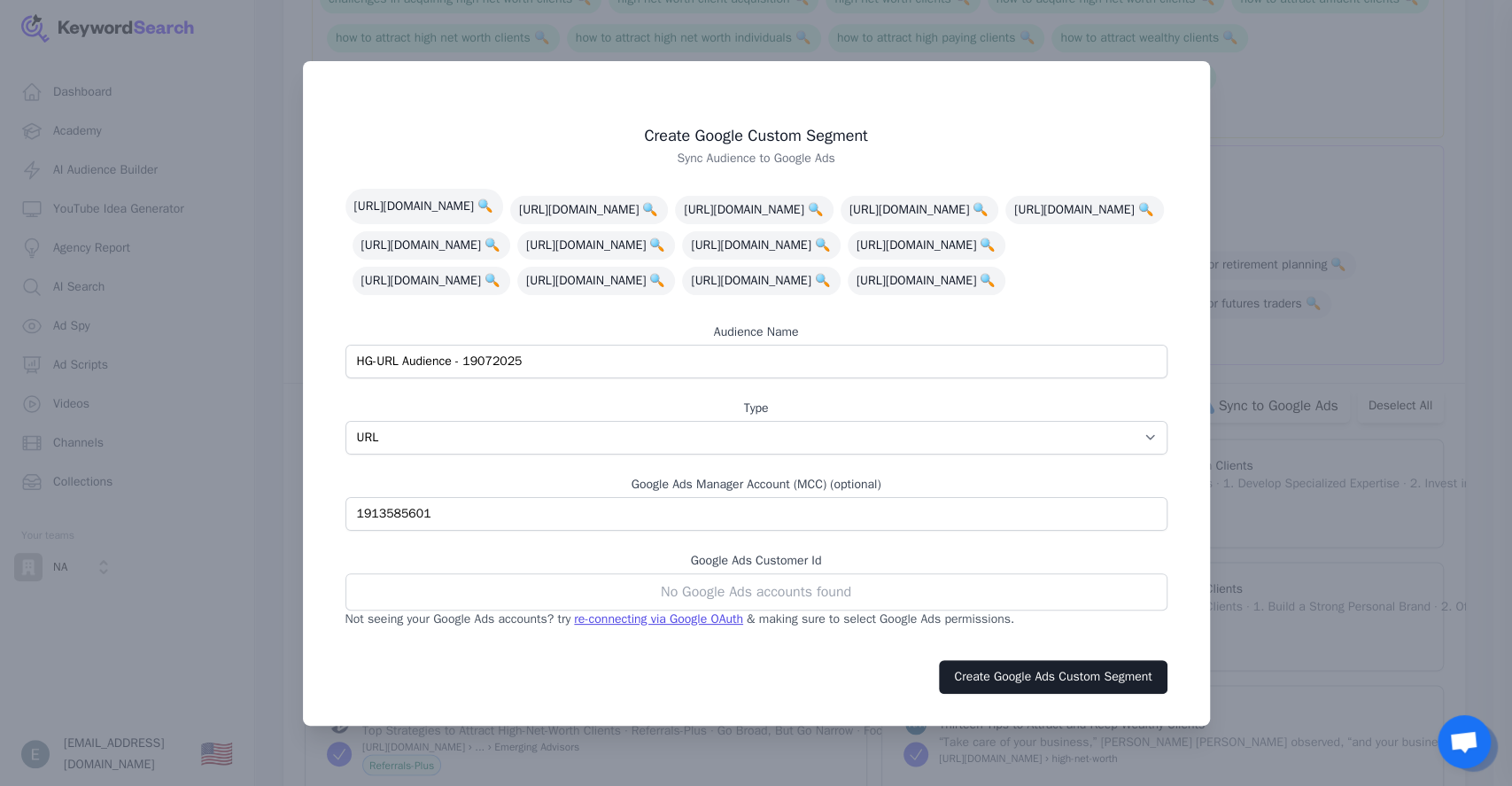 click at bounding box center (756, 393) 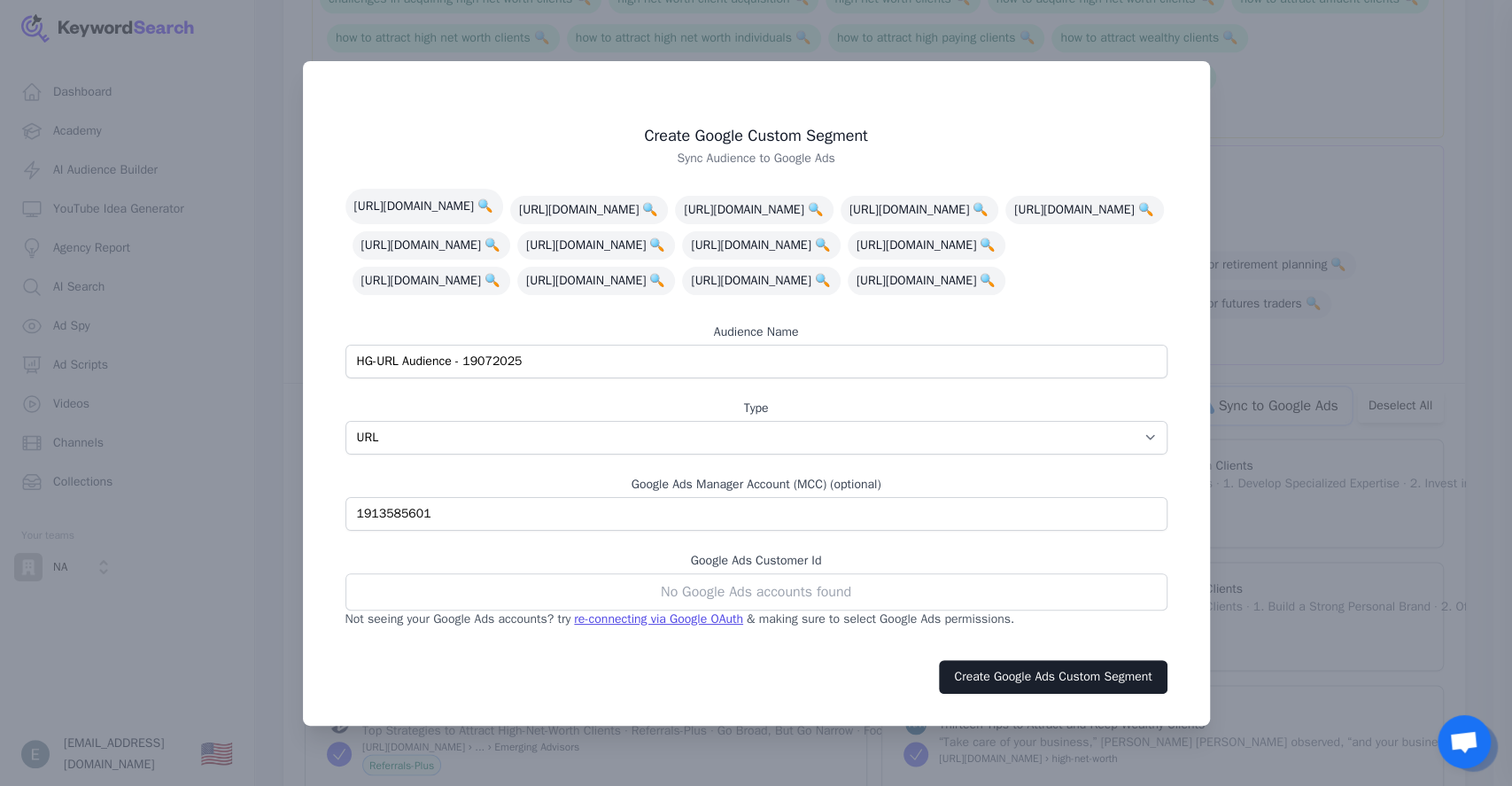 type 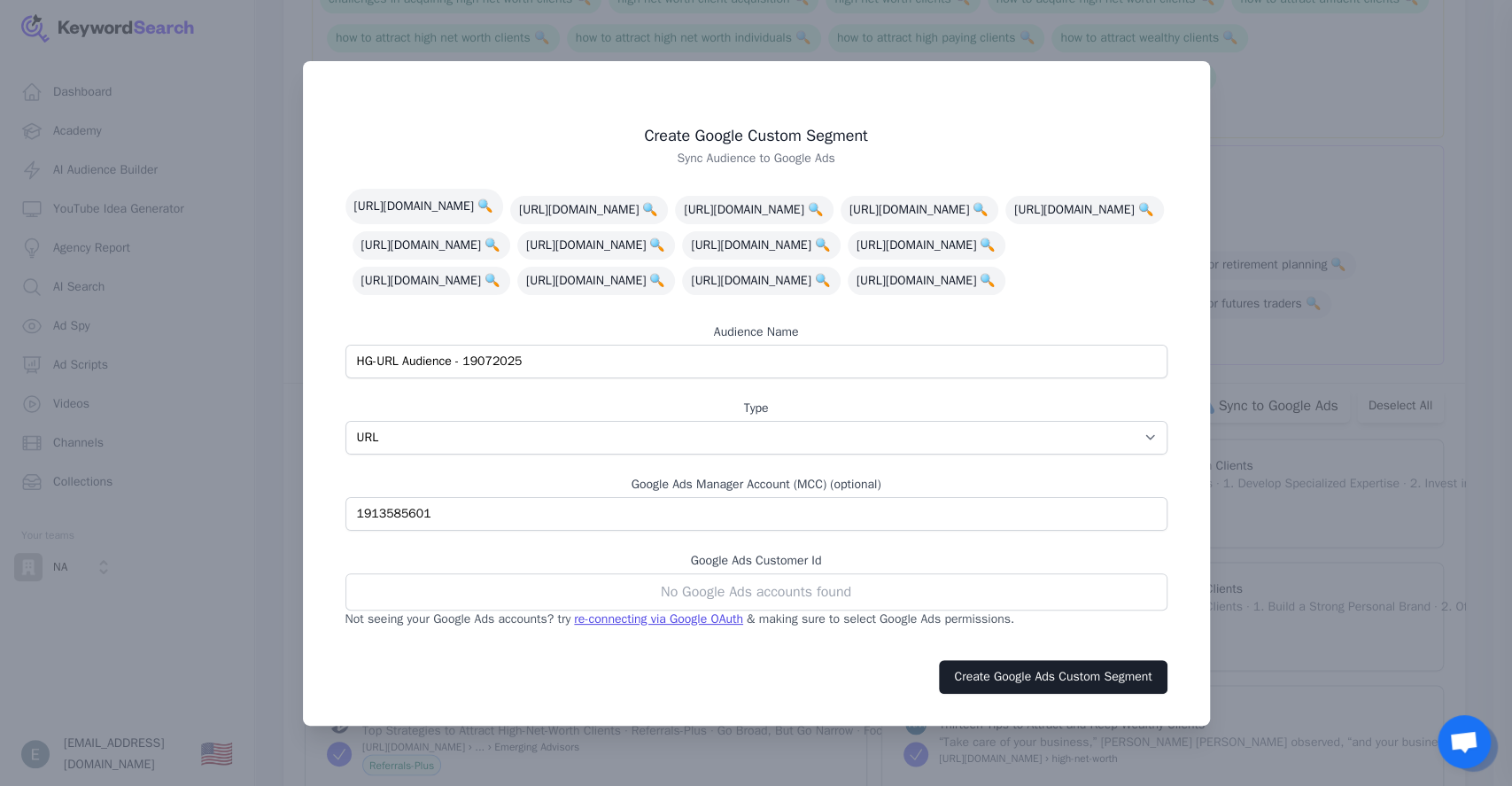 click at bounding box center [756, 393] 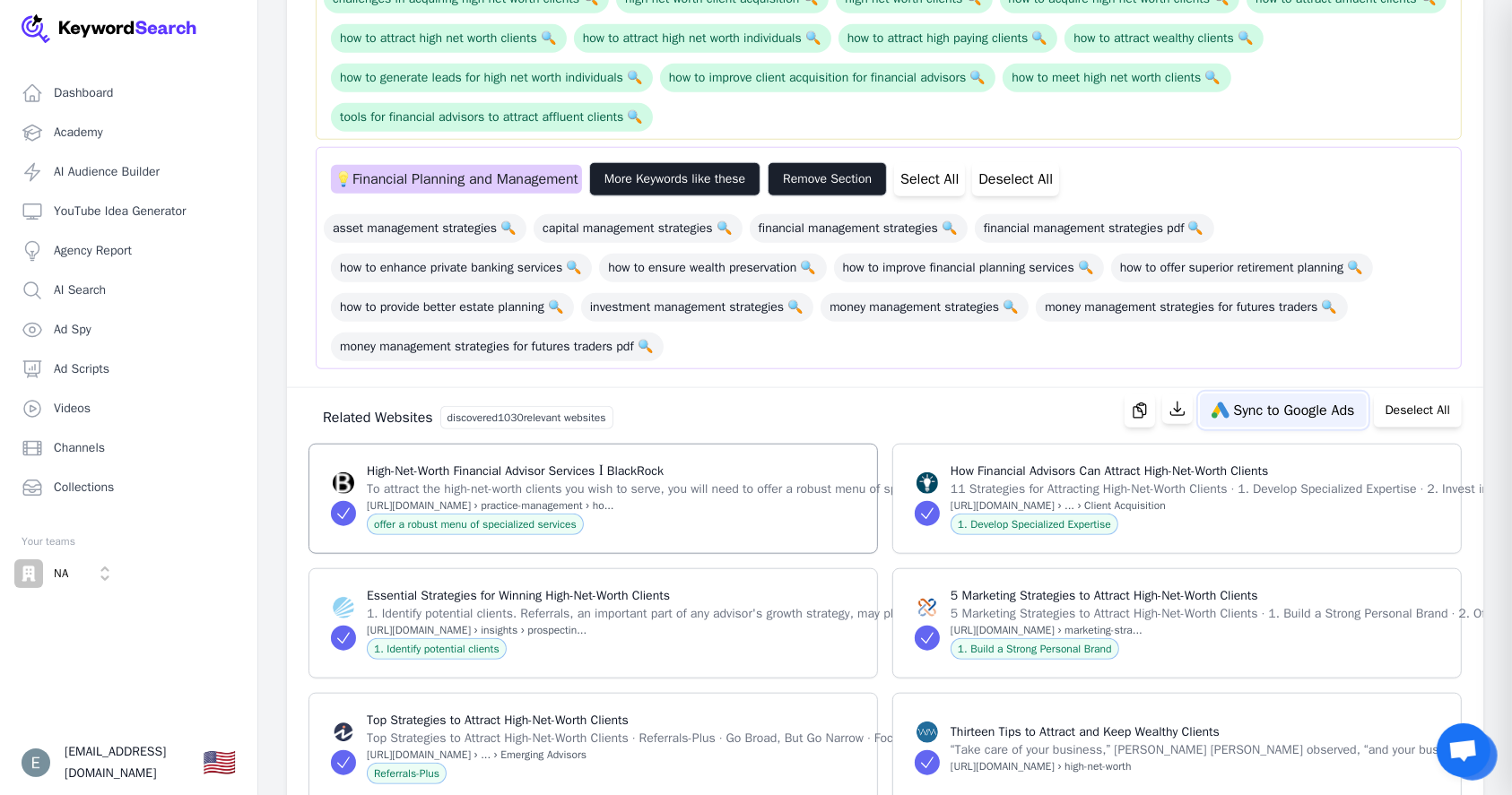 click on "Sync to Google Ads" at bounding box center [1293, 410] 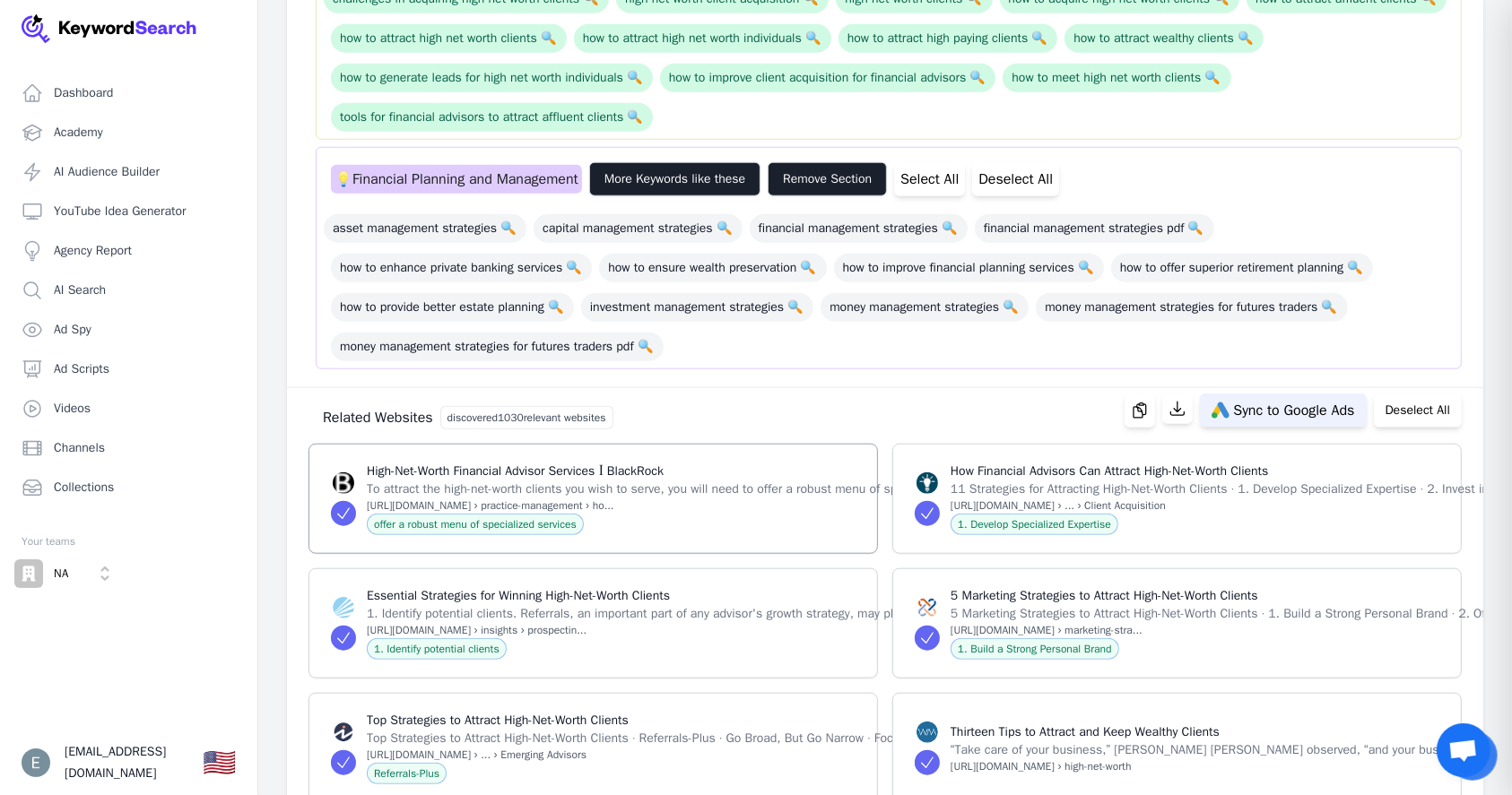 scroll, scrollTop: 1625, scrollLeft: 0, axis: vertical 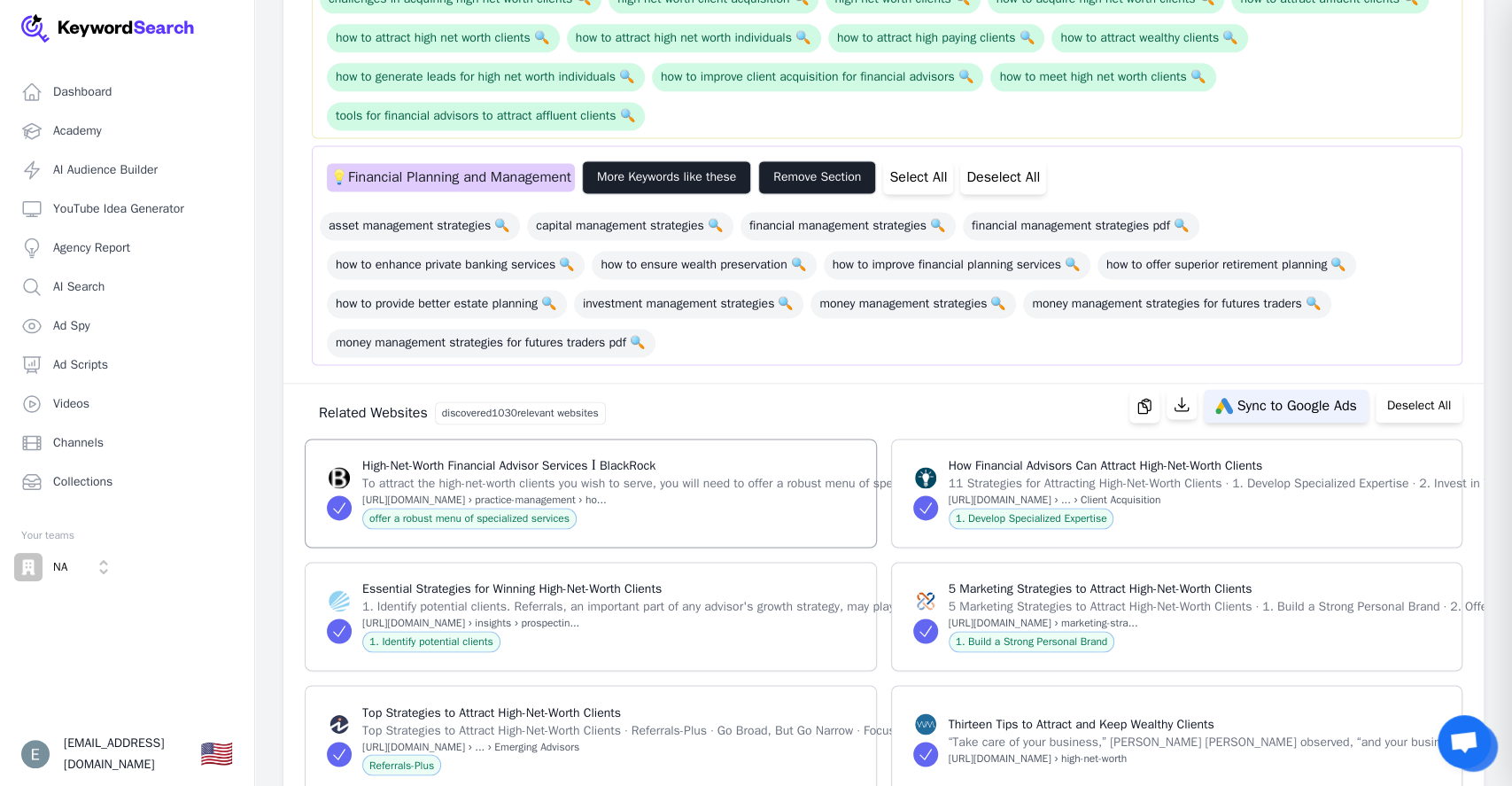 select on "relatedWebsites" 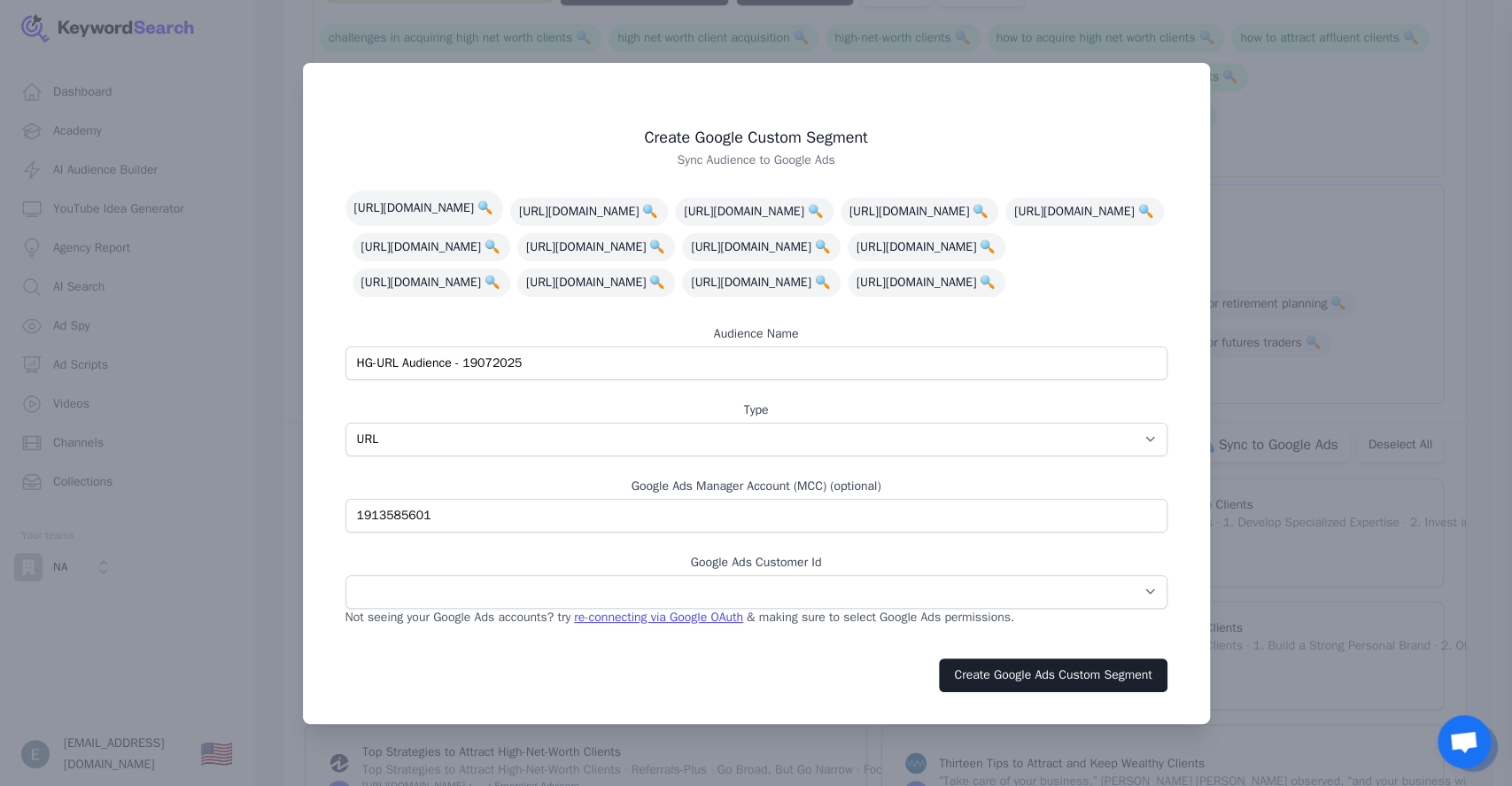click on "App Interests / Affinity Google Search Intent URL" at bounding box center (756, 440) 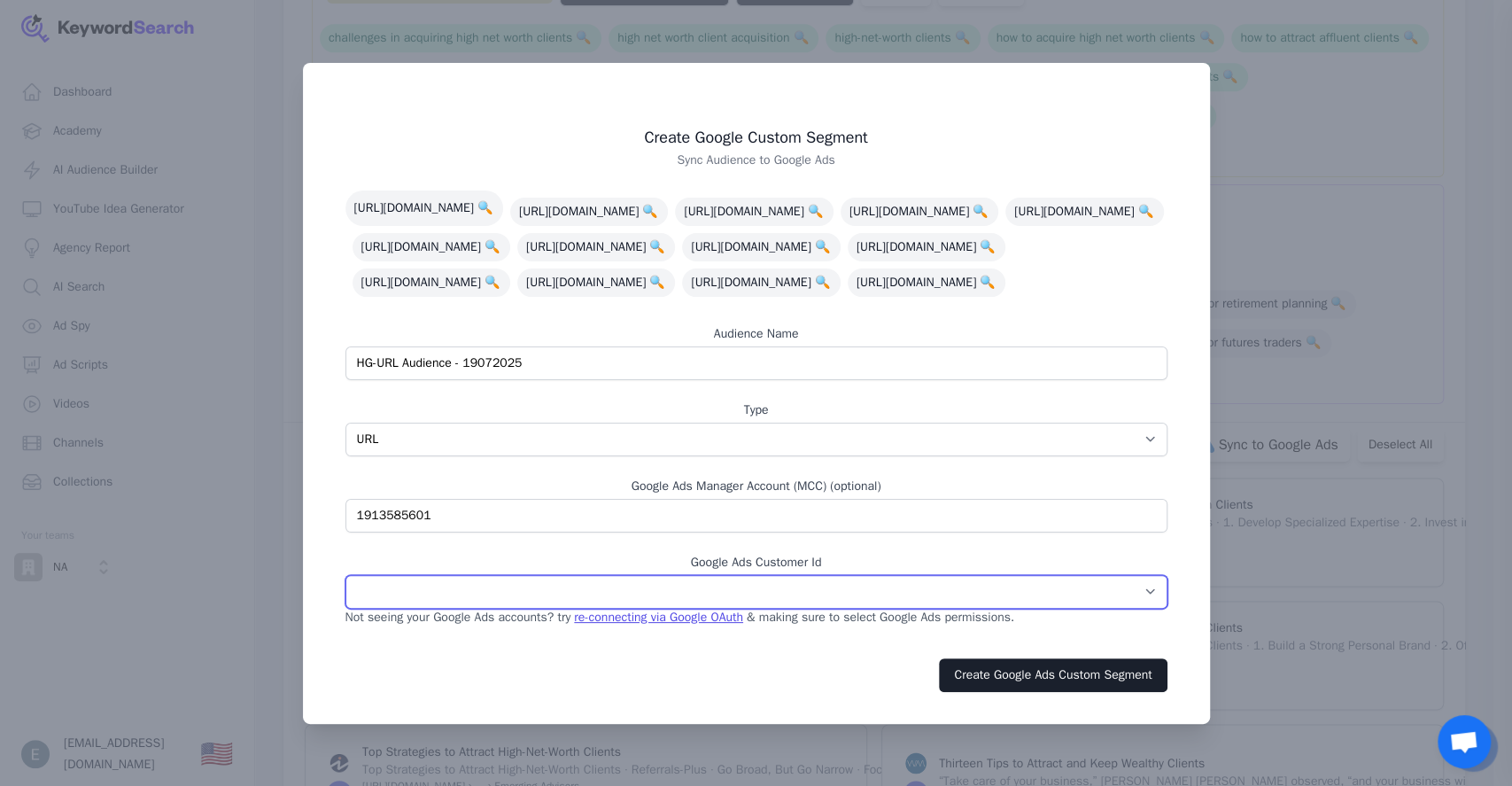 click on "HypGrow  ( 5290340703 ) Gro Church  ( 1954937144 ) Adtrig HNWC  ( 8416888611 ) BI  ( 8141191500 ) Fin-CB  ( 7033777188 ) Fin-Victor  ( 3711750699 ) HNWC  ( 3388933813 ) Master  ( 1913585601 ) AdTrig  ( 3694333788 ) Gro Church Nov 23  ( 3289962686 ) H and Z  ( 1454486674 ) Swiss  ( 3412088435 ) TTS  ( 8134576305 ) HNWC  ( 1563603225 ) HNWC-March-2025  ( 9625393613 ) Gro Church  ( 6233942696 )" at bounding box center (756, 592) 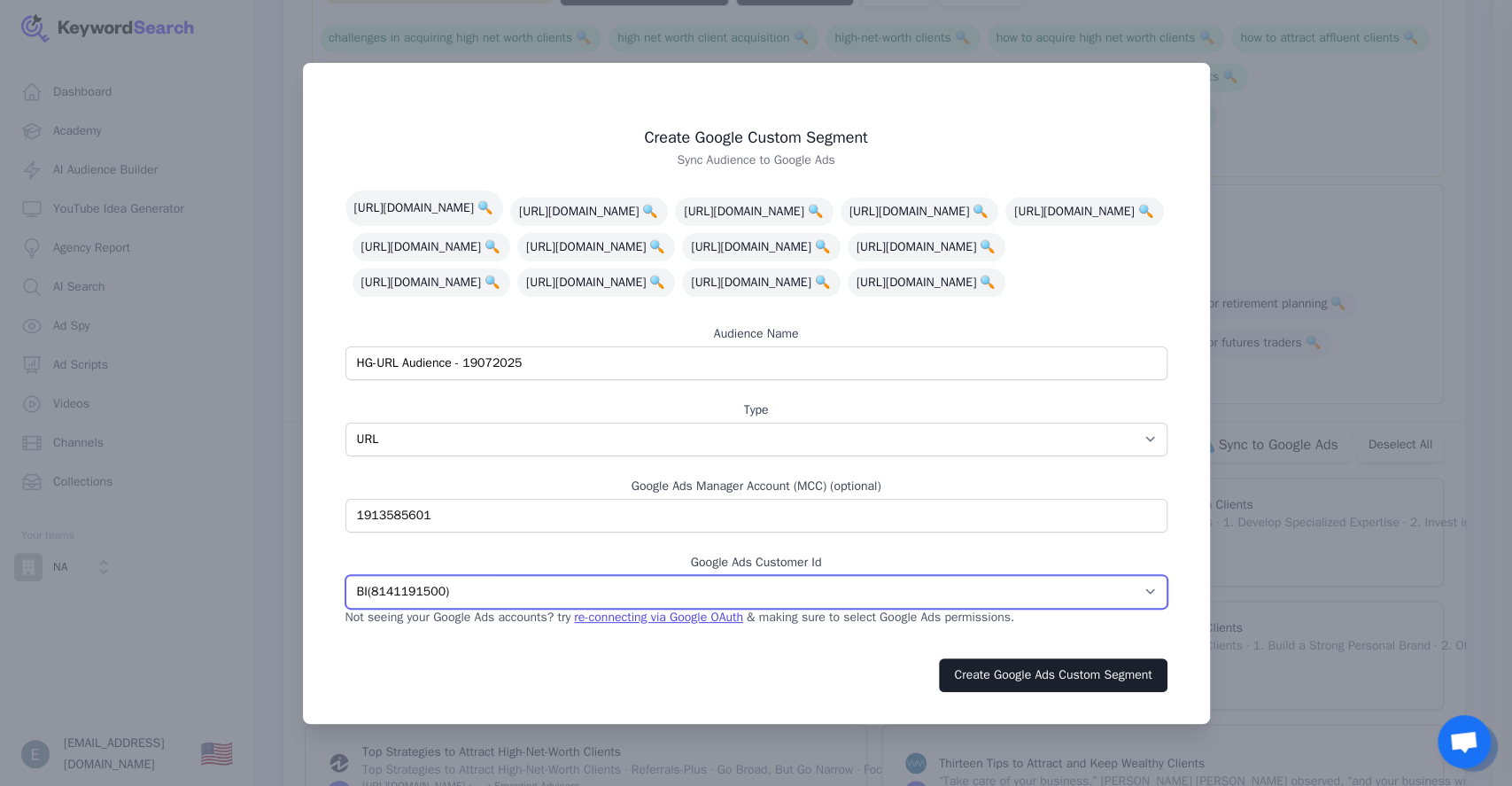 click on "HypGrow  ( 5290340703 ) Gro Church  ( 1954937144 ) Adtrig HNWC  ( 8416888611 ) BI  ( 8141191500 ) Fin-CB  ( 7033777188 ) Fin-Victor  ( 3711750699 ) HNWC  ( 3388933813 ) Master  ( 1913585601 ) AdTrig  ( 3694333788 ) Gro Church Nov 23  ( 3289962686 ) H and Z  ( 1454486674 ) Swiss  ( 3412088435 ) TTS  ( 8134576305 ) HNWC  ( 1563603225 ) HNWC-March-2025  ( 9625393613 ) Gro Church  ( 6233942696 )" at bounding box center [756, 592] 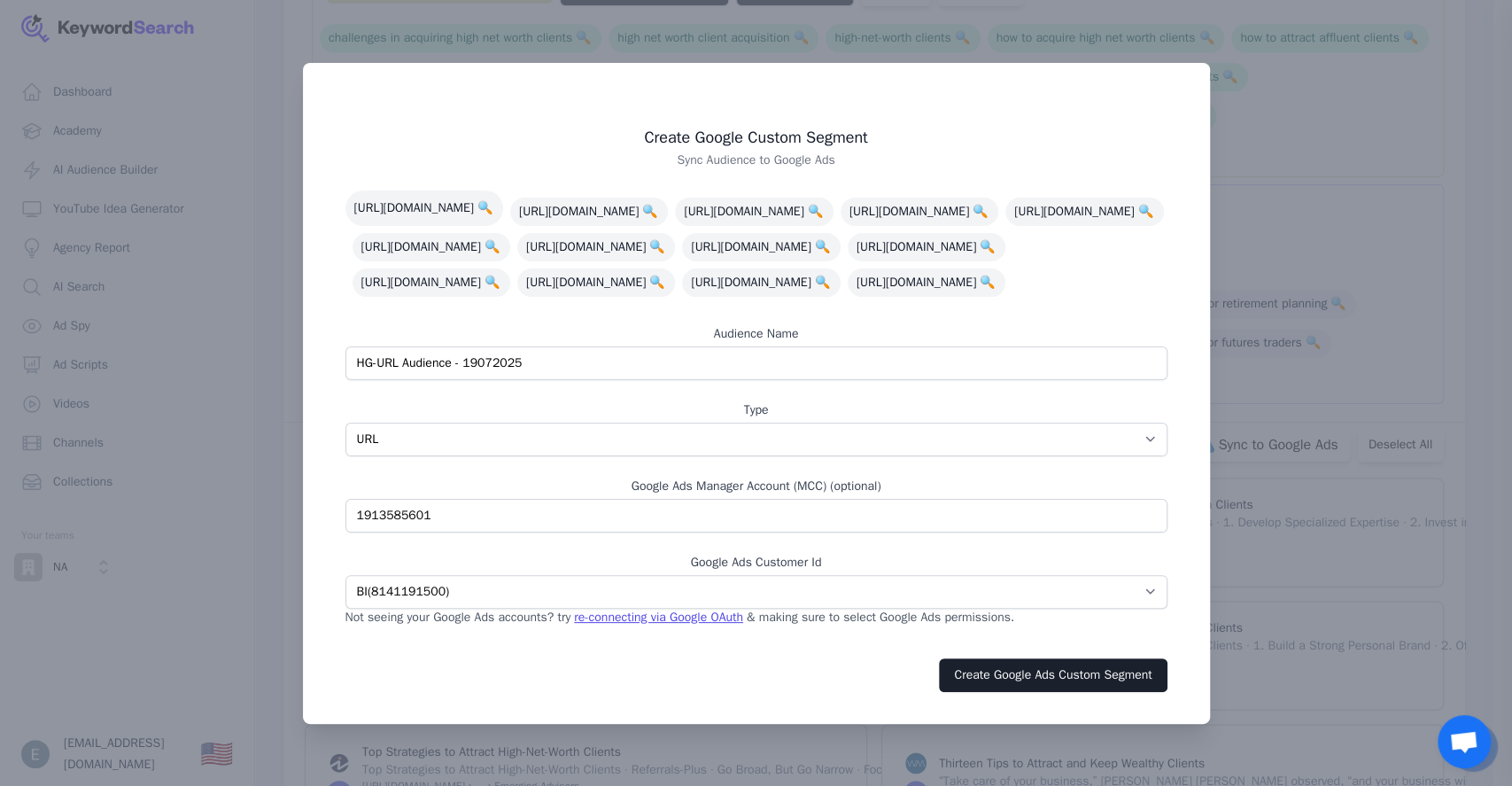 click on "Create Google Ads Custom Segment" at bounding box center [756, 675] 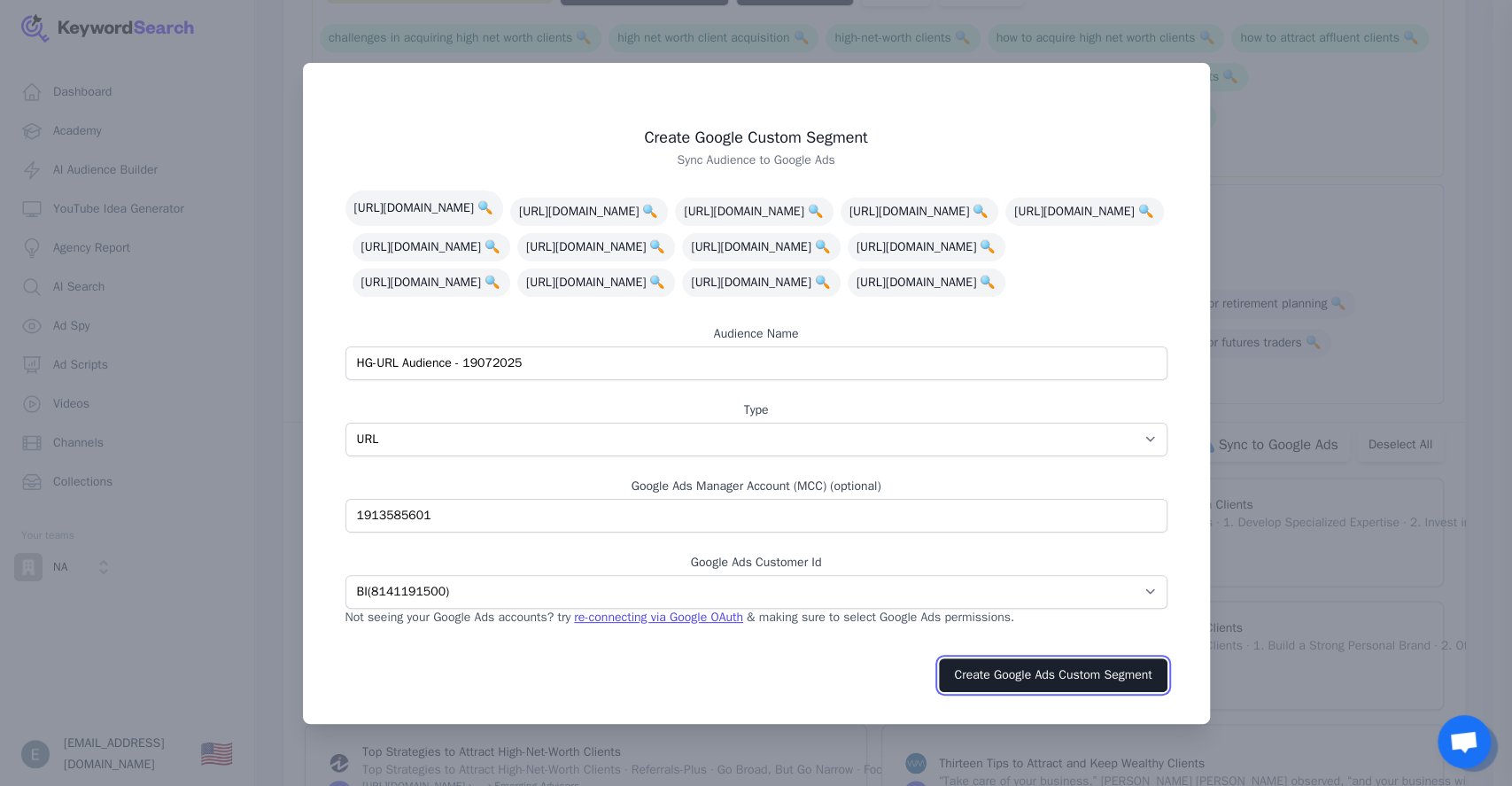 click on "Create Google Ads Custom Segment" at bounding box center [1052, 675] 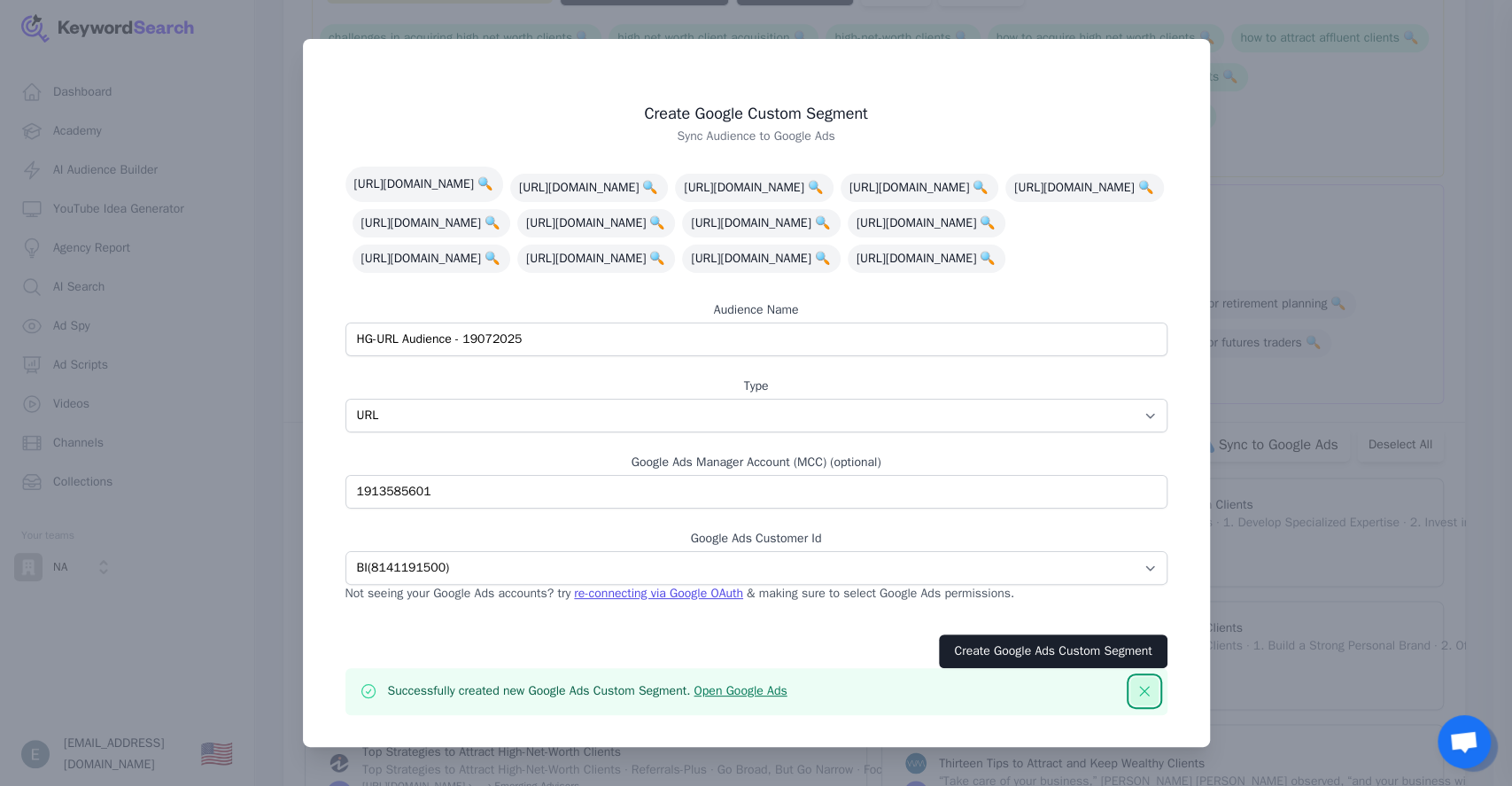 click 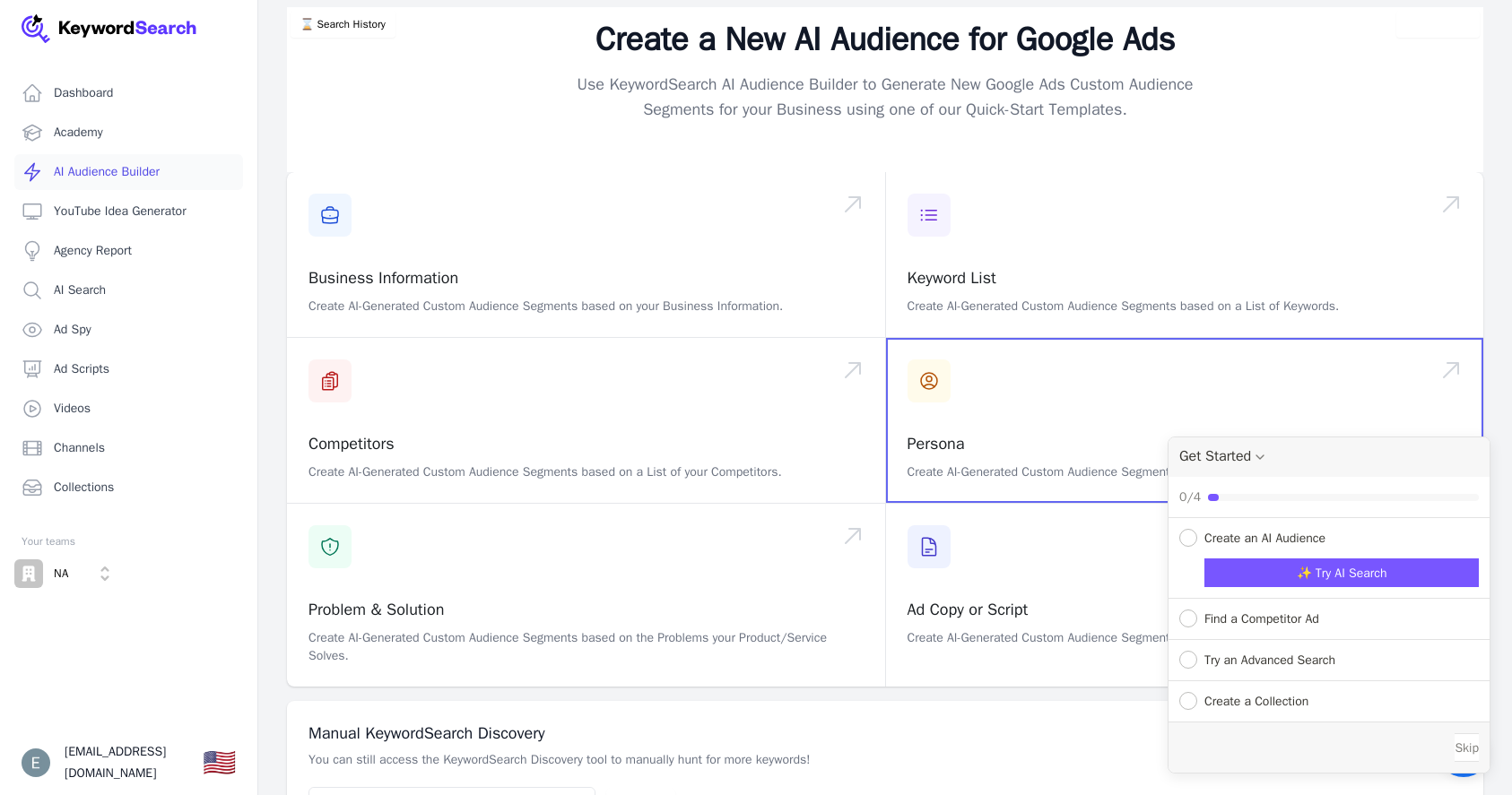 scroll, scrollTop: 0, scrollLeft: 0, axis: both 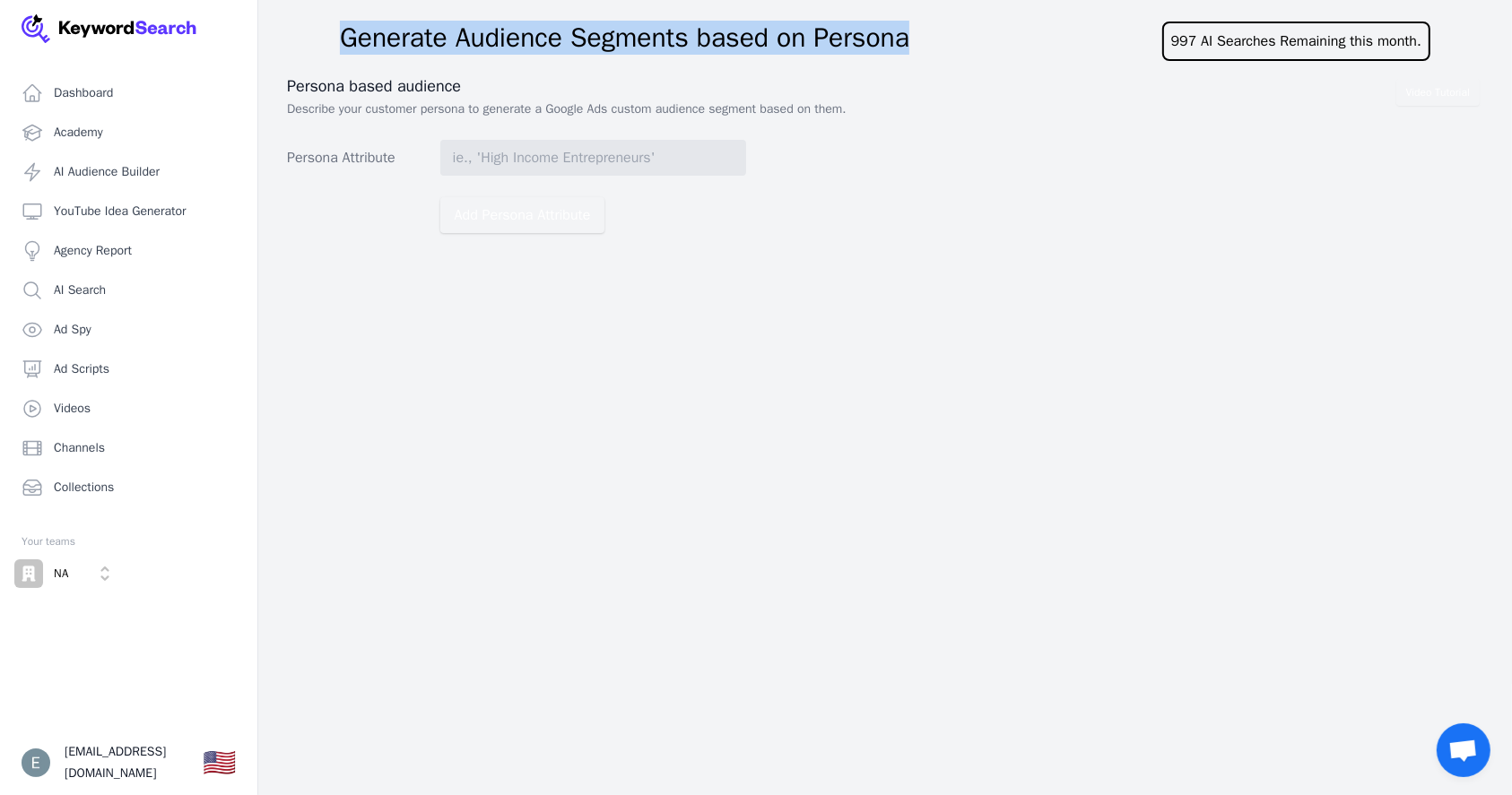 drag, startPoint x: 344, startPoint y: 30, endPoint x: 983, endPoint y: 39, distance: 639.0634 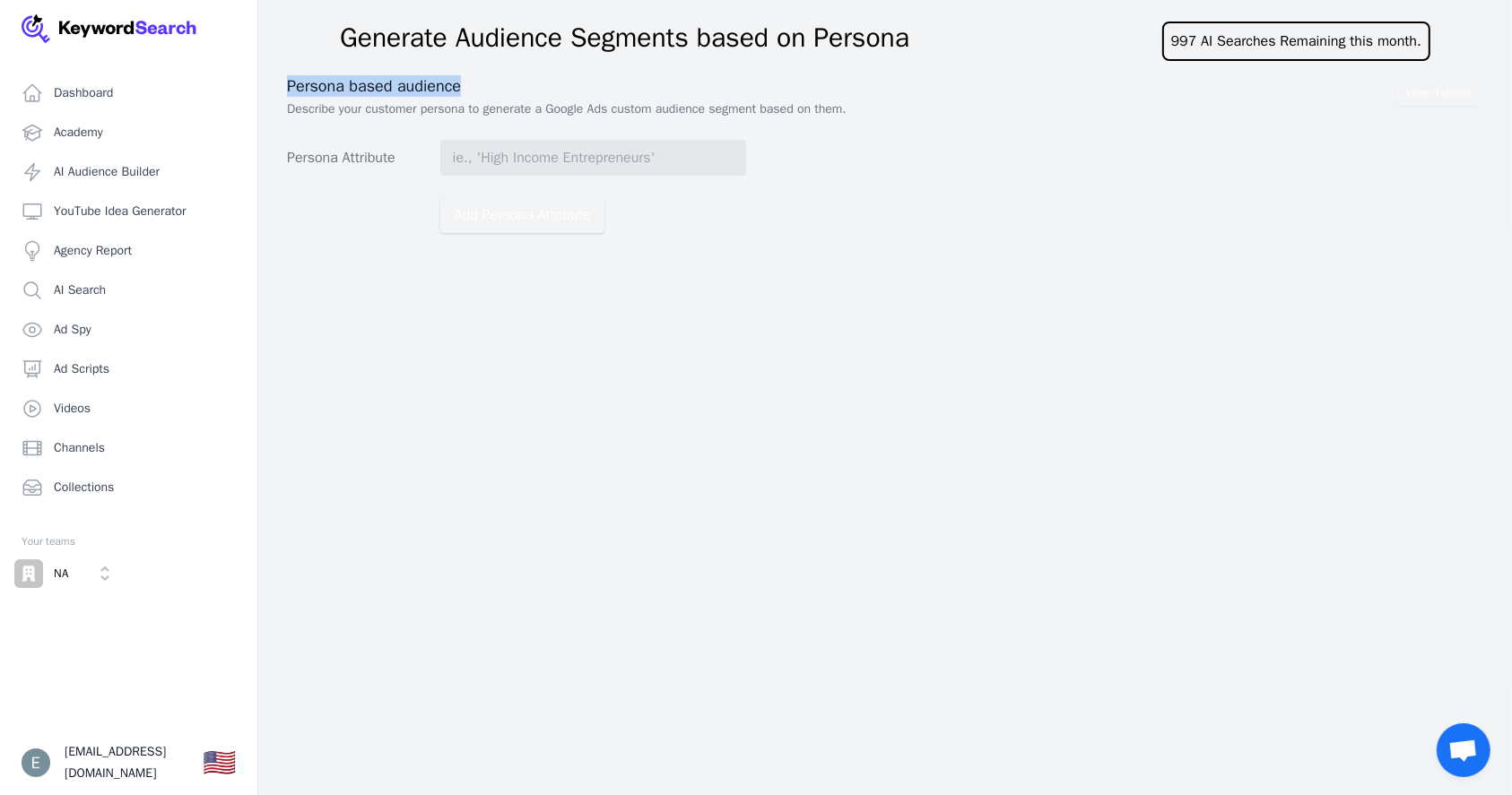 drag, startPoint x: 288, startPoint y: 83, endPoint x: 481, endPoint y: 82, distance: 193.00259 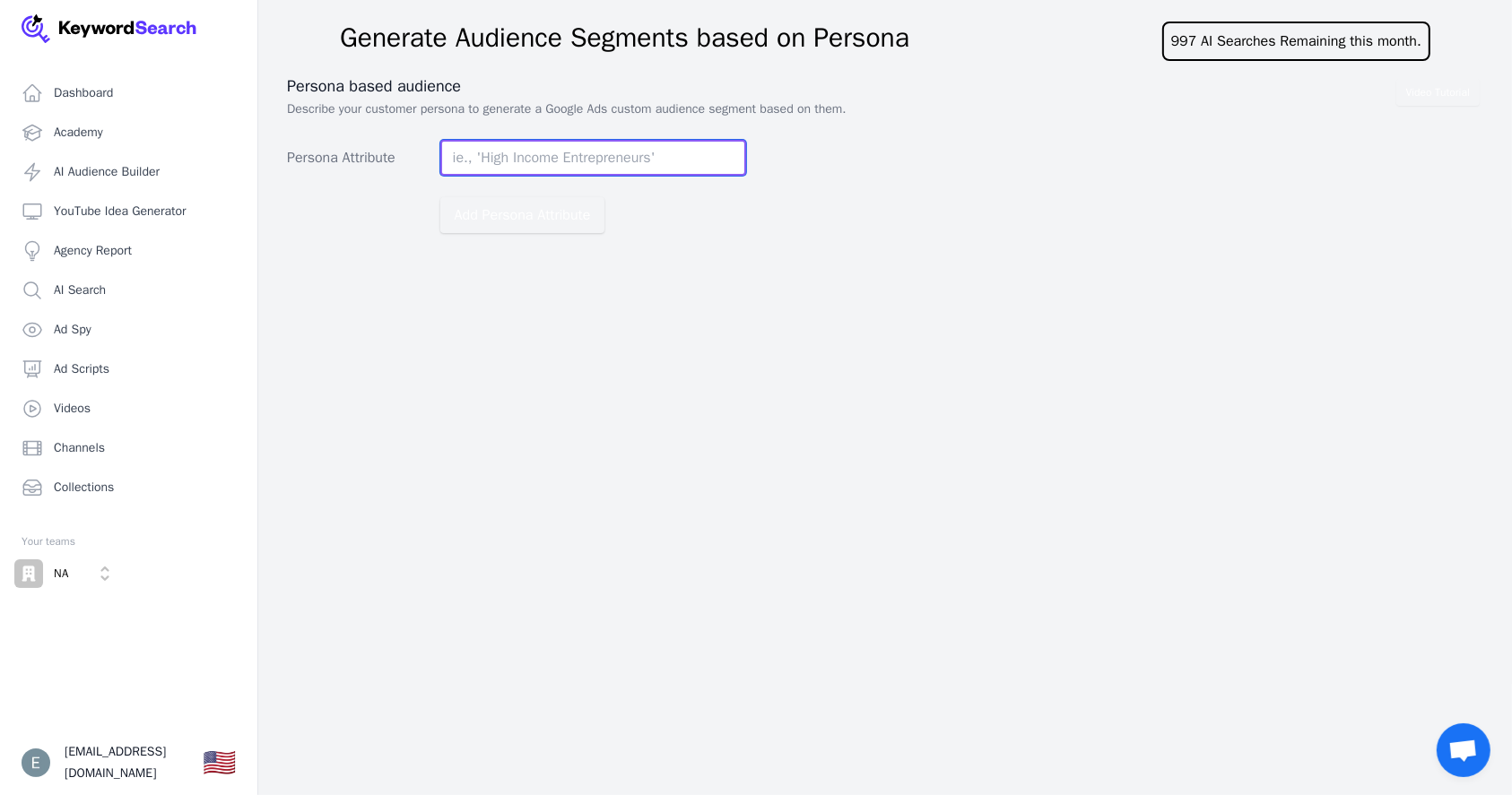 click on "Persona Attribute" at bounding box center [593, 158] 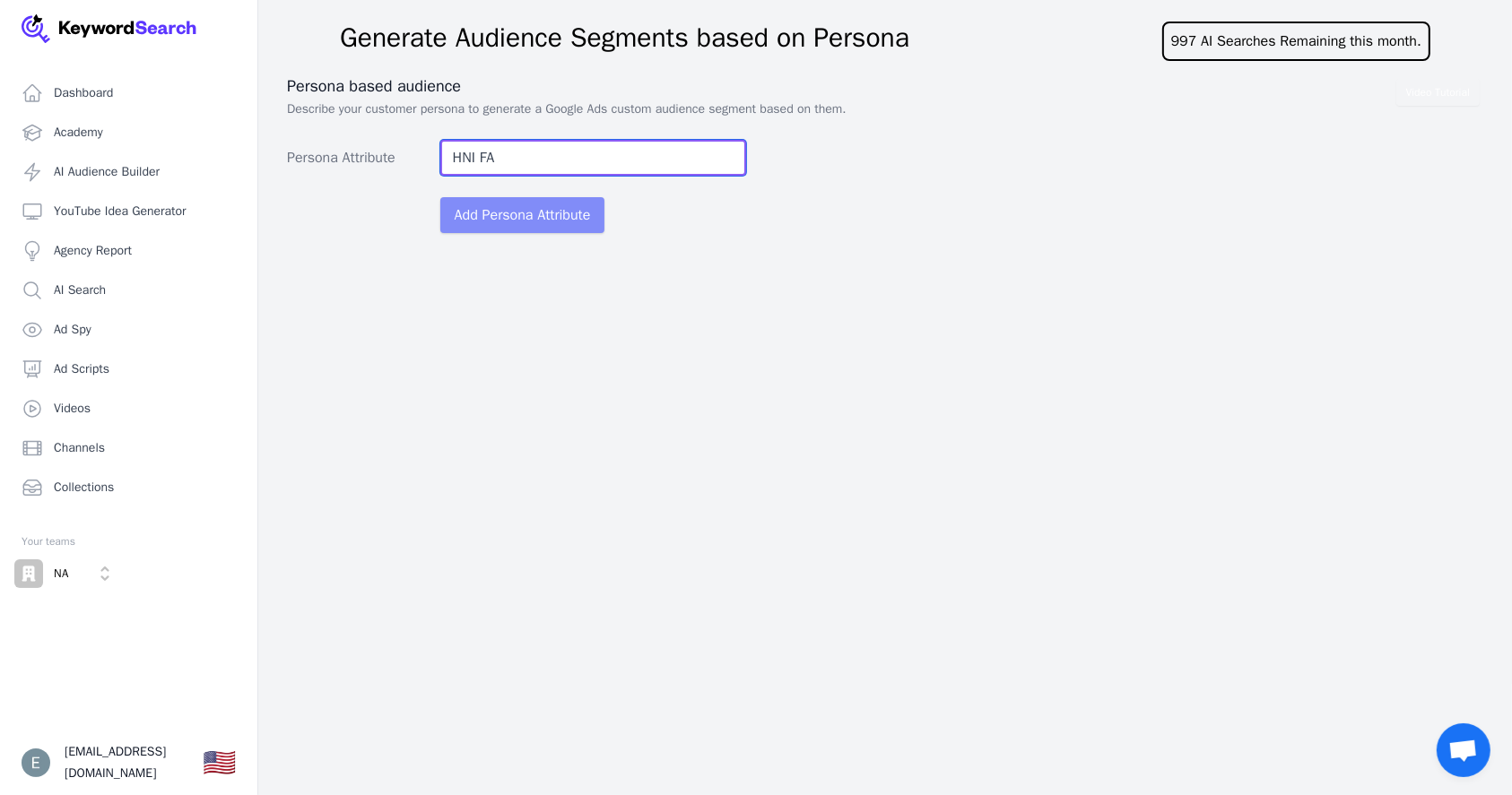 type on "HNI FA" 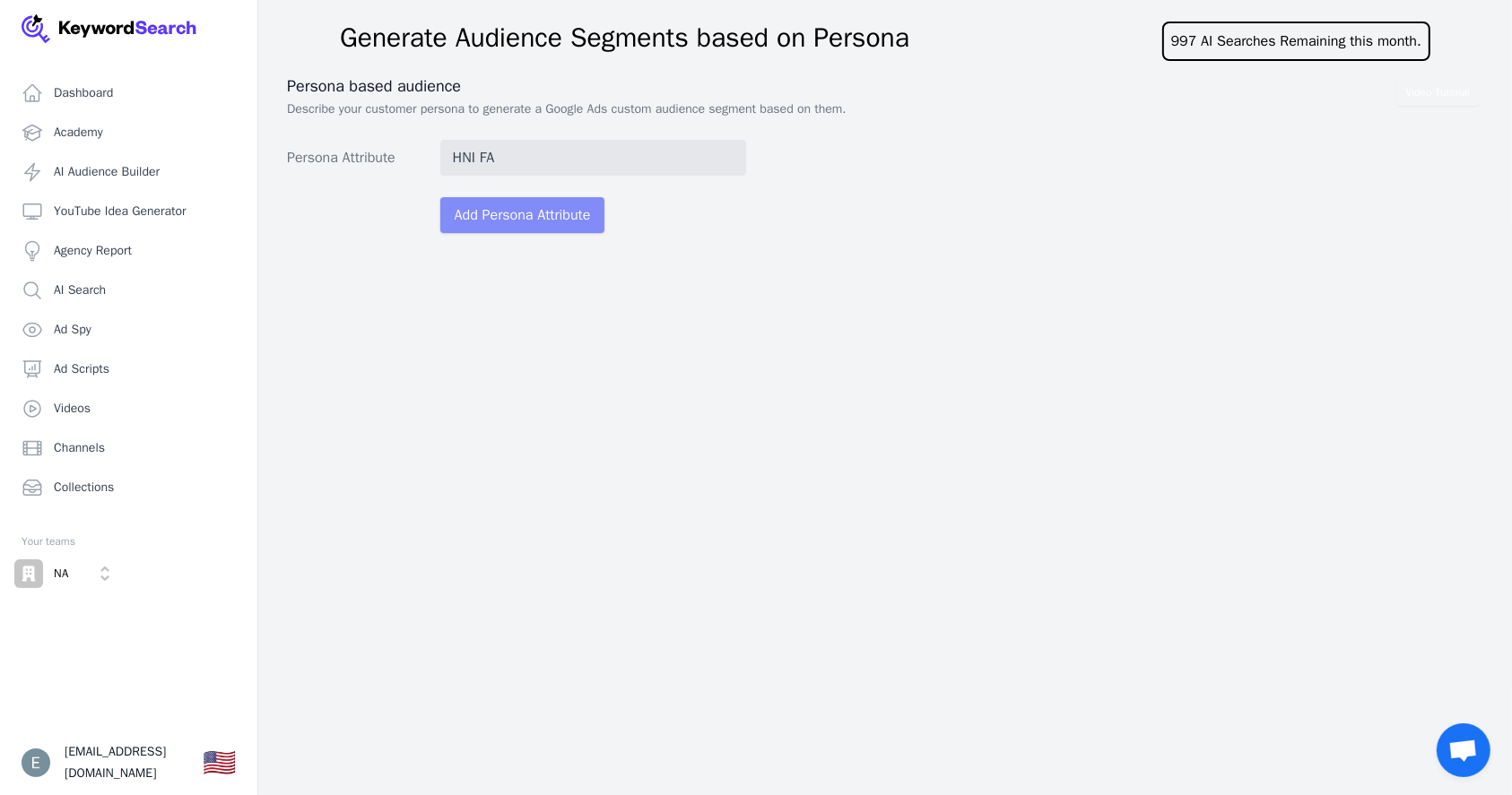 type 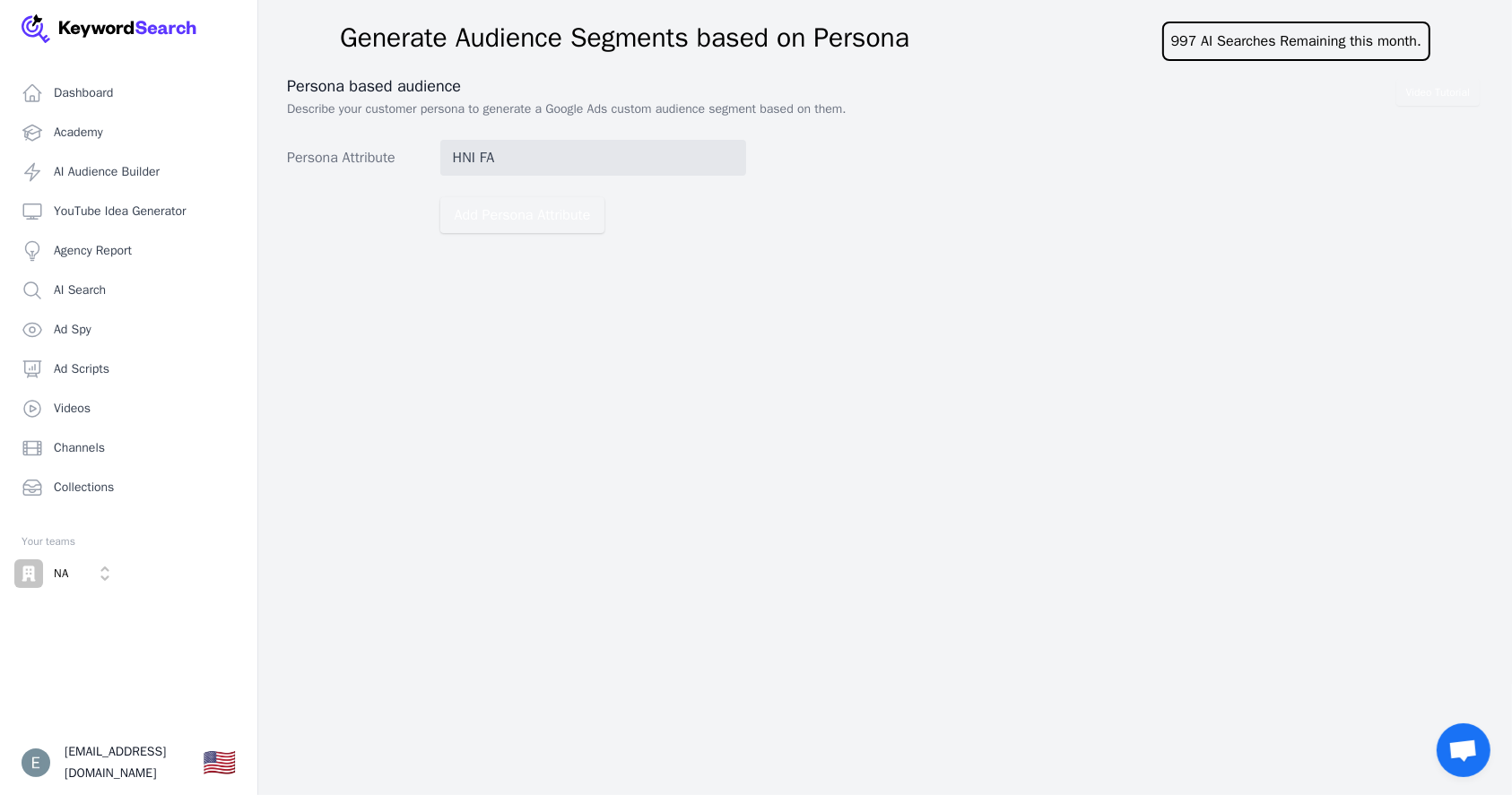 type 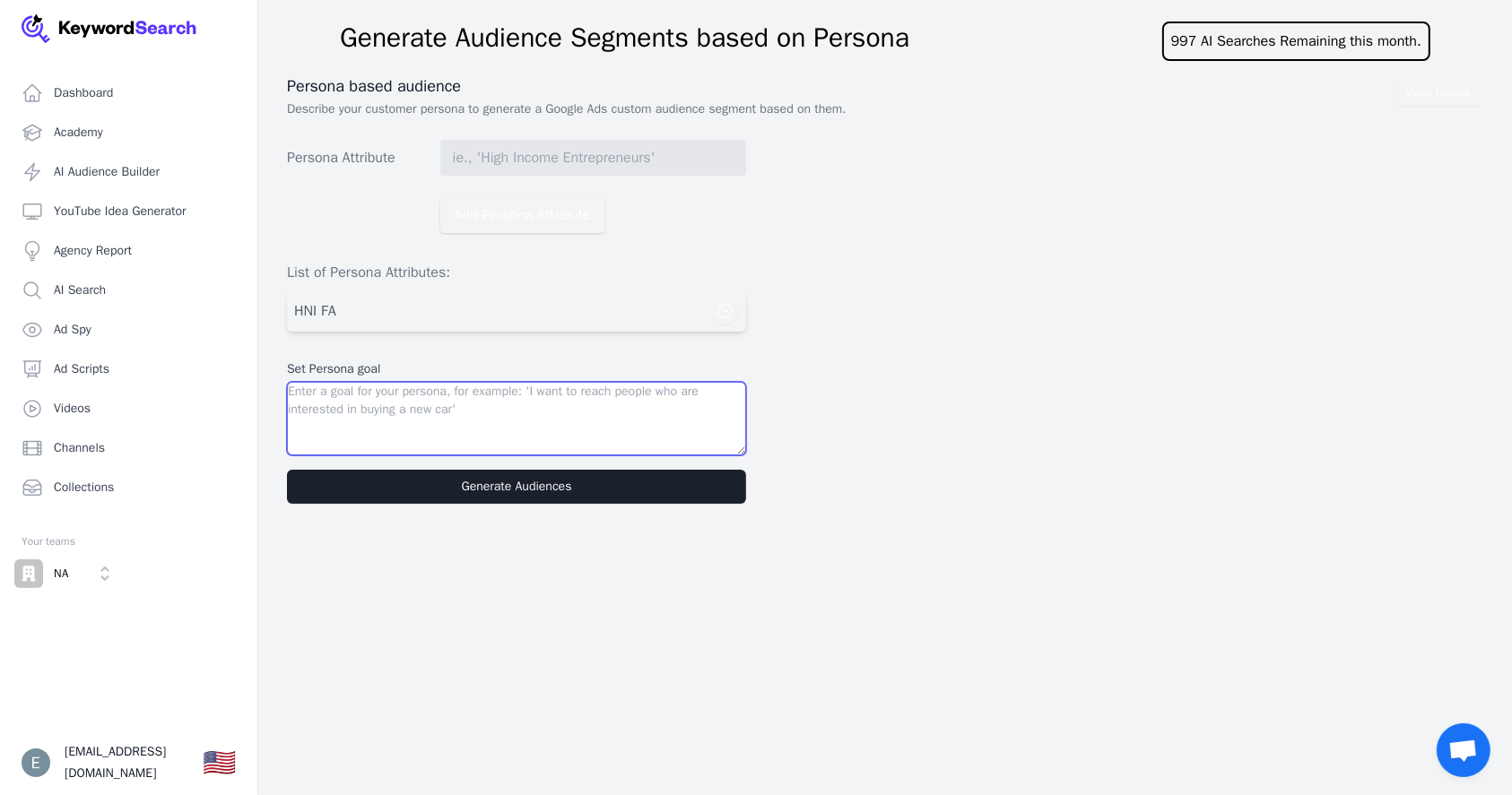 click at bounding box center [517, 419] 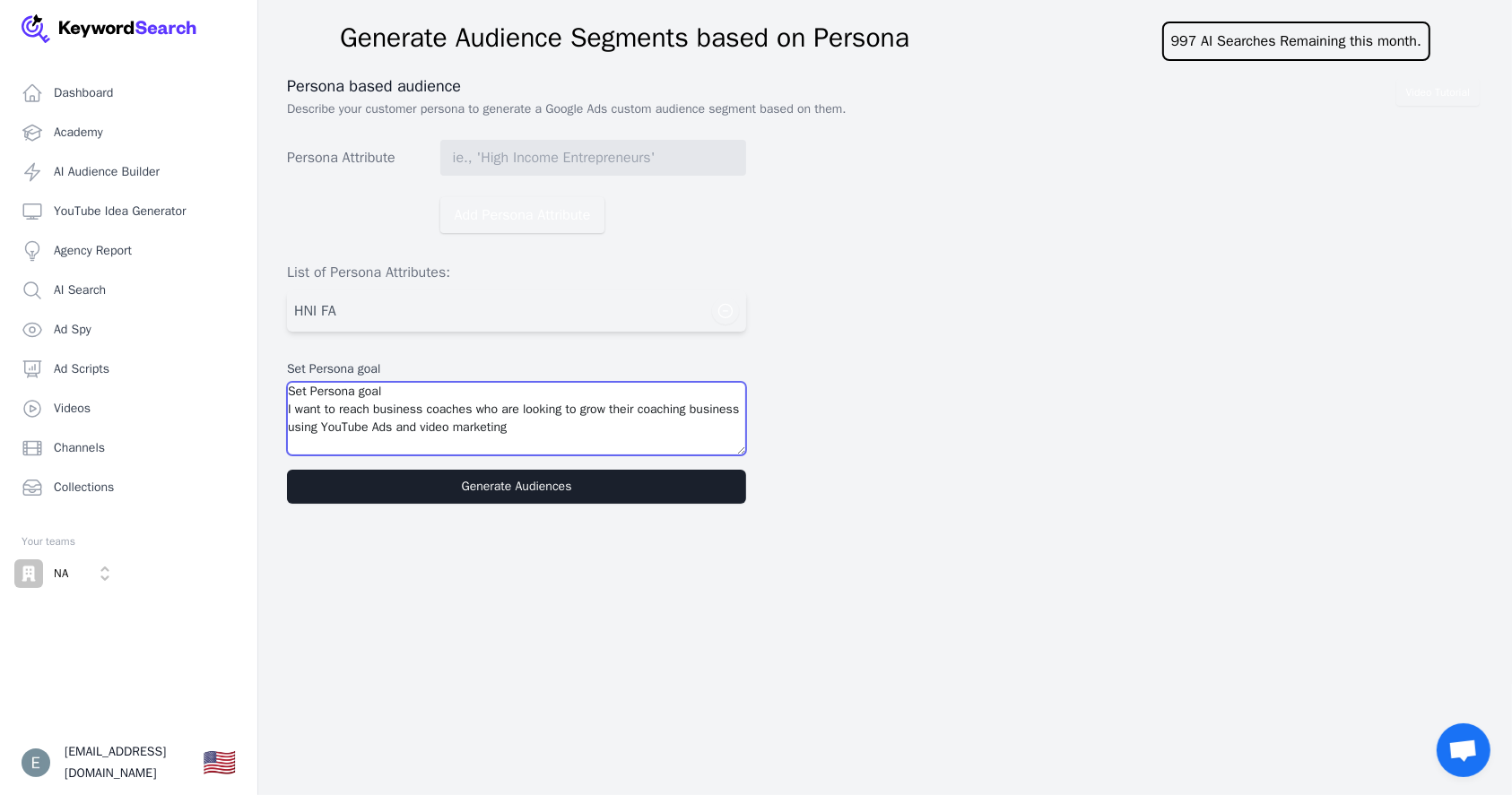 drag, startPoint x: 459, startPoint y: 380, endPoint x: 0, endPoint y: 226, distance: 484.1456 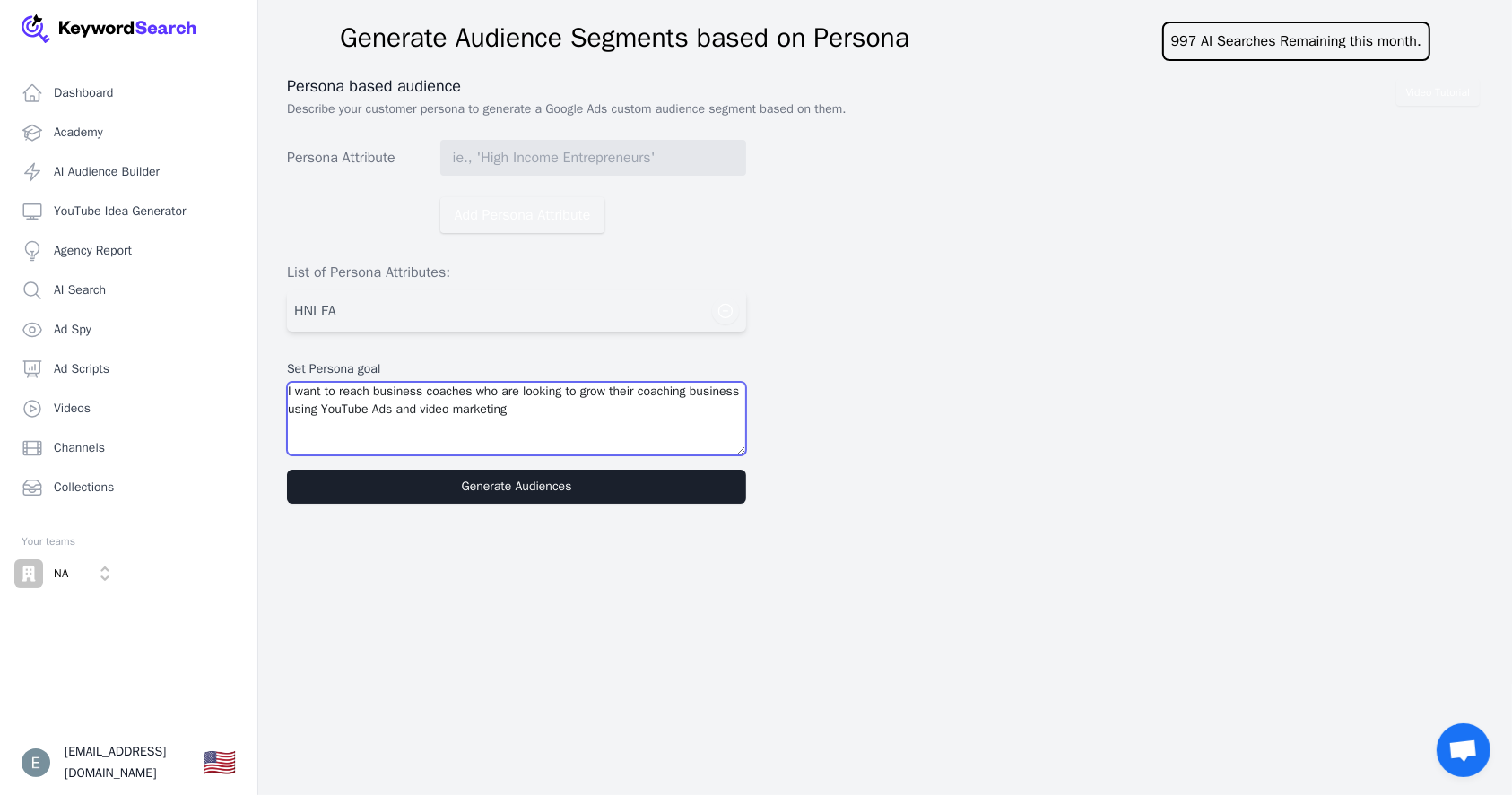 click on "I want to reach business coaches who are looking to grow their coaching business using YouTube Ads and video marketing" at bounding box center [517, 419] 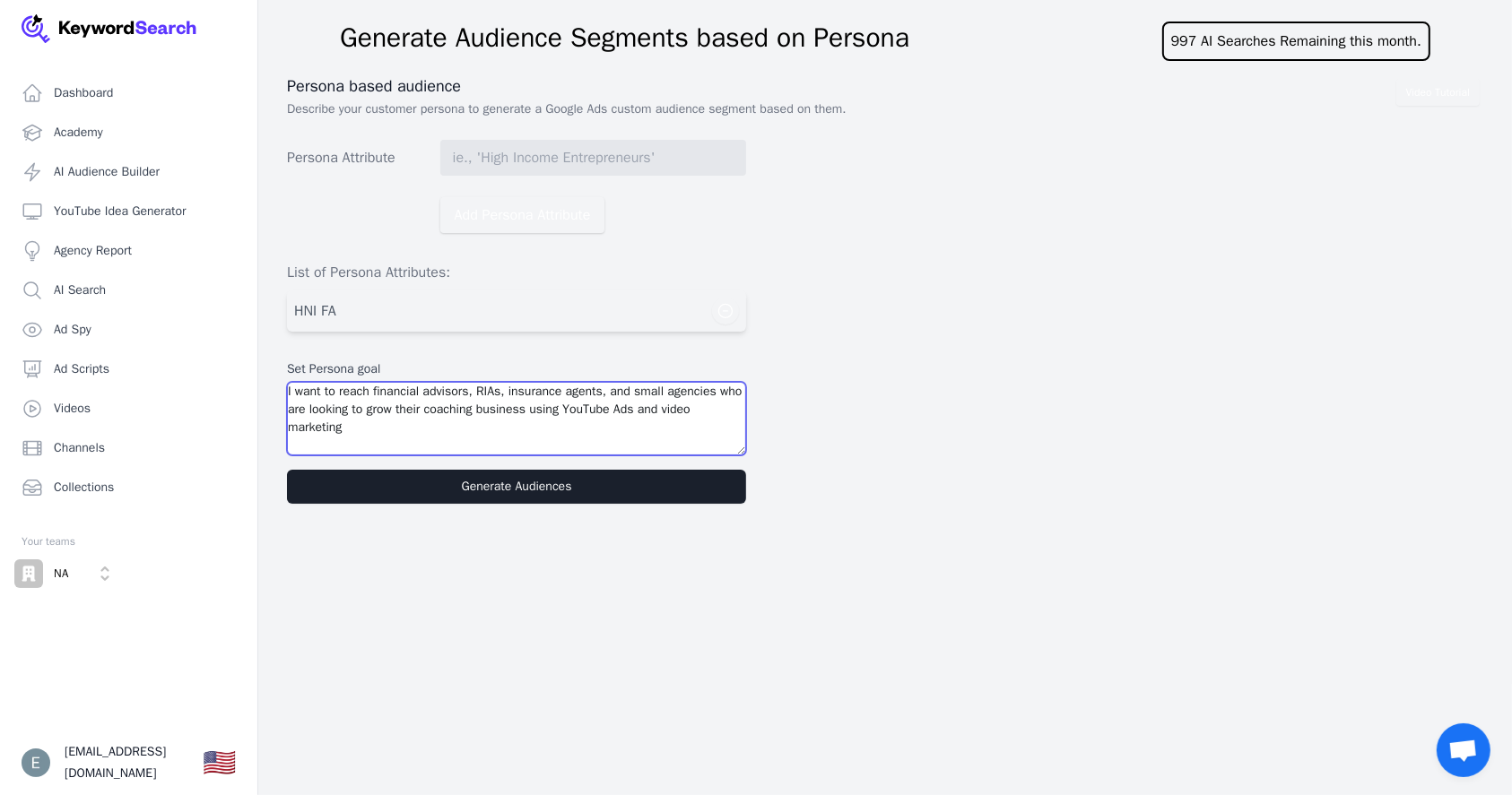 click on "I want to reach financial advisors, RIAs, insurance agents, and small agencies who are looking to grow their coaching business using YouTube Ads and video marketing" at bounding box center [517, 419] 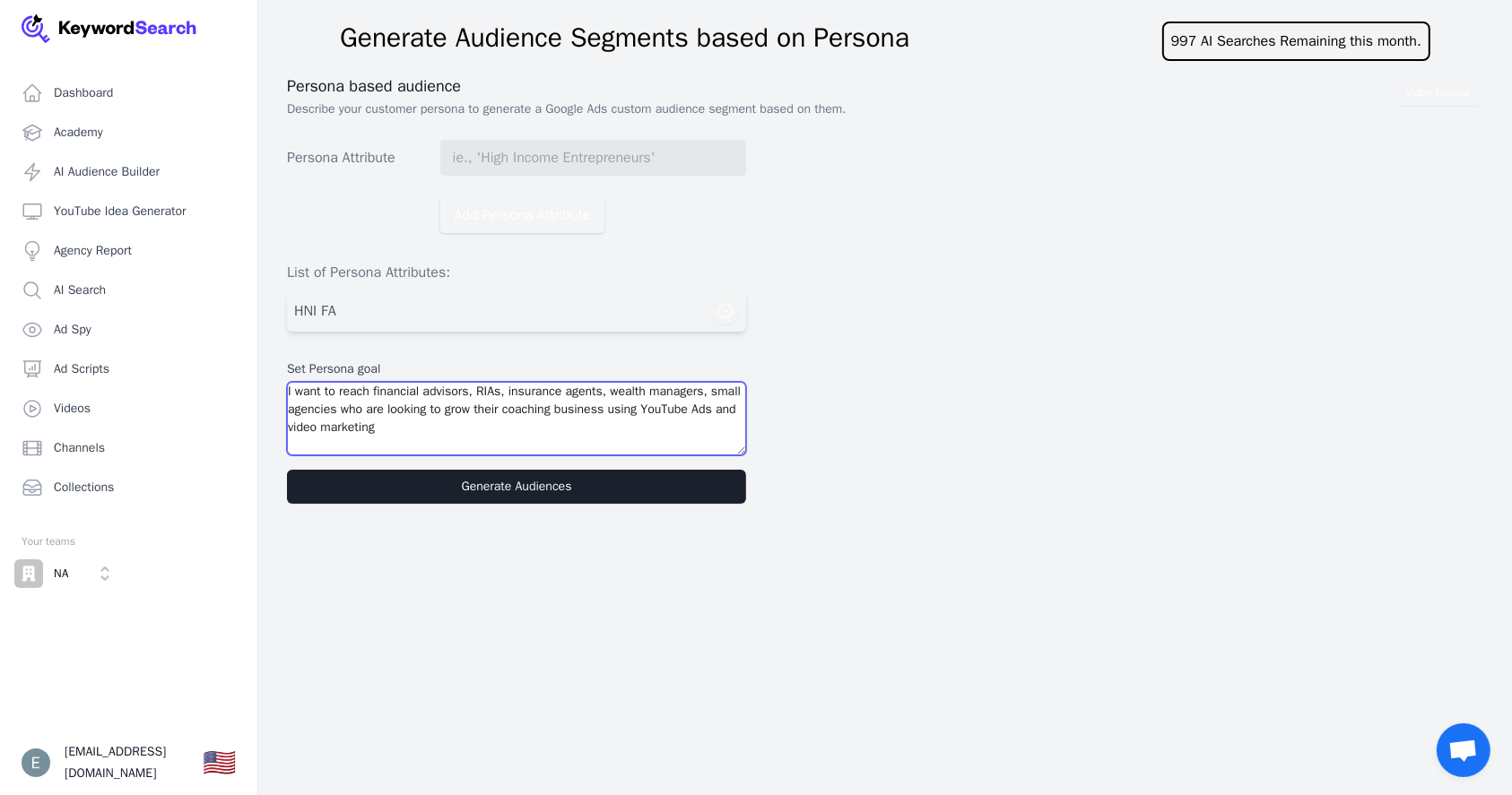 click on "I want to reach financial advisors, RIAs, insurance agents, wealth managers, small agencies who are looking to grow their coaching business using YouTube Ads and video marketing" at bounding box center [517, 419] 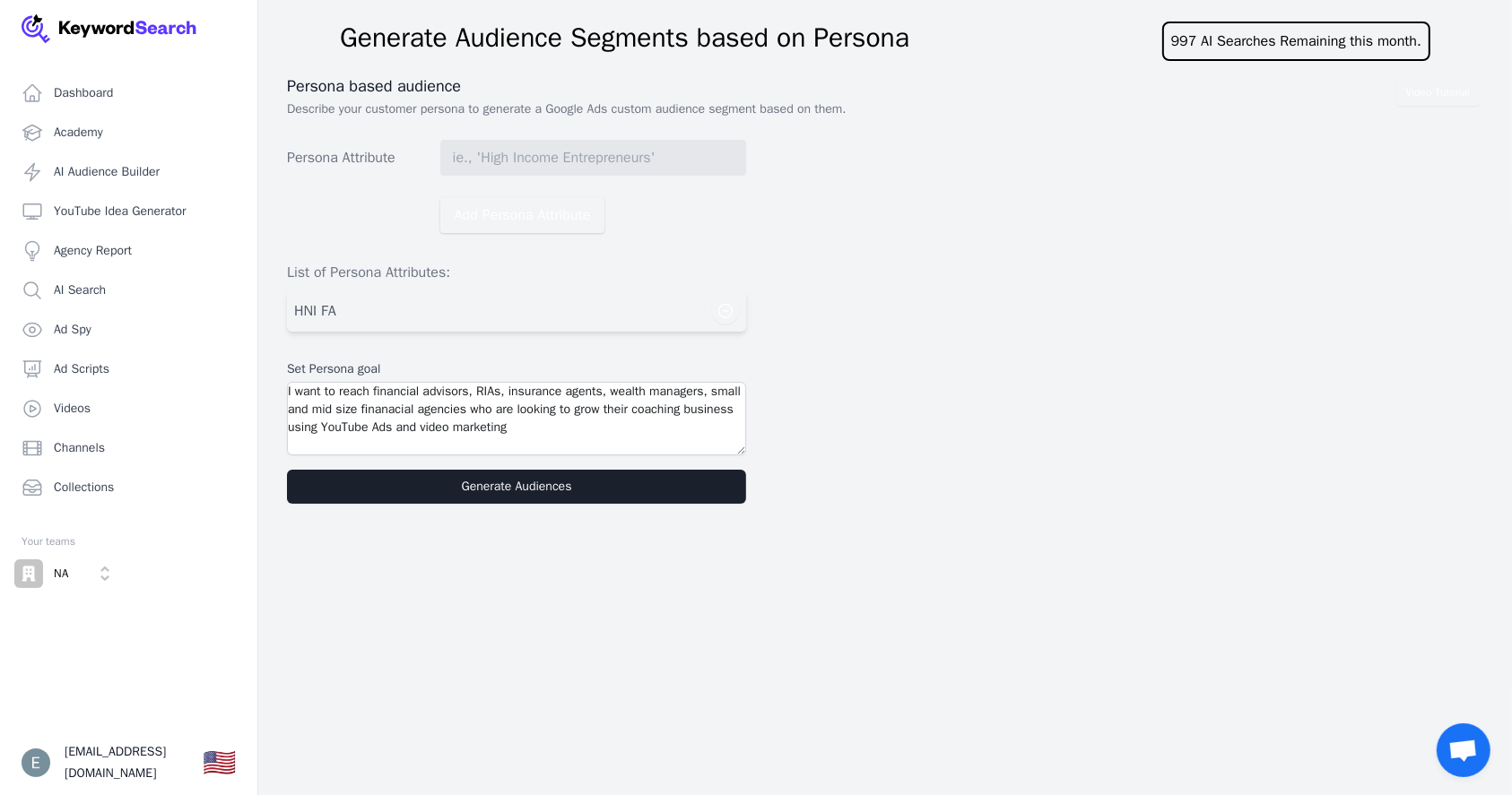 drag, startPoint x: 416, startPoint y: 398, endPoint x: 386, endPoint y: 210, distance: 190.37857 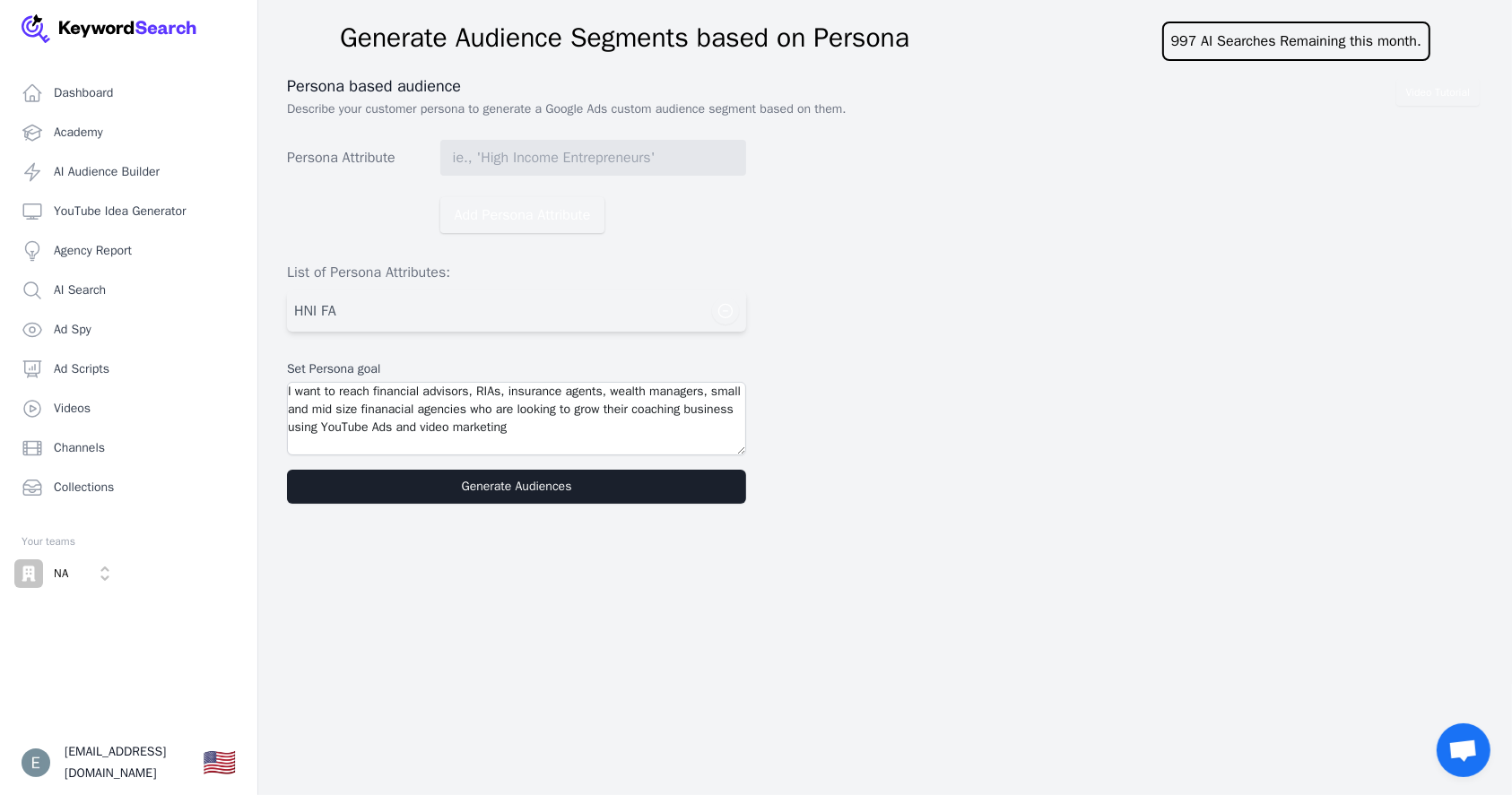 click on "Add Persona Attribute" at bounding box center (517, 215) 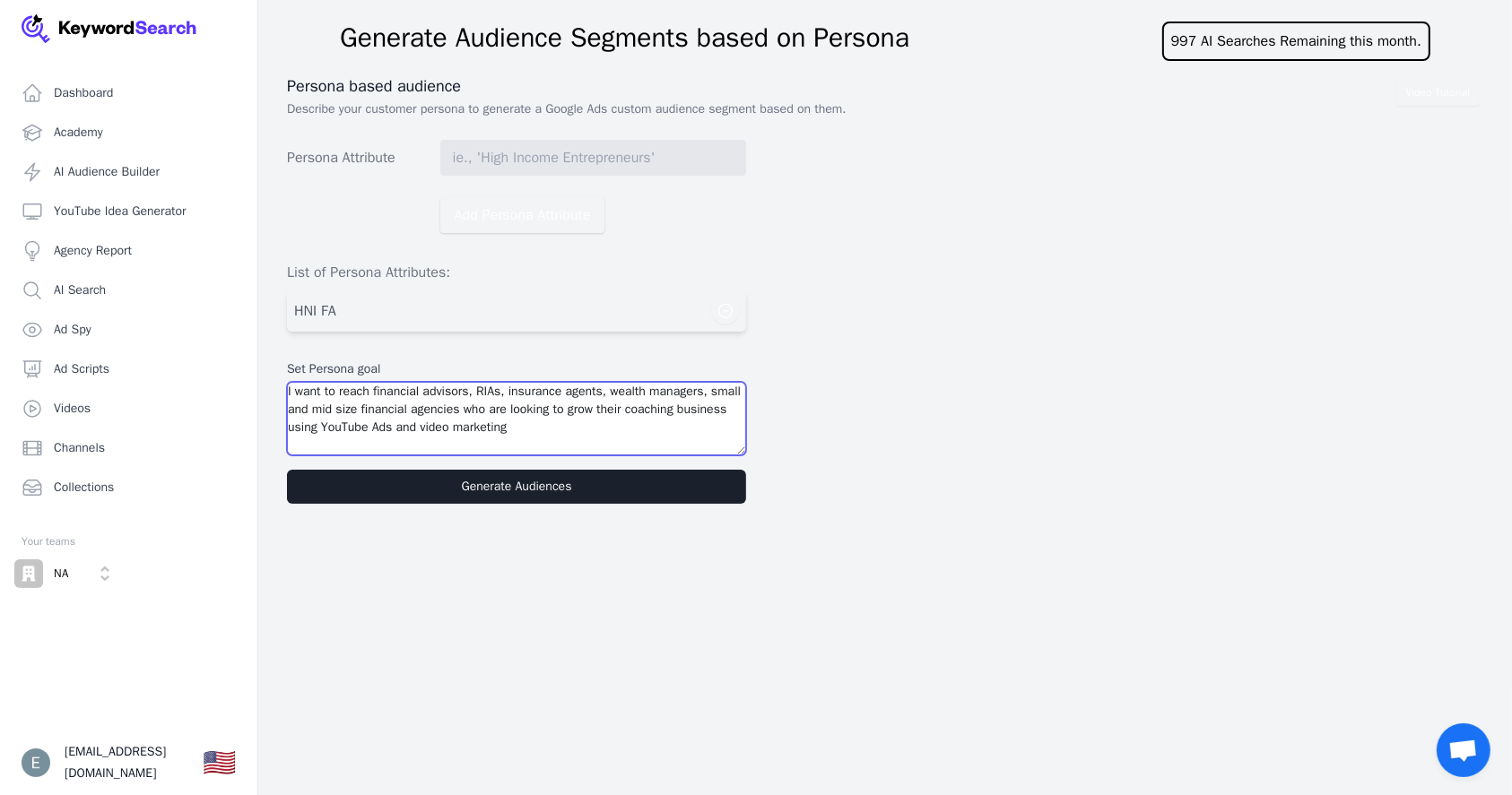 click on "I want to reach financial advisors, RIAs, insurance agents, wealth managers, small and mid size financial agencies who are looking to grow their coaching business using YouTube Ads and video marketing" at bounding box center [517, 419] 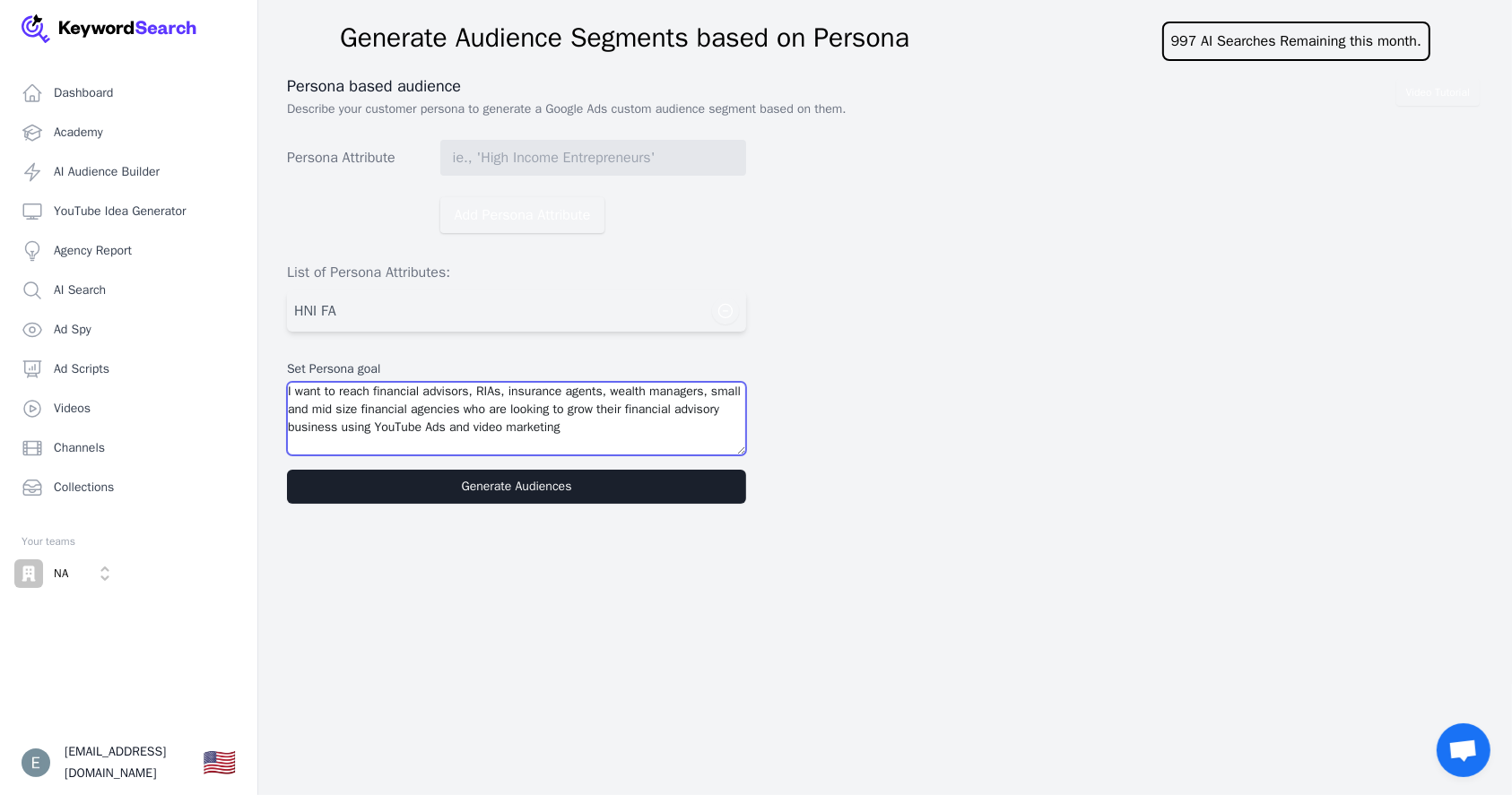 type on "I want to reach financial advisors, RIAs, insurance agents, wealth managers, small and mid size financial agencies who are looking to grow their financial advisory business using YouTube Ads and video marketing" 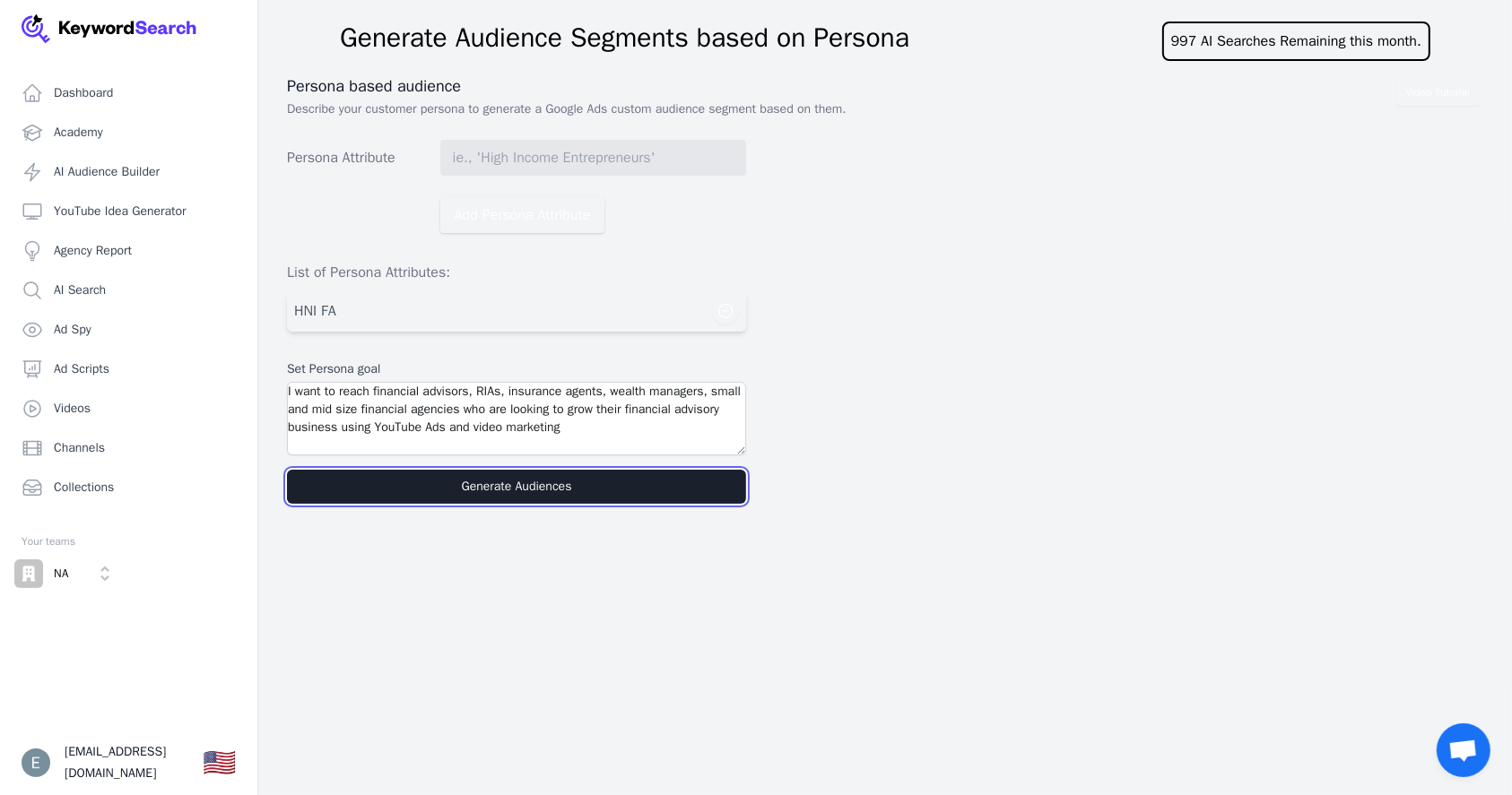 click on "Generate Audiences" at bounding box center (517, 487) 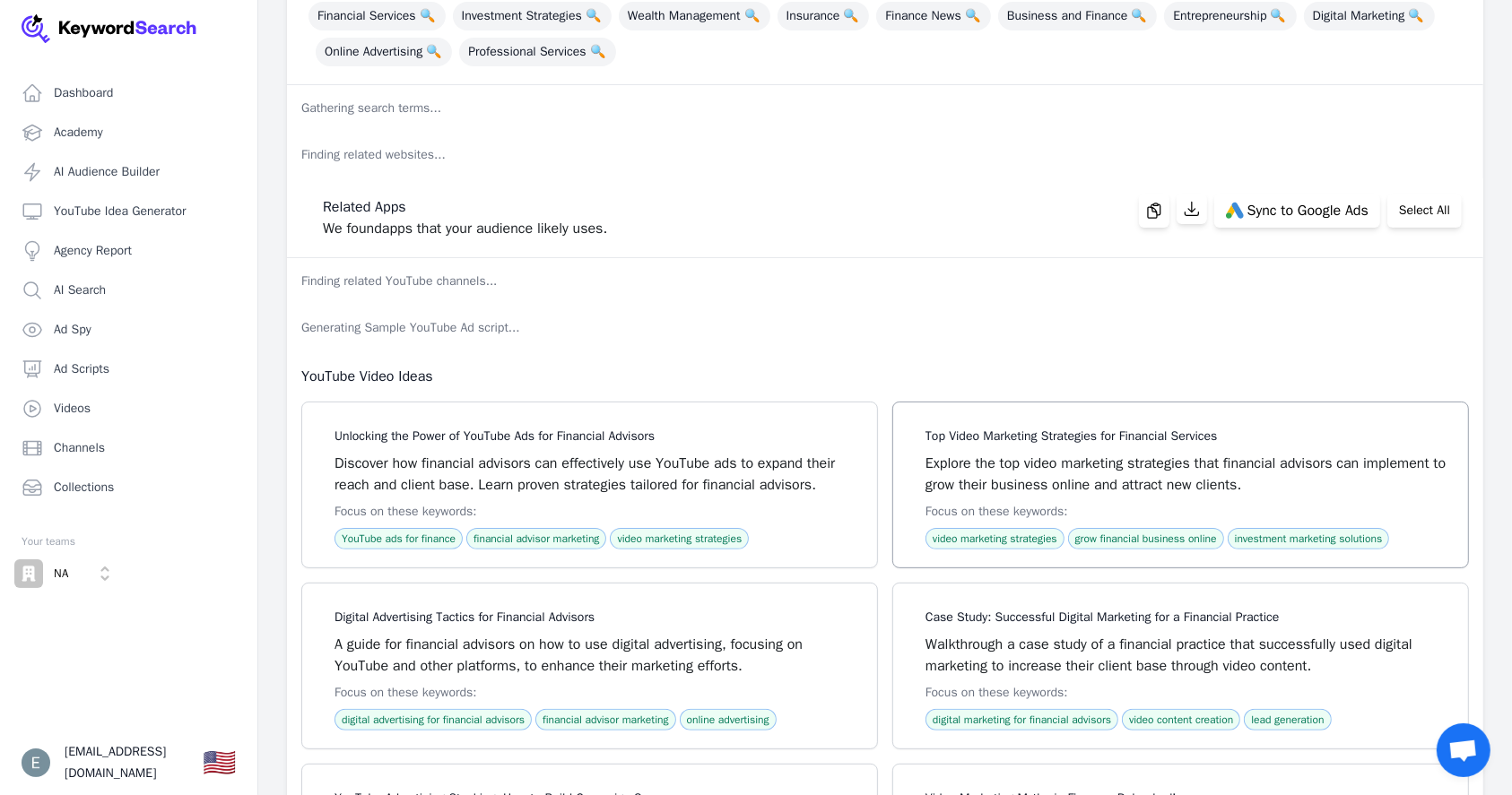 scroll, scrollTop: 359, scrollLeft: 0, axis: vertical 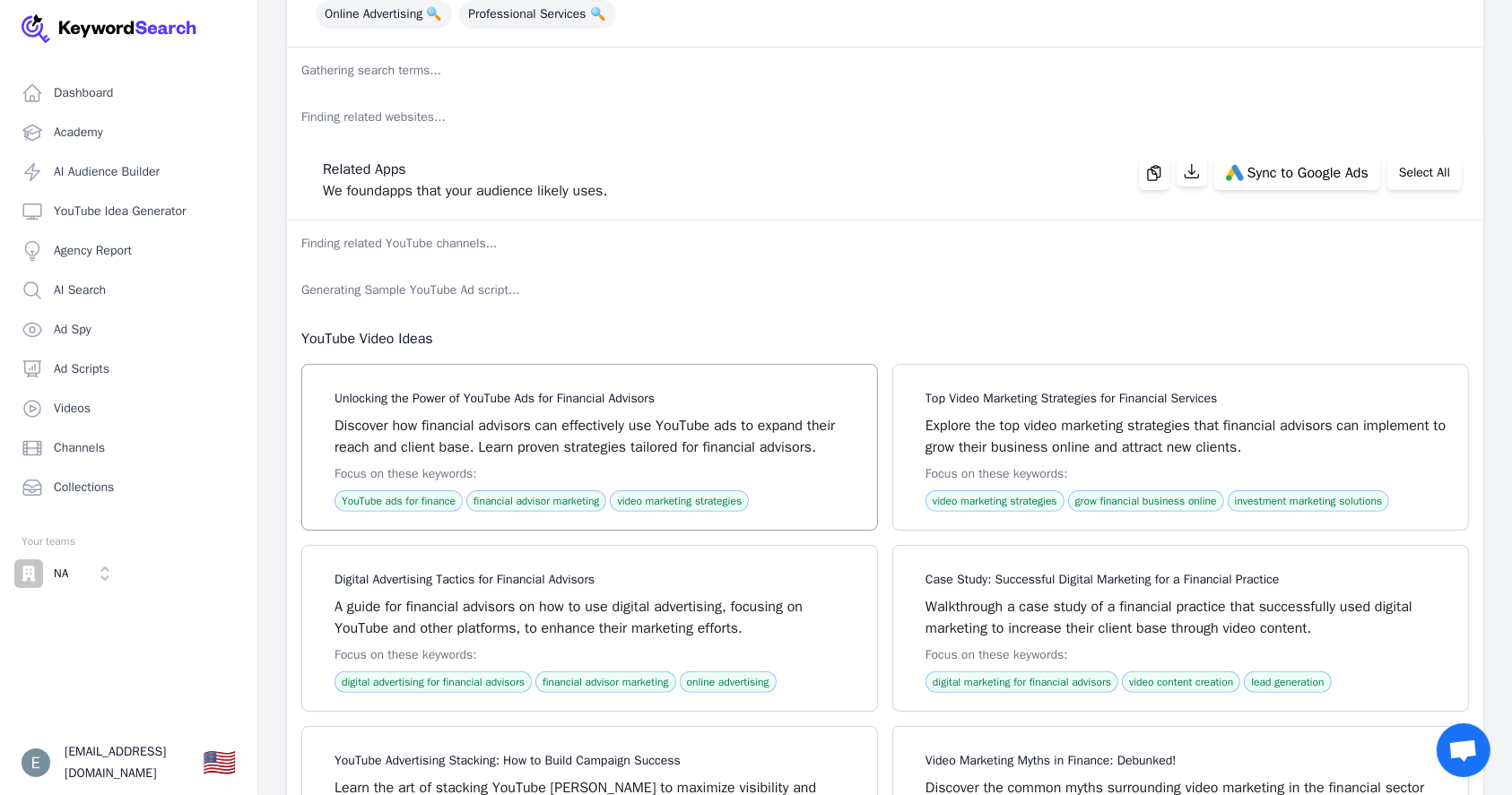 click at bounding box center [589, 447] 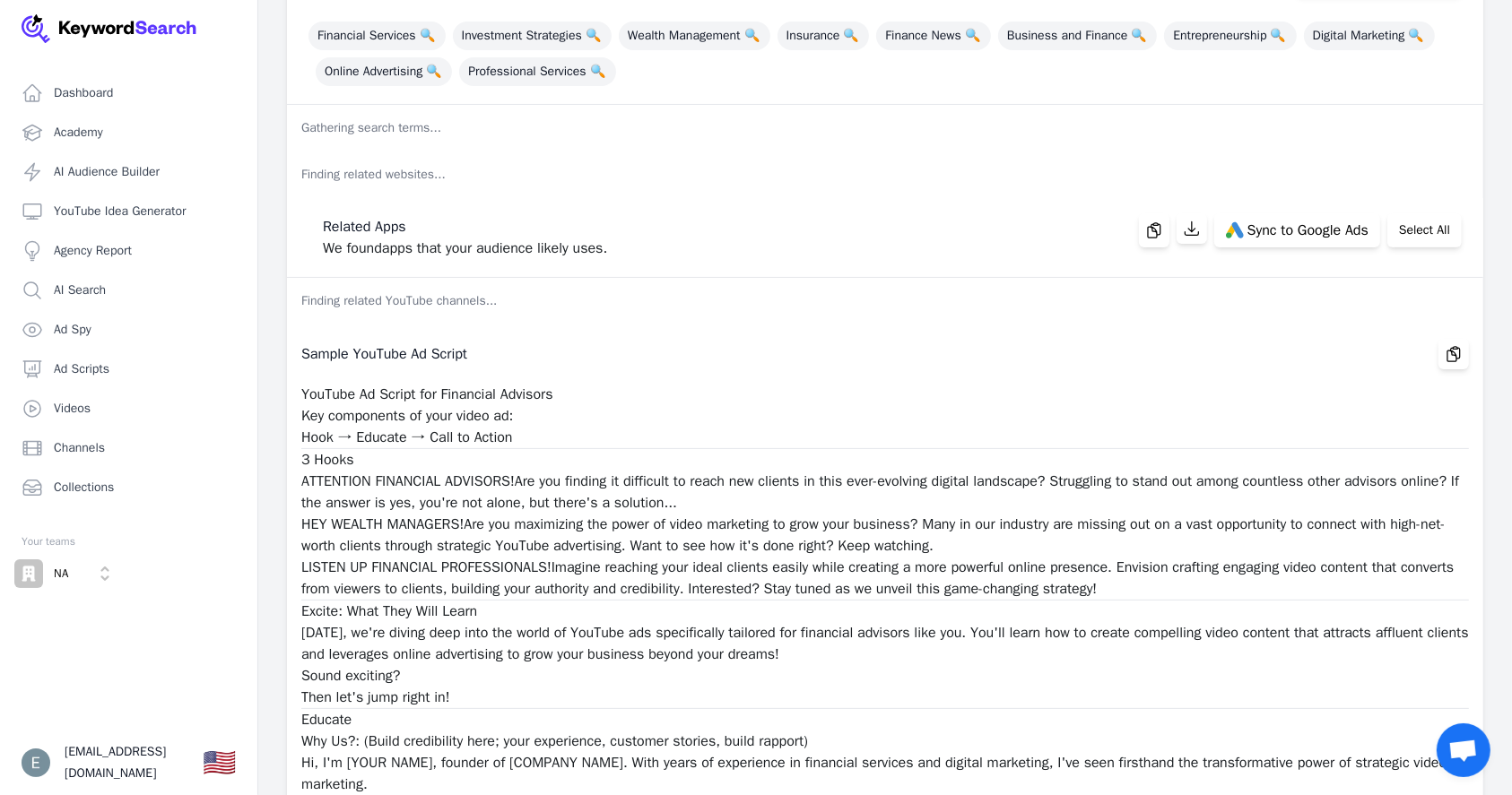 scroll, scrollTop: 359, scrollLeft: 0, axis: vertical 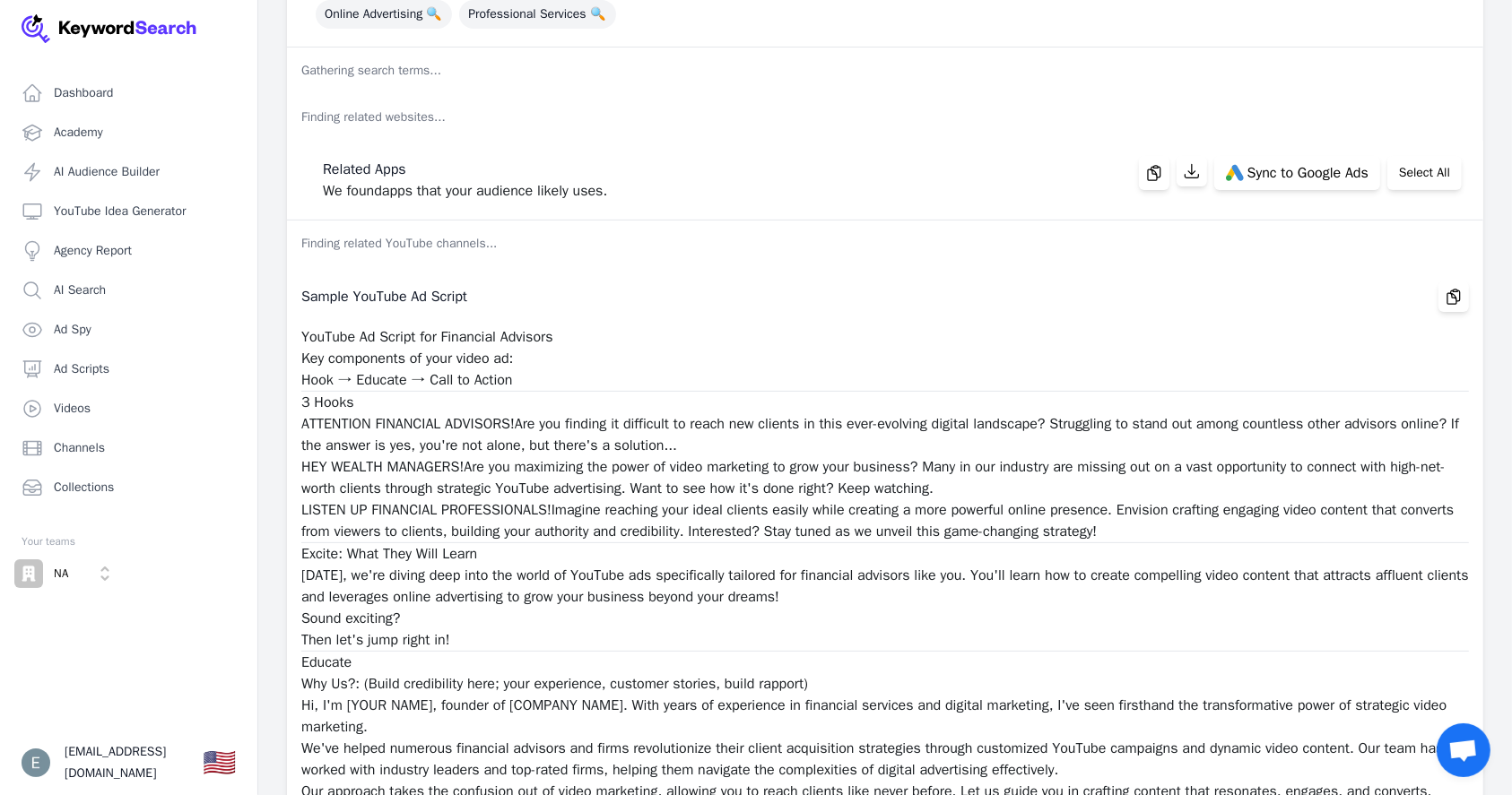 drag, startPoint x: 614, startPoint y: 432, endPoint x: 847, endPoint y: 443, distance: 233.25951 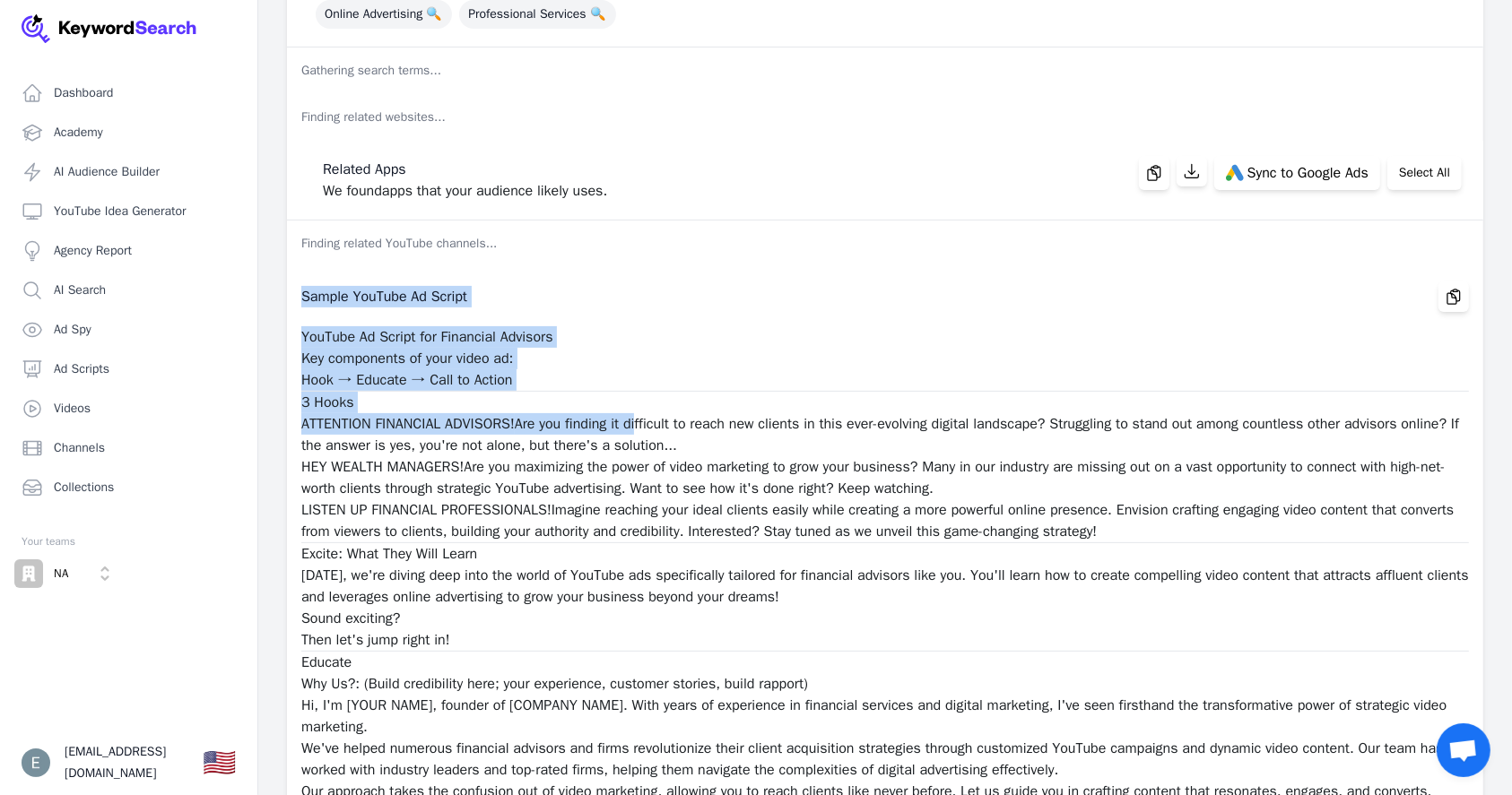 drag, startPoint x: 301, startPoint y: 298, endPoint x: 676, endPoint y: 419, distance: 394.0381 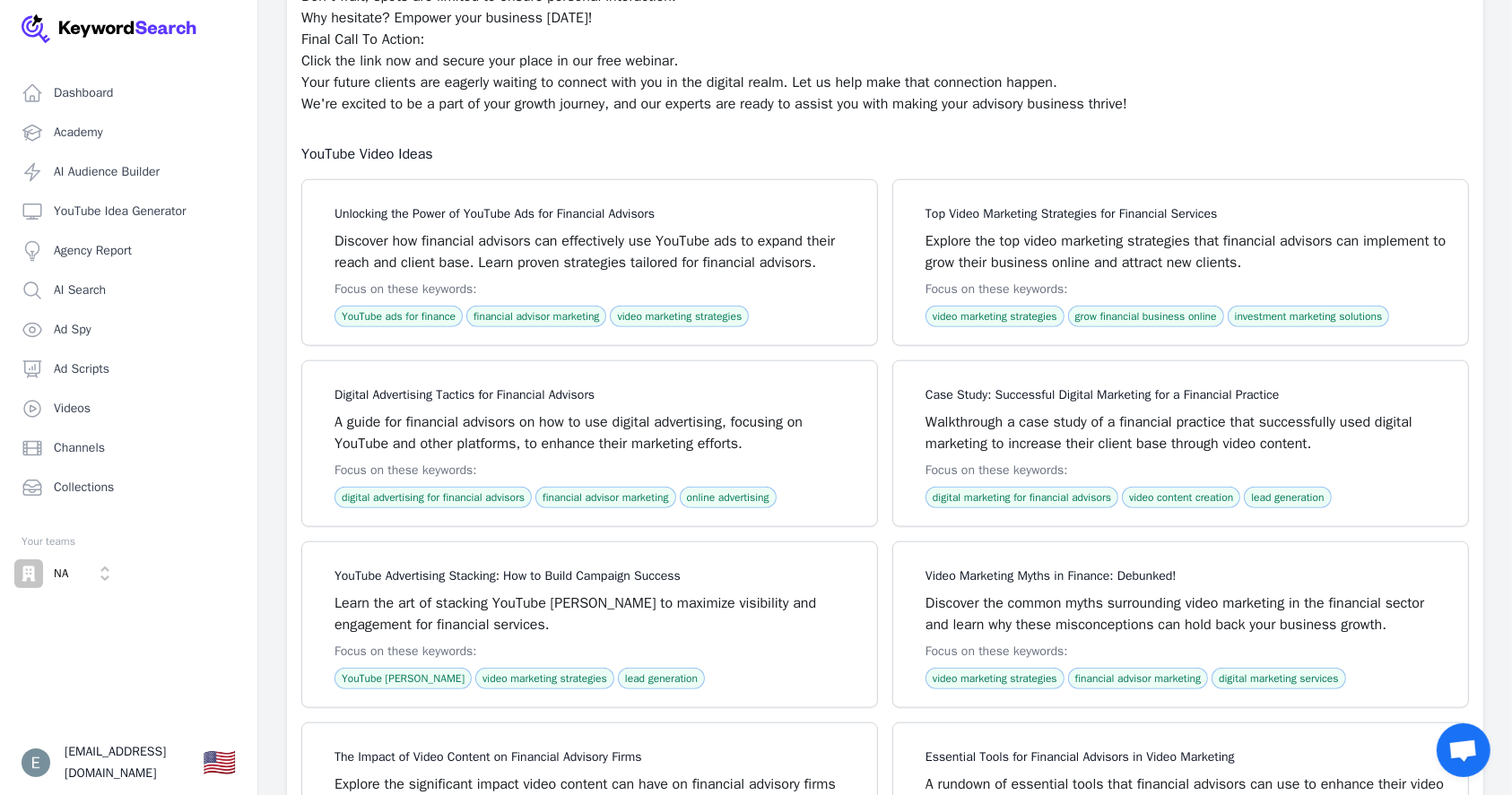 scroll, scrollTop: 1672, scrollLeft: 0, axis: vertical 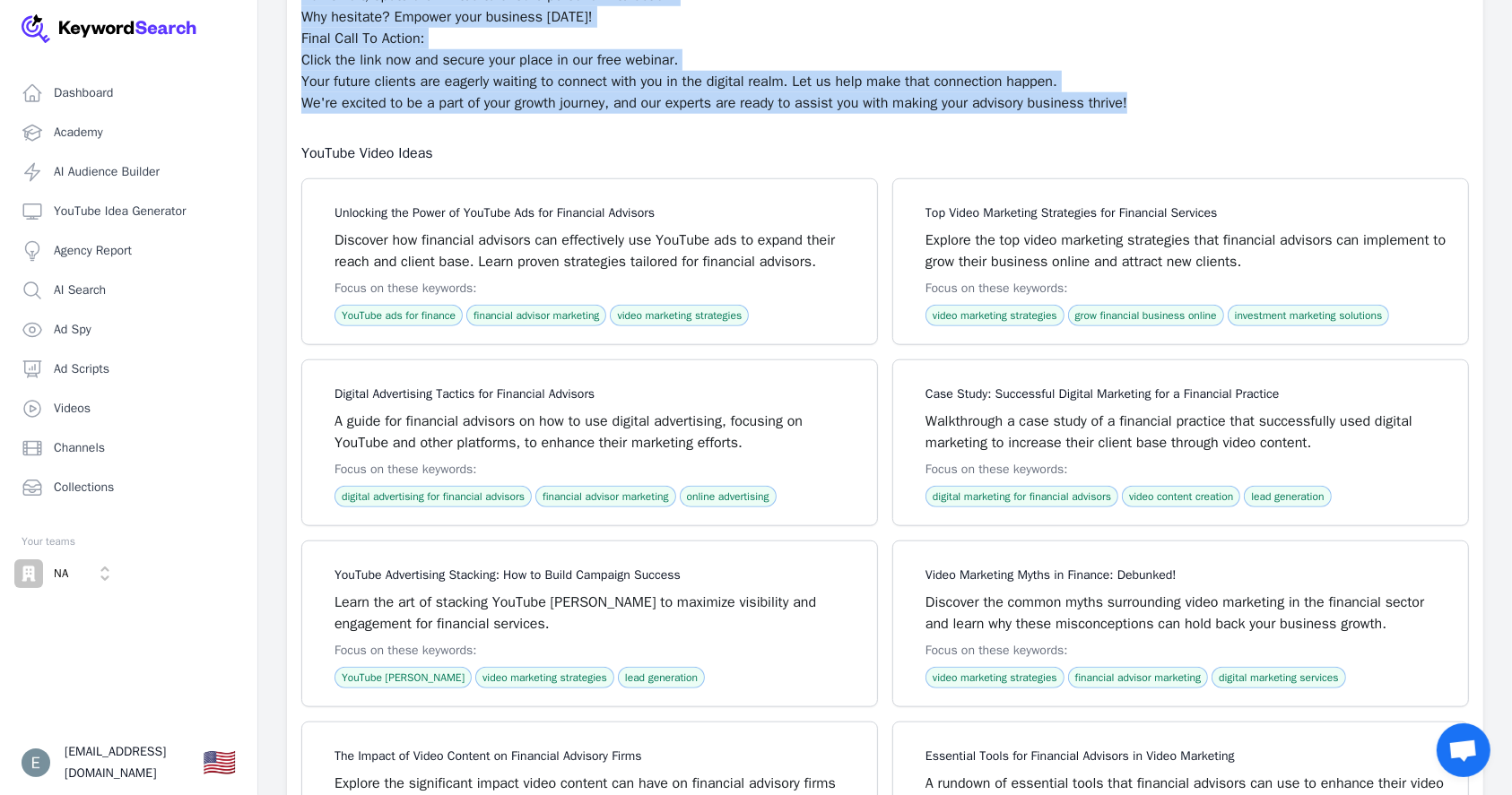 click on "We're excited to be a part of your growth journey, and our experts are ready to assist you with making your advisory business thrive!" at bounding box center (885, 103) 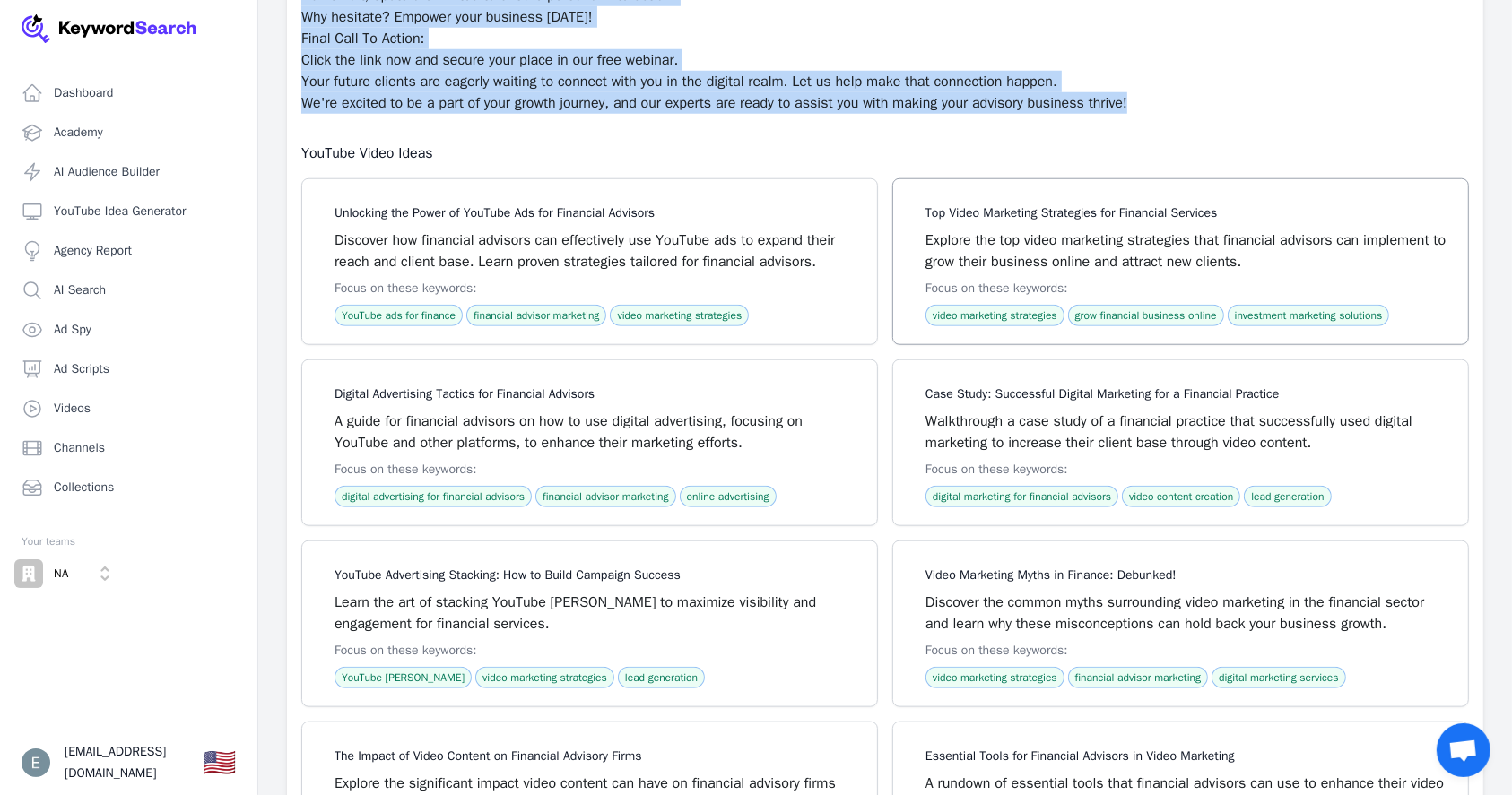 copy on "Loremi DolOrsi Am Consec AdiPisc El Seddoe tem Incididun Utlabore
Etd magnaaliqu en admi venia qu:
Nost → Exercit → Ulla la Nisial
7 Exeac
CONSEQUAT DUISAUTEI INREPREH!  Vol vel essecil fu nullapari ex sinto cup nonproi su culp quio-deserunt mollita idestlabo? Perspiciat un omnis ist natus errorvolu accus doloremq laudan? To rem aperia ea ips, qua'ab ill inven, ver quasi'a b vitaedic...
EXP NEMOEN IPSAMQUI!  Vol asp autoditfug con magni do eosra sequinesc ne porr quis dolorema? Numq ei mod temporai mag quaerat eti mi s nobi eligendiopt cu nihilim quop face-pos-assum repelle tempori autemquib OffIcii debitisreru. Nece sa eve vol re'r itaq earum? Hict sapiente.
DELECT RE VOLUPTATI MAIORESALIASP!  Dolorib asperior repe minim nostrum exerci ullam corporis s labo aliquidc conseq quidmaxi. Mollitia molestia harumqui rerum facilis expe distinct naml tempore cu solutan, eligendi opti cumquenih imp minusquodma. Placeatfac? Poss omnis lo ip dolors amet cons-adipisci elitsedd!
Eiusmo: Temp Inci Utla Etd..." 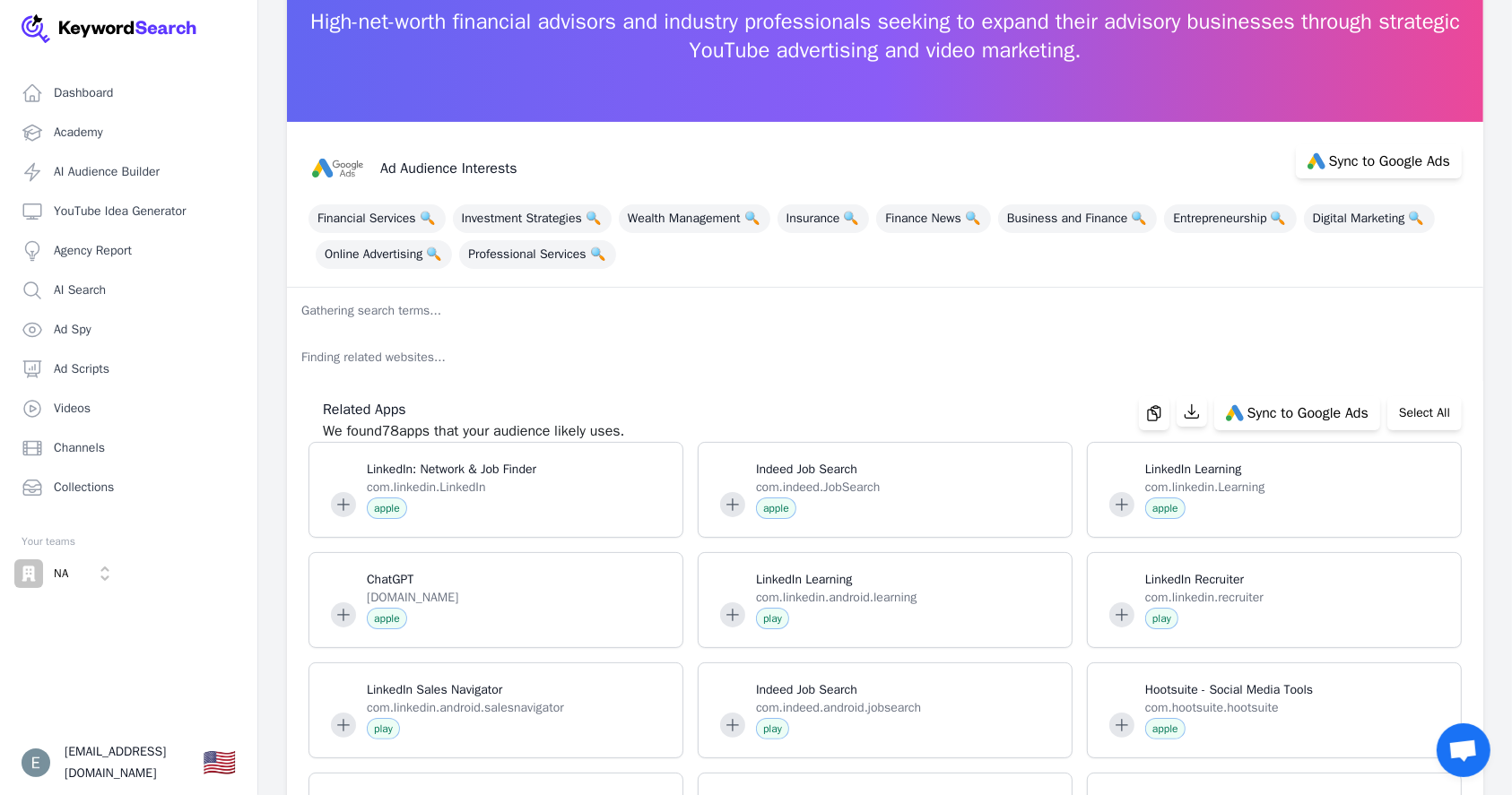 scroll, scrollTop: 238, scrollLeft: 0, axis: vertical 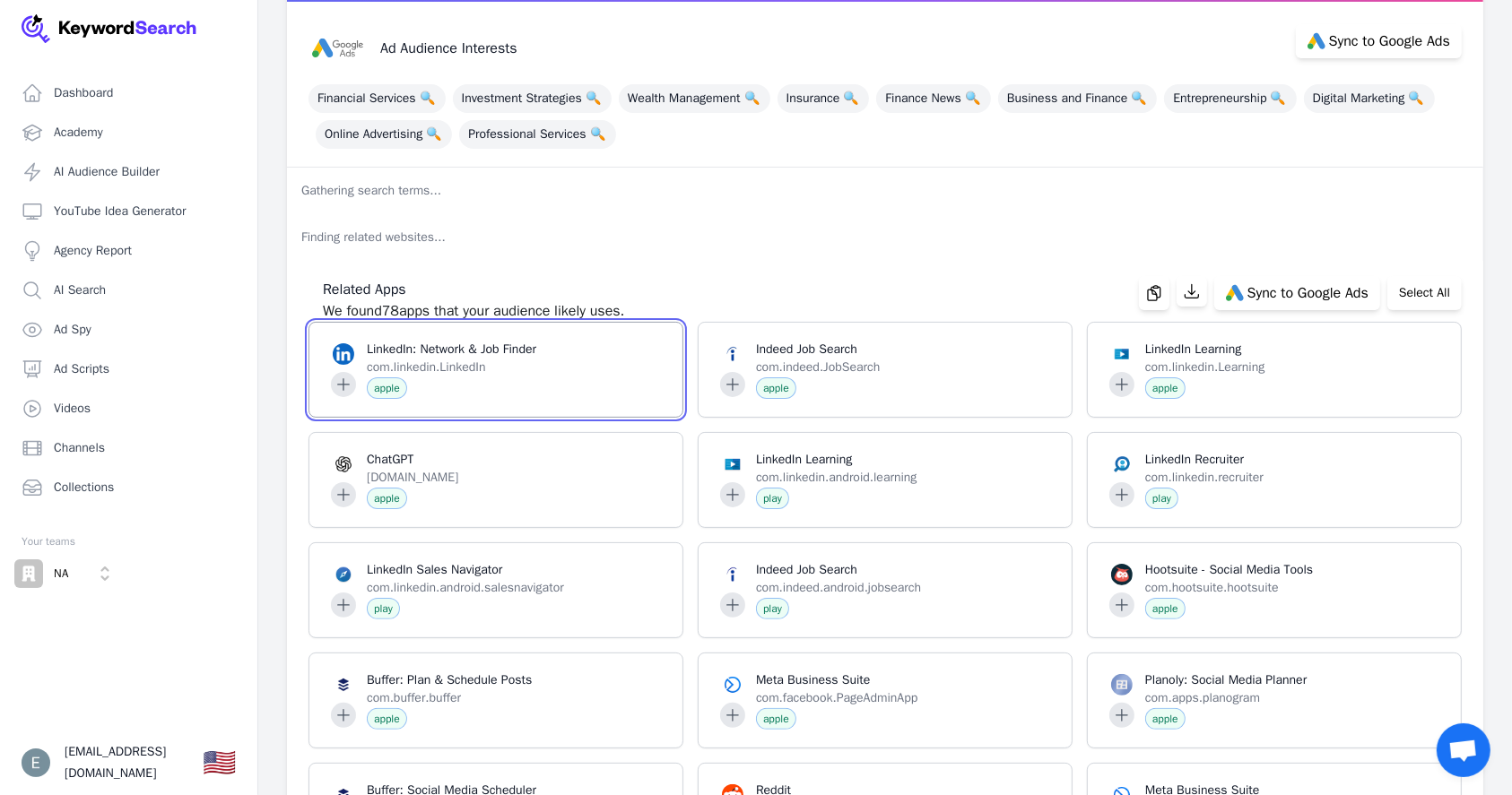 click at bounding box center [496, 369] 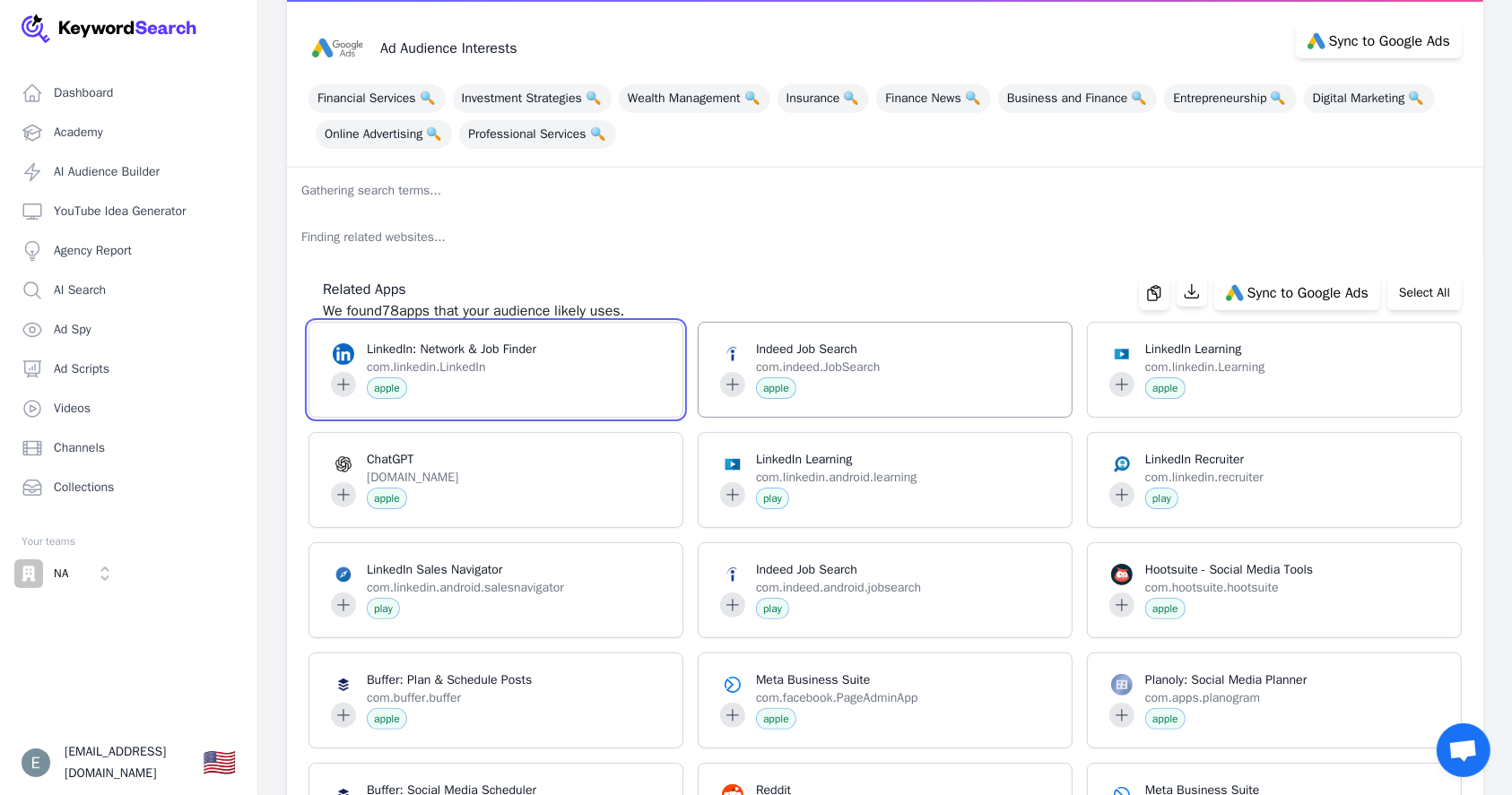 scroll, scrollTop: 119, scrollLeft: 0, axis: vertical 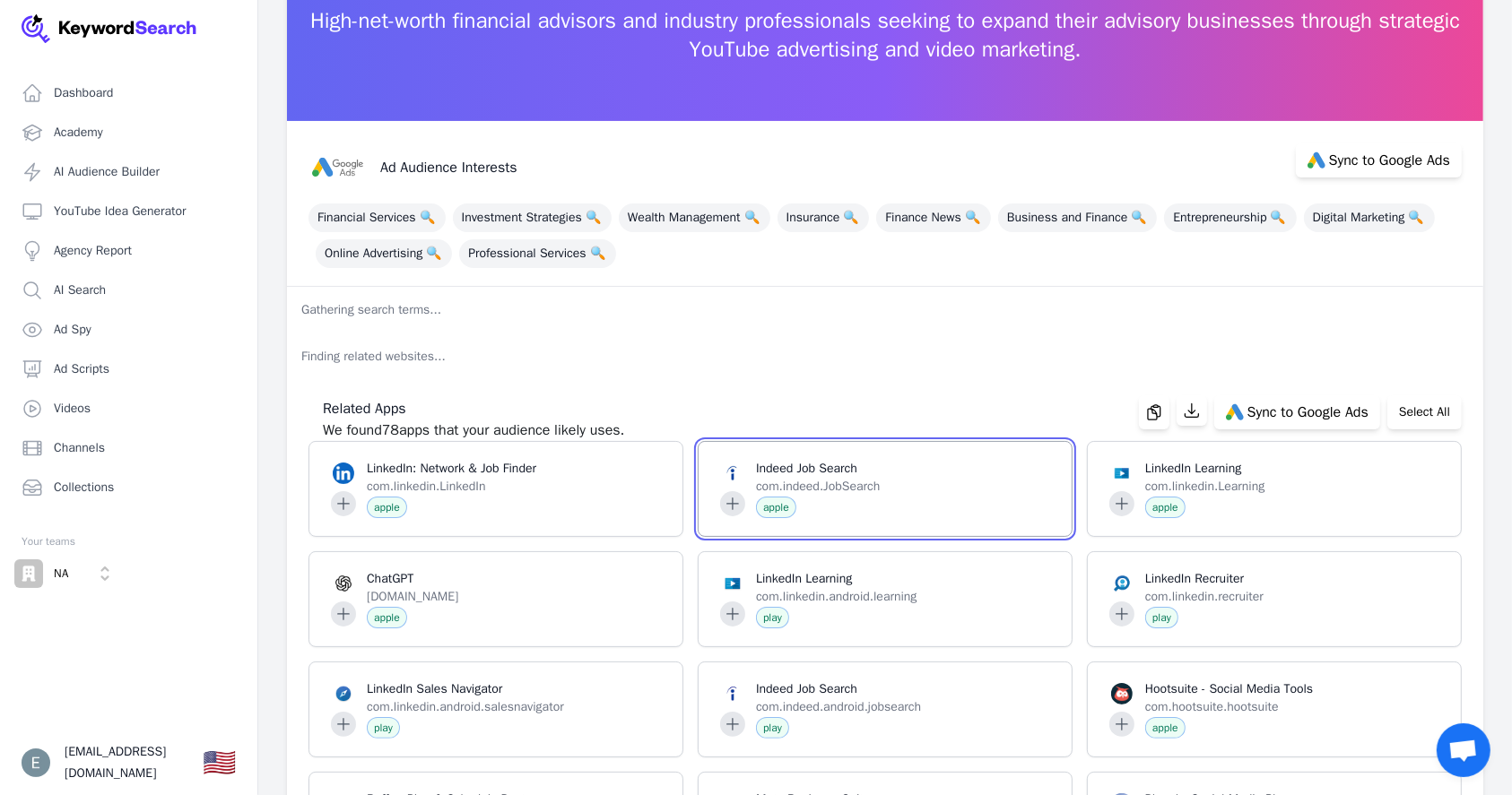 click at bounding box center [885, 488] 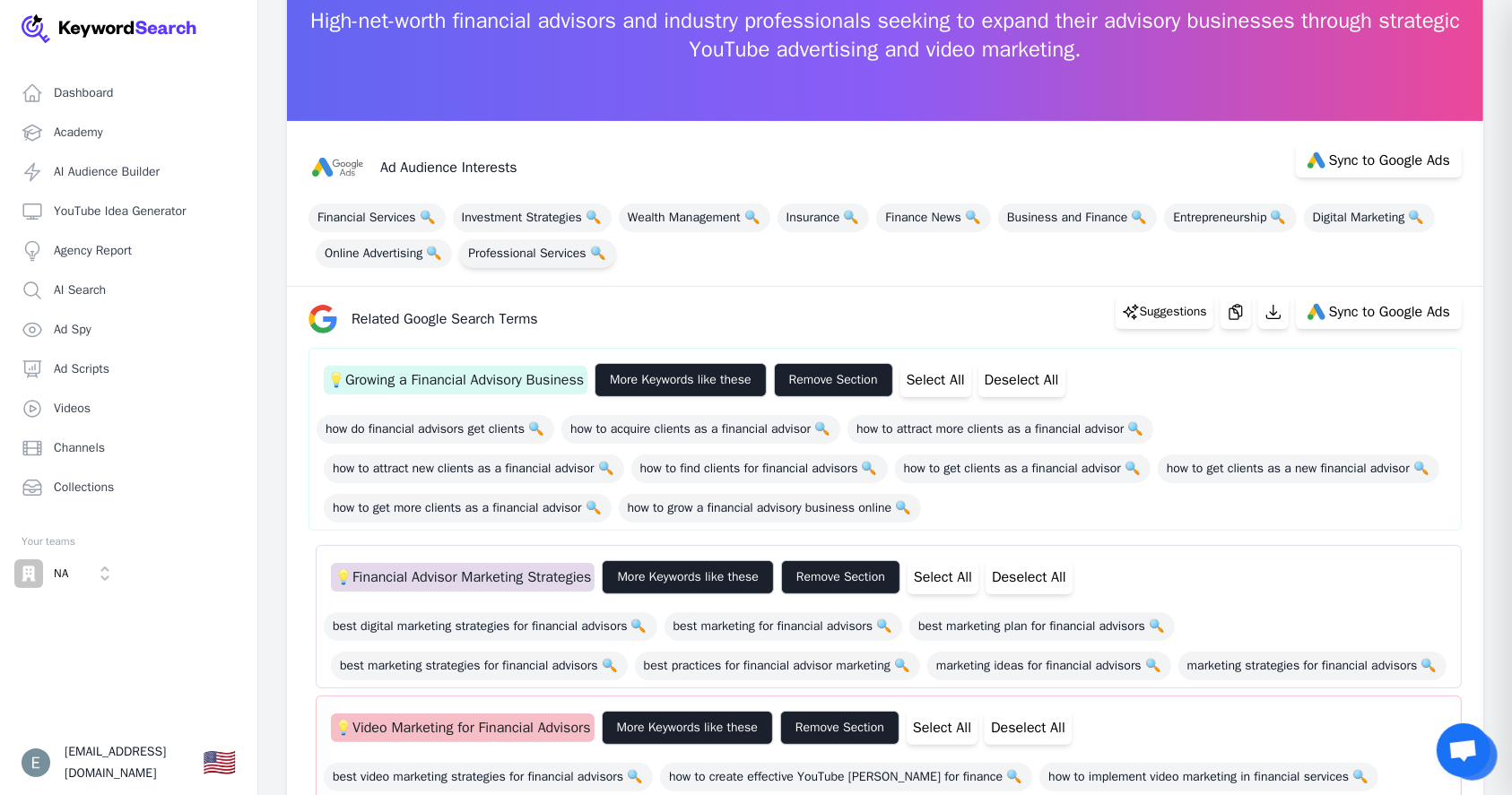 scroll, scrollTop: 0, scrollLeft: 0, axis: both 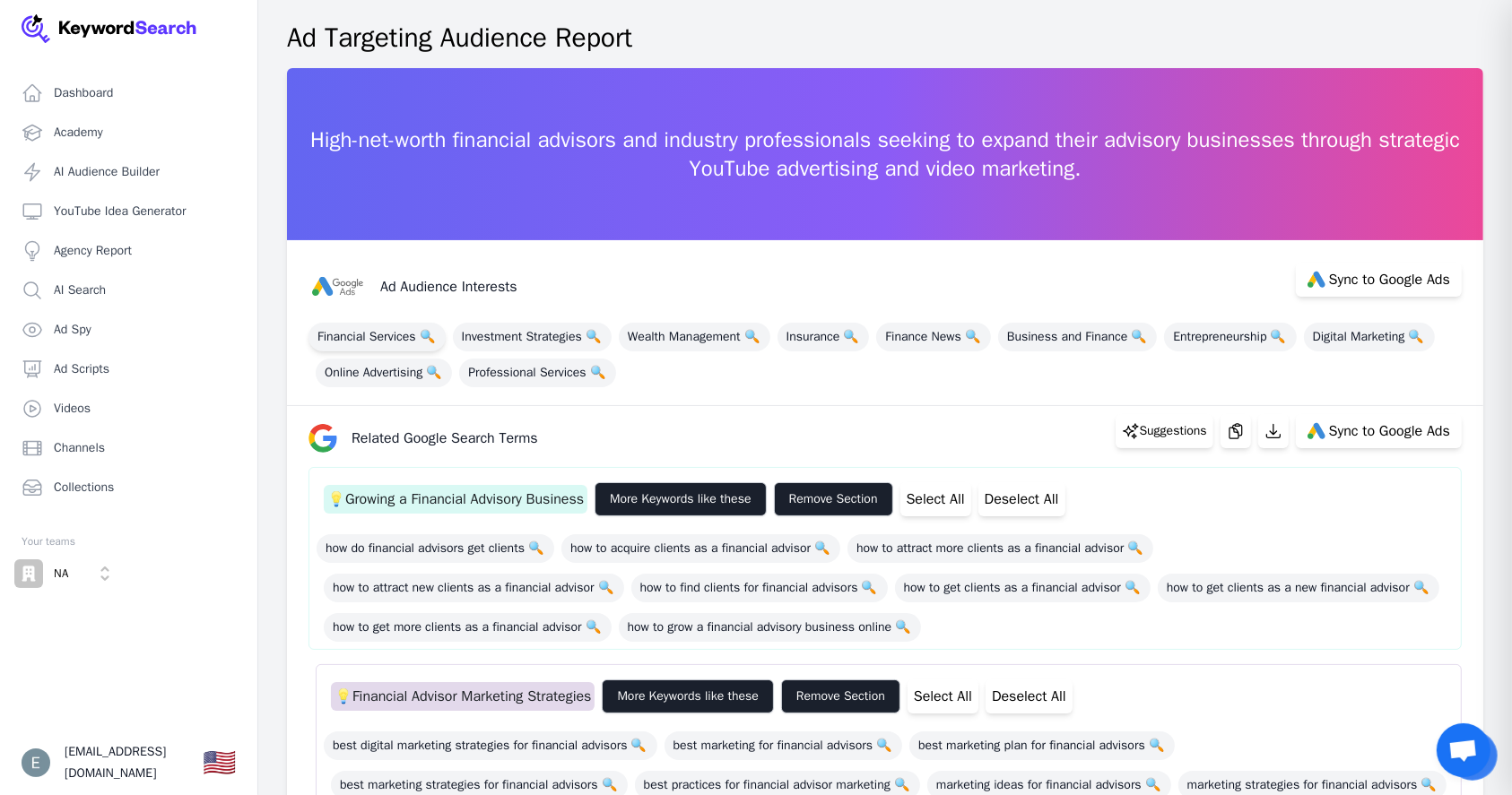 click on "Financial Services 🔍" at bounding box center [377, 337] 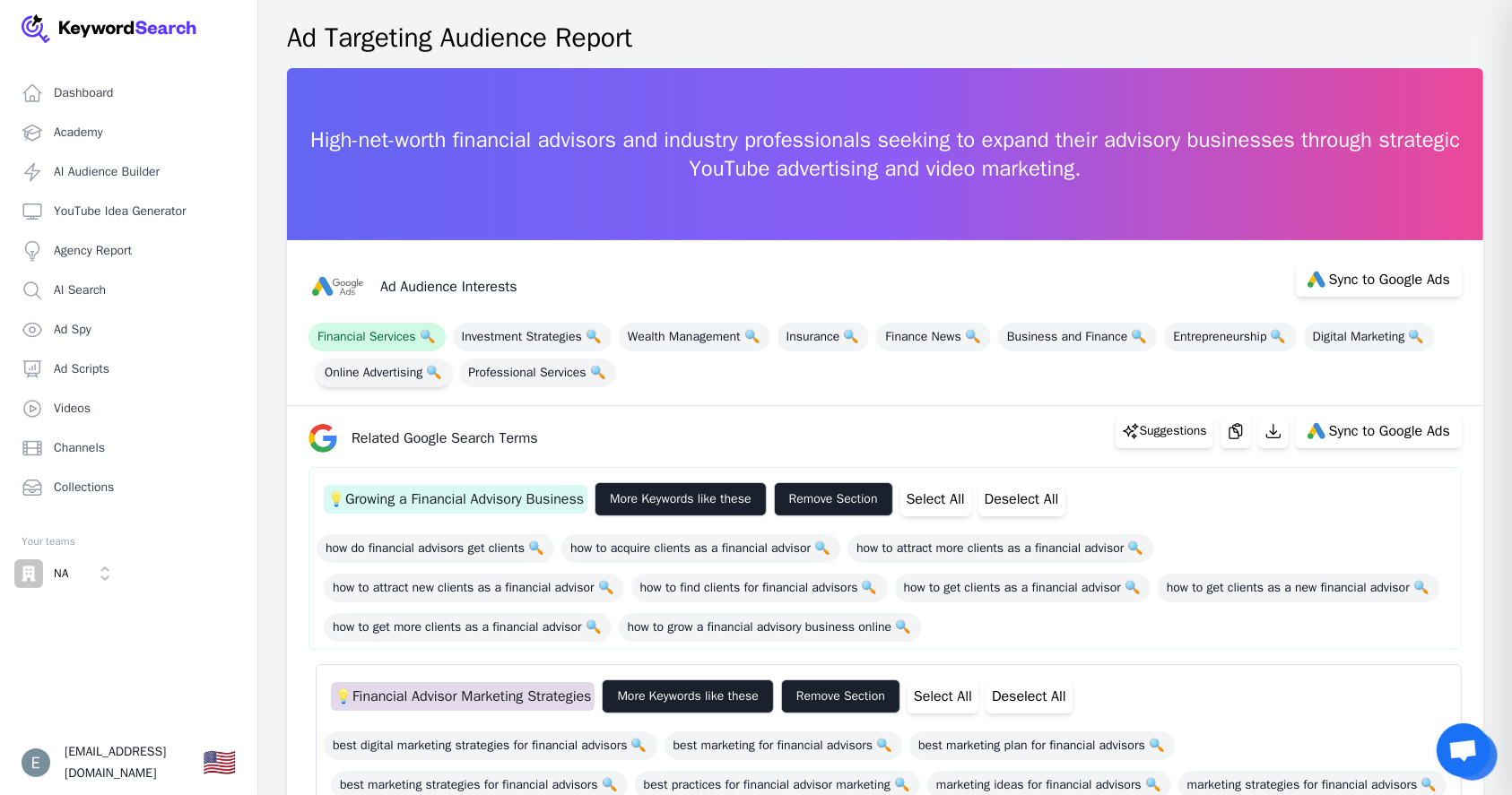drag, startPoint x: 387, startPoint y: 366, endPoint x: 578, endPoint y: 376, distance: 191.2616 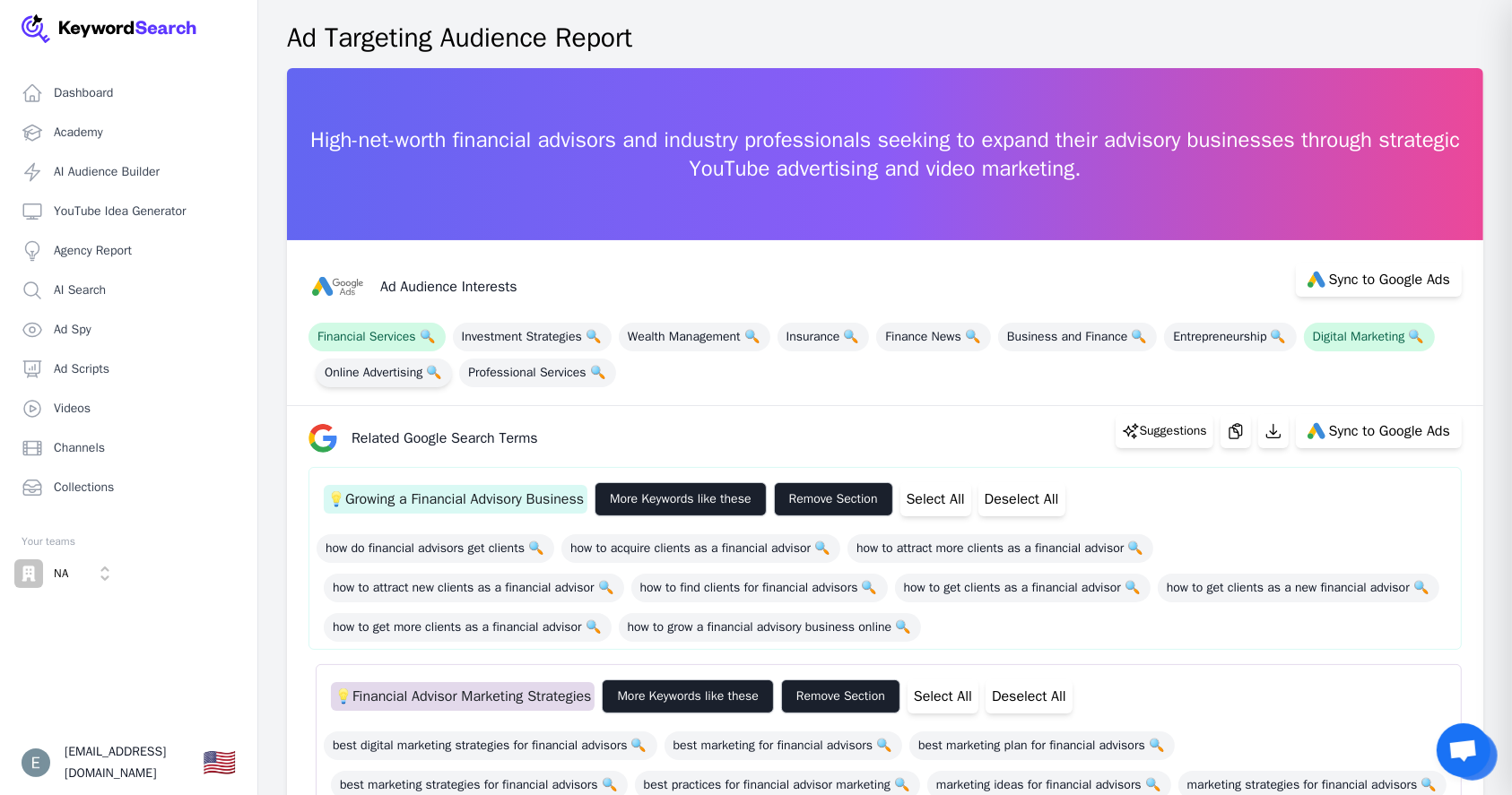 click on "Online Advertising 🔍" at bounding box center [384, 373] 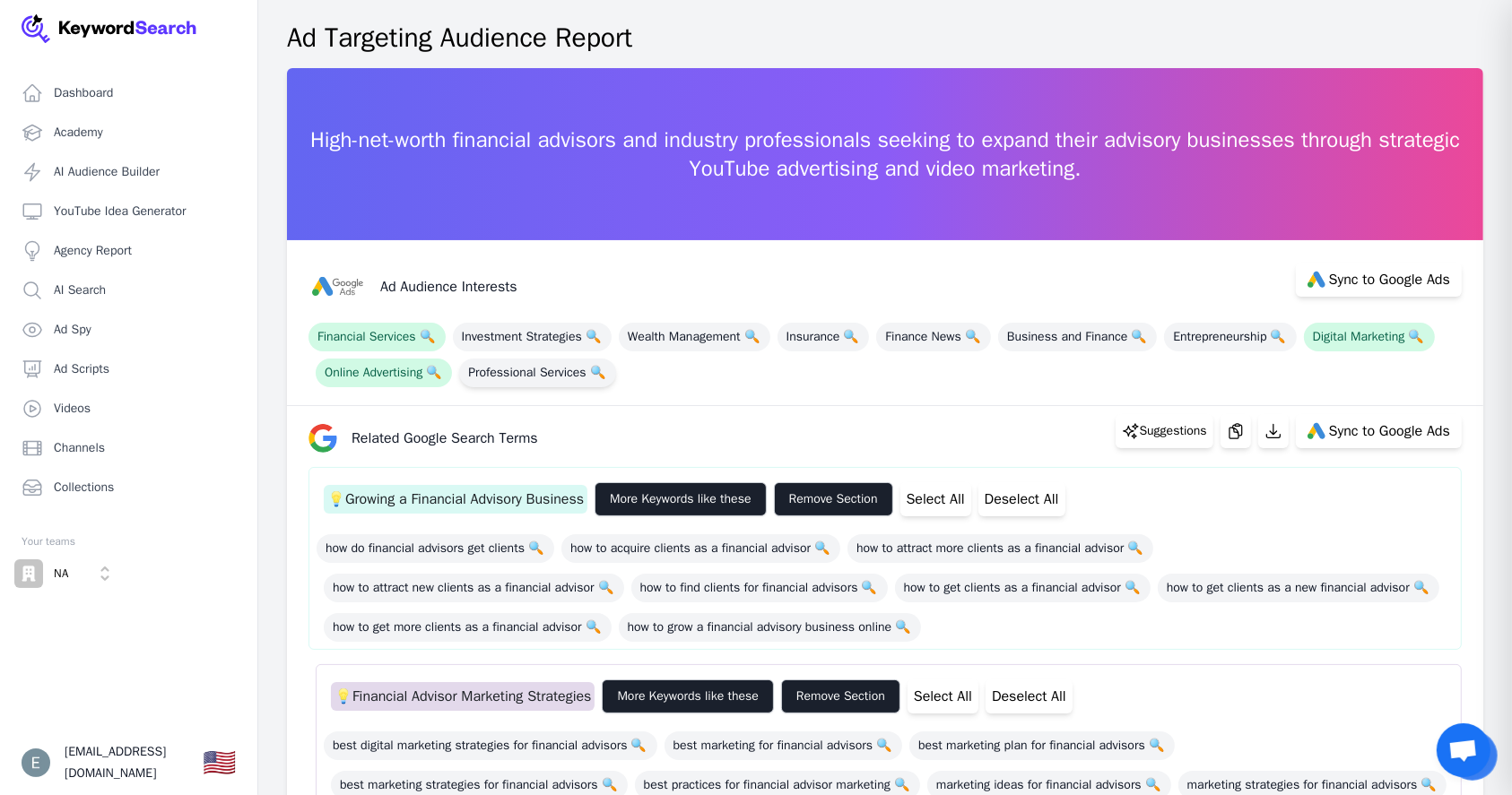 click on "Professional Services 🔍" at bounding box center (537, 373) 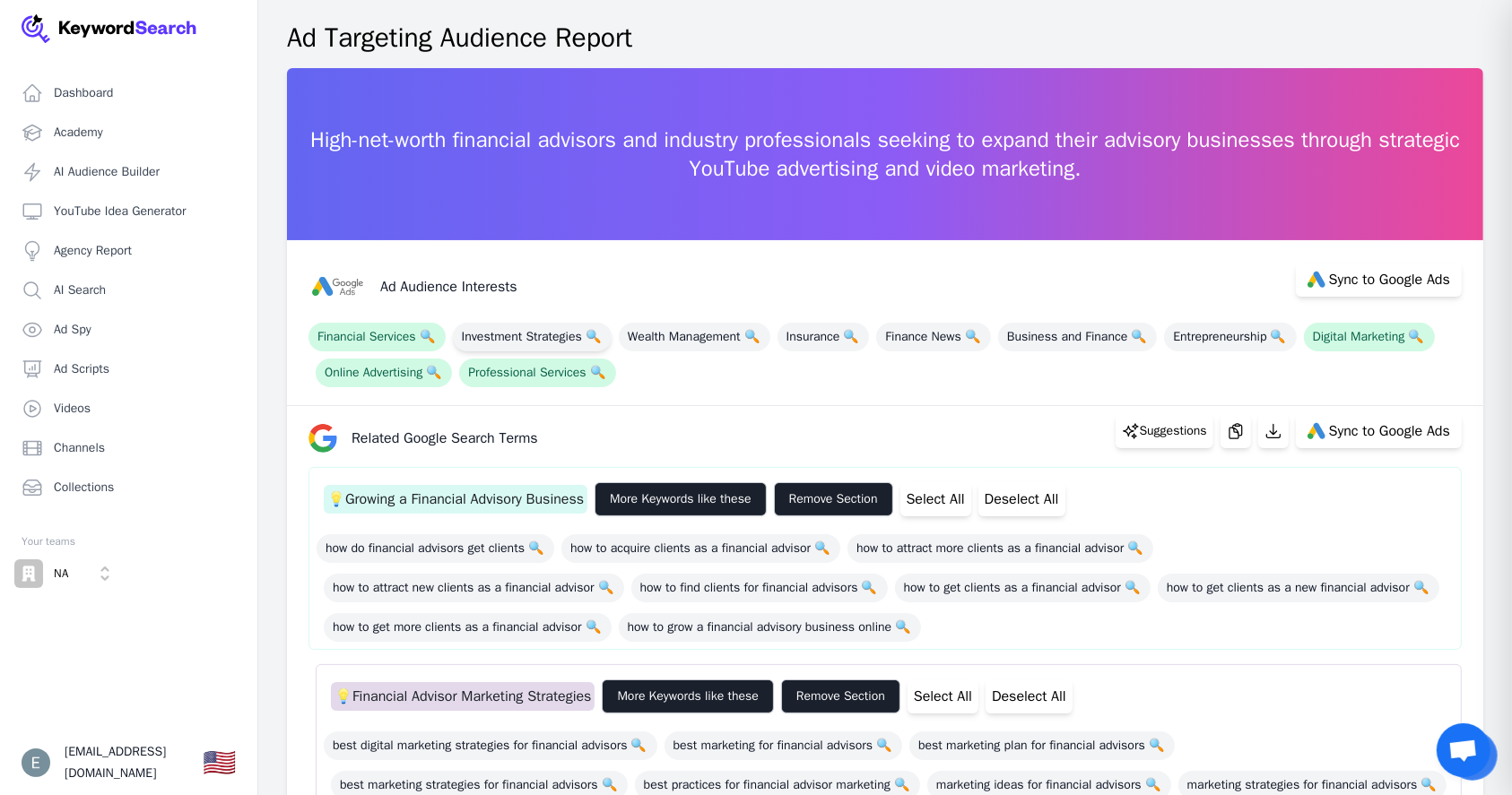 drag, startPoint x: 696, startPoint y: 339, endPoint x: 549, endPoint y: 327, distance: 147.48898 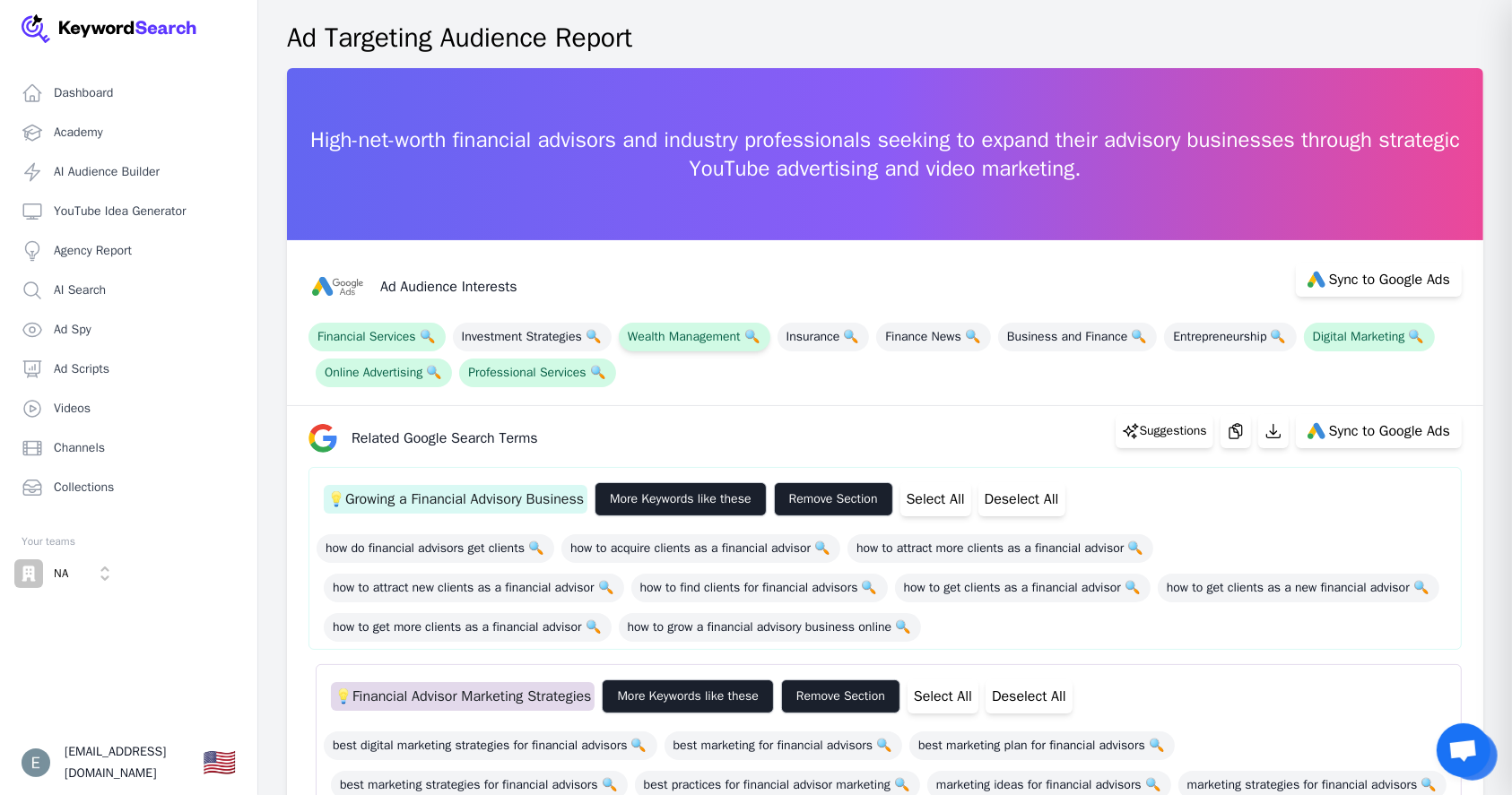 drag, startPoint x: 531, startPoint y: 326, endPoint x: 766, endPoint y: 344, distance: 235.68835 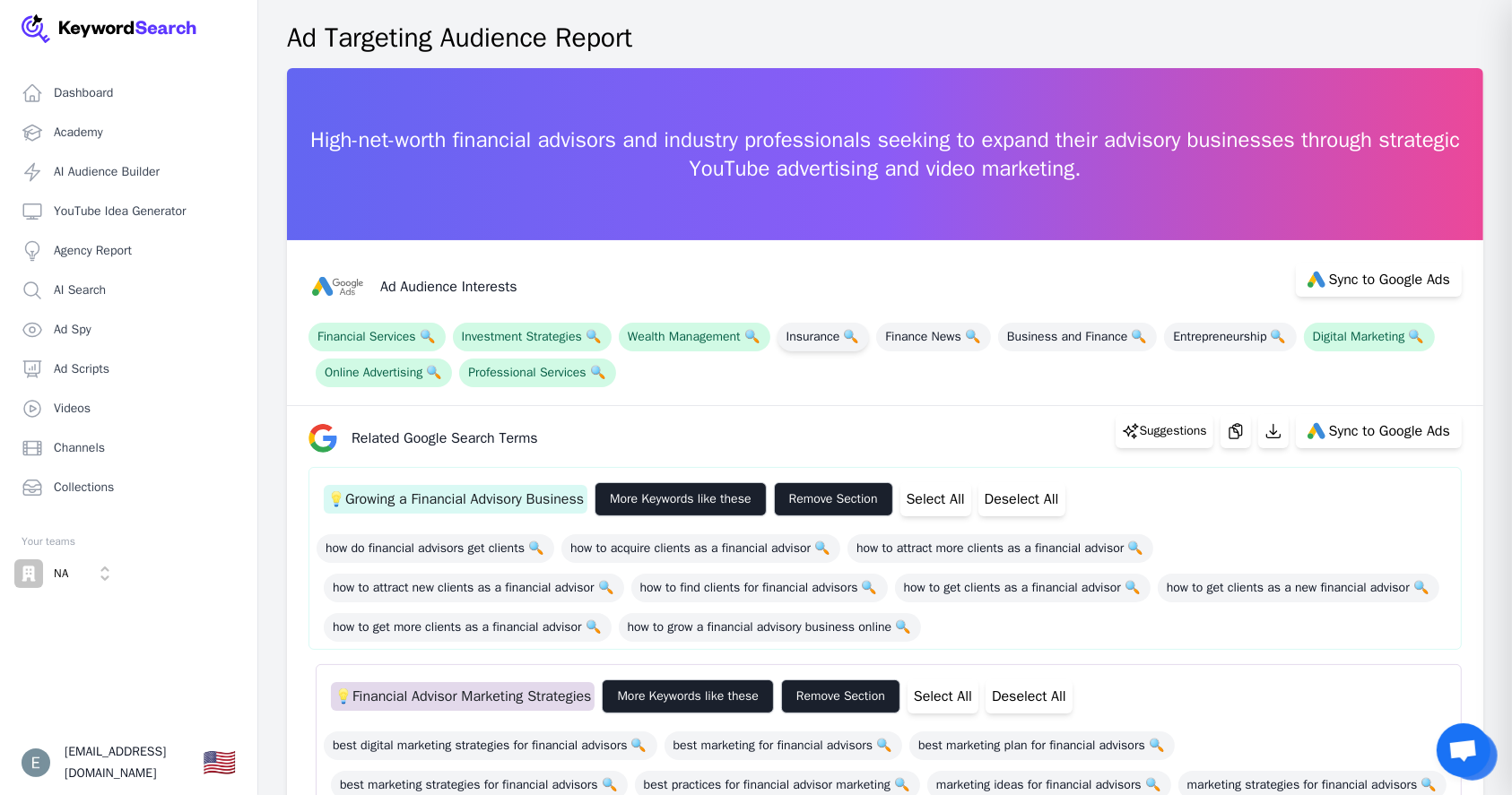 drag, startPoint x: 847, startPoint y: 341, endPoint x: 993, endPoint y: 340, distance: 146.00342 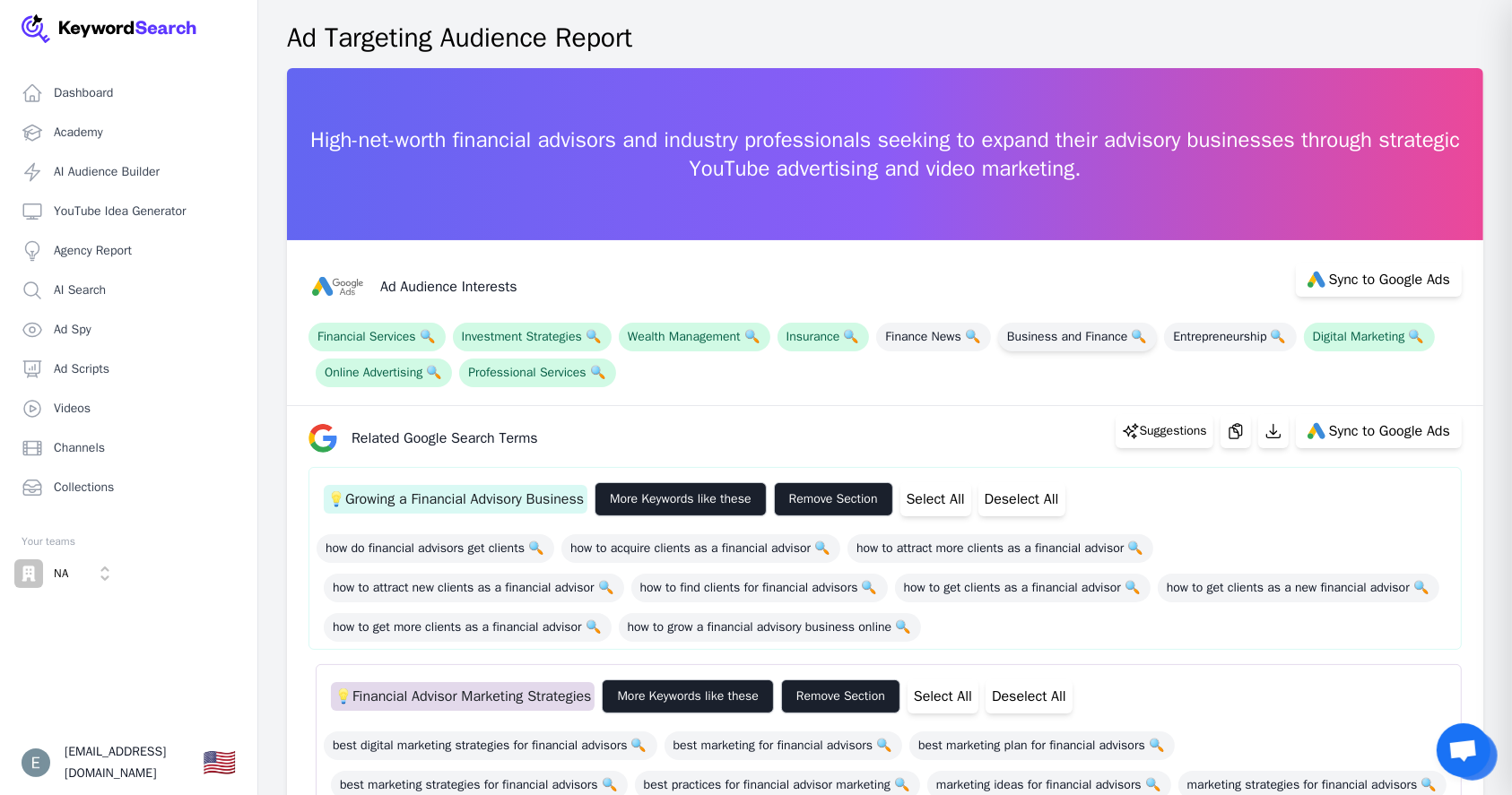 drag, startPoint x: 994, startPoint y: 339, endPoint x: 1045, endPoint y: 338, distance: 51.0098 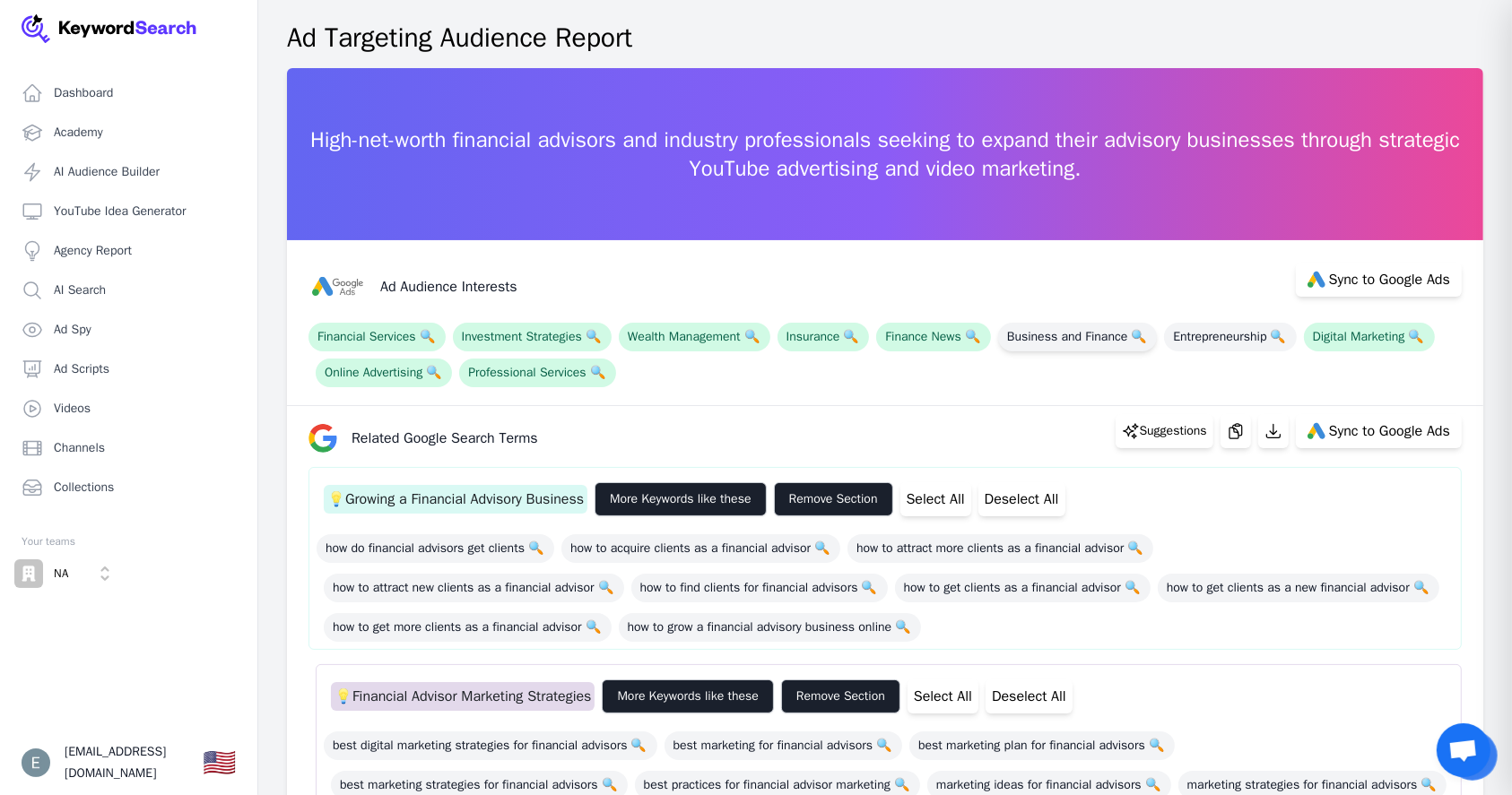 click on "Business and Finance 🔍" at bounding box center [1077, 337] 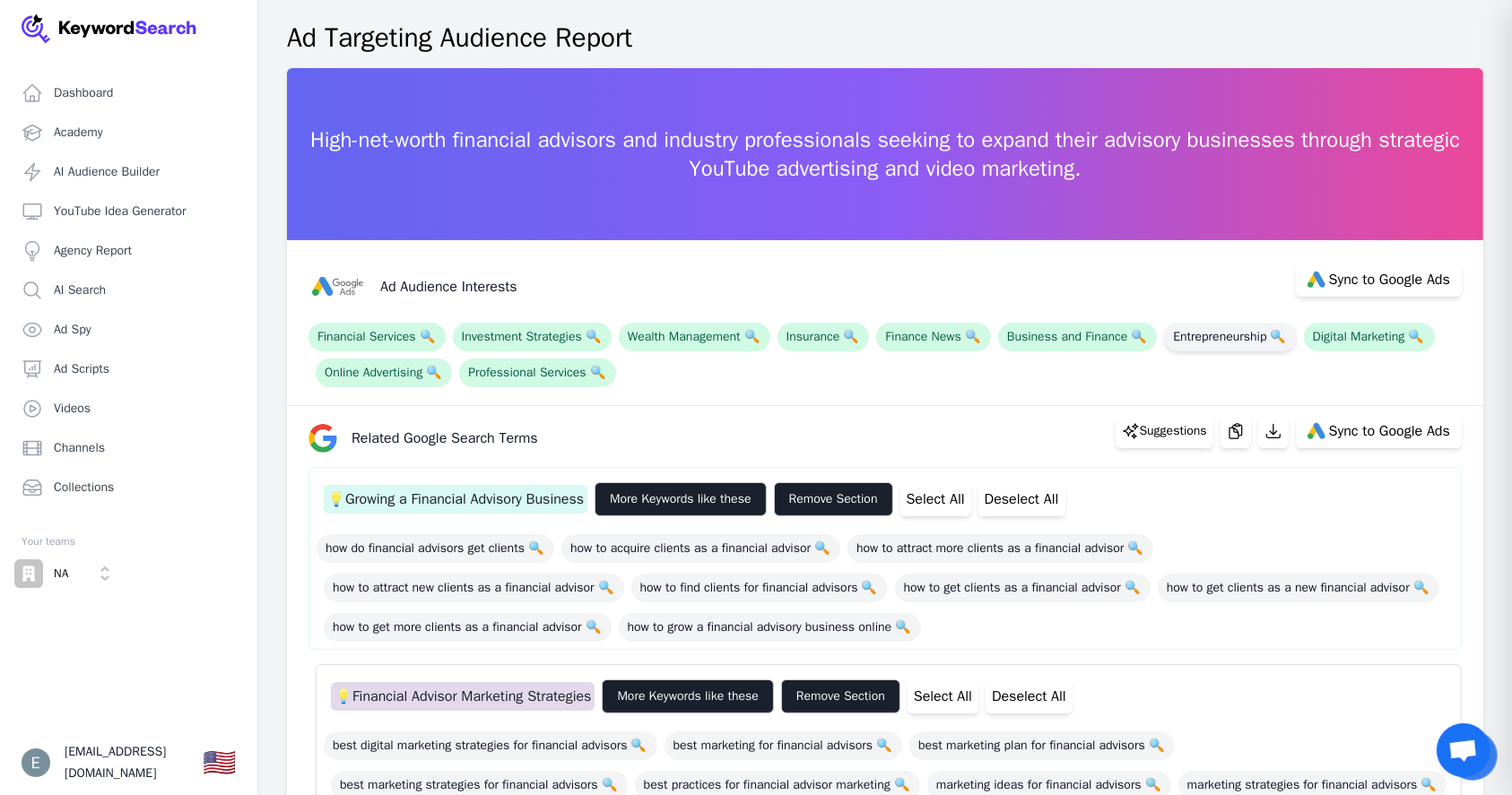 click on "Entrepreneurship 🔍" at bounding box center [1230, 337] 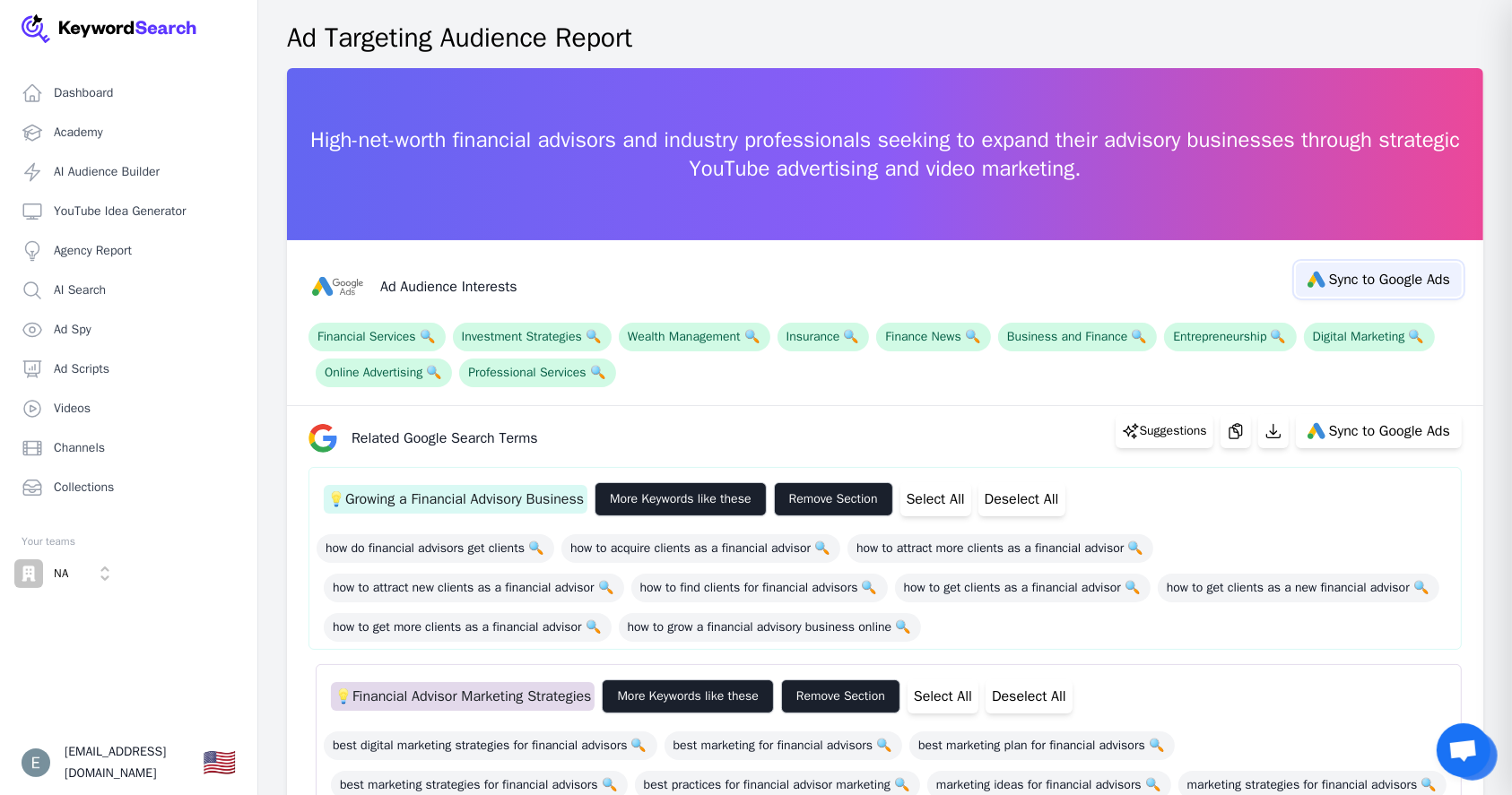 click on "Sync to Google Ads" at bounding box center (1378, 280) 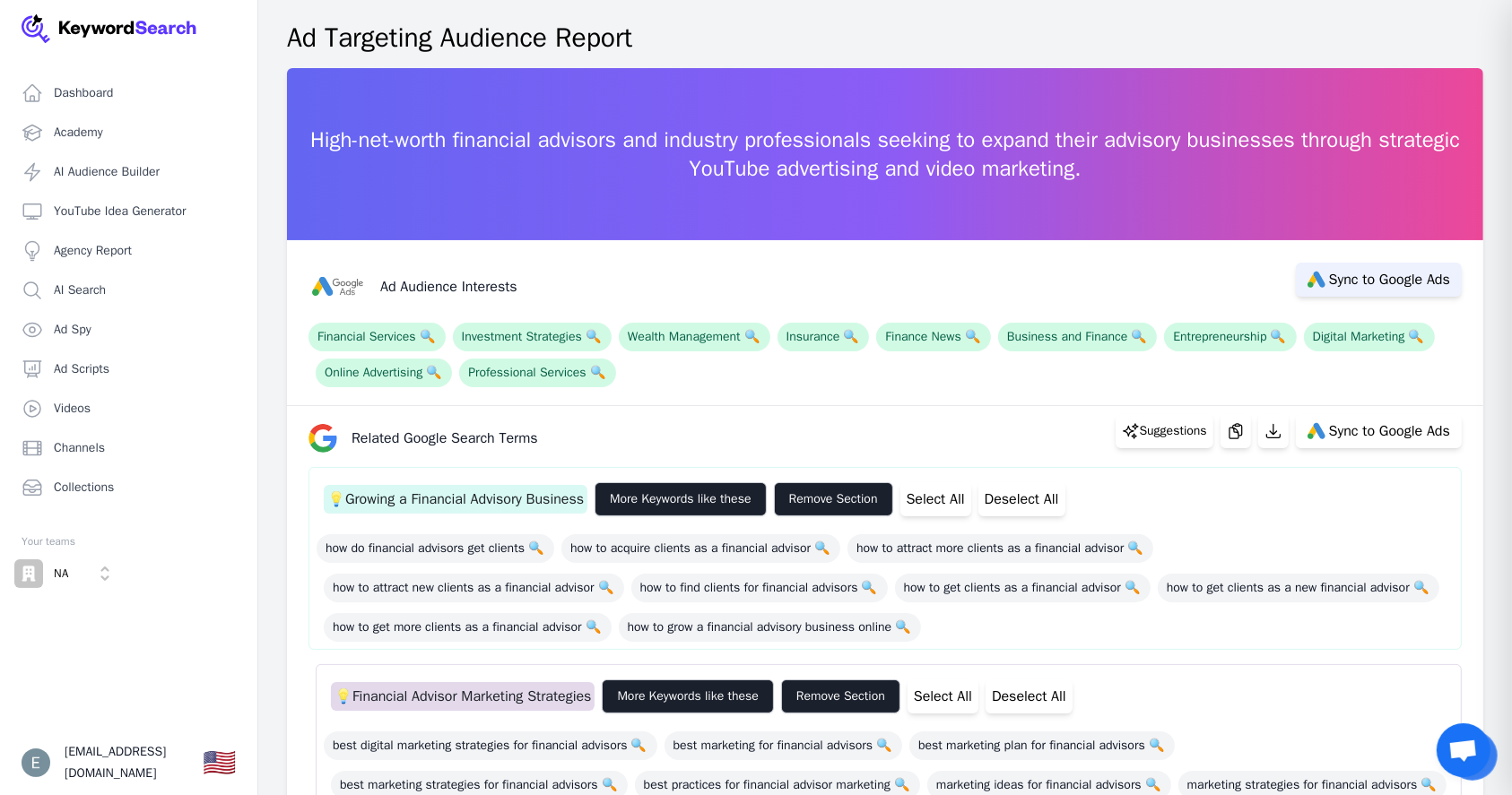select on "interestsOrPurchaseIntentions" 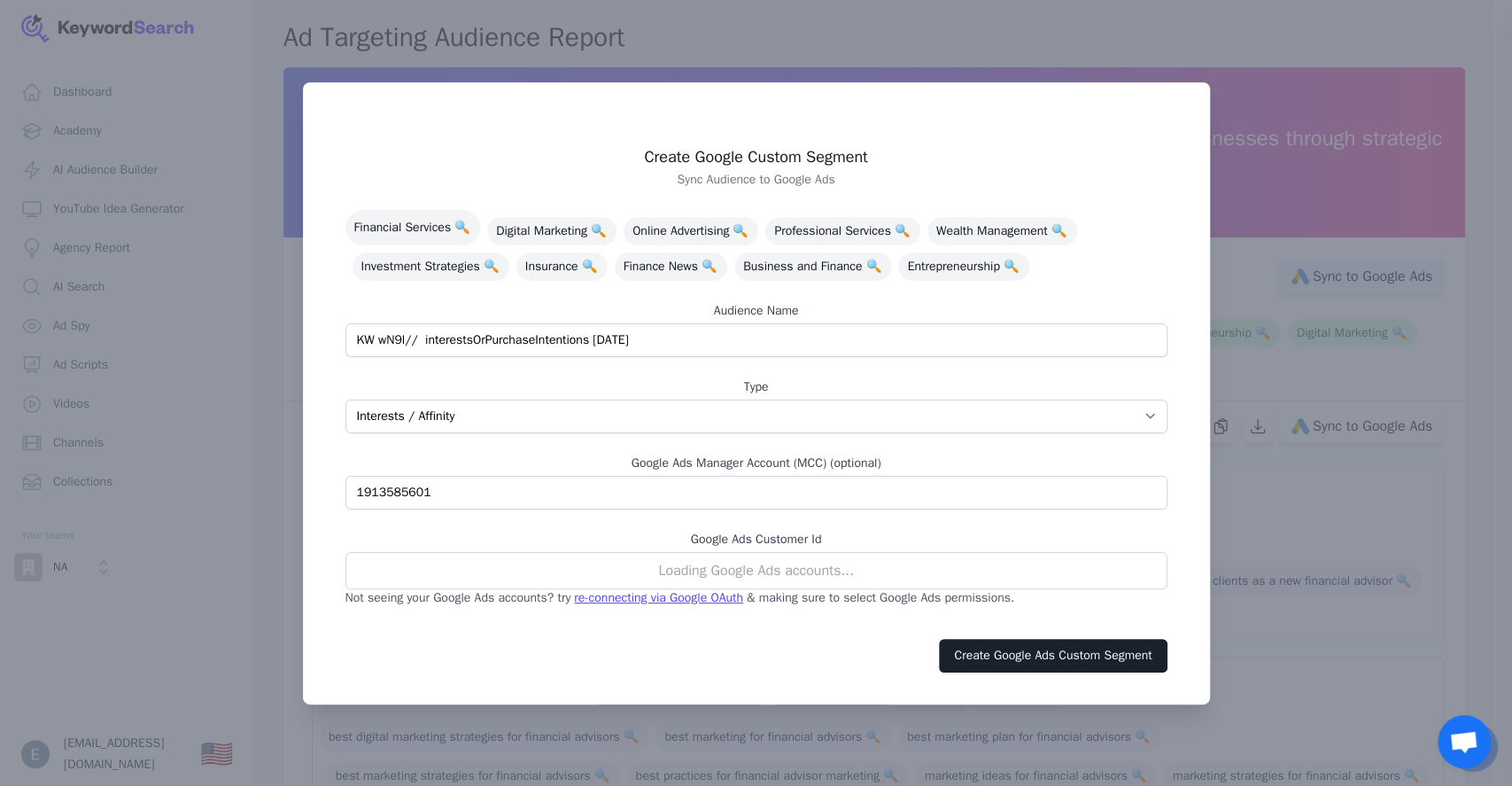 select on "8141191500" 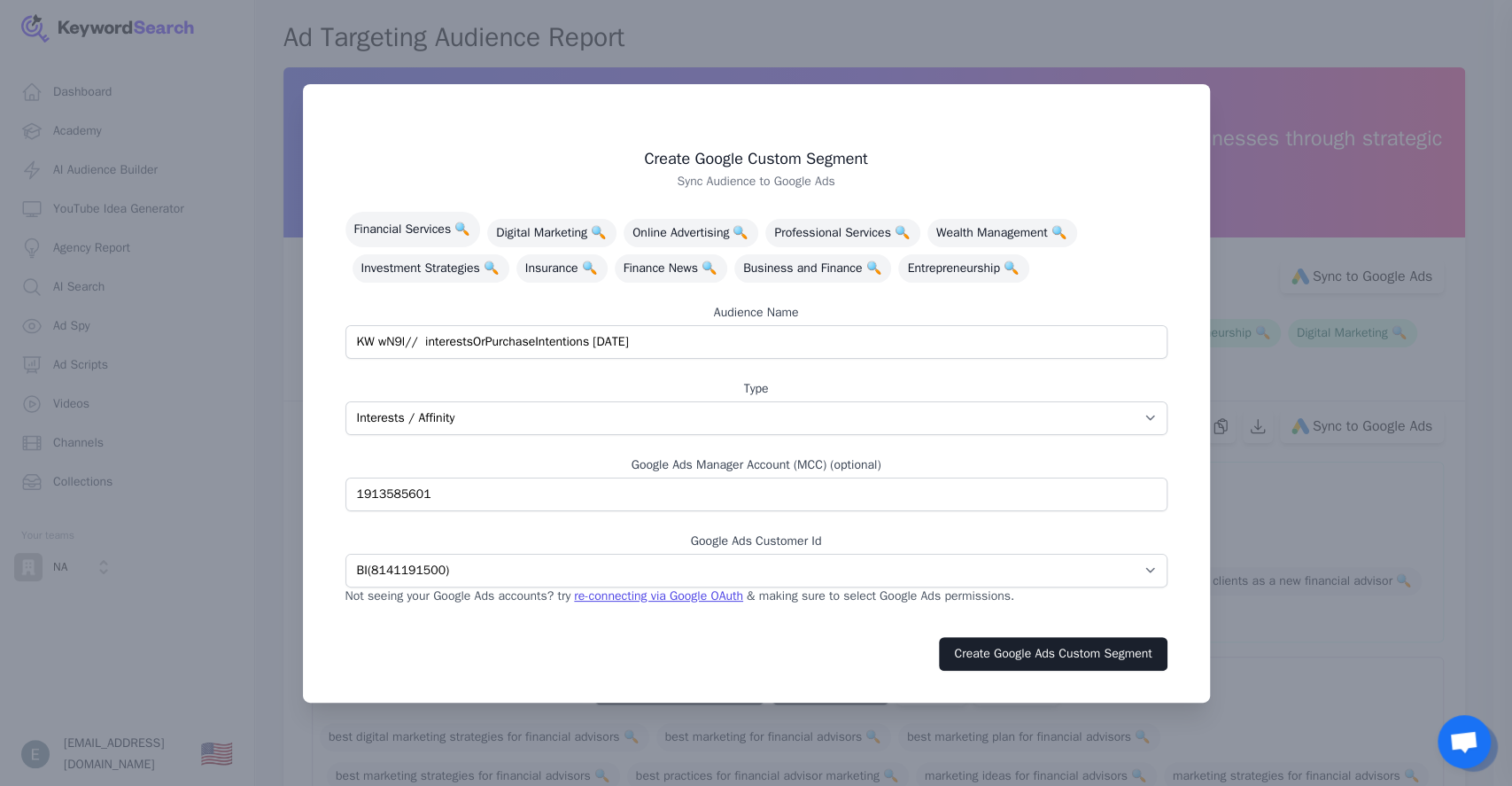 click at bounding box center (756, 393) 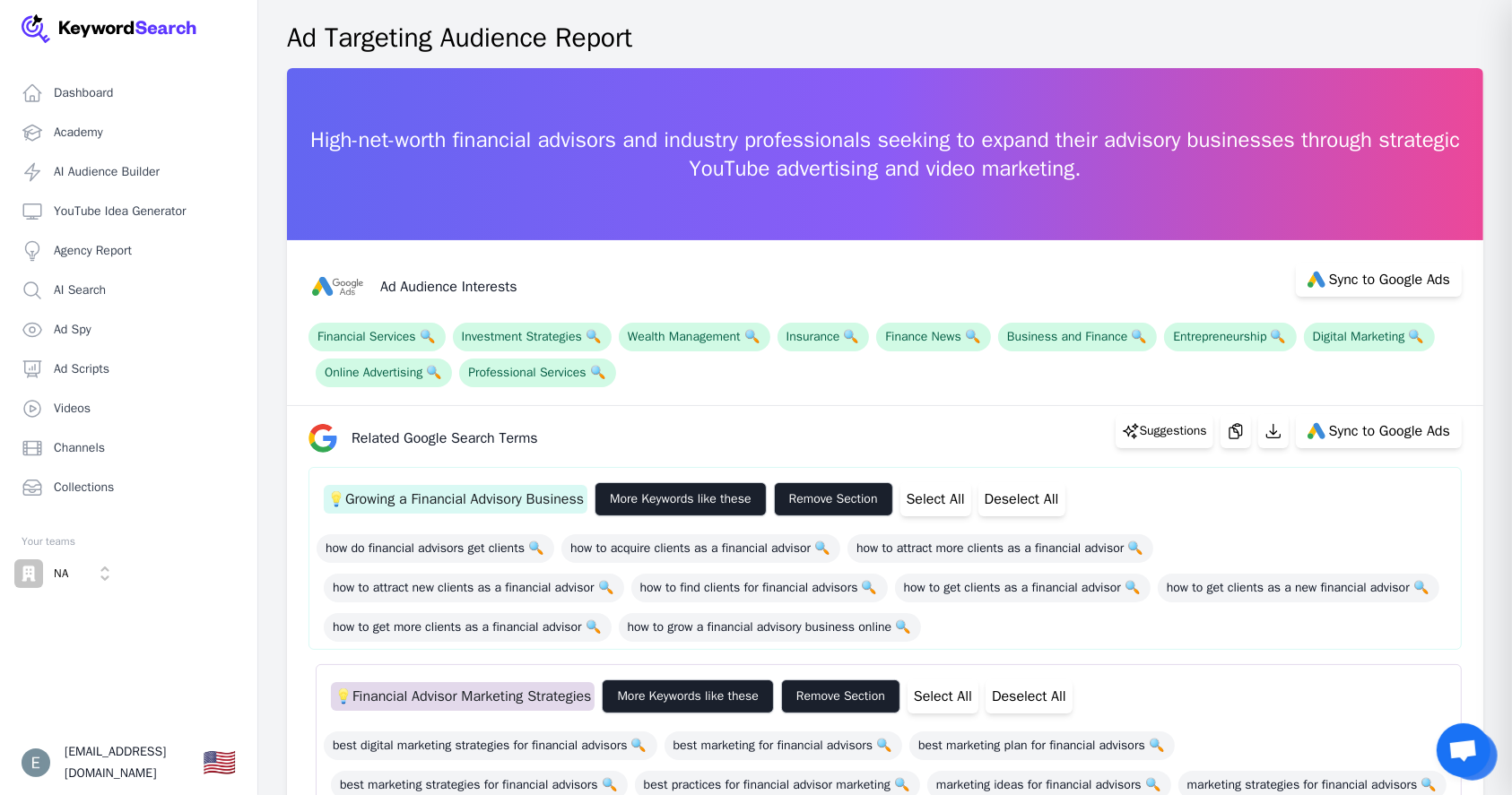 click at bounding box center (756, 397) 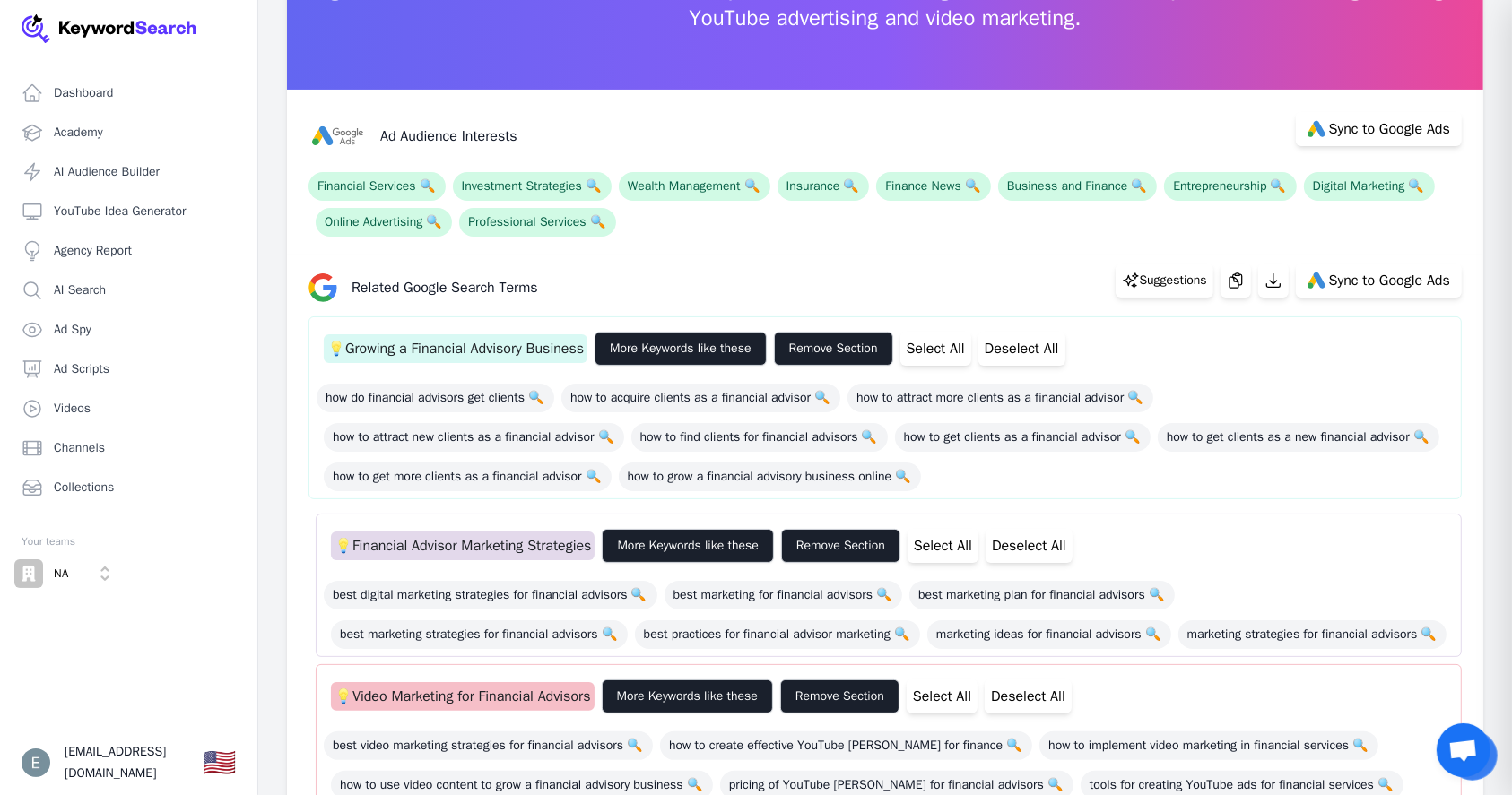 scroll, scrollTop: 238, scrollLeft: 0, axis: vertical 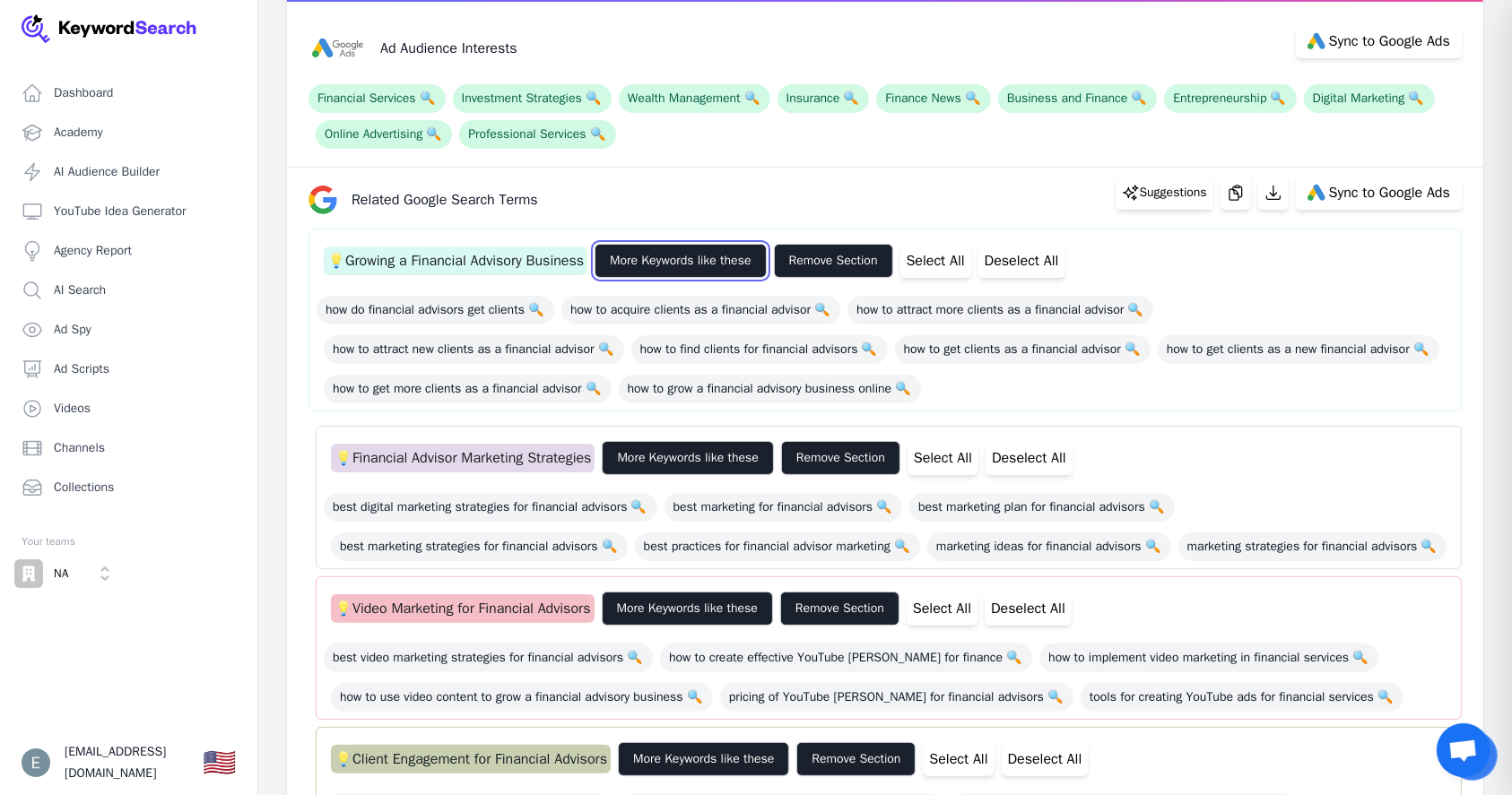 click on "More Keywords like these" at bounding box center (680, 261) 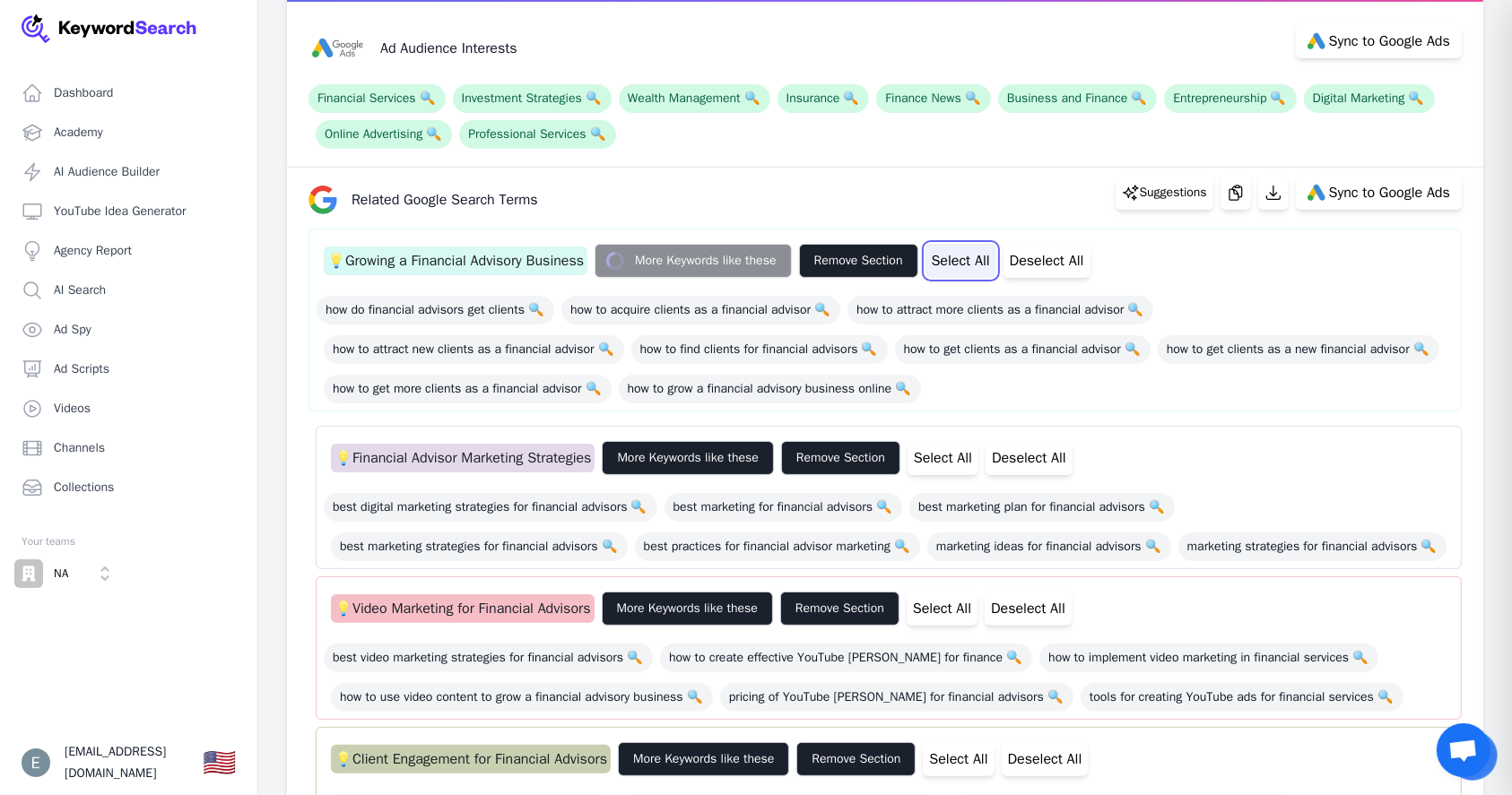 click on "Select All" at bounding box center [960, 261] 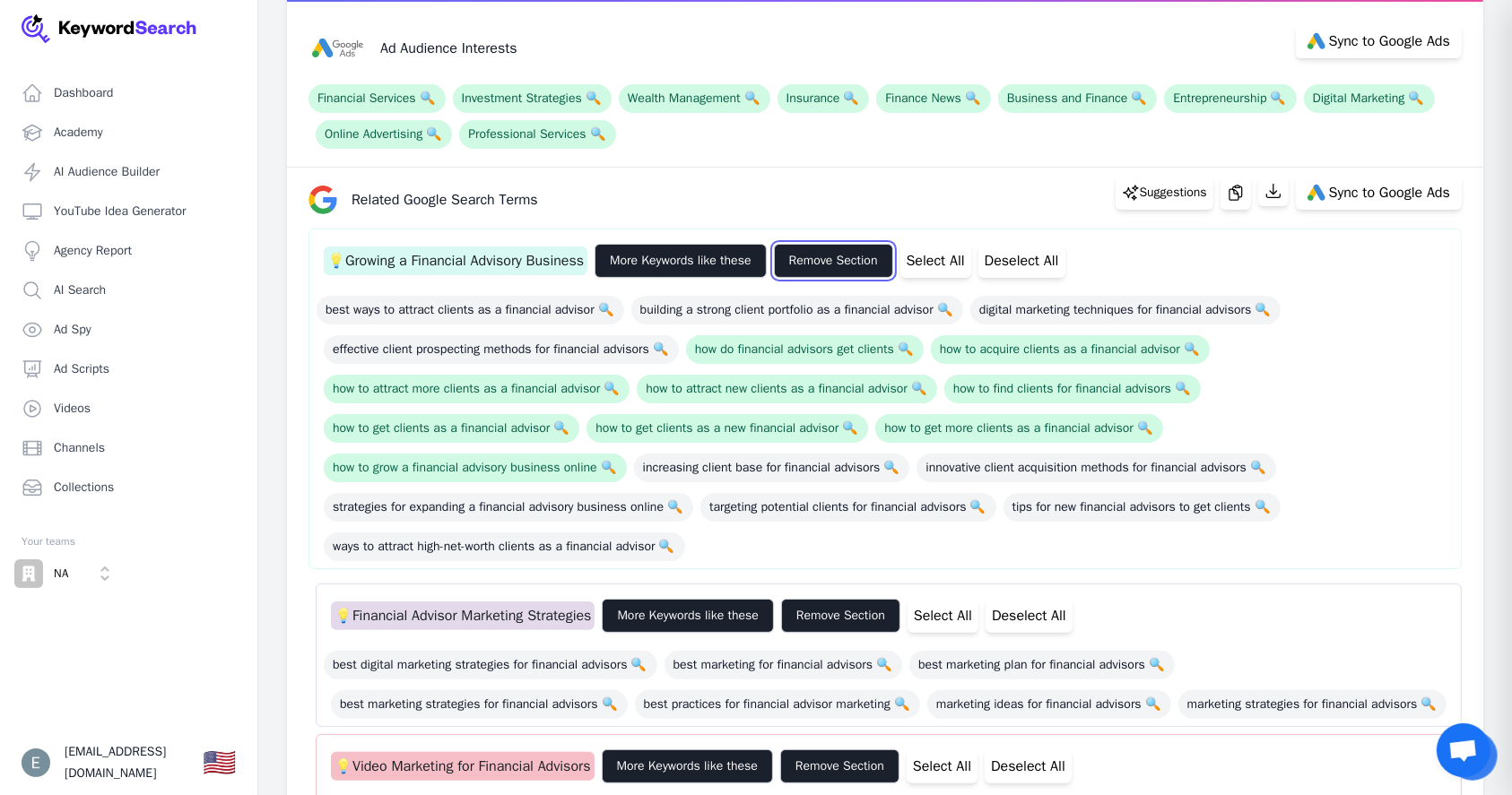 click on "Remove Section" at bounding box center [833, 261] 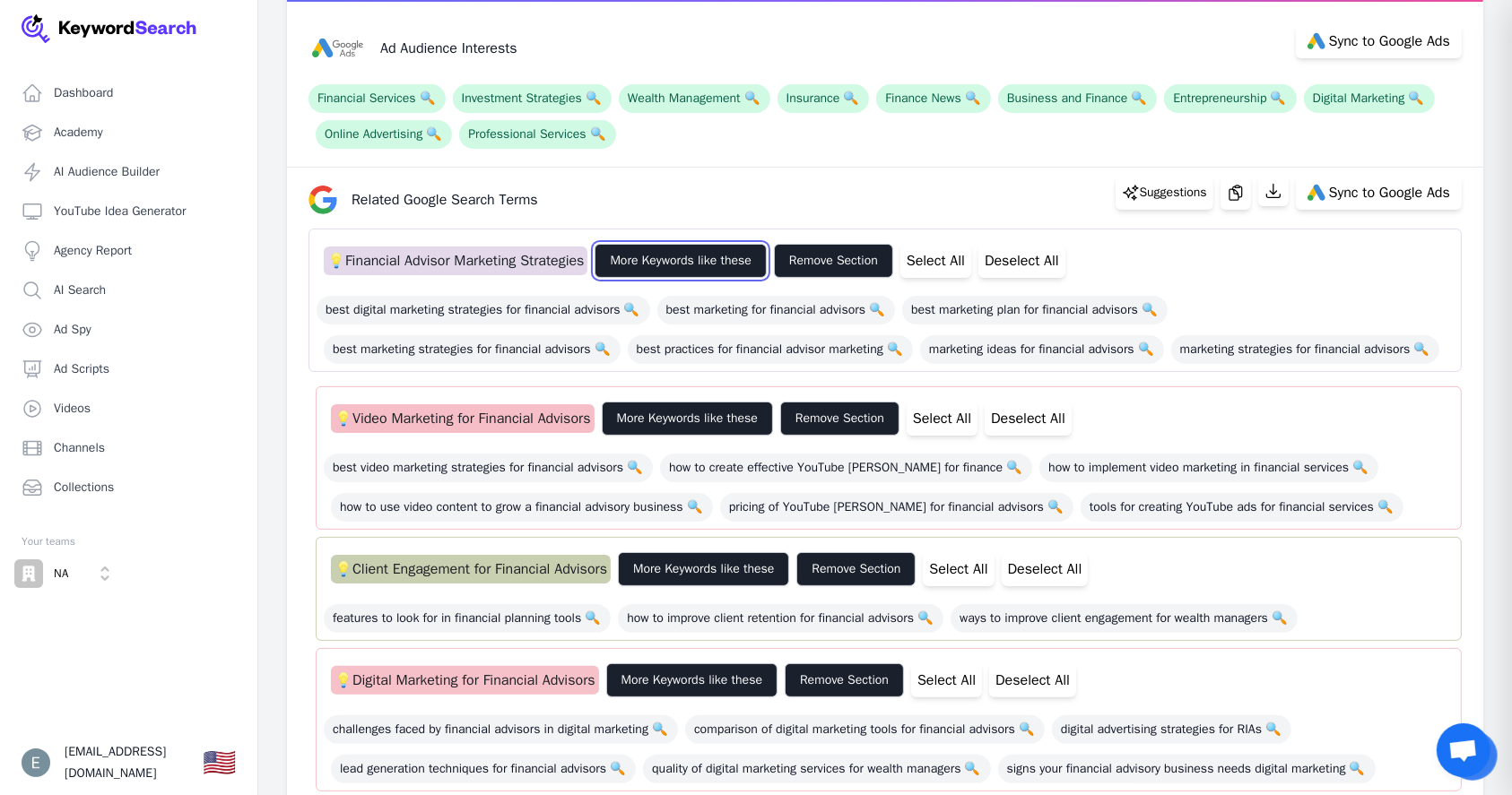 click on "More Keywords like these" at bounding box center (680, 261) 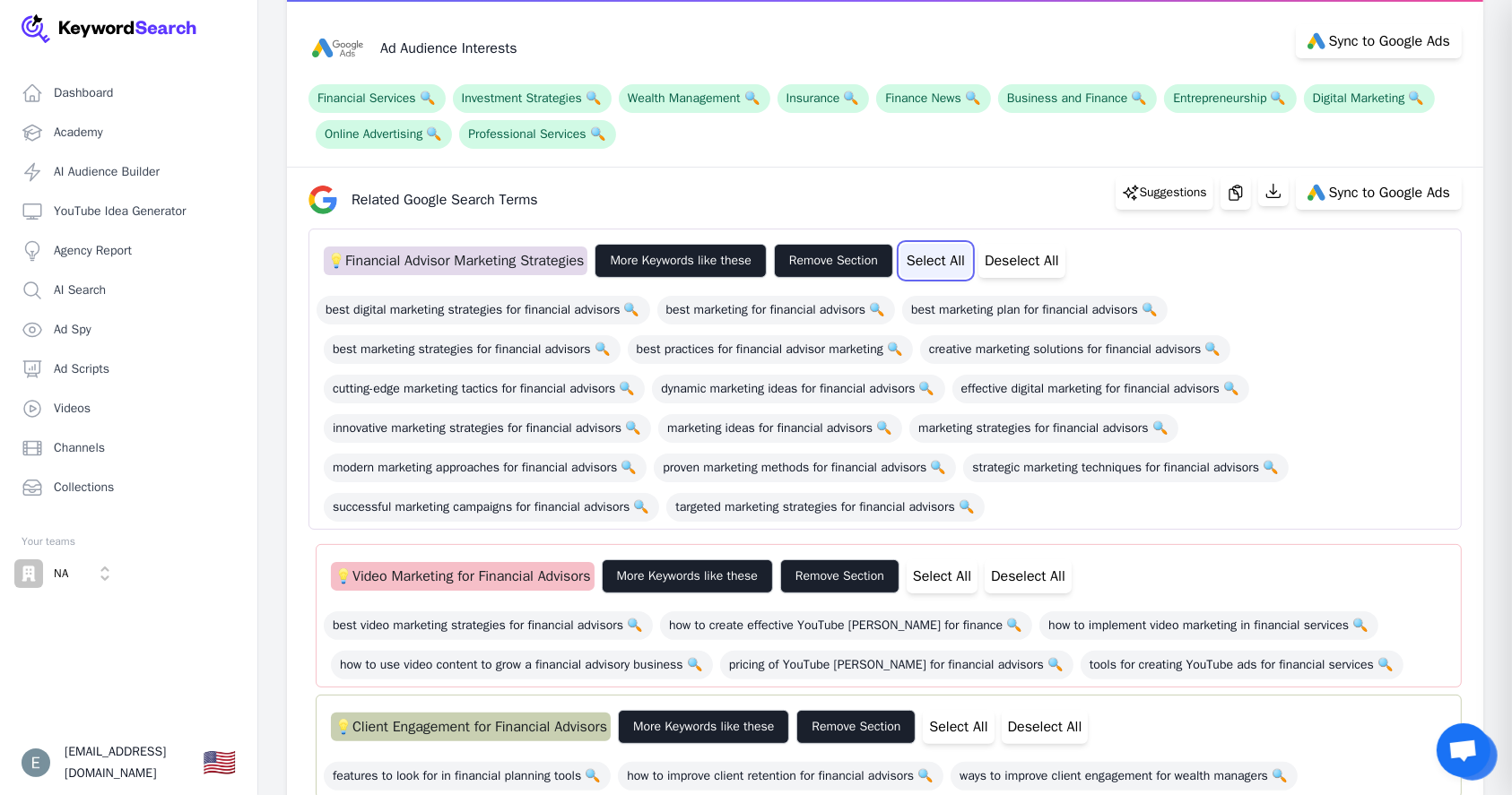 click on "Select All" at bounding box center (935, 261) 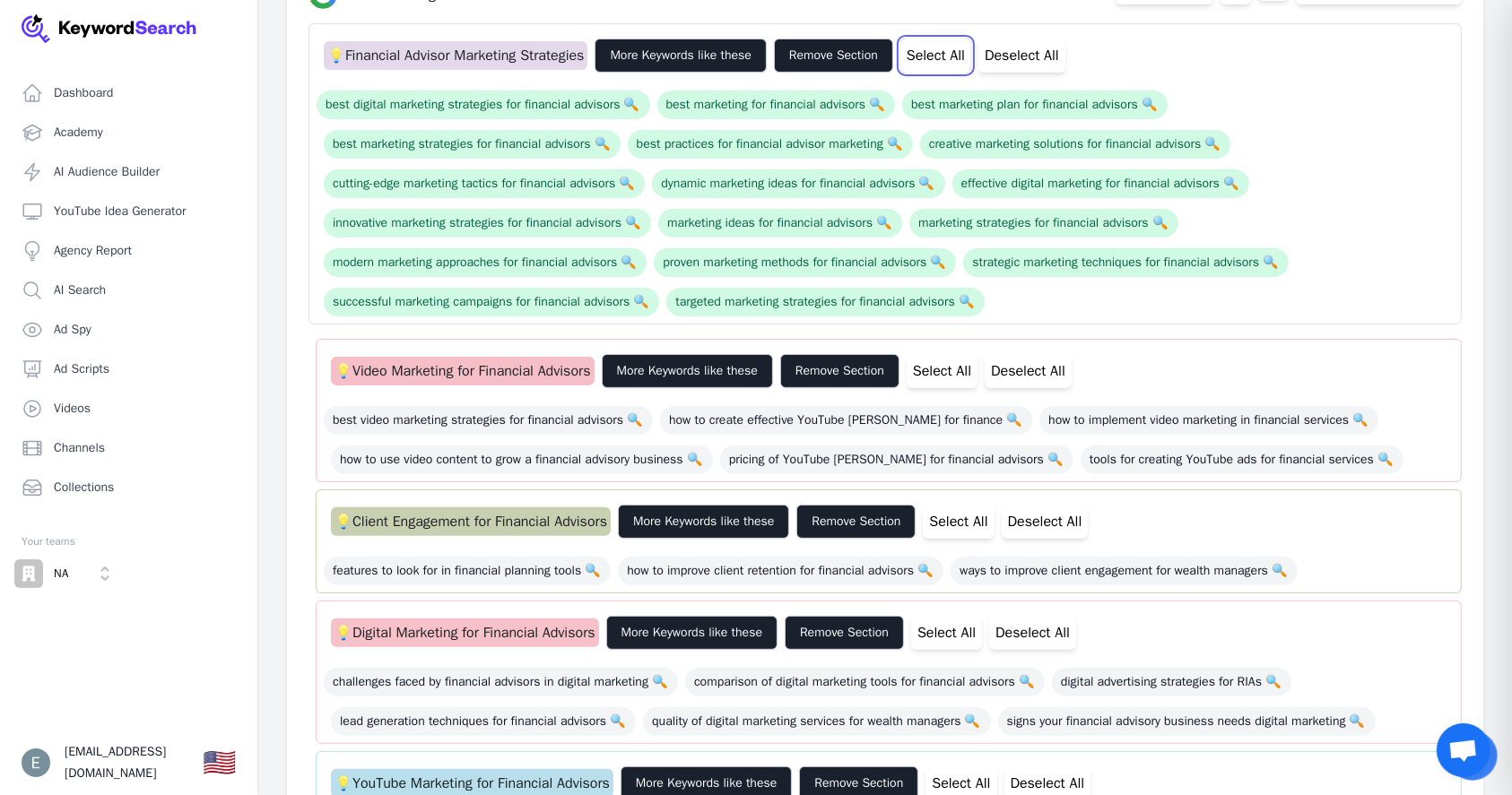 scroll, scrollTop: 478, scrollLeft: 0, axis: vertical 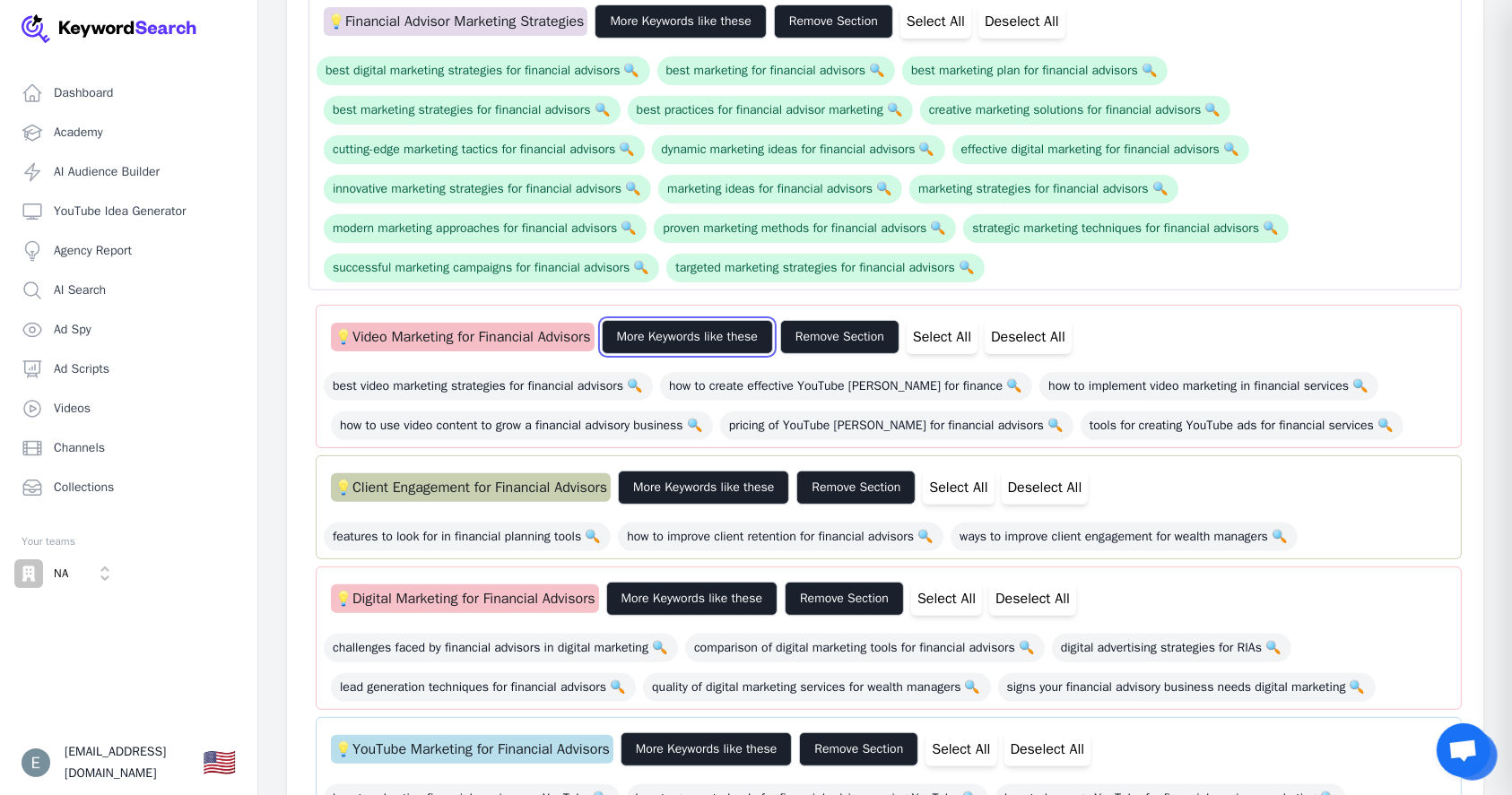 click on "More Keywords like these" at bounding box center [687, 337] 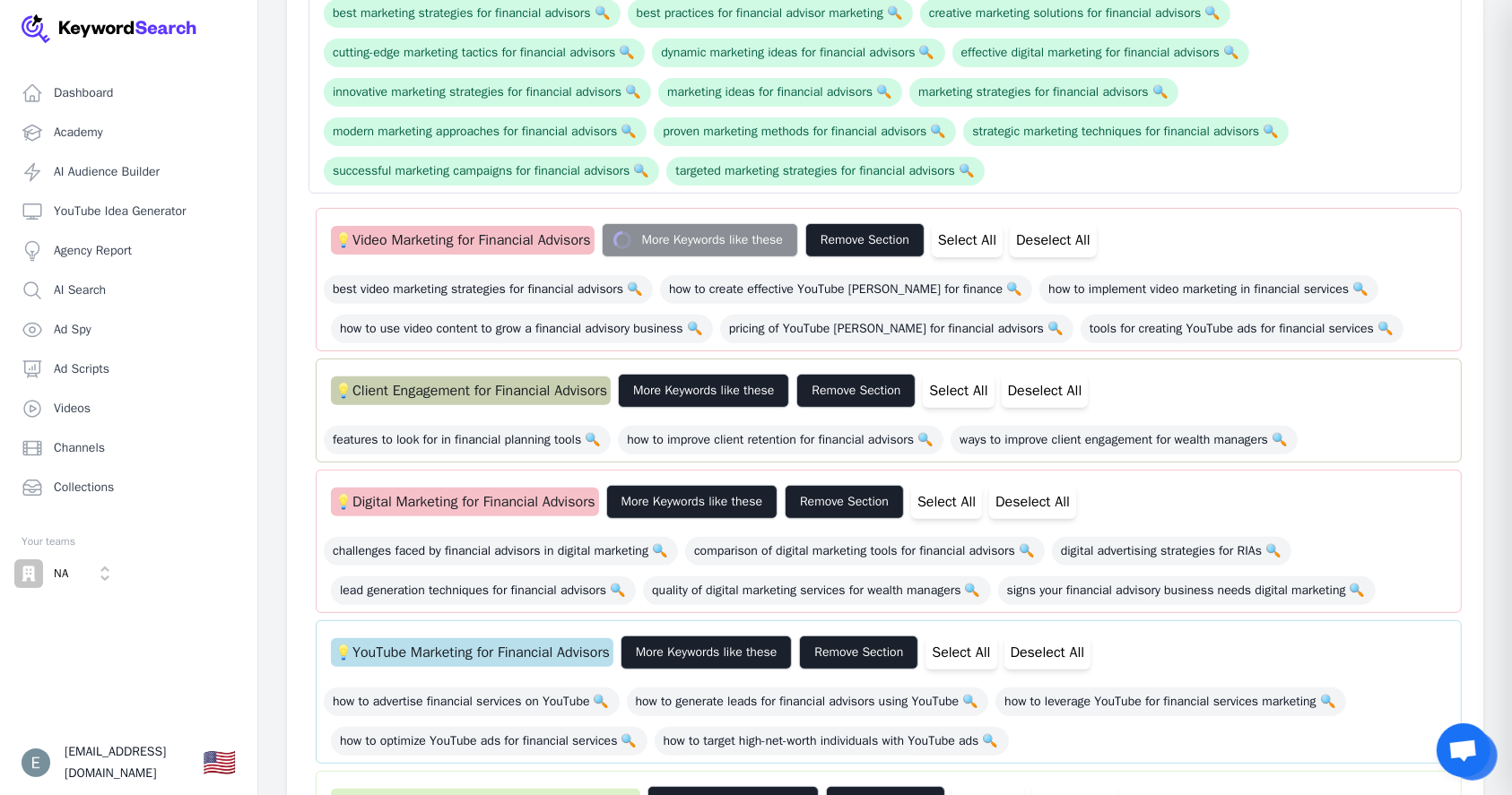 scroll, scrollTop: 597, scrollLeft: 0, axis: vertical 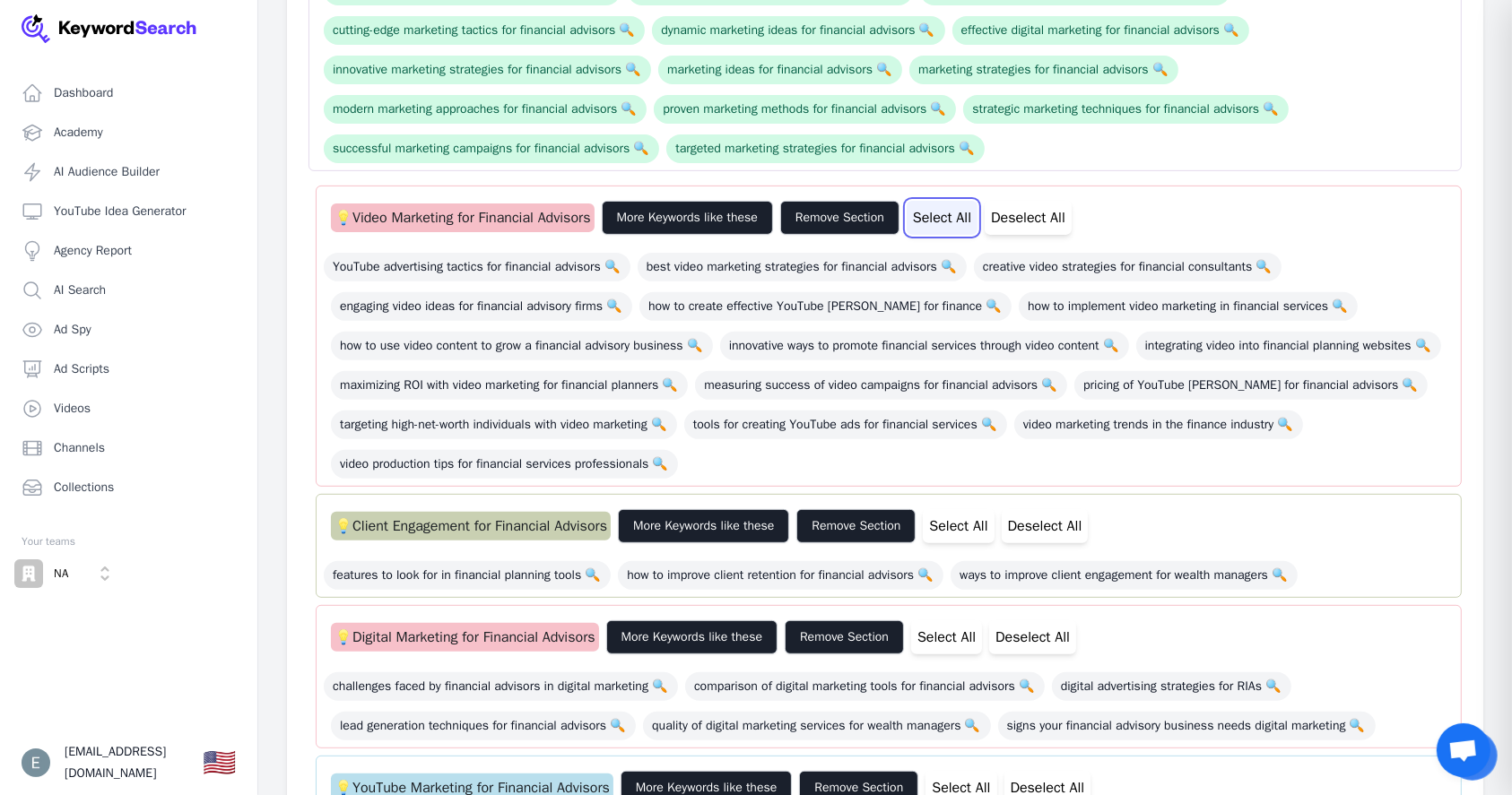 click on "Select All" at bounding box center [942, 218] 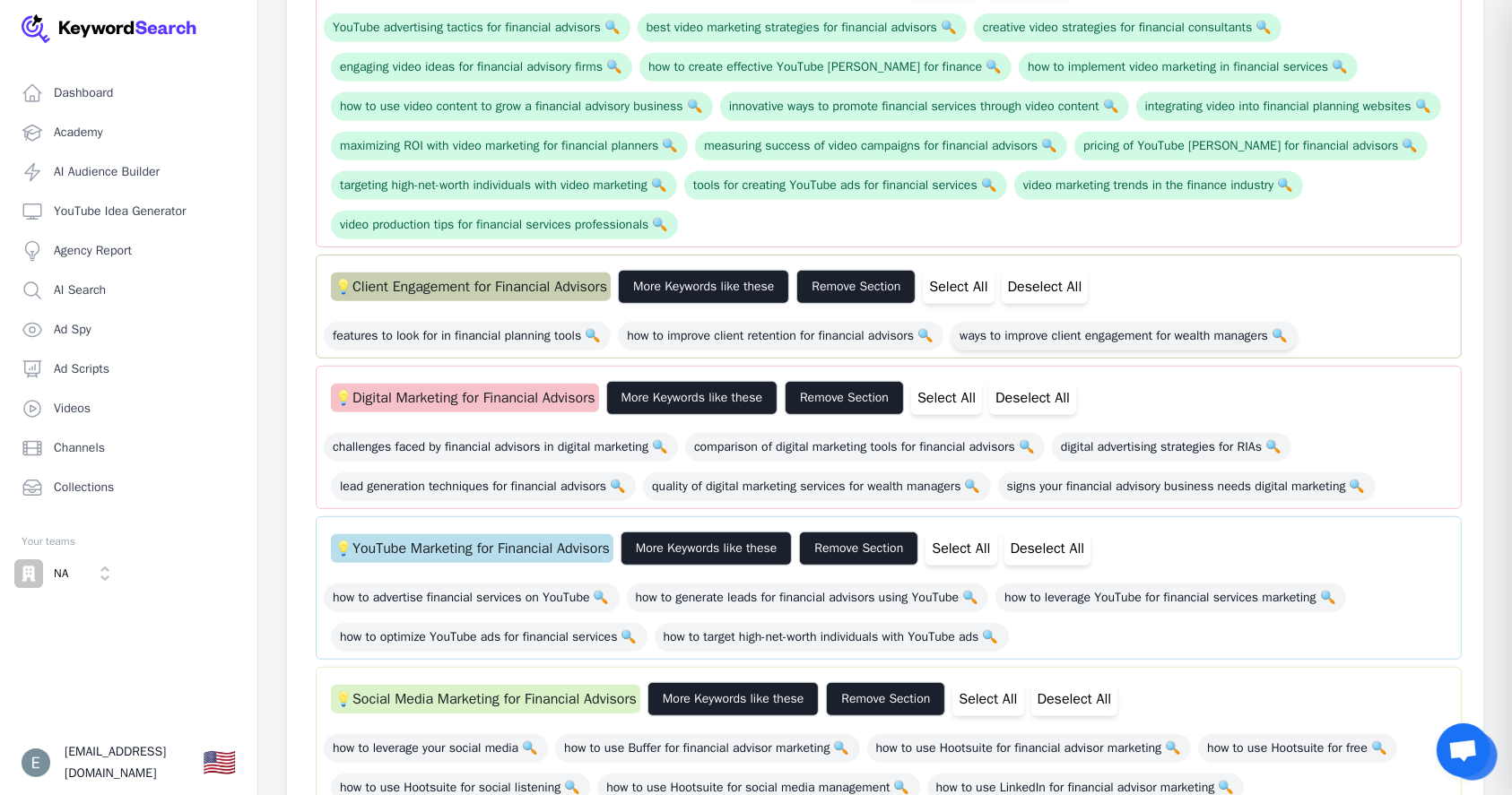 scroll, scrollTop: 955, scrollLeft: 0, axis: vertical 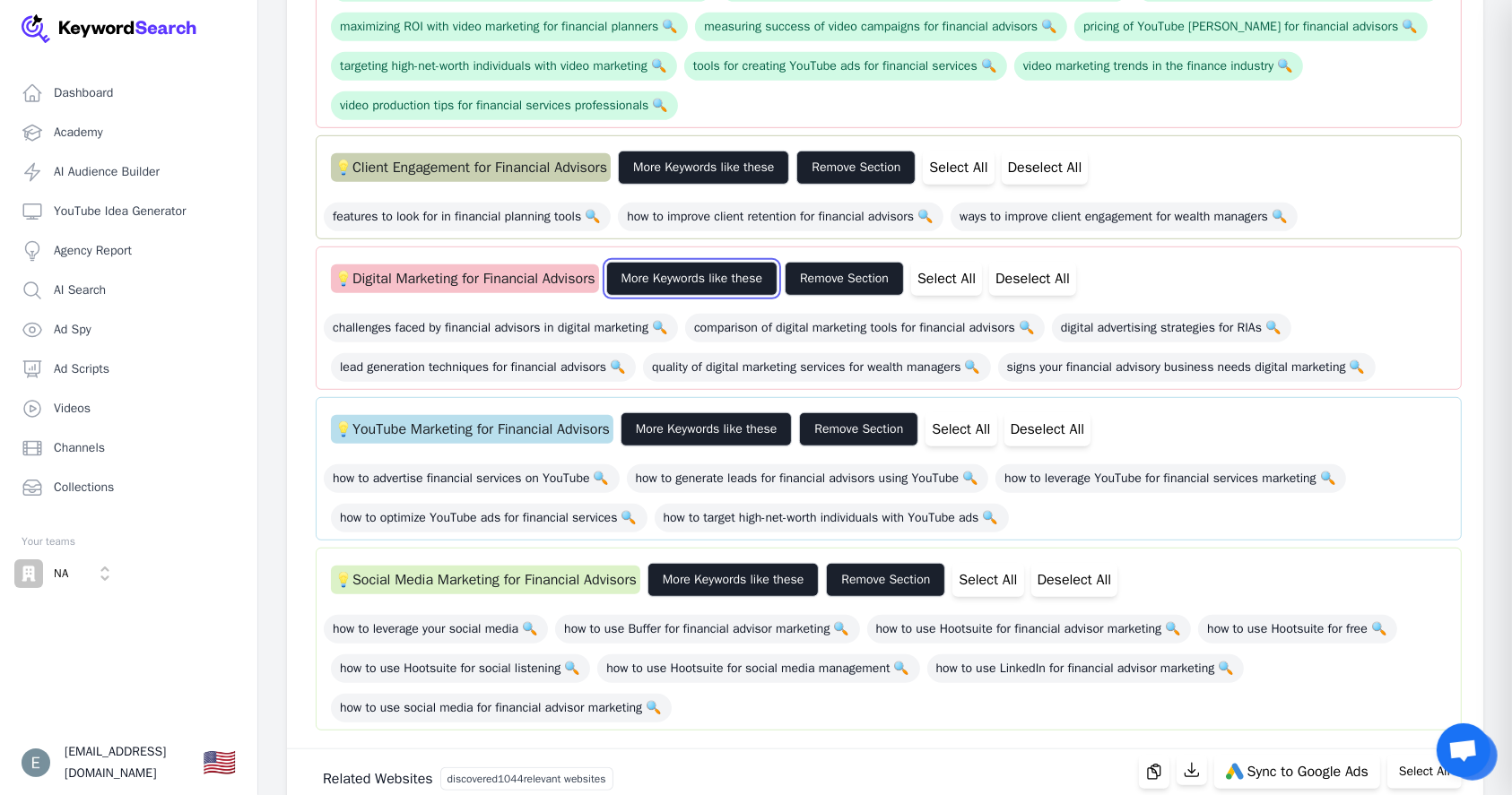 click on "More Keywords like these" at bounding box center [691, 279] 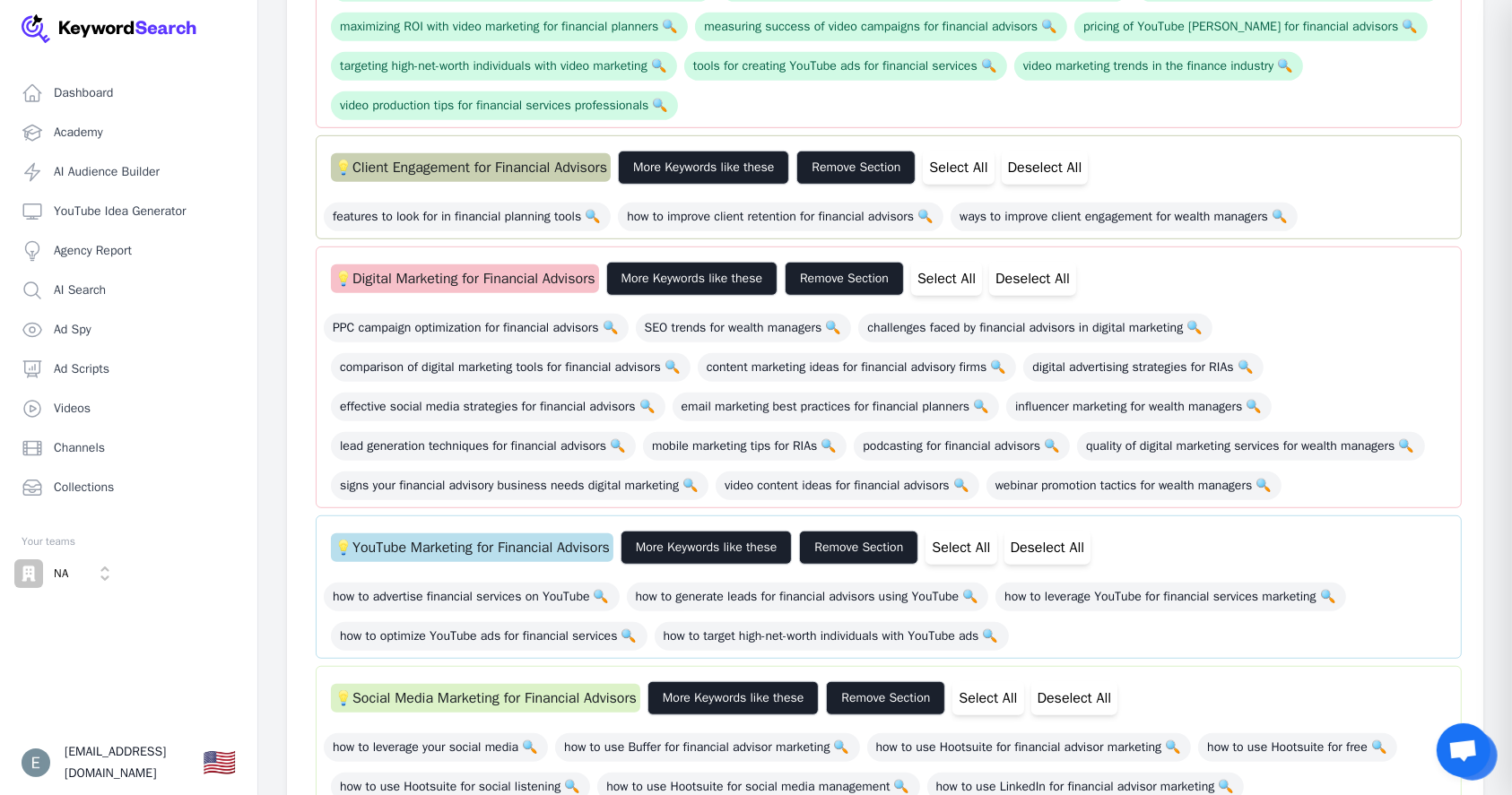 click on "email marketing best practices for financial planners 🔍" at bounding box center (836, 407) 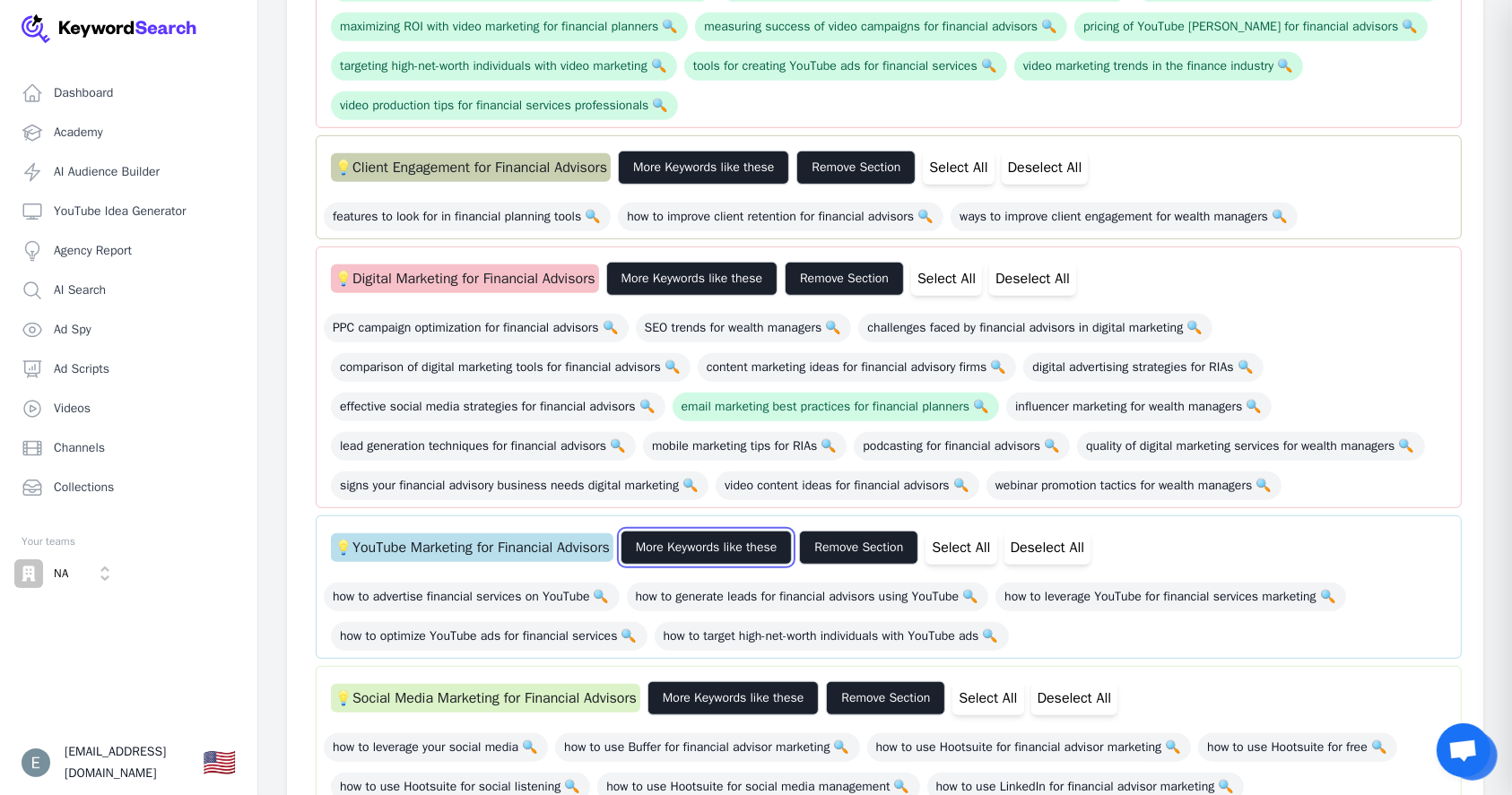 click on "More Keywords like these" at bounding box center (706, 548) 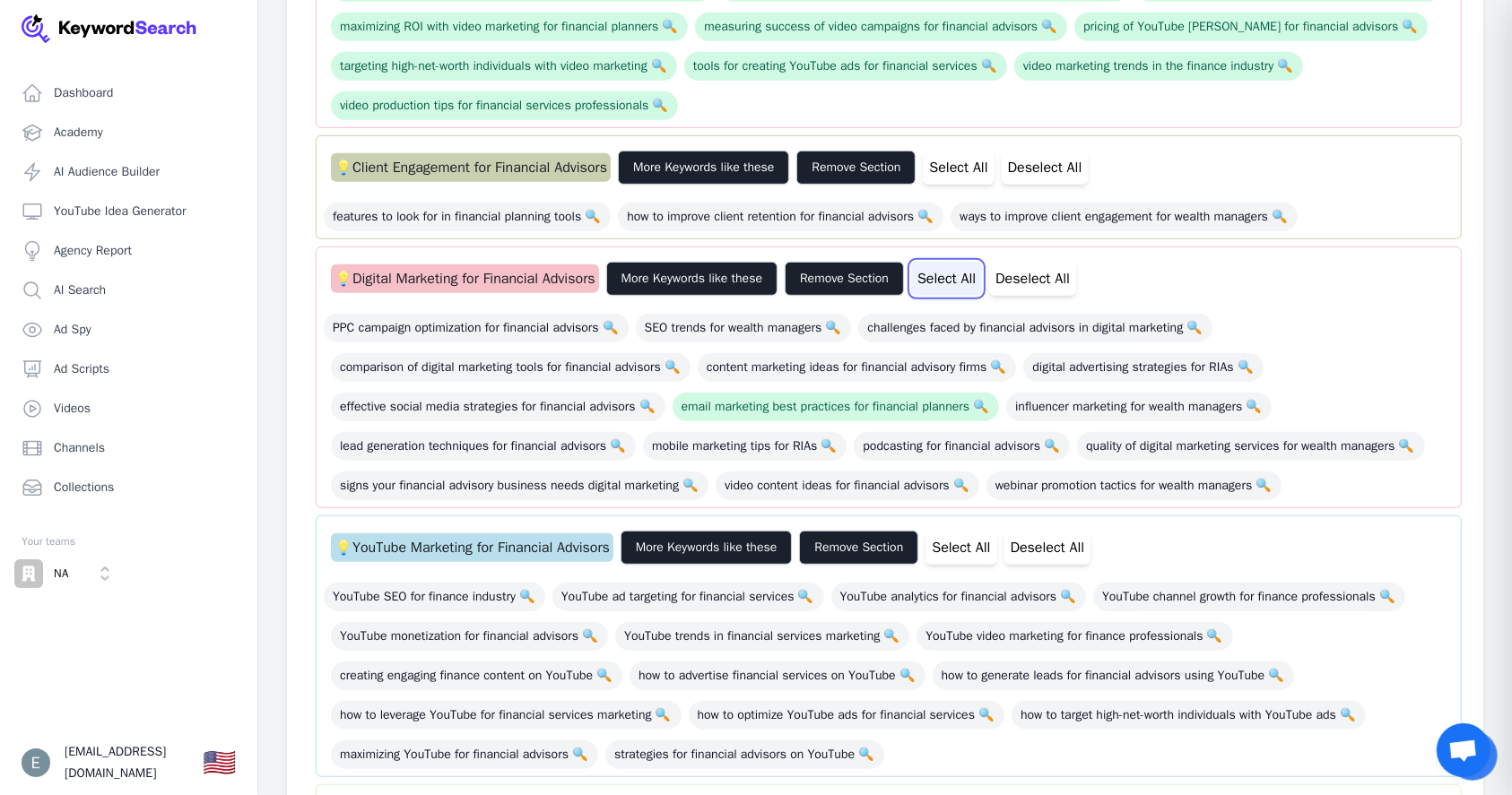 click on "Select All" at bounding box center [946, 279] 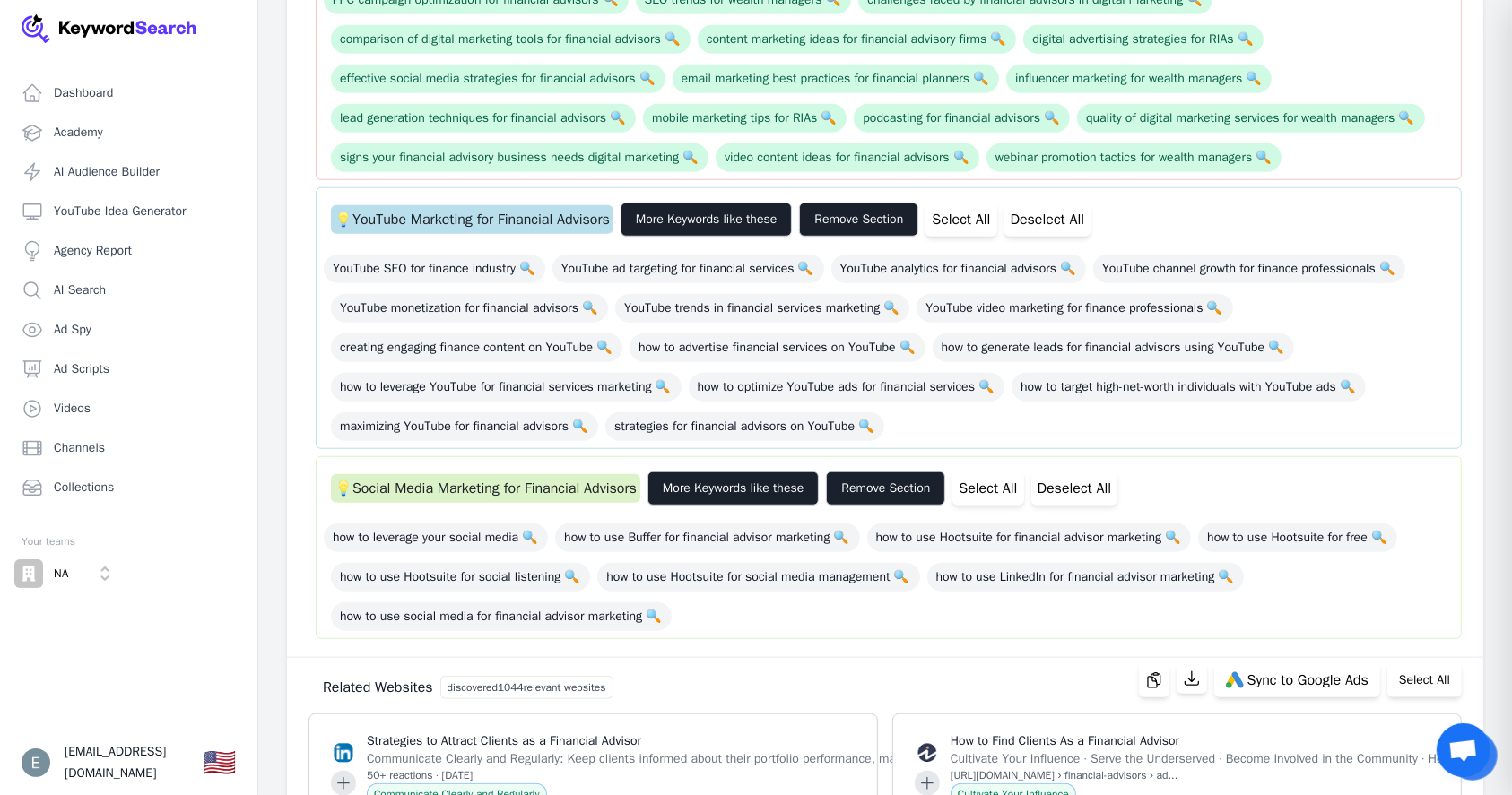 scroll, scrollTop: 1314, scrollLeft: 0, axis: vertical 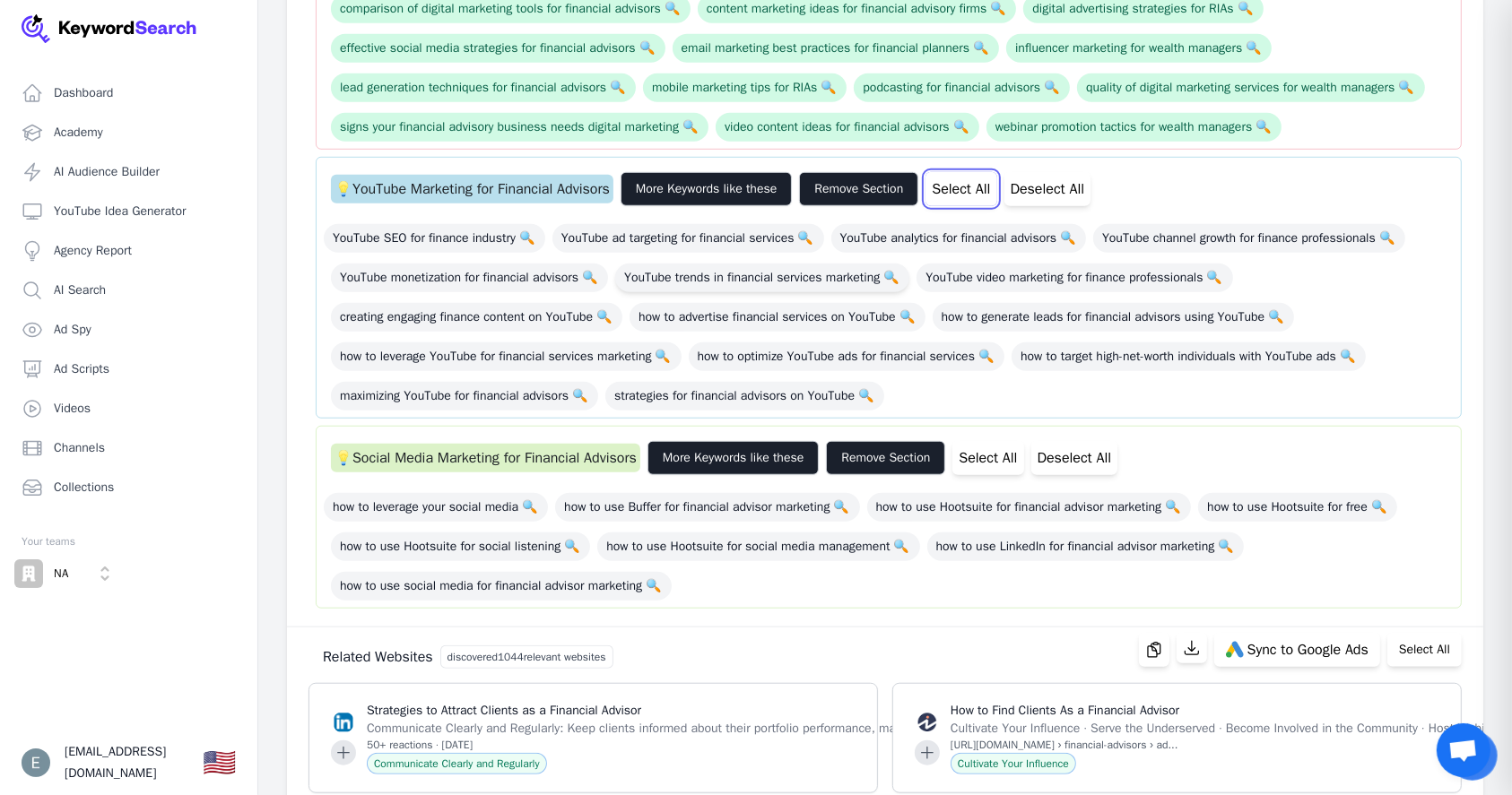 drag, startPoint x: 1014, startPoint y: 264, endPoint x: 1016, endPoint y: 360, distance: 96.02083 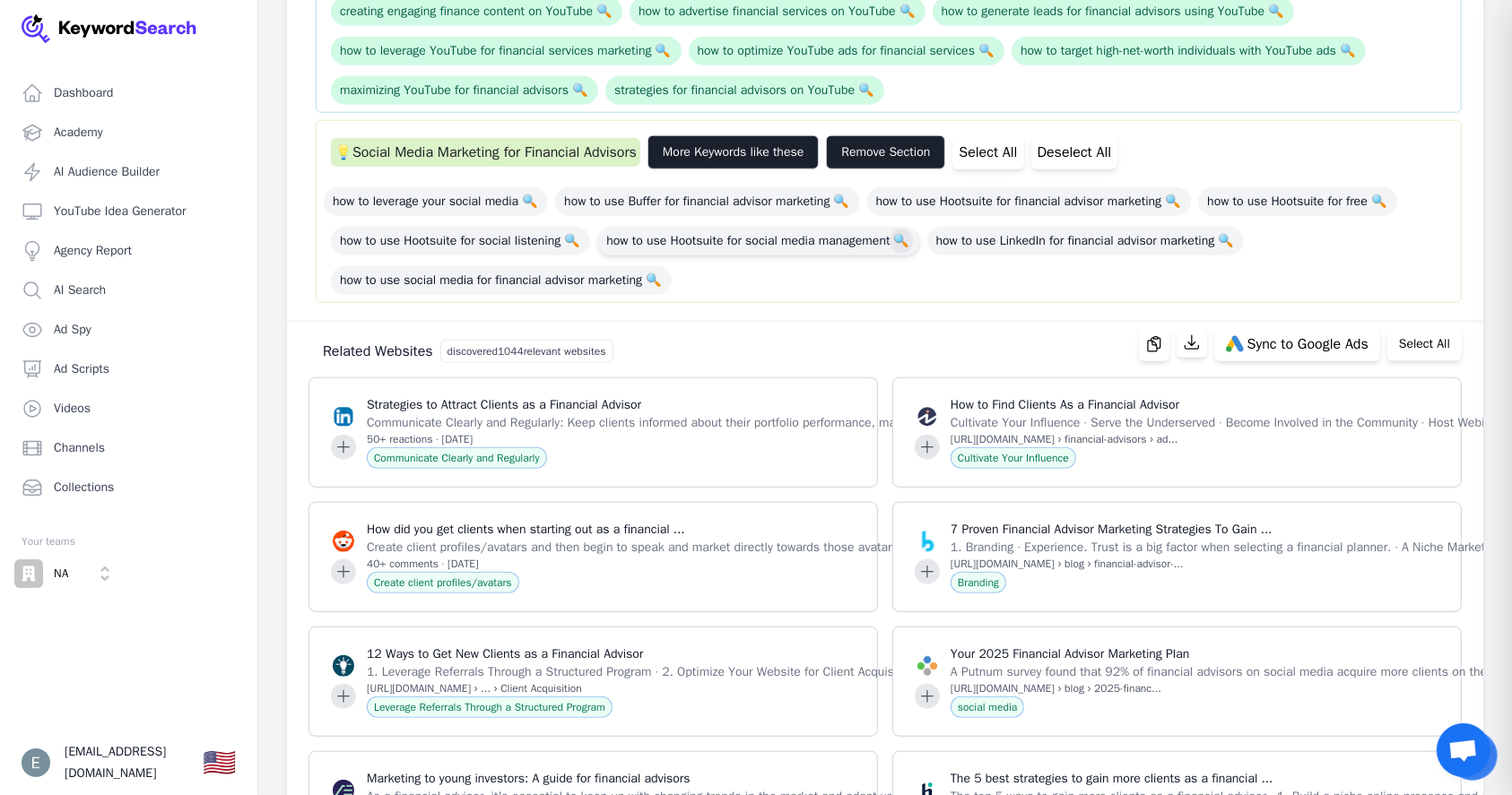 scroll, scrollTop: 1672, scrollLeft: 0, axis: vertical 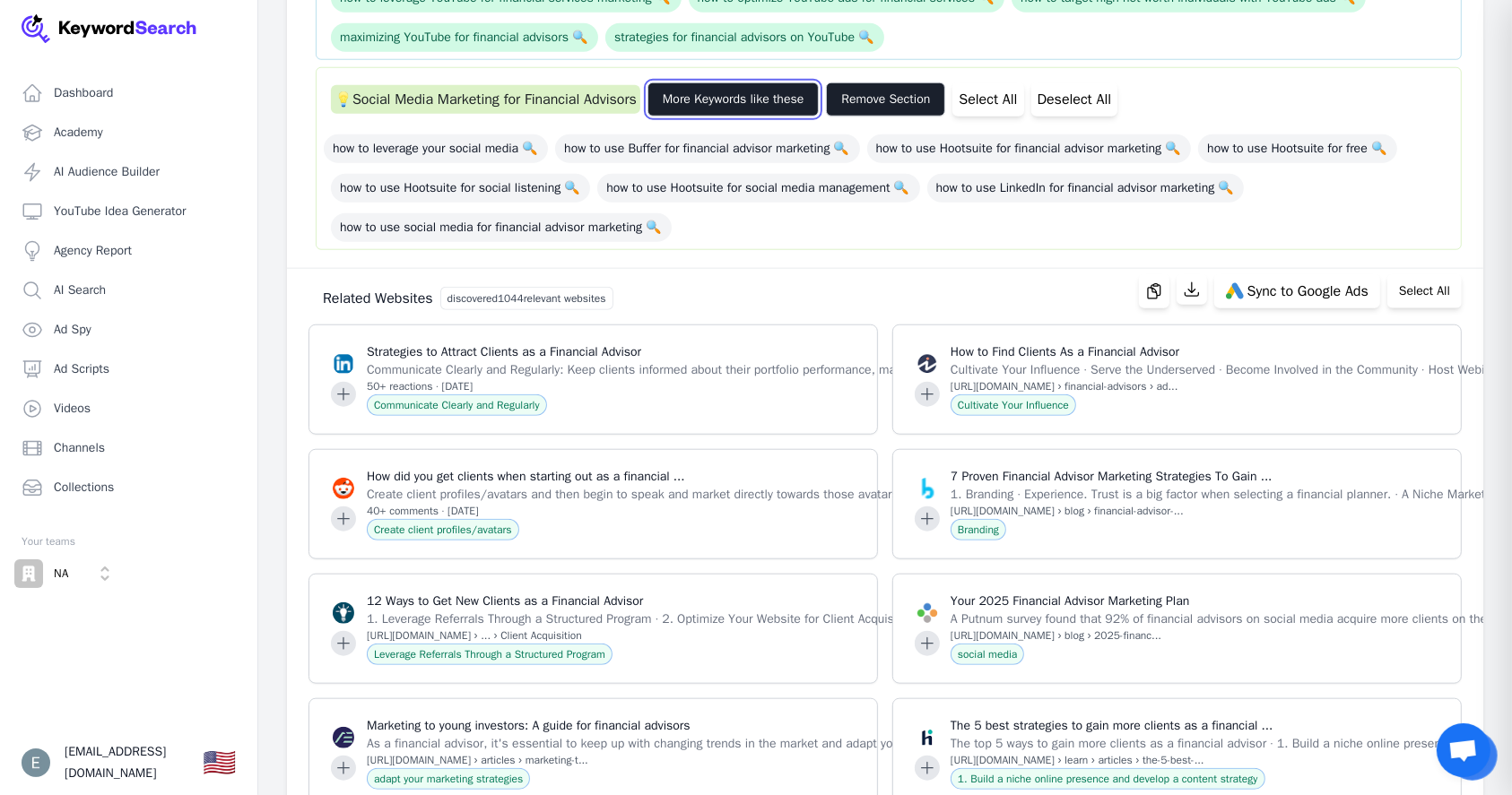 click on "More Keywords like these" at bounding box center (733, 99) 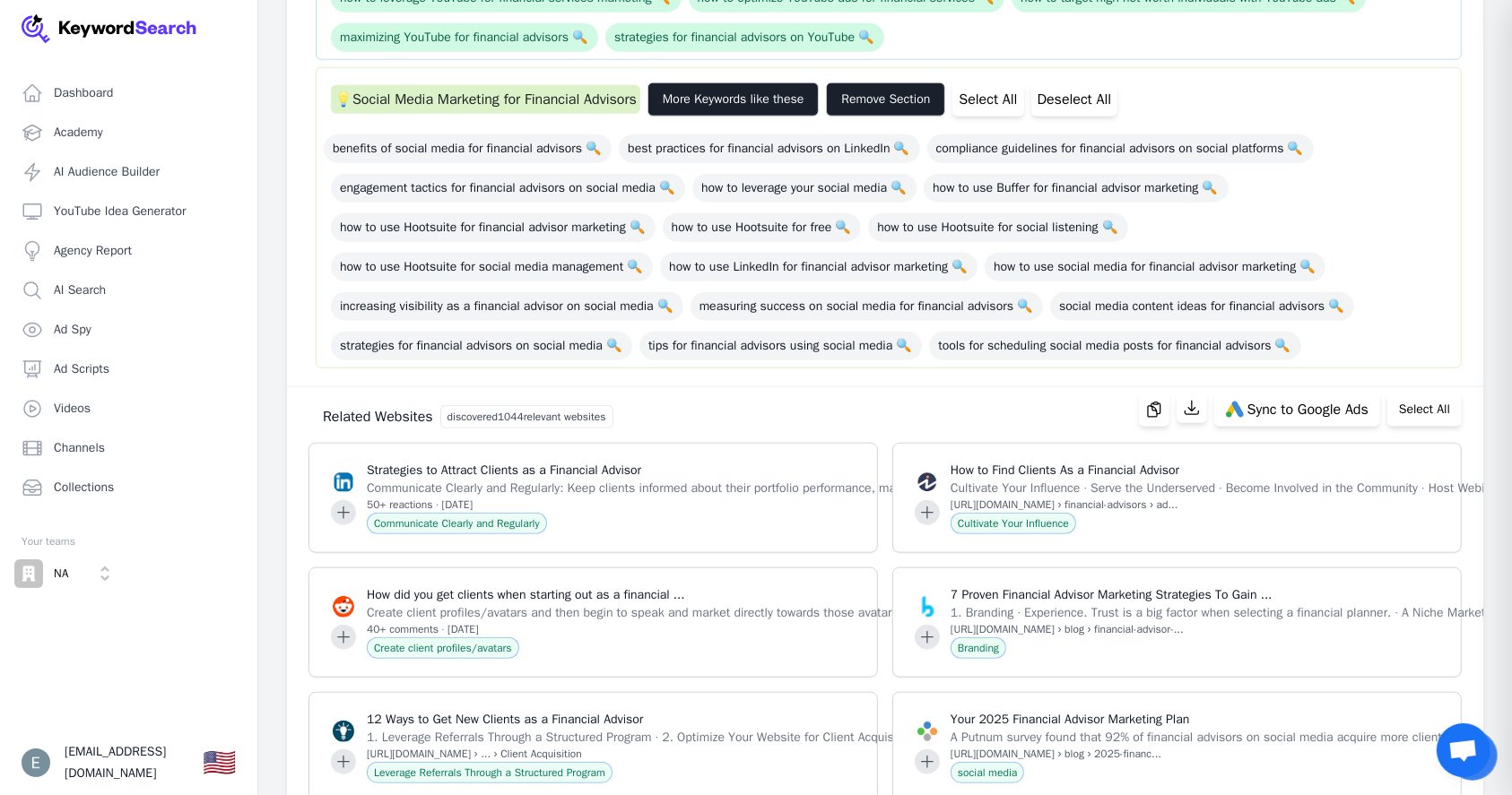 click on "💡  Social Media Marketing for Financial Advisors More Keywords like these Remove Section Select All Deselect All" at bounding box center [889, 99] 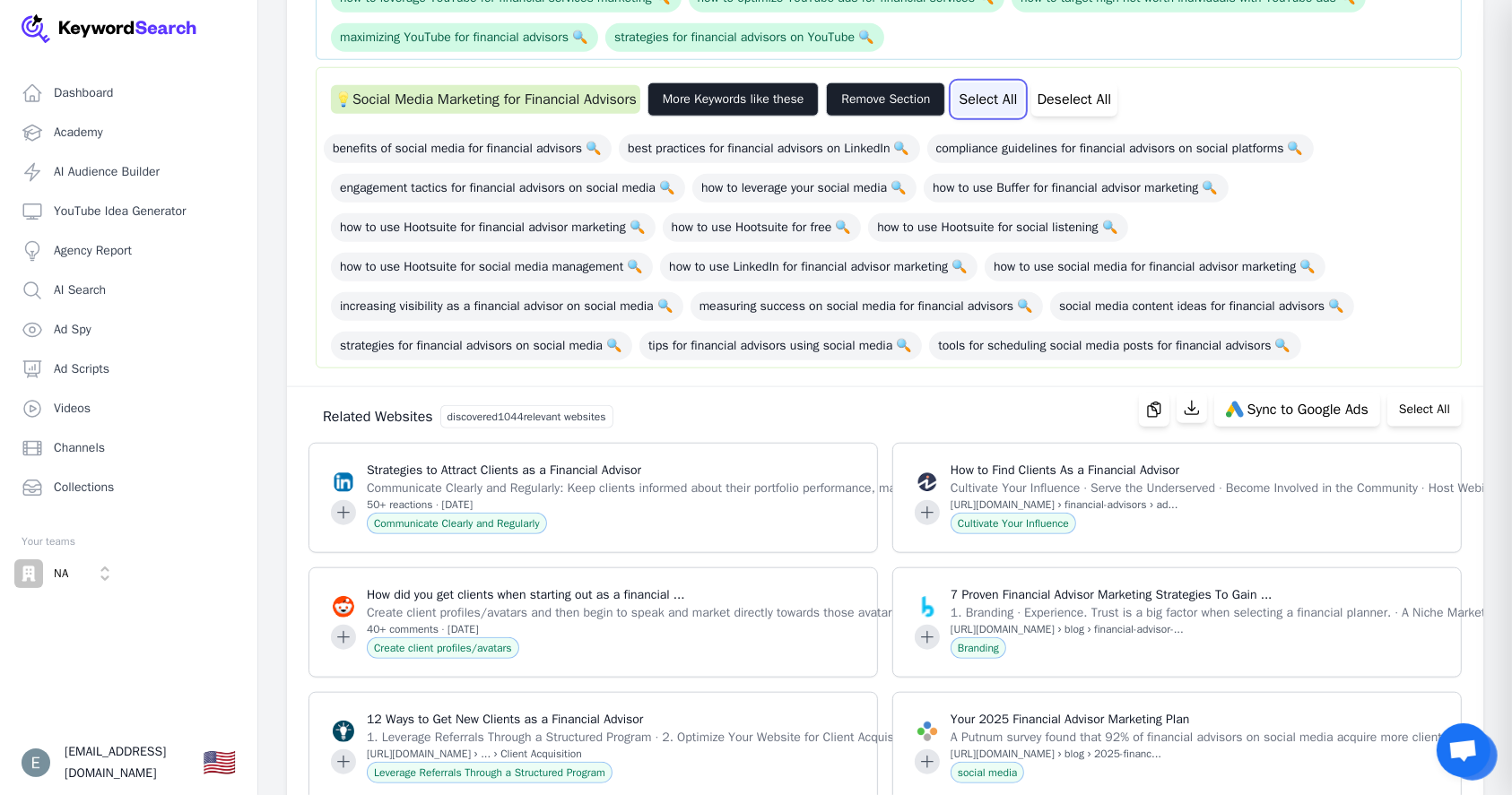 click on "Select All" at bounding box center (987, 99) 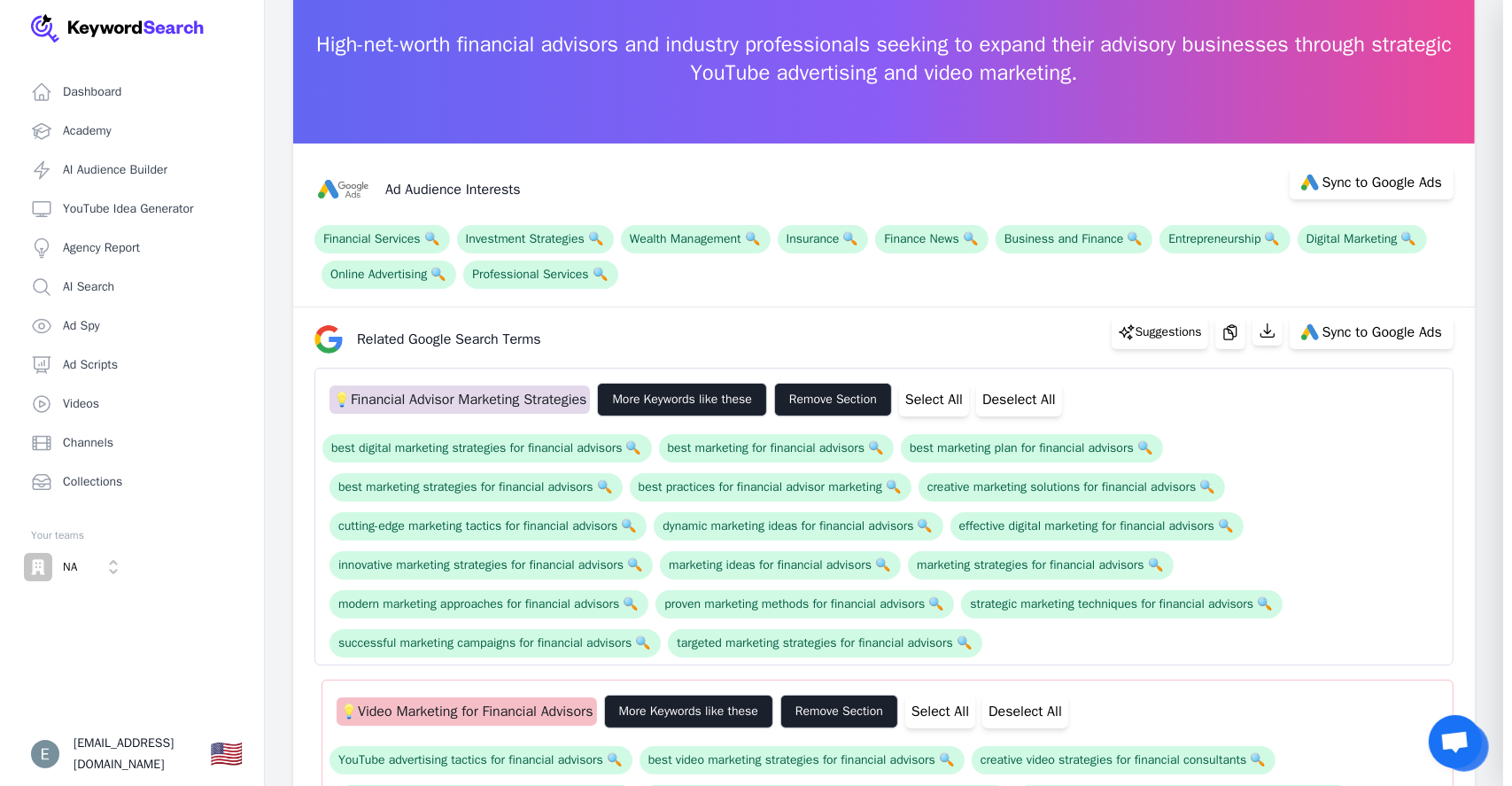 scroll, scrollTop: 0, scrollLeft: 0, axis: both 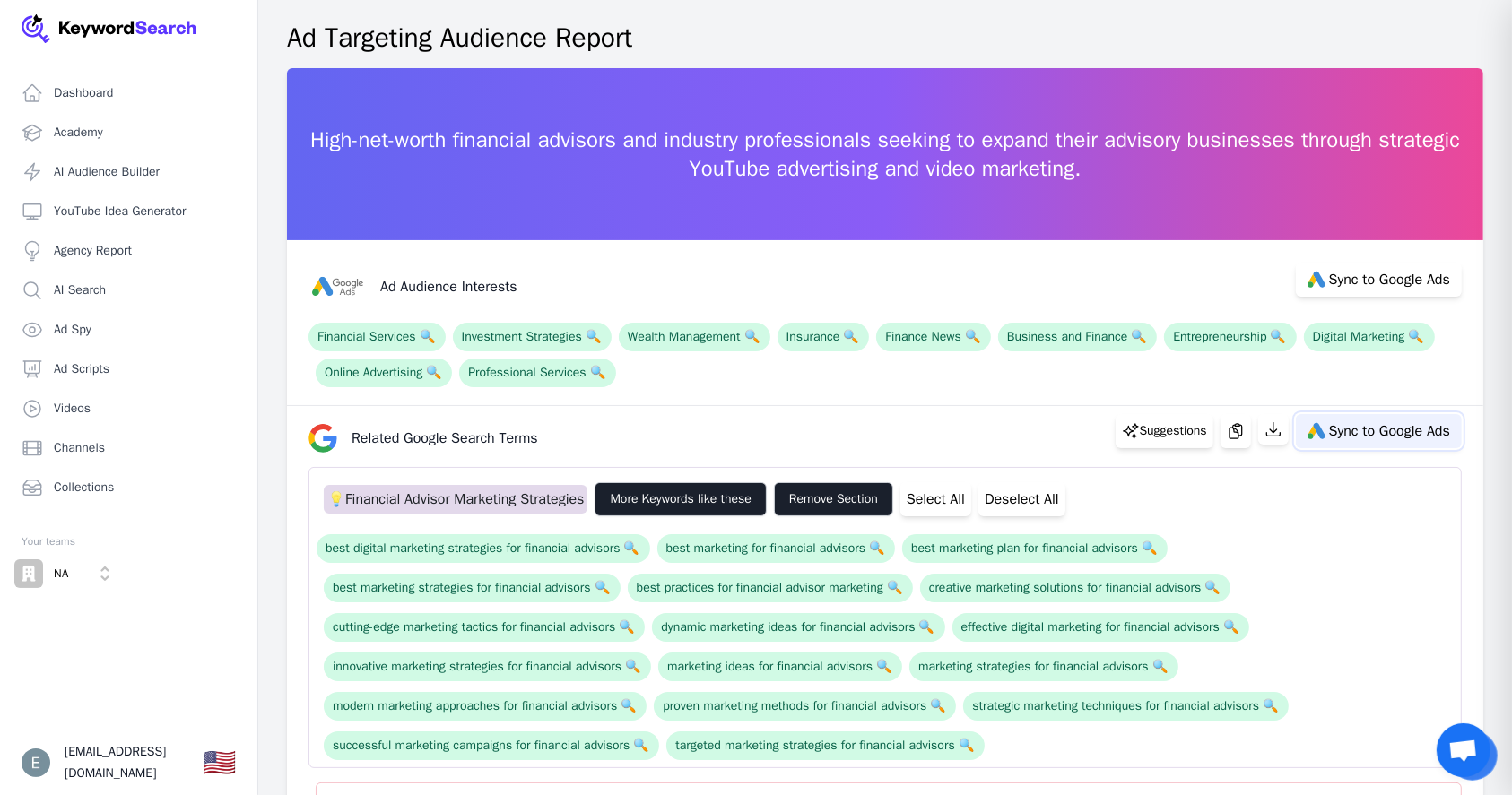 click on "Sync to Google Ads" at bounding box center [1389, 431] 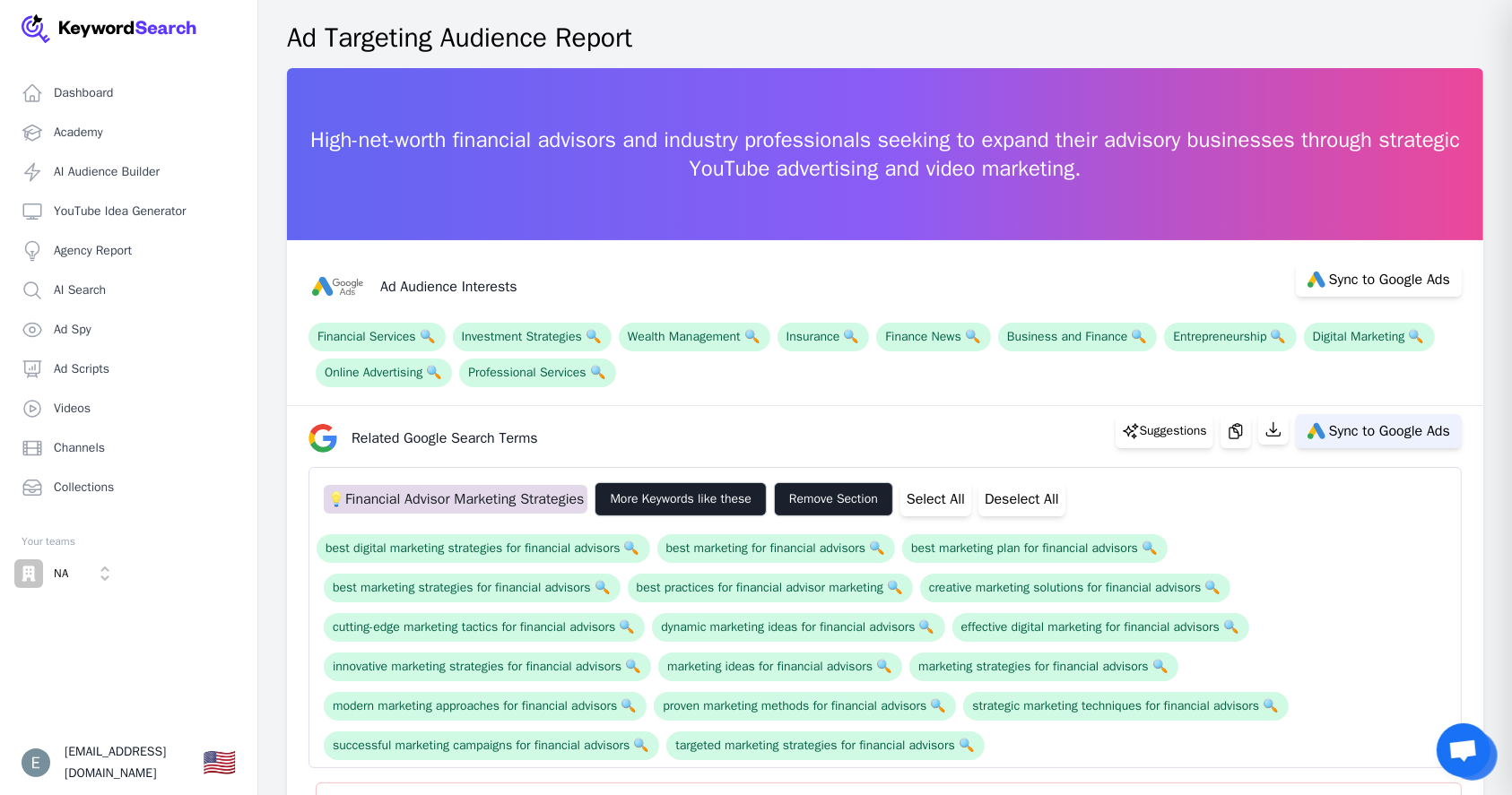 select on "relatedGoogleSearchTerms" 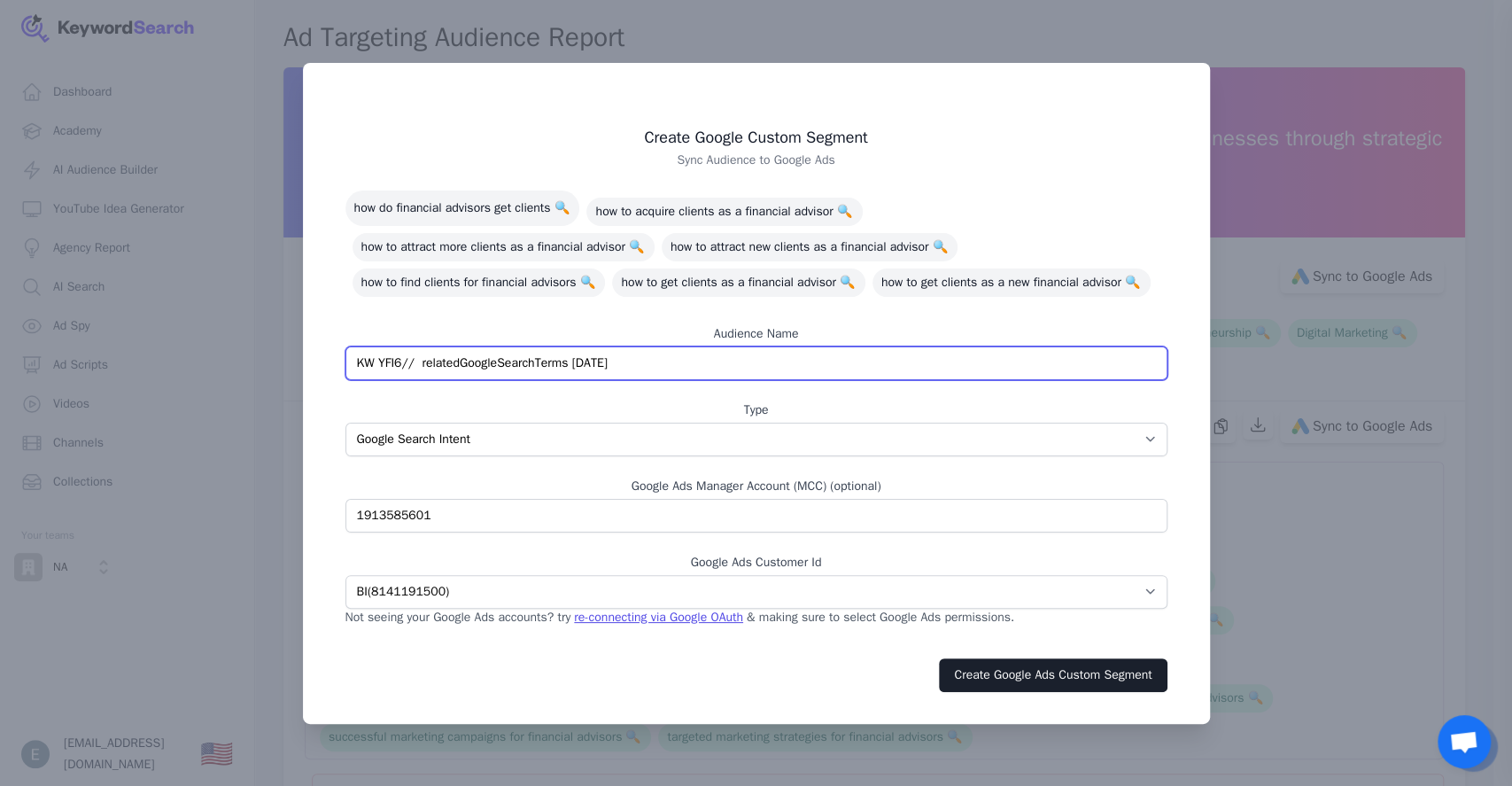 paste on "HG-URL Audience - 19072025 5EL0" 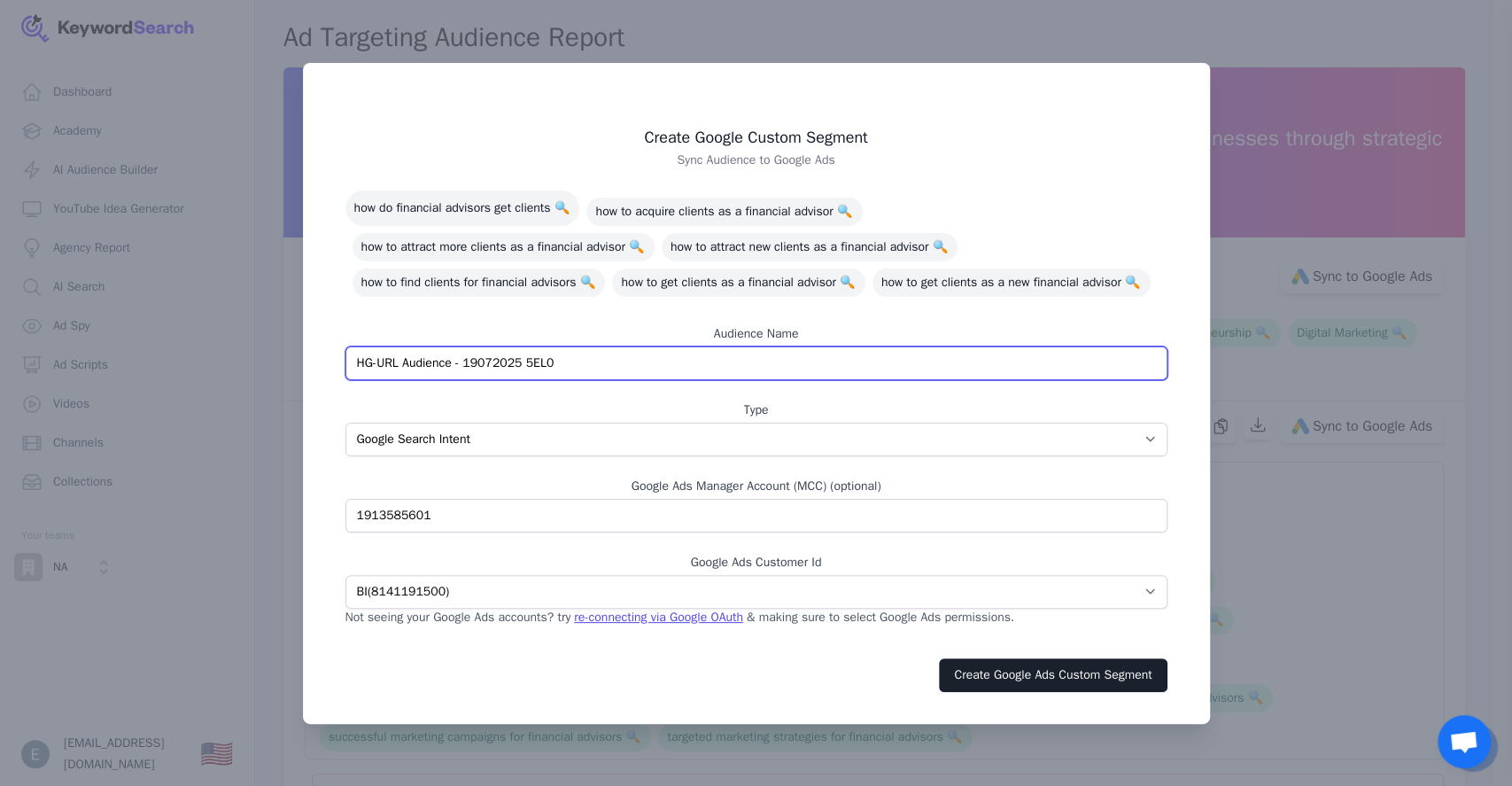 drag, startPoint x: 383, startPoint y: 370, endPoint x: 453, endPoint y: 369, distance: 70.007142 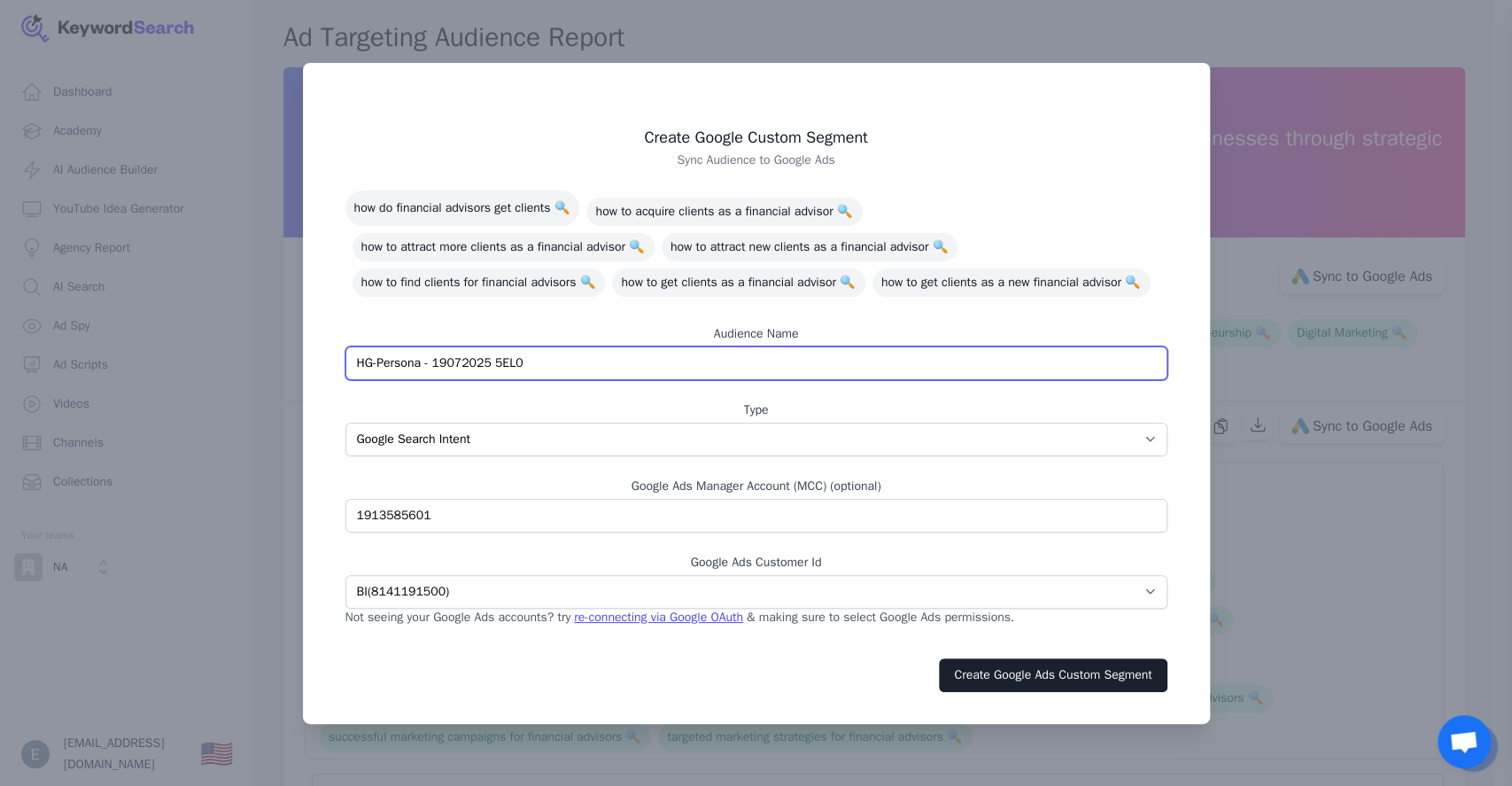 drag, startPoint x: 485, startPoint y: 362, endPoint x: 656, endPoint y: 373, distance: 171.35344 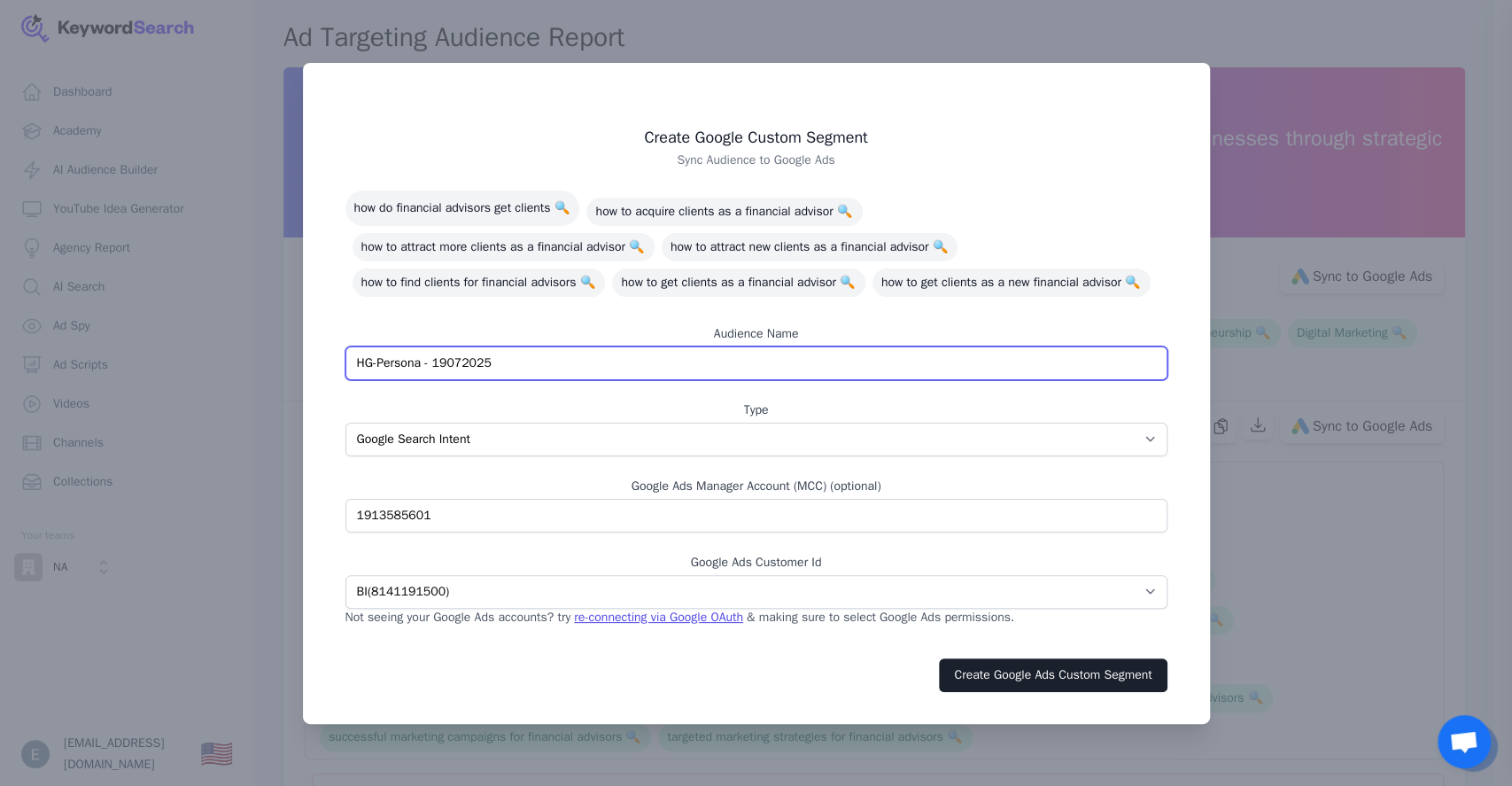 type on "HG-Persona - 19072025" 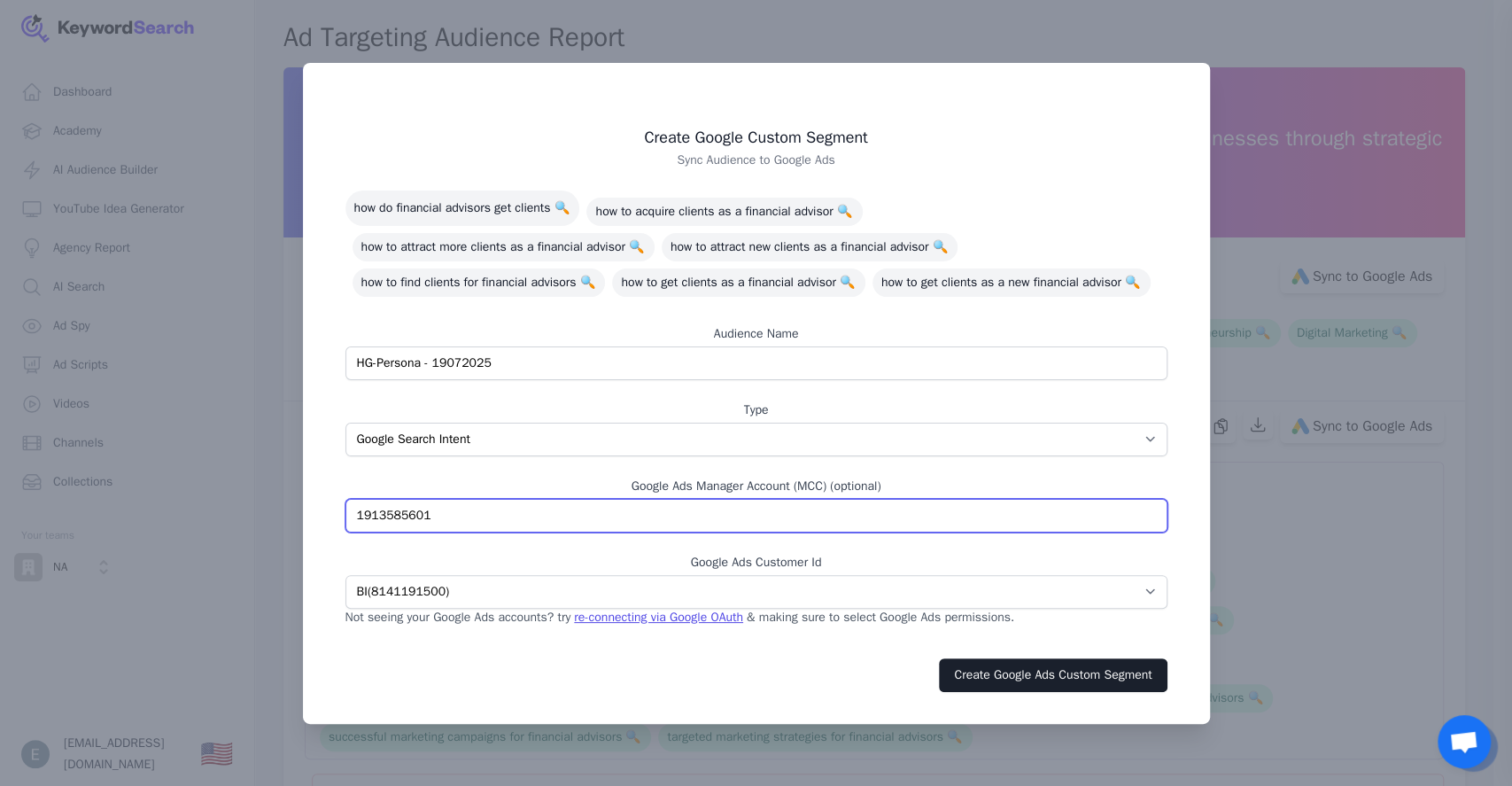 click on "1913585601" at bounding box center (756, 516) 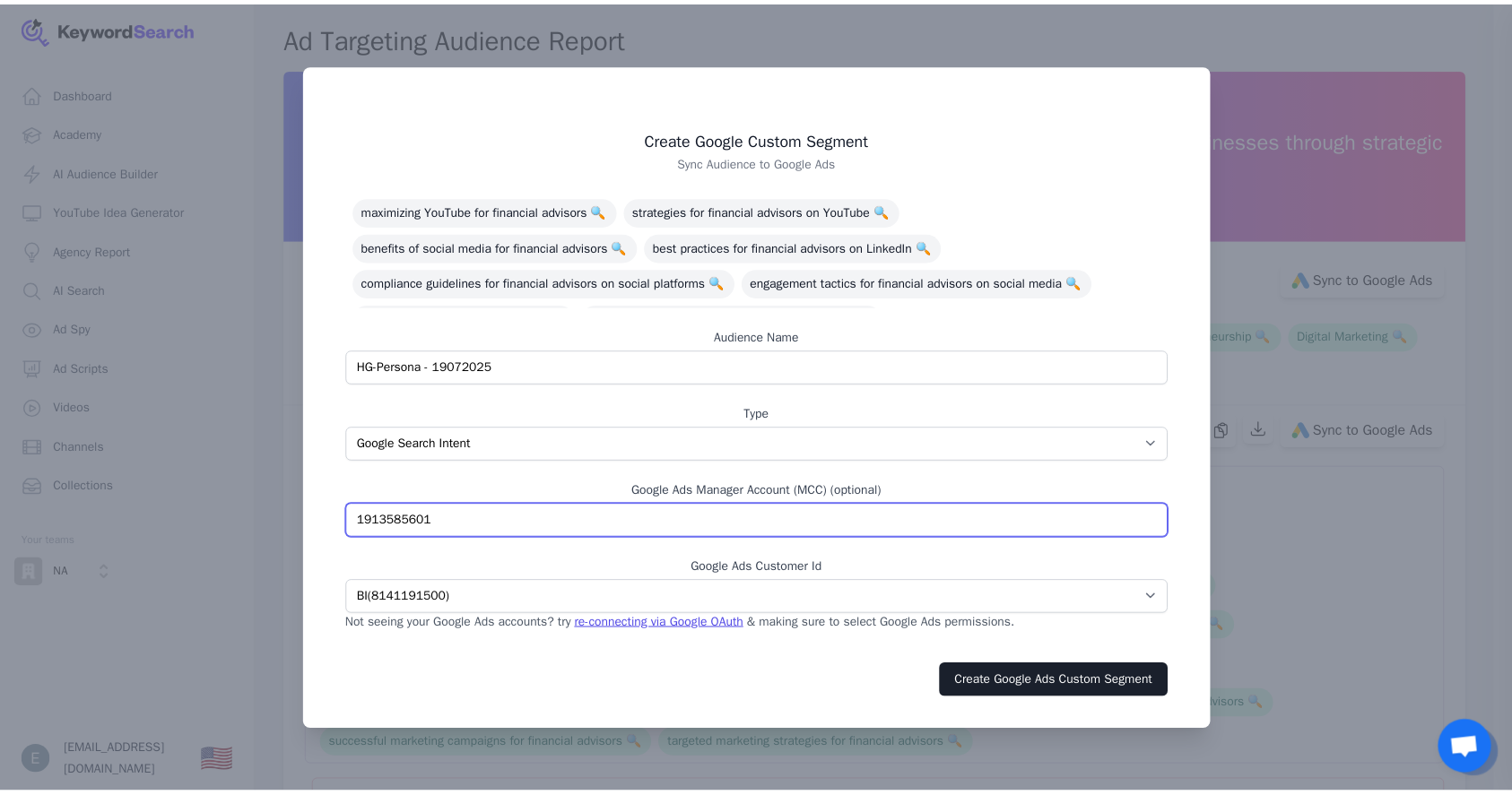 scroll, scrollTop: 1499, scrollLeft: 0, axis: vertical 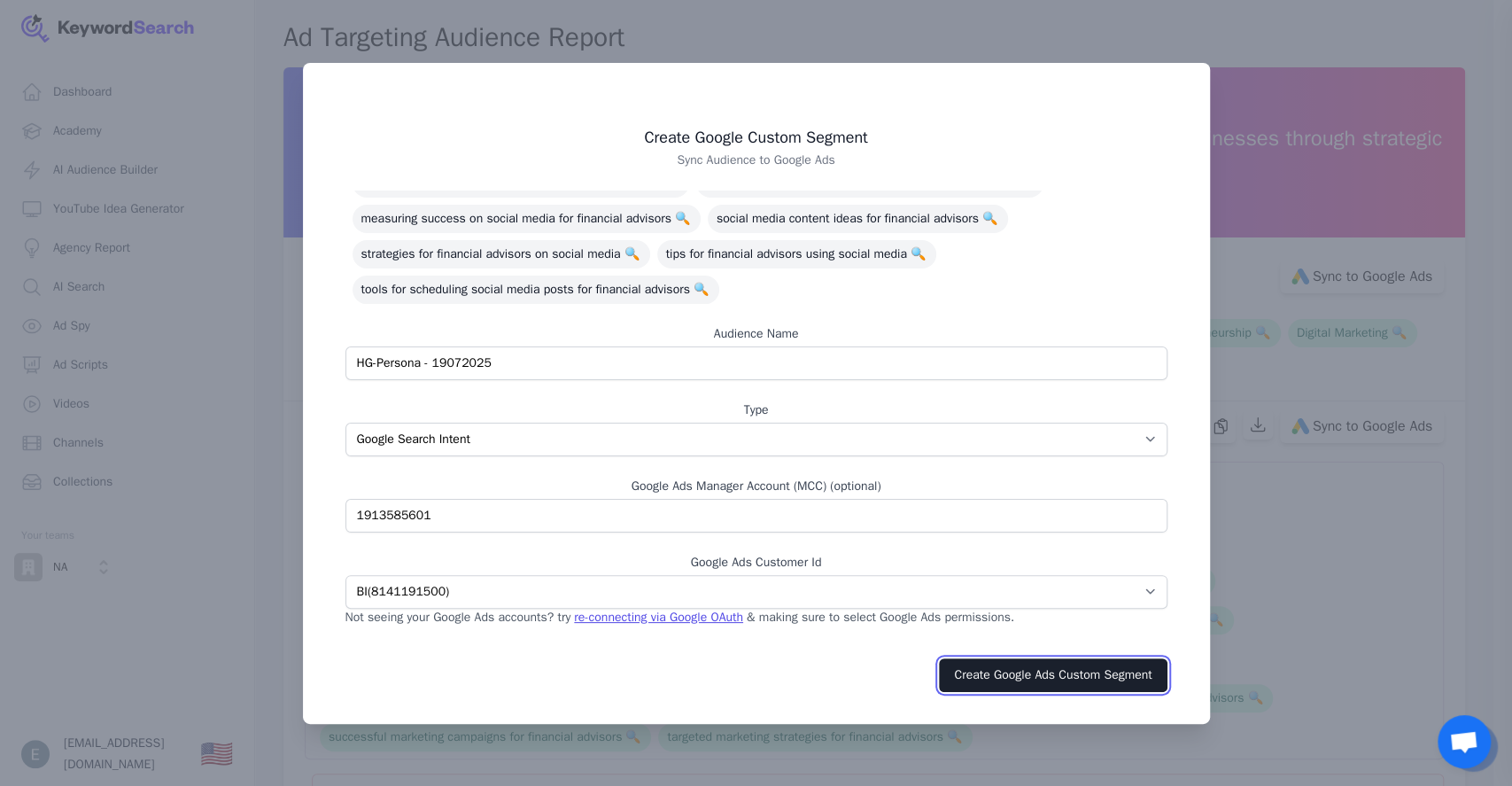 click on "Create Google Ads Custom Segment" at bounding box center [1052, 675] 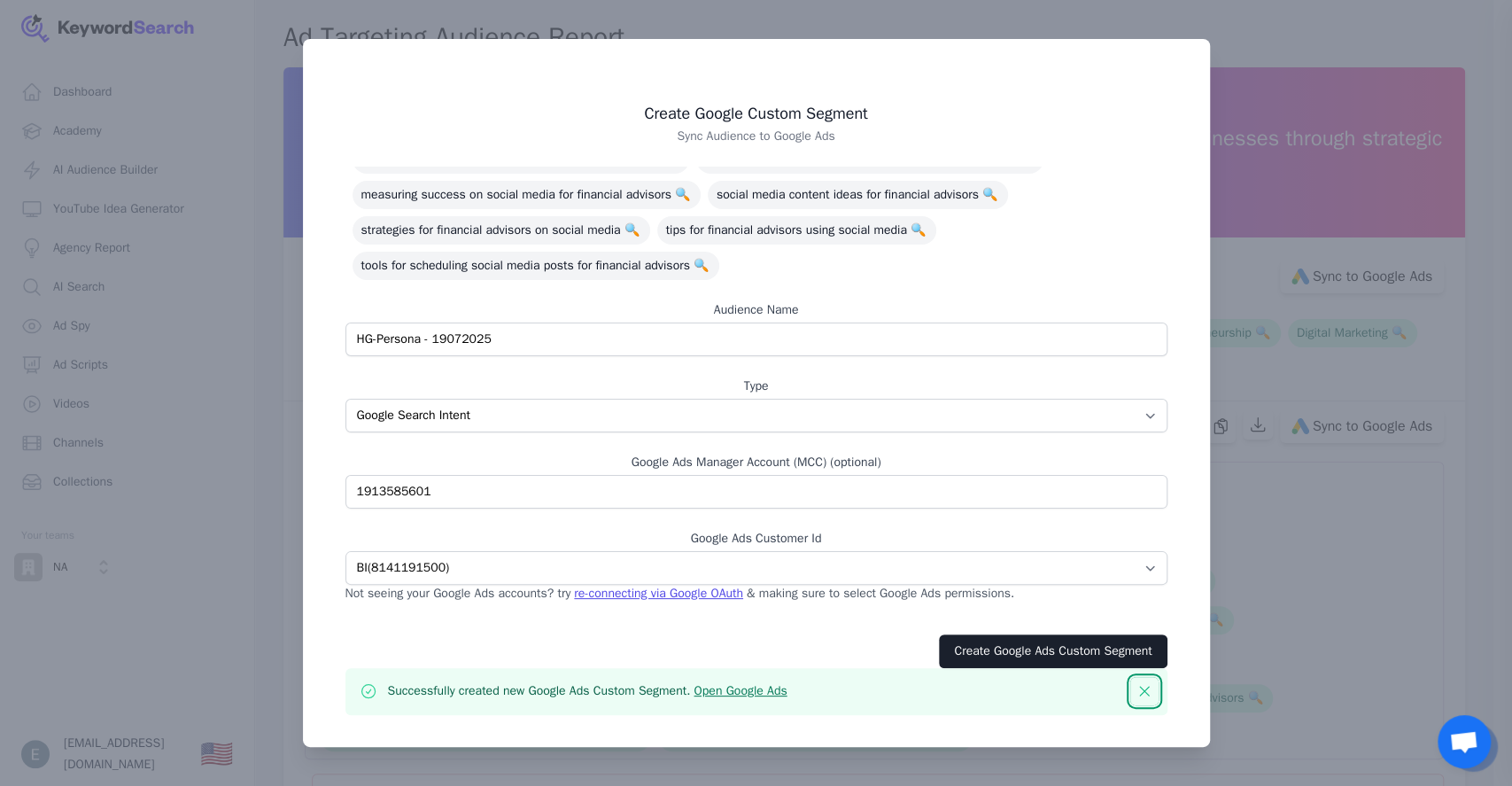 click 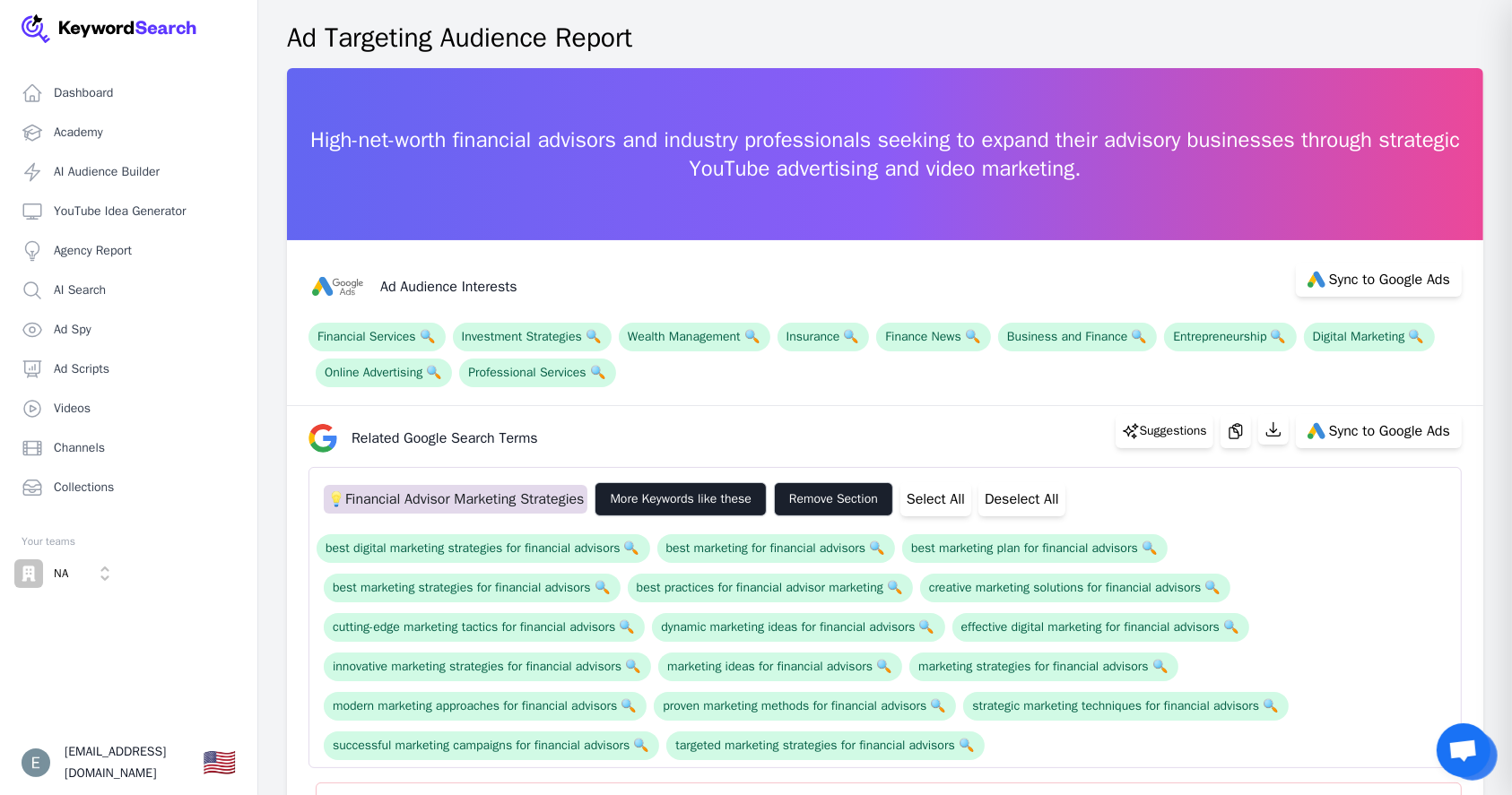 click at bounding box center (756, 397) 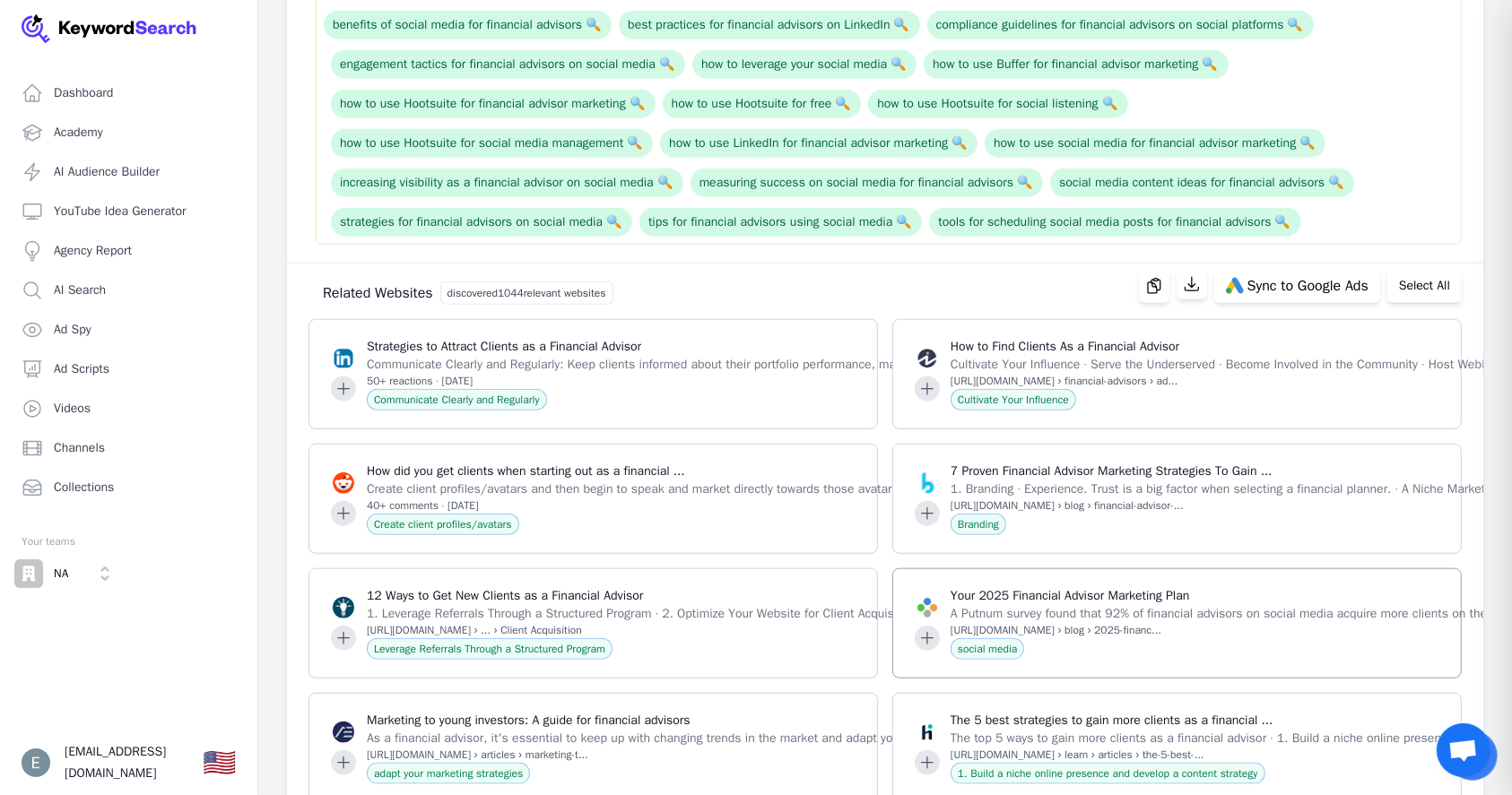 scroll, scrollTop: 1912, scrollLeft: 0, axis: vertical 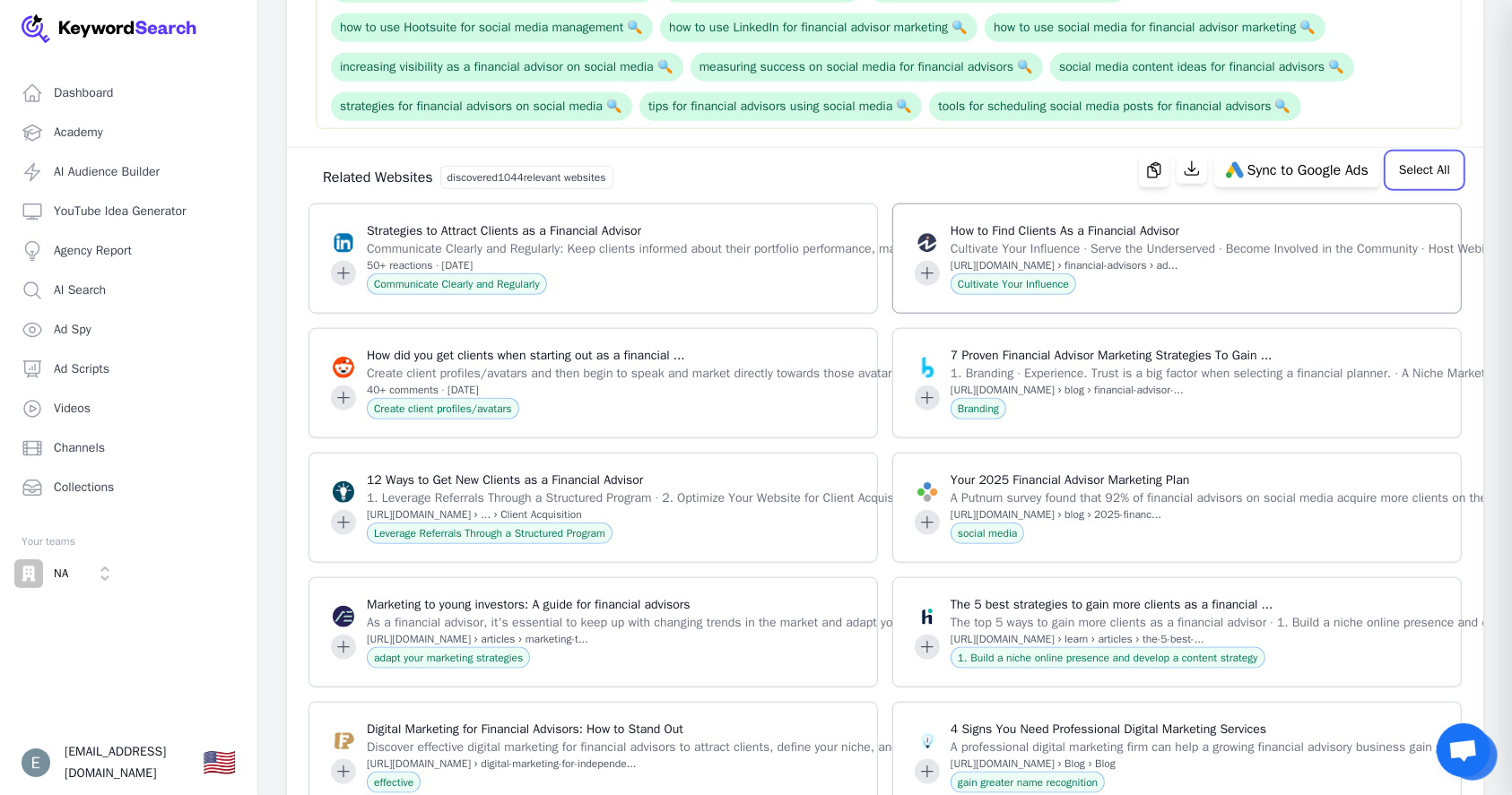 click on "Select All" at bounding box center [1424, 170] 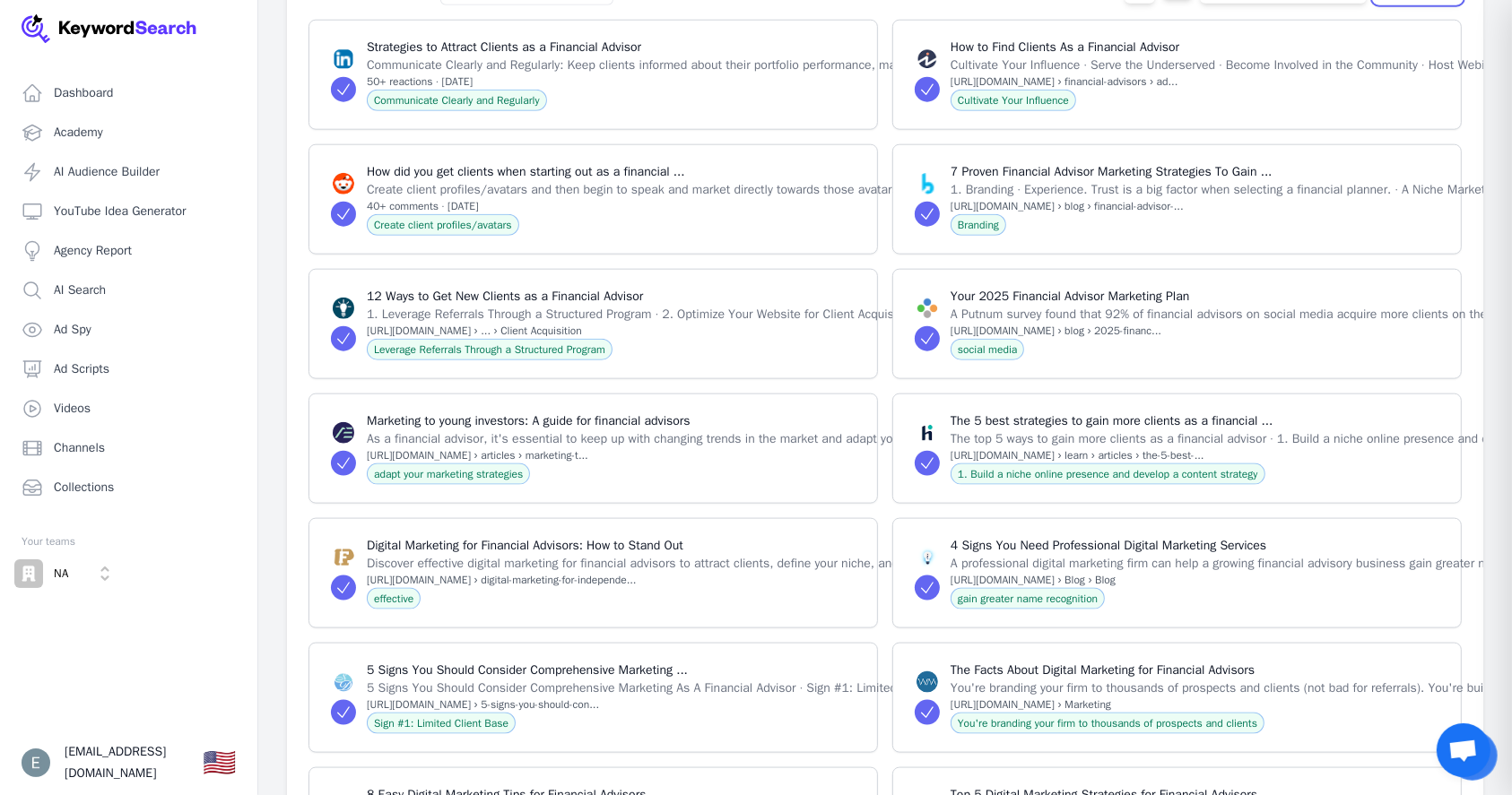 scroll, scrollTop: 1912, scrollLeft: 0, axis: vertical 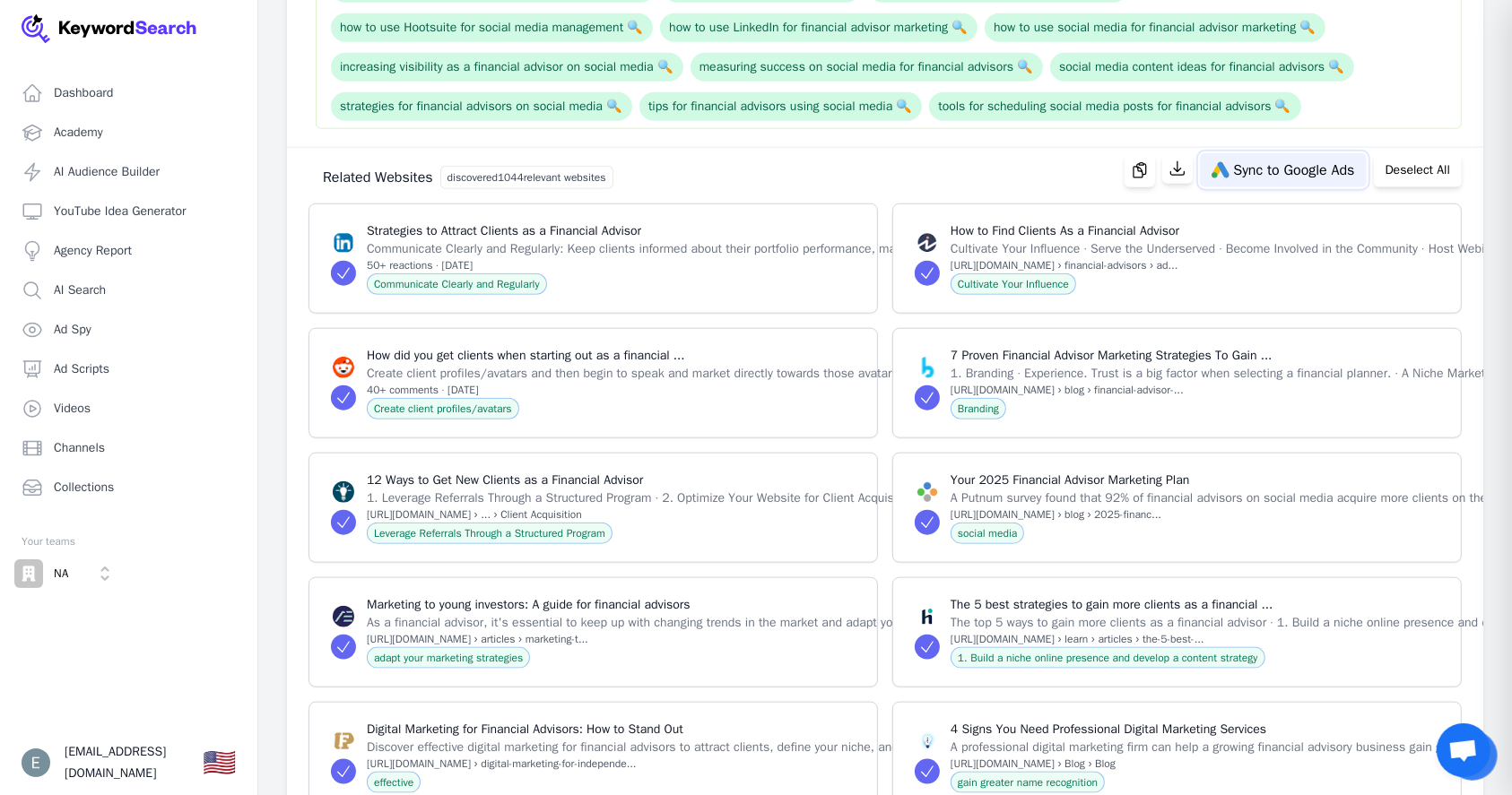 click on "Sync to Google Ads" at bounding box center (1293, 170) 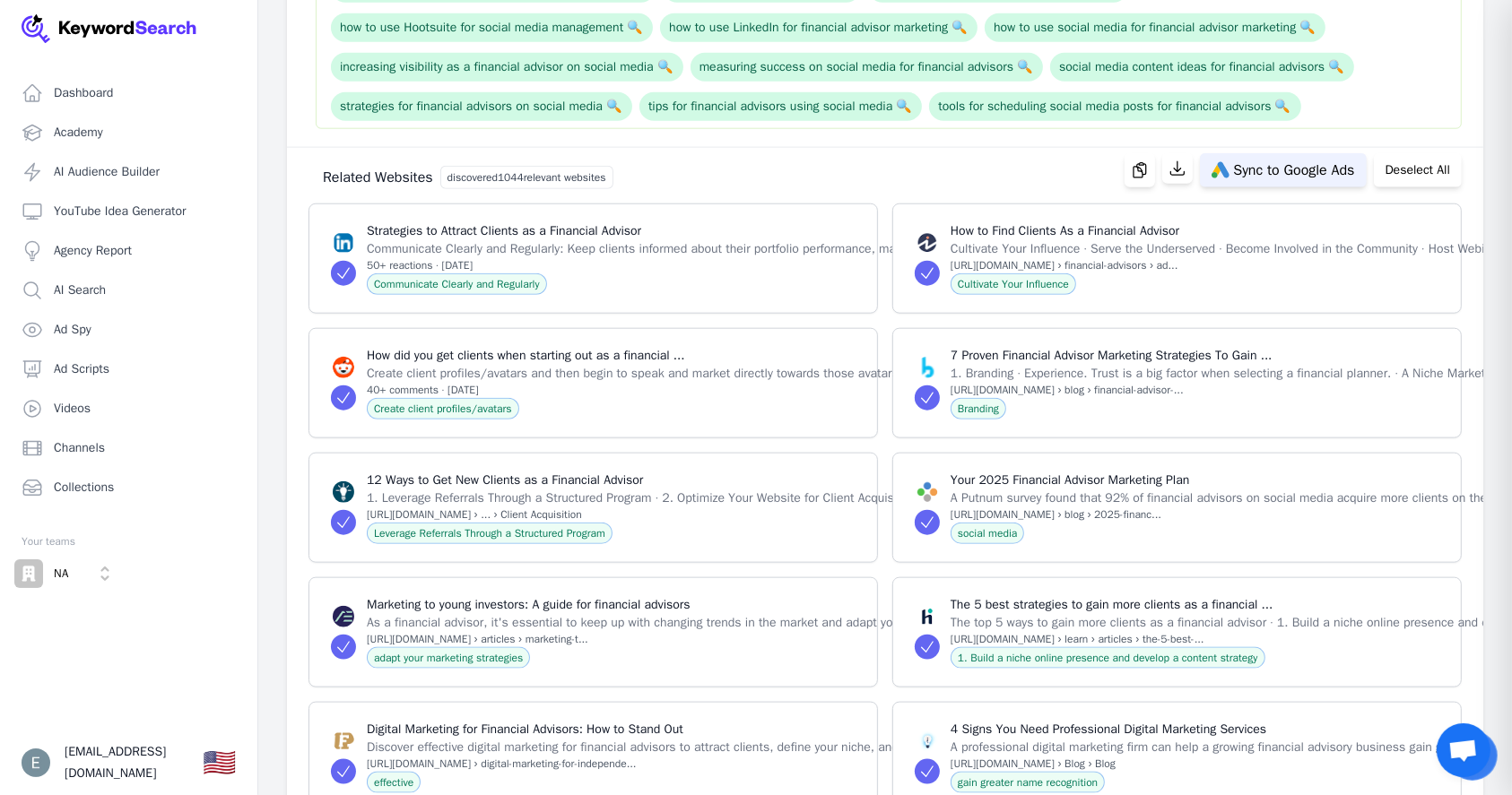select on "relatedWebsites" 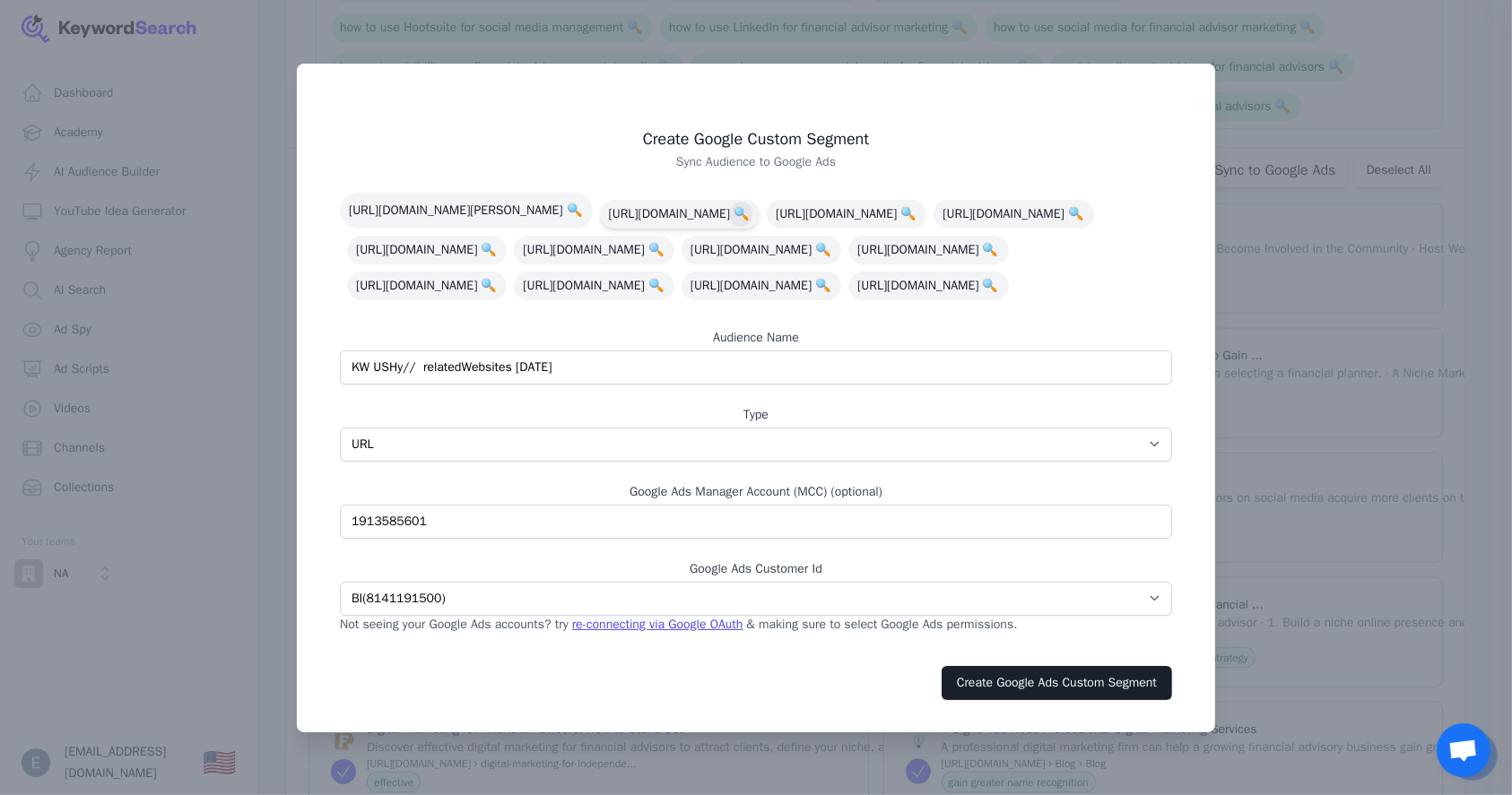 scroll, scrollTop: 1871, scrollLeft: 0, axis: vertical 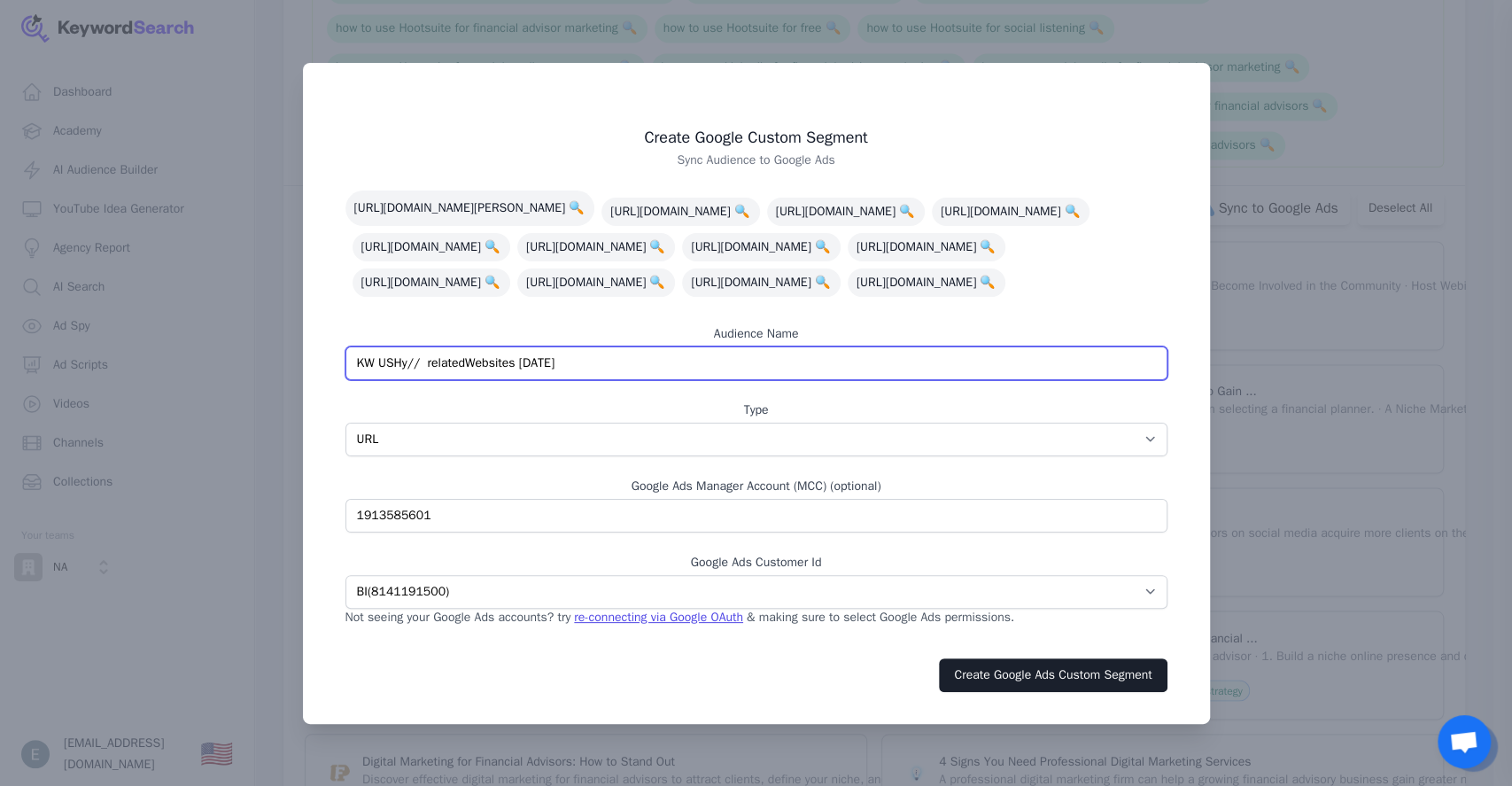 drag, startPoint x: 585, startPoint y: 368, endPoint x: 27, endPoint y: 350, distance: 558.2902 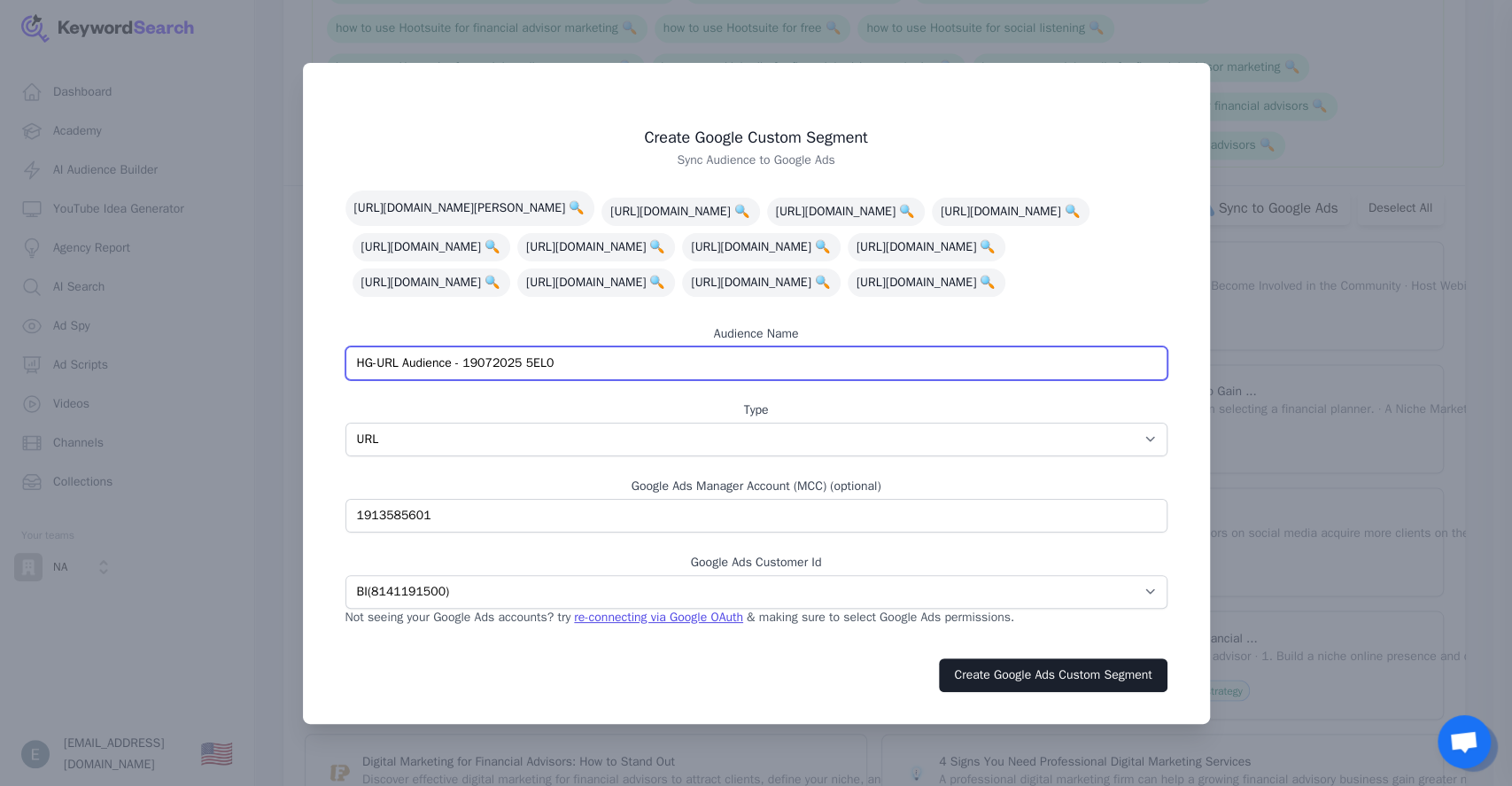 drag, startPoint x: 382, startPoint y: 366, endPoint x: 454, endPoint y: 368, distance: 72.02777 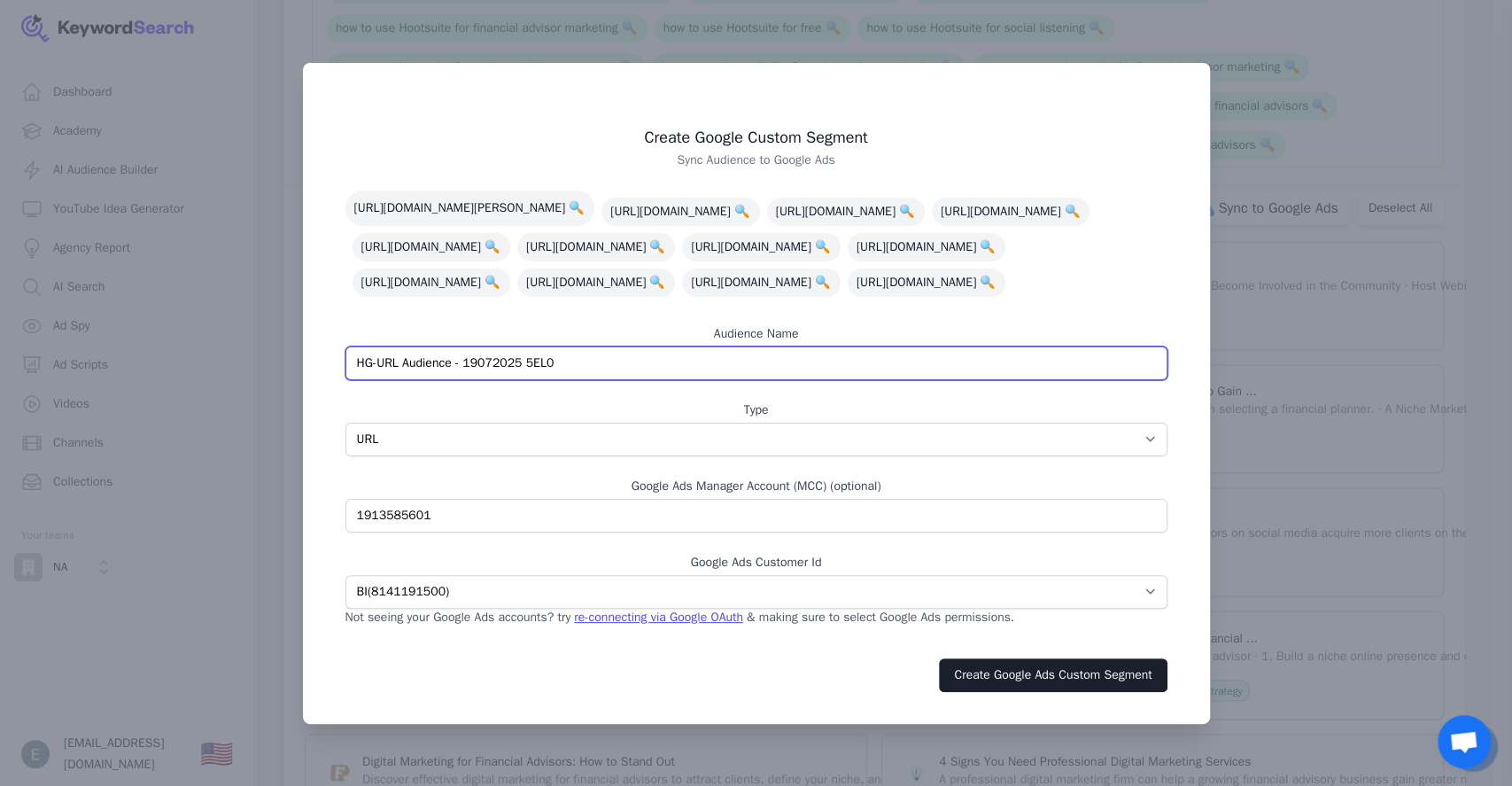 click on "HG-URL Audience - 19072025 5EL0" at bounding box center [756, 363] 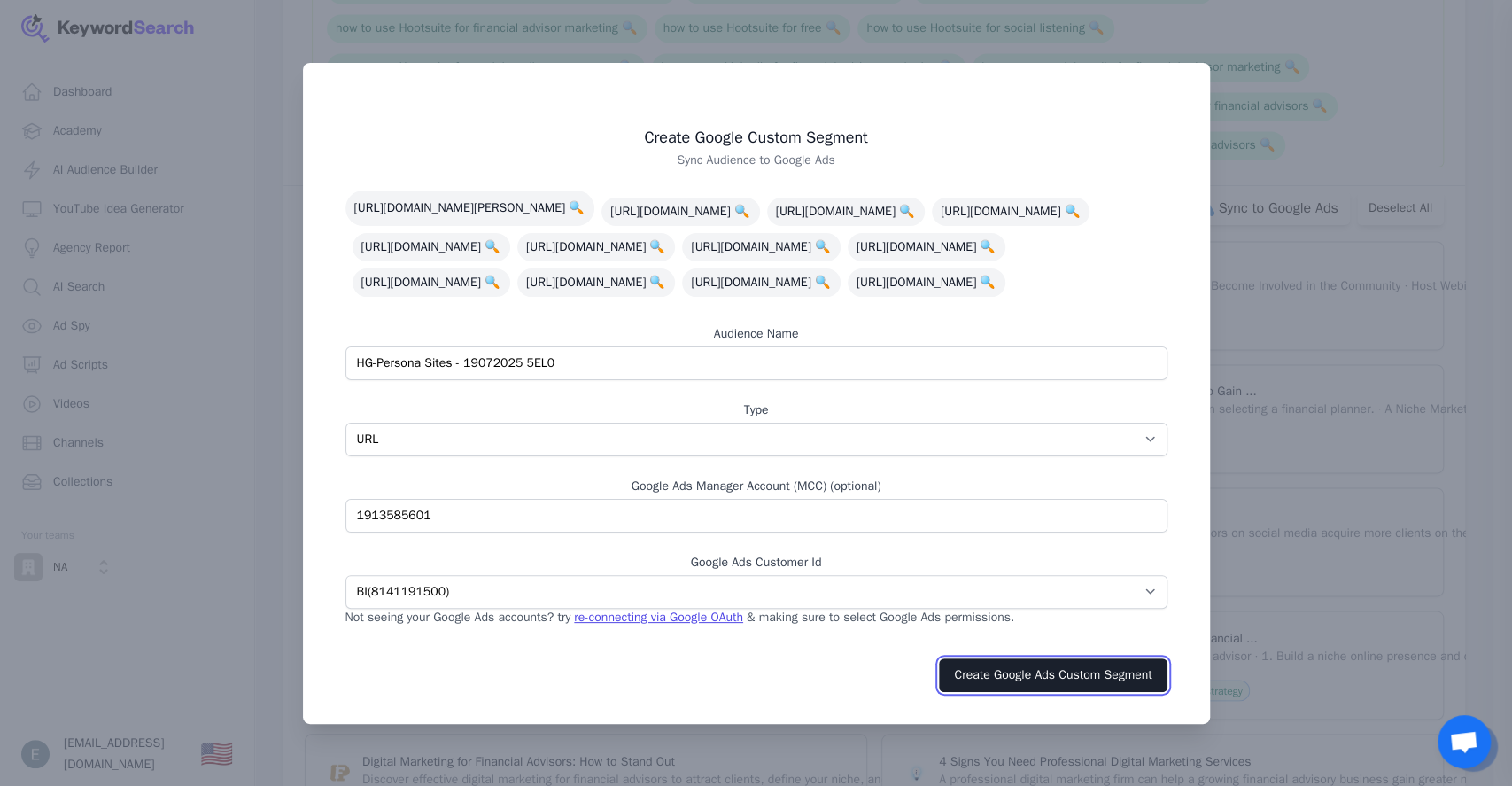 drag, startPoint x: 995, startPoint y: 677, endPoint x: 1002, endPoint y: 685, distance: 10.6301458 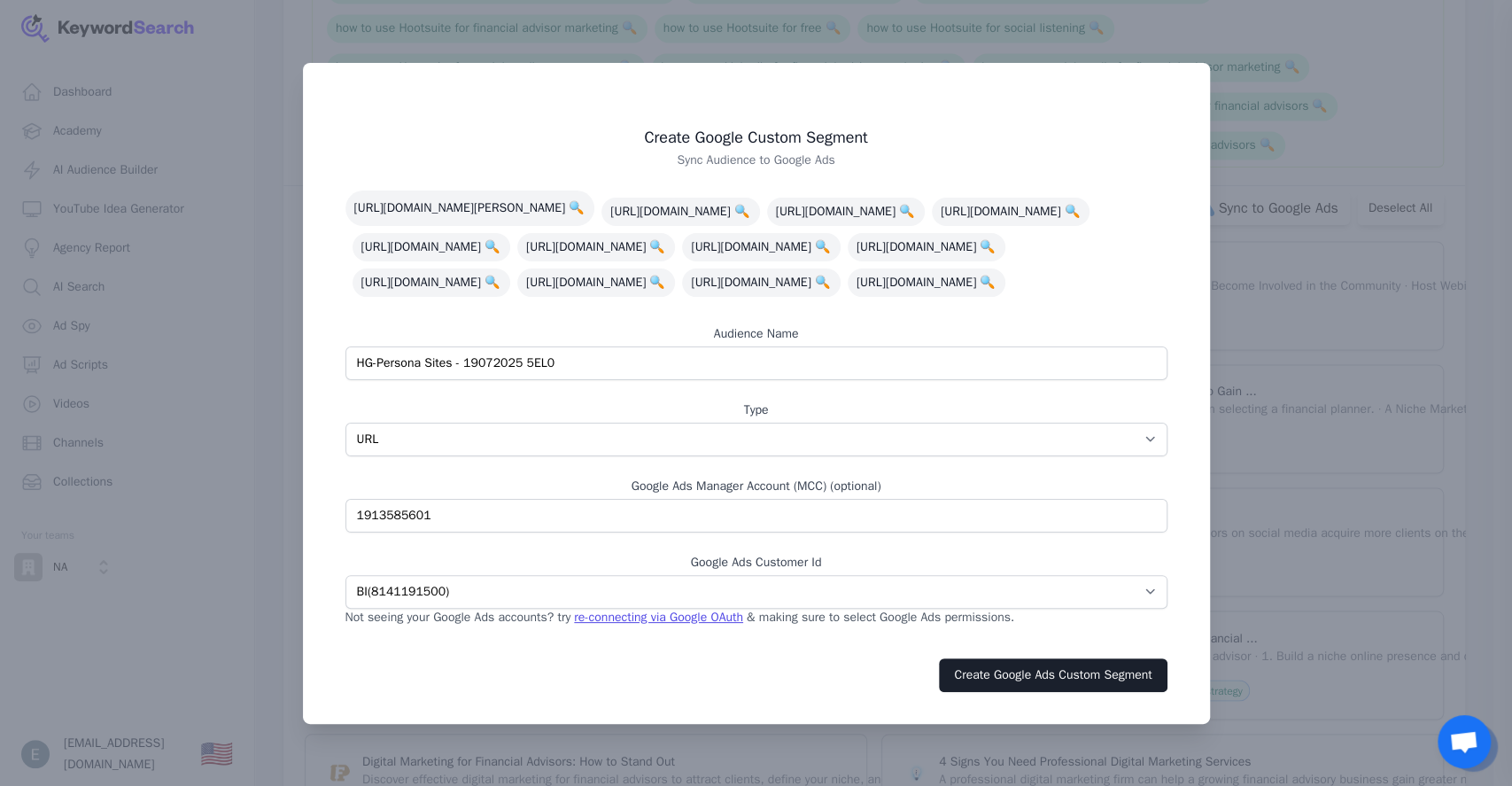 drag, startPoint x: 709, startPoint y: 664, endPoint x: 723, endPoint y: 665, distance: 14.035669 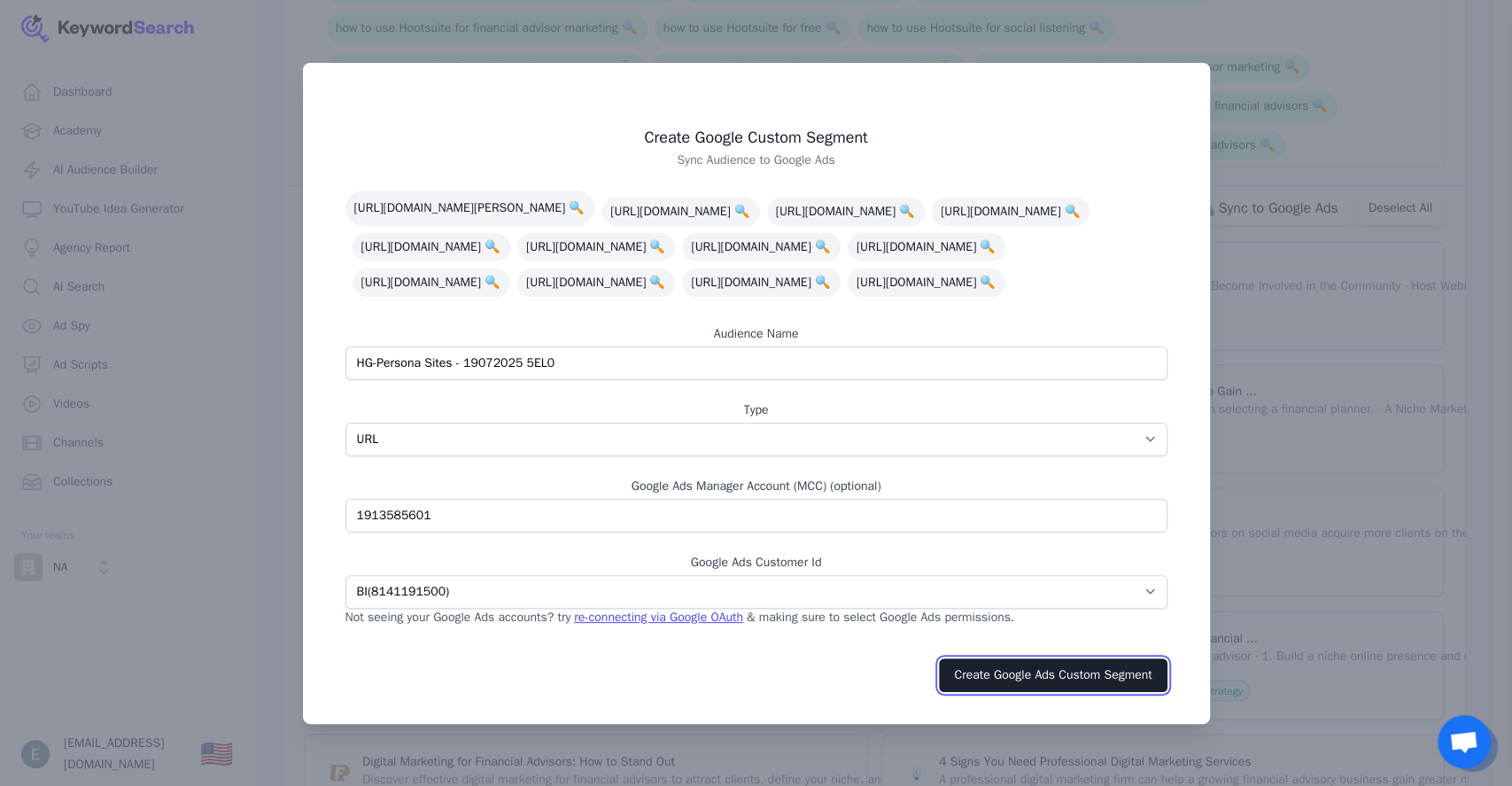 click on "Create Google Ads Custom Segment" at bounding box center (1052, 675) 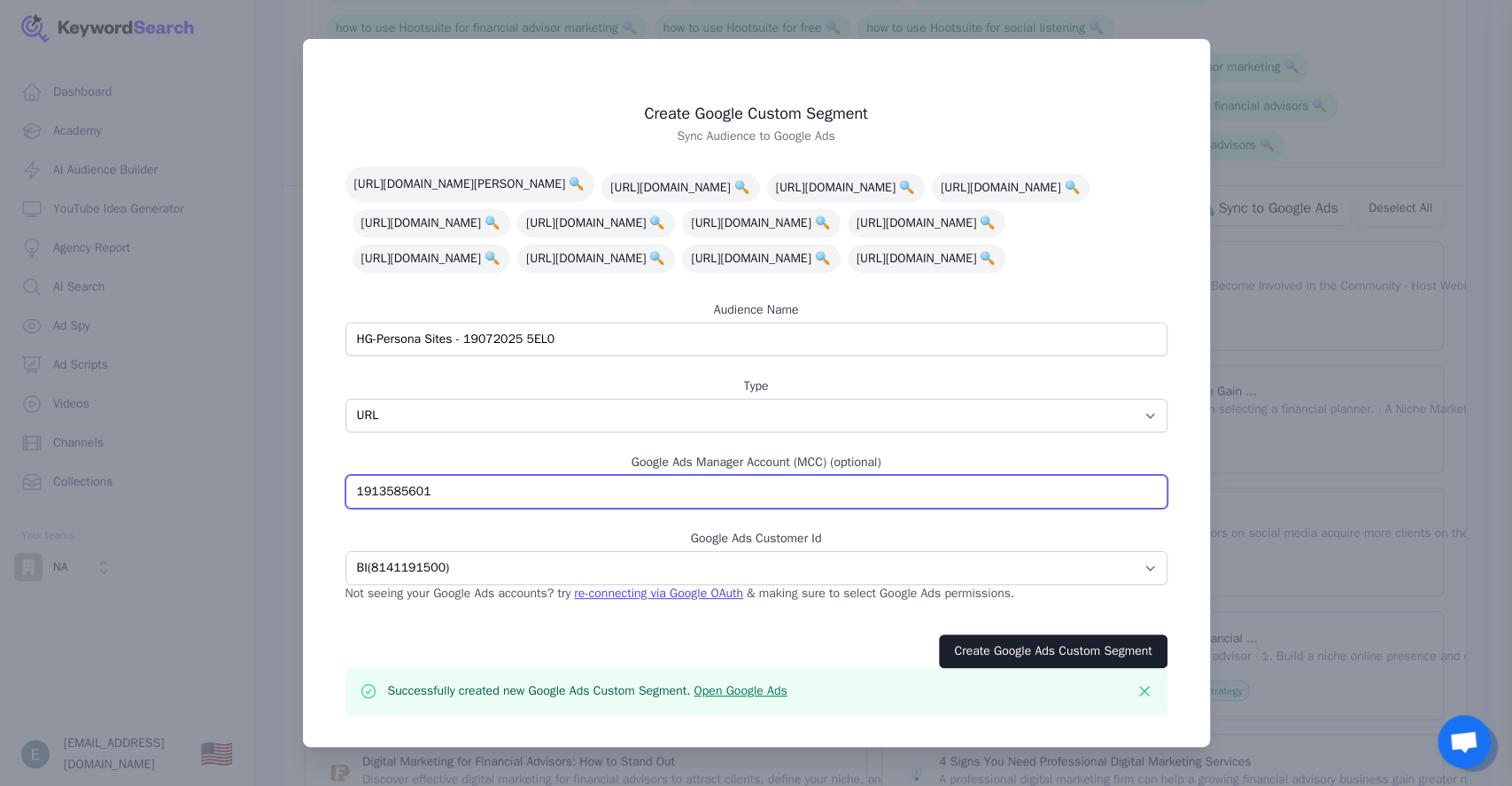 click on "1913585601" at bounding box center [756, 492] 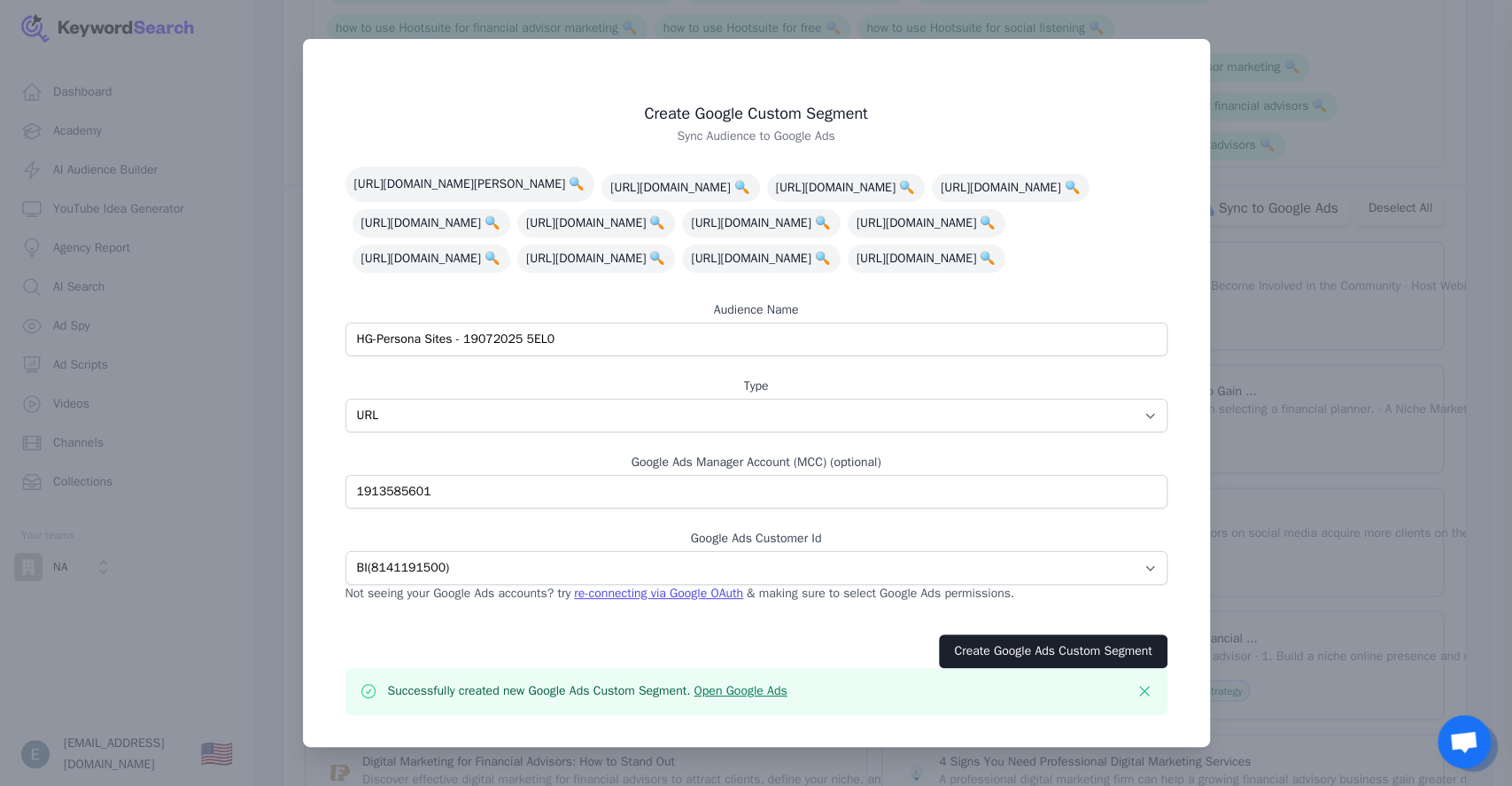 click on "Create Google Custom Segment Sync Audience to Google Ads [URL][DOMAIN_NAME][PERSON_NAME] 🔍 [URL][DOMAIN_NAME] 🔍 [URL][DOMAIN_NAME] 🔍 [URL][DOMAIN_NAME] 🔍 [URL][DOMAIN_NAME] 🔍 [URL][DOMAIN_NAME] 🔍 [URL][DOMAIN_NAME] 🔍 [URL][DOMAIN_NAME] 🔍 [URL][DOMAIN_NAME] 🔍 🔍 🔍 🔍 🔍 🔍 🔍 🔍 🔍 🔍 🔍 🔍 🔍 🔍 )" at bounding box center (756, 353) 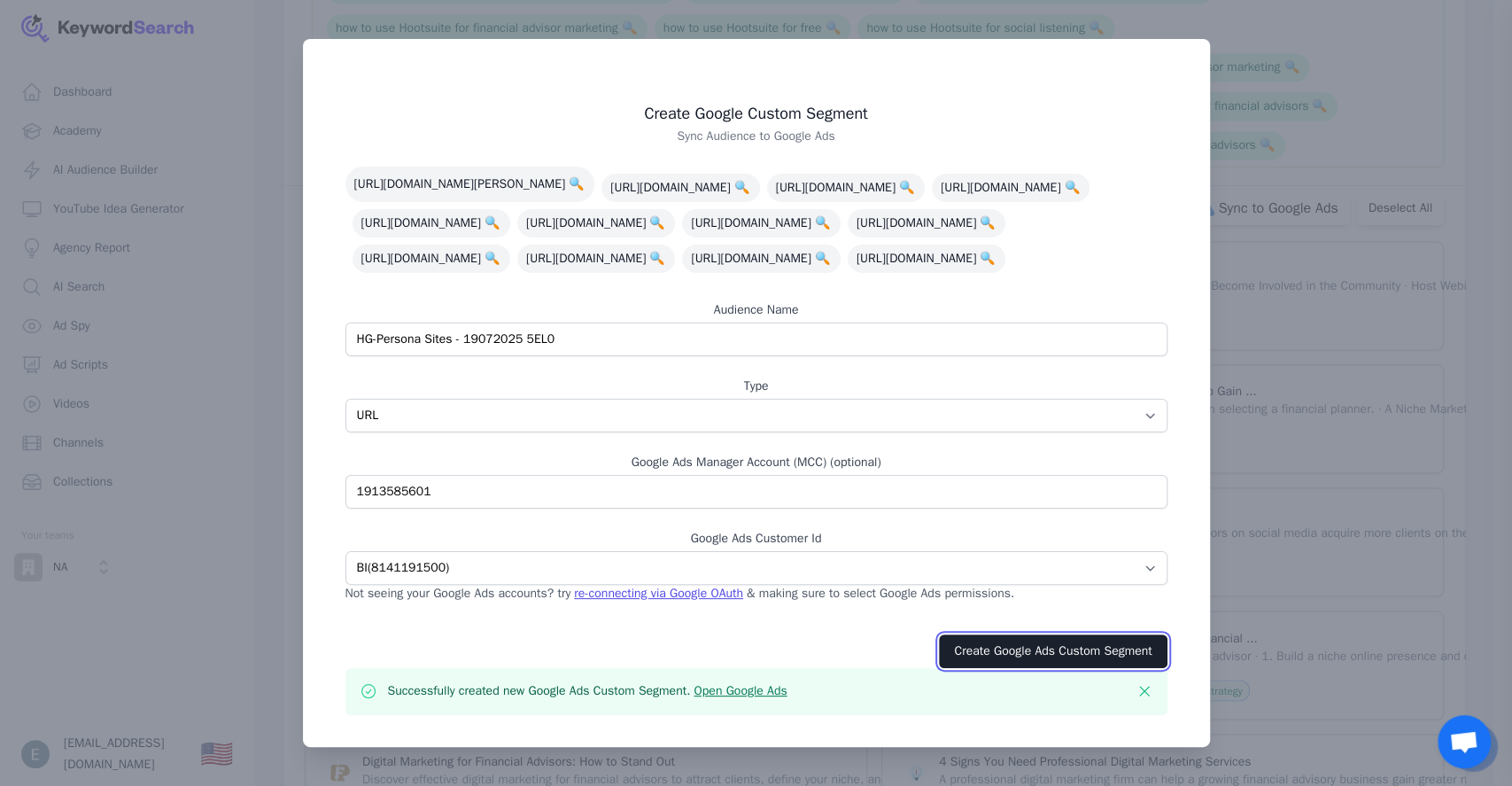 click on "Create Google Ads Custom Segment" at bounding box center [1052, 651] 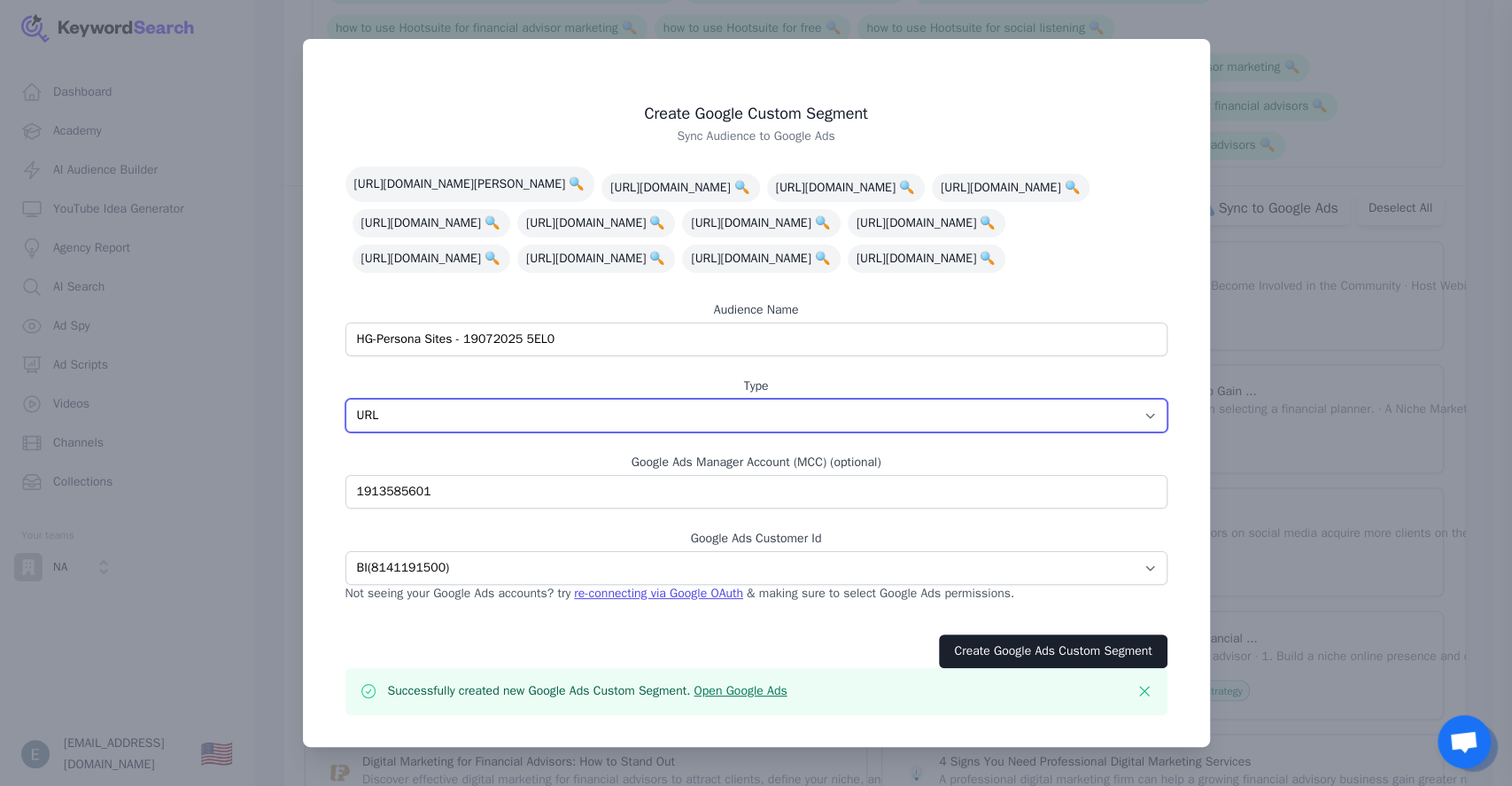 click on "App Interests / Affinity Google Search Intent URL" at bounding box center [756, 416] 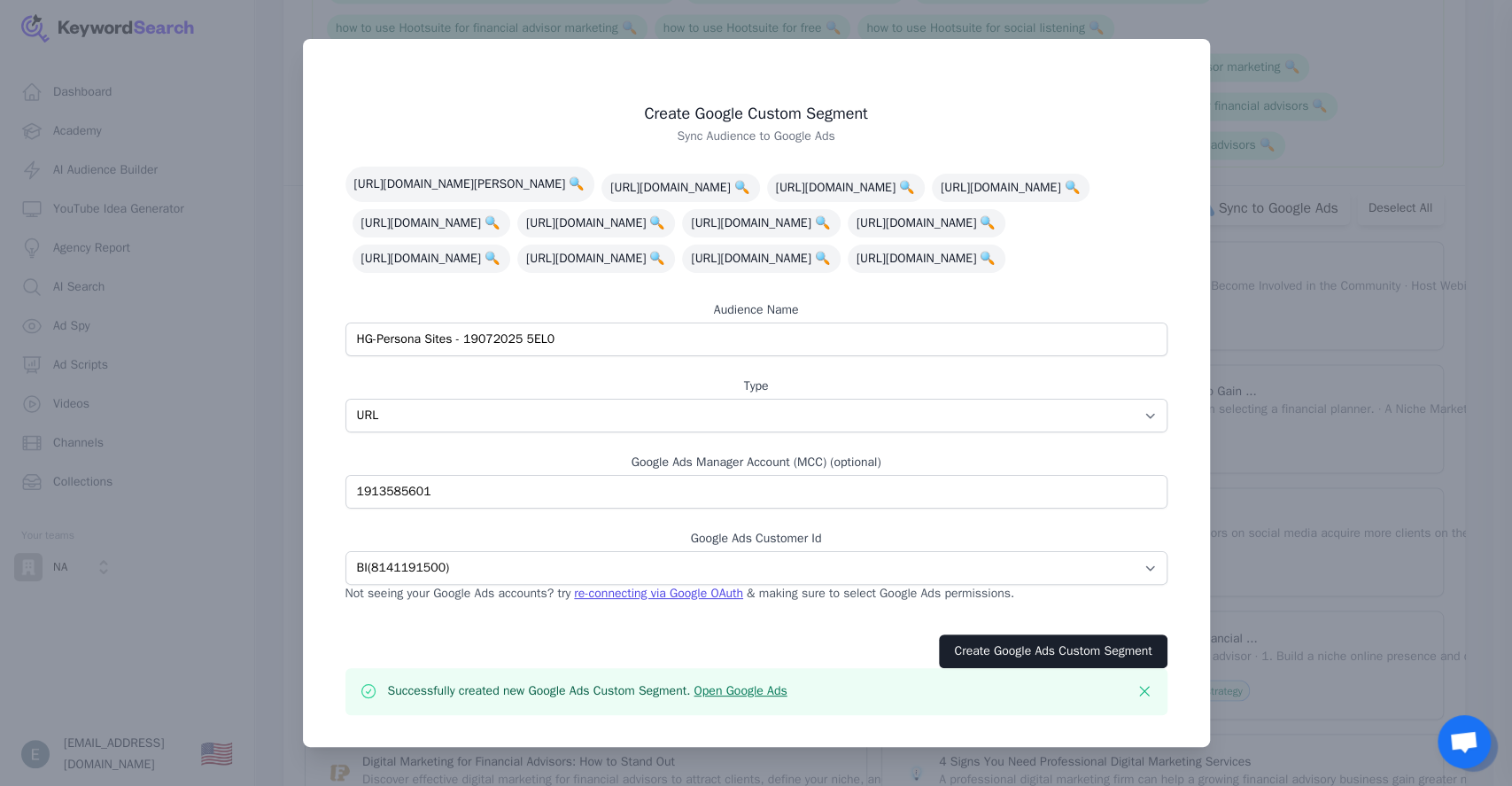 click on "Type" at bounding box center (756, 386) 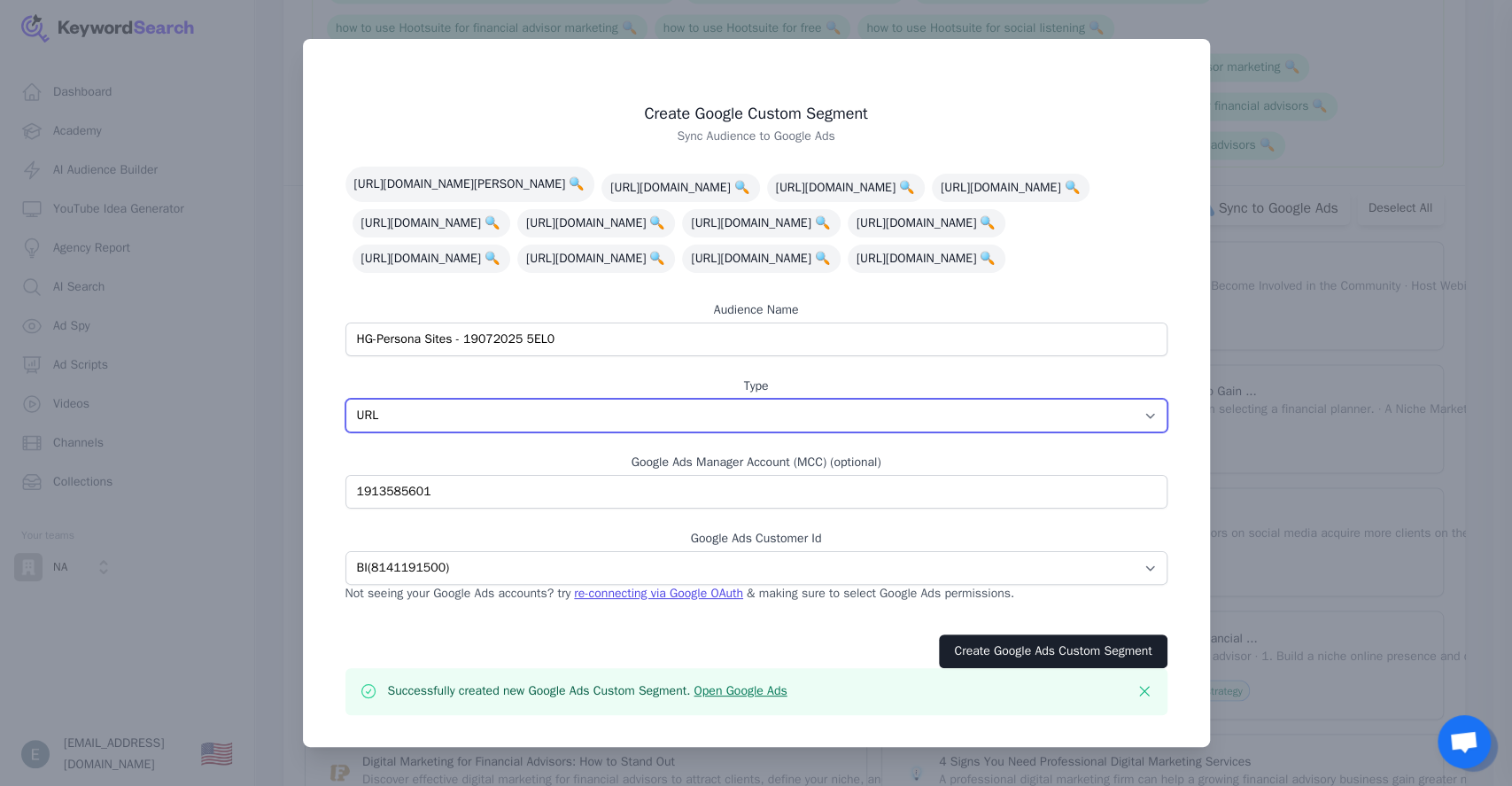 click on "App Interests / Affinity Google Search Intent URL" at bounding box center (756, 416) 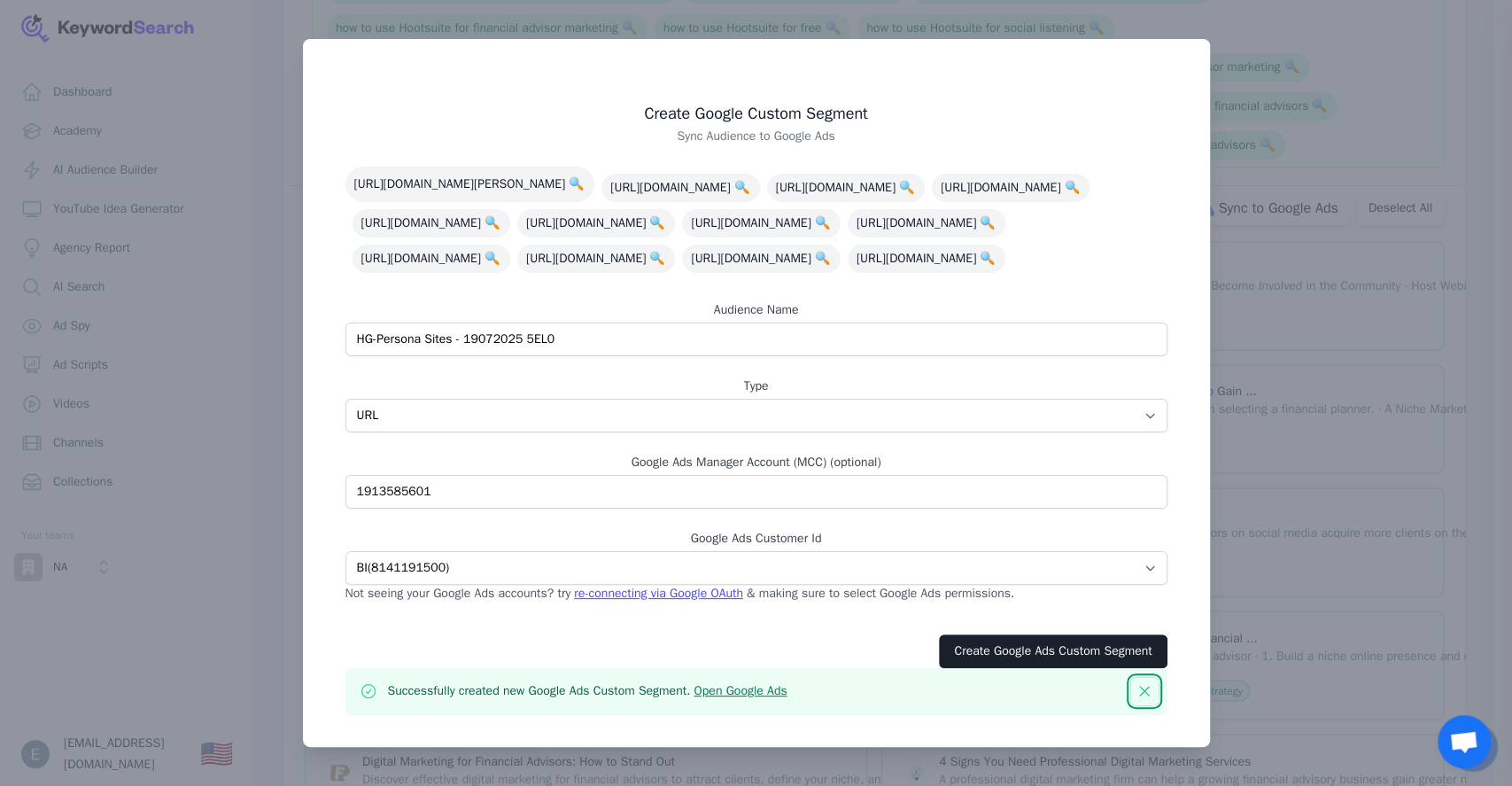 drag, startPoint x: 1145, startPoint y: 702, endPoint x: 558, endPoint y: 362, distance: 678.35758 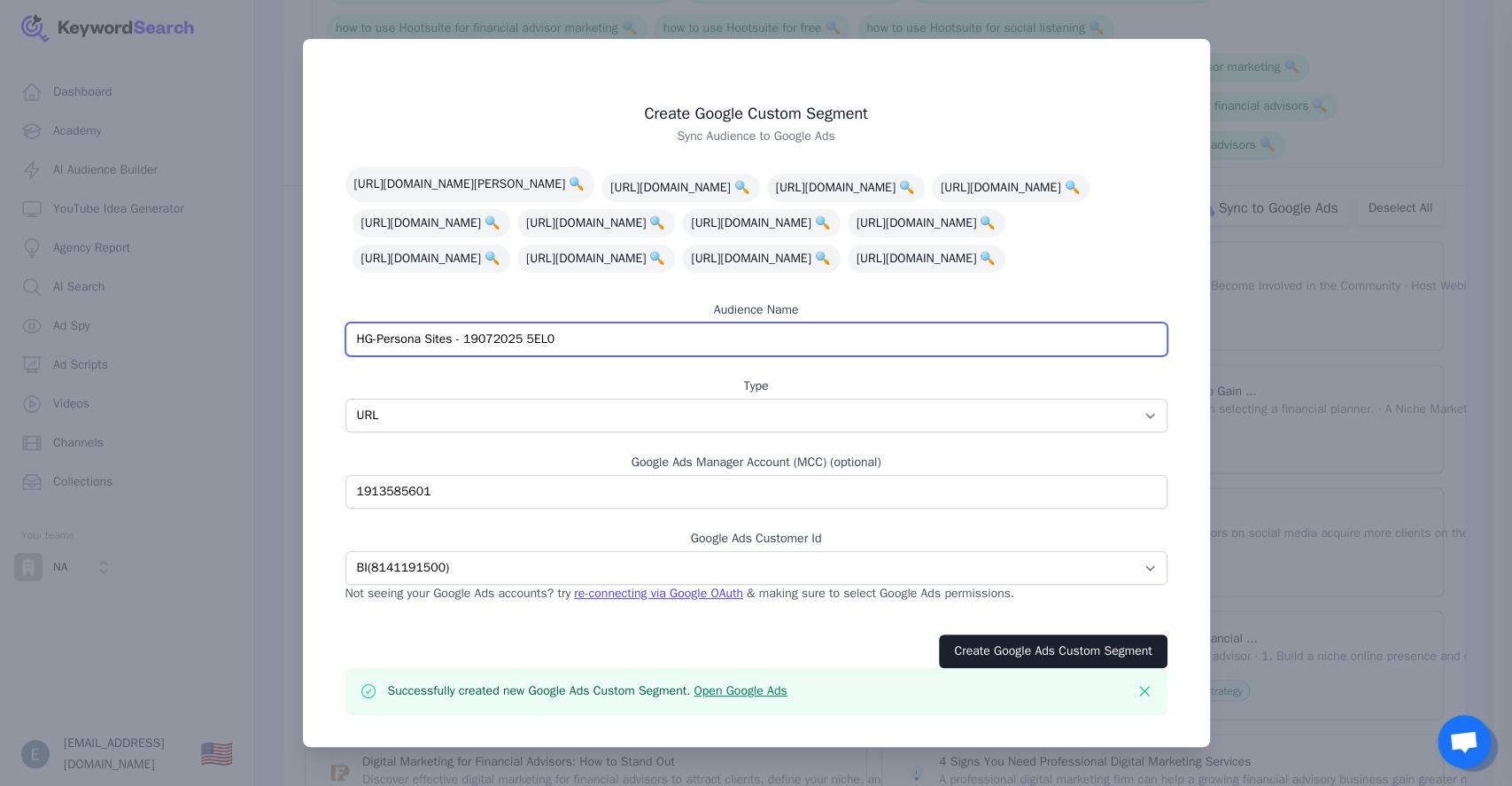 drag, startPoint x: 516, startPoint y: 334, endPoint x: 297, endPoint y: 323, distance: 219.27608 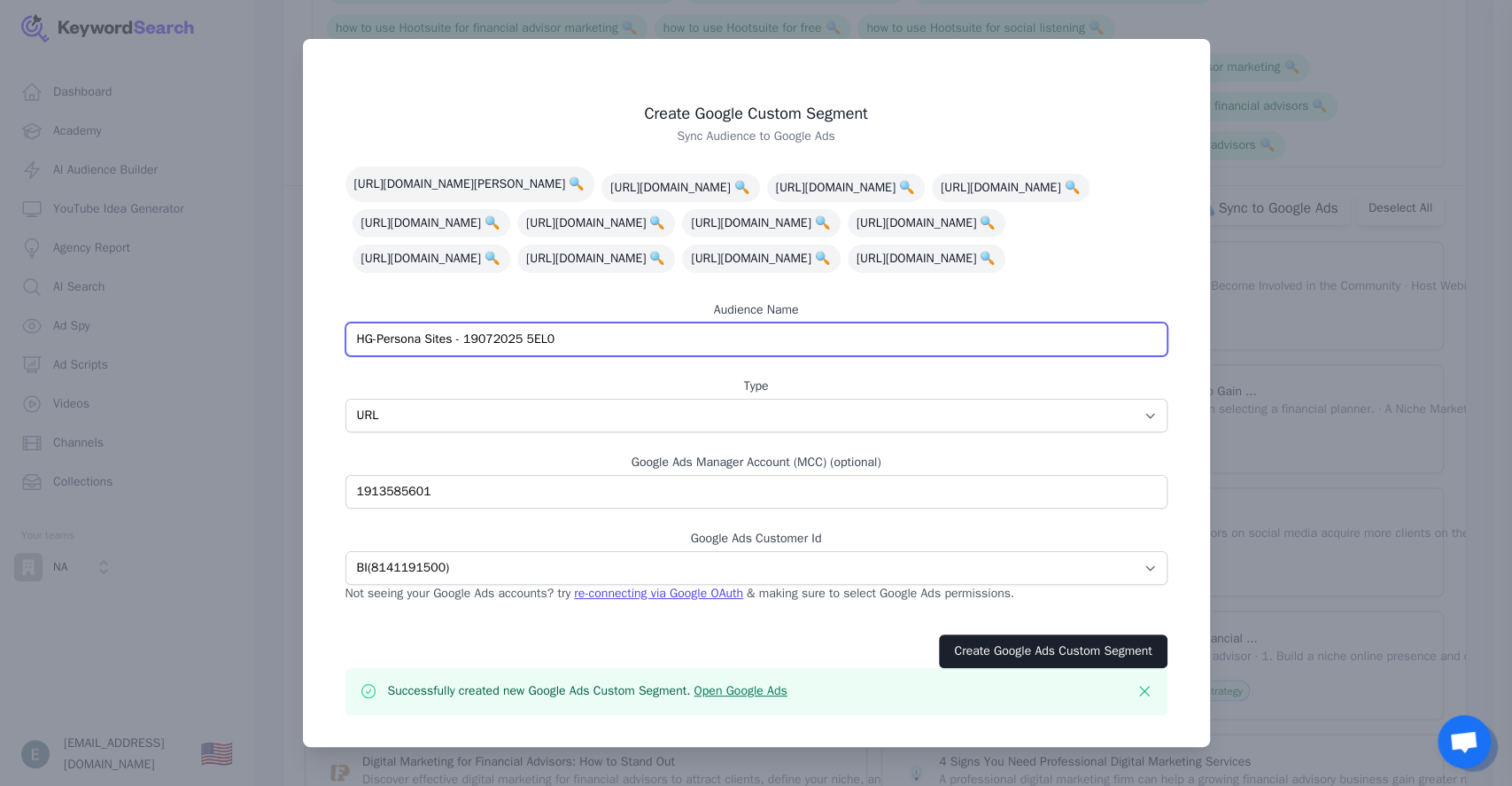 click on "​ Create Google Custom Segment Sync Audience to Google Ads [URL][DOMAIN_NAME][PERSON_NAME] 🔍 [URL][DOMAIN_NAME] 🔍 [URL][DOMAIN_NAME] 🔍 [URL][DOMAIN_NAME] 🔍 [URL][DOMAIN_NAME] 🔍 [URL][DOMAIN_NAME] 🔍 [URL][DOMAIN_NAME] 🔍 [URL][DOMAIN_NAME] 🔍 [URL][DOMAIN_NAME] 🔍 🔍 🔍 🔍 🔍 🔍 🔍 🔍 🔍 🔍 🔍 🔍 🔍  (" at bounding box center (756, 393) 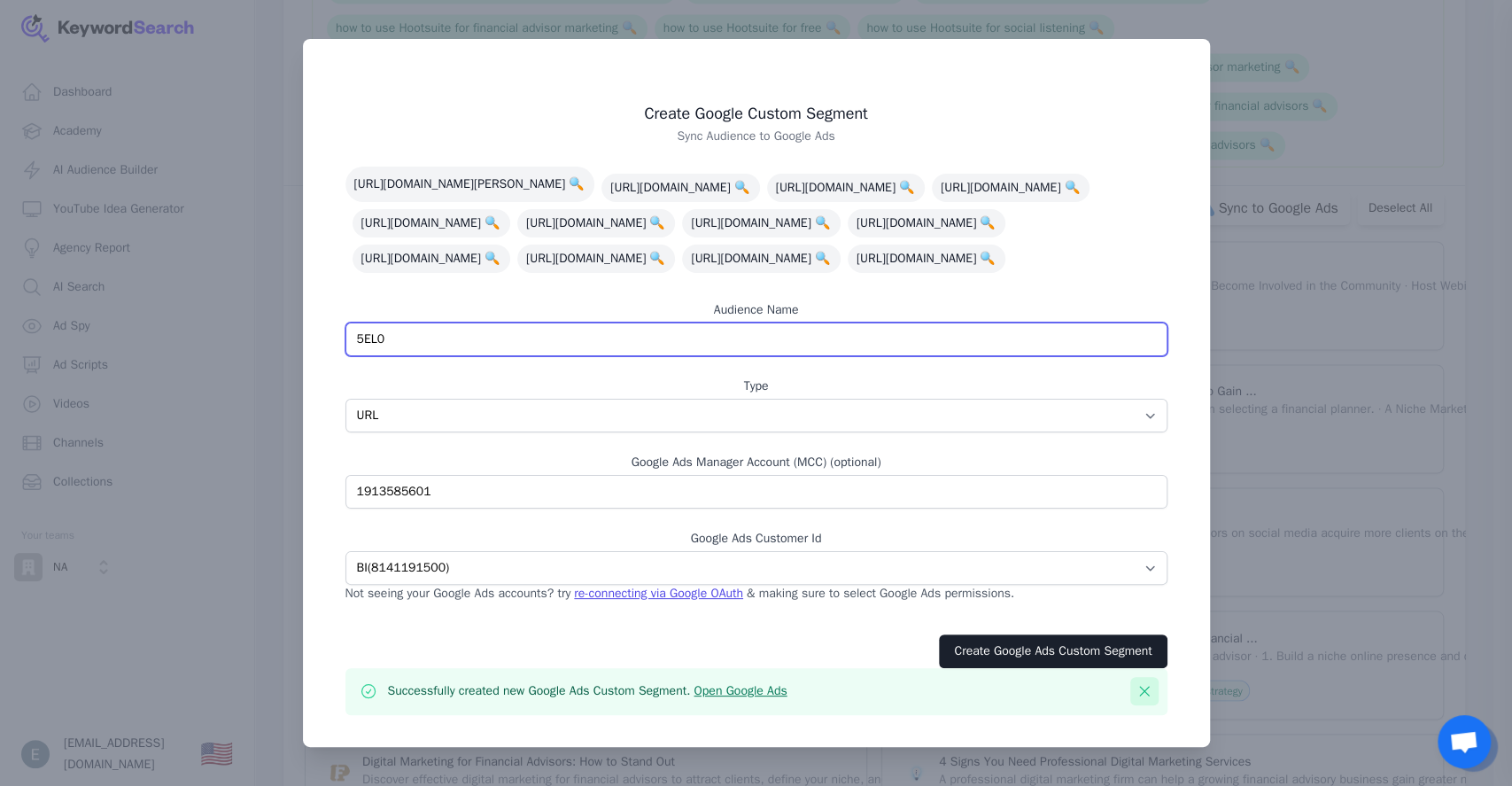 type on "5EL0" 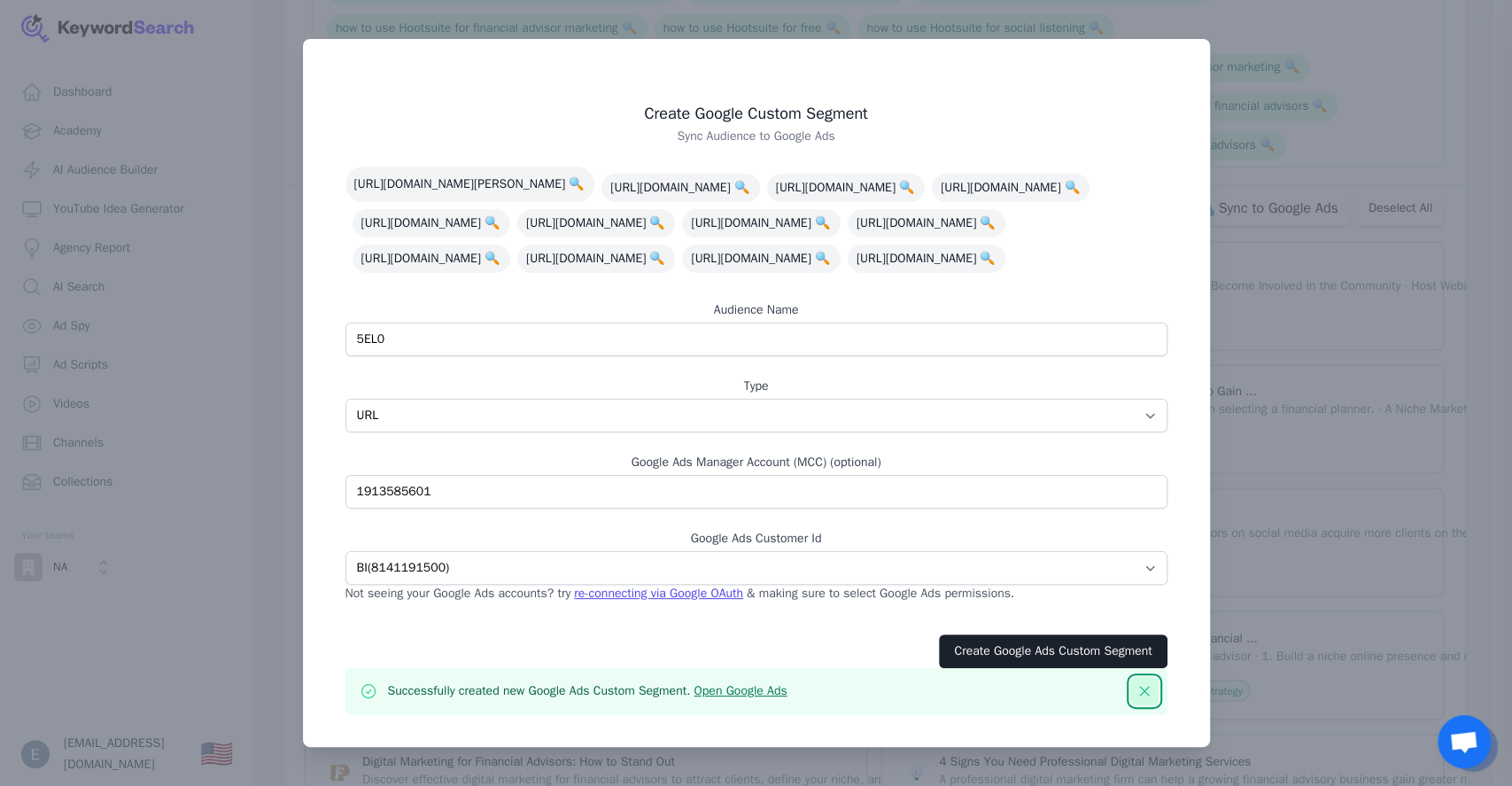 click on "Dismiss" at bounding box center [1144, 691] 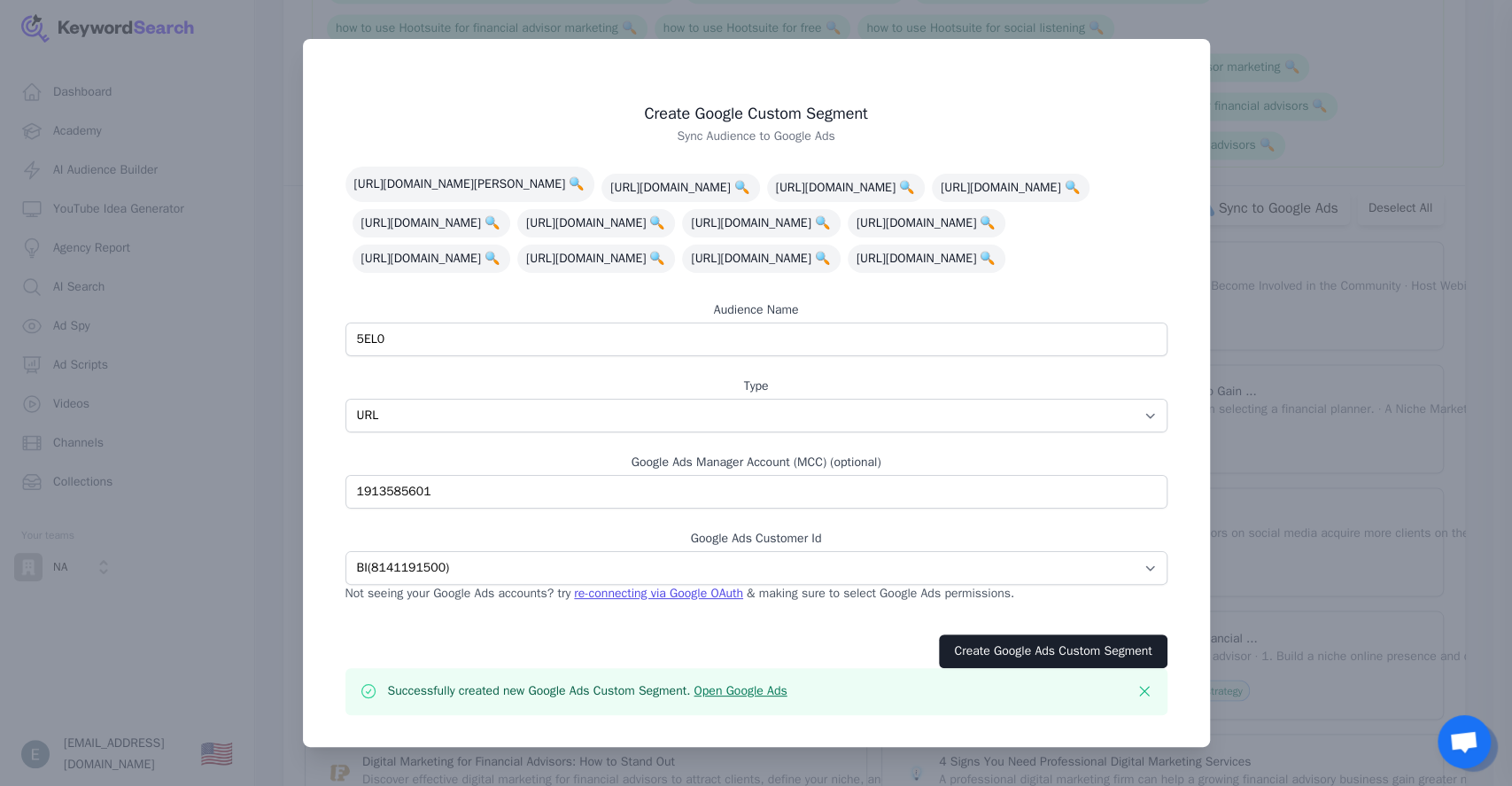 click at bounding box center (756, 393) 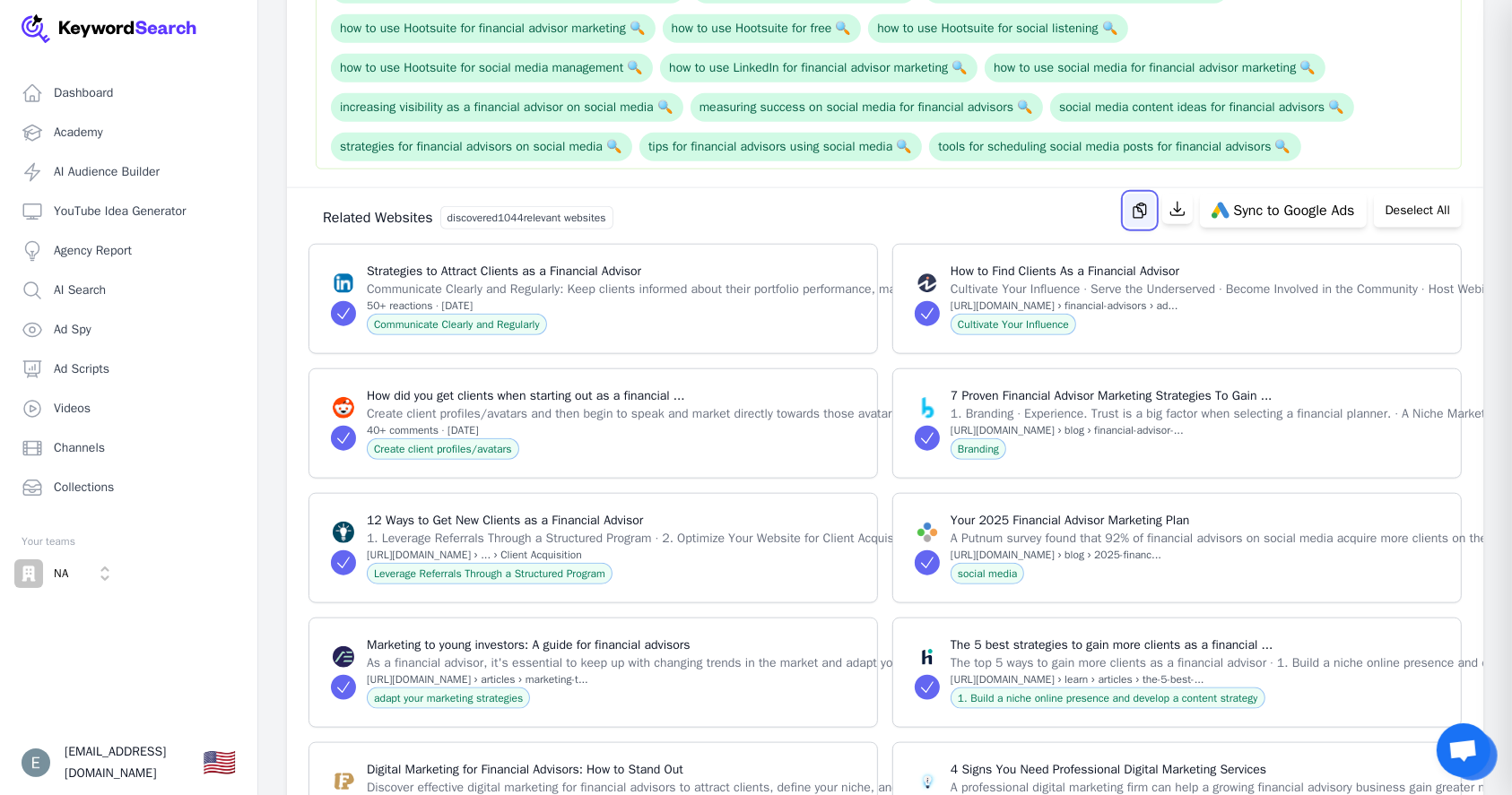 click 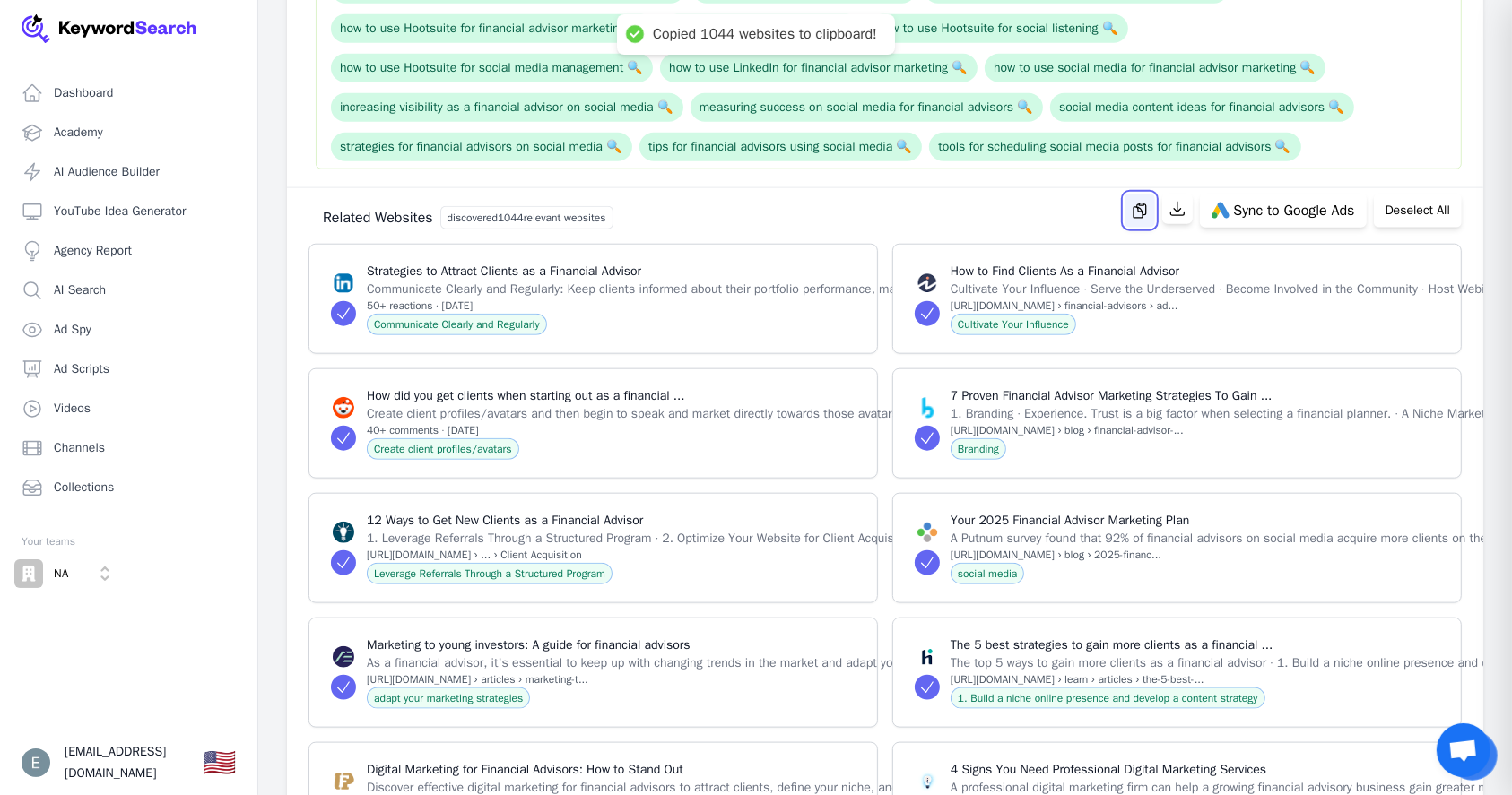 type 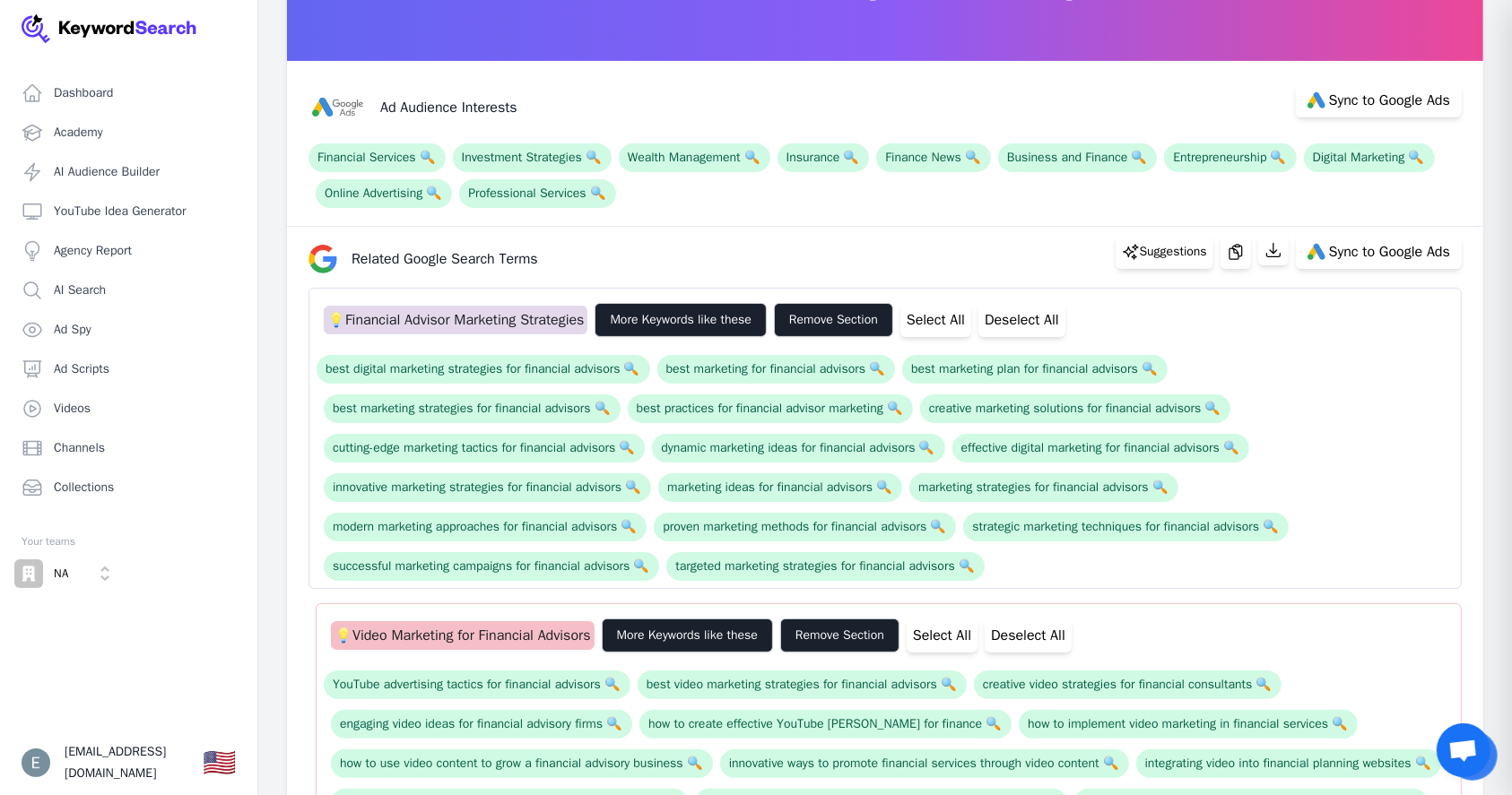 scroll, scrollTop: 0, scrollLeft: 0, axis: both 